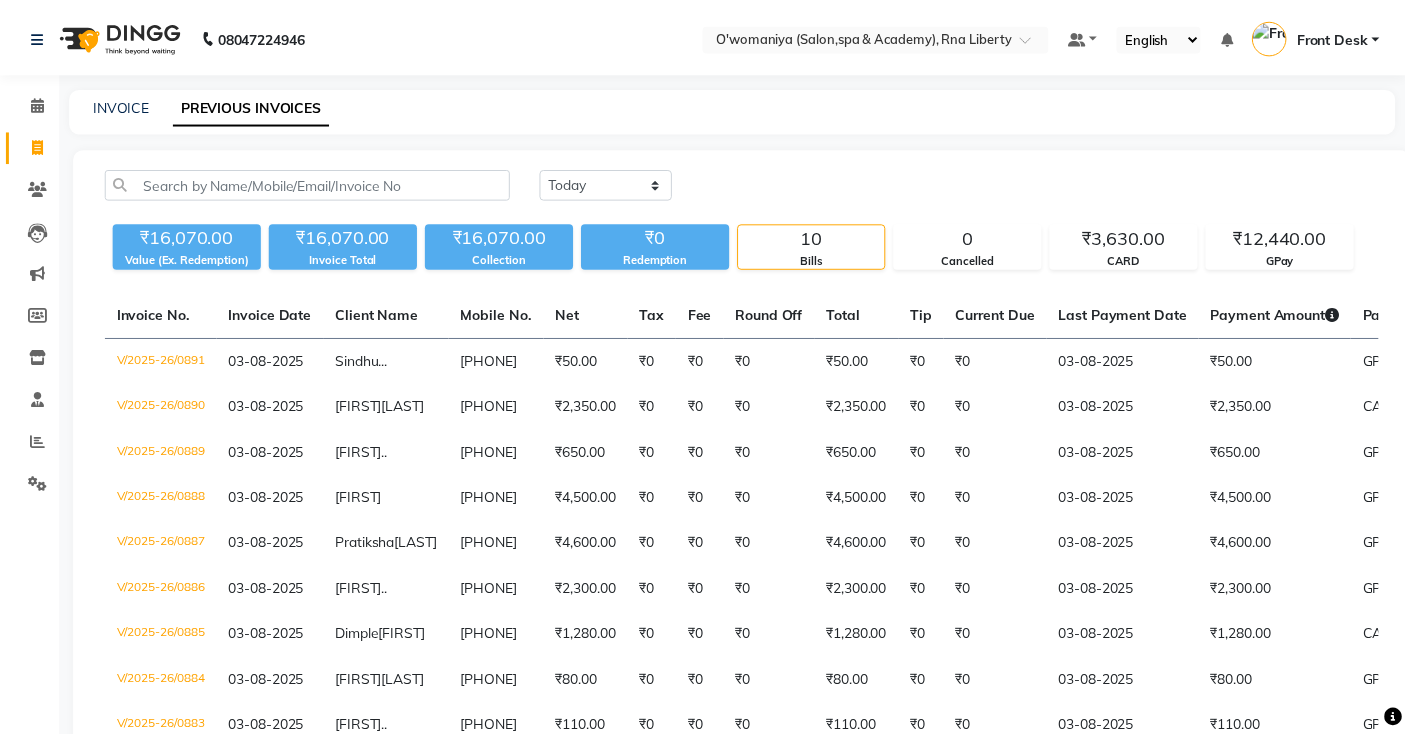 scroll, scrollTop: 0, scrollLeft: 0, axis: both 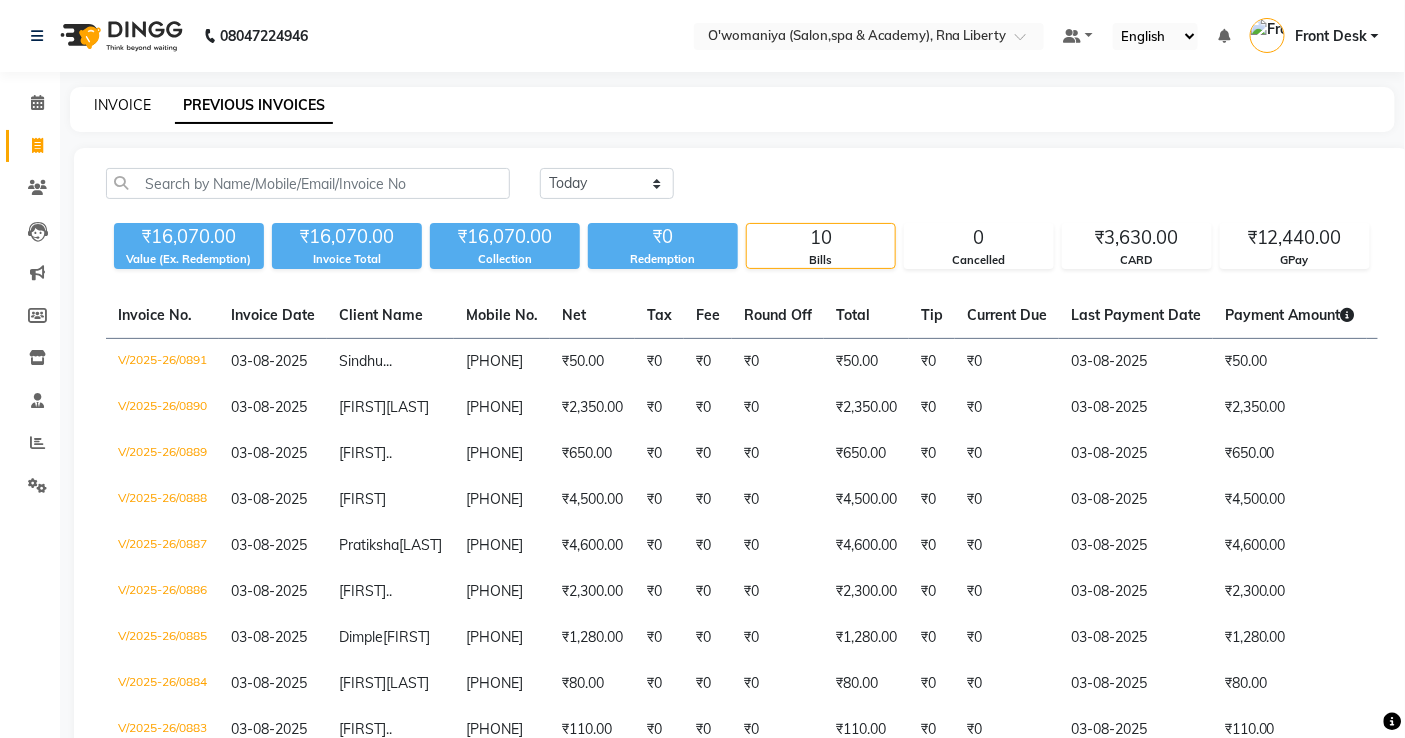 click on "INVOICE" 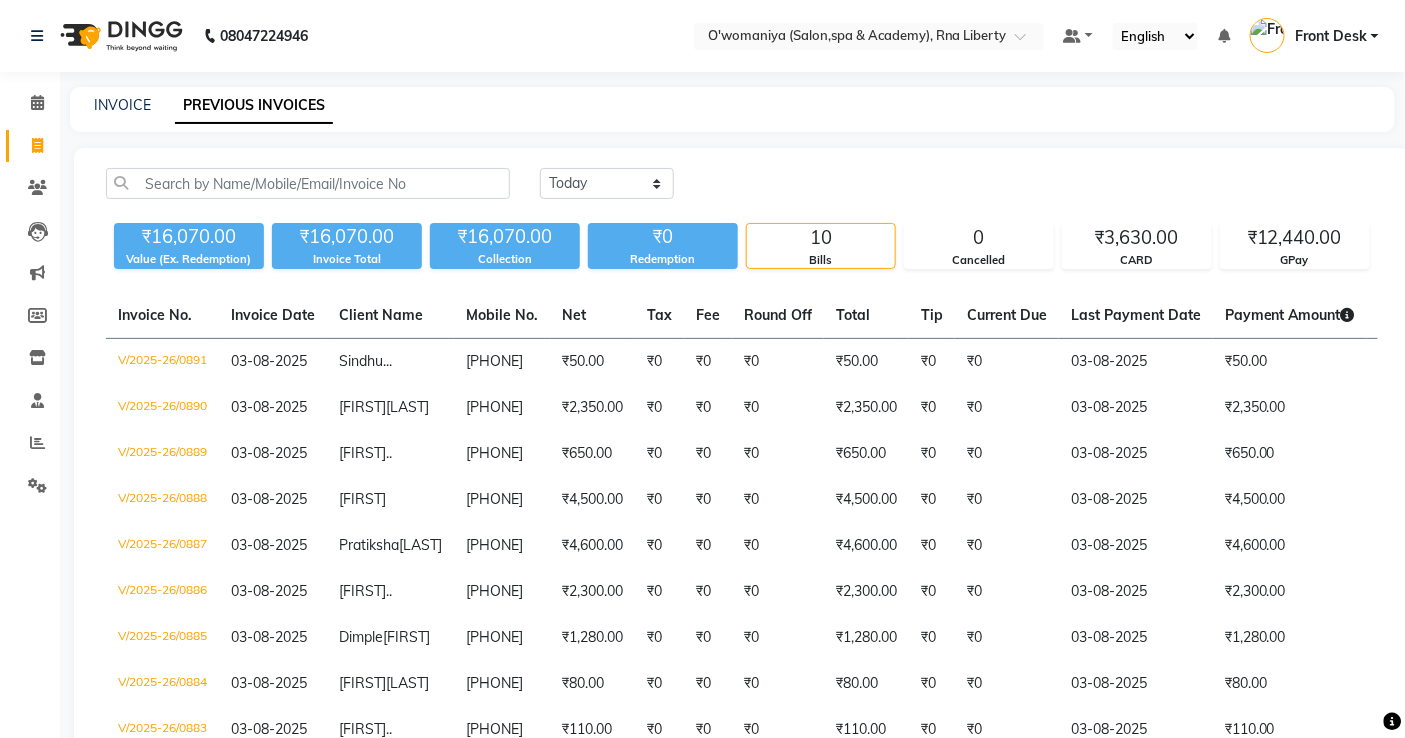 select on "service" 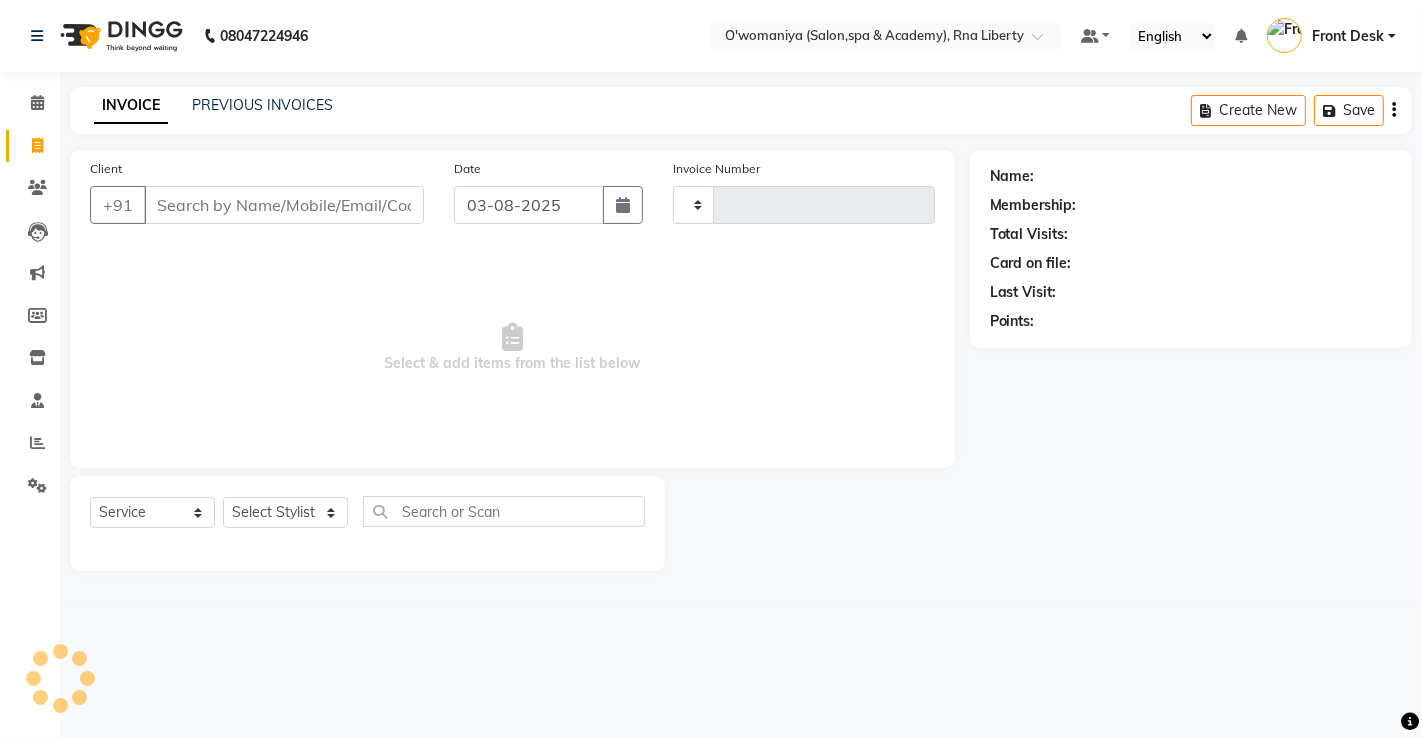 type on "0892" 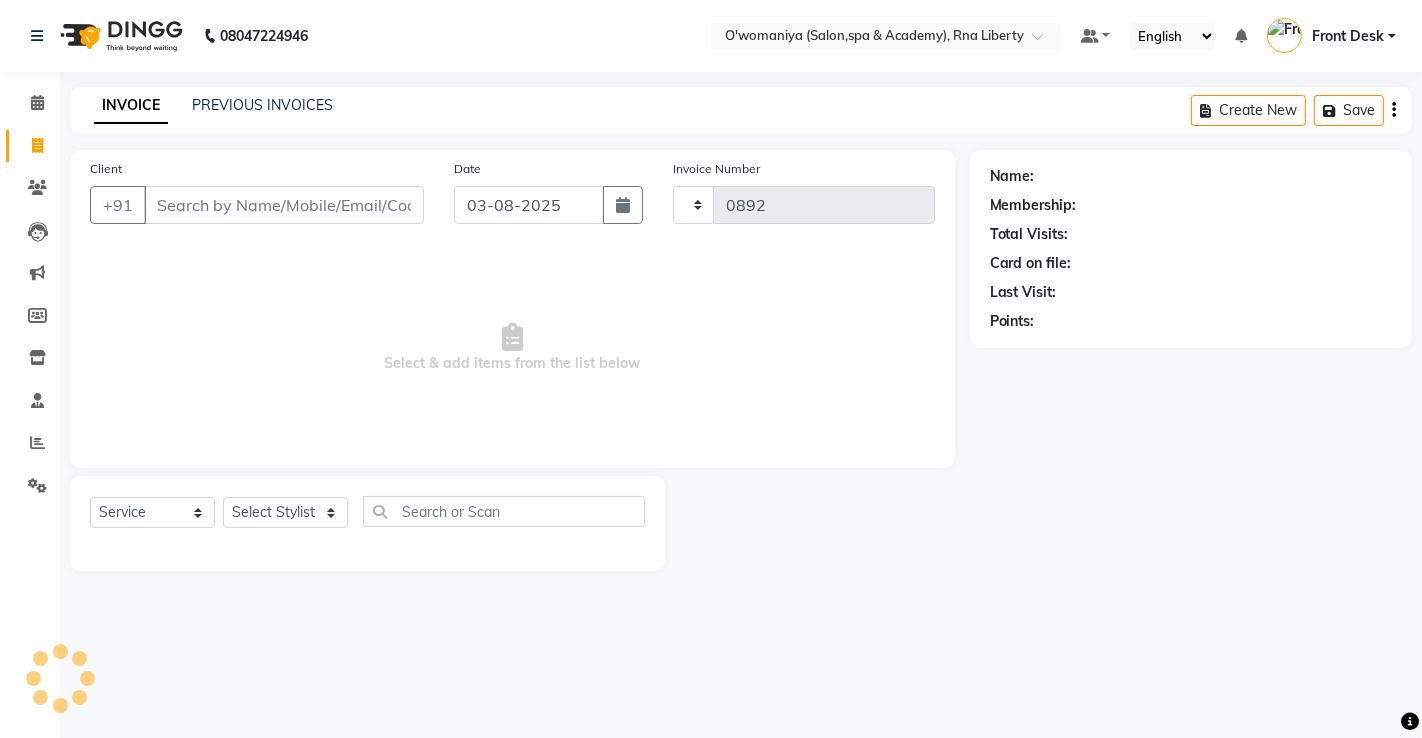 select on "5532" 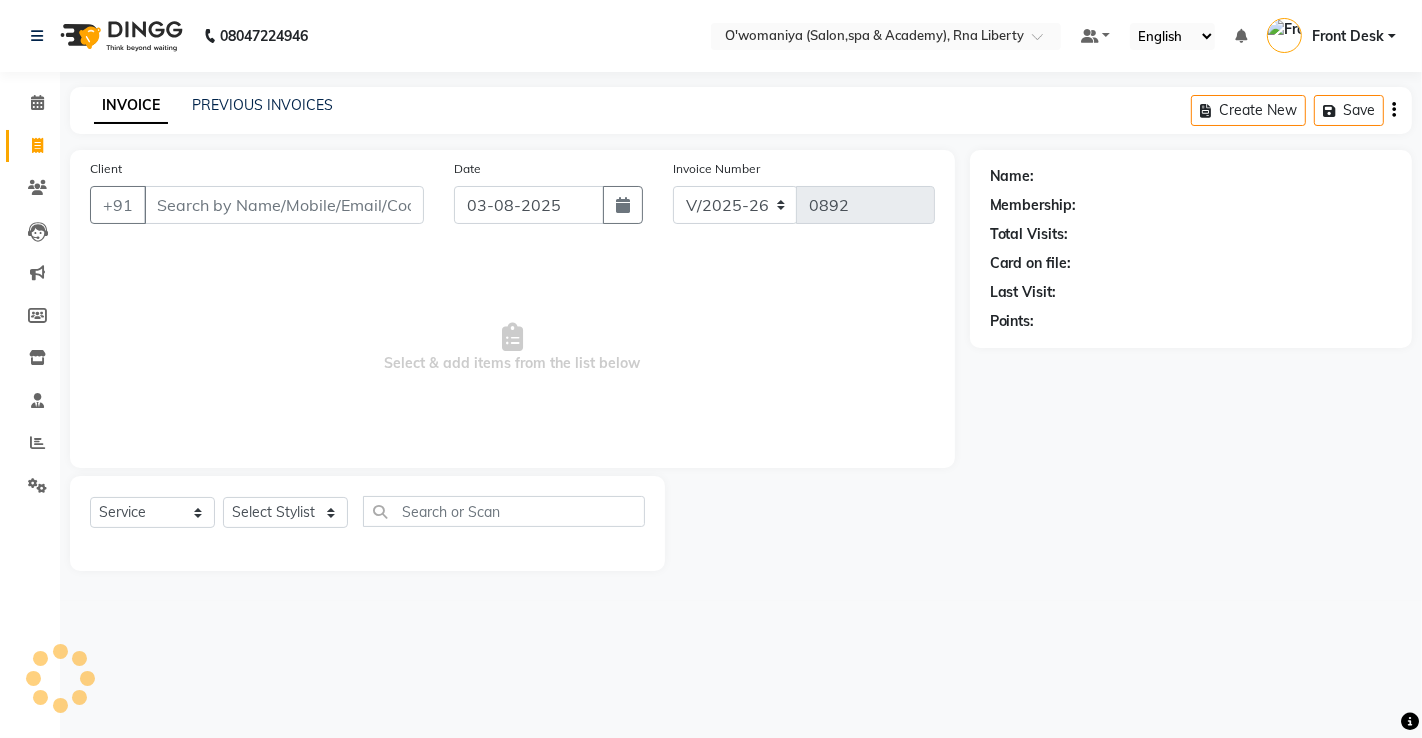 click on "Client" at bounding box center (284, 205) 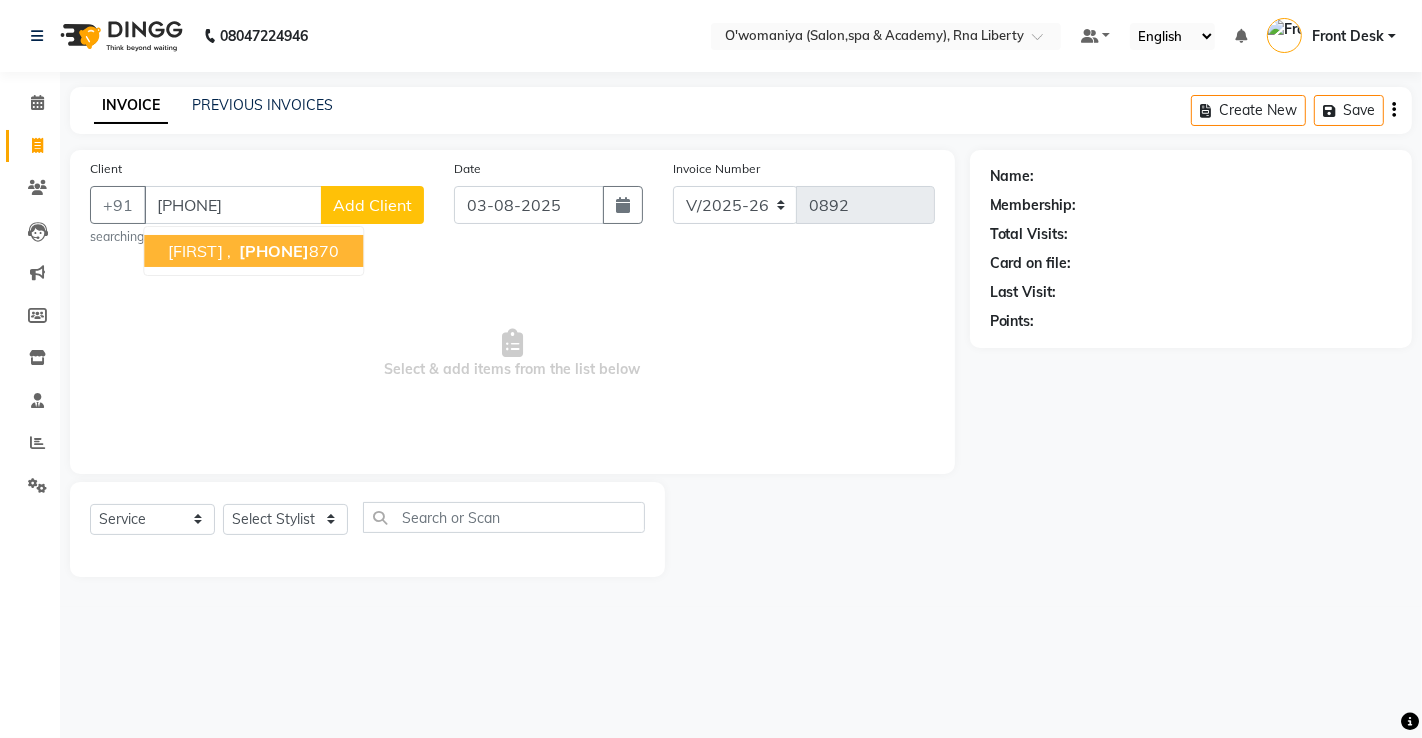 type on "[PHONE]" 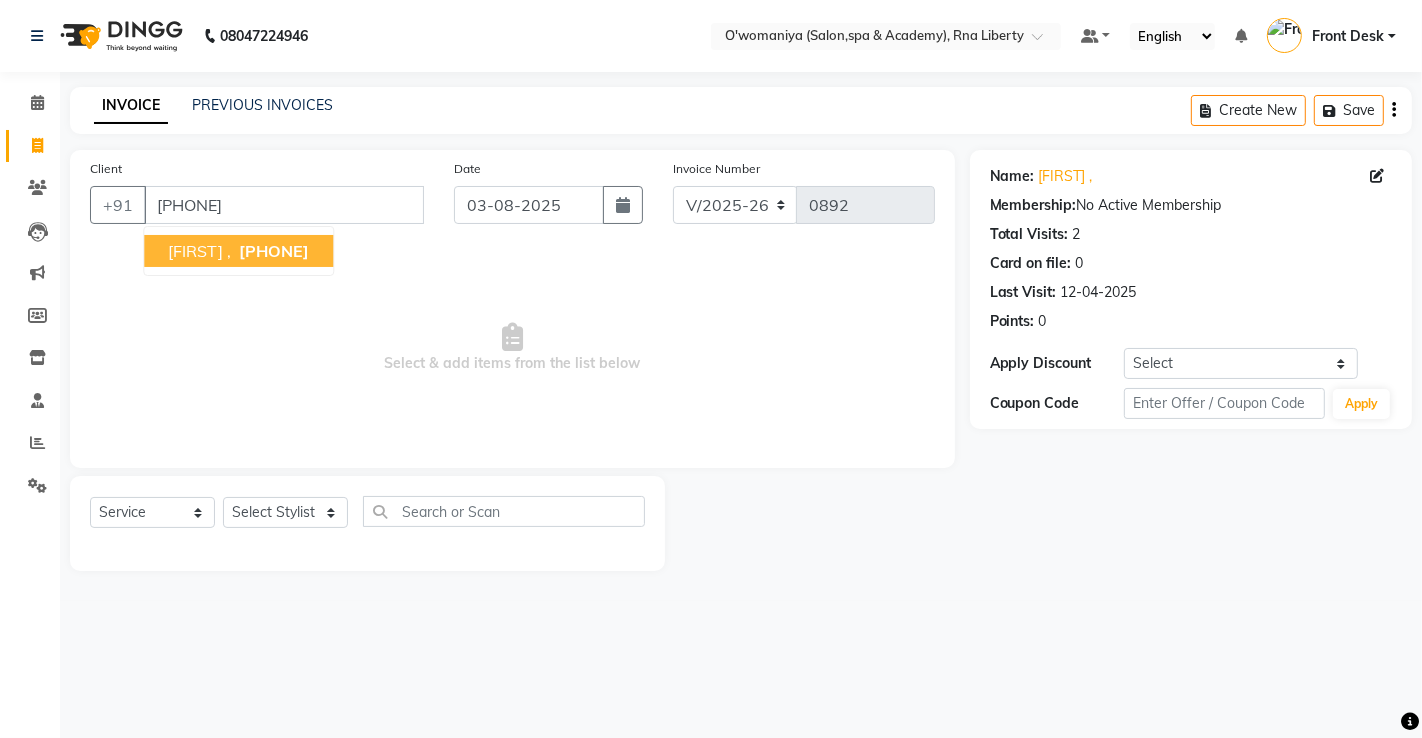 click on "[PHONE]" at bounding box center (274, 251) 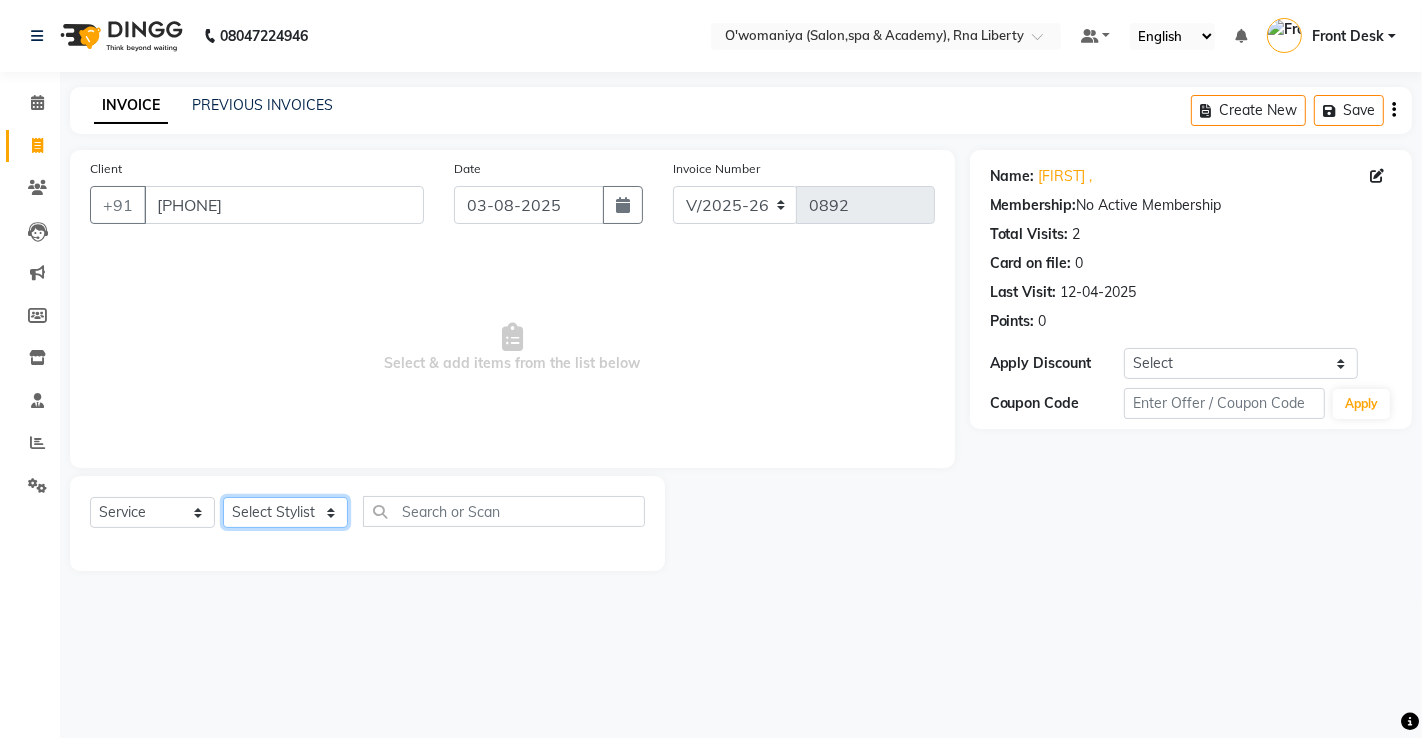 click on "Select Stylist [NAME] [NAME] [NAME] [NAME]   [NAME] [NAME] [NAME] [NAME] [NAME] [NAME]    [NAME]    [NAME]   [NAME]    [NAME]    [NAME]   [NAME]    [NAME]    [NAME]   [NAME]    [NAME]   [NAME]    [NAME]  [NAME]" 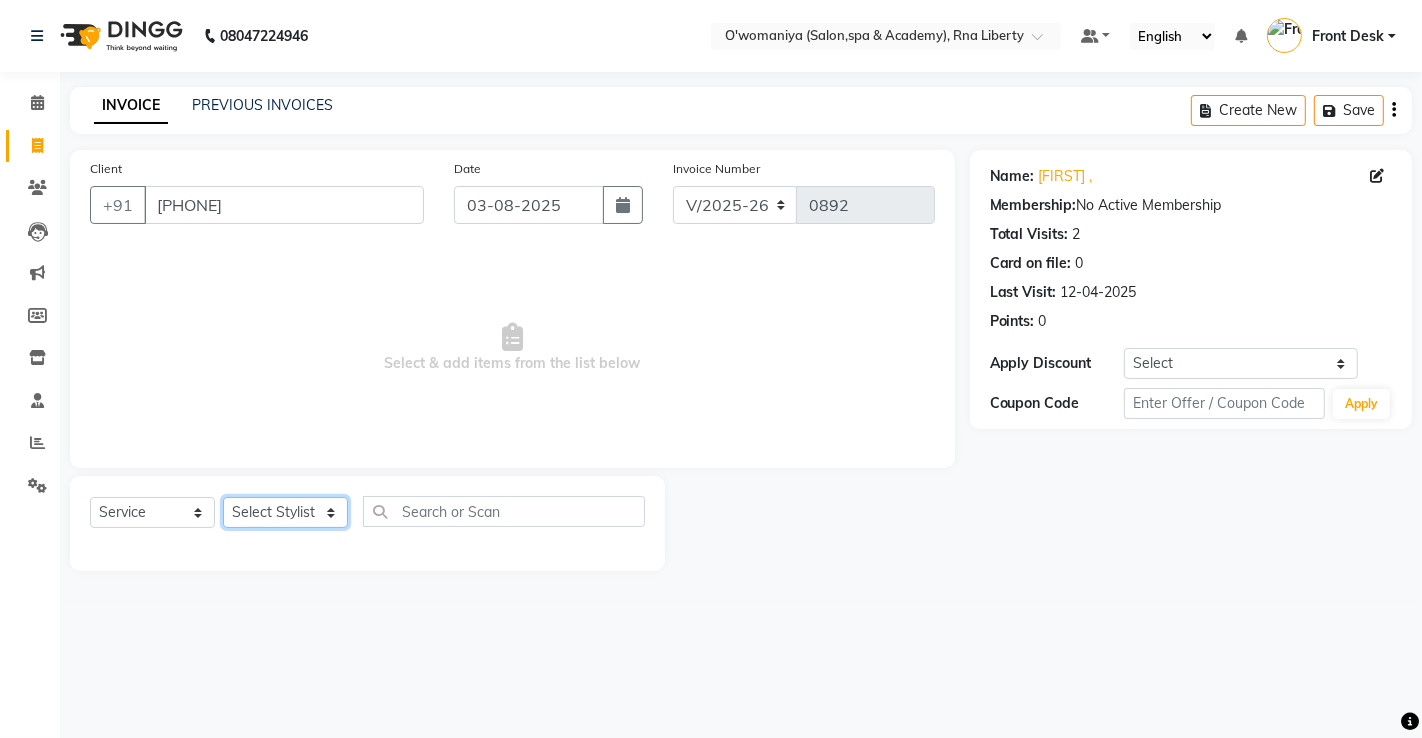 select on "[PHONE]" 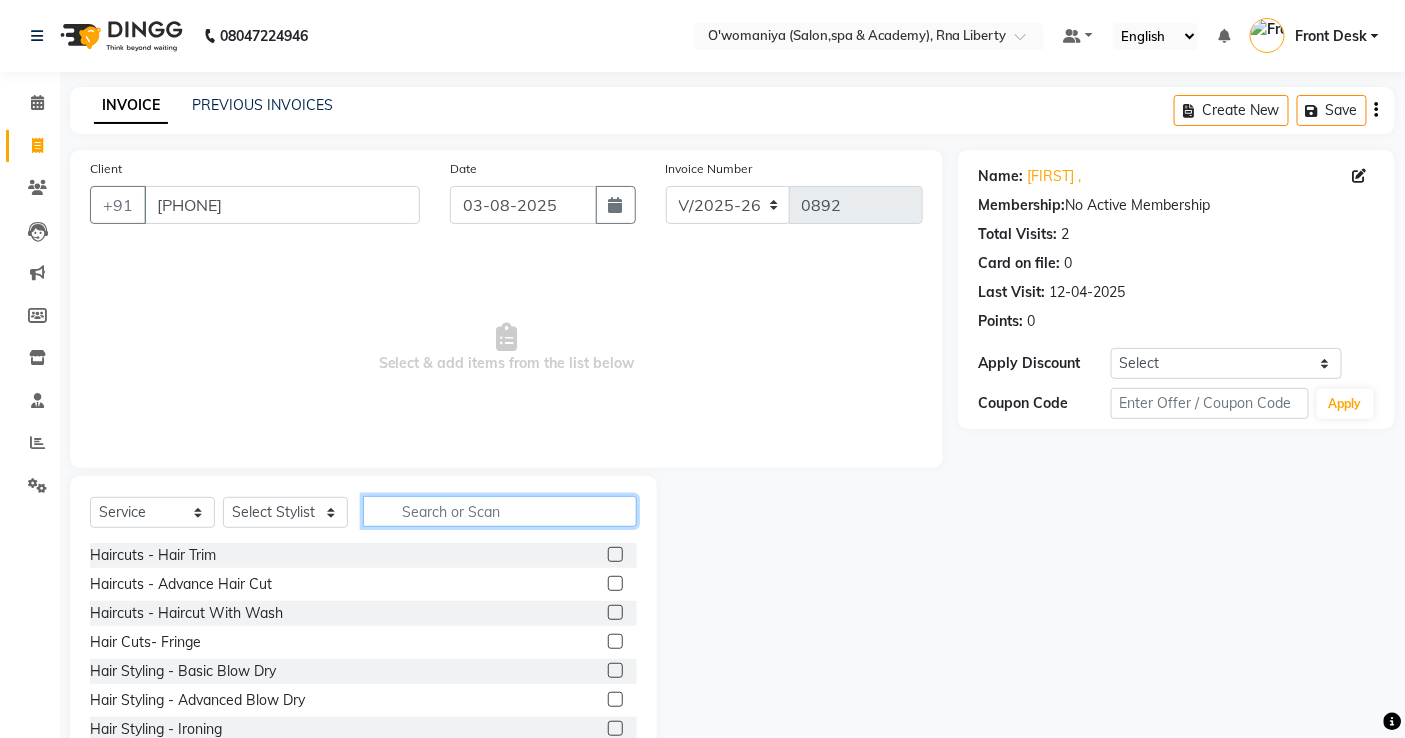 click 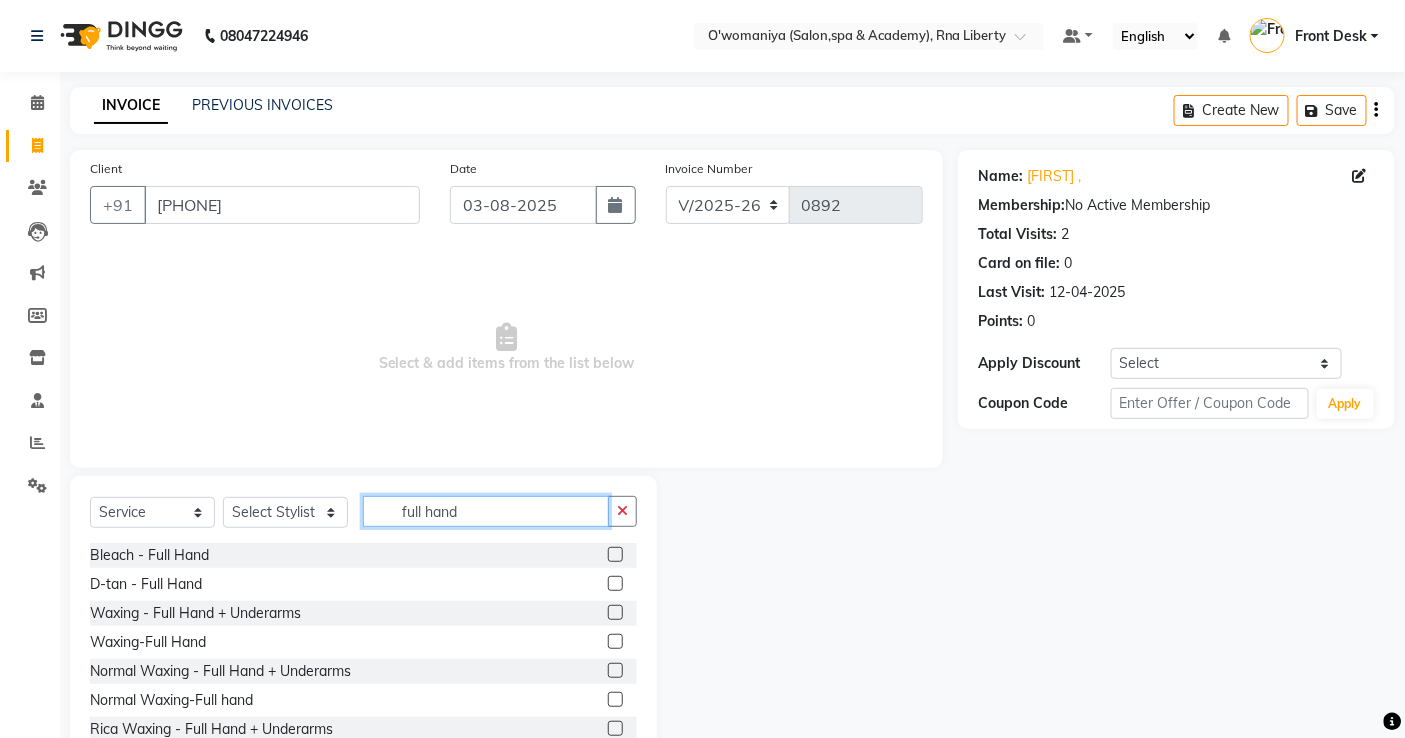type on "full hand" 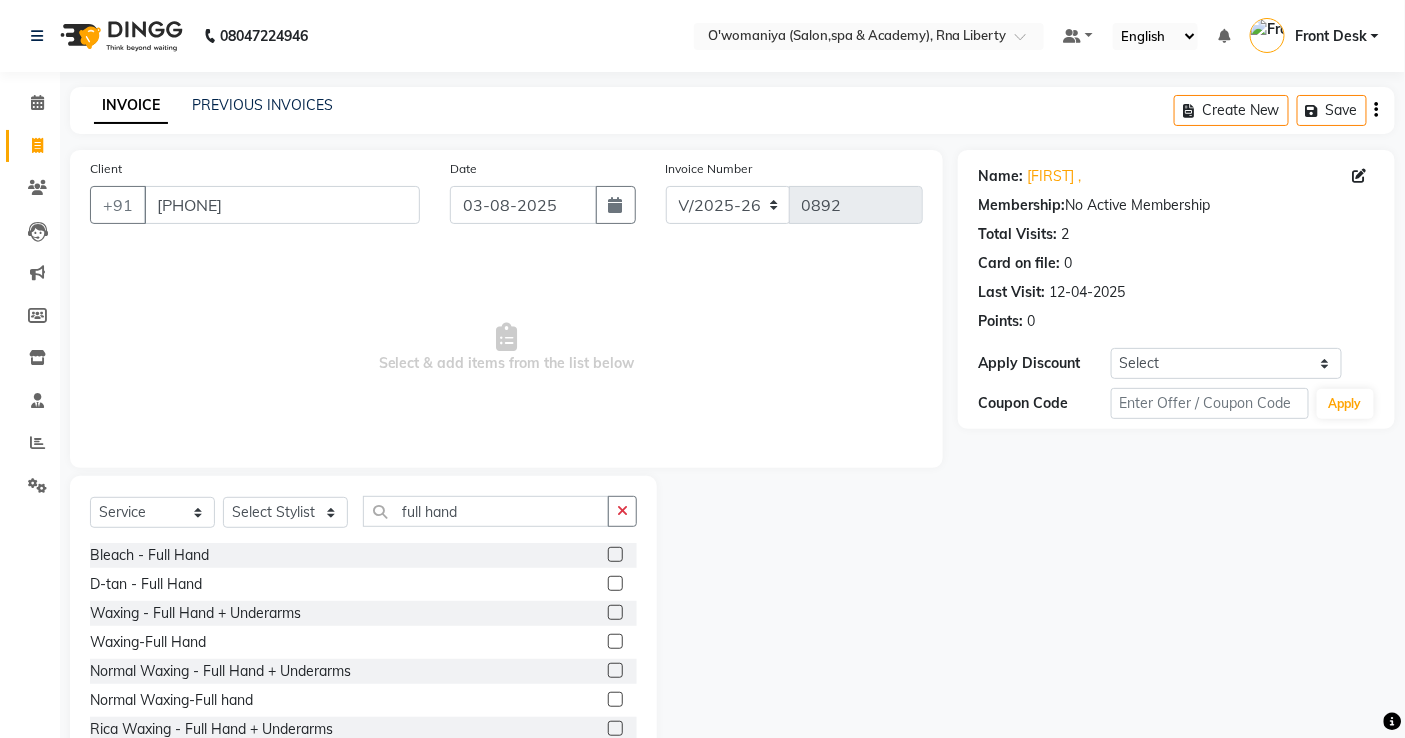 click 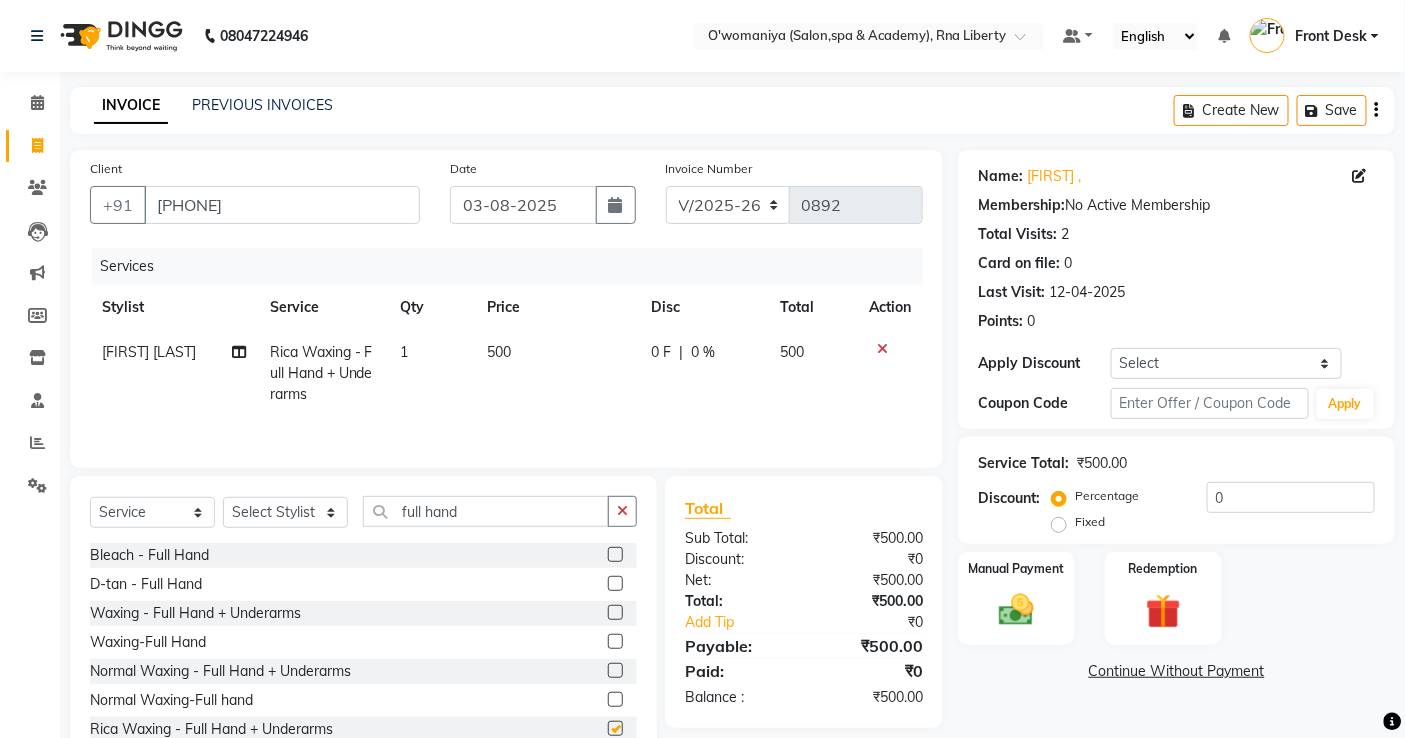 checkbox on "false" 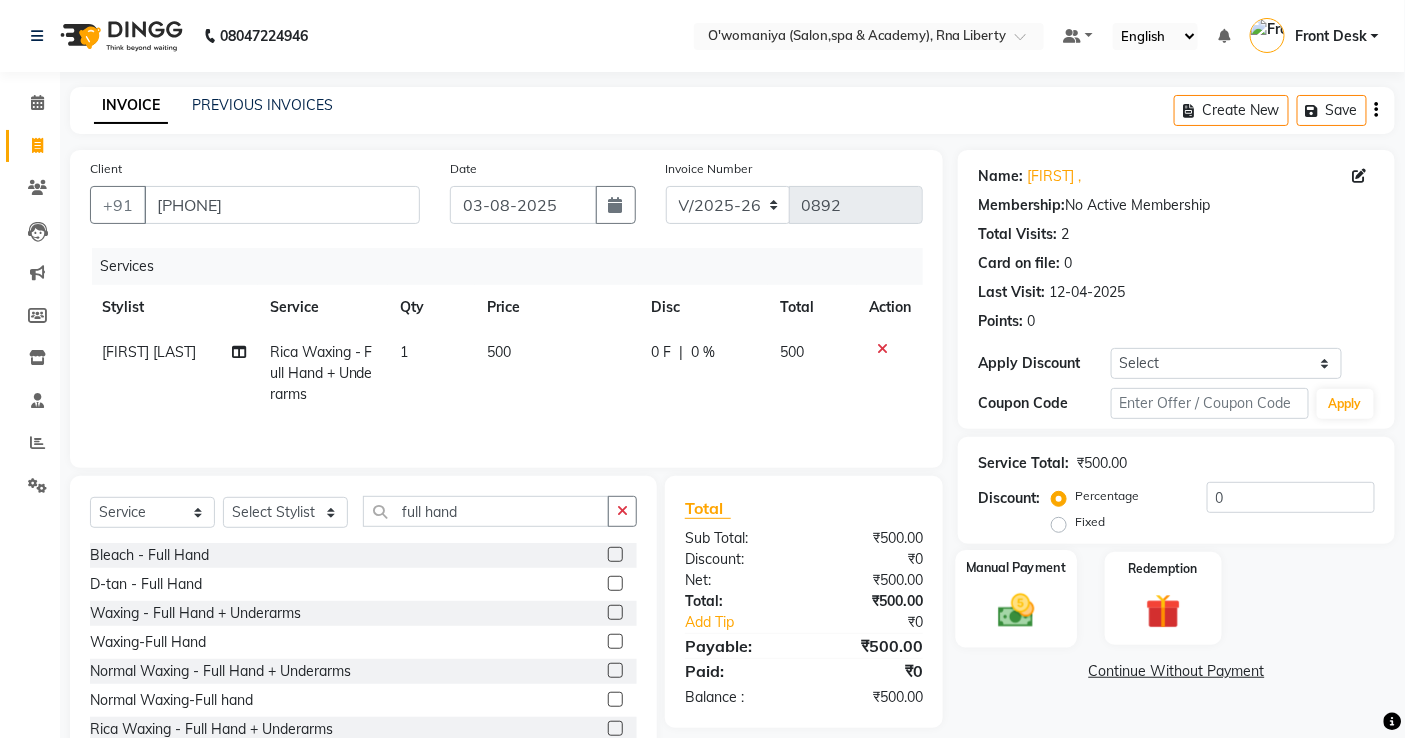 scroll, scrollTop: 64, scrollLeft: 0, axis: vertical 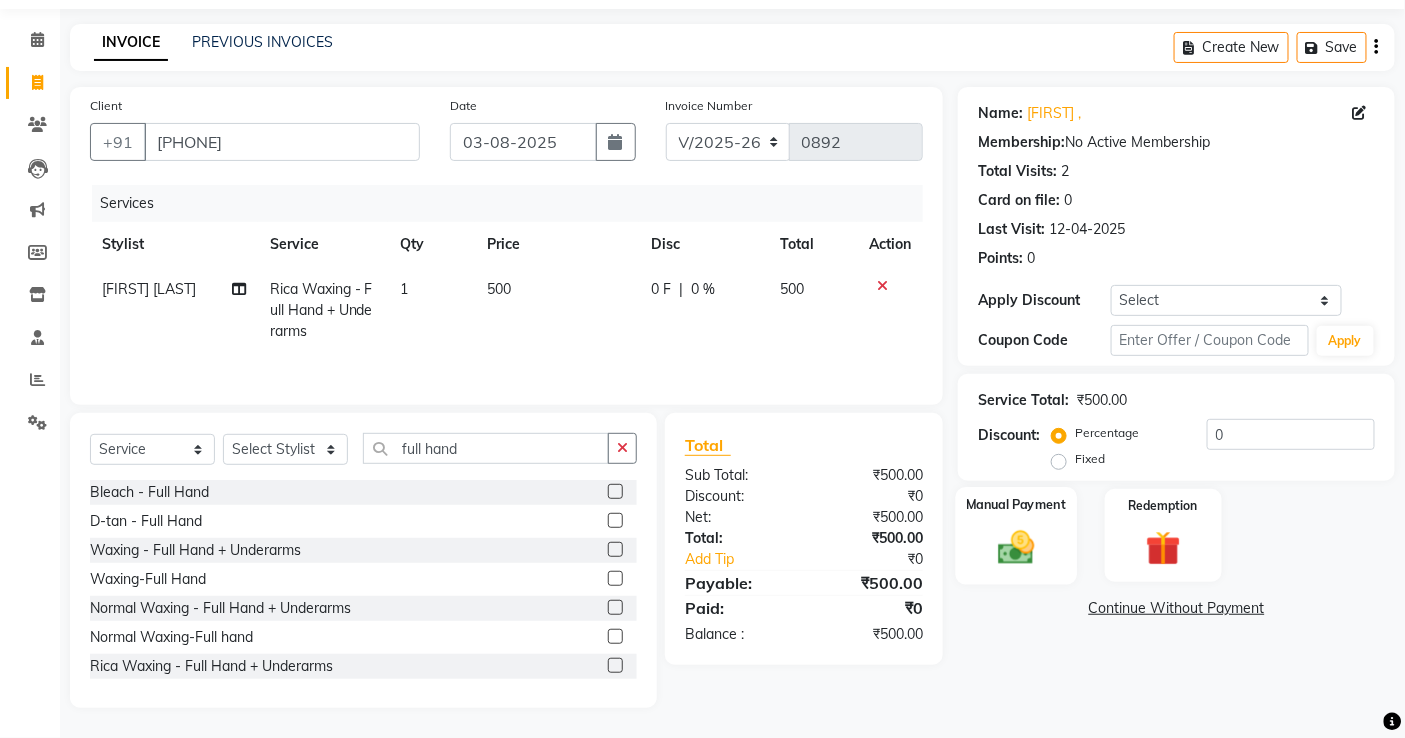 click 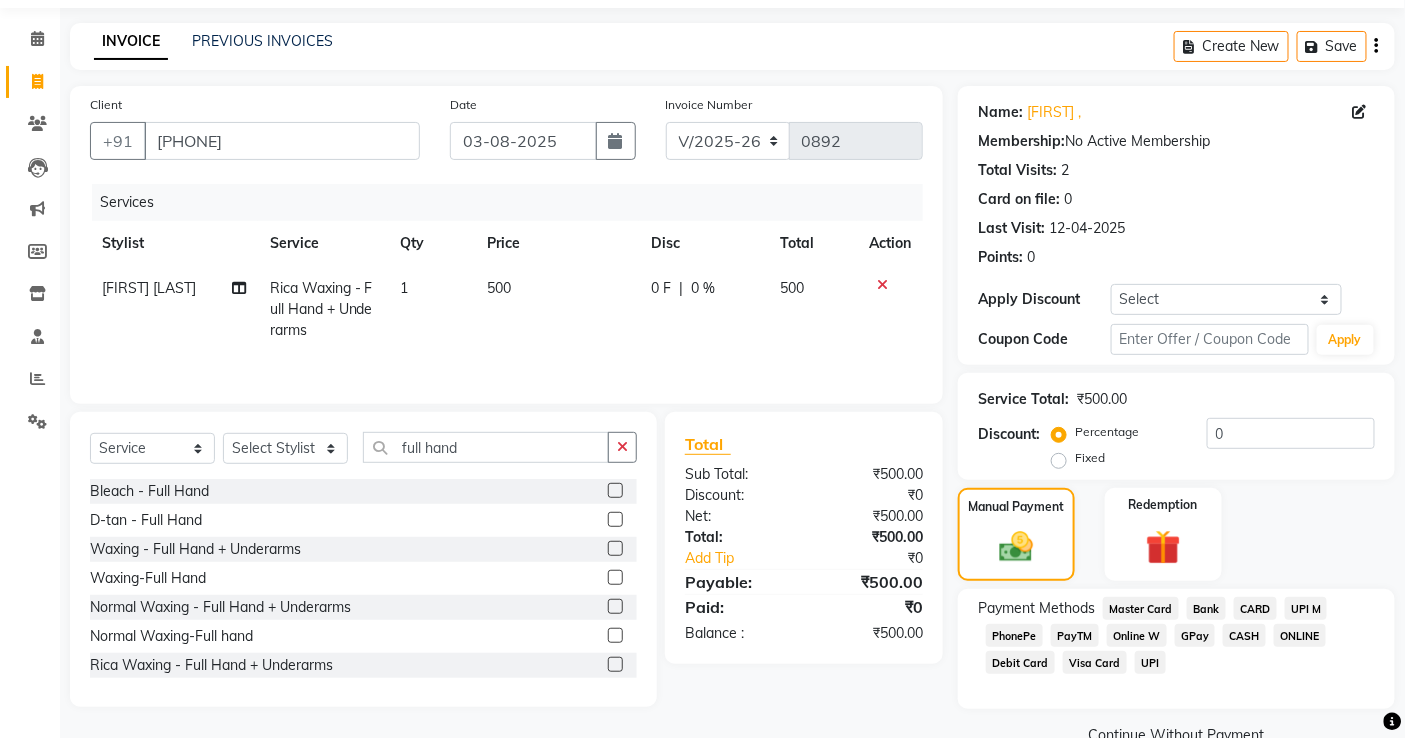 click on "GPay" 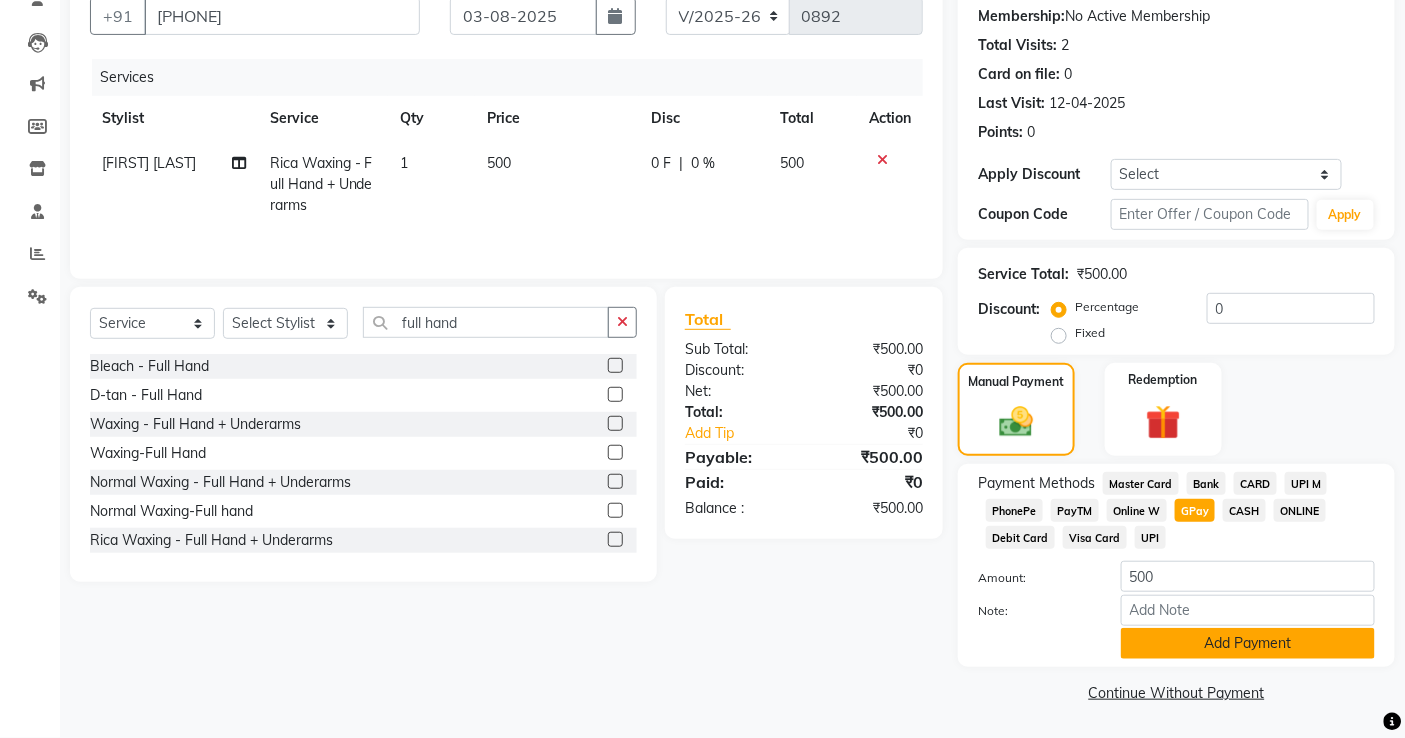 click on "Add Payment" 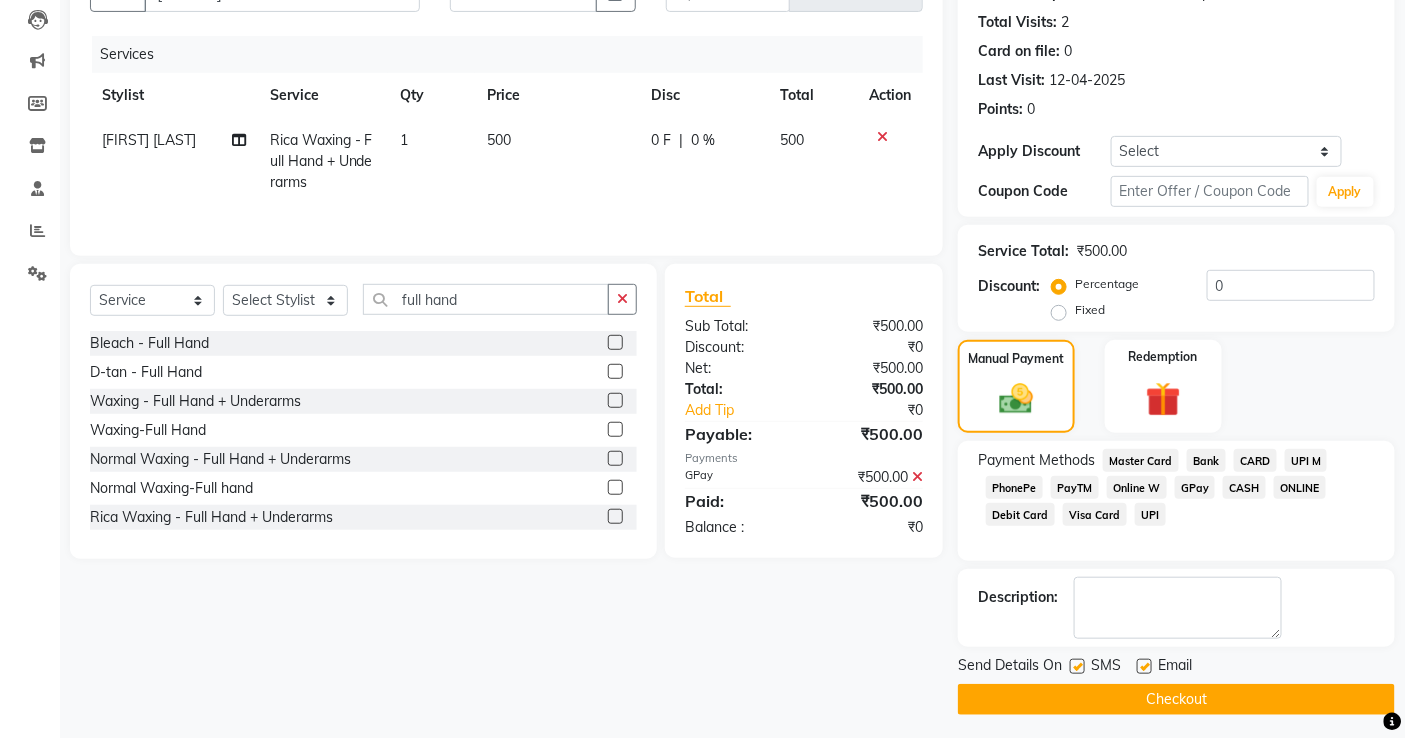 scroll, scrollTop: 218, scrollLeft: 0, axis: vertical 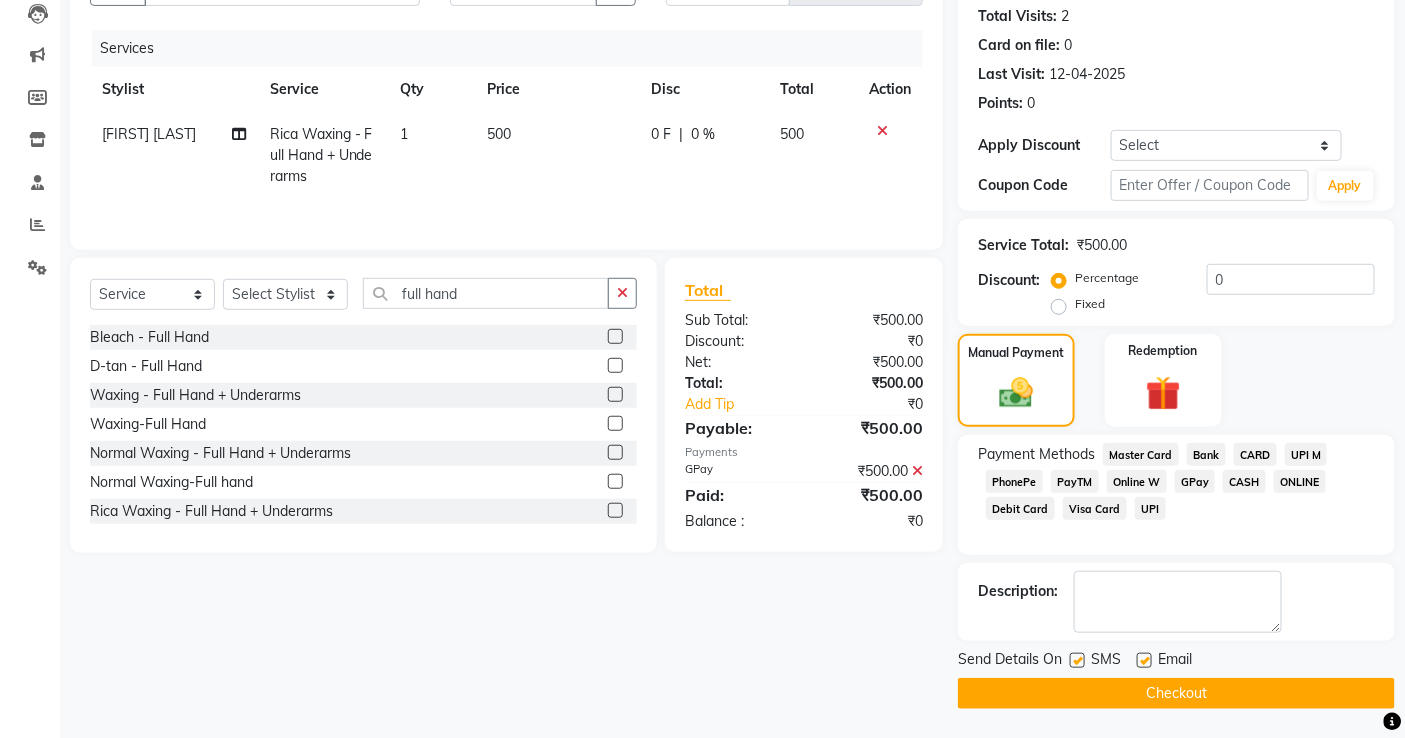 click 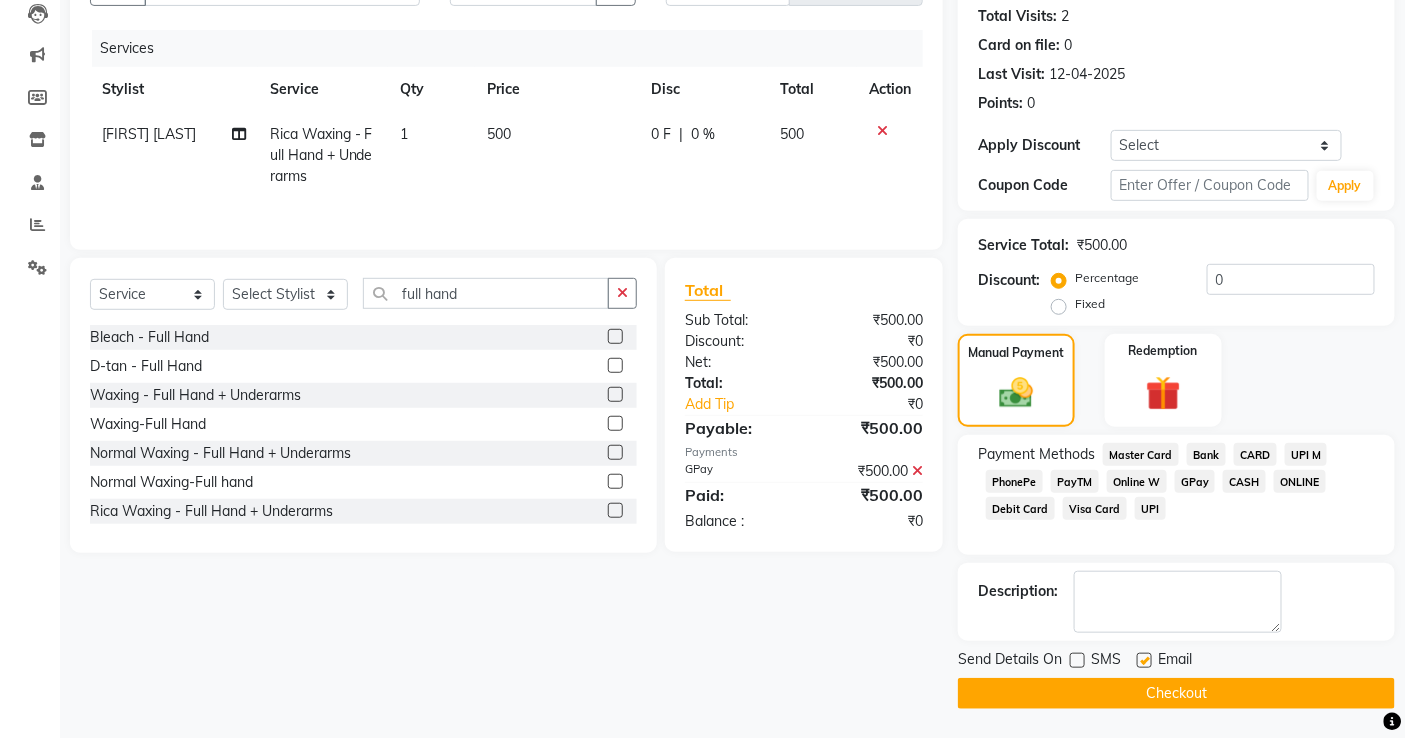 click on "Checkout" 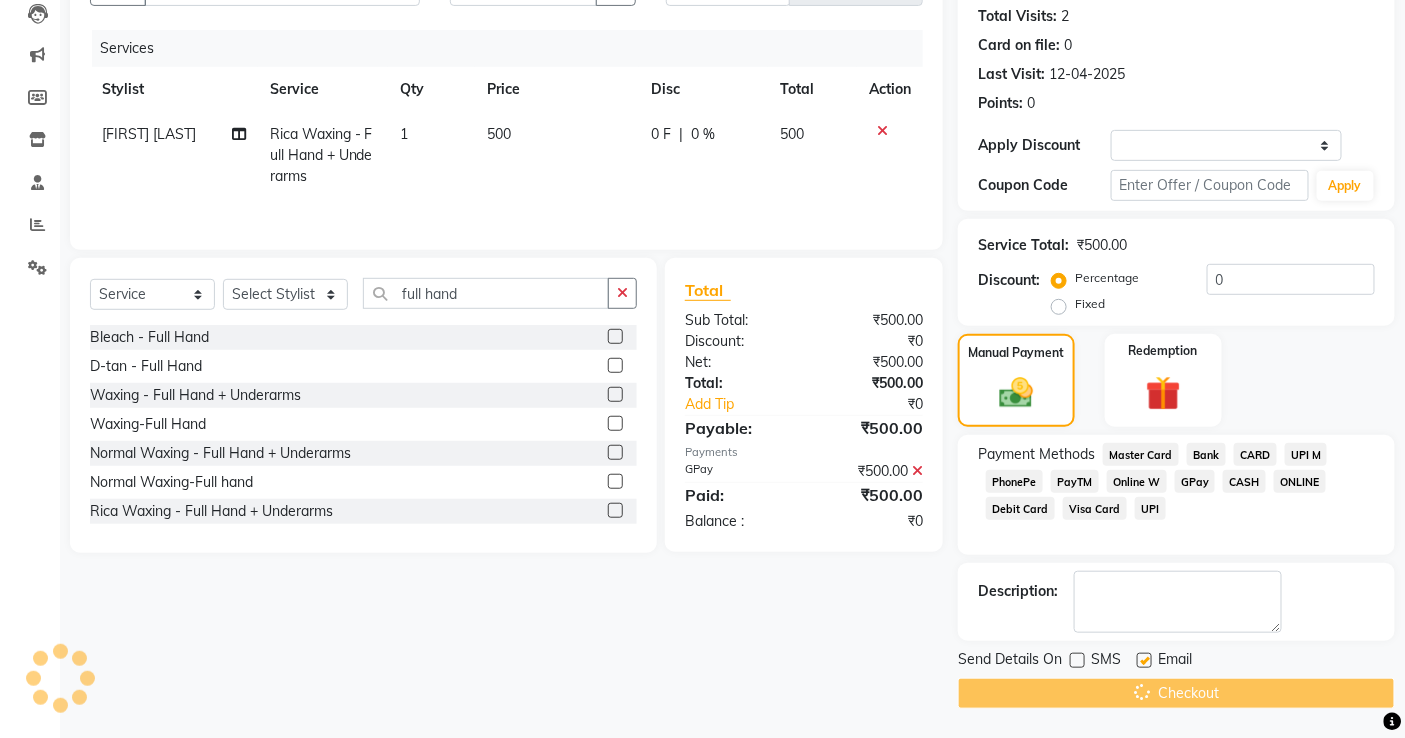 scroll, scrollTop: 0, scrollLeft: 0, axis: both 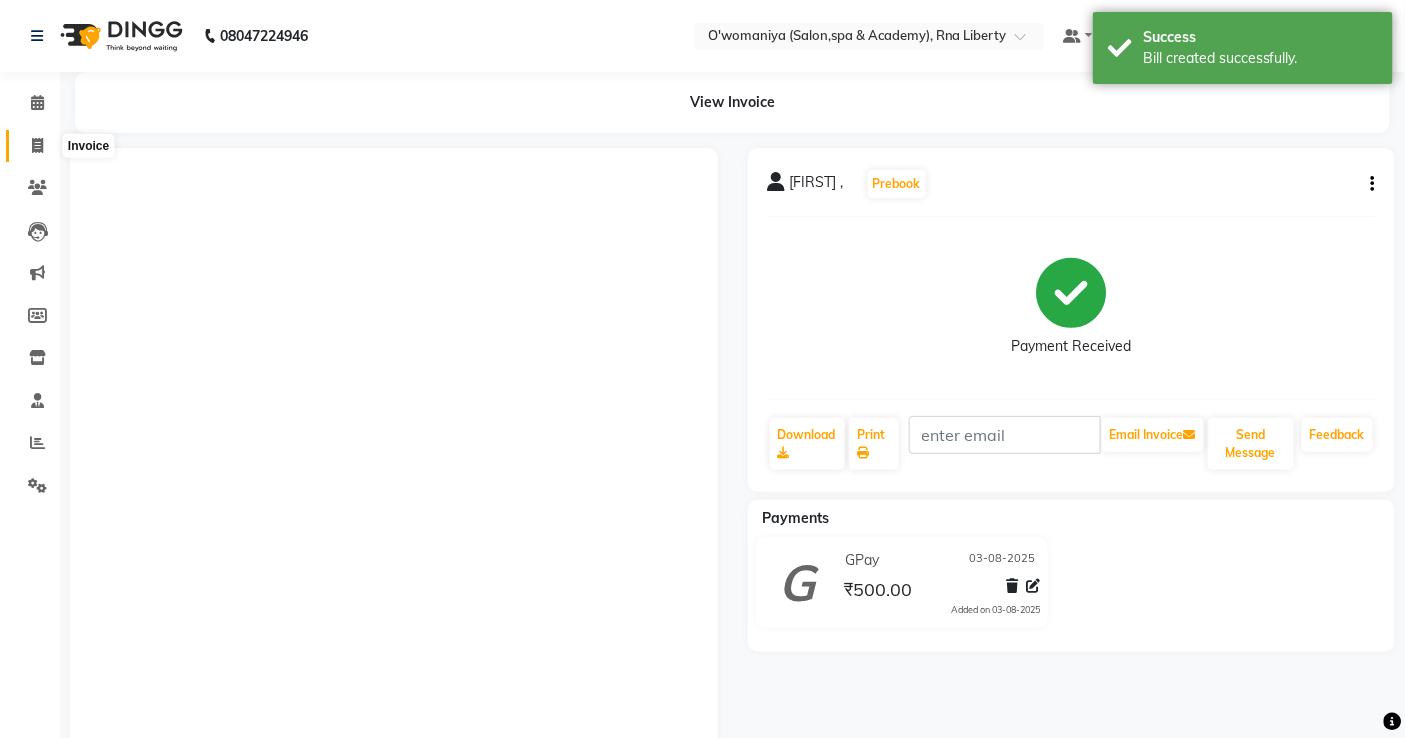 click 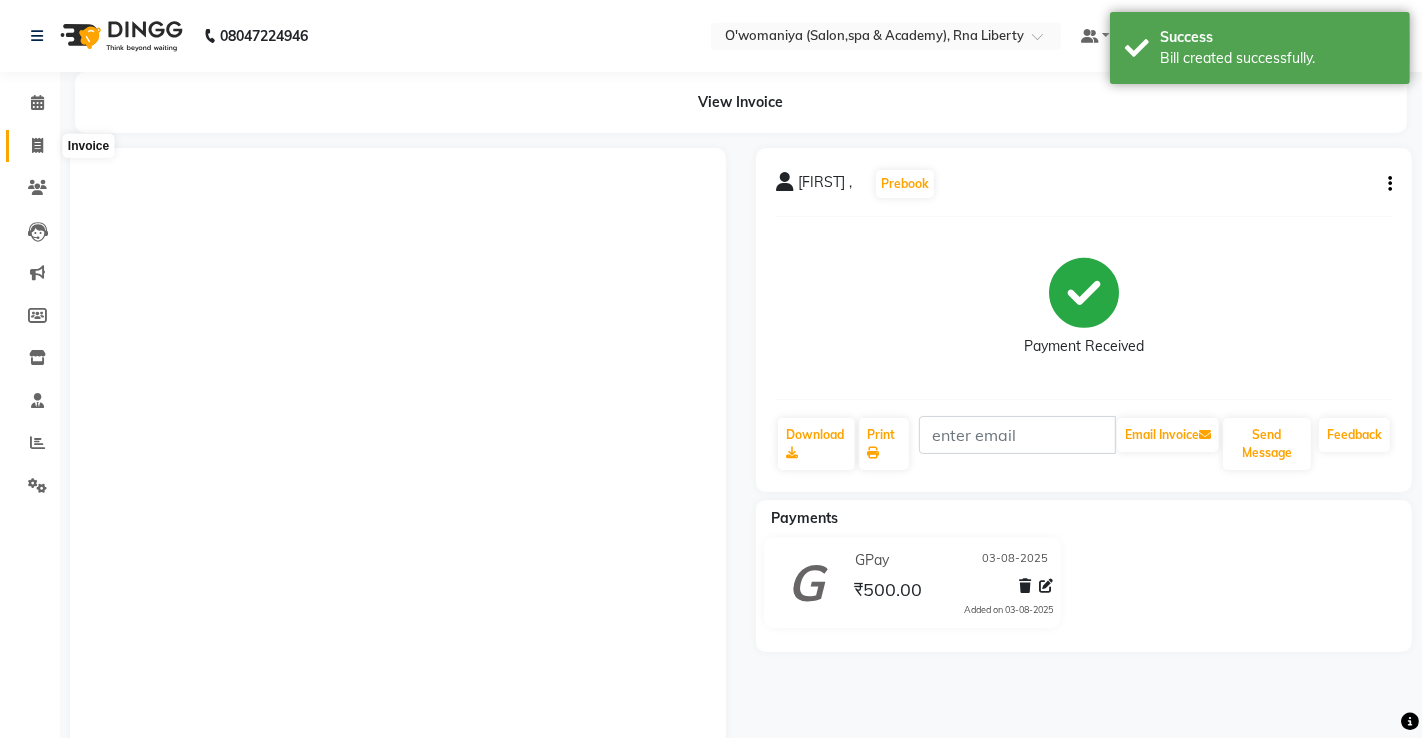 select on "service" 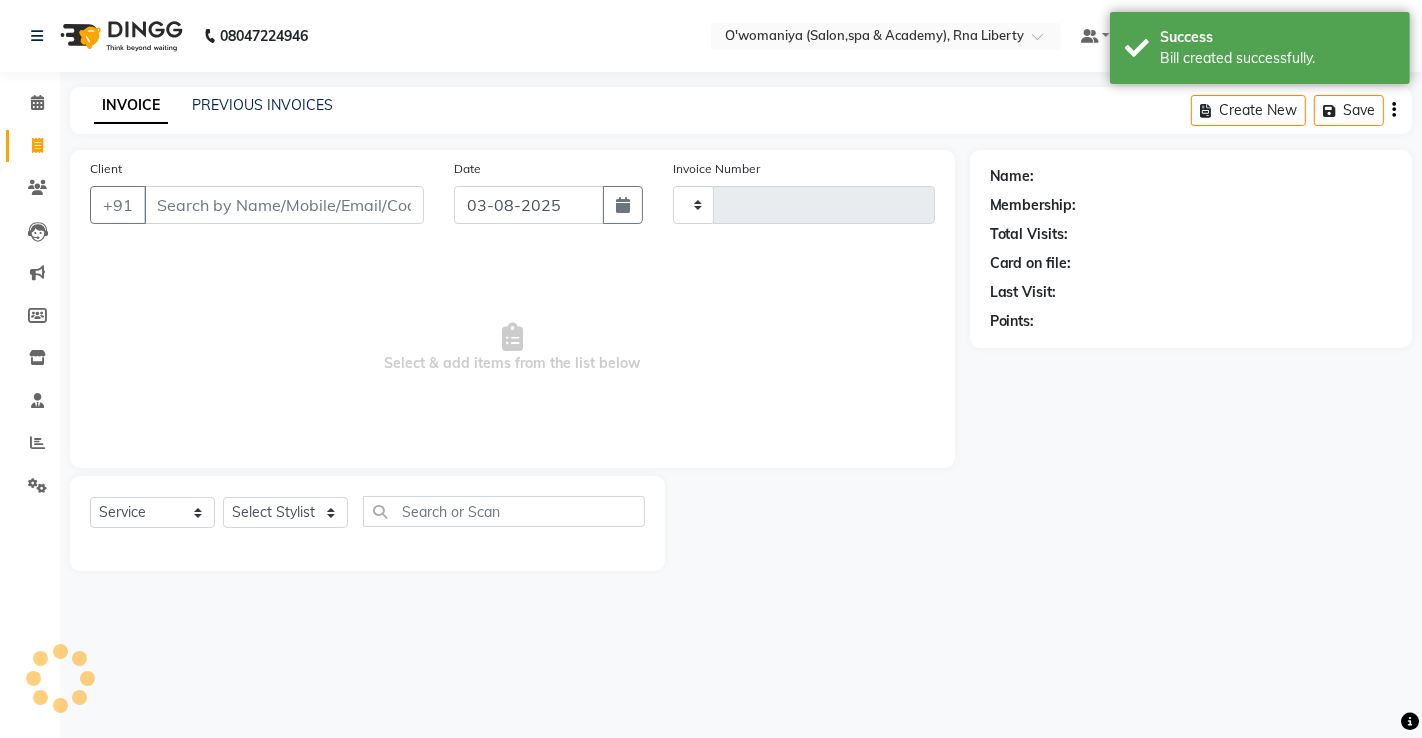 type on "0893" 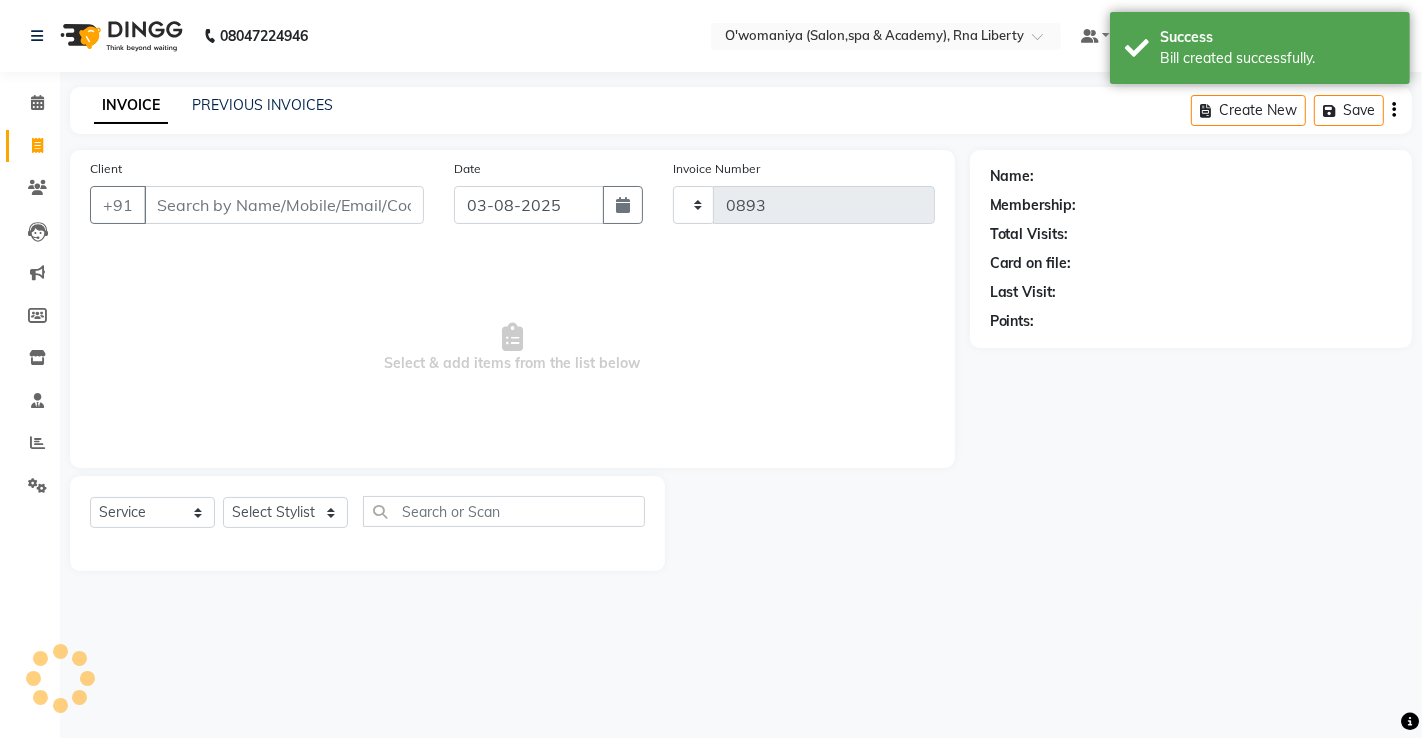 select on "5532" 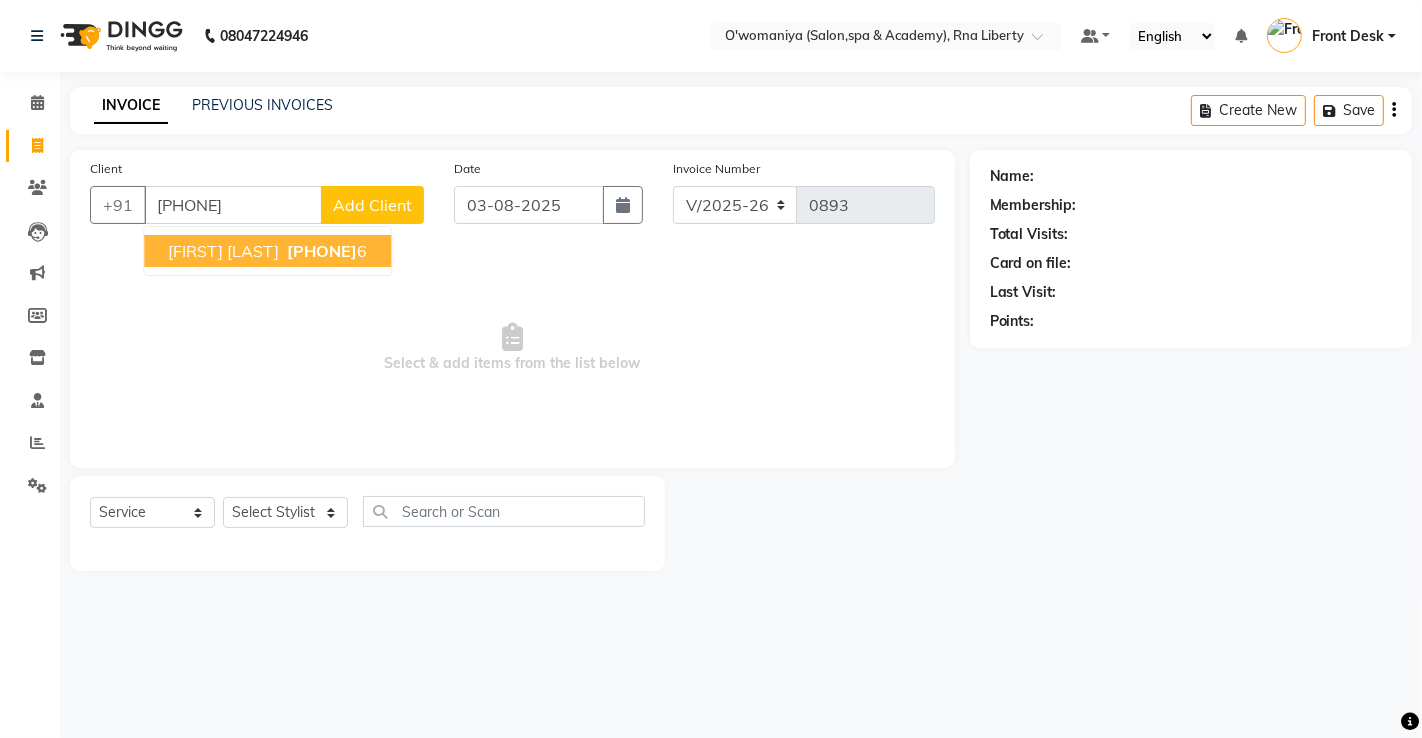 click on "702118012" at bounding box center (322, 251) 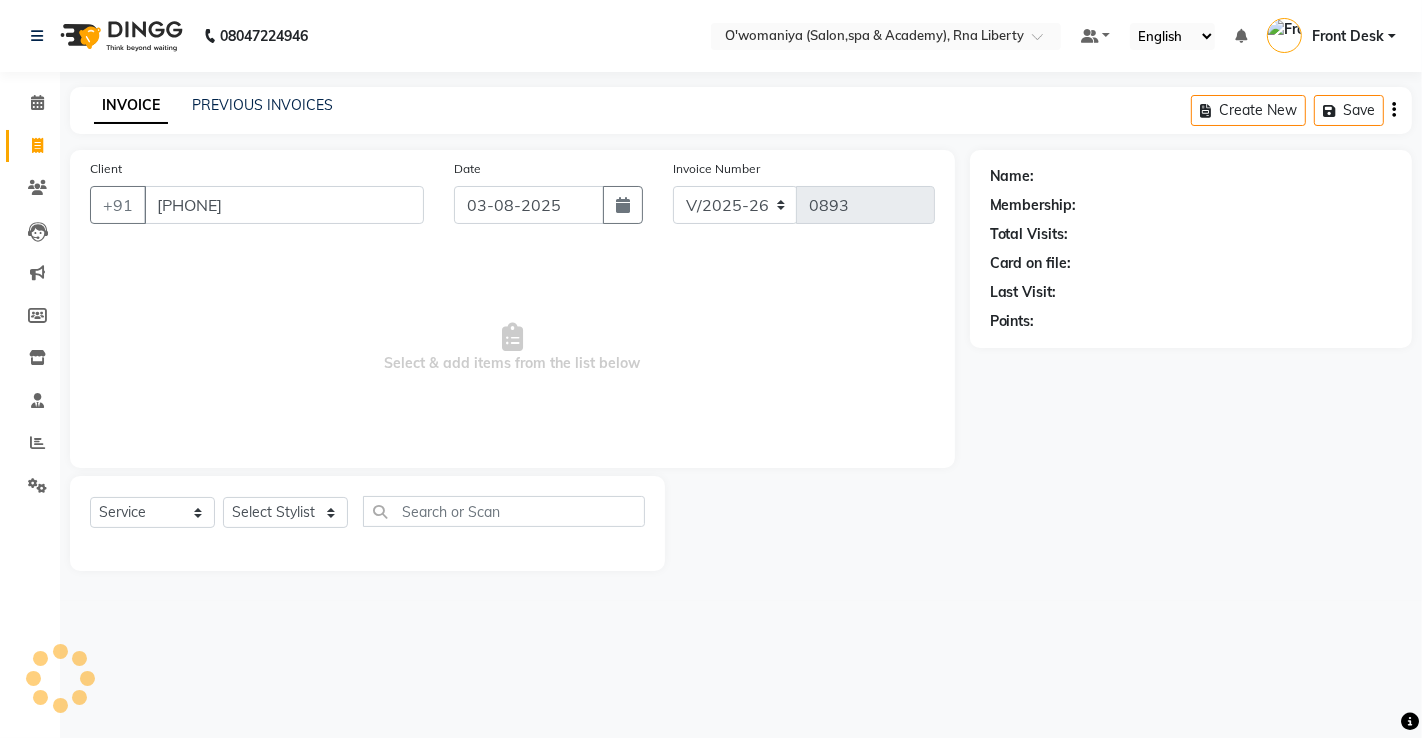 type on "[PHONE]" 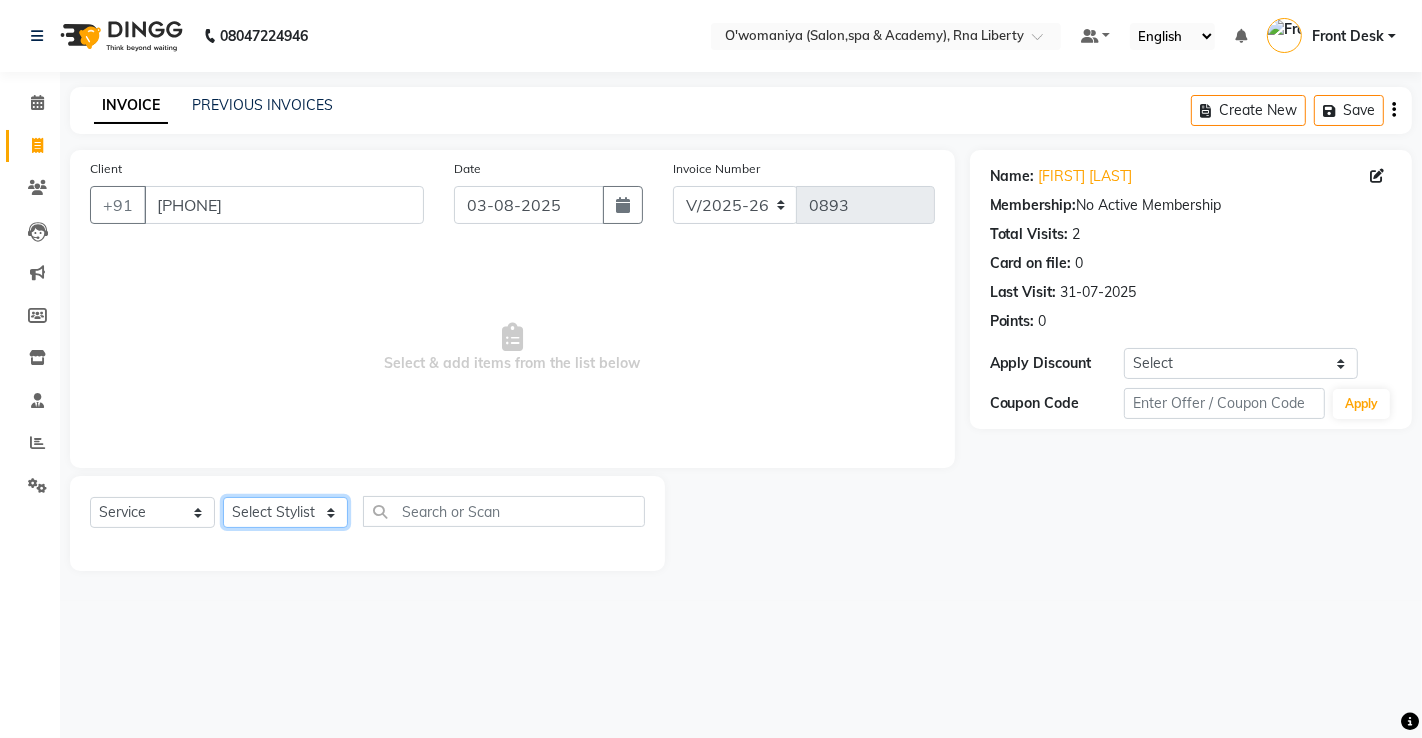 click on "Select Stylist abdul [LAST] [FIRST] [FIRST] [LAST]   [FIRST] [LAST] [FIRST] [LAST] [FIRST] [LAST] Front Desk [FIRST] [FIRST] [LAST] [FIRST]    [FIRST]  [FIRST] [LAST]   [FIRST] [LAST]   [FIRST]   [FIRST] [LAST]    [FIRST]    [FIRST]   [FIRST] [LAST]    [FIRST] [LAST]   [FIRST] [LAST]    [FIRST] [LAST]    [FIRST] [LAST]   [FIRST] [LAST]   [FIRST] [LAST]   [FIRST] [LAST]   [FIRST] [LAST]   [FIRST] [LAST]   [FIRST] [LAST]" 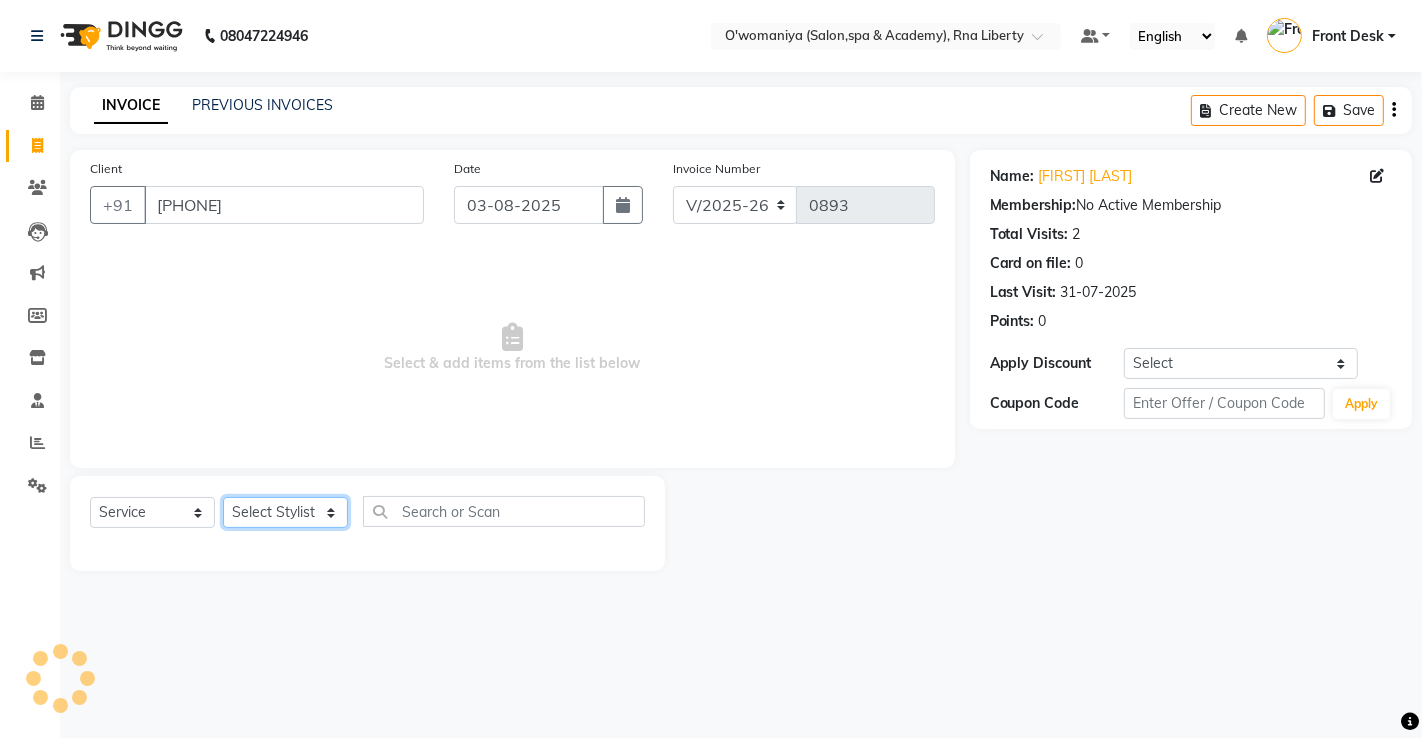click on "Select Stylist abdul [LAST] [FIRST] [FIRST] [LAST]   [FIRST] [LAST] [FIRST] [LAST] [FIRST] [LAST] Front Desk [FIRST] [FIRST] [LAST] [FIRST]    [FIRST]  [FIRST] [LAST]   [FIRST] [LAST]   [FIRST]   [FIRST] [LAST]    [FIRST]    [FIRST]   [FIRST] [LAST]    [FIRST] [LAST]   [FIRST] [LAST]    [FIRST] [LAST]    [FIRST] [LAST]   [FIRST] [LAST]   [FIRST] [LAST]   [FIRST] [LAST]   [FIRST] [LAST]   [FIRST] [LAST]   [FIRST] [LAST]" 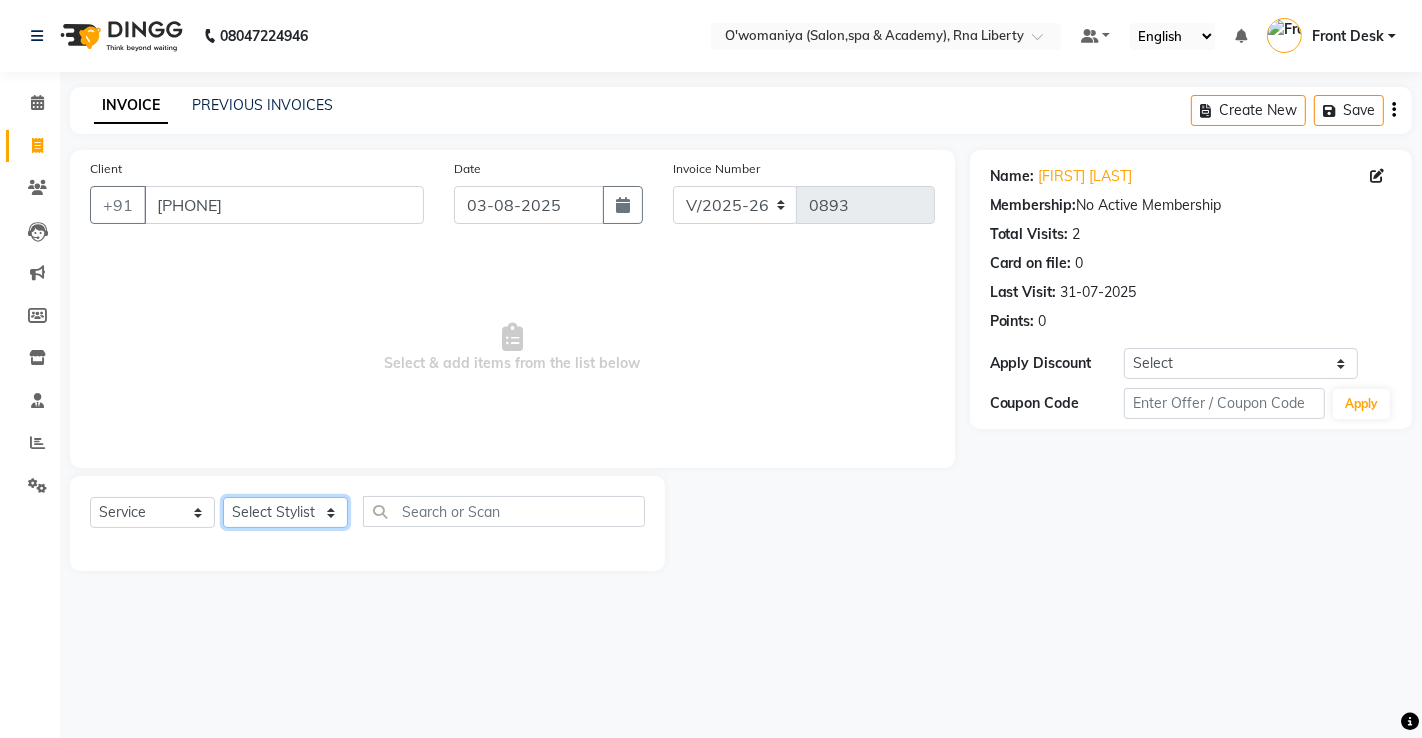 select on "37294" 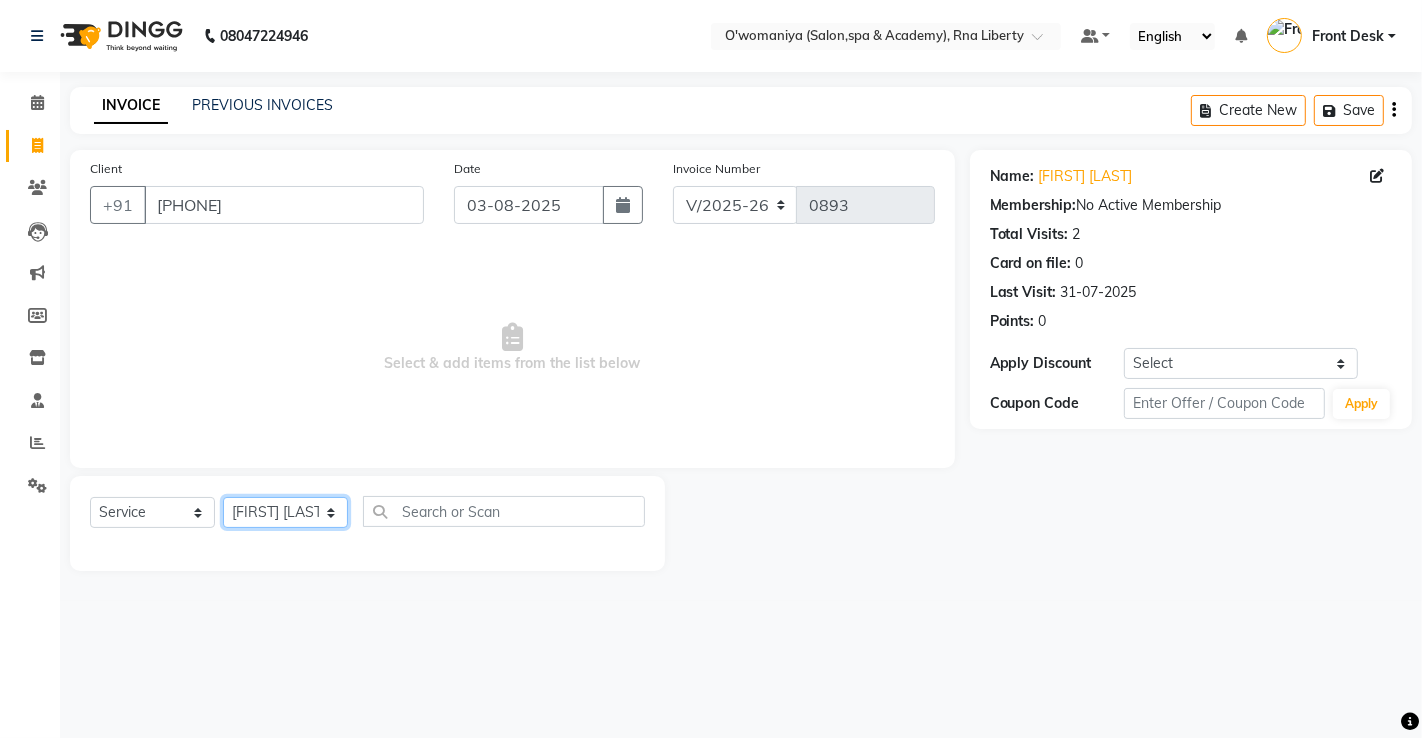click on "Select Stylist abdul [LAST] [FIRST] [FIRST] [LAST]   [FIRST] [LAST] [FIRST] [LAST] [FIRST] [LAST] Front Desk [FIRST] [FIRST] [LAST] [FIRST]    [FIRST]  [FIRST] [LAST]   [FIRST] [LAST]   [FIRST]   [FIRST] [LAST]    [FIRST]    [FIRST]   [FIRST] [LAST]    [FIRST] [LAST]   [FIRST] [LAST]    [FIRST] [LAST]    [FIRST] [LAST]   [FIRST] [LAST]   [FIRST] [LAST]   [FIRST] [LAST]   [FIRST] [LAST]   [FIRST] [LAST]   [FIRST] [LAST]" 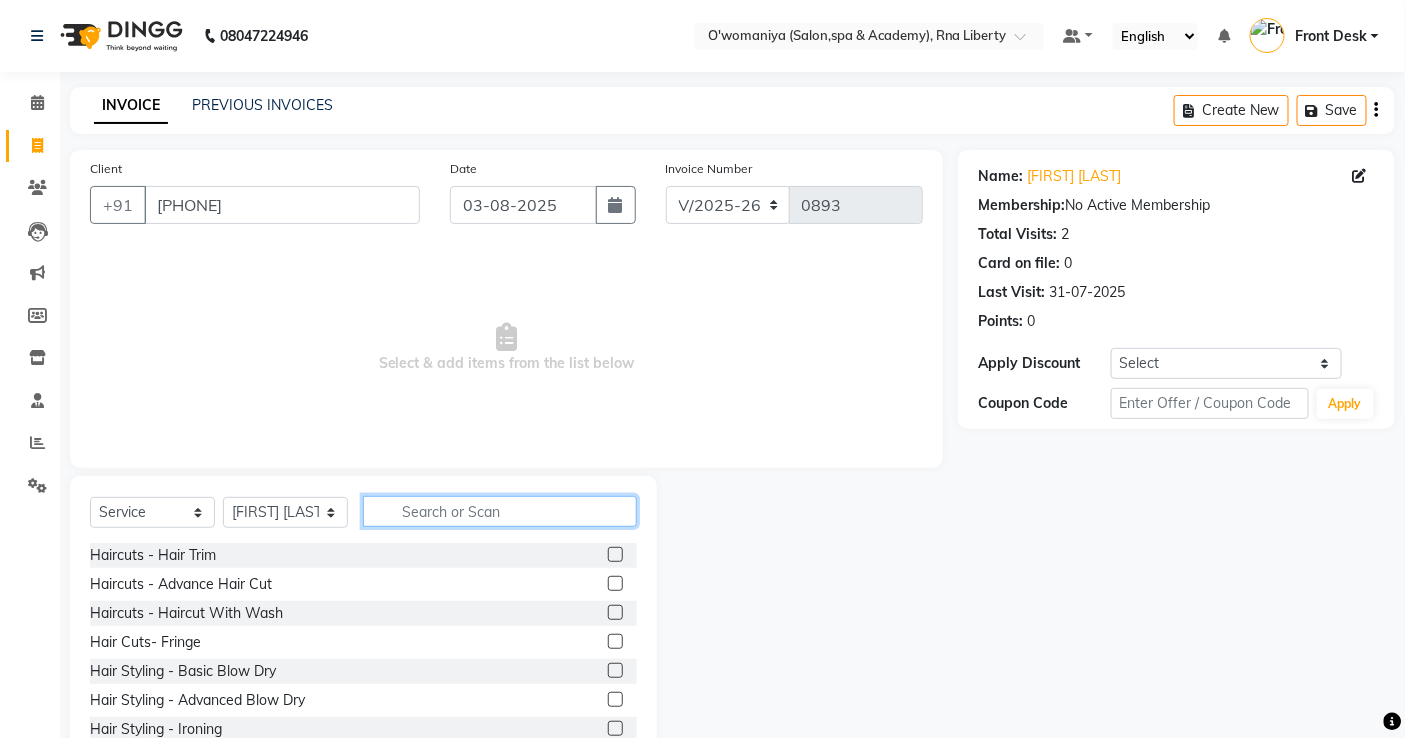 click 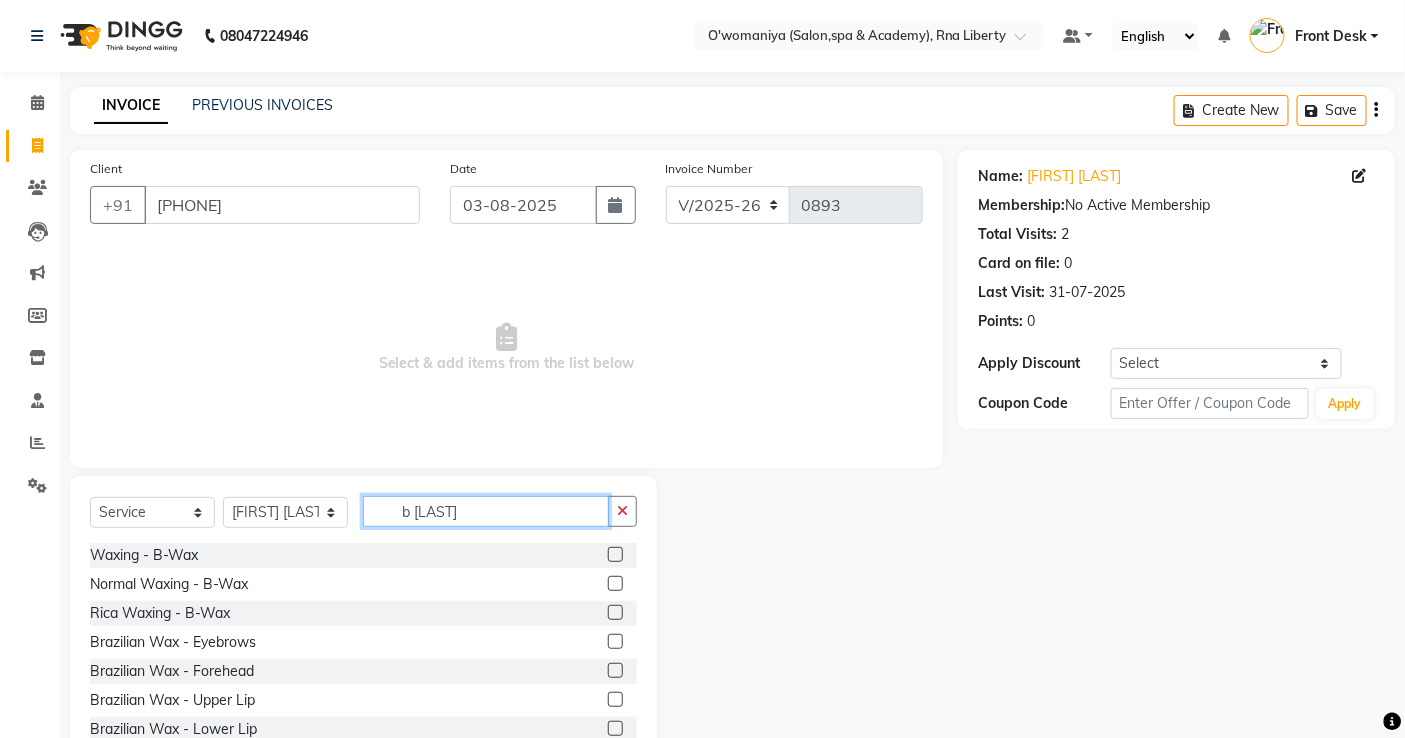 type on "b wax" 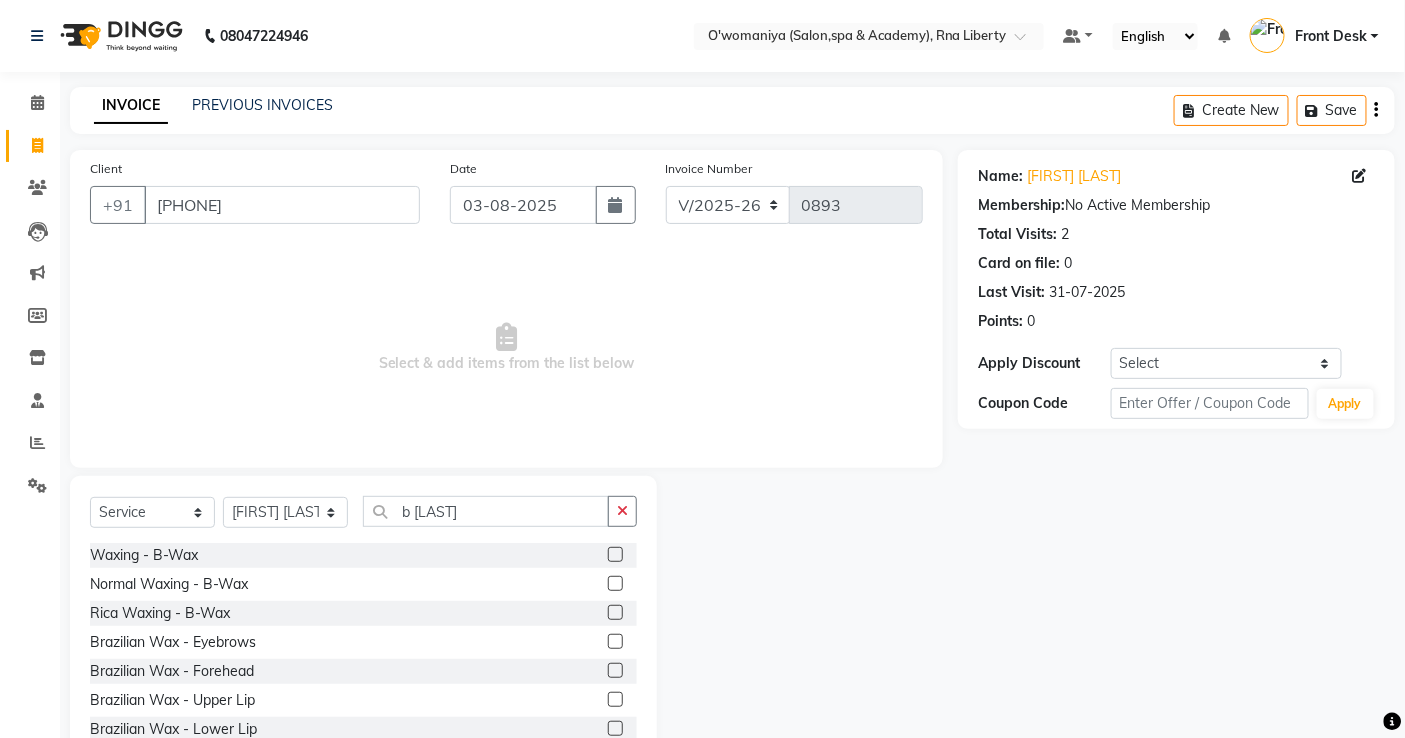 click 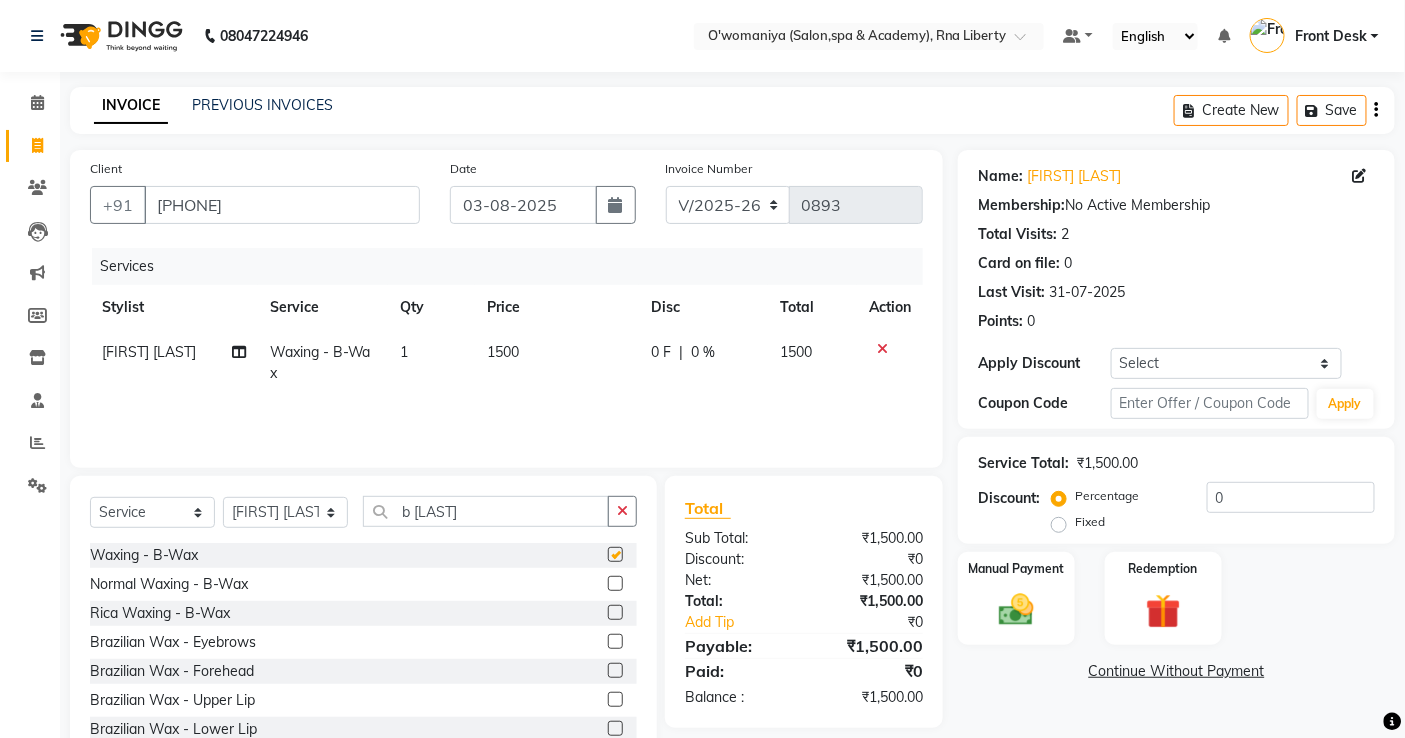 checkbox on "false" 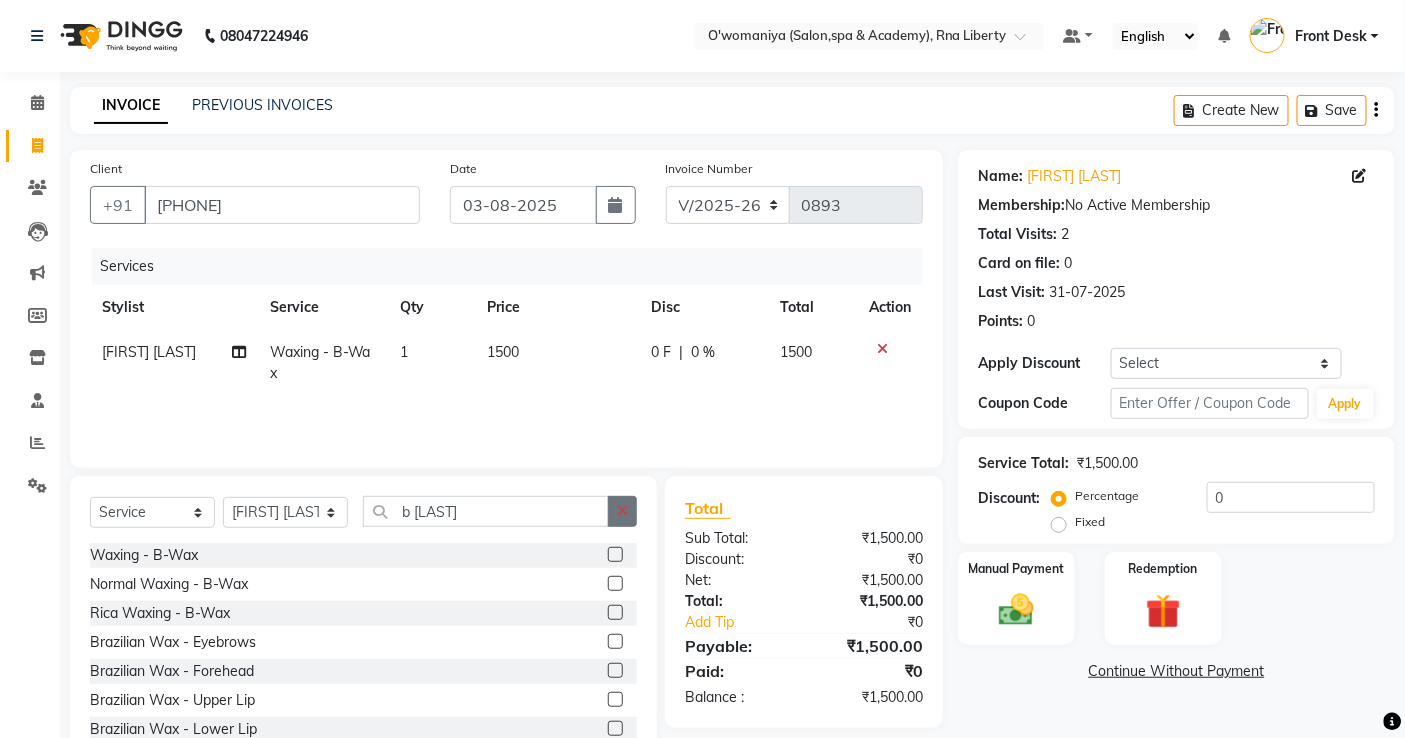 click 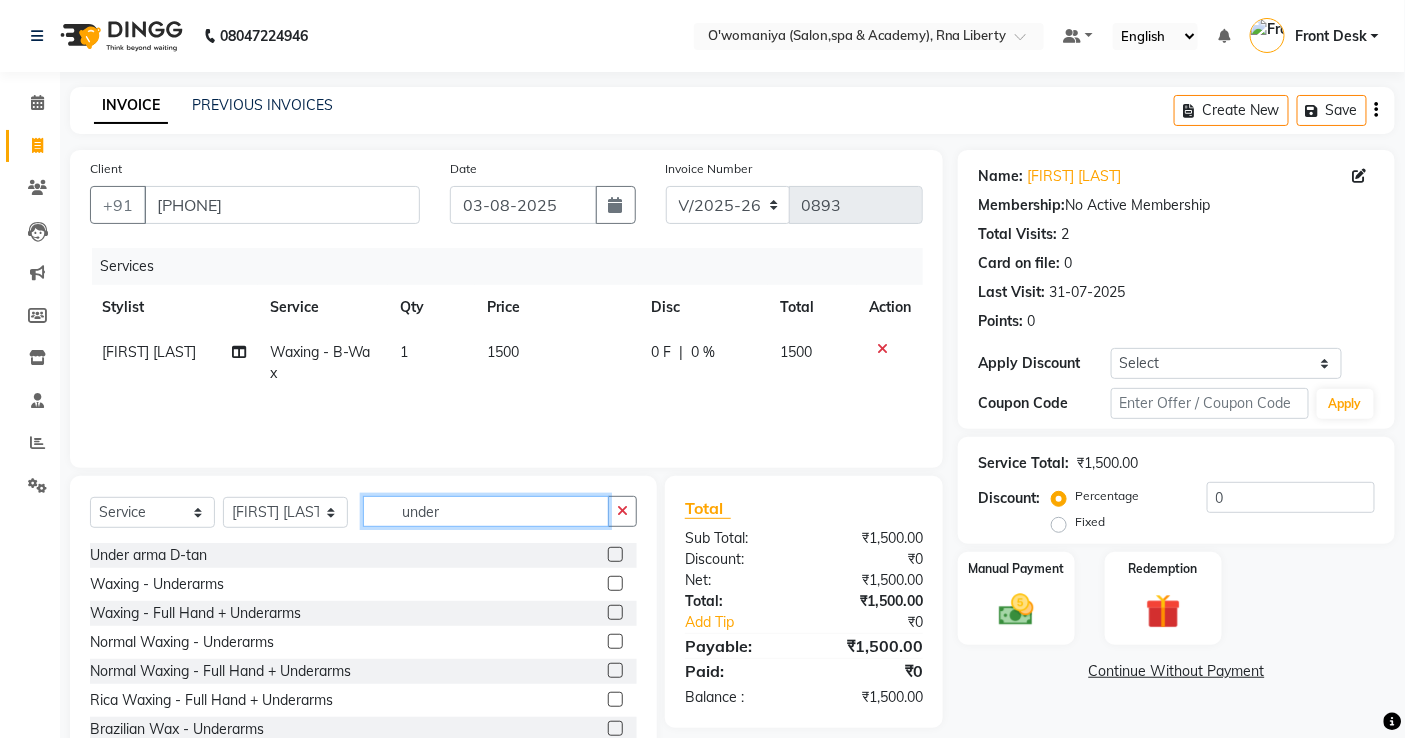 type on "under" 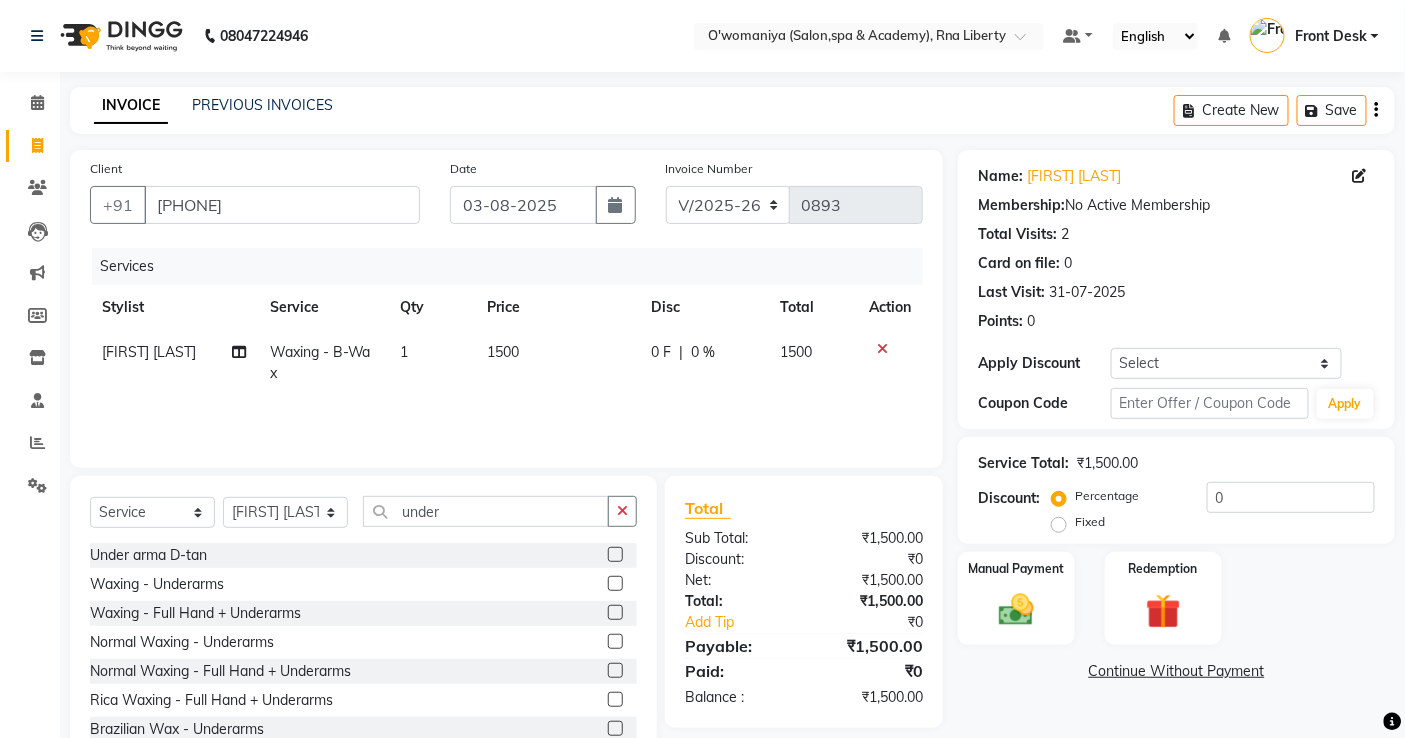 click 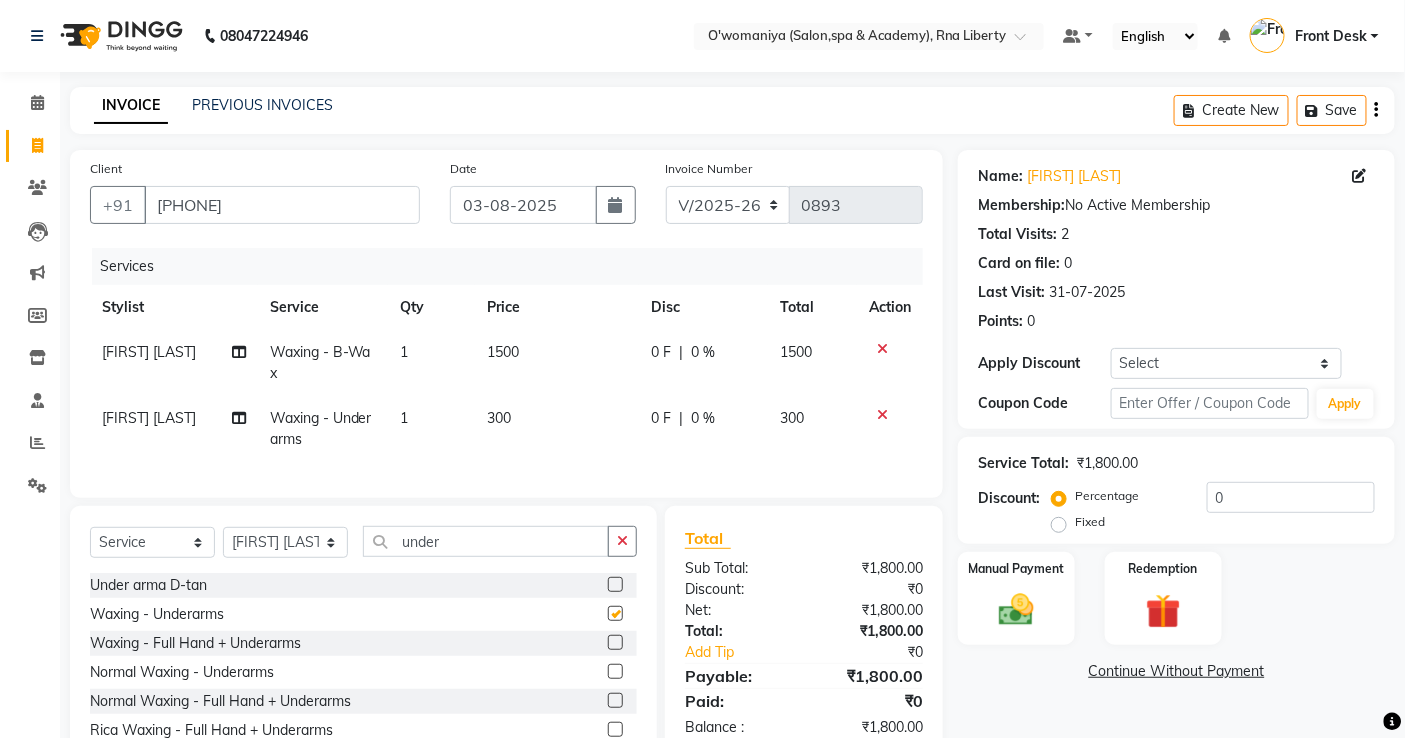 checkbox on "false" 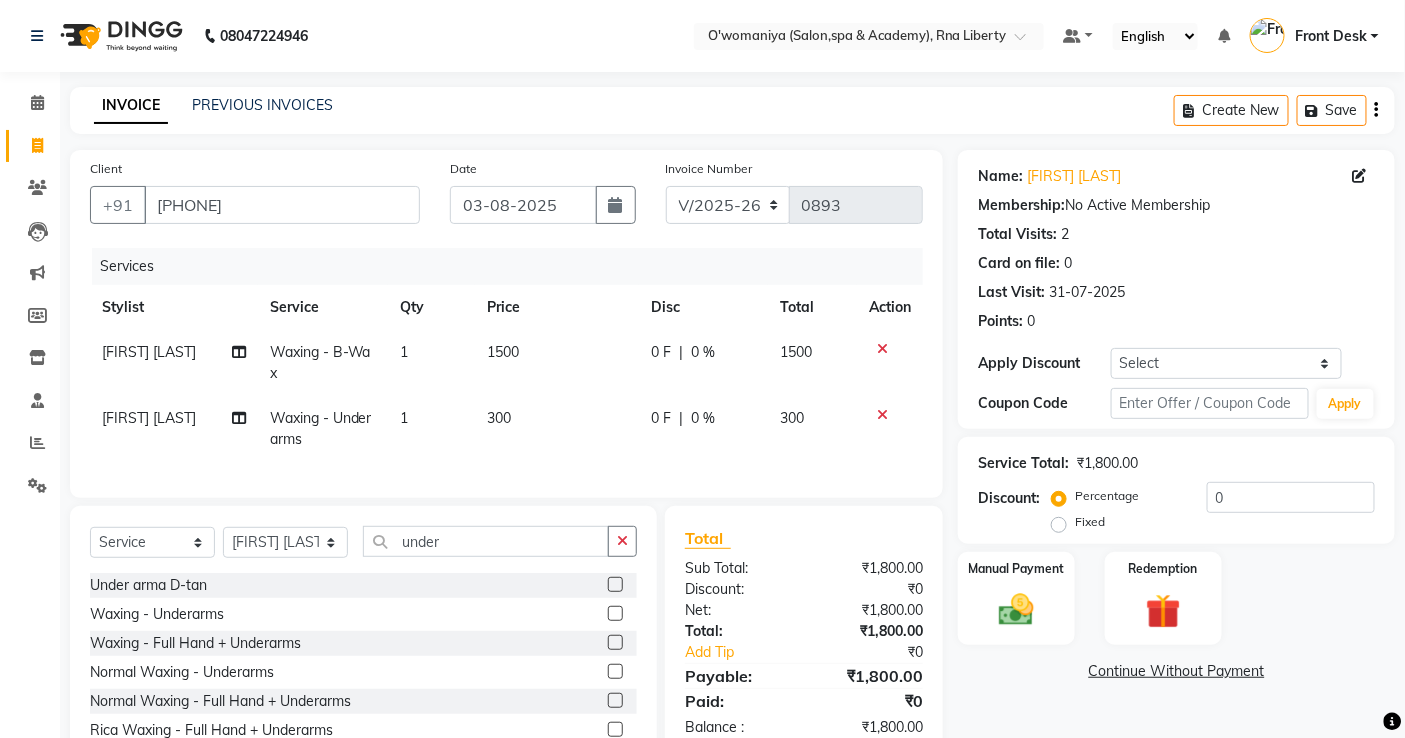 click on "300" 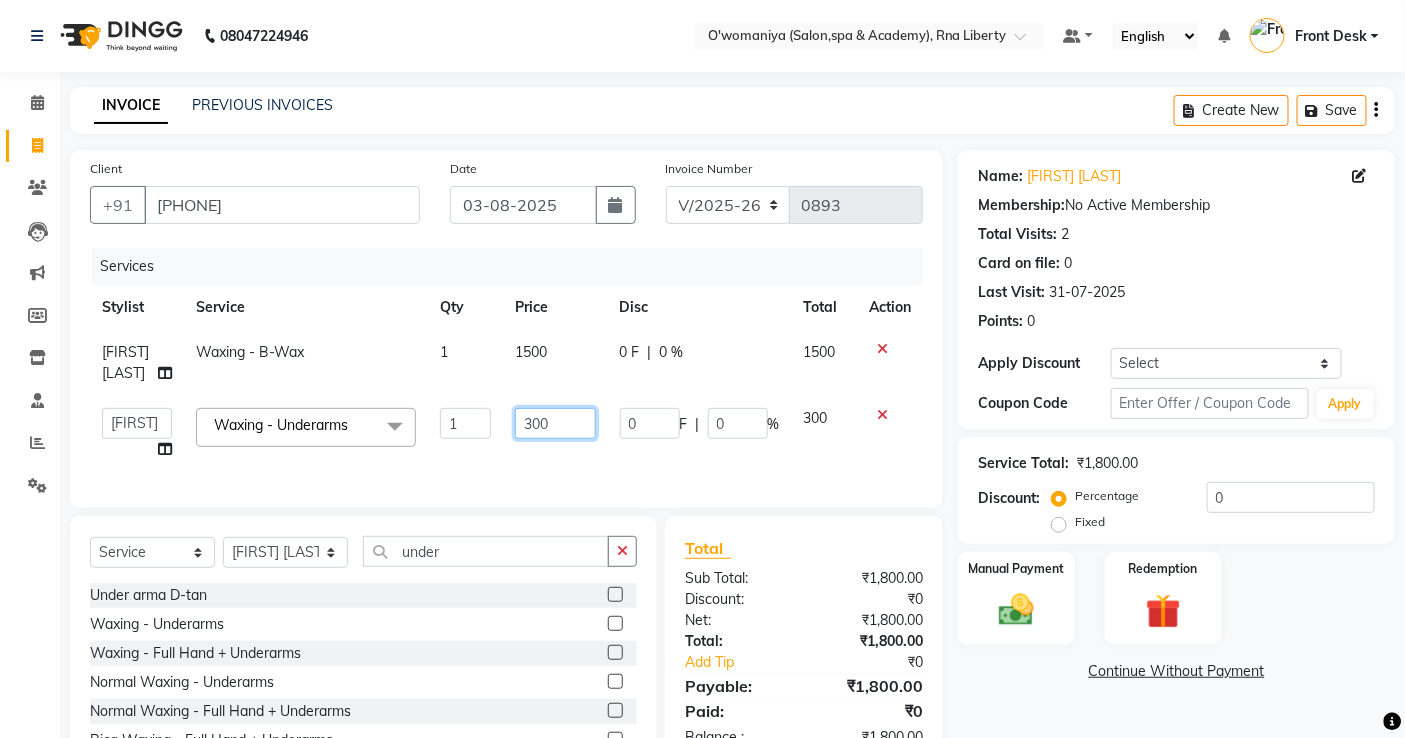 drag, startPoint x: 555, startPoint y: 452, endPoint x: 526, endPoint y: 464, distance: 31.38471 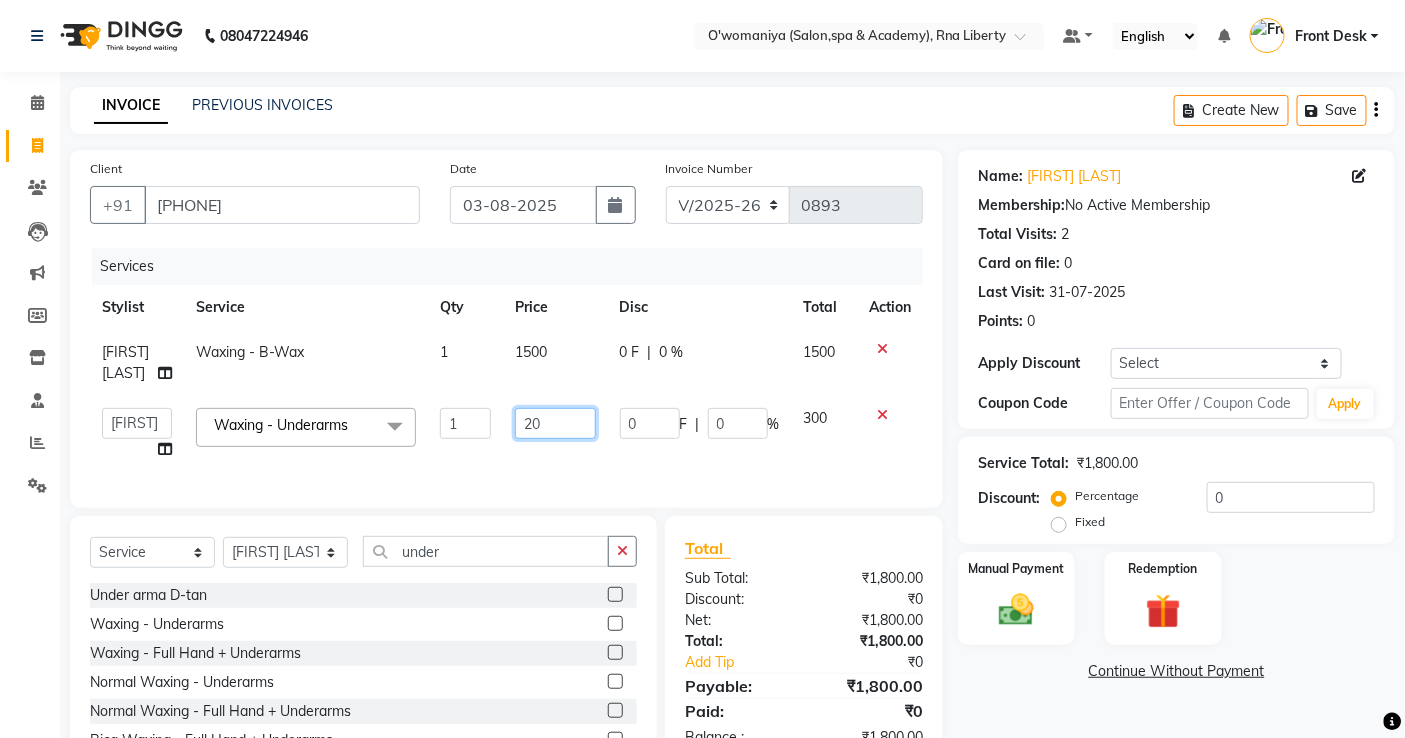 type on "200" 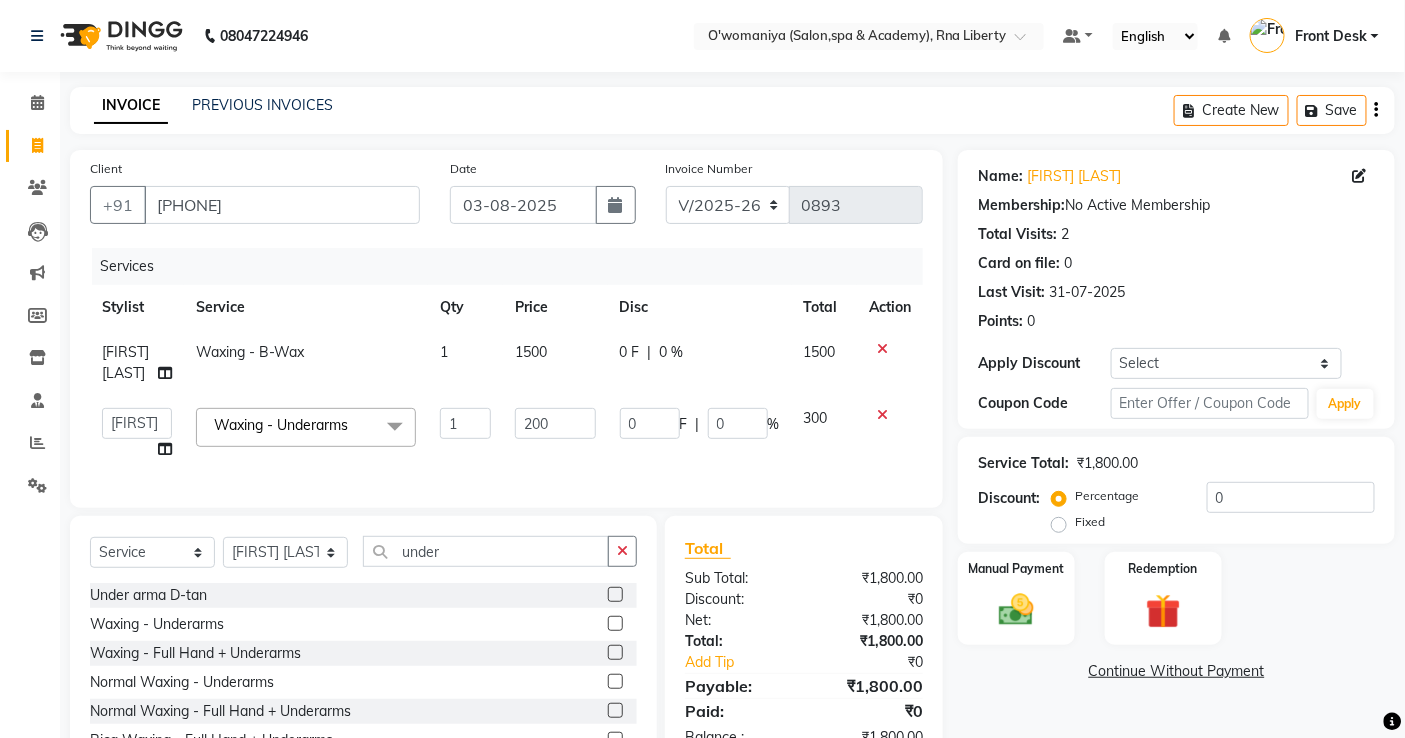 click on "Services Stylist Service Qty Price Disc Total Action Lavina Fernandez  Waxing - B-Wax 1 1500 0 F | 0 % 1500  abdul   Afreen Shaikh   ANITA   Azeem Qureshi     Dilshad Ali   Faizan Siddqui   Front Desk   gaurav   Jatin Mane   Jyoti    Kajal  Ritesh Raaj   kevat jadhav   Kuldeep   Lavina Fernandez    madhuri    Mahi   Manohar kakad    Maymol R Kinny   Mona Dhanraaj Singh   Nidhi yadav    nikita mohite   Parveen Sheikh   Pinky   Reema  Ghosh   Ruby singh   Sanaya Agrawaal   Shanu Ansari   Sweeta Joseph  Waxing - Underarms  x Haircuts - Hair Trim Haircuts - Advance Hair Cut Haircuts - Haircut With Wash Hair Cuts- Fringe Hair Styling - Basic Blow Dry Hair Styling - Advanced Blow Dry Hair Styling - Ironing Hair Styling - Tongs Hair Styling - Crimping Hair Wash - Wash + Conditioning Hair Wash - Wash+ Conditioning Scalp Treatment - Dandruff Treatment Scalp Treatment - Hairfall Treatment Scalp Treatment - Wella plex Treatment Hair Spa - Up To Neck Hair Spa - Uptoshoulder Hair Spa - Below Shoulder Keratin - Upto Neck" 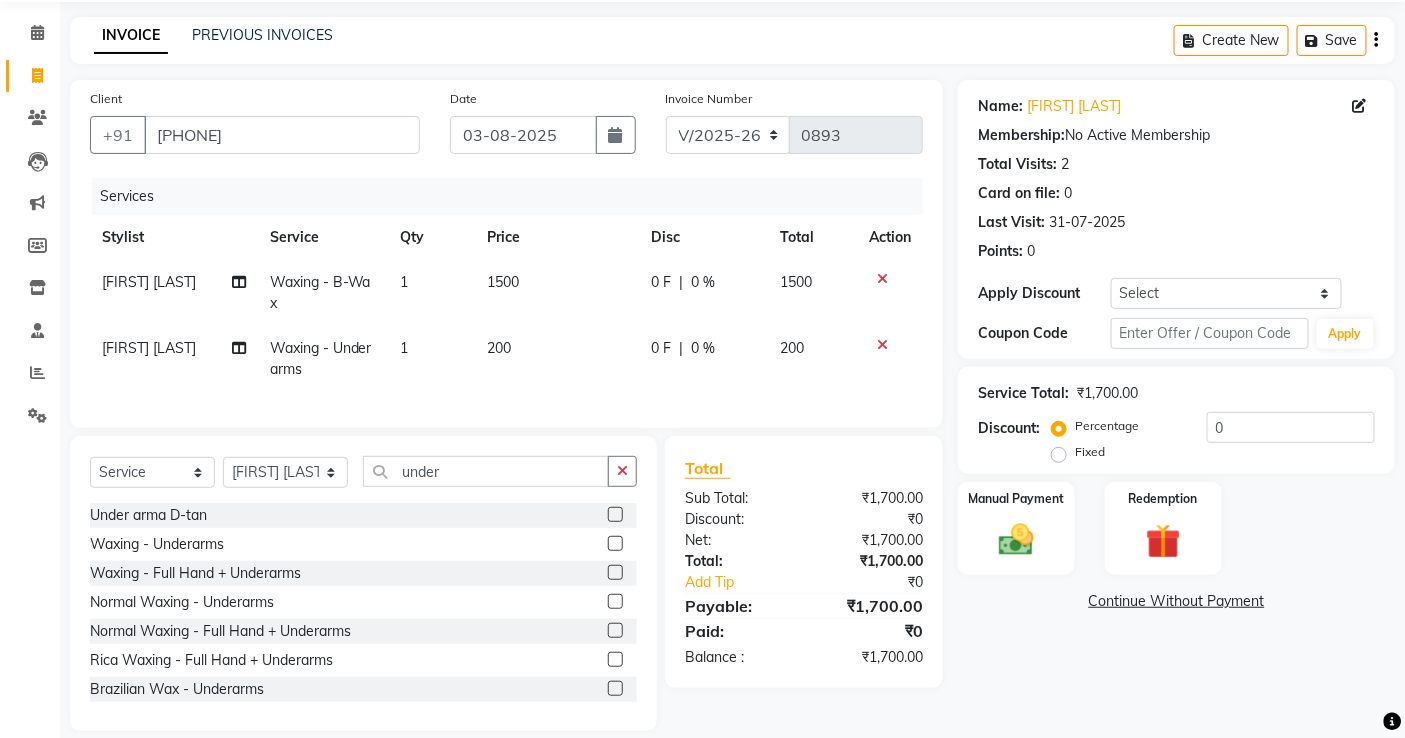 scroll, scrollTop: 108, scrollLeft: 0, axis: vertical 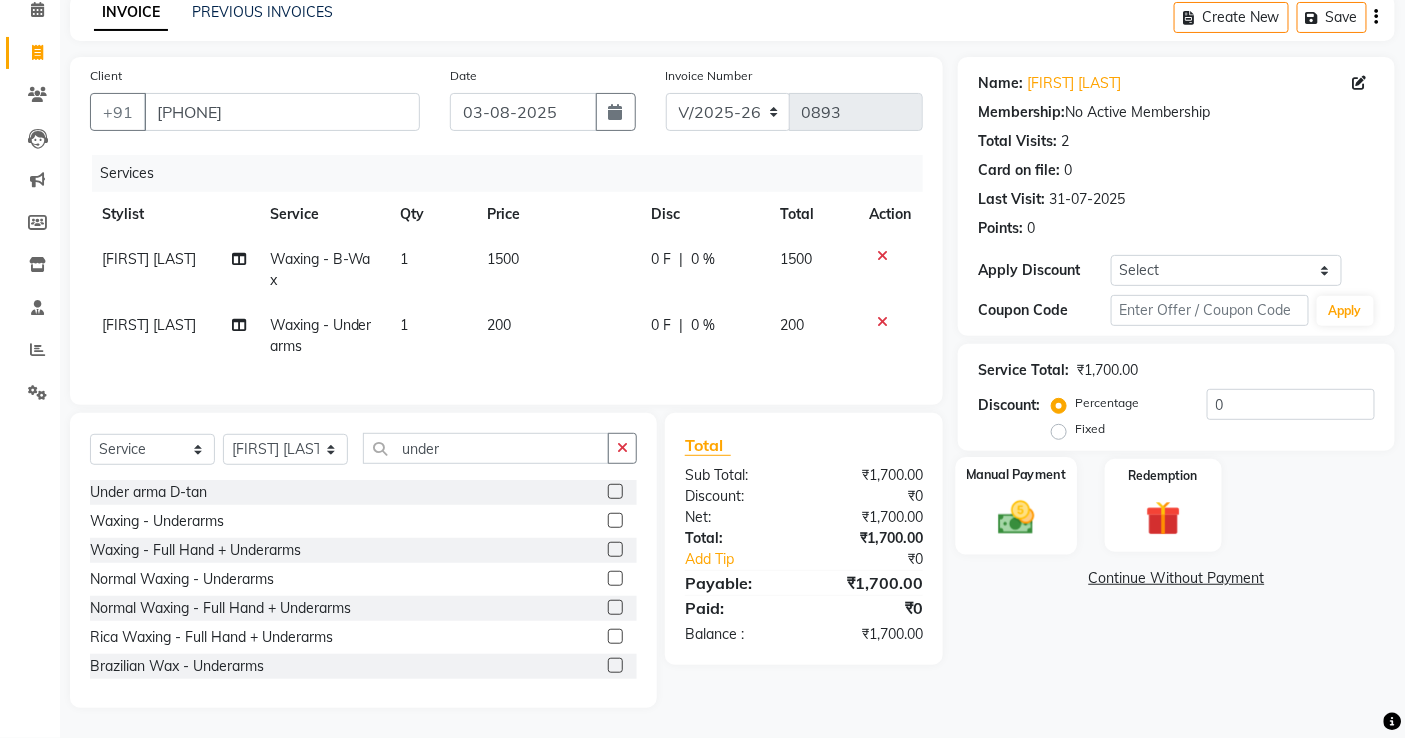 click 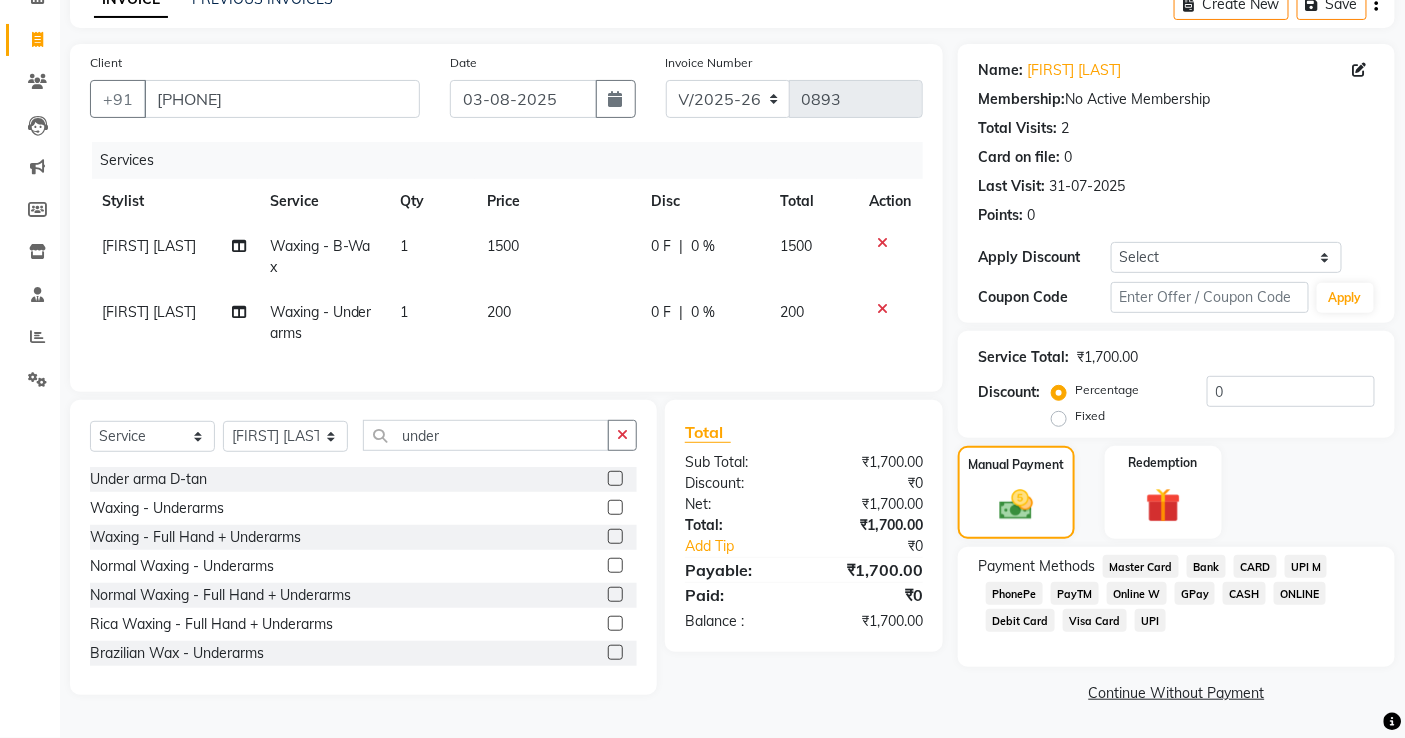 click on "CASH" 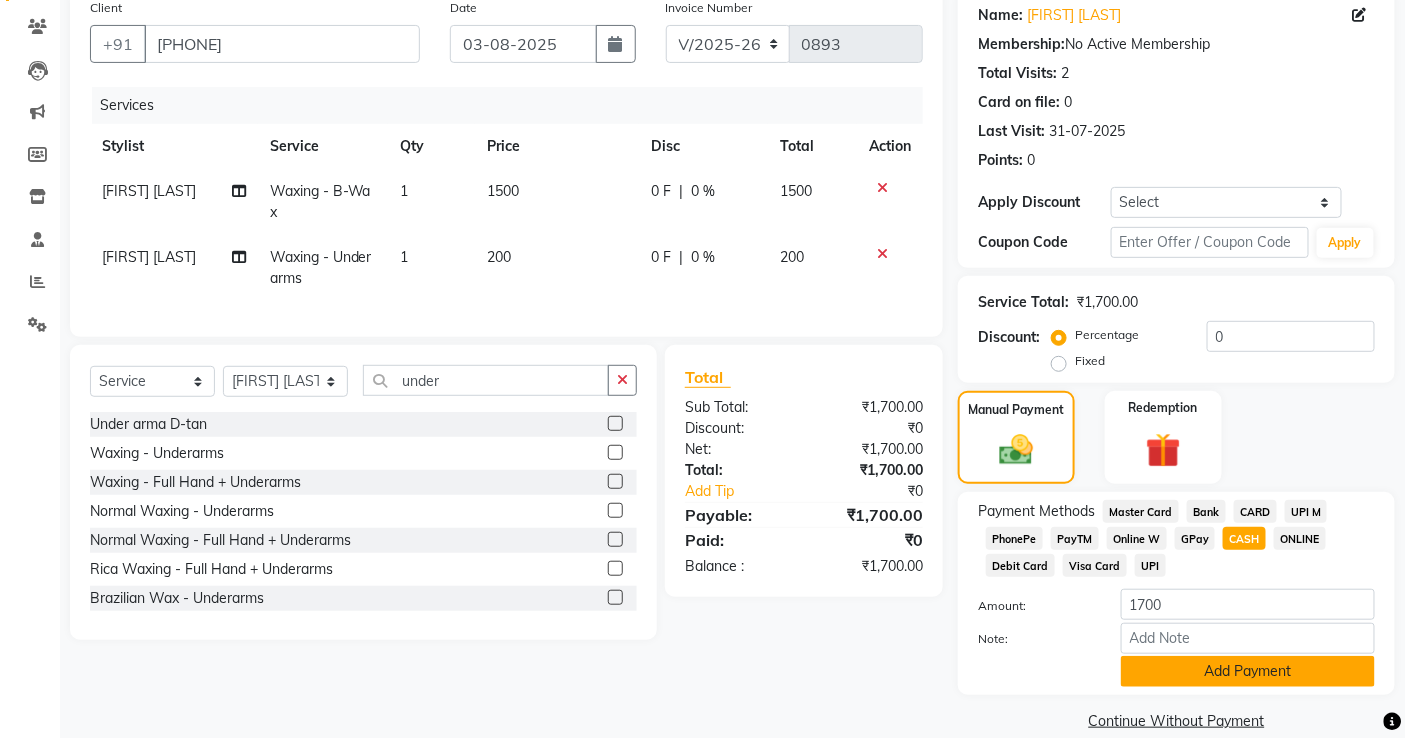 scroll, scrollTop: 190, scrollLeft: 0, axis: vertical 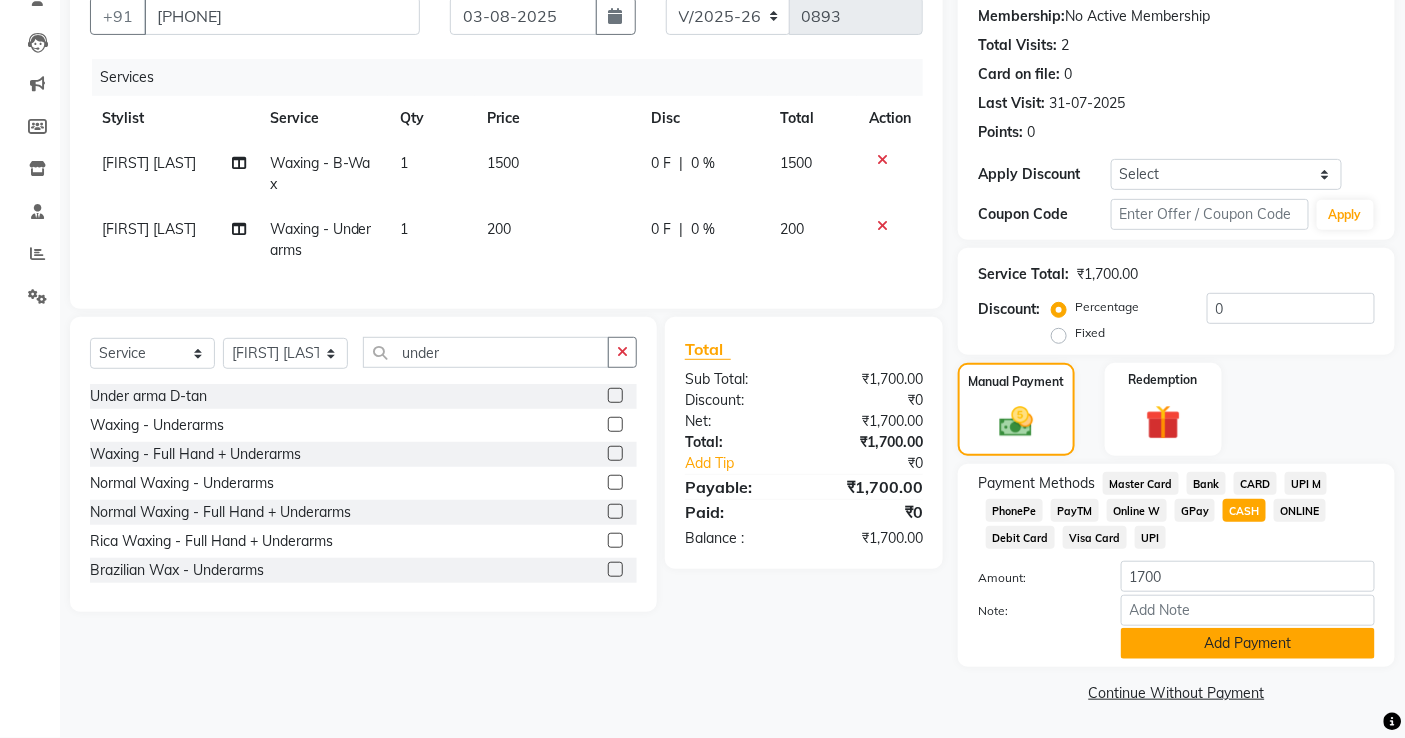 click on "Add Payment" 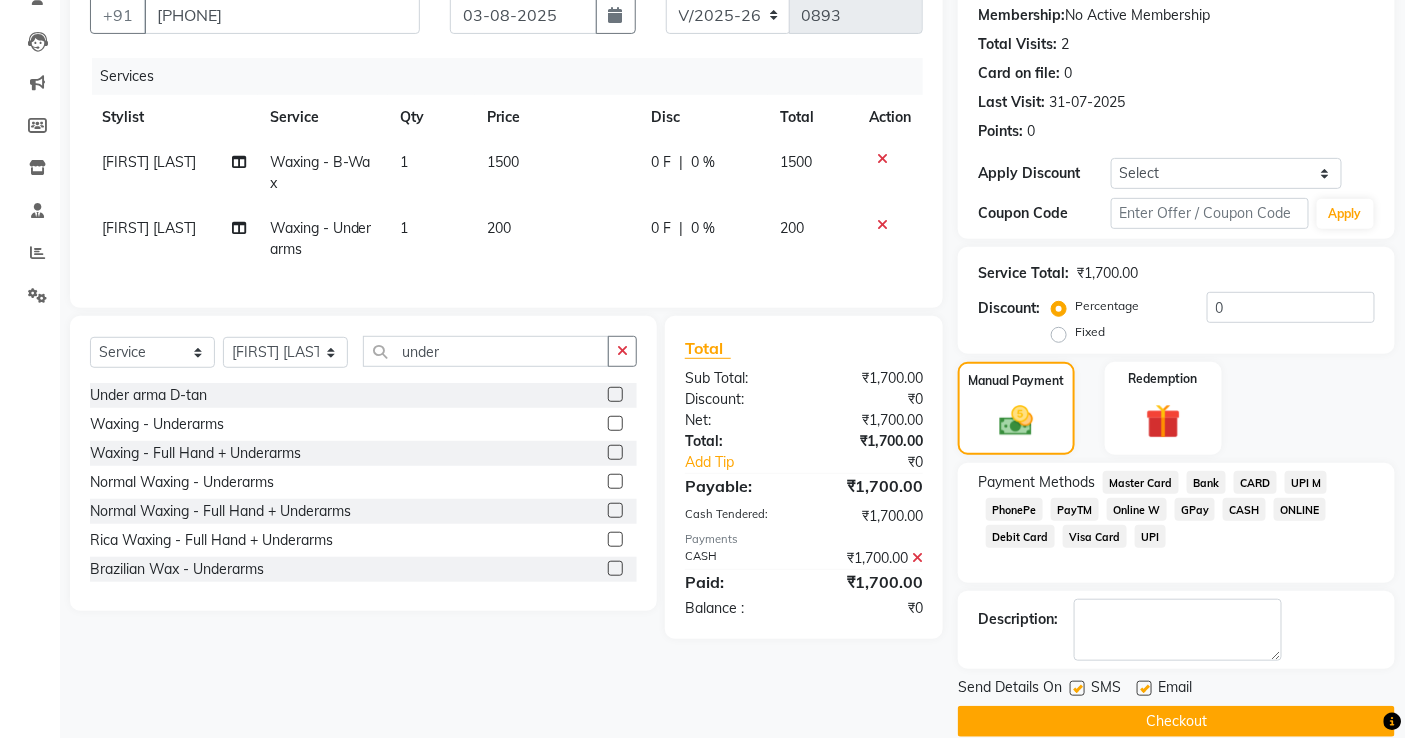 click on "Checkout" 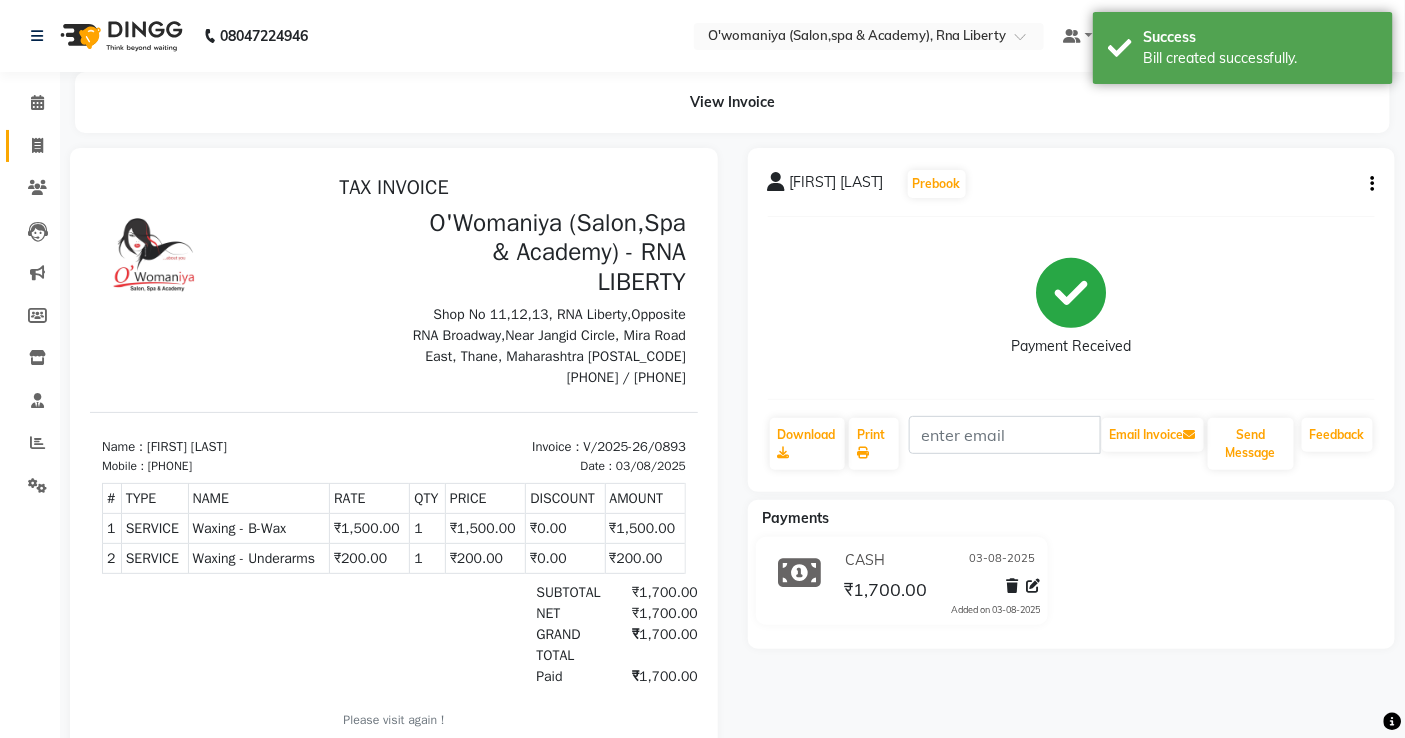 scroll, scrollTop: 0, scrollLeft: 0, axis: both 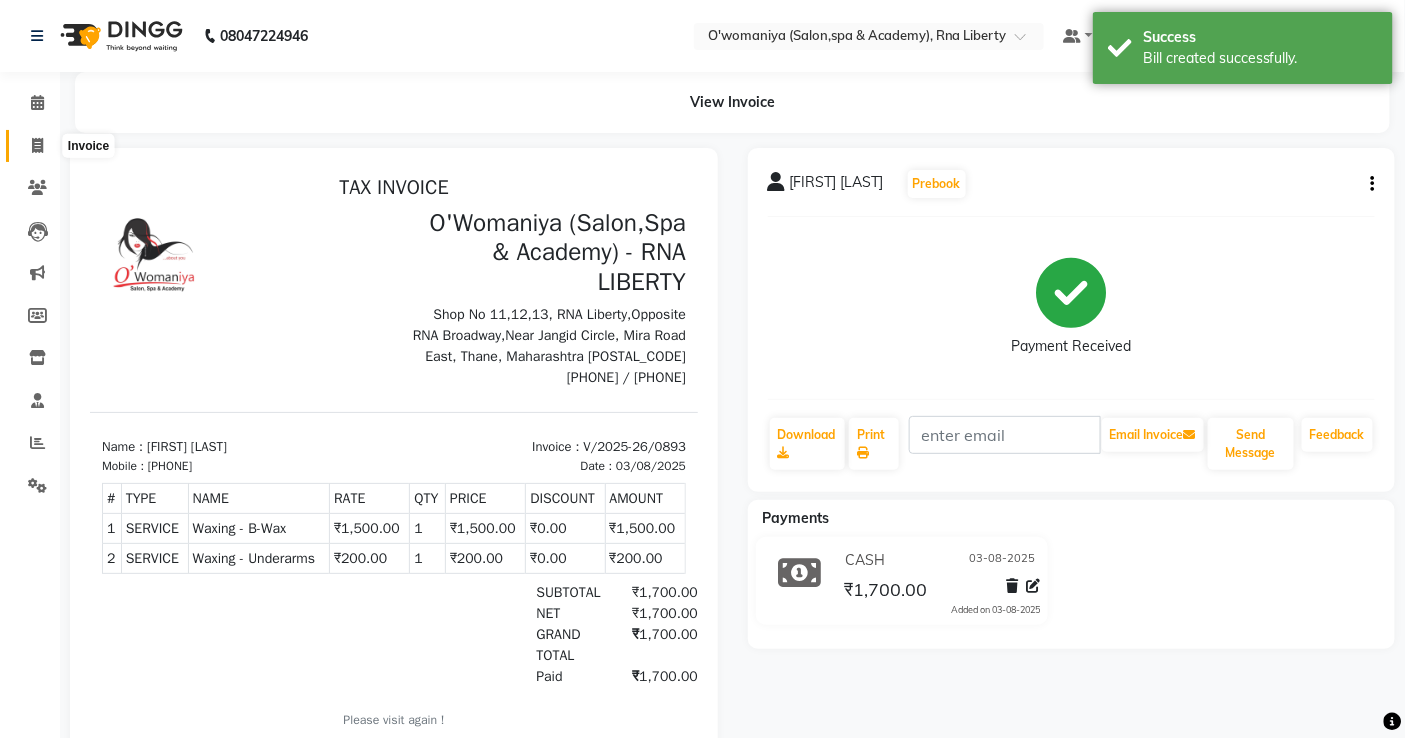 click 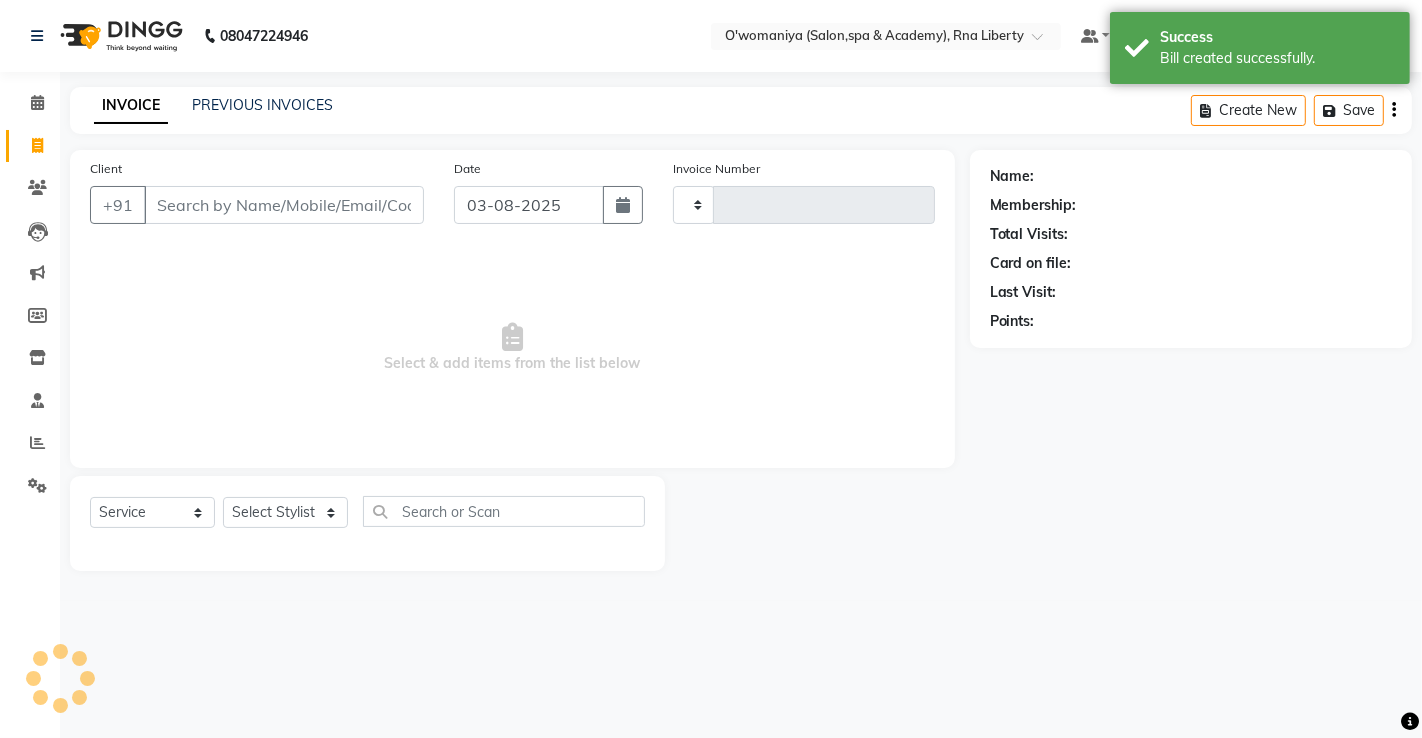 type on "0894" 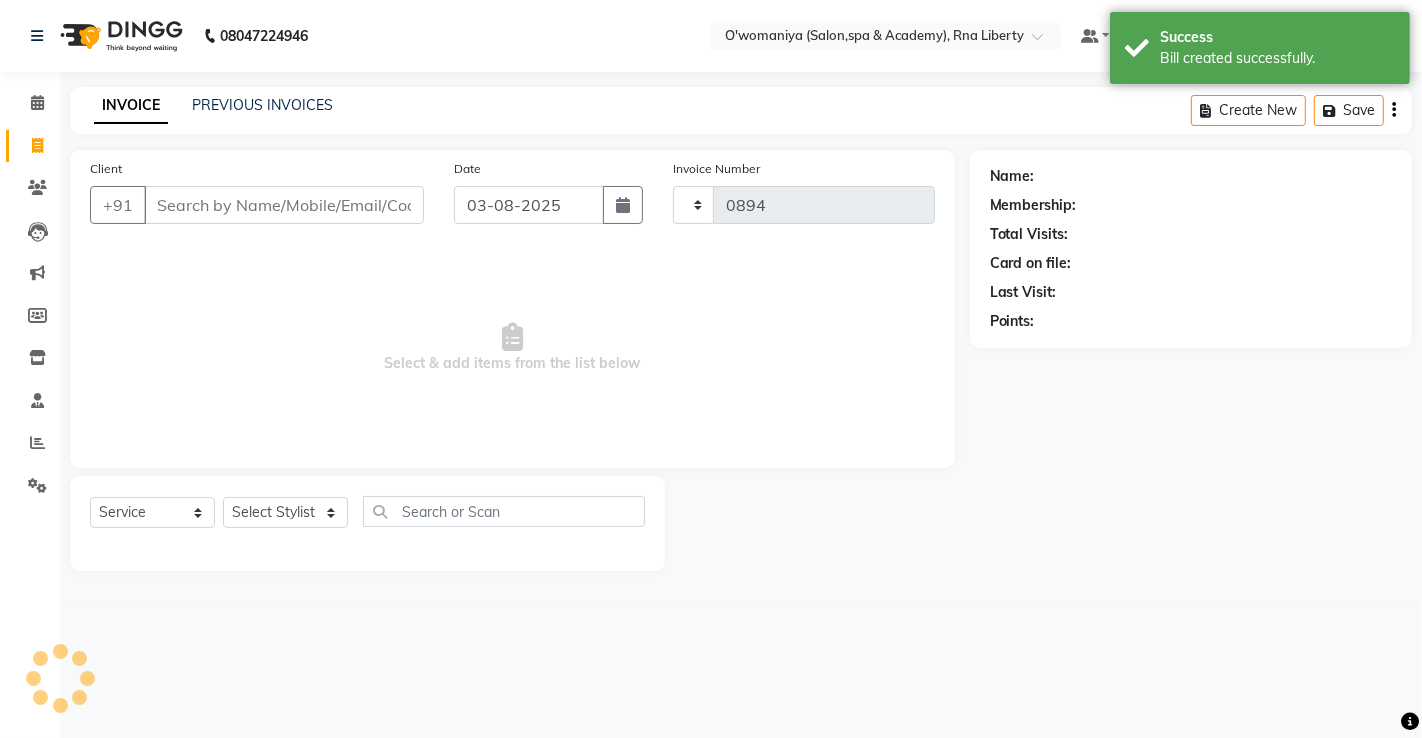 select on "5532" 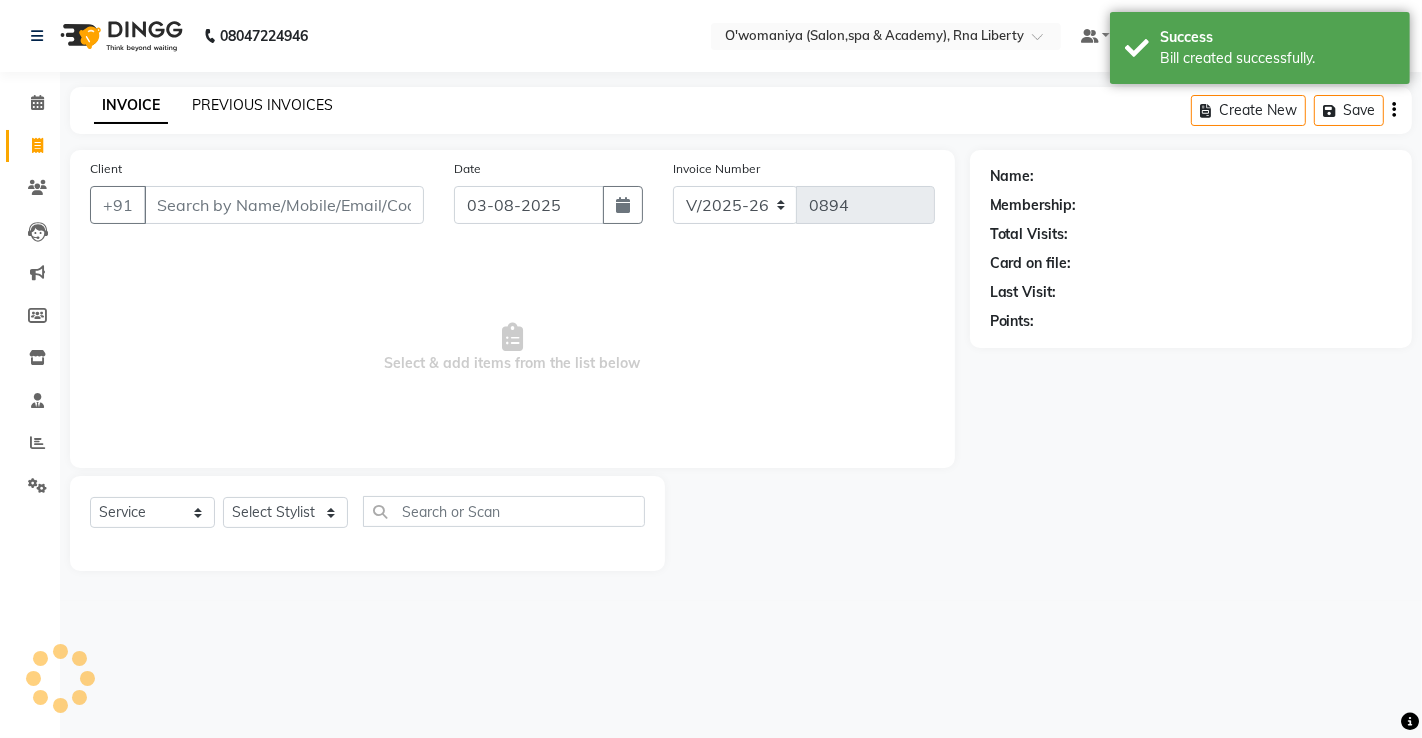 click on "PREVIOUS INVOICES" 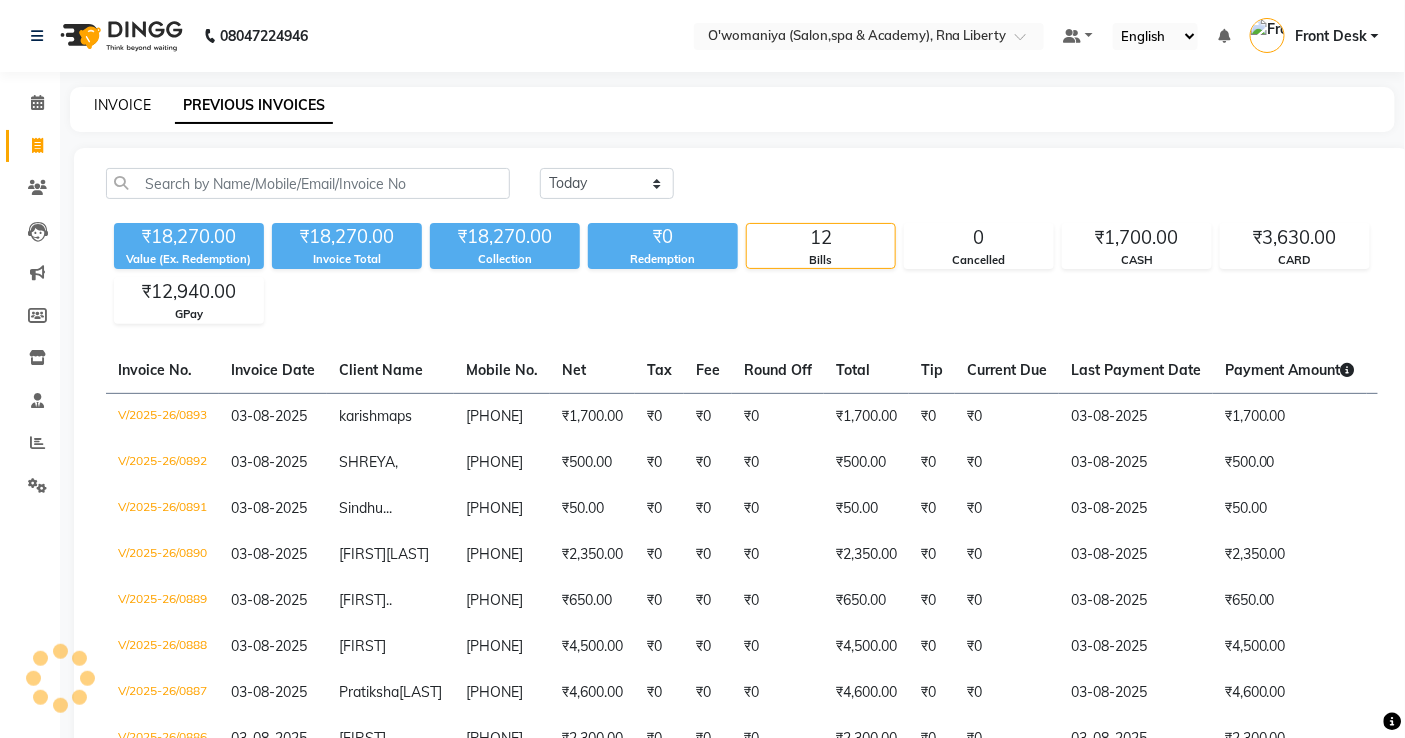 click on "INVOICE" 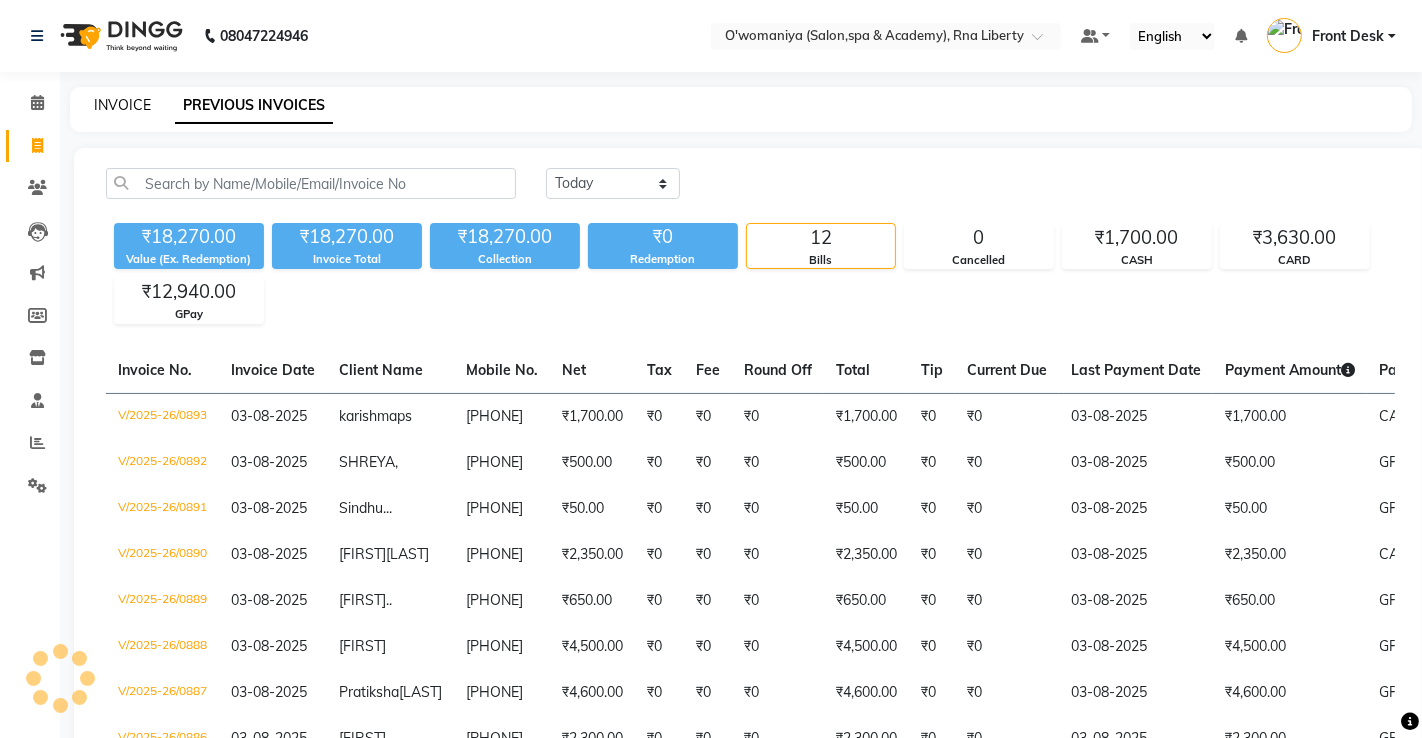 select on "service" 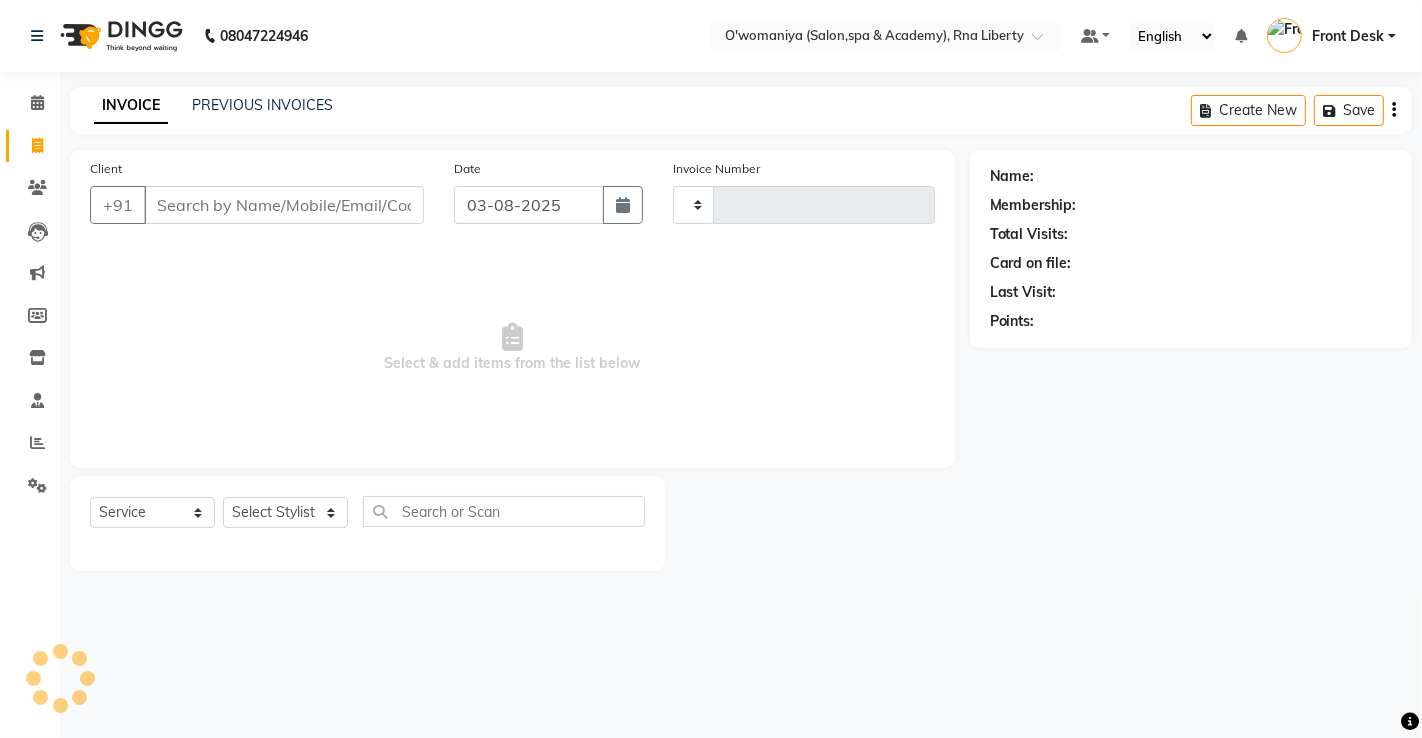 type on "0894" 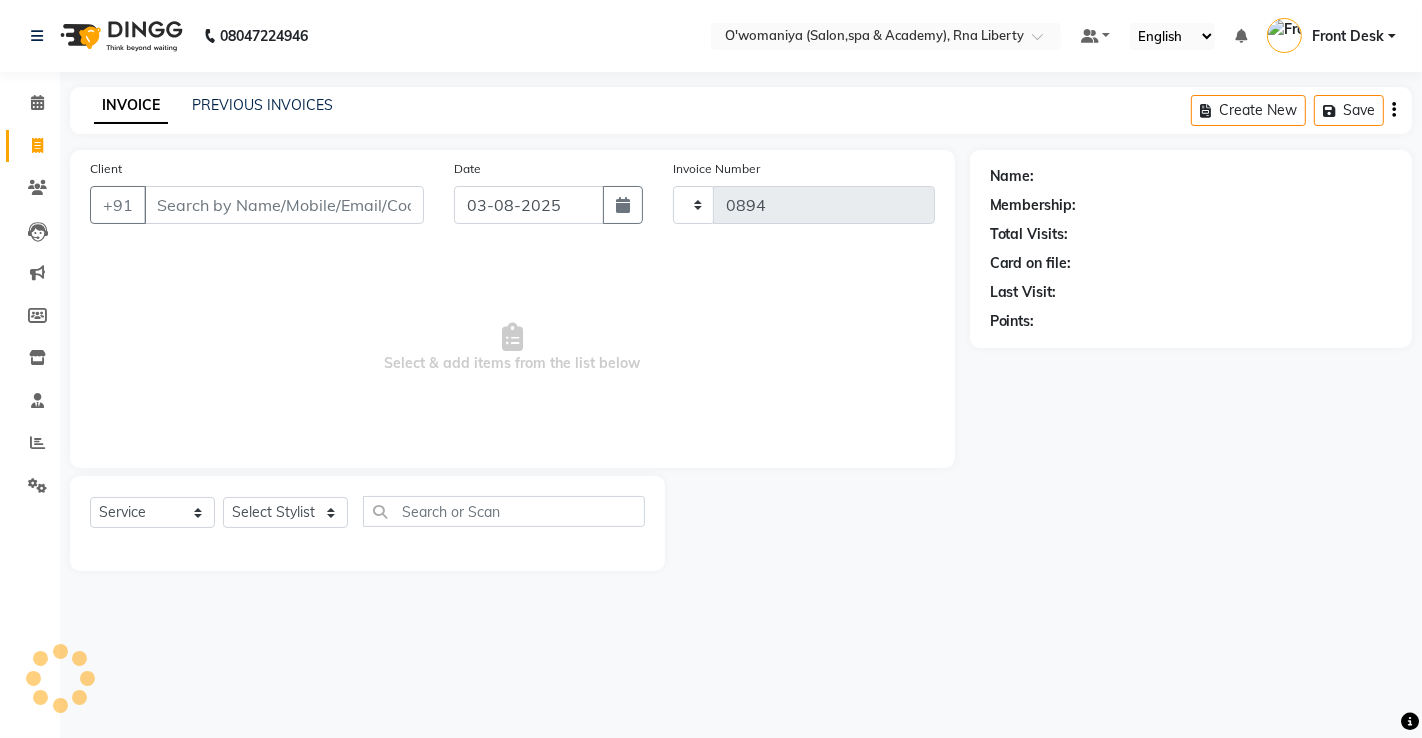 select on "5532" 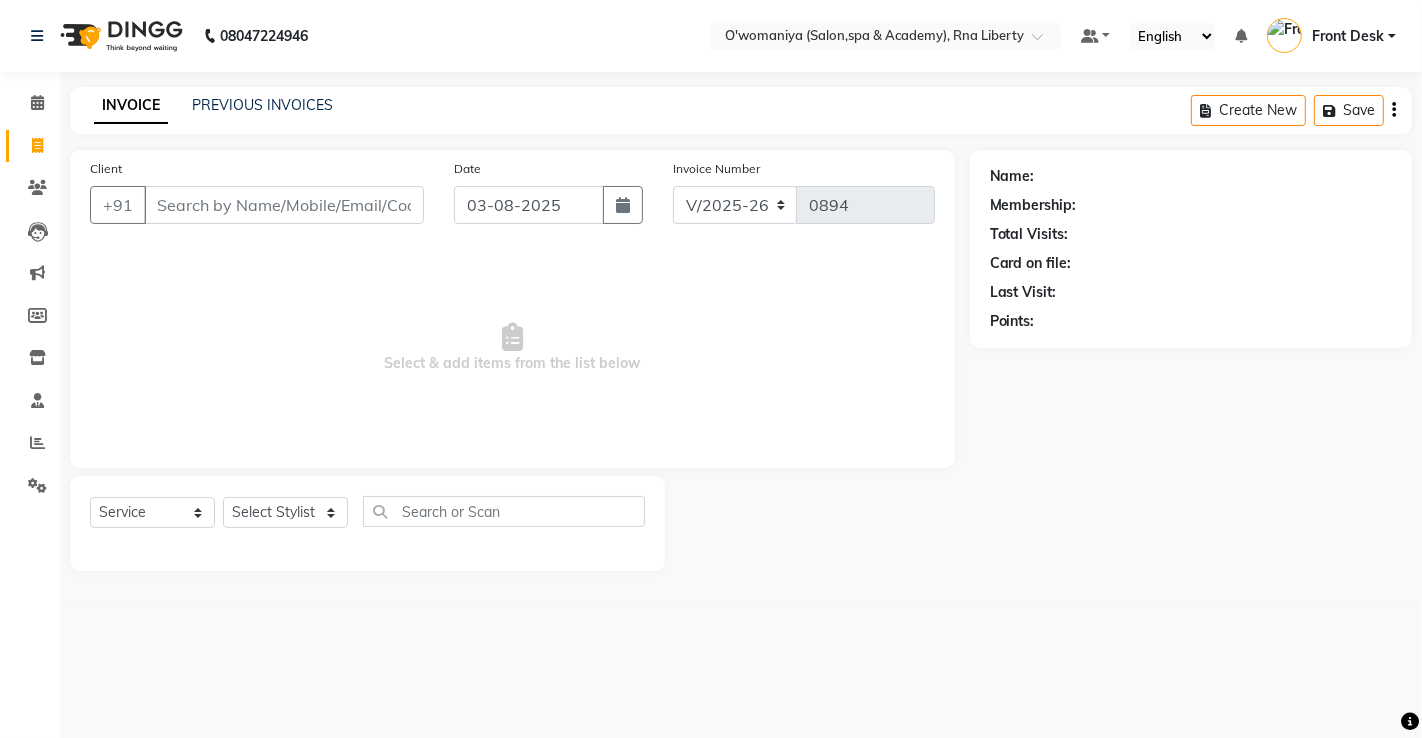 click on "PREVIOUS INVOICES" 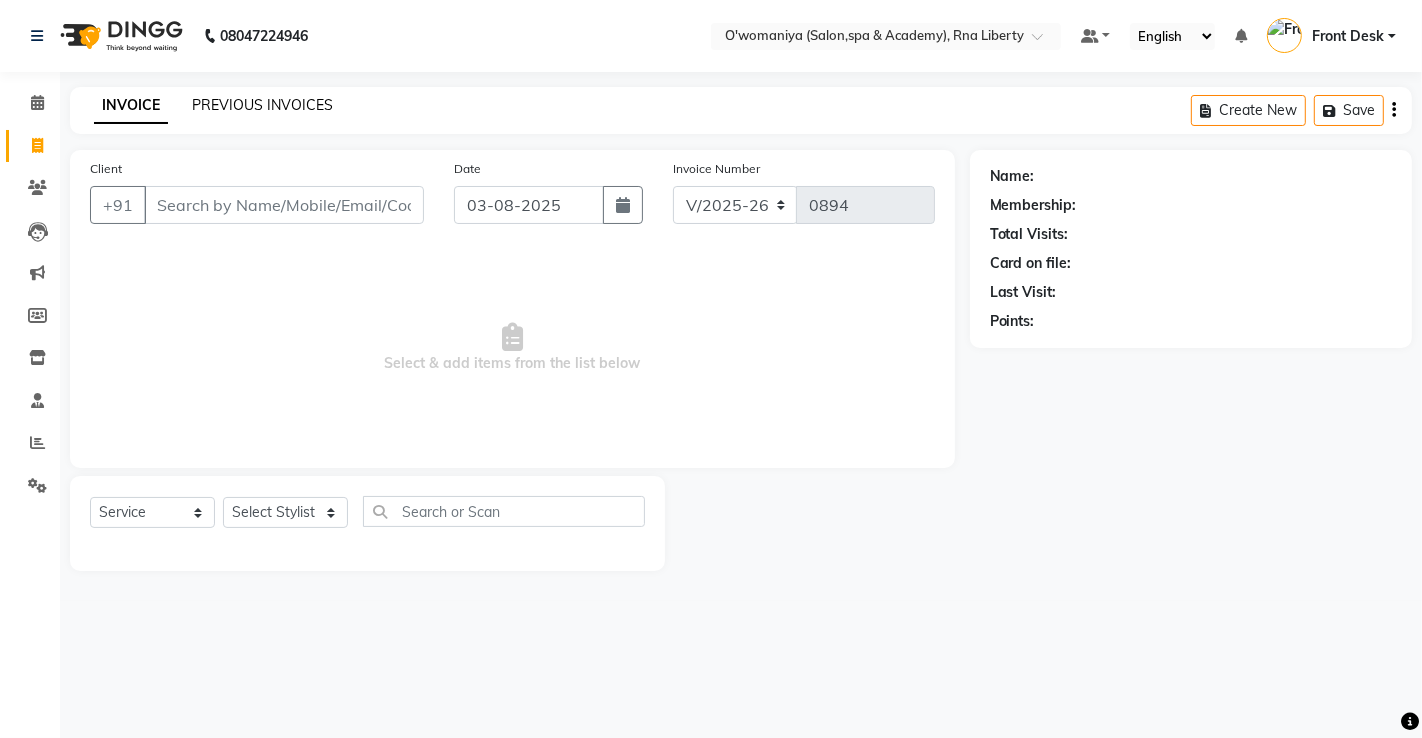 click on "PREVIOUS INVOICES" 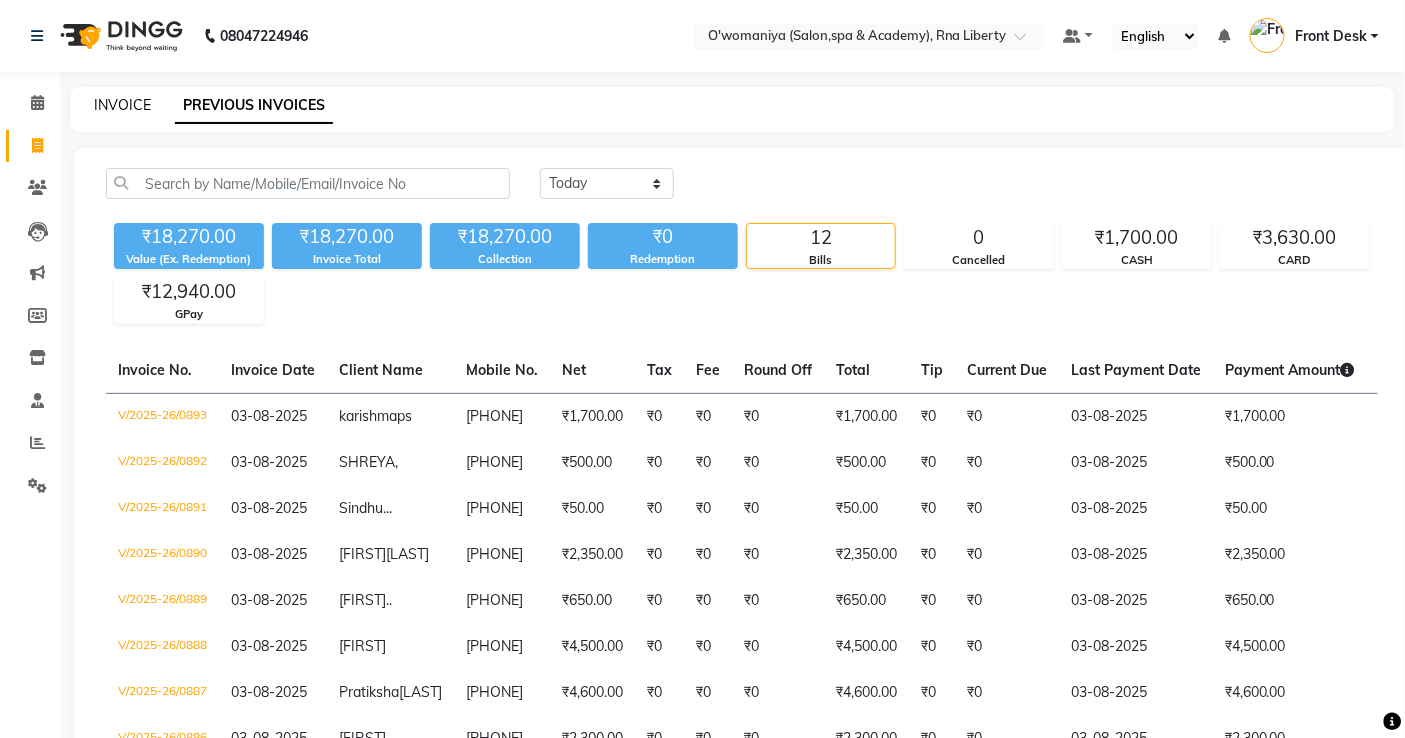 click on "INVOICE" 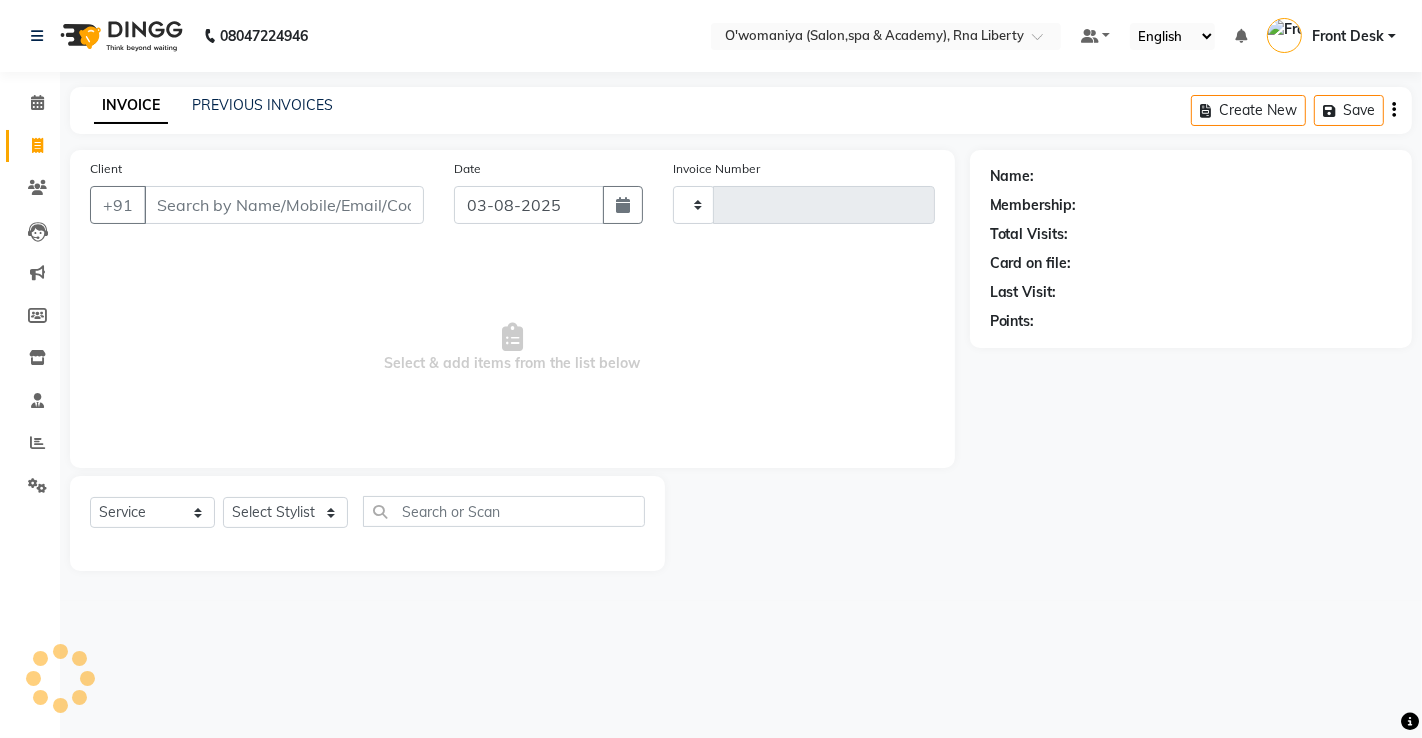 type on "0894" 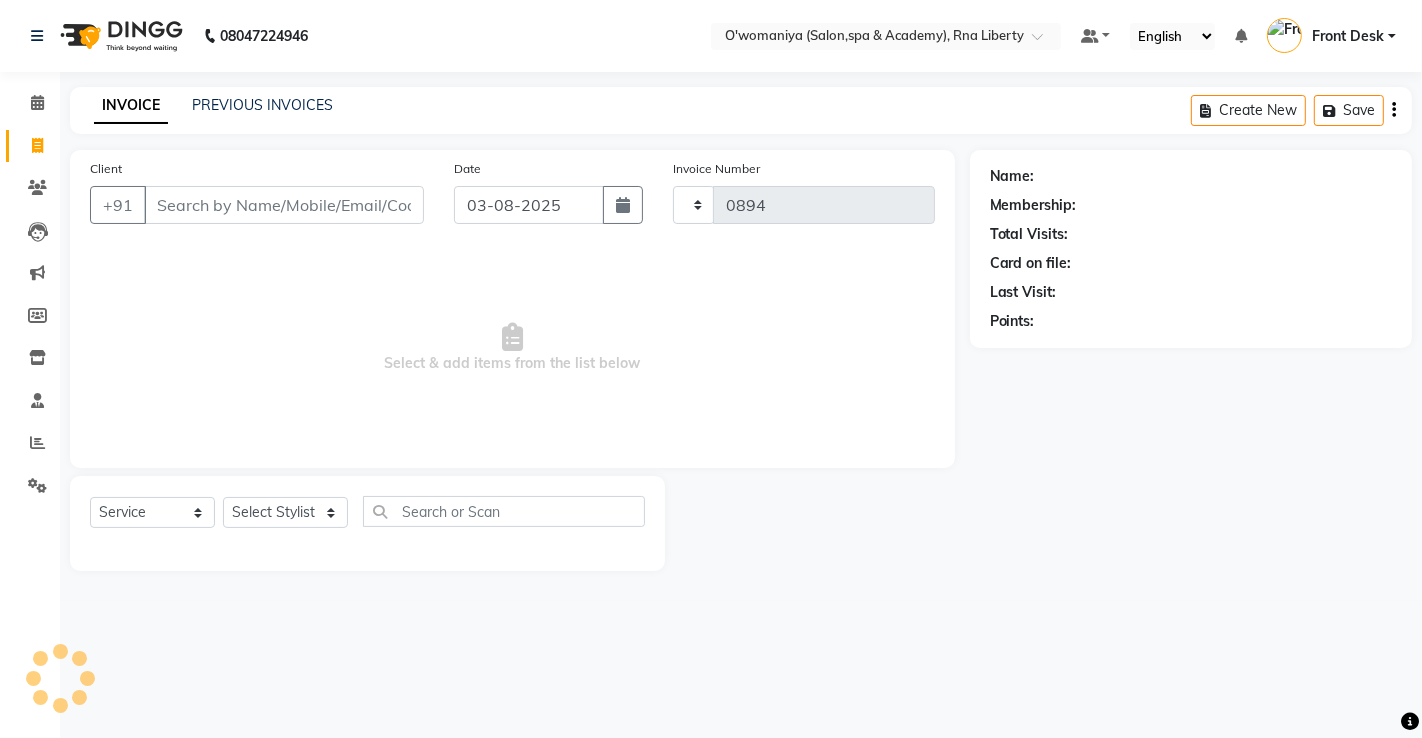 select on "5532" 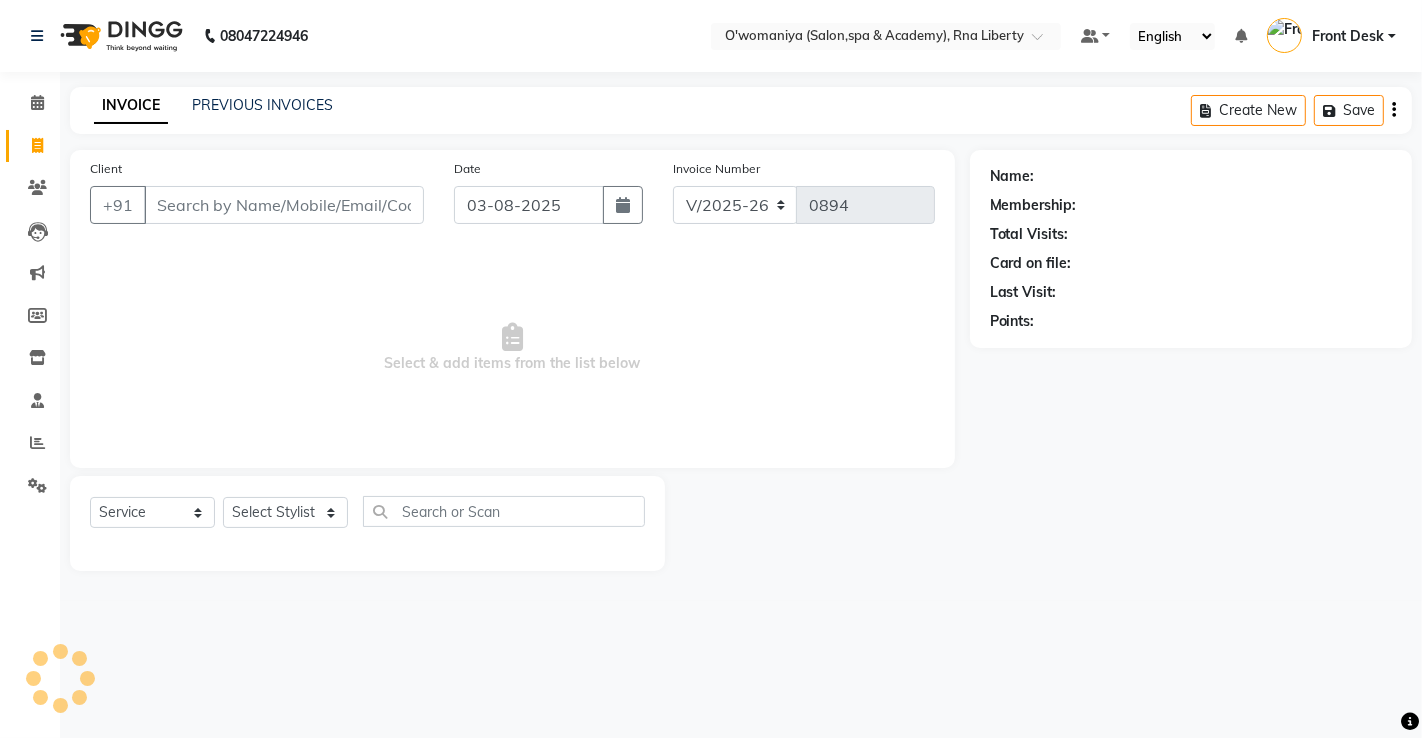 click on "Client" at bounding box center (284, 205) 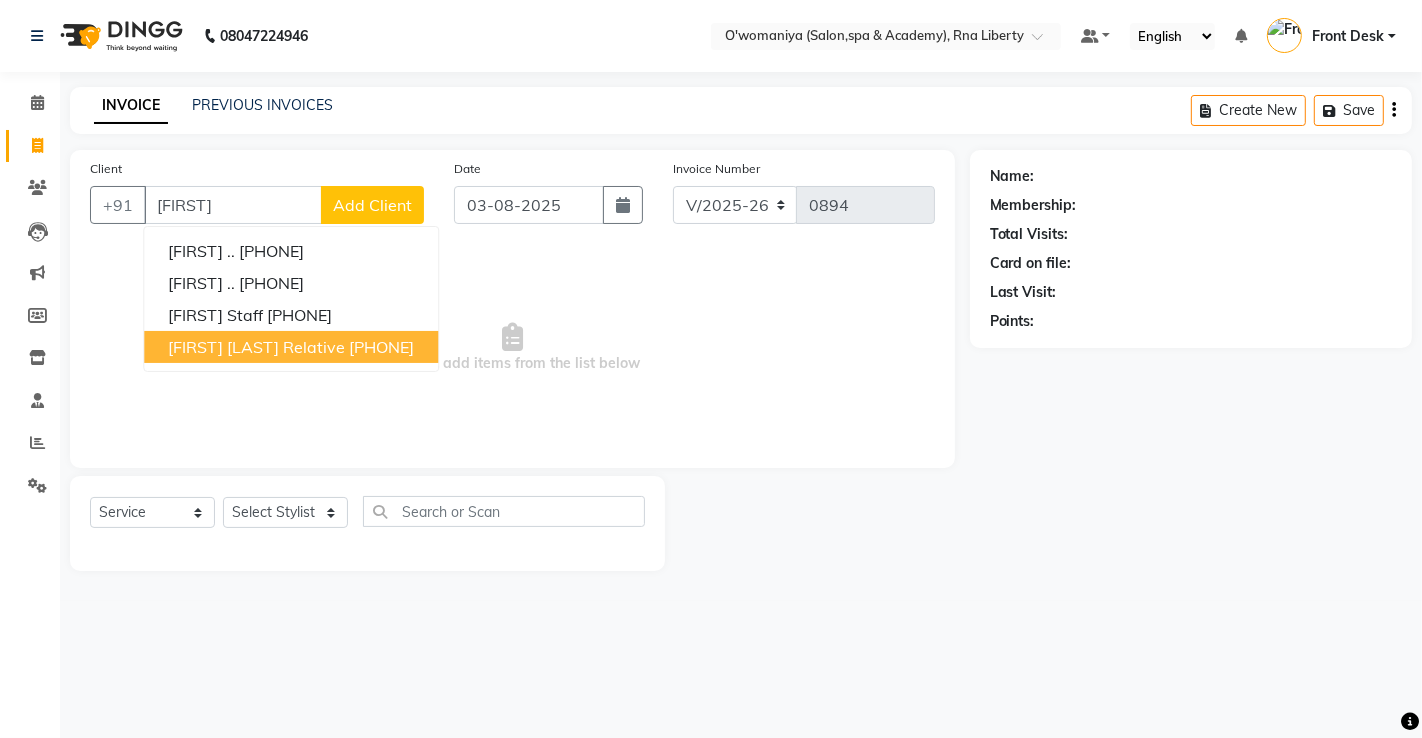 click on "supriya lavina relative" at bounding box center [256, 347] 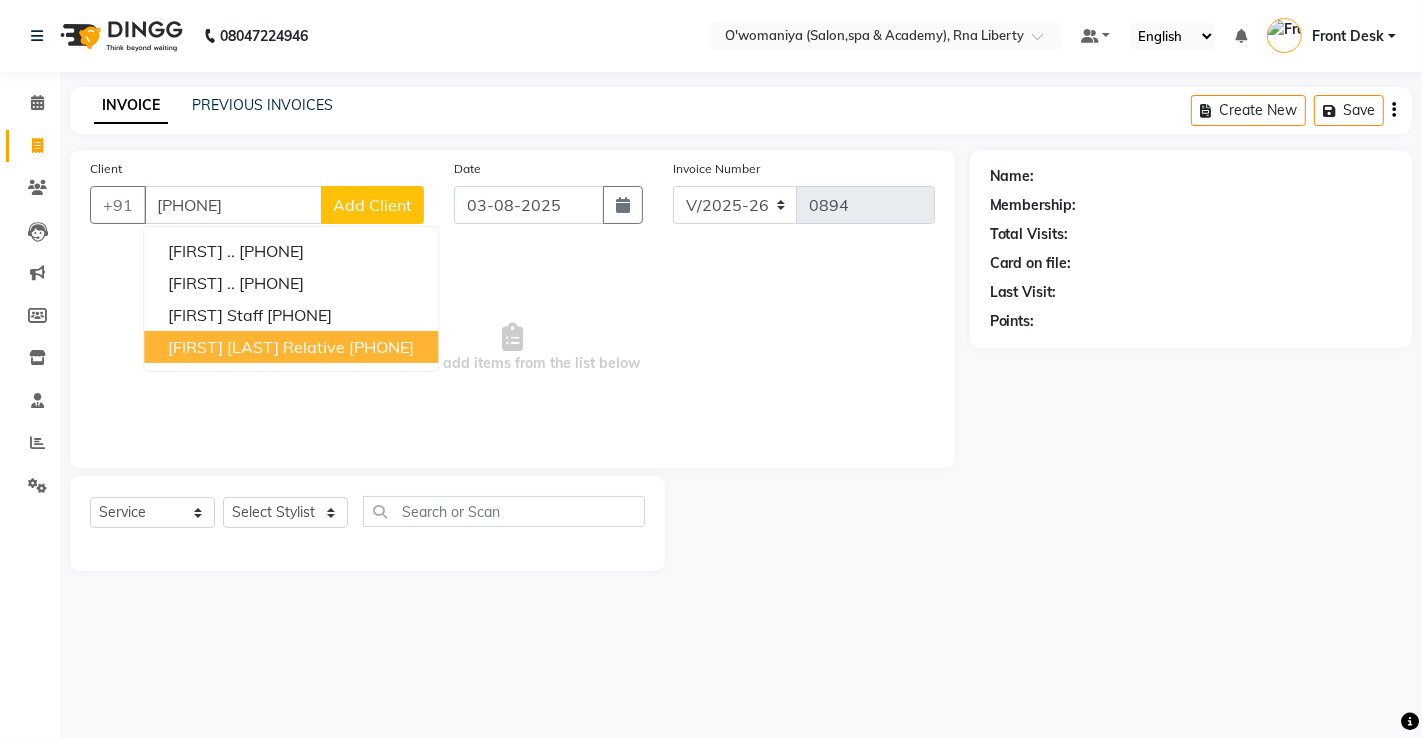 type on "[PHONE]" 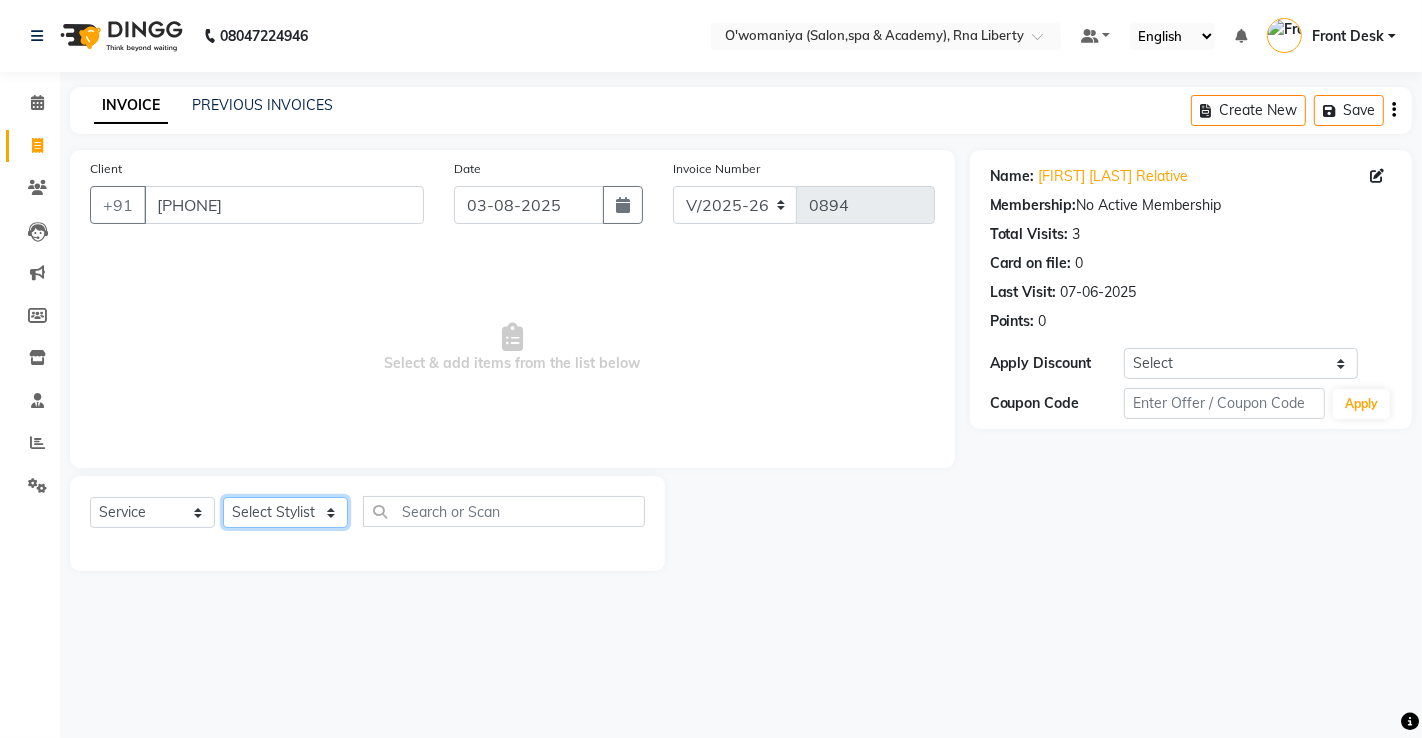 click on "Select Stylist abdul [LAST] [FIRST] [FIRST] [LAST]   [FIRST] [LAST] [FIRST] [LAST] [FIRST] [LAST] Front Desk [FIRST] [FIRST] [LAST] [FIRST]    [FIRST]  [FIRST] [LAST]   [FIRST] [LAST]   [FIRST]   [FIRST] [LAST]    [FIRST]    [FIRST]   [FIRST] [LAST]    [FIRST] [LAST]   [FIRST] [LAST]    [FIRST] [LAST]    [FIRST] [LAST]   [FIRST] [LAST]   [FIRST] [LAST]   [FIRST] [LAST]   [FIRST] [LAST]   [FIRST] [LAST]   [FIRST] [LAST]" 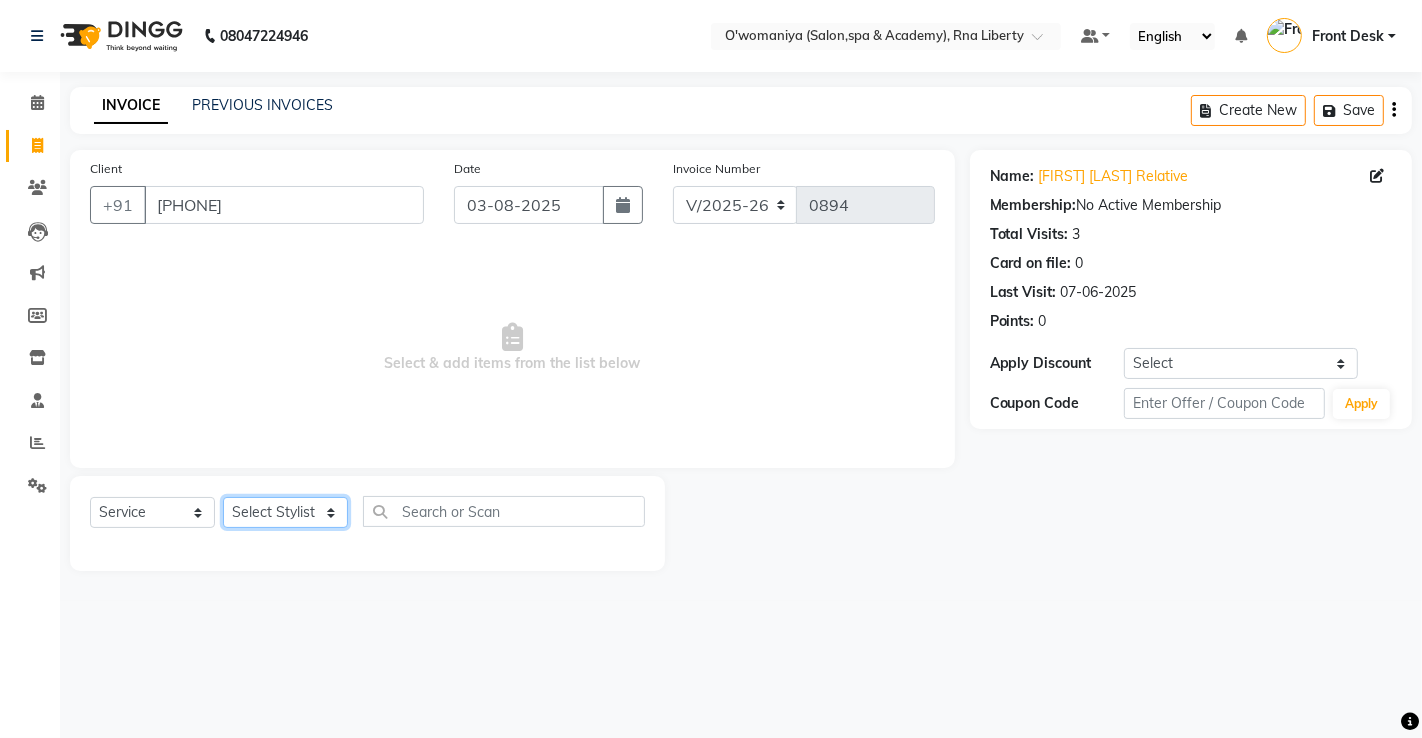 select on "37294" 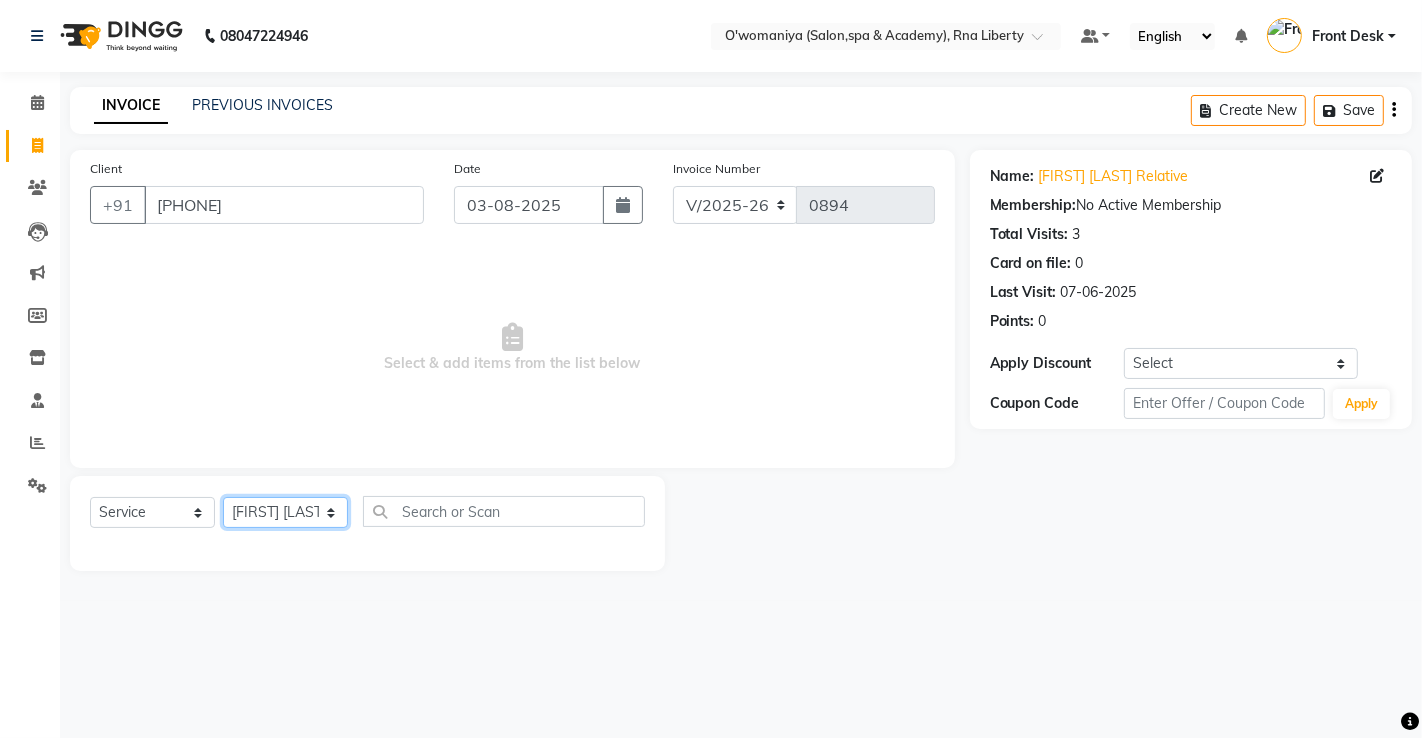click on "Select Stylist abdul [LAST] [FIRST] [FIRST] [LAST]   [FIRST] [LAST] [FIRST] [LAST] [FIRST] [LAST] Front Desk [FIRST] [FIRST] [LAST] [FIRST]    [FIRST]  [FIRST] [LAST]   [FIRST] [LAST]   [FIRST]   [FIRST] [LAST]    [FIRST]    [FIRST]   [FIRST] [LAST]    [FIRST] [LAST]   [FIRST] [LAST]    [FIRST] [LAST]    [FIRST] [LAST]   [FIRST] [LAST]   [FIRST] [LAST]   [FIRST] [LAST]   [FIRST] [LAST]   [FIRST] [LAST]   [FIRST] [LAST]" 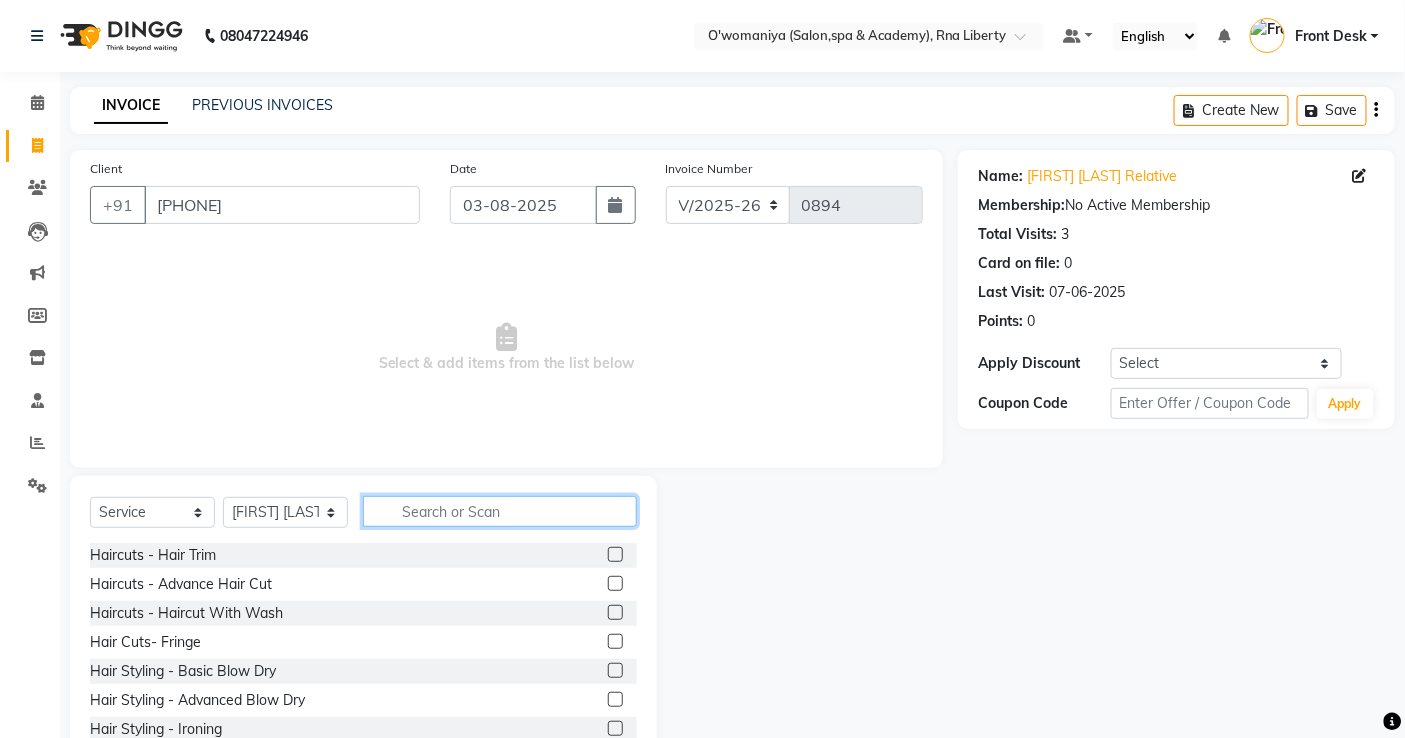 click 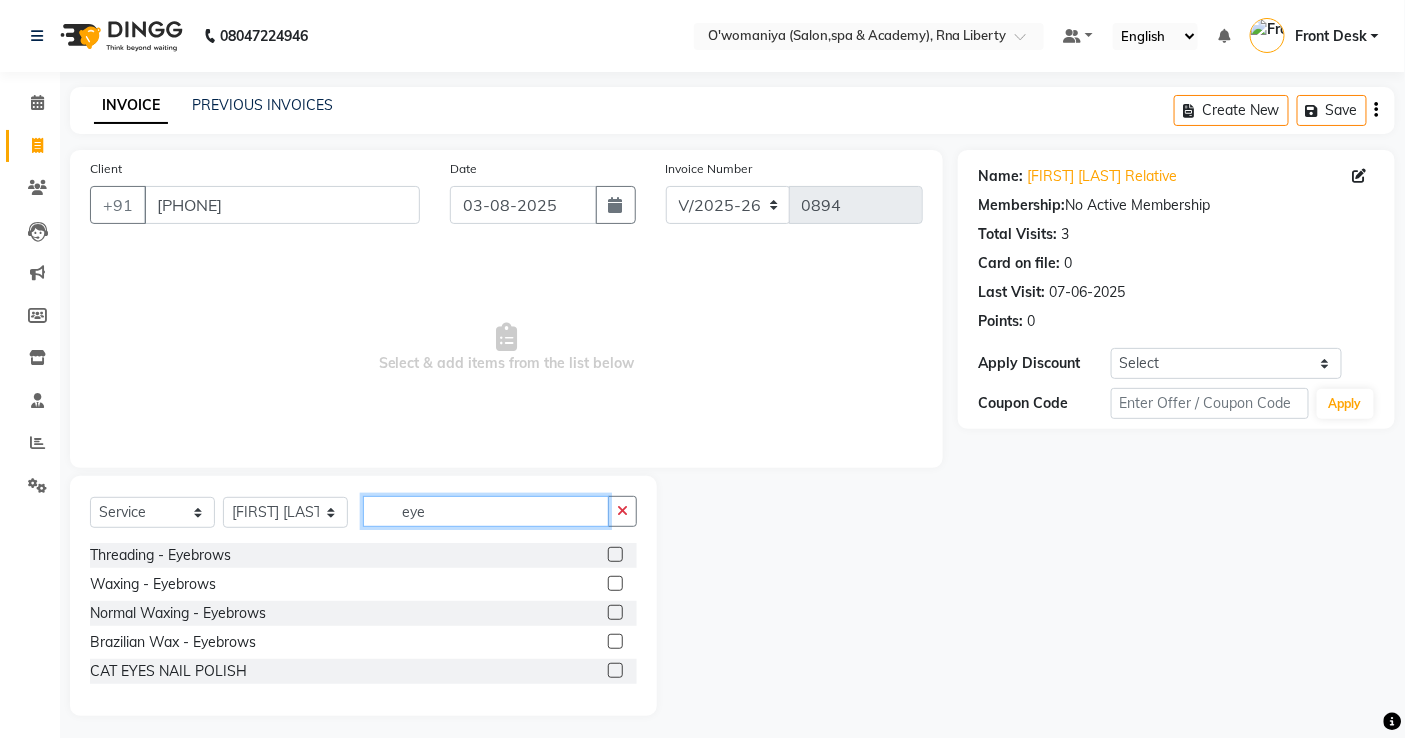type on "eye" 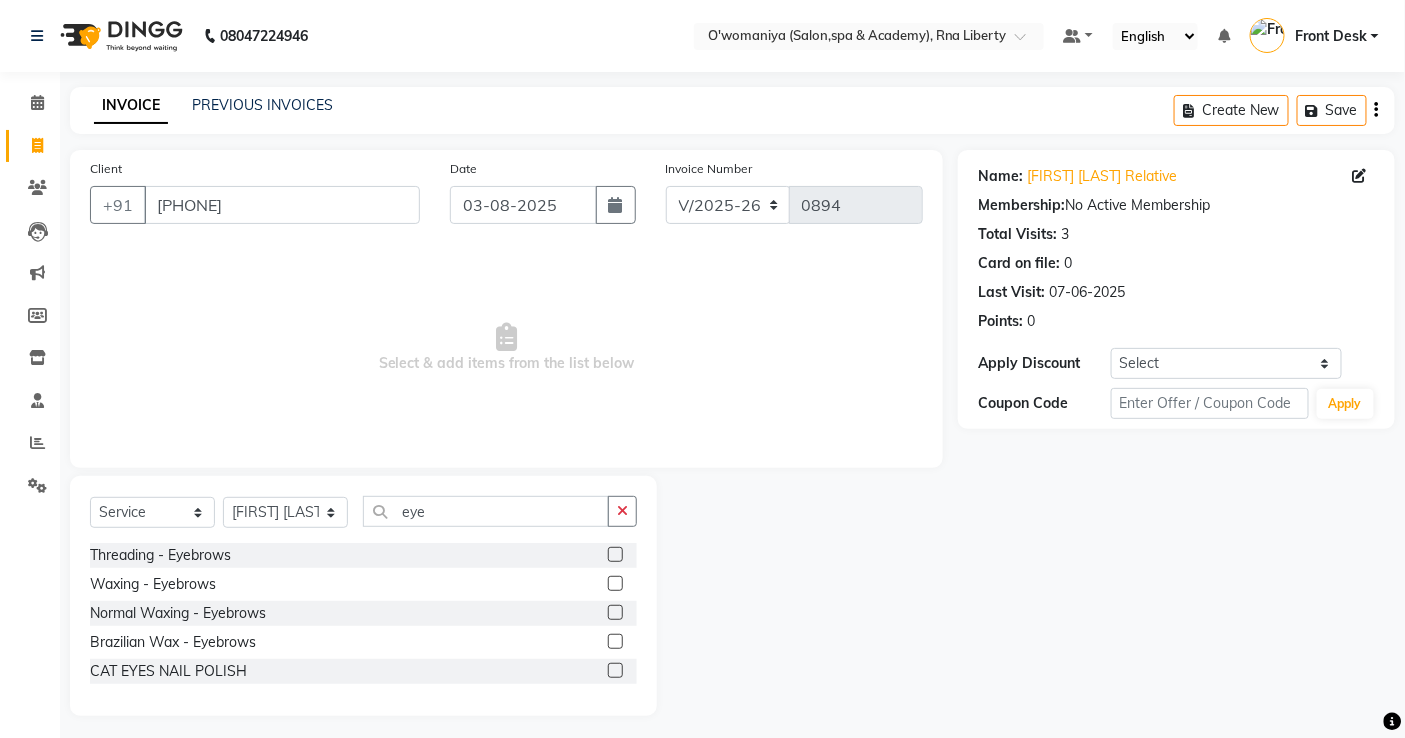 drag, startPoint x: 616, startPoint y: 557, endPoint x: 617, endPoint y: 545, distance: 12.0415945 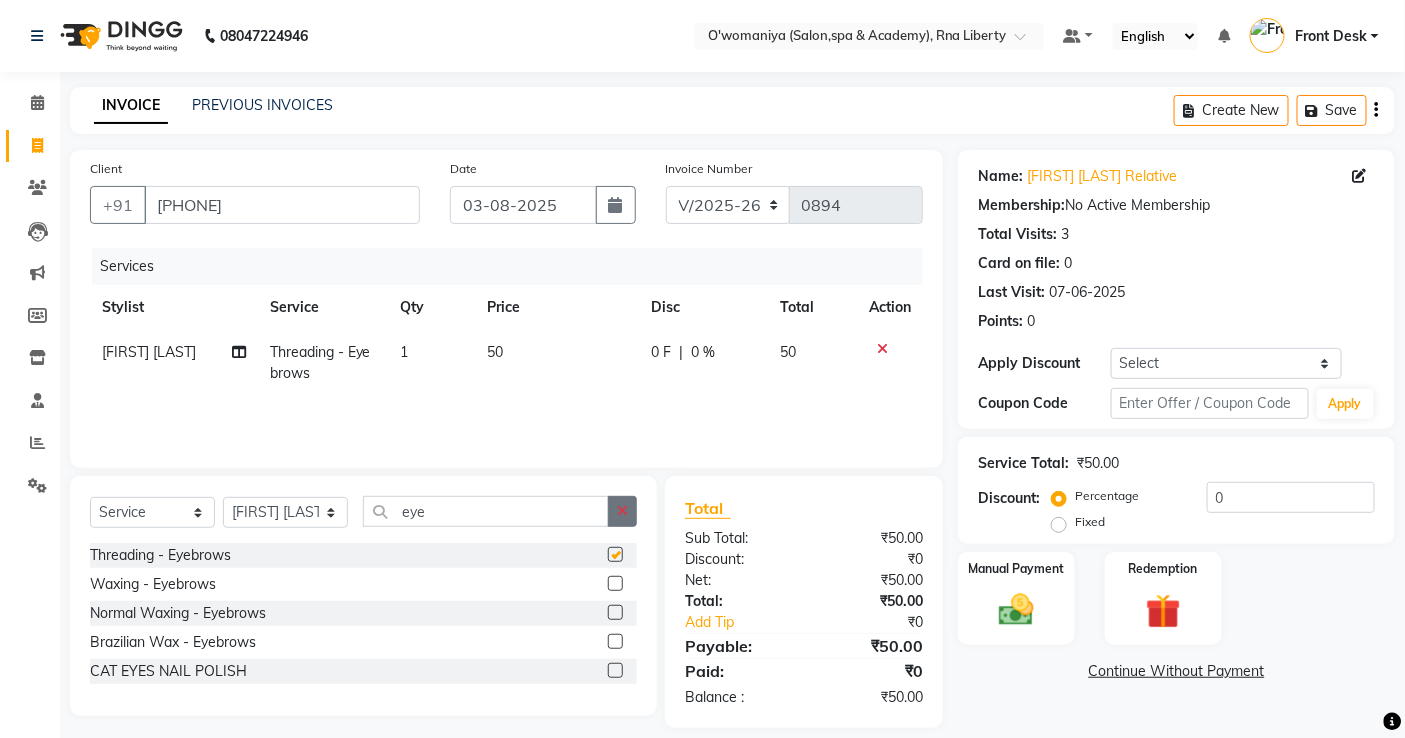 checkbox on "false" 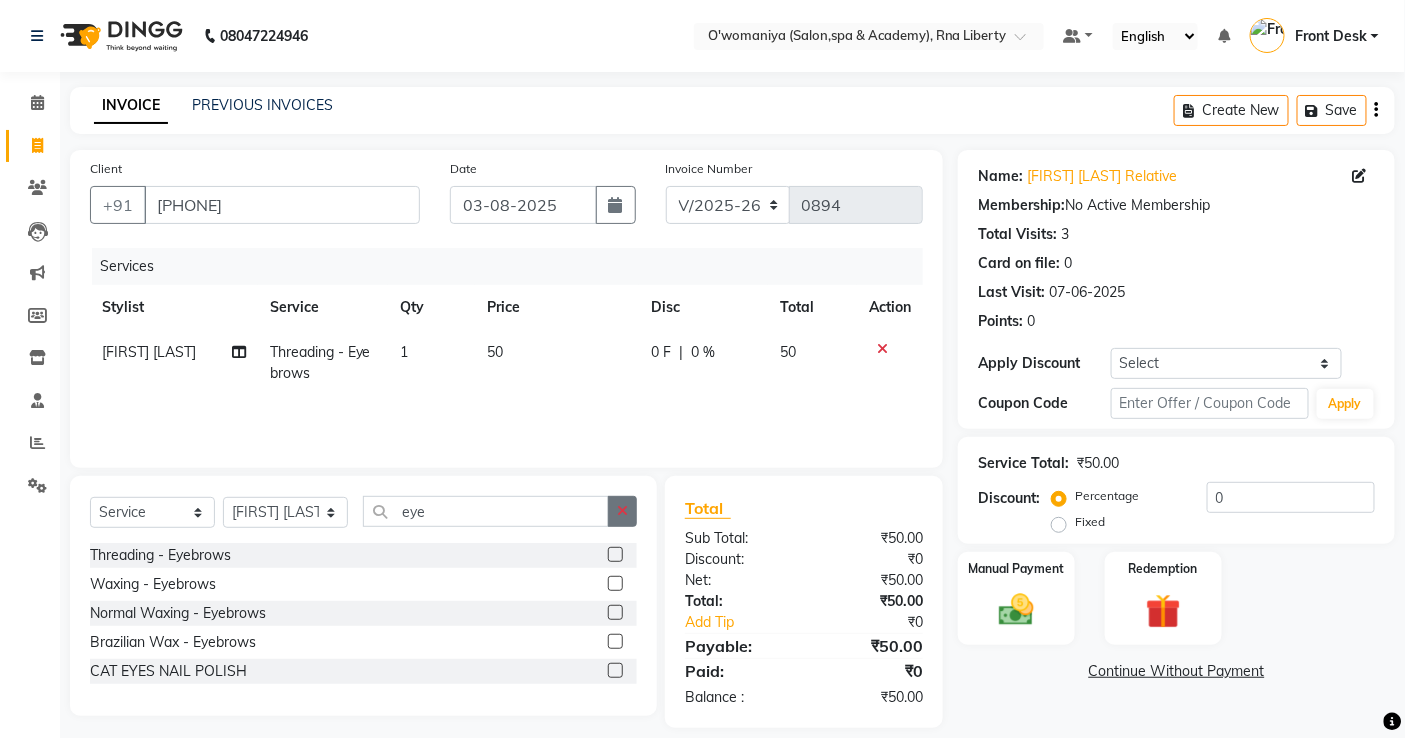 click 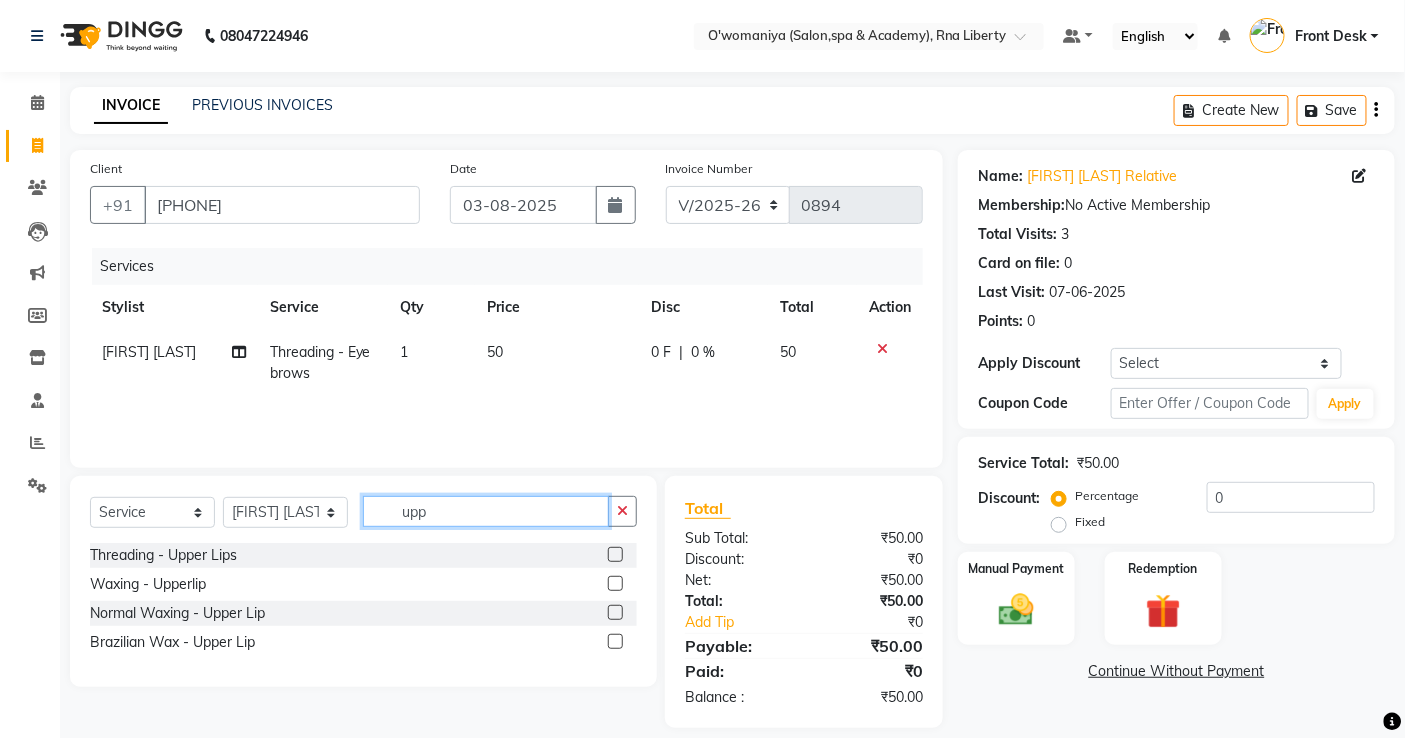 type on "upp" 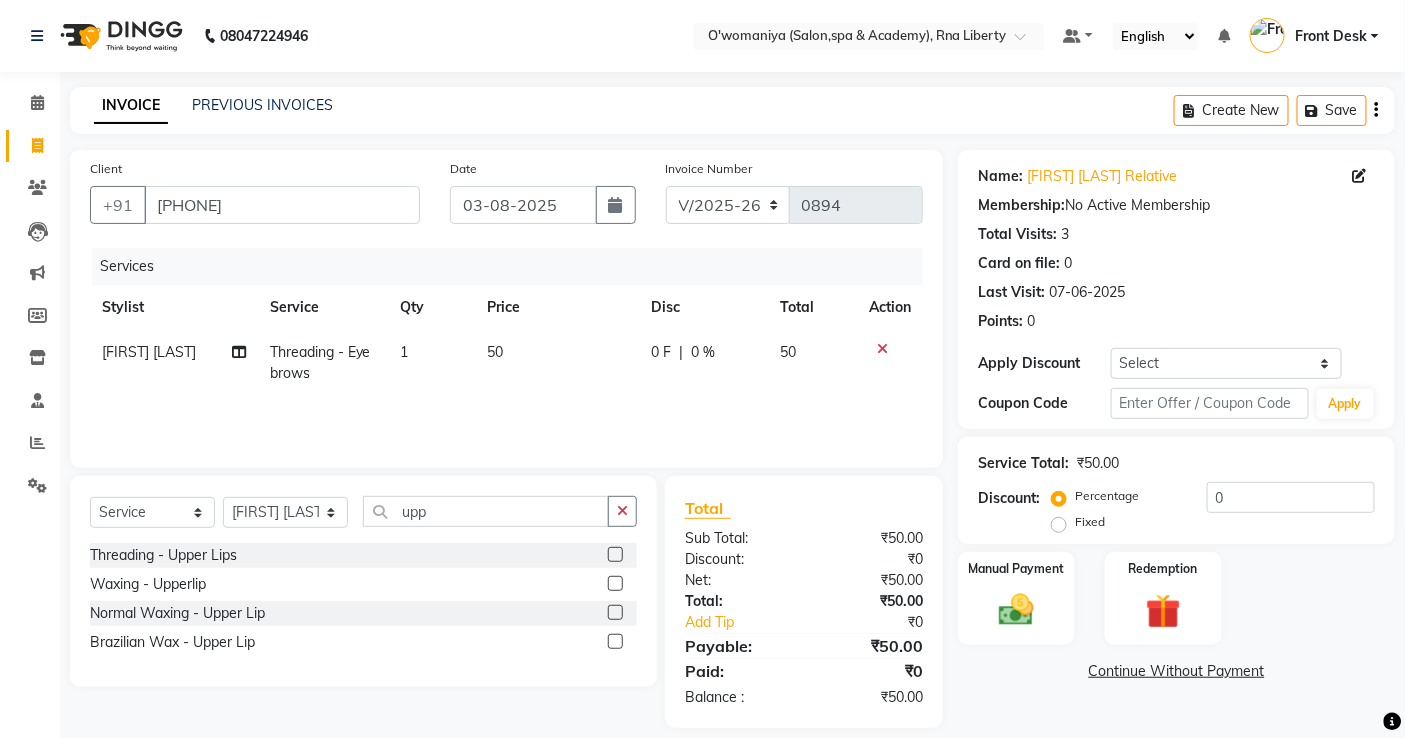 click 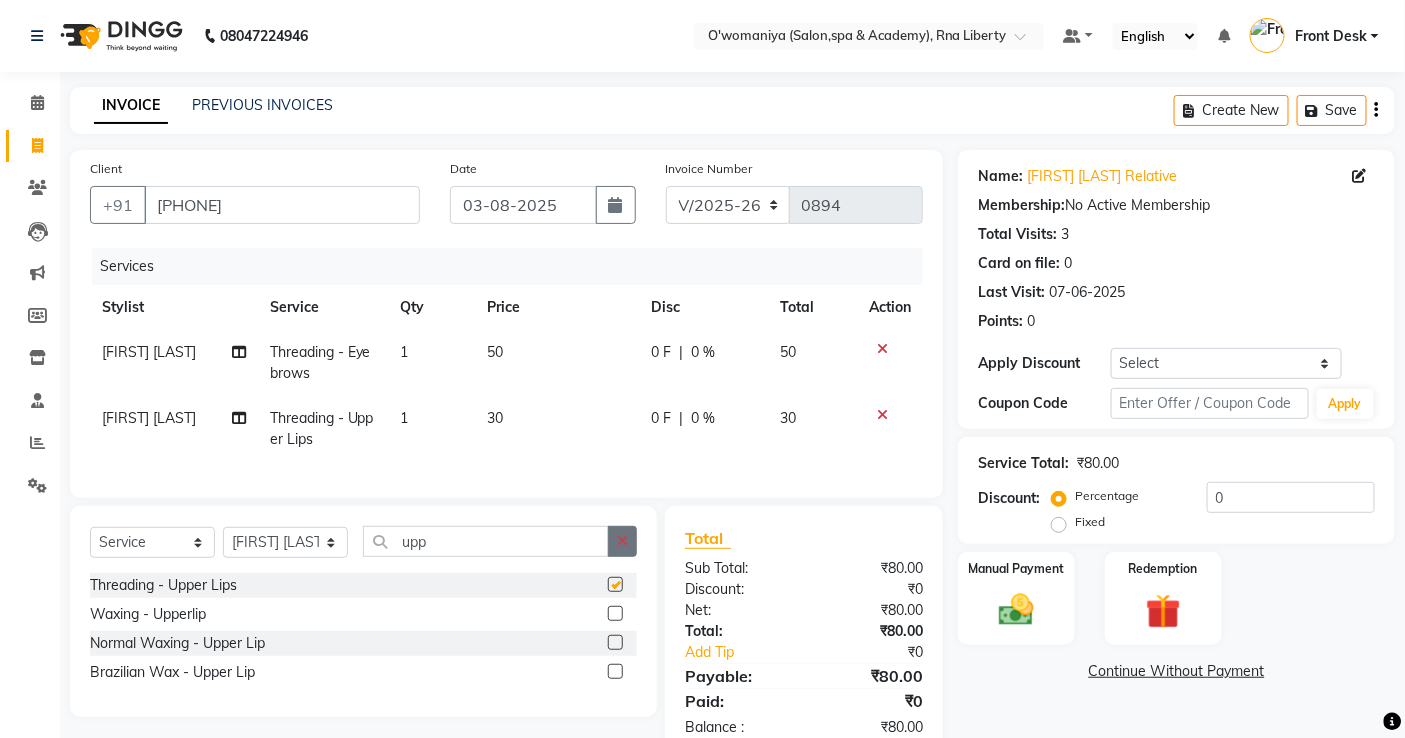 checkbox on "false" 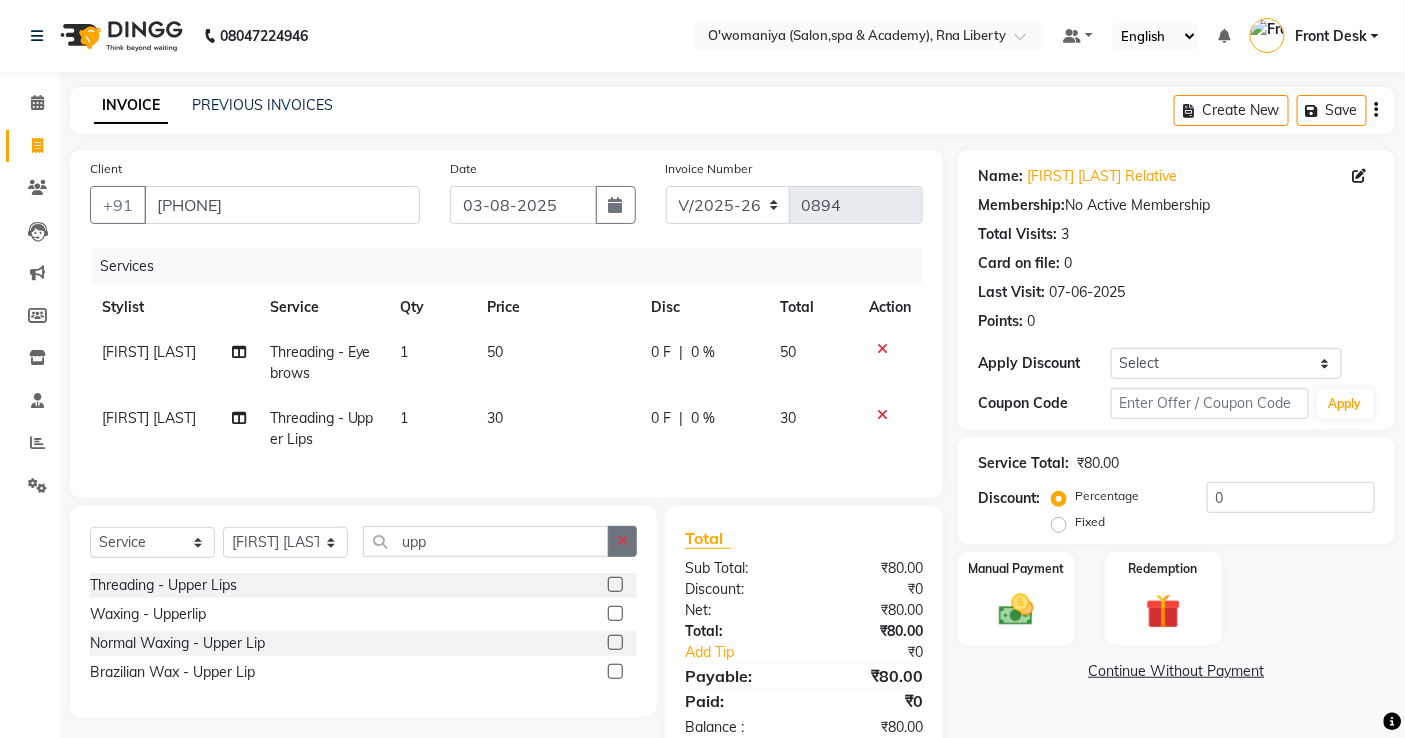 click 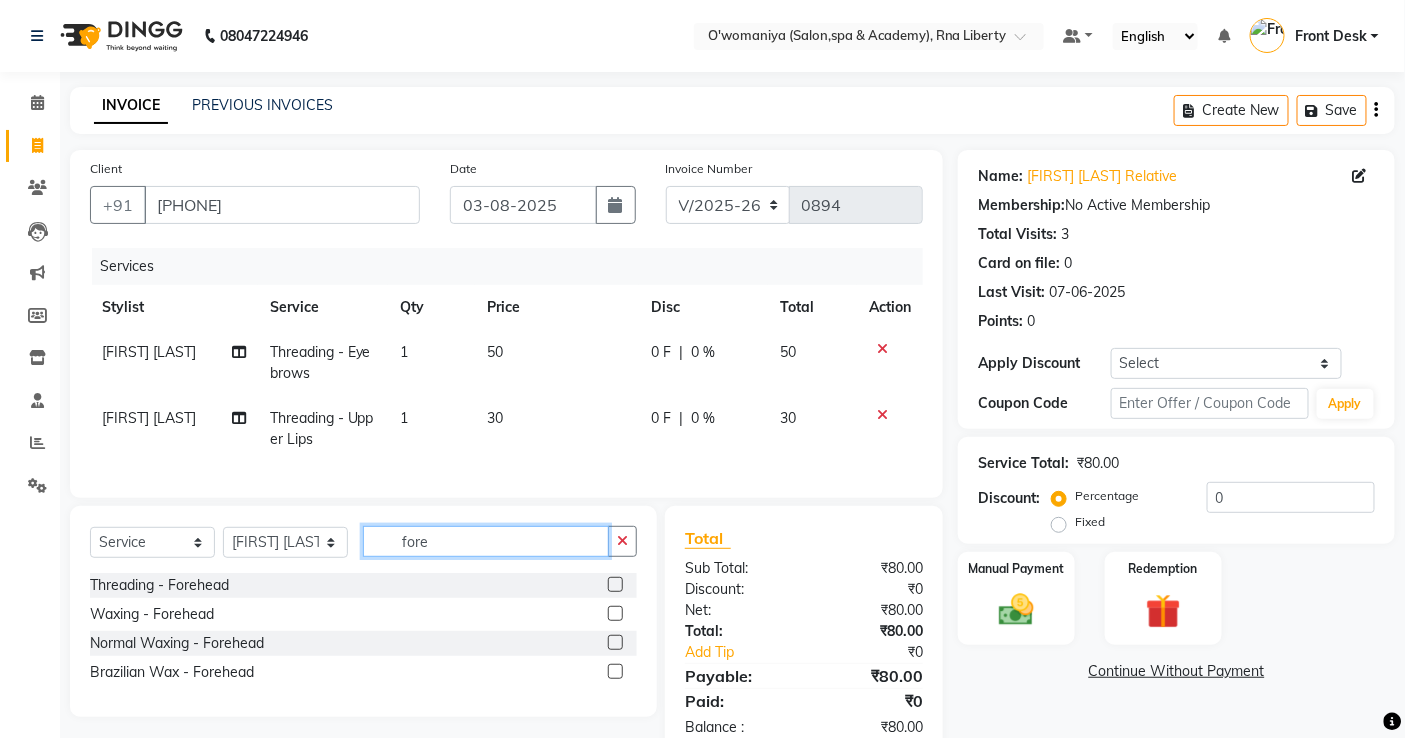 type on "fore" 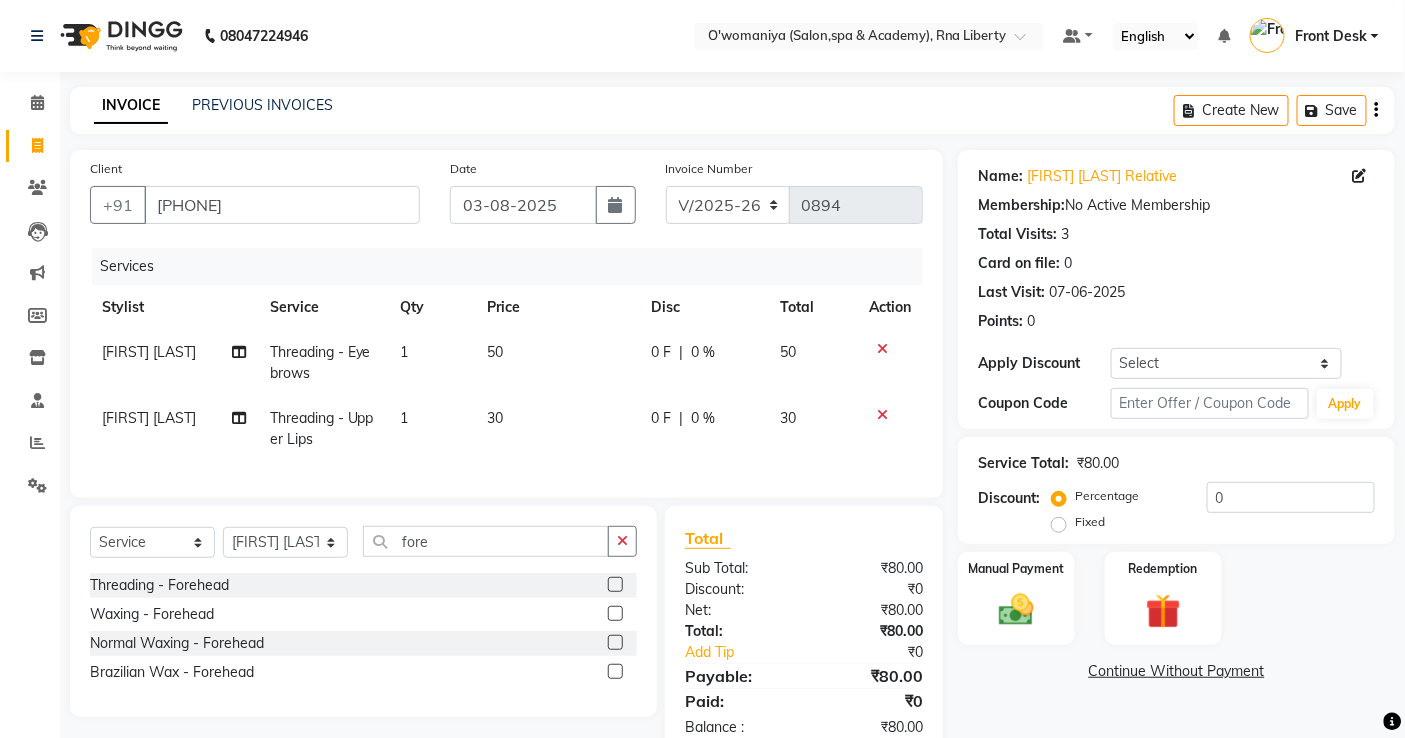 click 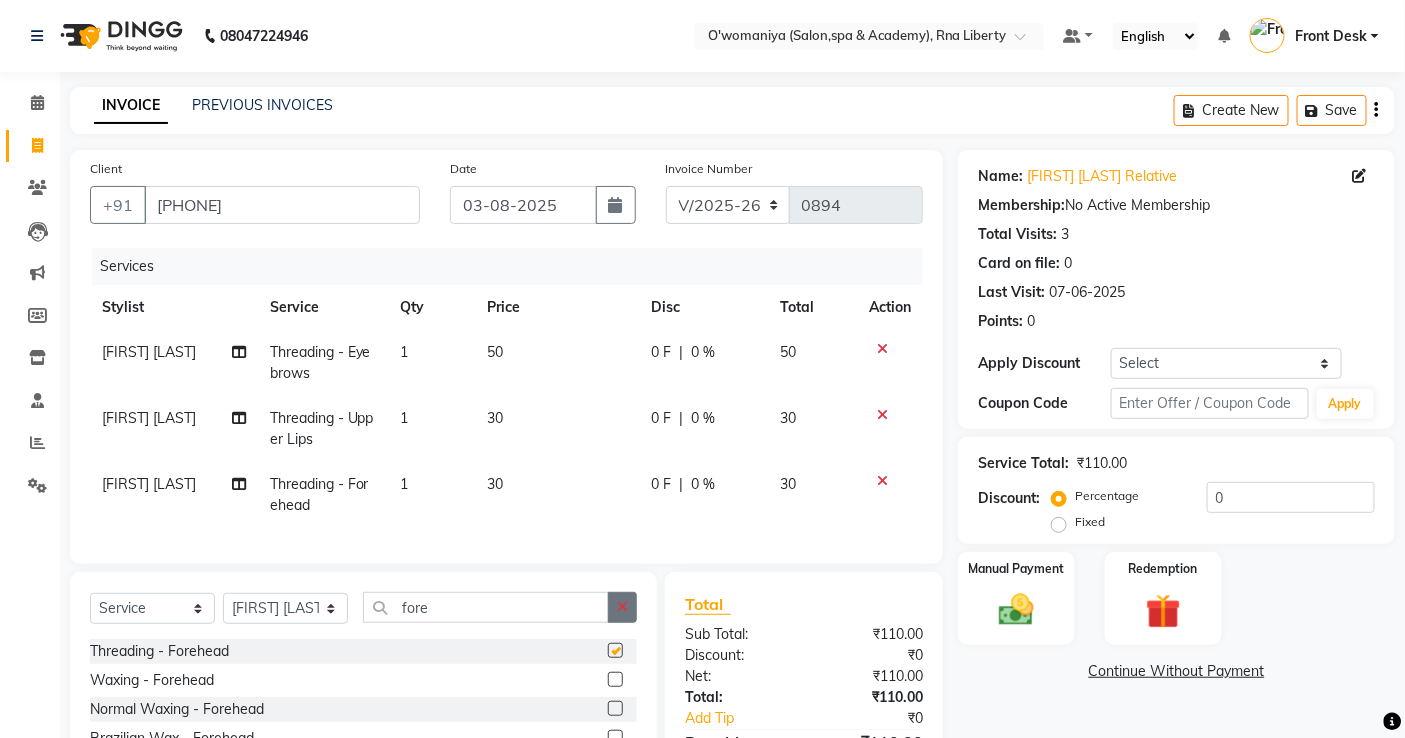 checkbox on "false" 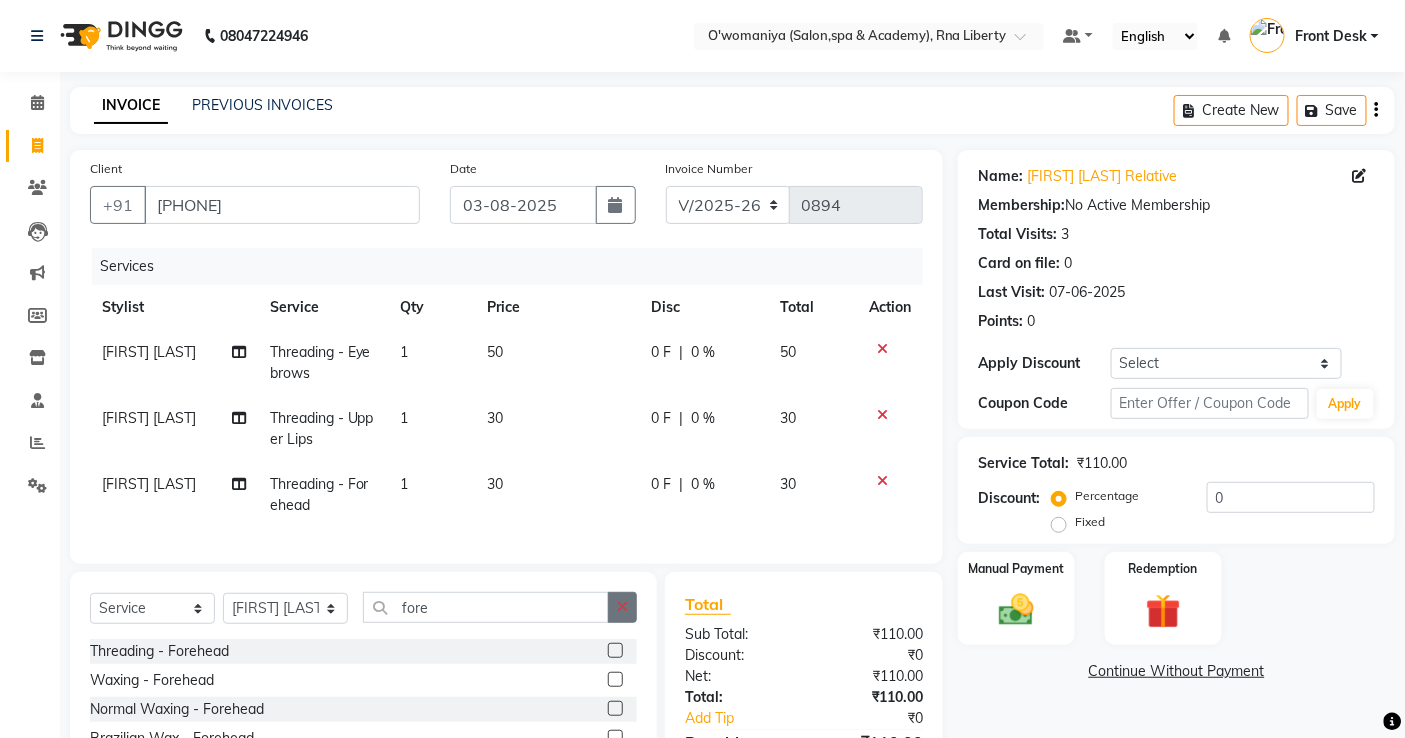 click 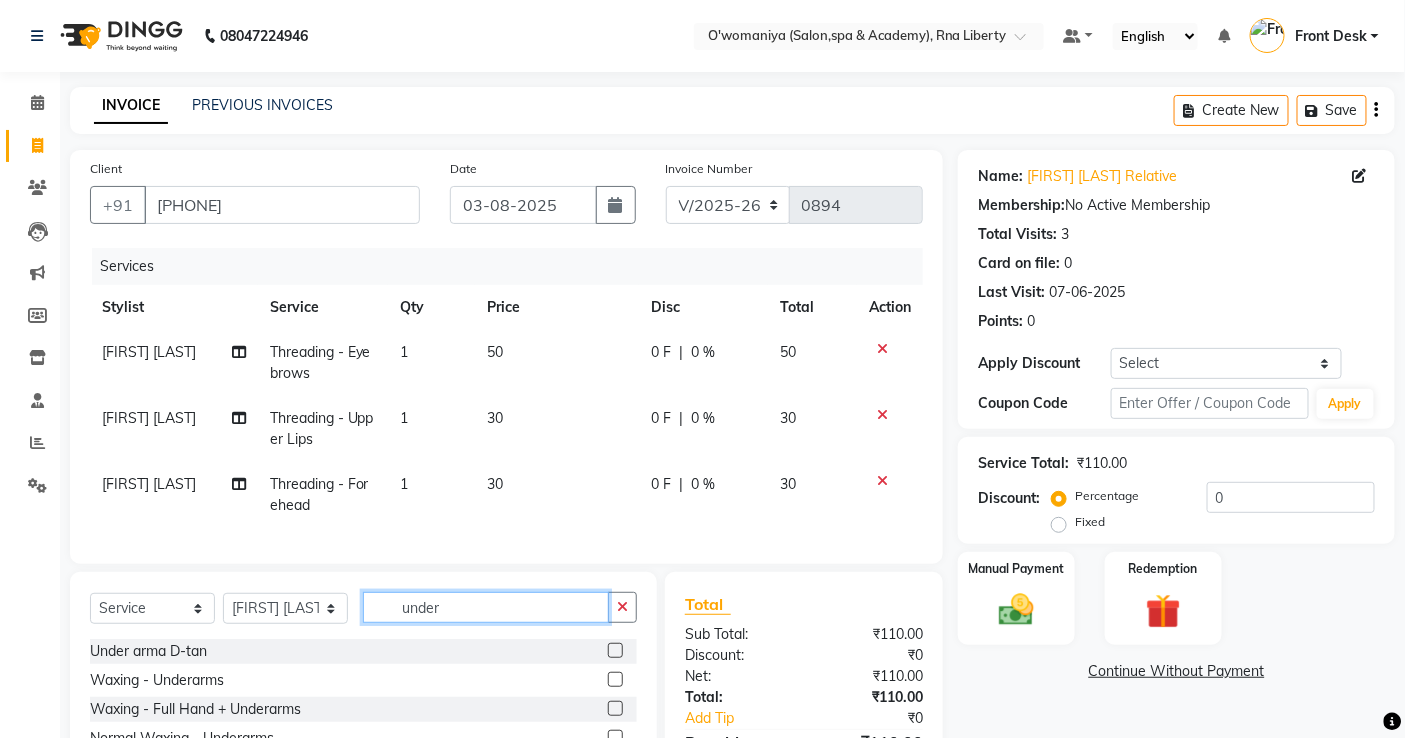 type on "under" 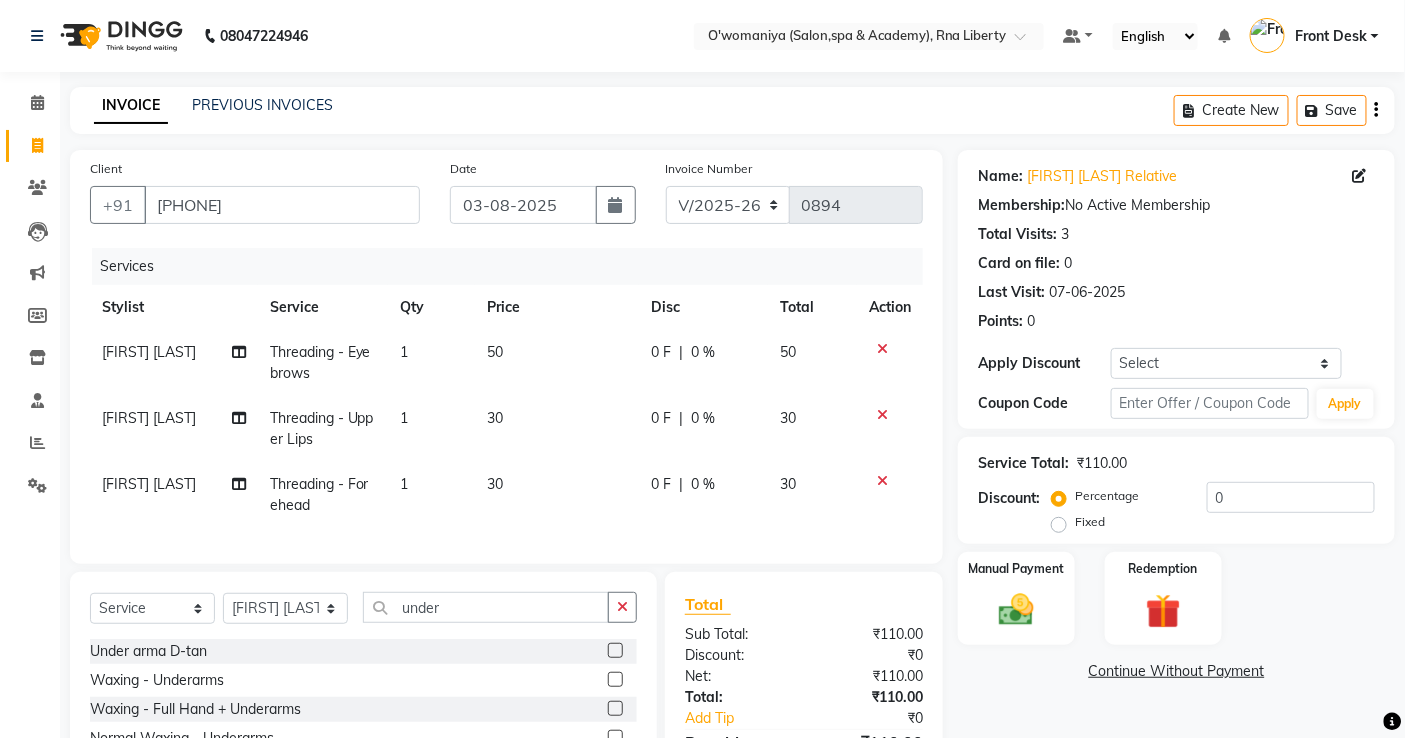 click 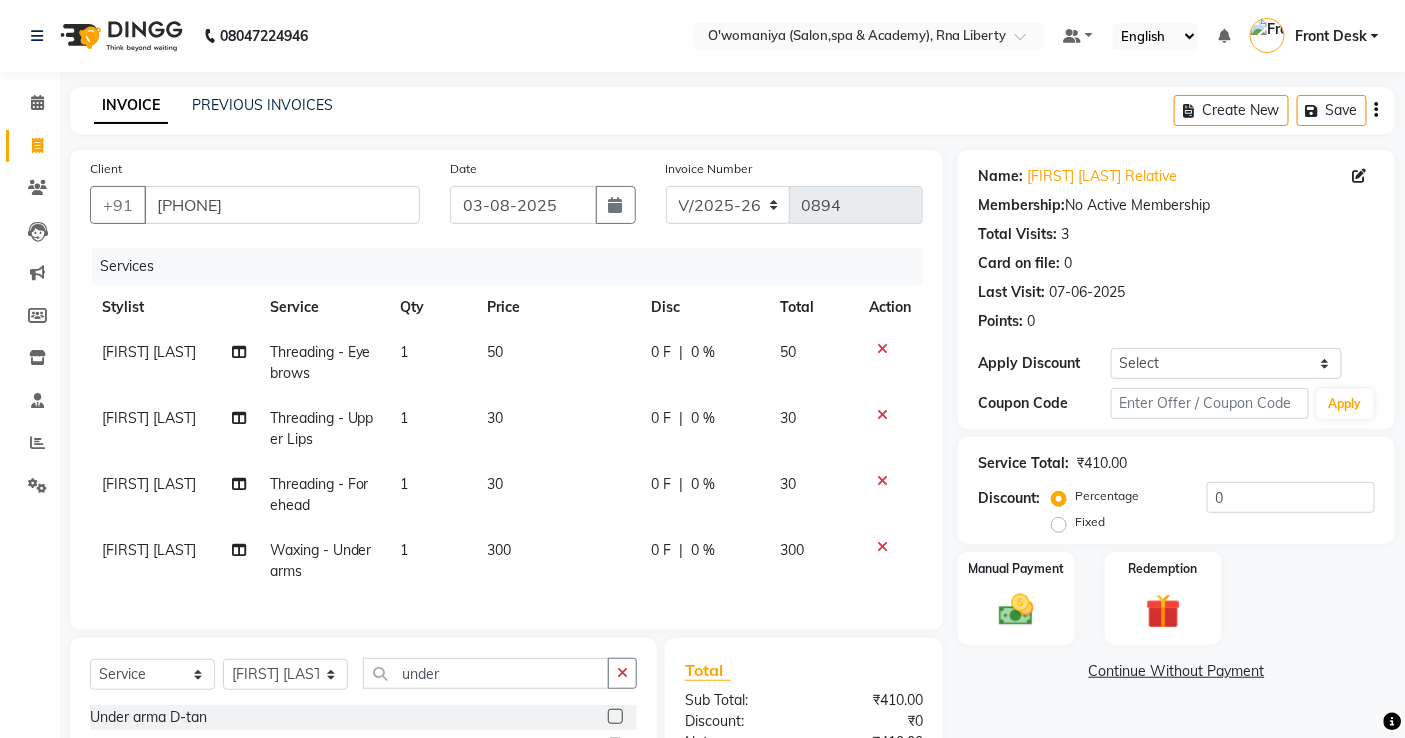 checkbox on "false" 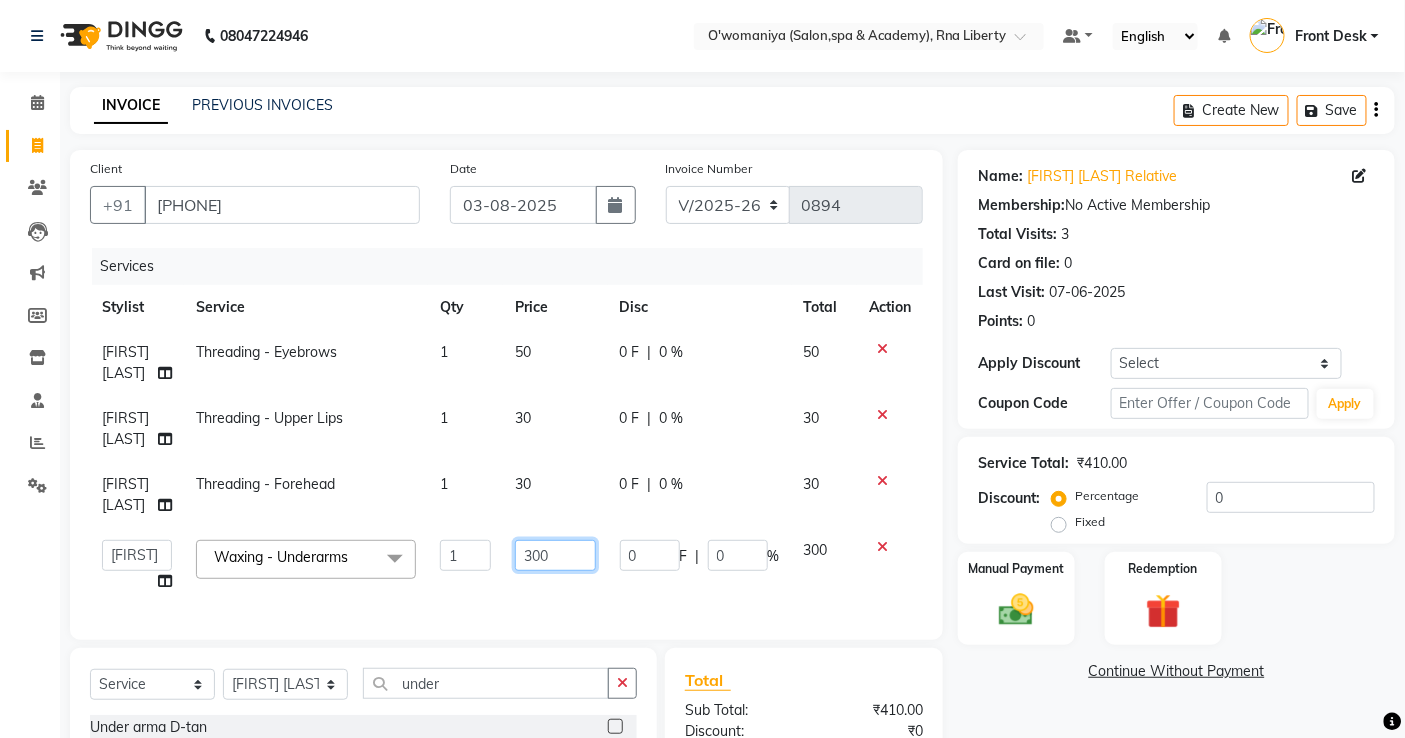 click on "abdul   Afreen Shaikh   ANITA   Azeem Qureshi     Dilshad Ali   Faizan Siddqui   Front Desk   gaurav   Jatin Mane   Jyoti    Kajal  Ritesh Raaj   kevat jadhav   Kuldeep   Lavina Fernandez    madhuri    Mahi   Manohar kakad    Maymol R Kinny   Mona Dhanraaj Singh   Nidhi yadav    nikita mohite   Parveen Sheikh   Pinky   Reema  Ghosh   Ruby singh   Sanaya Agrawaal   Shanu Ansari   Sweeta Joseph  Waxing - Underarms  x Haircuts - Hair Trim Haircuts - Advance Hair Cut Haircuts - Haircut With Wash Hair Cuts- Fringe Hair Styling - Basic Blow Dry Hair Styling - Advanced Blow Dry Hair Styling - Ironing Hair Styling - Tongs Hair Styling - Crimping Hair Wash - Wash + Conditioning Hair Wash - Wash+ Conditioning Scalp Treatment - Dandruff Treatment Scalp Treatment - Hairfall Treatment Scalp Treatment - Wella plex Treatment Hair Spa - Up To Neck Hair Spa - Uptoshoulder Hair Spa - Below Shoulder Hair Spa - Mid Waist / Below Waist Highlights - Per Streak Highlights - Per Chunk Highlights - Upto Neck Highlights - Mid Waist" 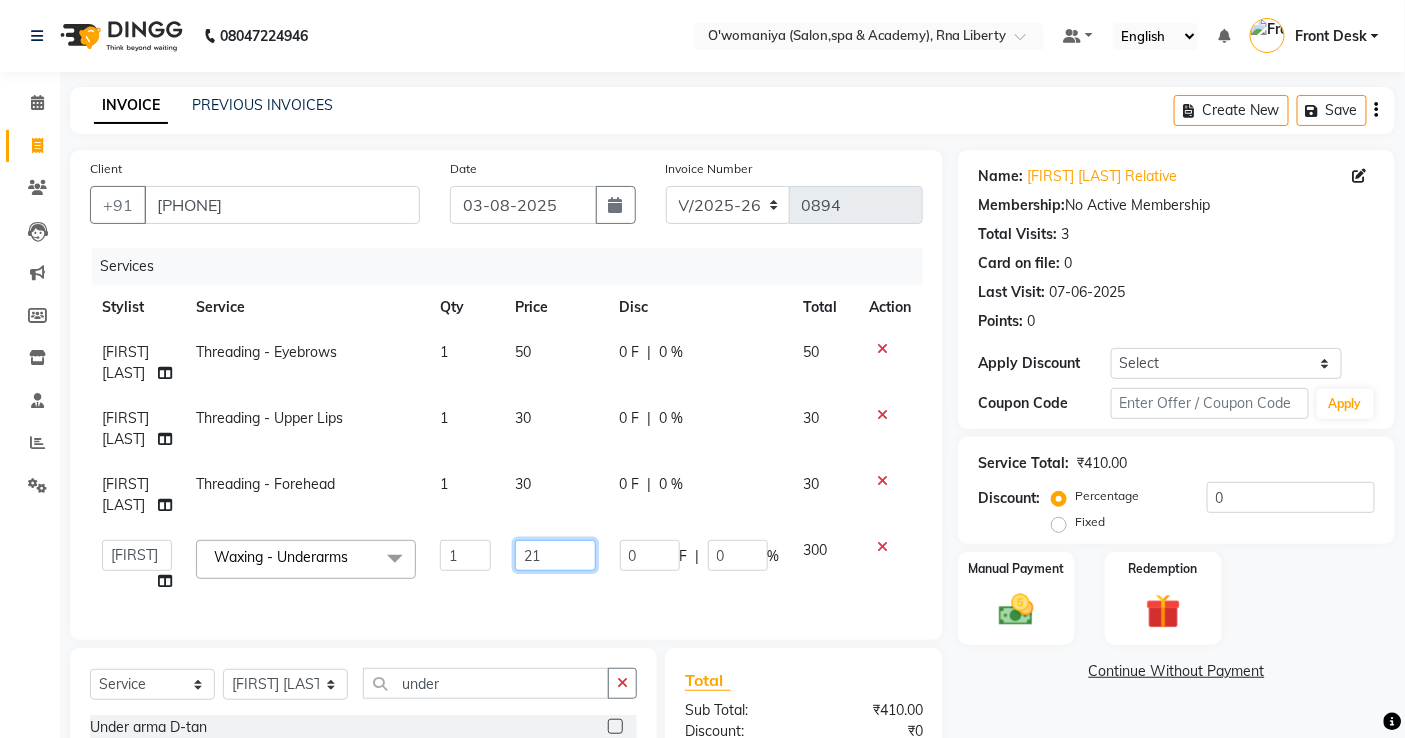 type on "2" 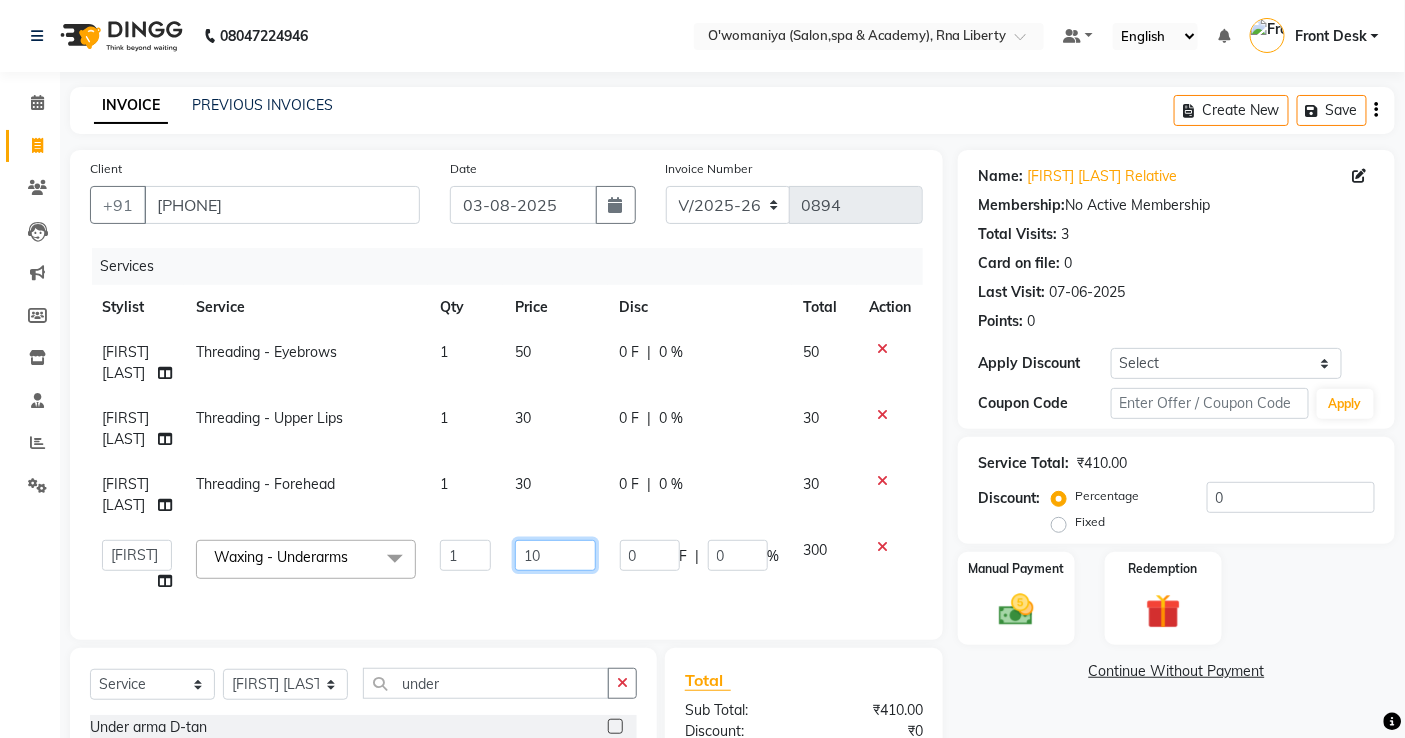 type on "100" 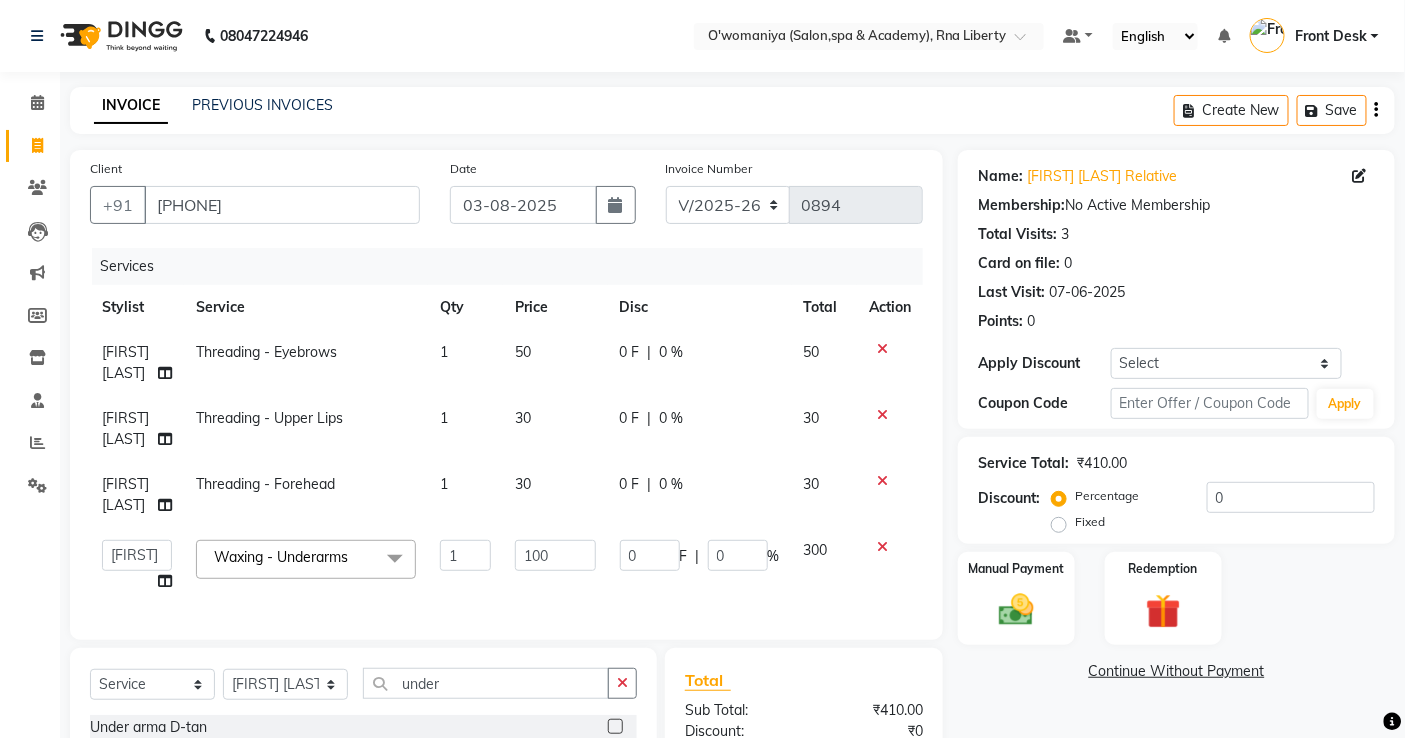 click on "Client +91 9619343237 Date 03-08-2025 Invoice Number V/2025 V/2025-26 0894 Services Stylist Service Qty Price Disc Total Action Lavina Fernandez  Threading - Eyebrows 1 50 0 F | 0 % 50 Lavina Fernandez  Threading - Upper Lips 1 30 0 F | 0 % 30 Lavina Fernandez  Threading - Forehead 1 30 0 F | 0 % 30  abdul   Afreen Shaikh   ANITA   Azeem Qureshi     Dilshad Ali   Faizan Siddqui   Front Desk   gaurav   Jatin Mane   Jyoti    Kajal  Ritesh Raaj   kevat jadhav   Kuldeep   Lavina Fernandez    madhuri    Mahi   Manohar kakad    Maymol R Kinny   Mona Dhanraaj Singh   Nidhi yadav    nikita mohite   Parveen Sheikh   Pinky   Reema  Ghosh   Ruby singh   Sanaya Agrawaal   Shanu Ansari   Sweeta Joseph  Waxing - Underarms  x Haircuts - Hair Trim Haircuts - Advance Hair Cut Haircuts - Haircut With Wash Hair Cuts- Fringe Hair Styling - Basic Blow Dry Hair Styling - Advanced Blow Dry Hair Styling - Ironing Hair Styling - Tongs Hair Styling - Crimping Hair Wash - Wash + Conditioning Hair Wash - Wash+ Conditioning Face Massage" 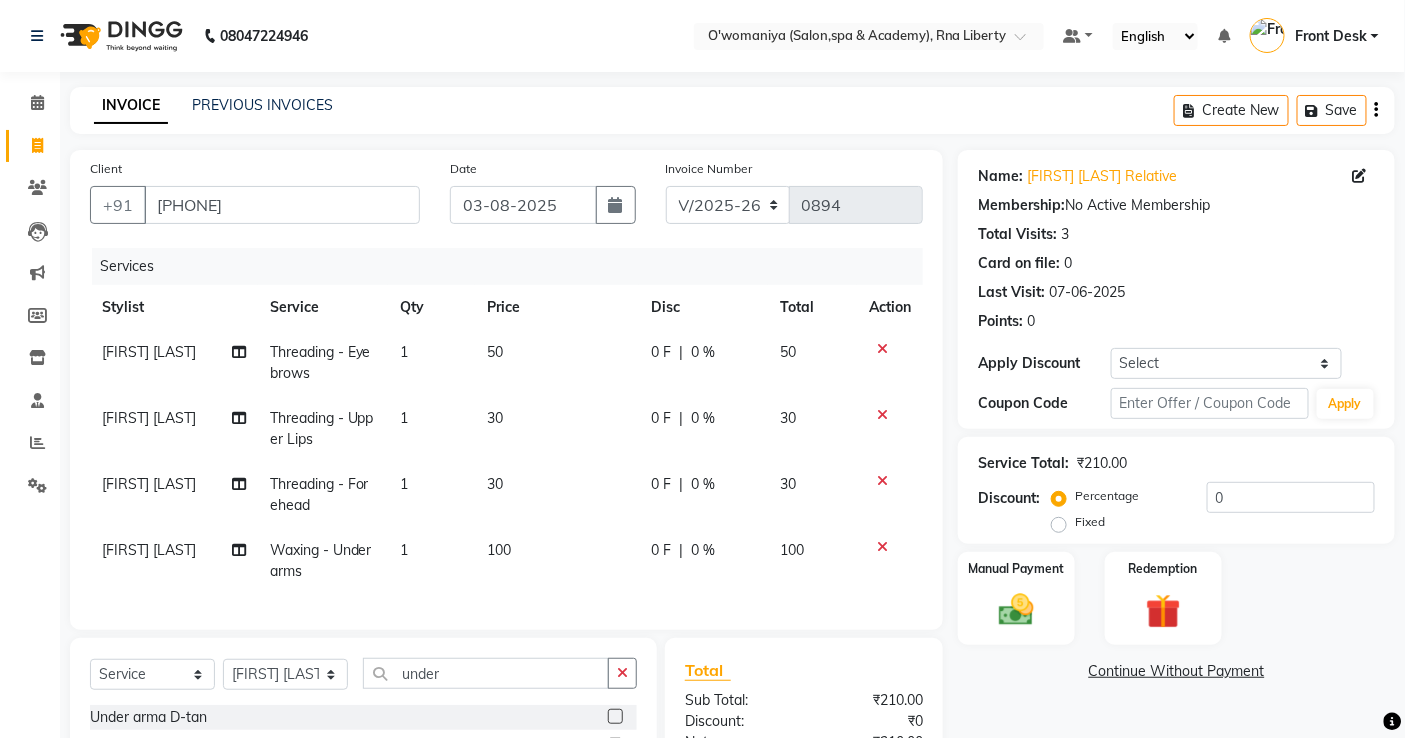 click on "30" 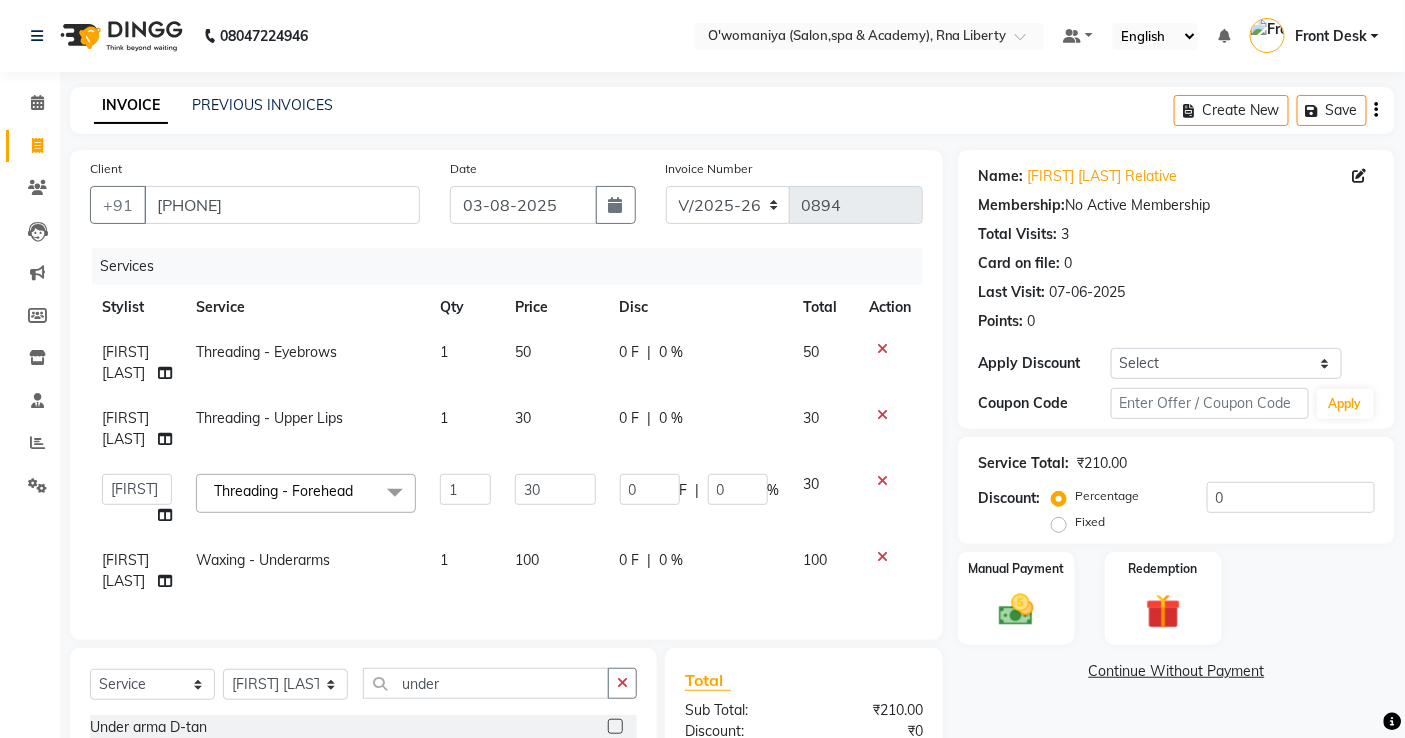 click on "50" 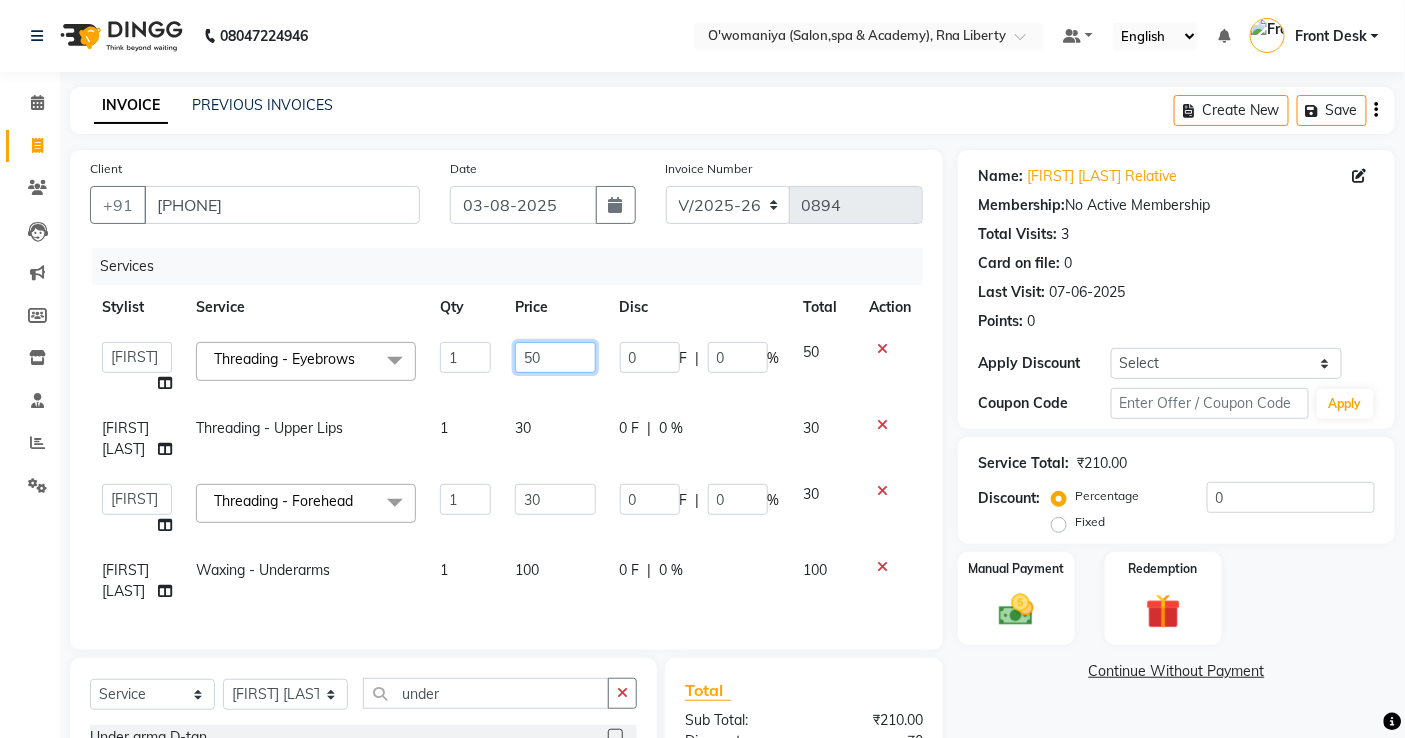 drag, startPoint x: 571, startPoint y: 354, endPoint x: 536, endPoint y: 363, distance: 36.138622 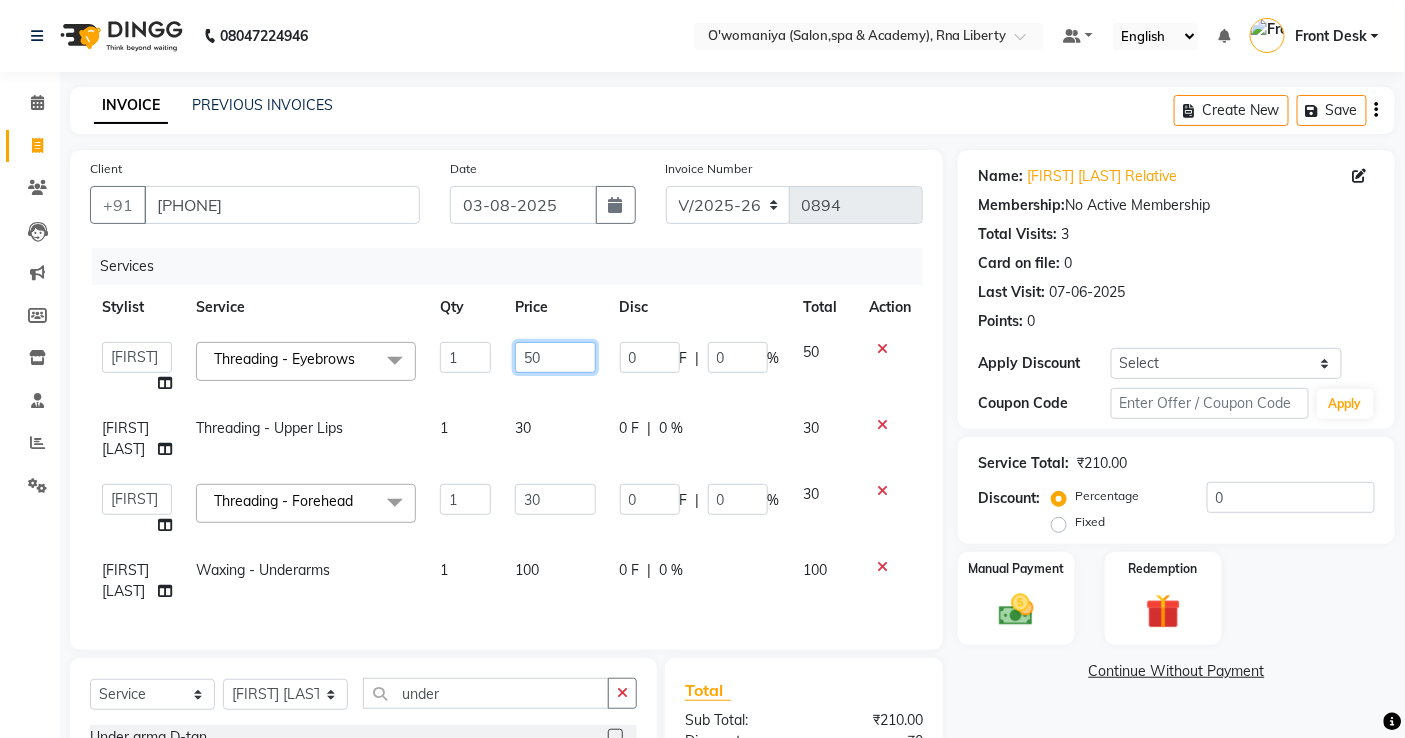 click on "50" 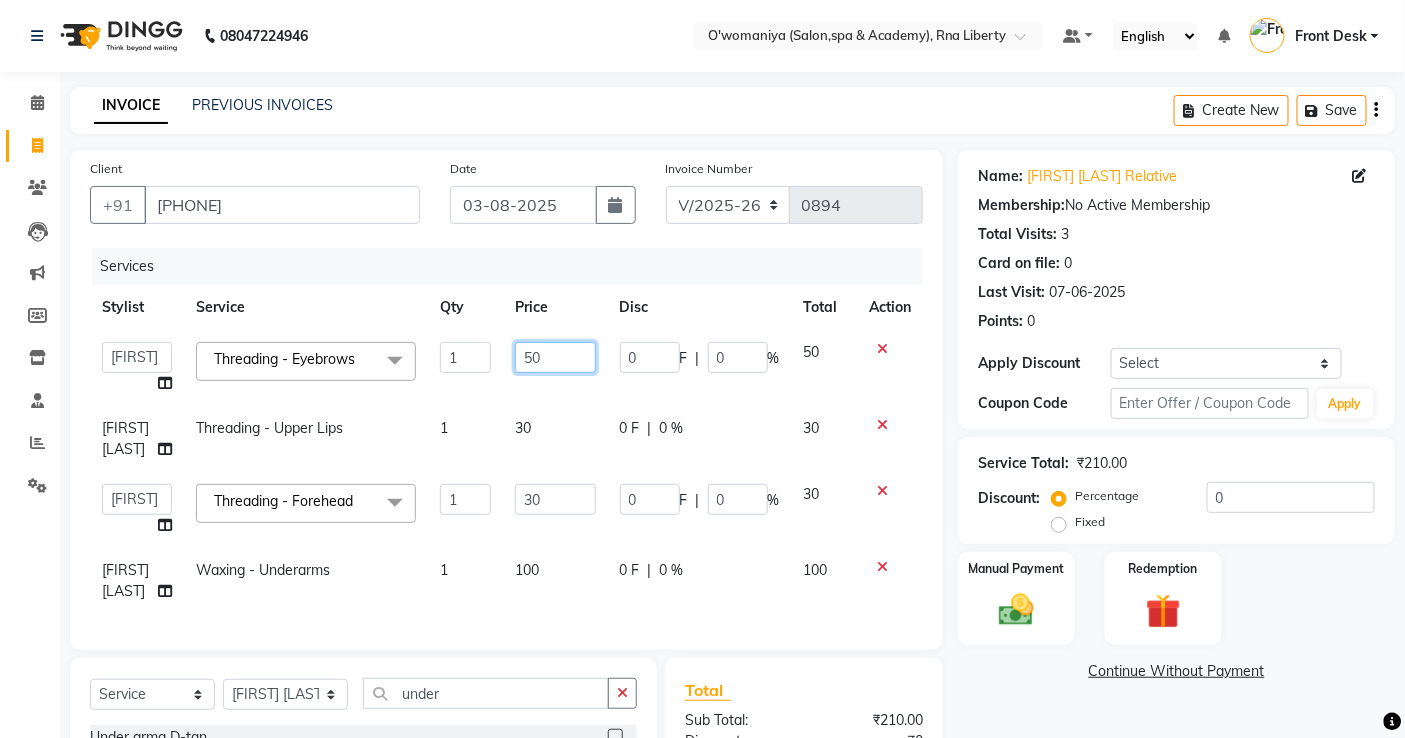 click on "50" 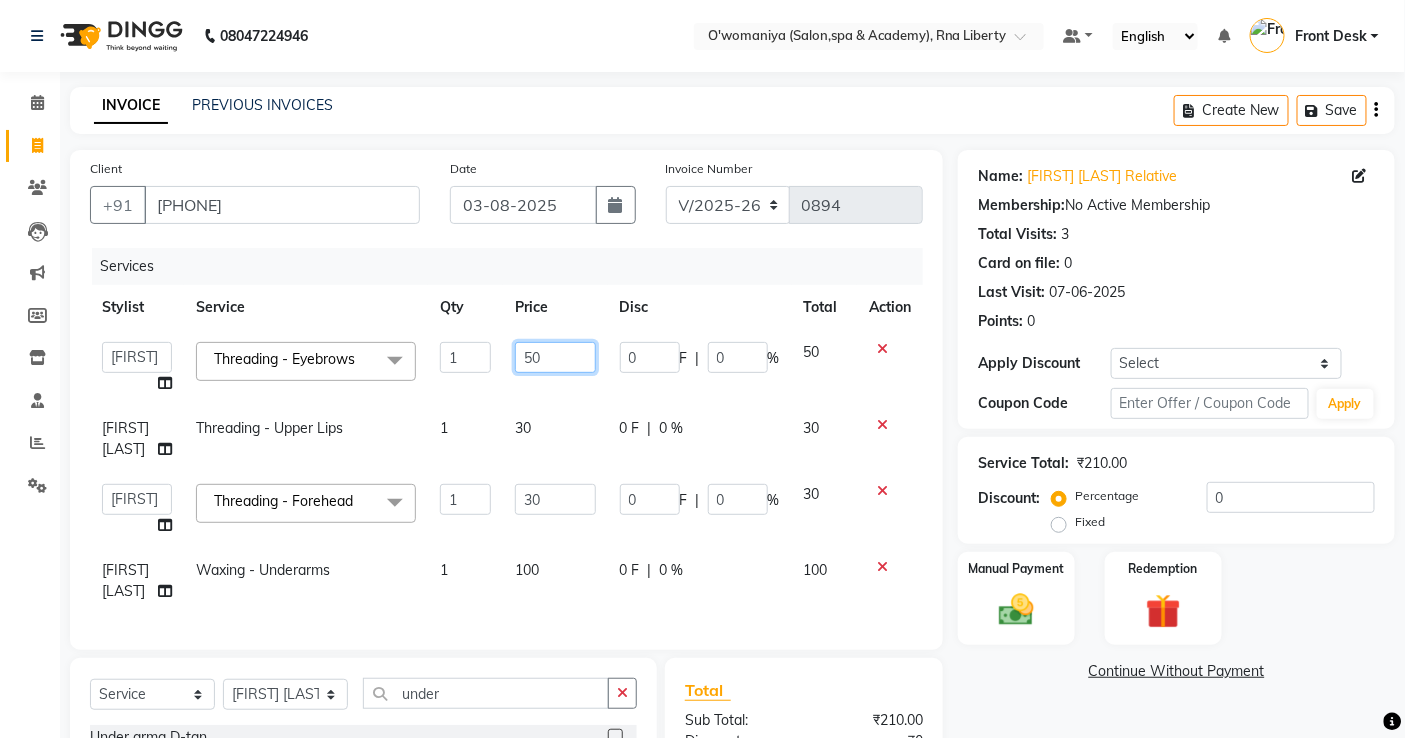 click on "50" 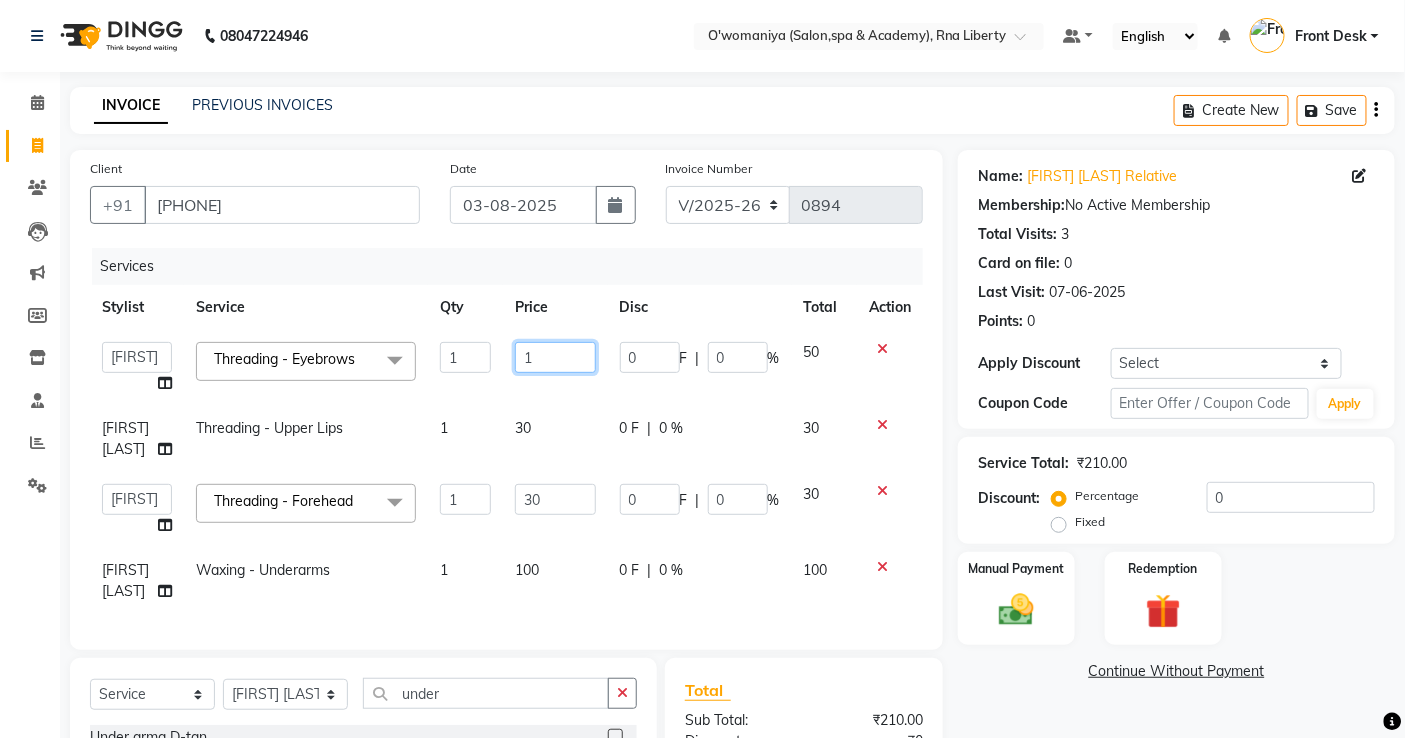 type on "16" 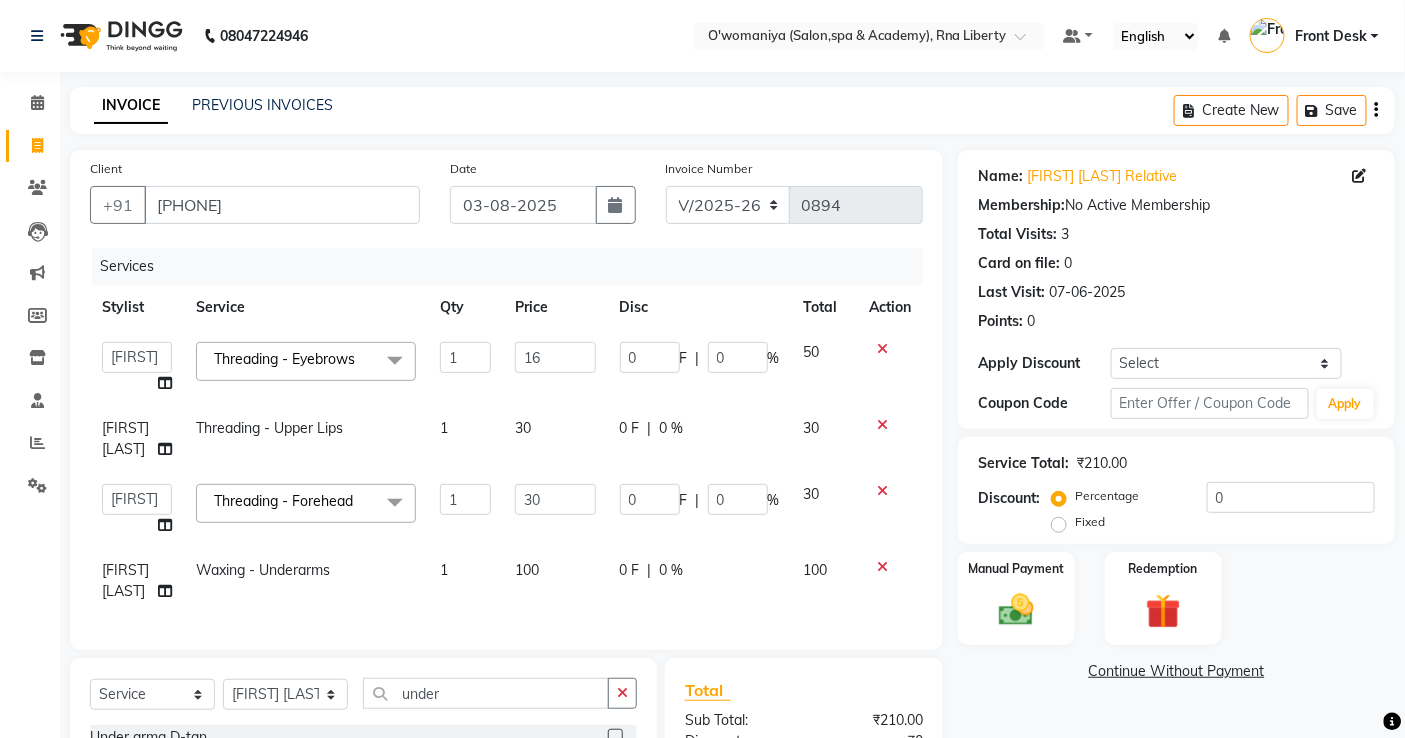 click on "0 F | 0 %" 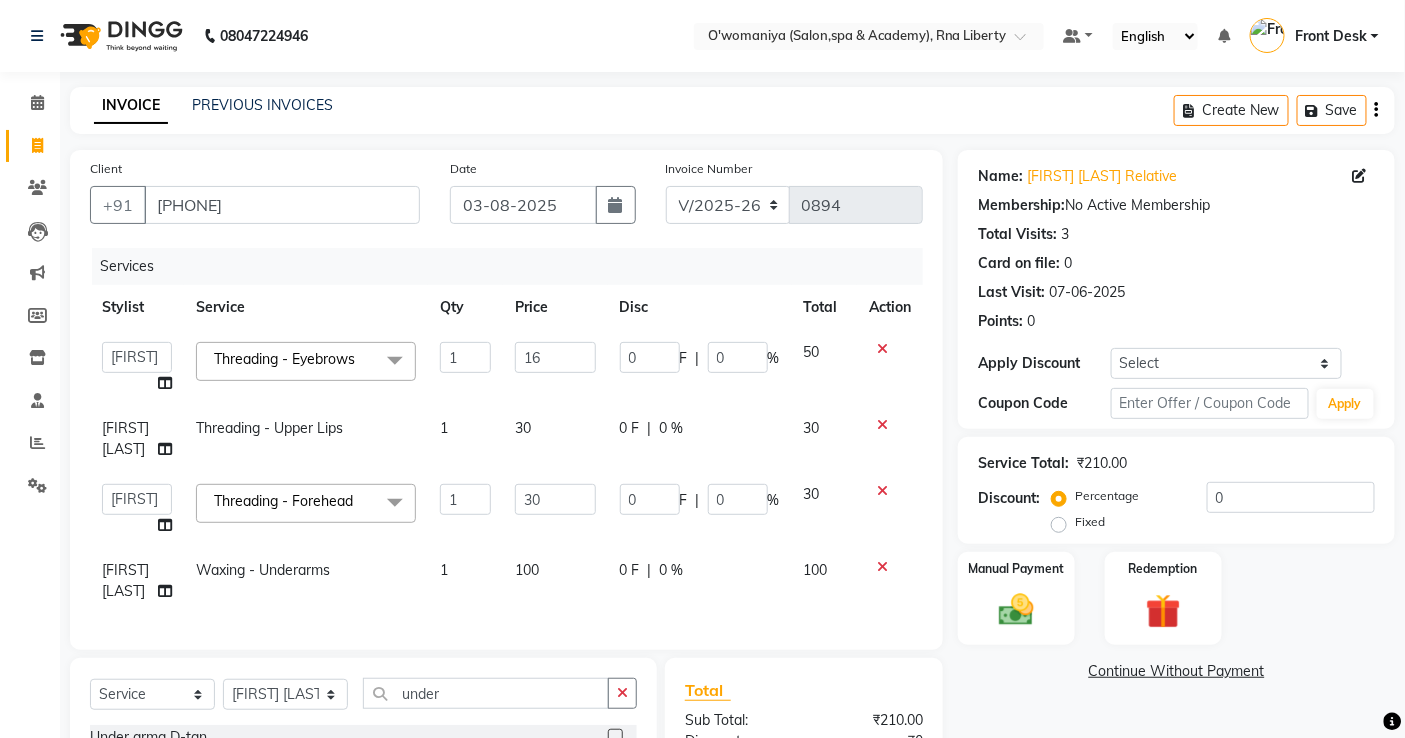 select on "37294" 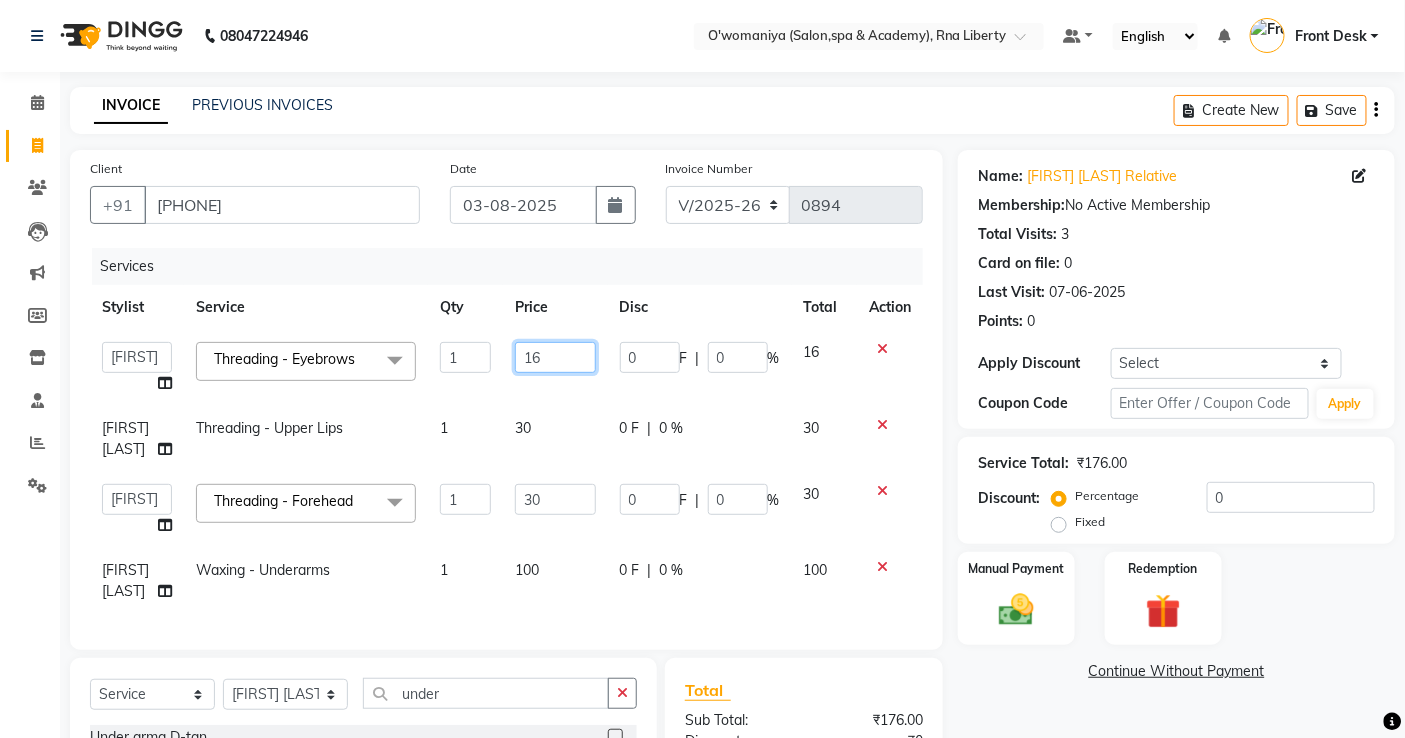 click on "16" 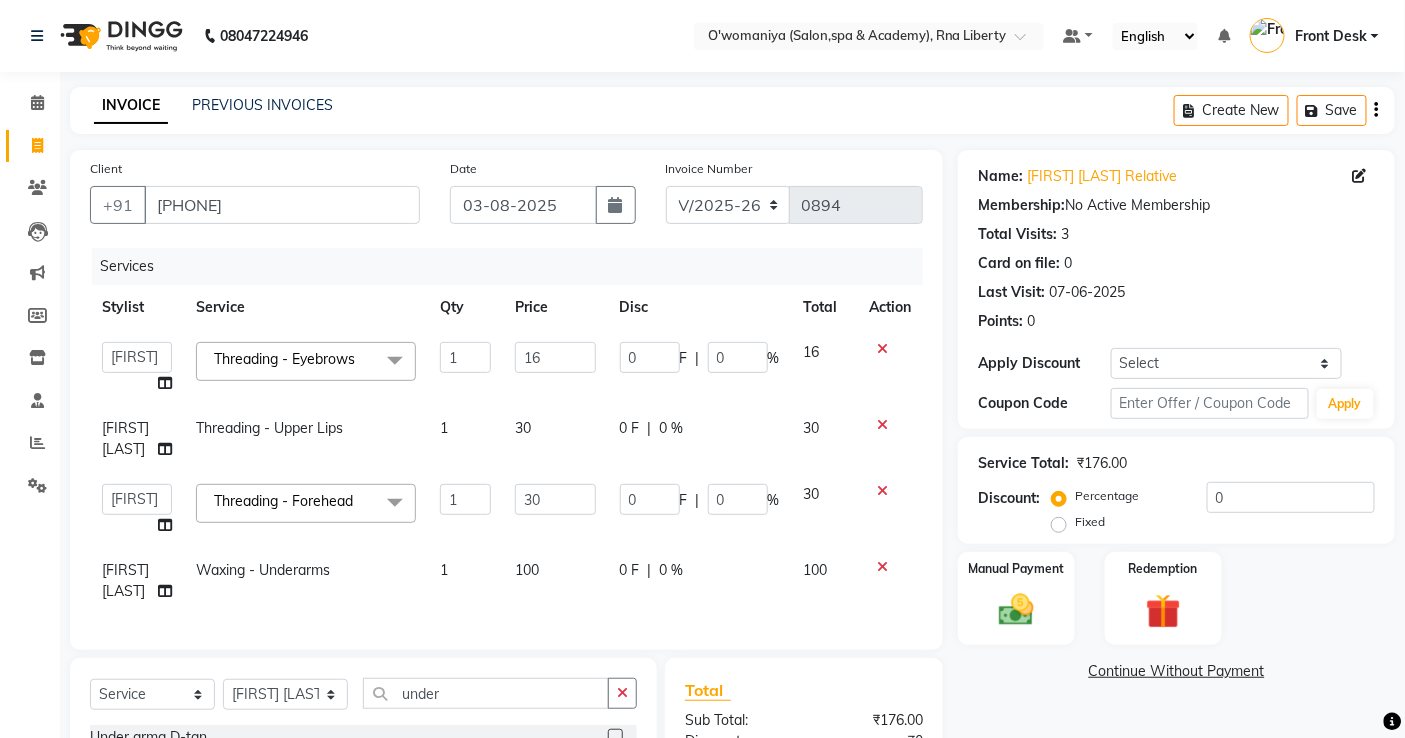 click 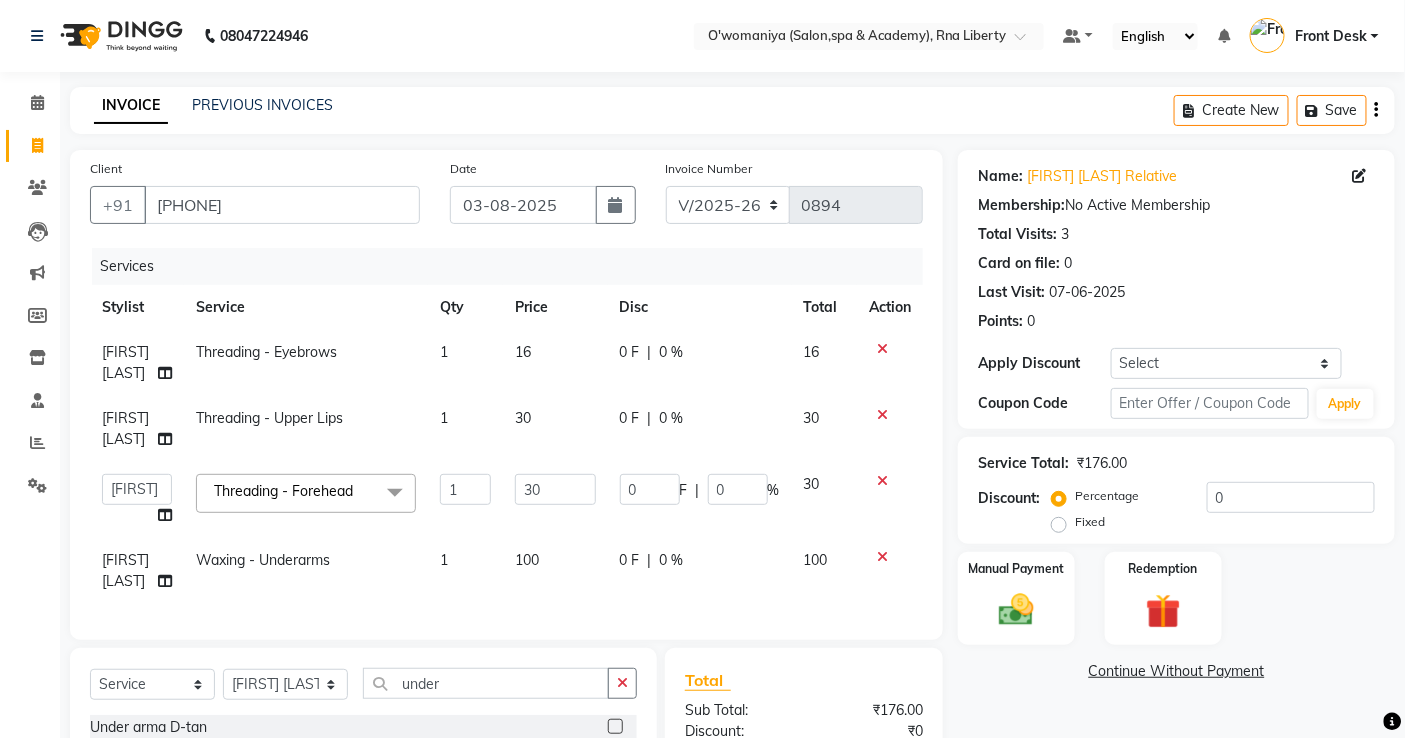 click on "30" 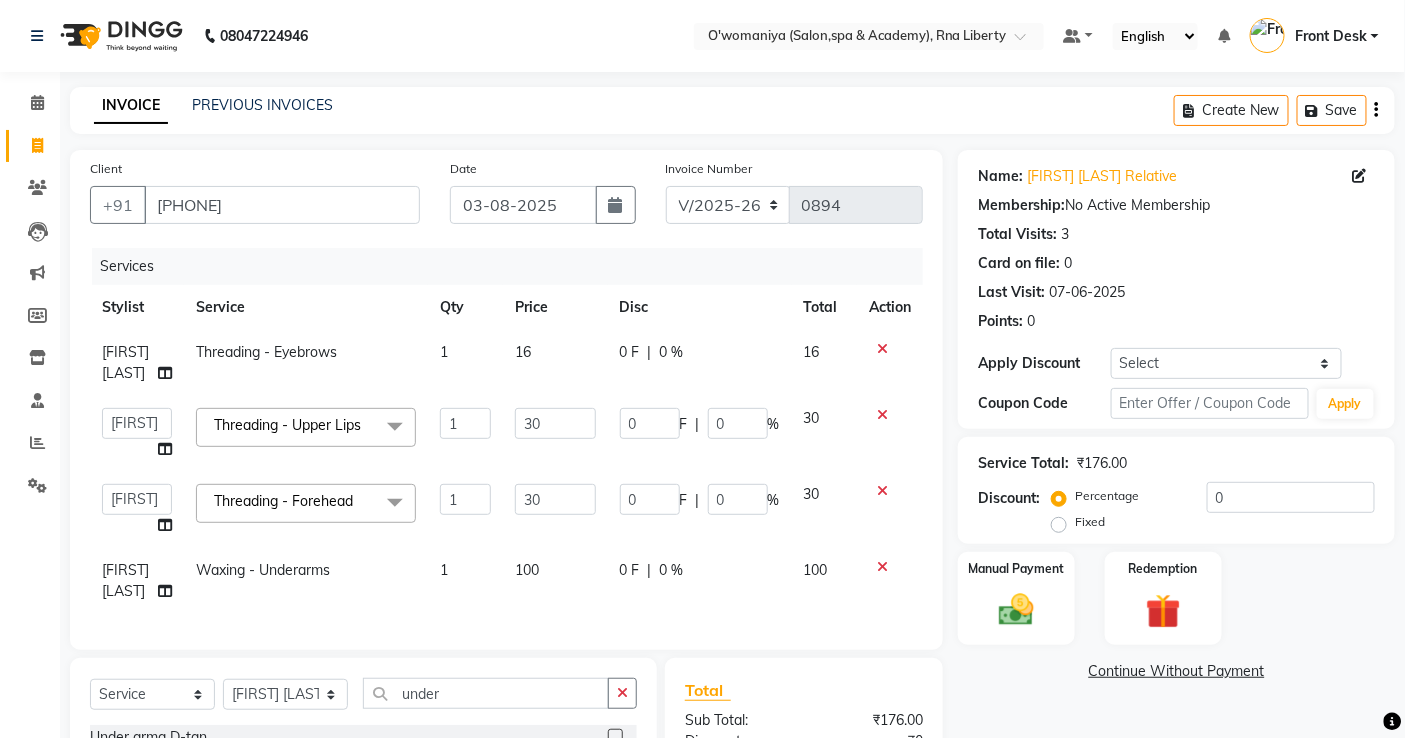 click on "16" 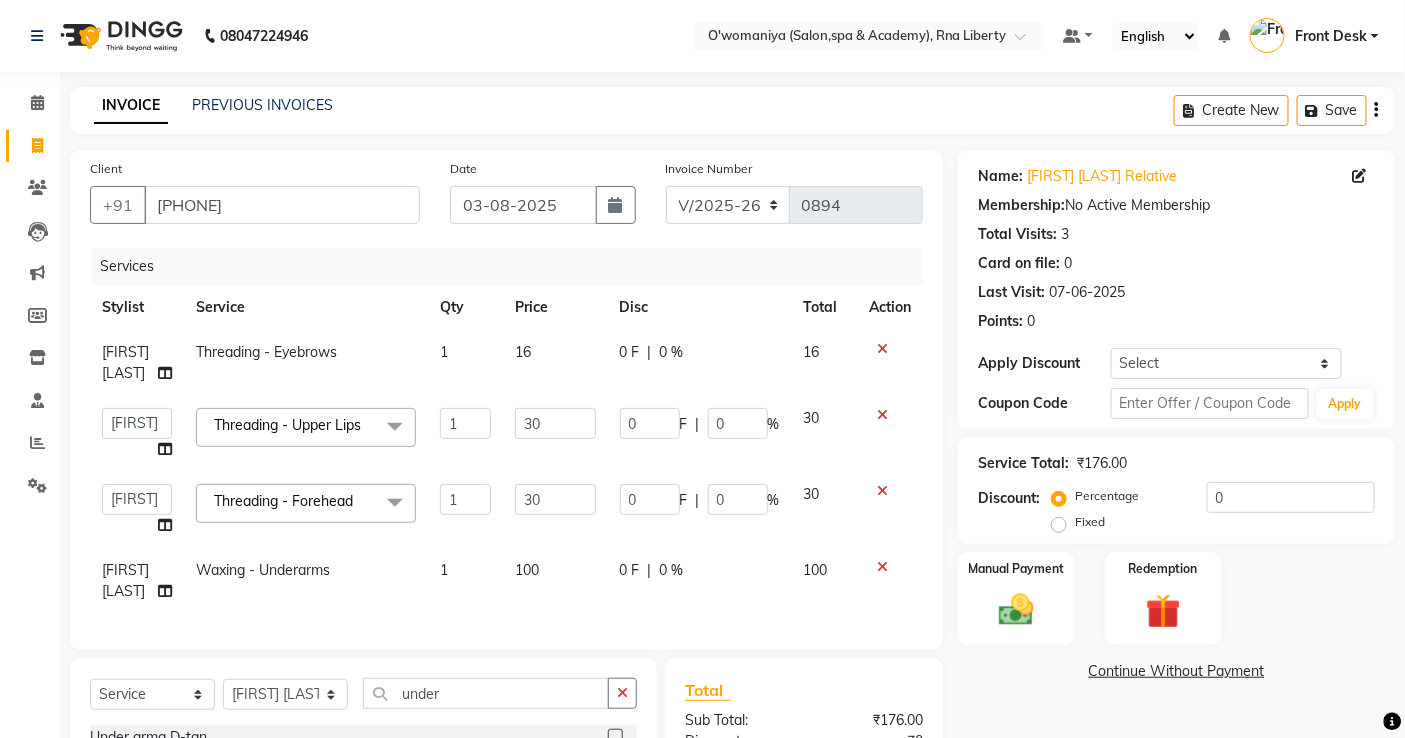 select on "37294" 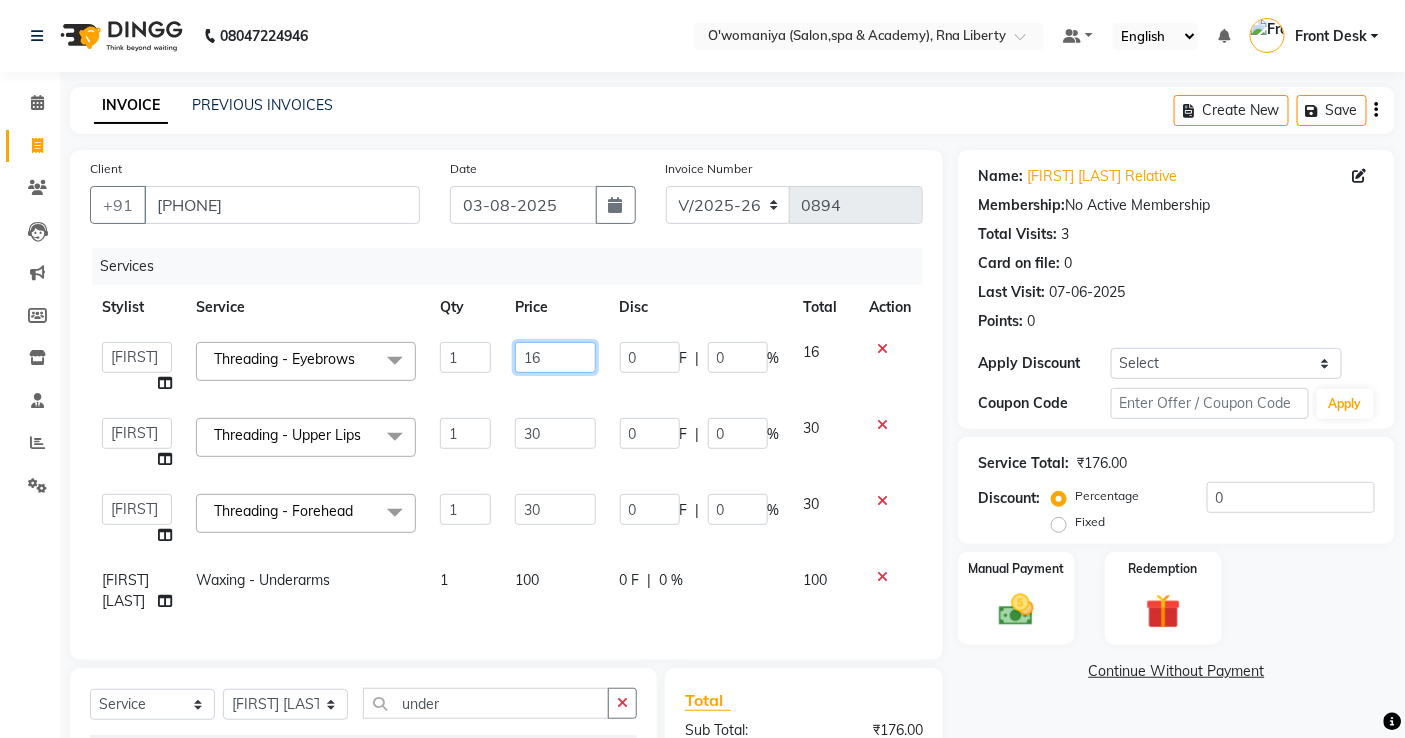 drag, startPoint x: 580, startPoint y: 351, endPoint x: 490, endPoint y: 375, distance: 93.14505 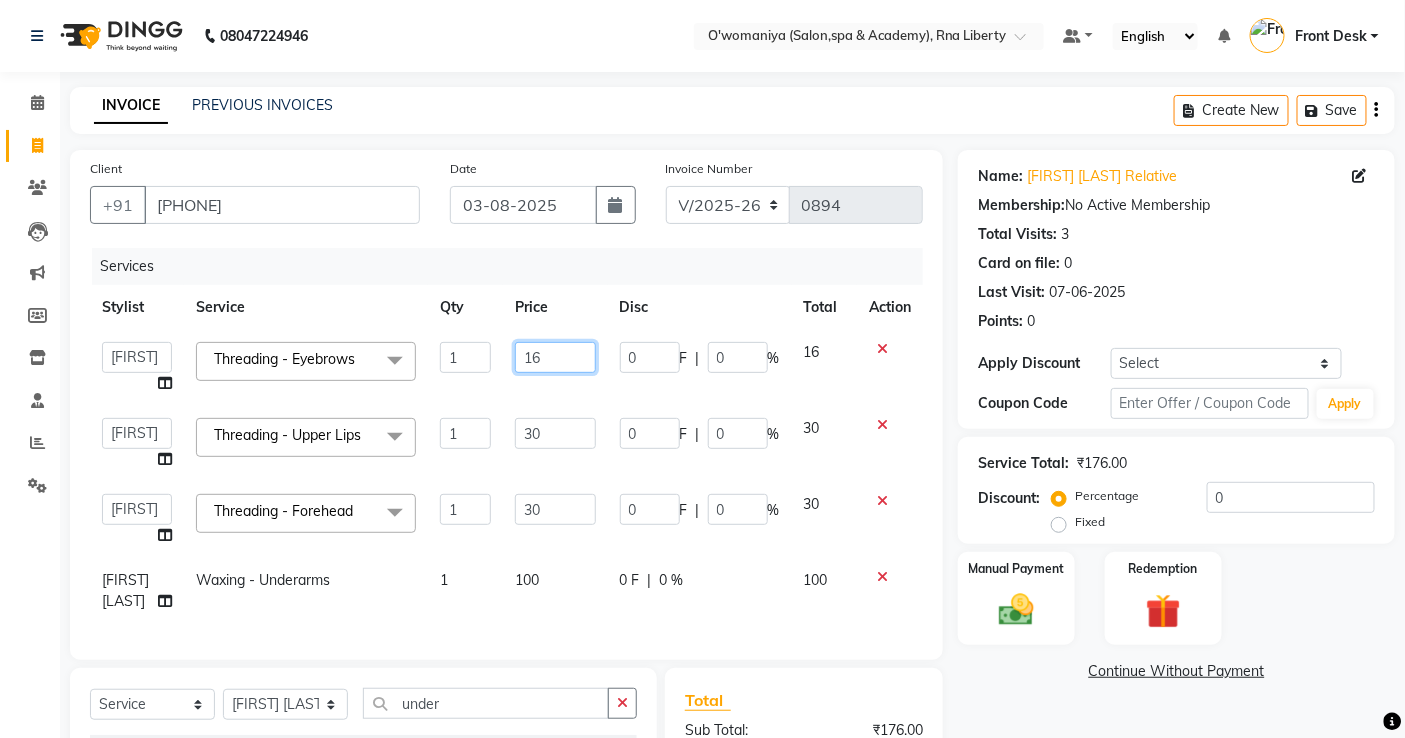 click on "abdul   Afreen Shaikh   ANITA   Azeem Qureshi     Dilshad Ali   Faizan Siddqui   Front Desk   gaurav   Jatin Mane   Jyoti    Kajal  Ritesh Raaj   kevat jadhav   Kuldeep   Lavina Fernandez    madhuri    Mahi   Manohar kakad    Maymol R Kinny   Mona Dhanraaj Singh   Nidhi yadav    nikita mohite   Parveen Sheikh   Pinky   Reema  Ghosh   Ruby singh   Sanaya Agrawaal   Shanu Ansari   Sweeta Joseph  Threading - Eyebrows  x Haircuts - Hair Trim Haircuts - Advance Hair Cut Haircuts - Haircut With Wash Hair Cuts- Fringe Hair Styling - Basic Blow Dry Hair Styling - Advanced Blow Dry Hair Styling - Ironing Hair Styling - Tongs Hair Styling - Crimping Hair Wash - Wash + Conditioning Hair Wash - Wash+ Conditioning Scalp Treatment - Dandruff Treatment Scalp Treatment - Hairfall Treatment Scalp Treatment - Wella plex Treatment Hair Spa - Up To Neck Hair Spa - Uptoshoulder Hair Spa - Below Shoulder Hair Spa - Mid Waist / Below Waist Highlights - Per Streak Highlights - Per Chunk Highlights - Upto Neck Keratin - Upto Neck 1" 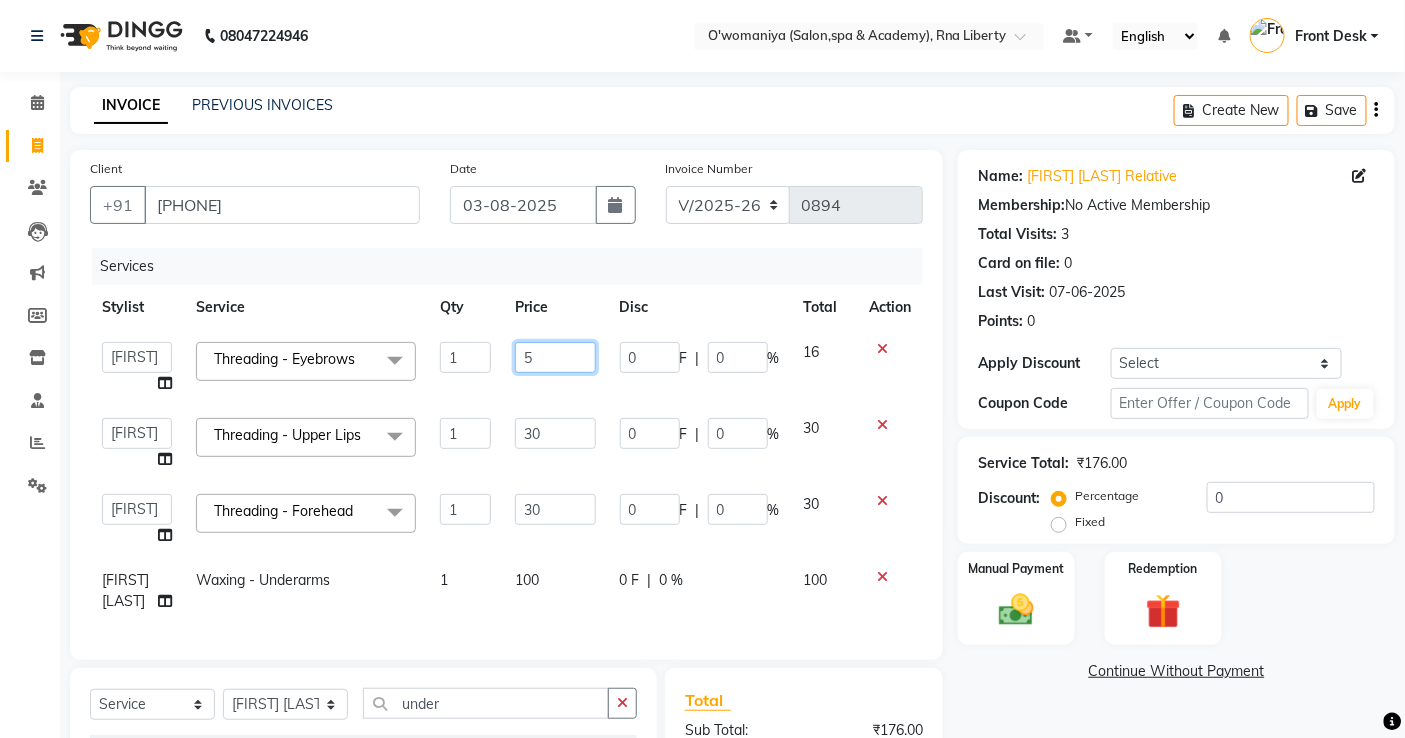 type on "50" 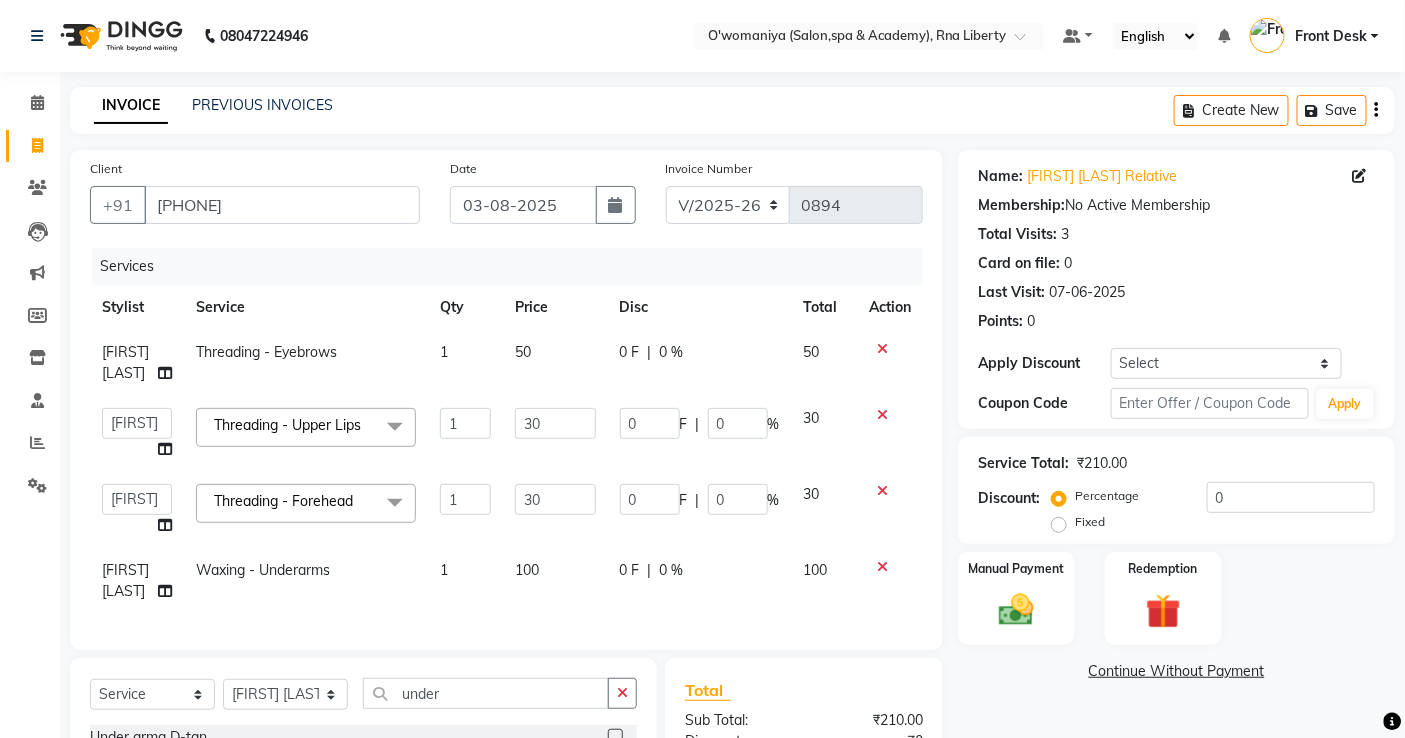 click 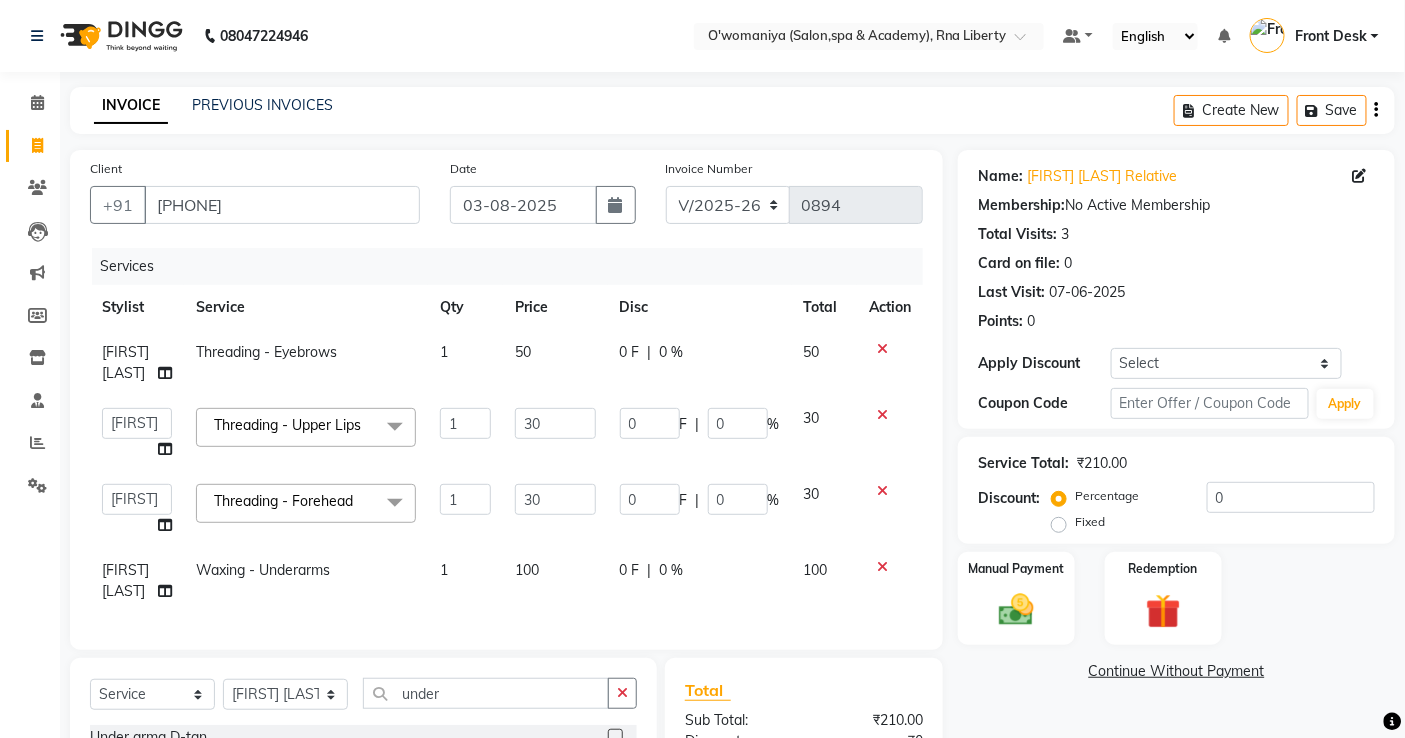 click on "100" 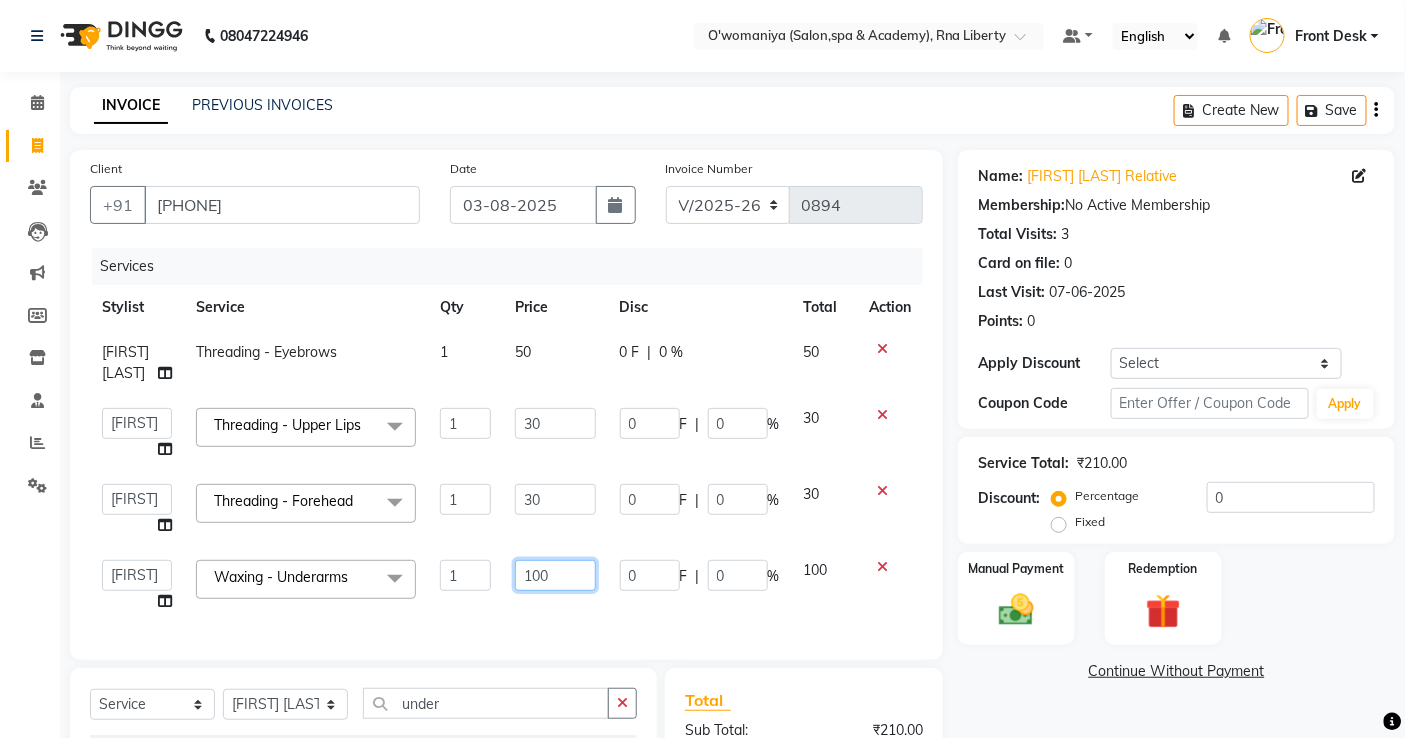 drag, startPoint x: 585, startPoint y: 604, endPoint x: 417, endPoint y: 636, distance: 171.02046 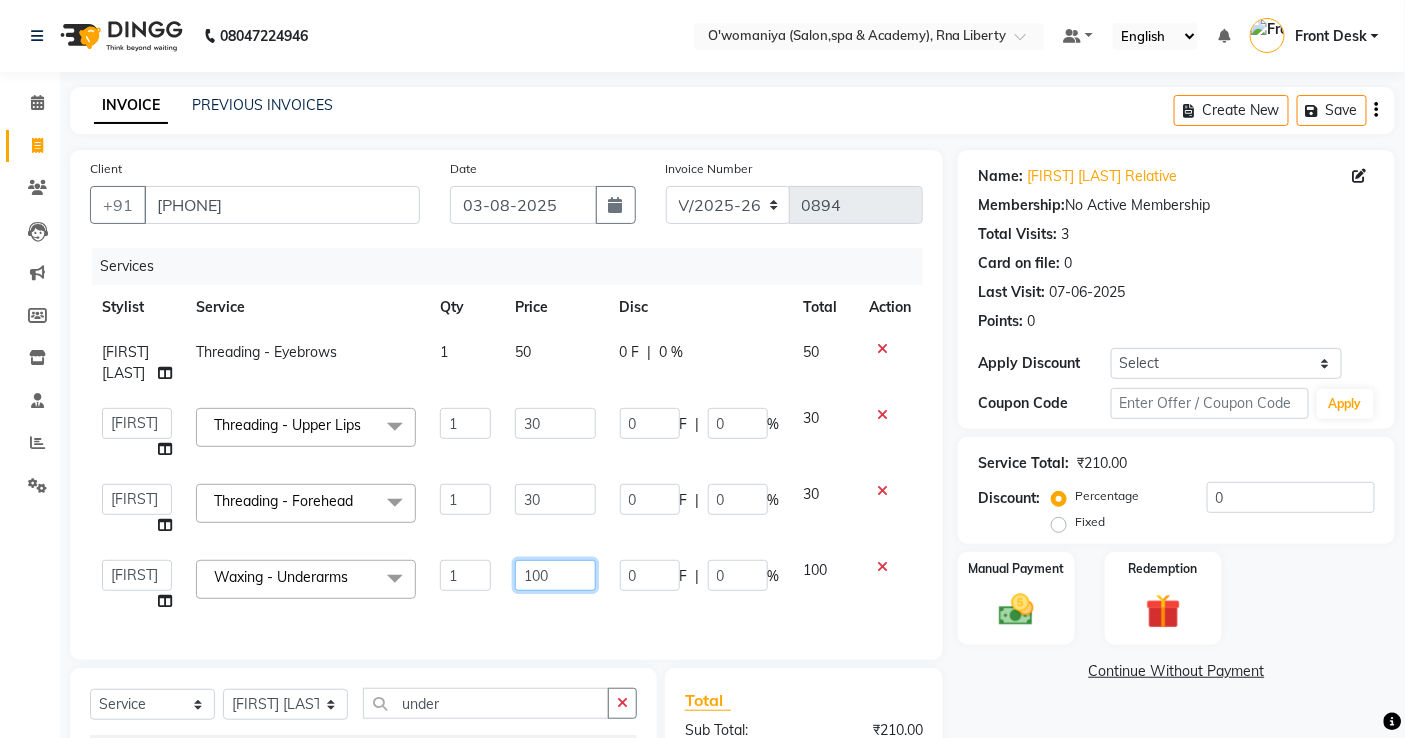 click on "abdul   Afreen Shaikh   ANITA   Azeem Qureshi     Dilshad Ali   Faizan Siddqui   Front Desk   gaurav   Jatin Mane   Jyoti    Kajal  Ritesh Raaj   kevat jadhav   Kuldeep   Lavina Fernandez    madhuri    Mahi   Manohar kakad    Maymol R Kinny   Mona Dhanraaj Singh   Nidhi yadav    nikita mohite   Parveen Sheikh   Pinky   Reema  Ghosh   Ruby singh   Sanaya Agrawaal   Shanu Ansari   Sweeta Joseph  Waxing - Underarms  x Haircuts - Hair Trim Haircuts - Advance Hair Cut Haircuts - Haircut With Wash Hair Cuts- Fringe Hair Styling - Basic Blow Dry Hair Styling - Advanced Blow Dry Hair Styling - Ironing Hair Styling - Tongs Hair Styling - Crimping Hair Wash - Wash + Conditioning Hair Wash - Wash+ Conditioning Scalp Treatment - Dandruff Treatment Scalp Treatment - Hairfall Treatment Scalp Treatment - Wella plex Treatment Hair Spa - Up To Neck Hair Spa - Uptoshoulder Hair Spa - Below Shoulder Hair Spa - Mid Waist / Below Waist Highlights - Per Streak Highlights - Per Chunk Highlights - Upto Neck Highlights - Mid Waist" 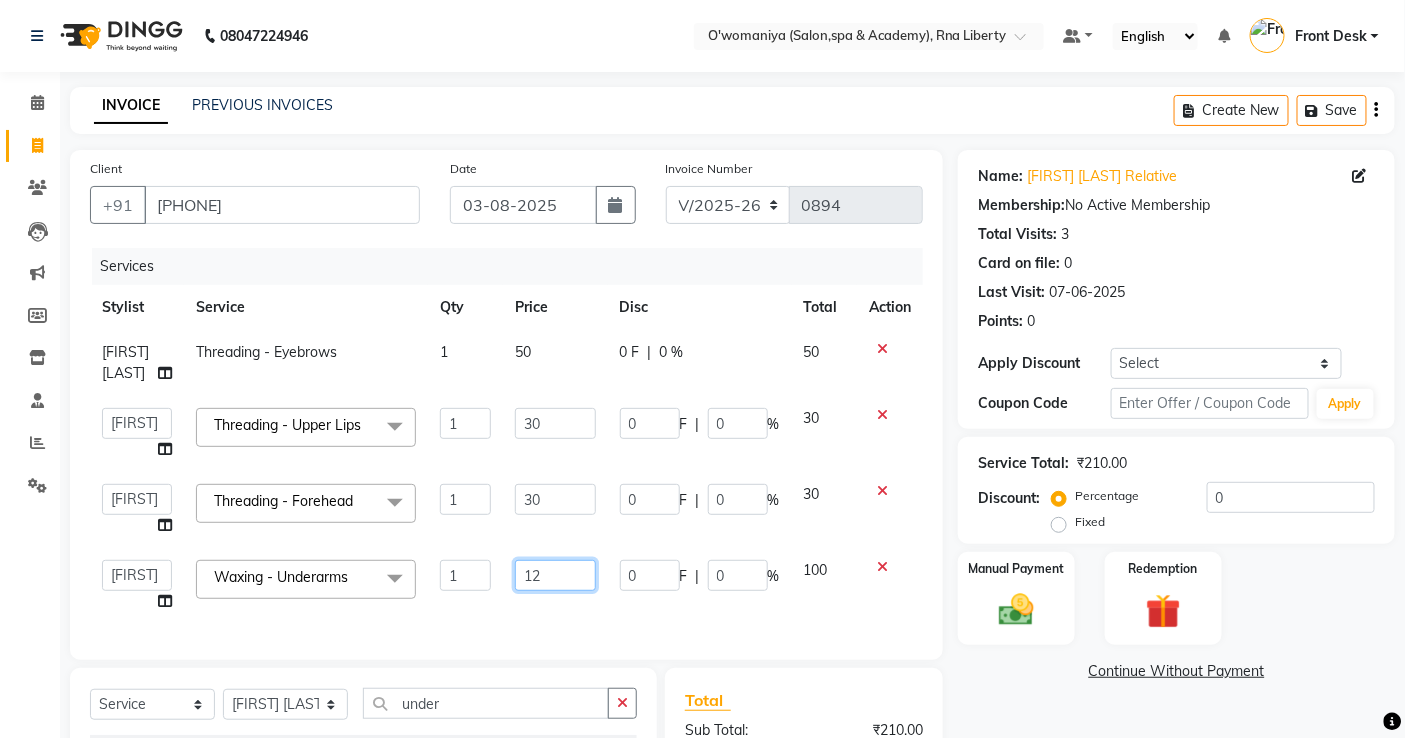 type on "1" 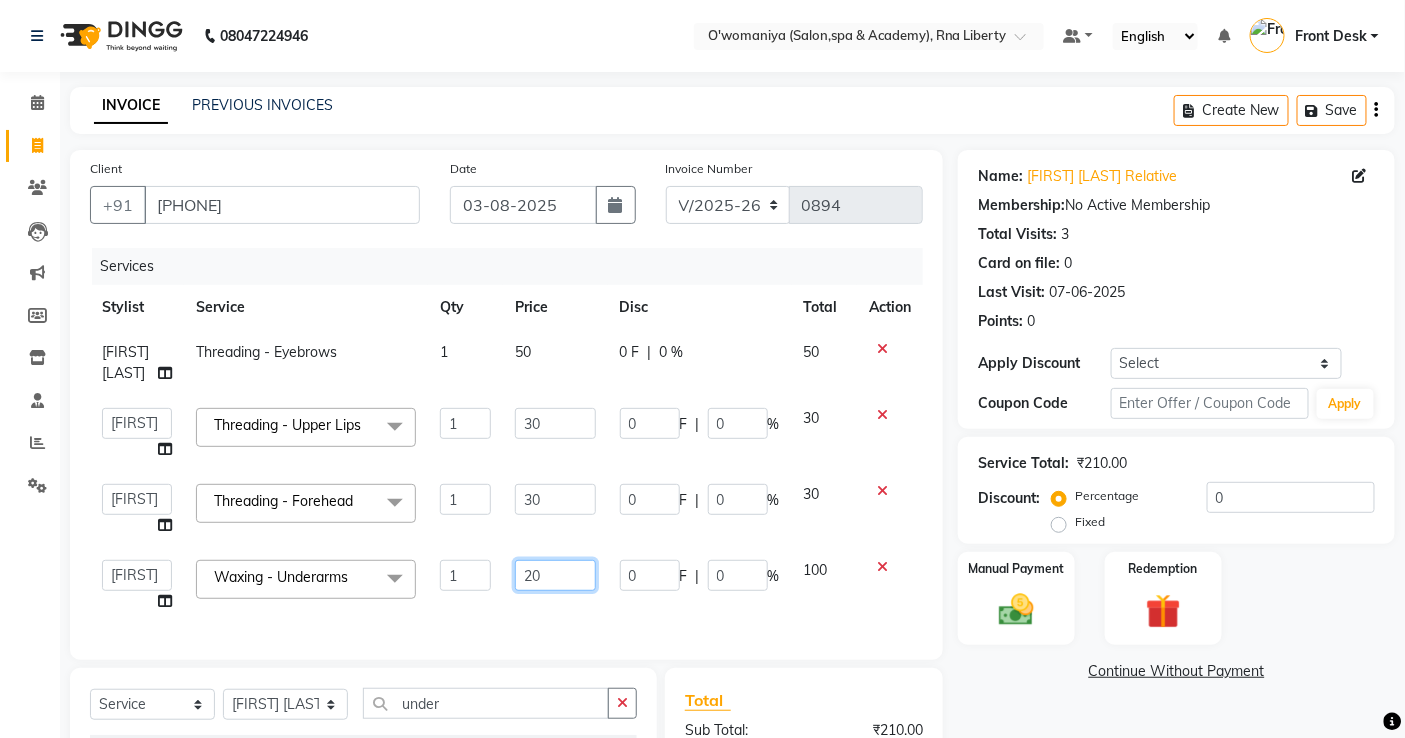 type on "200" 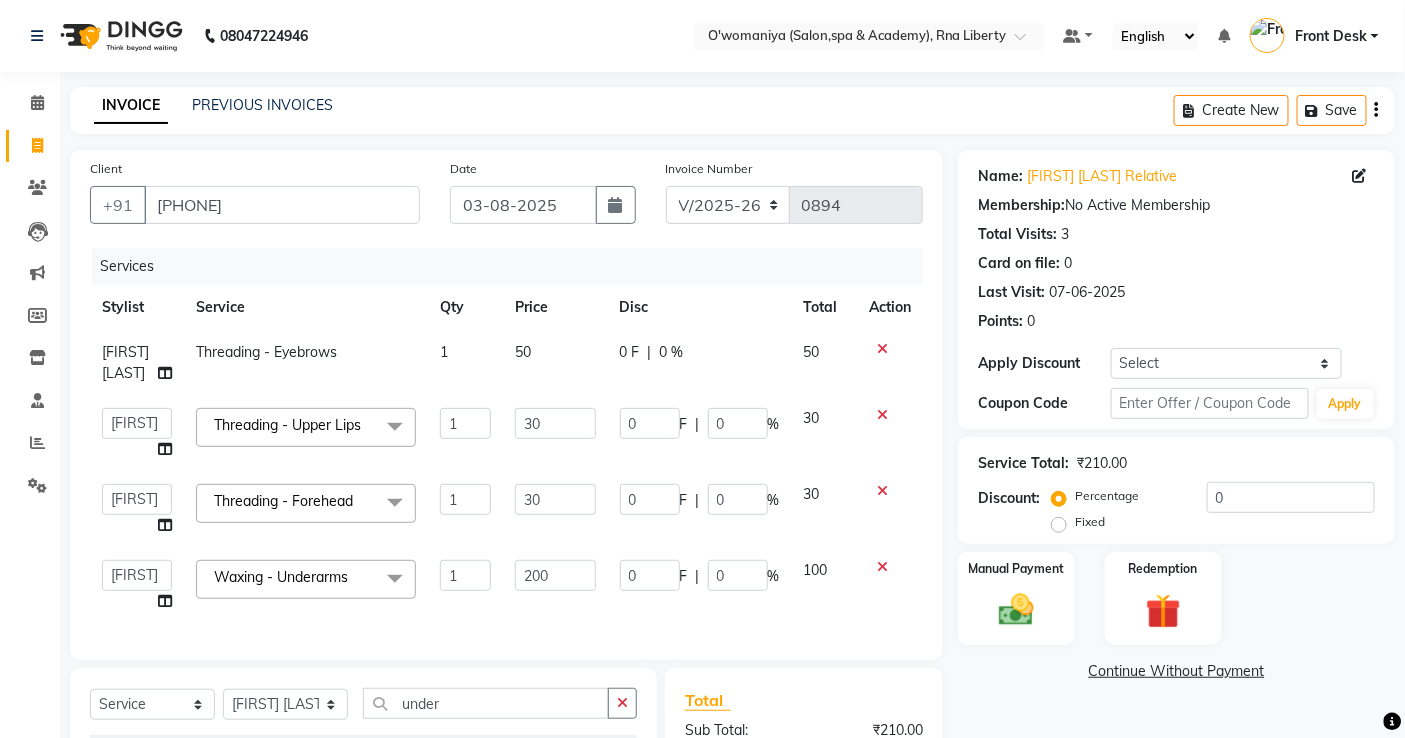 click 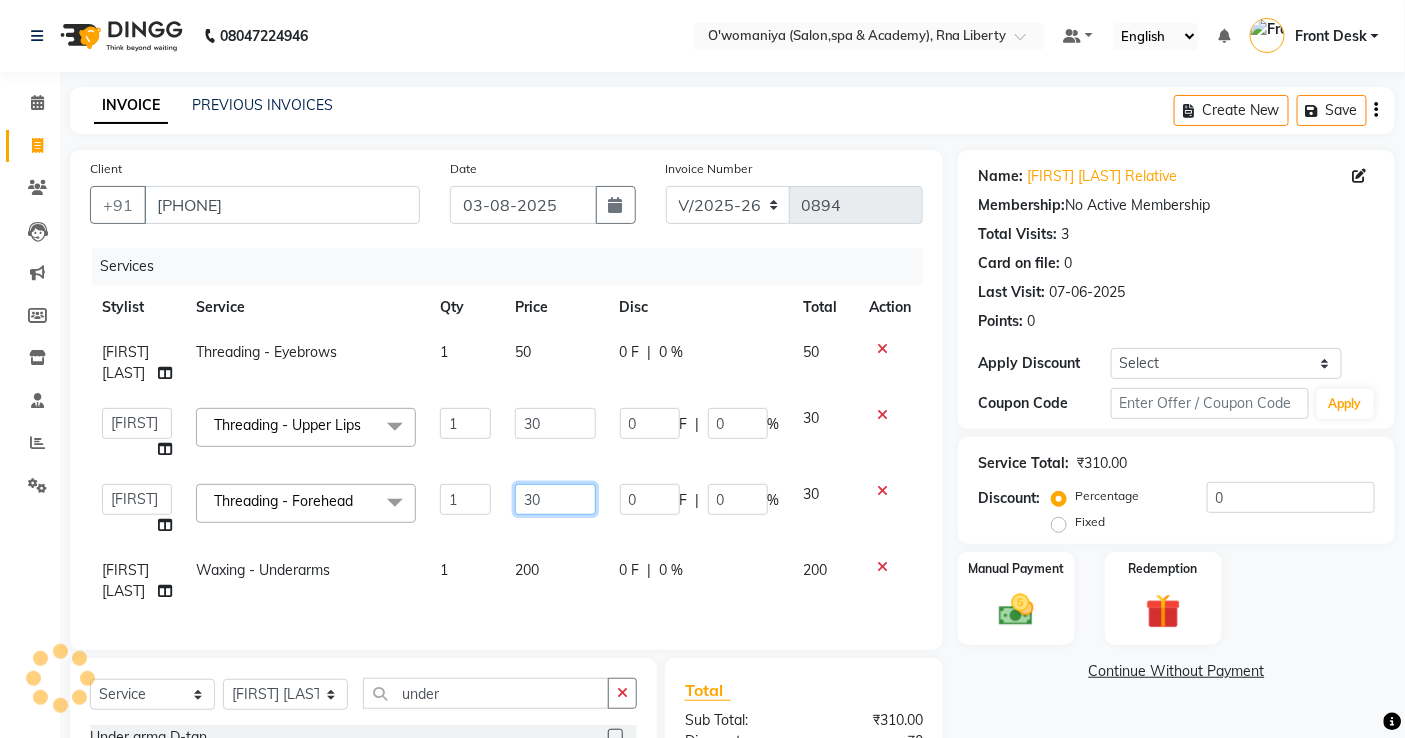 click on "30" 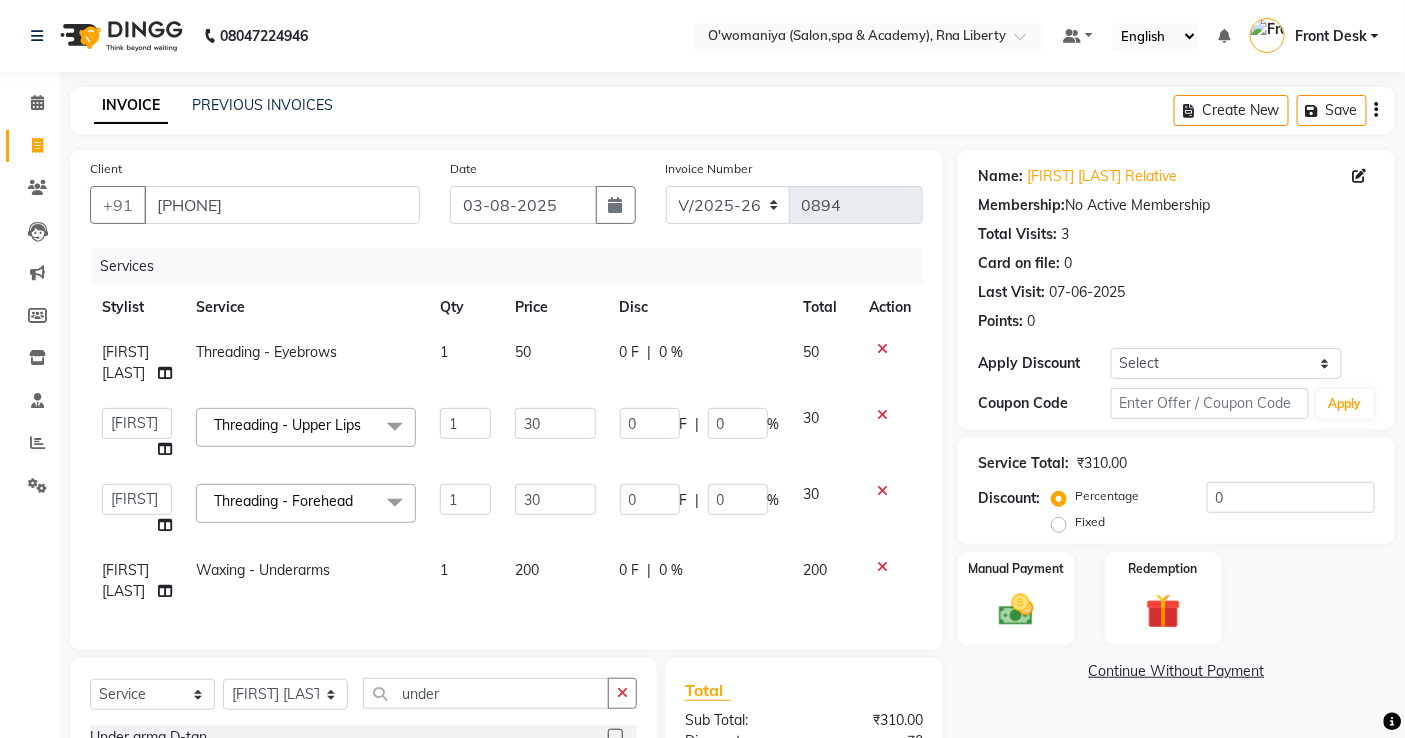 click 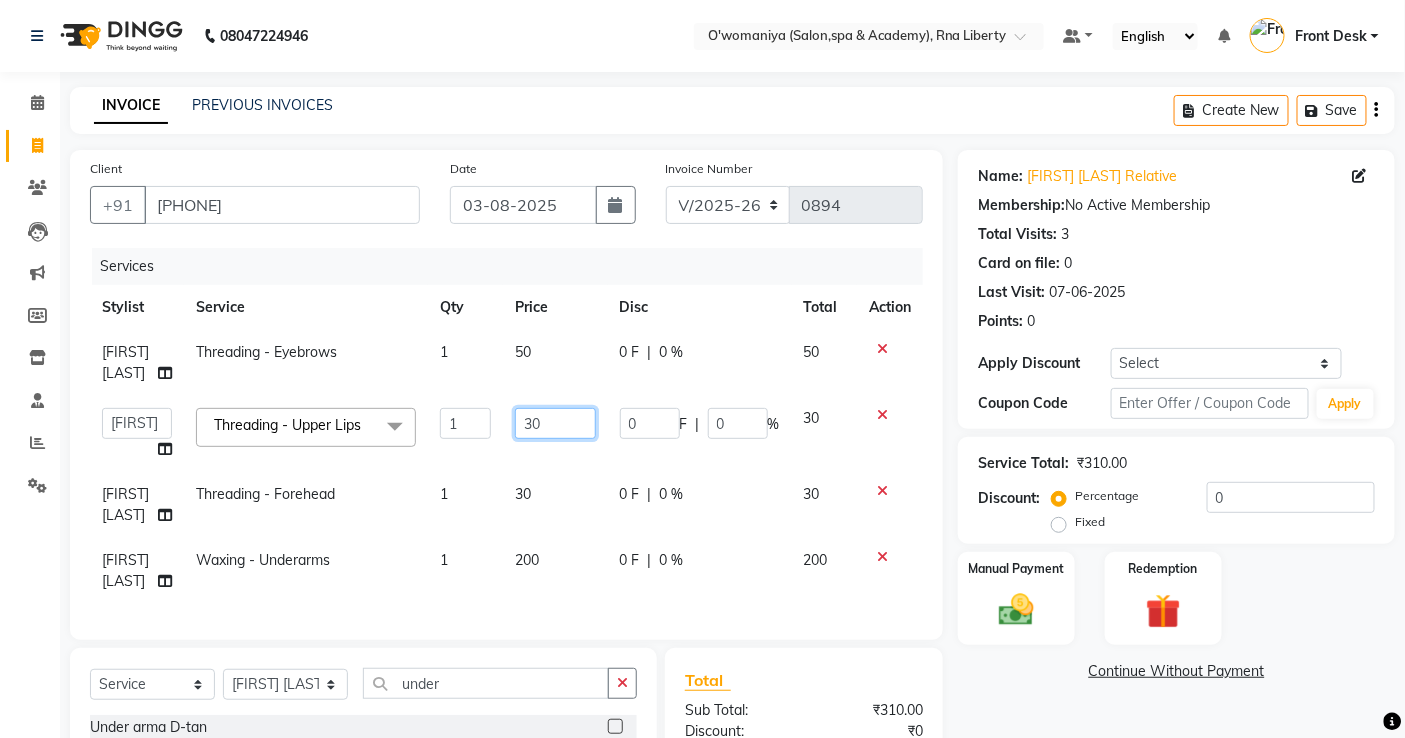 click on "30" 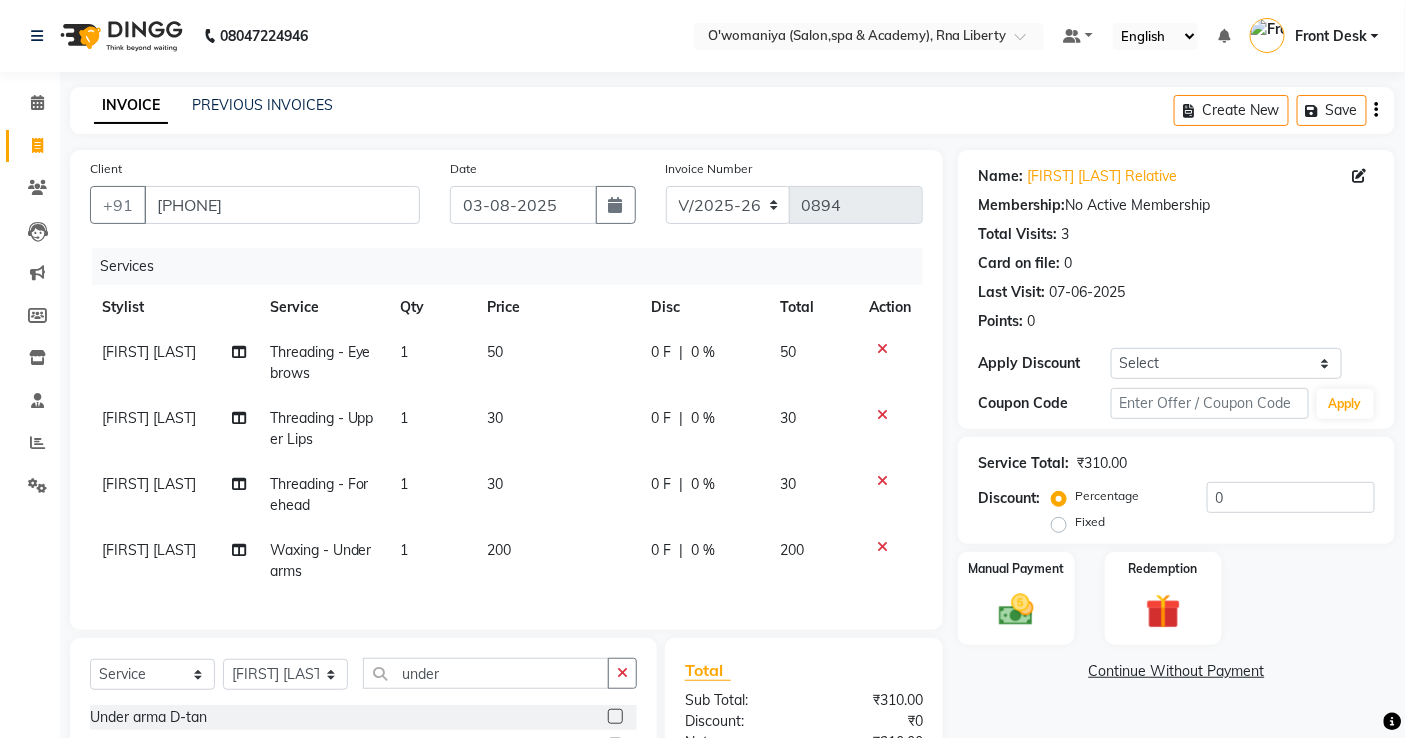 click on "Lavina Fernandez  Threading - Eyebrows 1 50 0 F | 0 % 50 Lavina Fernandez  Threading - Upper Lips 1 30 0 F | 0 % 30 Lavina Fernandez  Threading - Forehead 1 30 0 F | 0 % 30 Lavina Fernandez  Waxing - Underarms 1 200 0 F | 0 % 200" 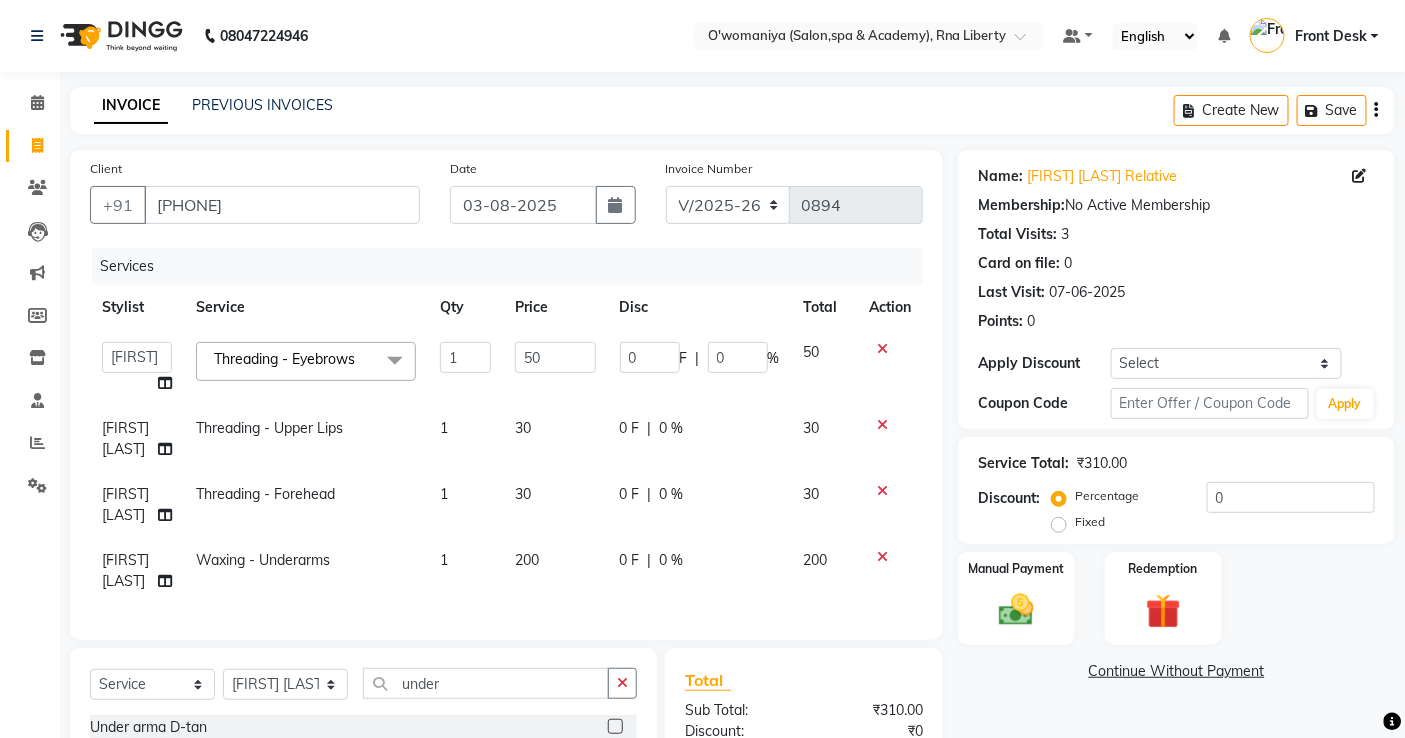 click on "0 F | 0 %" 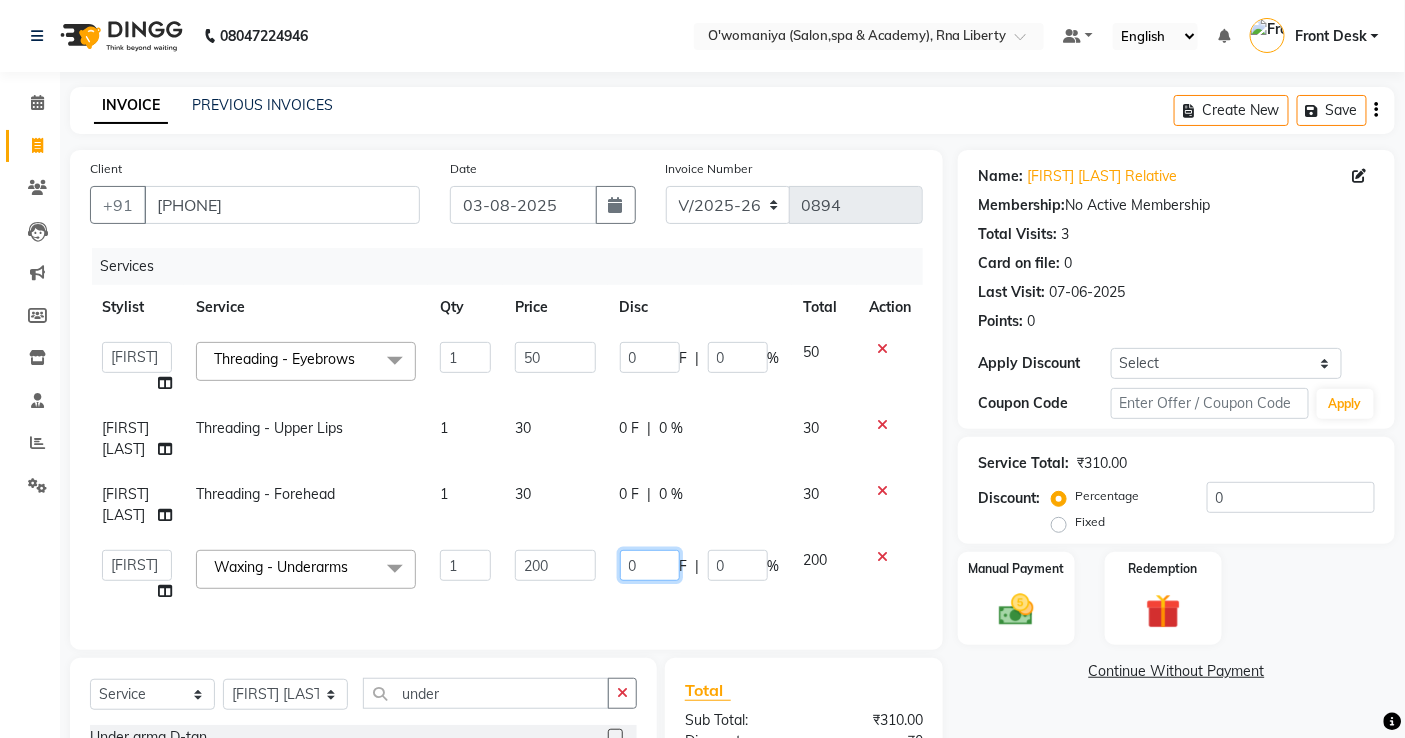 click on "0" 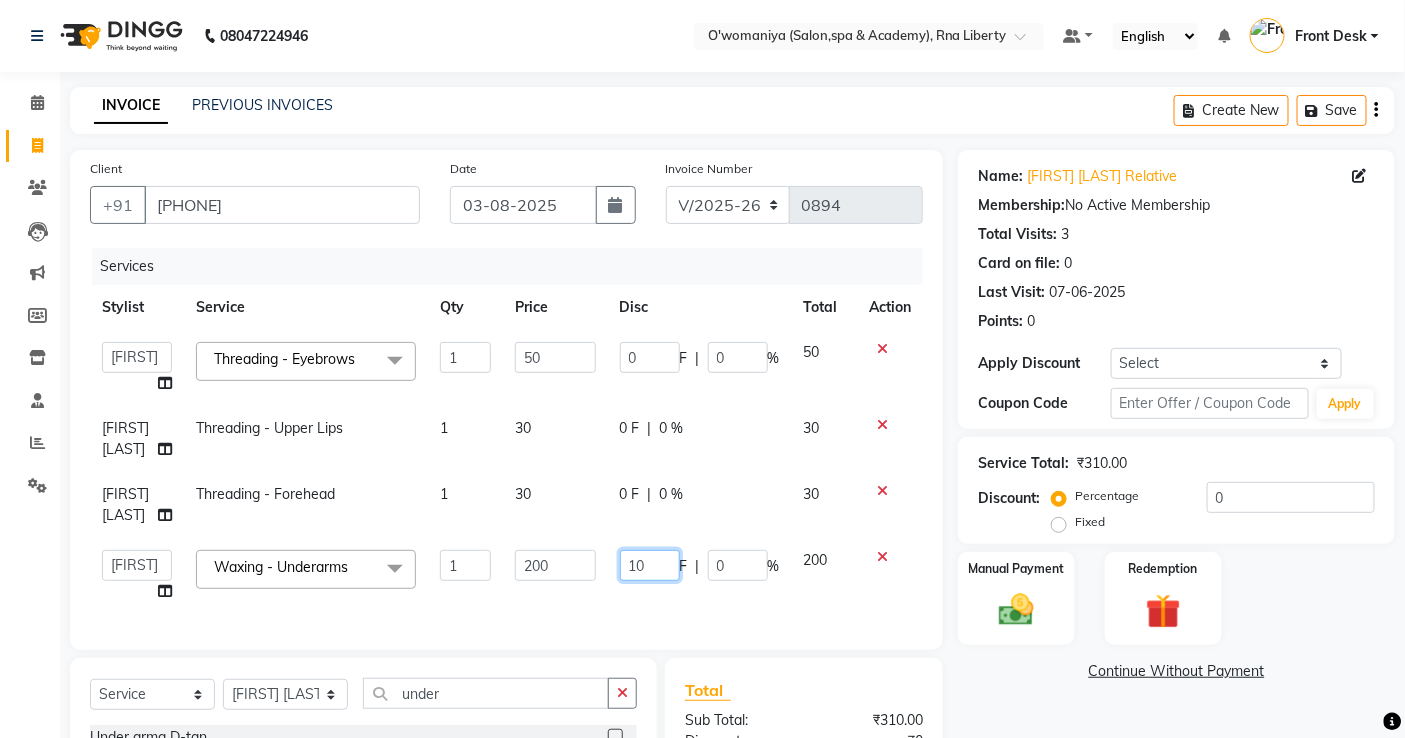 type on "100" 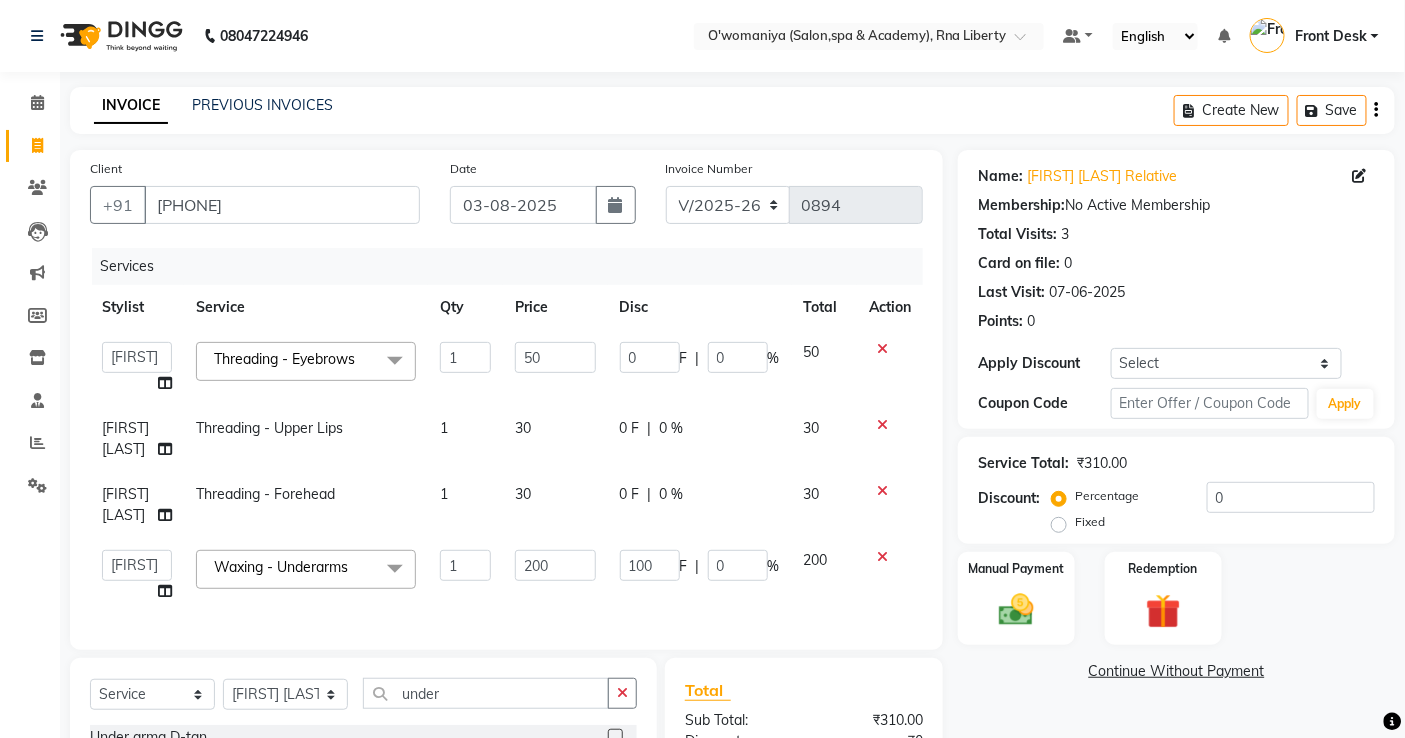 click 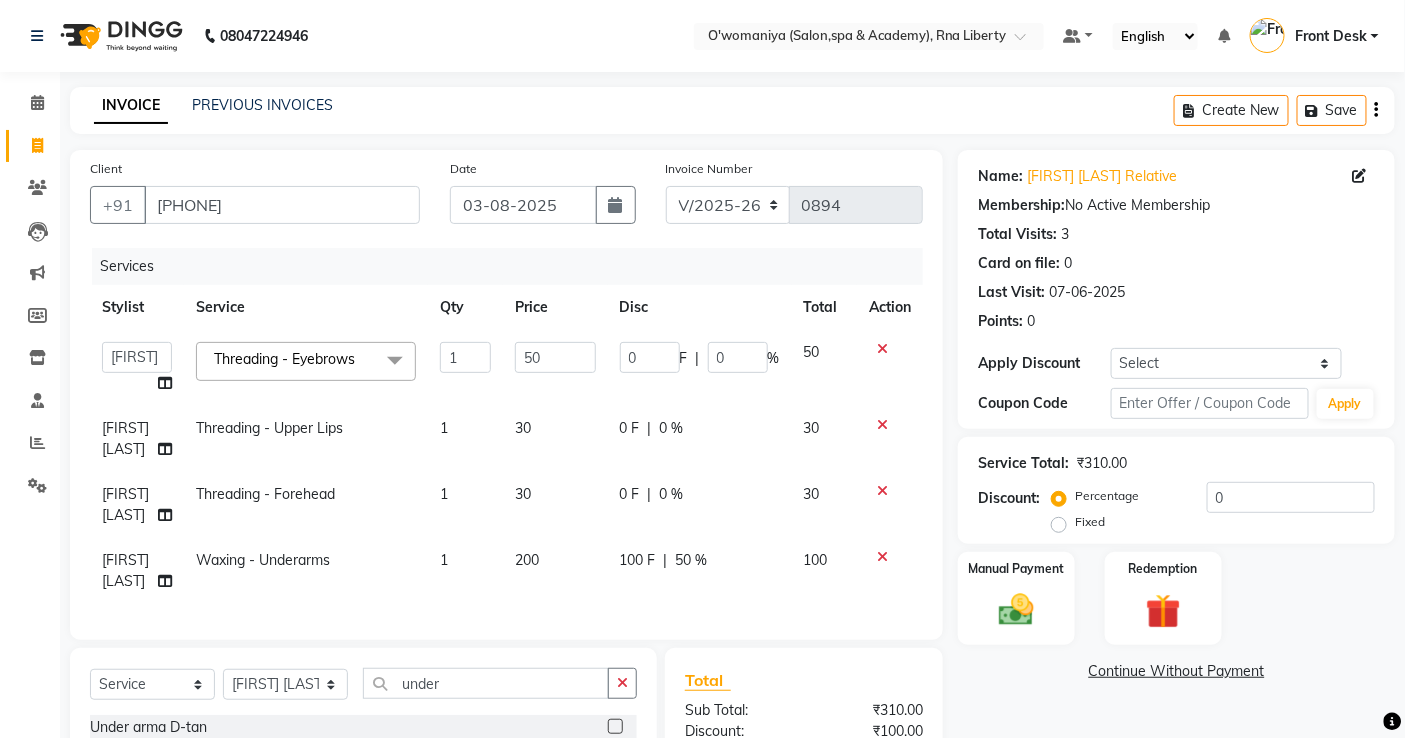 click on "0 F" 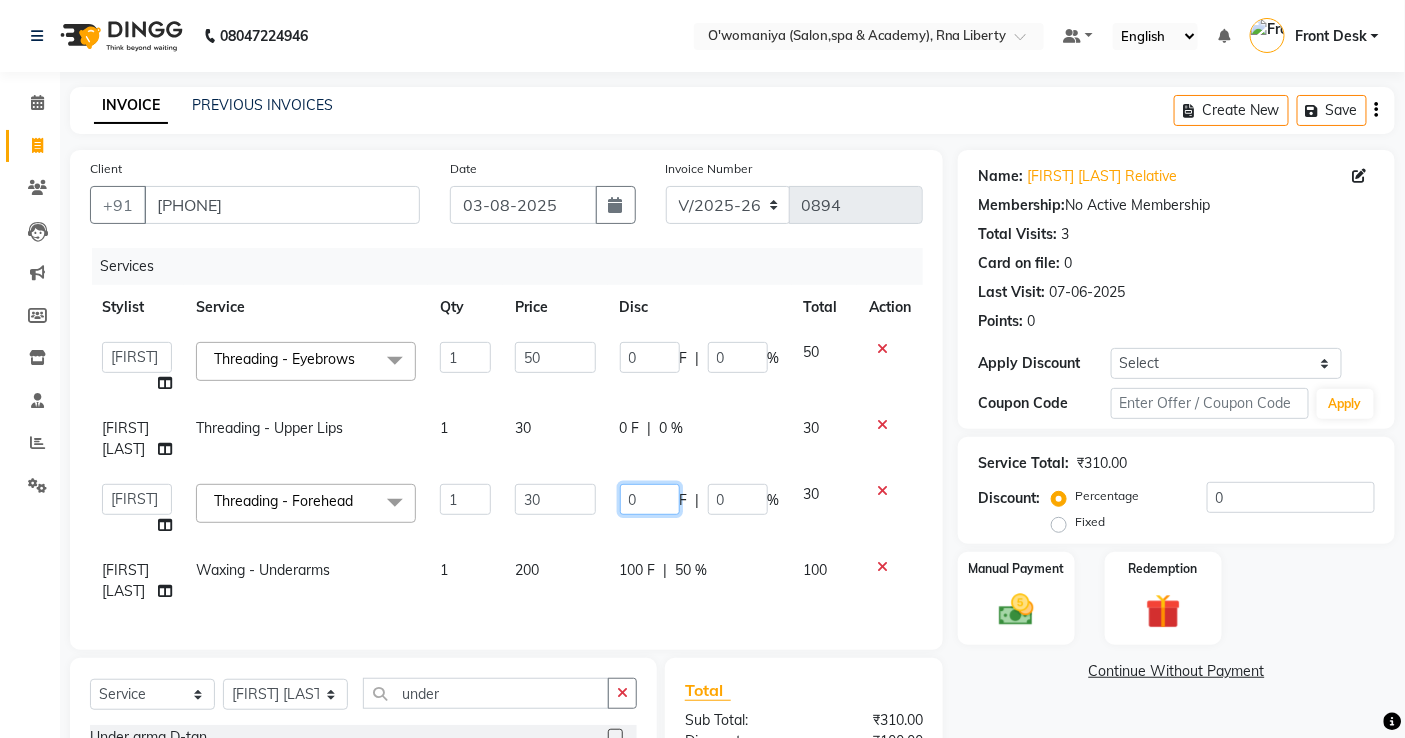 click on "0" 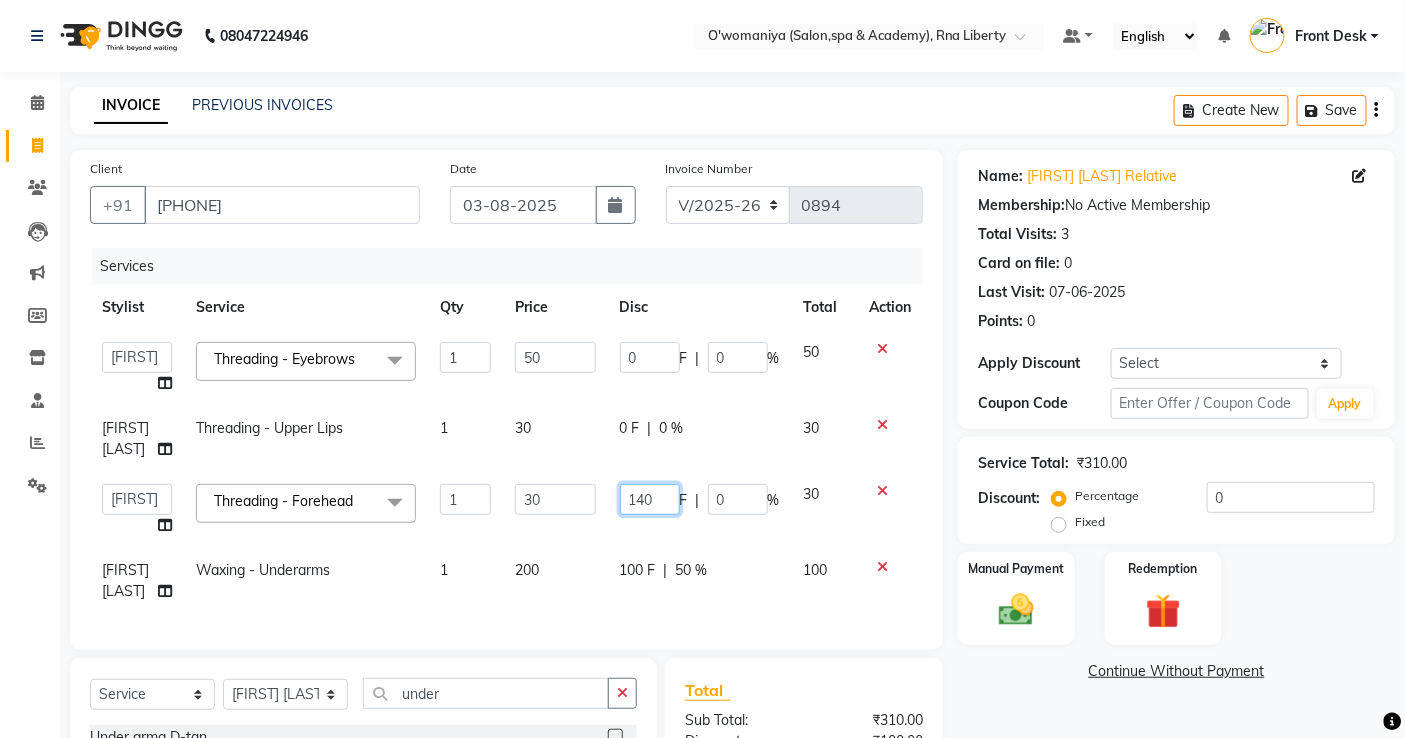 type on "14" 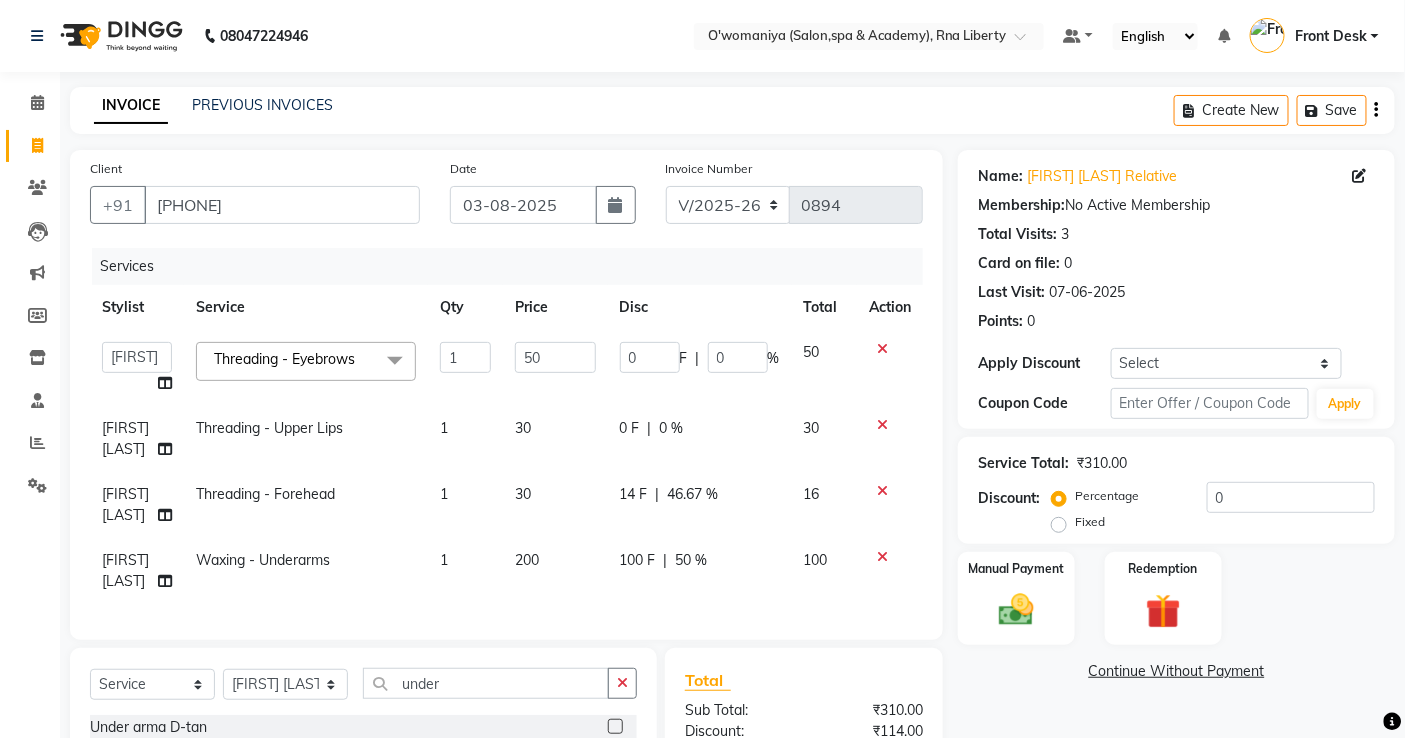click 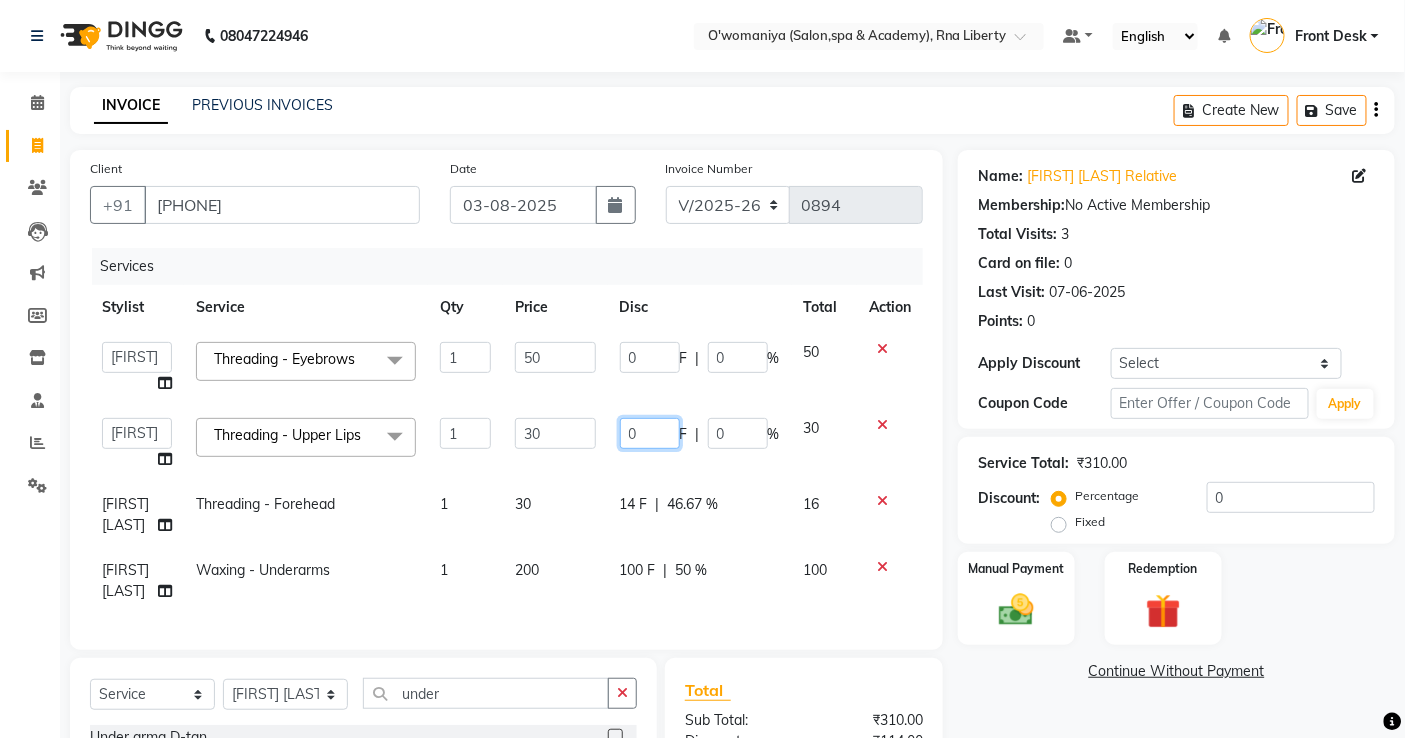 drag, startPoint x: 607, startPoint y: 444, endPoint x: 593, endPoint y: 444, distance: 14 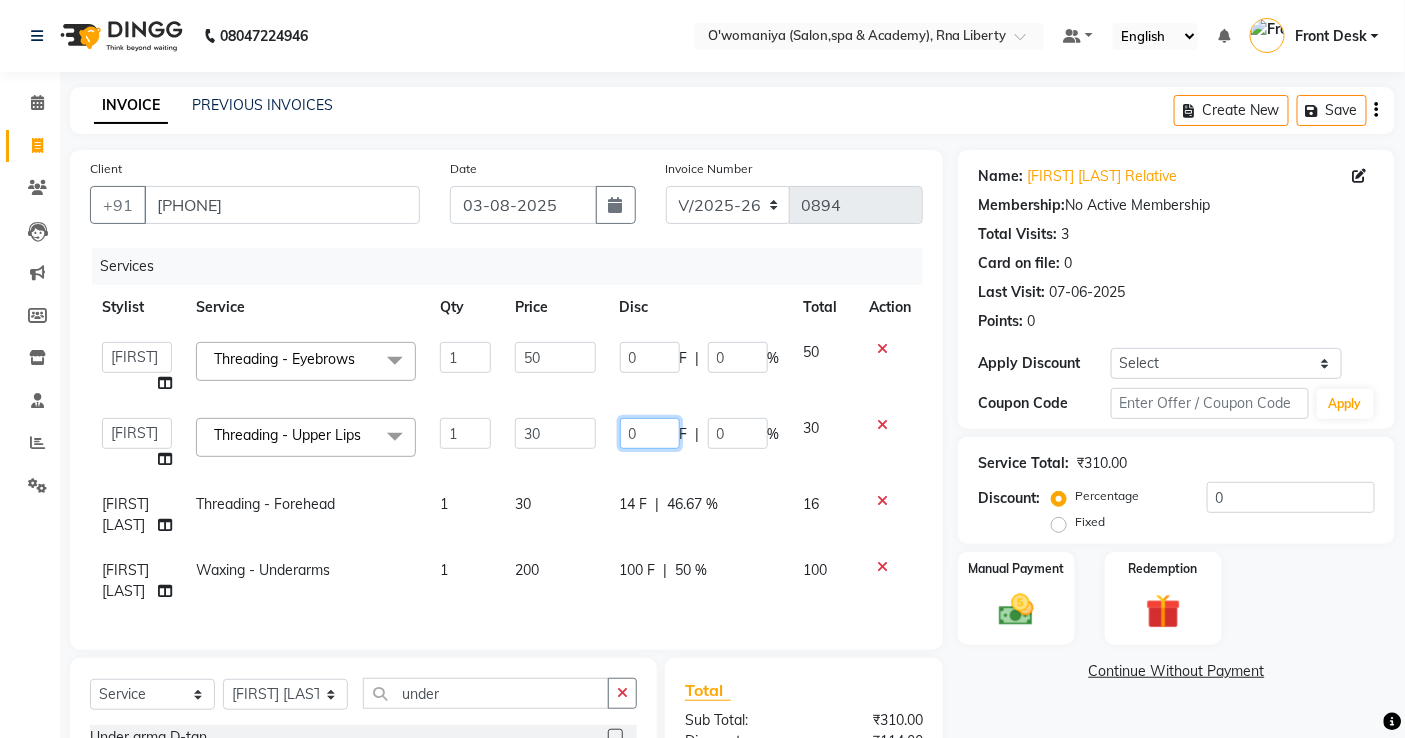 click on "abdul   Afreen Shaikh   ANITA   Azeem Qureshi     Dilshad Ali   Faizan Siddqui   Front Desk   gaurav   Jatin Mane   Jyoti    Kajal  Ritesh Raaj   kevat jadhav   Kuldeep   Lavina Fernandez    madhuri    Mahi   Manohar kakad    Maymol R Kinny   Mona Dhanraaj Singh   Nidhi yadav    nikita mohite   Parveen Sheikh   Pinky   Reema  Ghosh   Ruby singh   Sanaya Agrawaal   Shanu Ansari   Sweeta Joseph  Threading - Upper Lips  x Haircuts - Hair Trim Haircuts - Advance Hair Cut Haircuts - Haircut With Wash Hair Cuts- Fringe Hair Styling - Basic Blow Dry Hair Styling - Advanced Blow Dry Hair Styling - Ironing Hair Styling - Tongs Hair Styling - Crimping Hair Wash - Wash + Conditioning Hair Wash - Wash+ Conditioning Scalp Treatment - Dandruff Treatment Scalp Treatment - Hairfall Treatment Scalp Treatment - Wella plex Treatment Hair Spa - Up To Neck Hair Spa - Uptoshoulder Hair Spa - Below Shoulder Hair Spa - Mid Waist / Below Waist Highlights - Per Streak Highlights - Per Chunk Highlights - Upto Neck Keratin - Upto Neck" 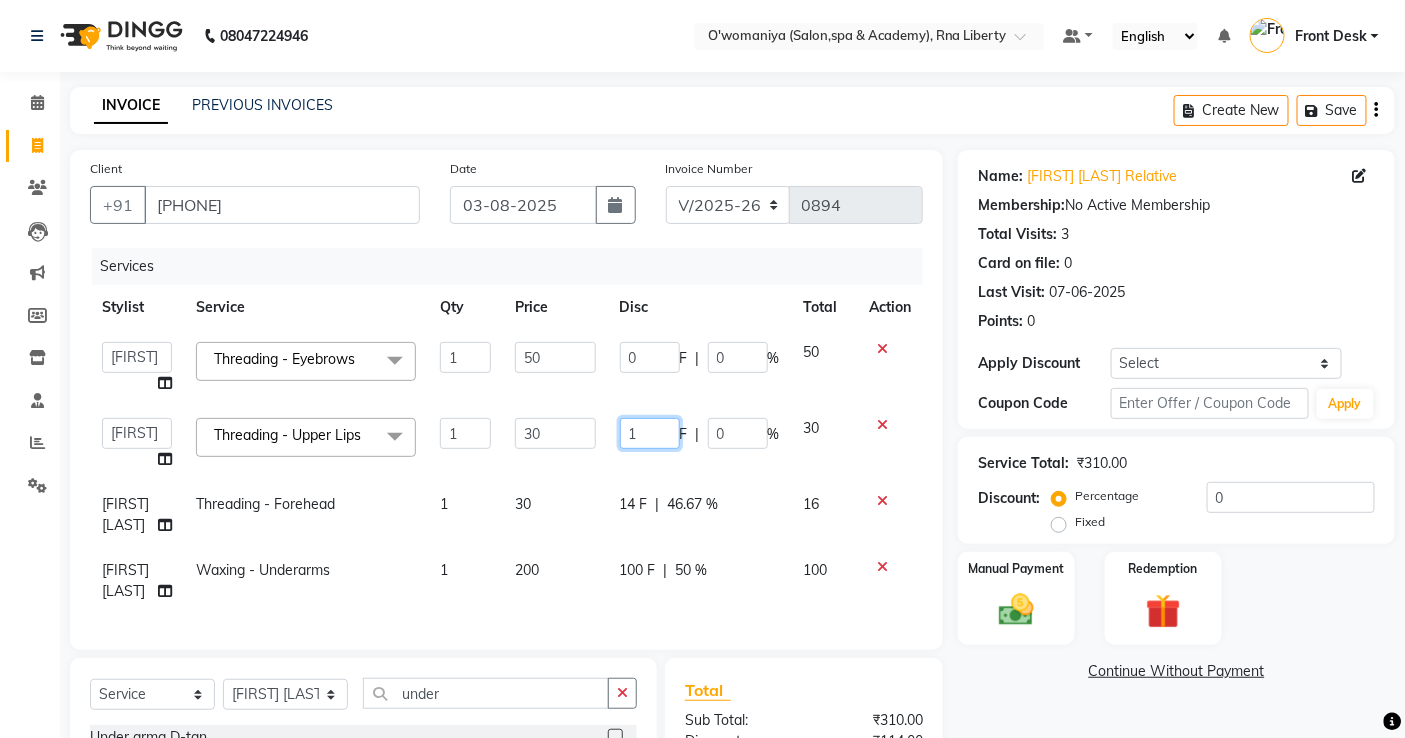 type on "14" 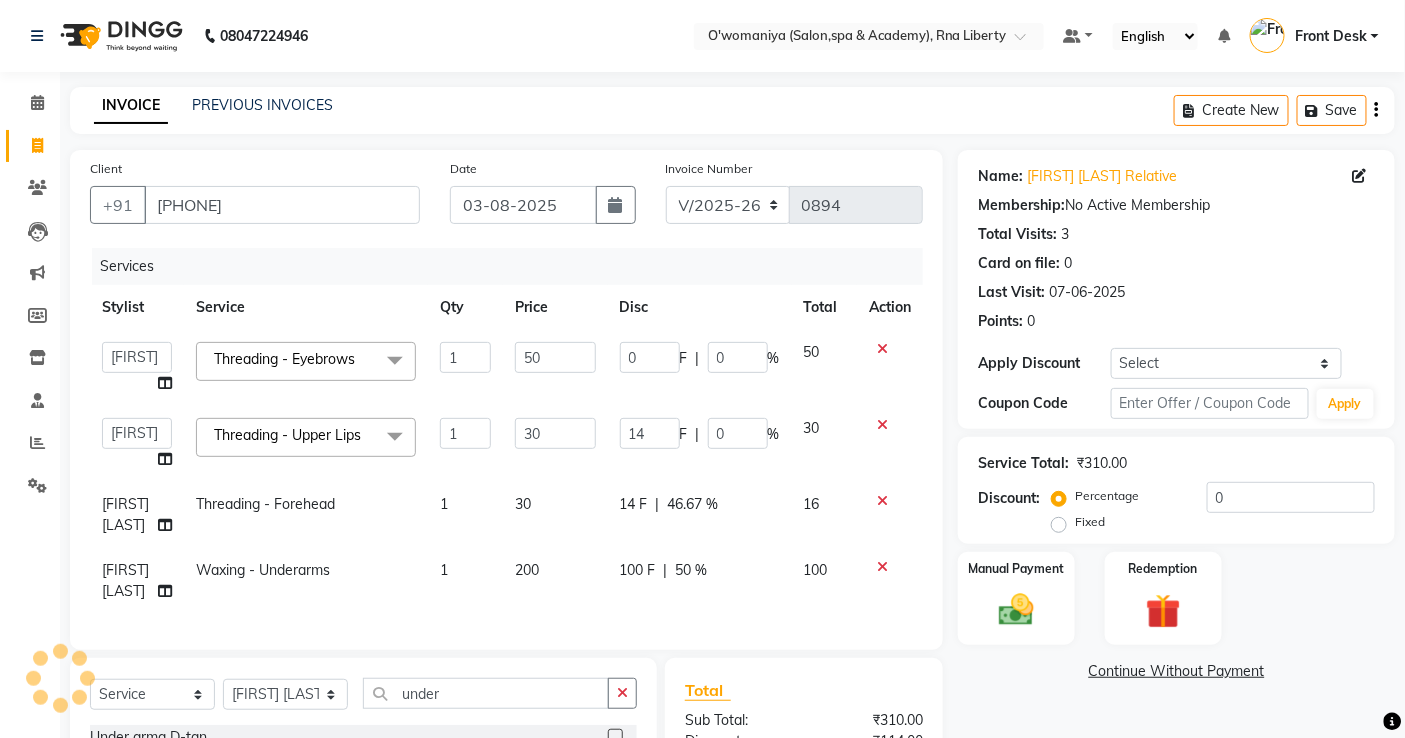 click 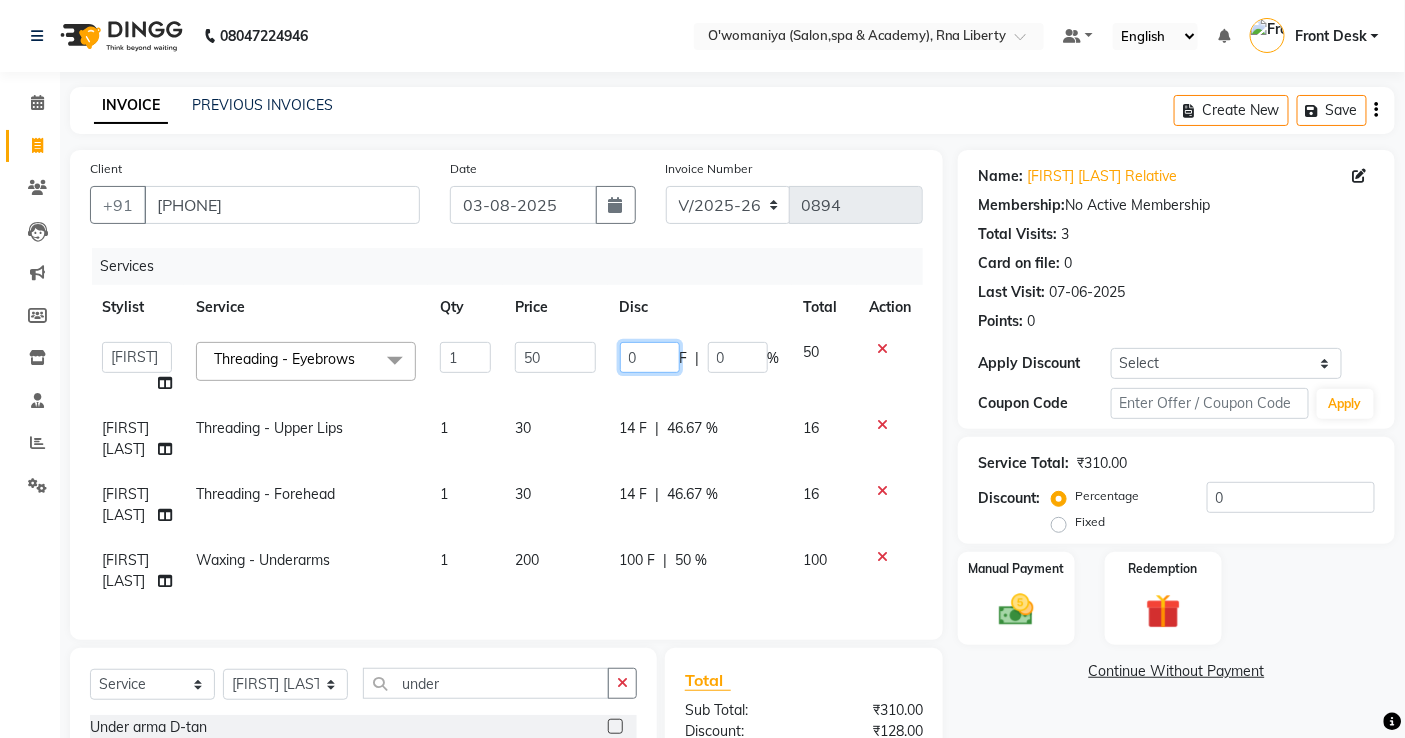 click on "0" 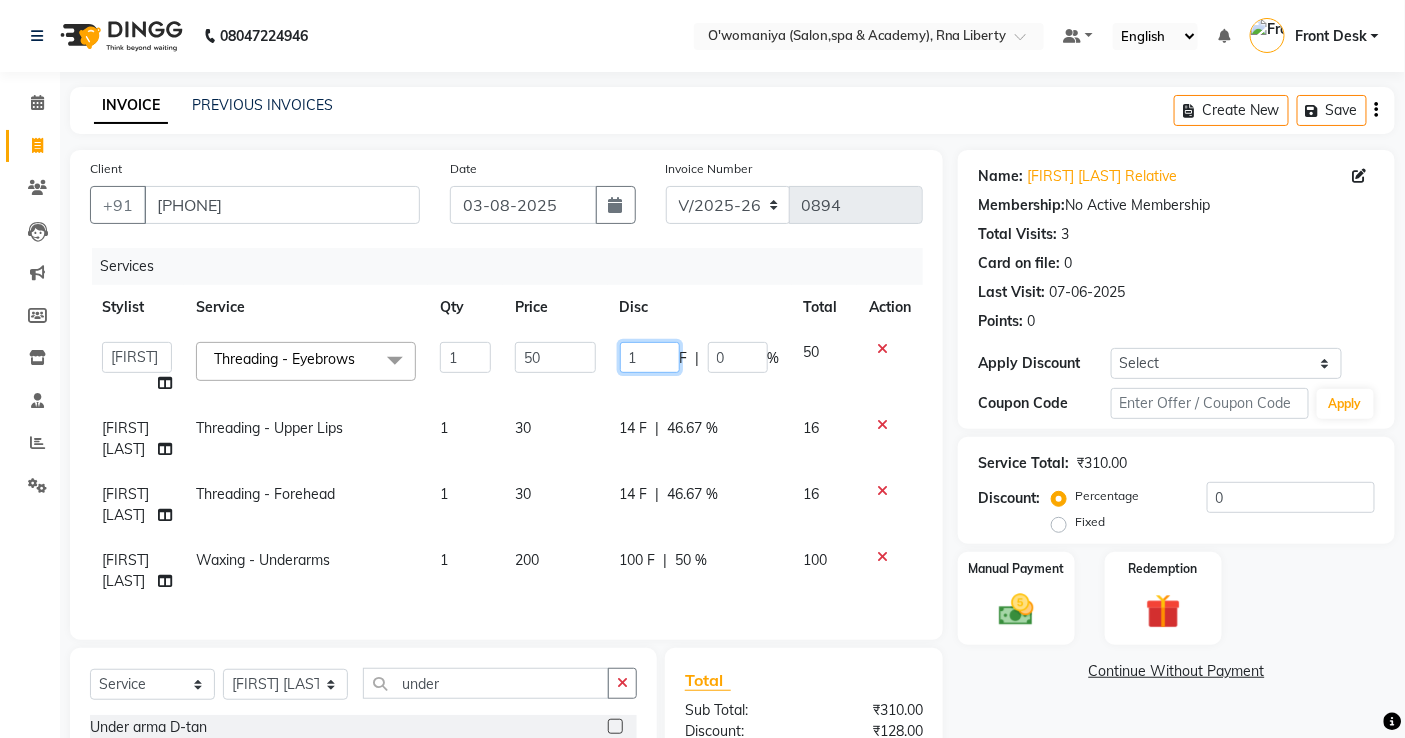 type on "14" 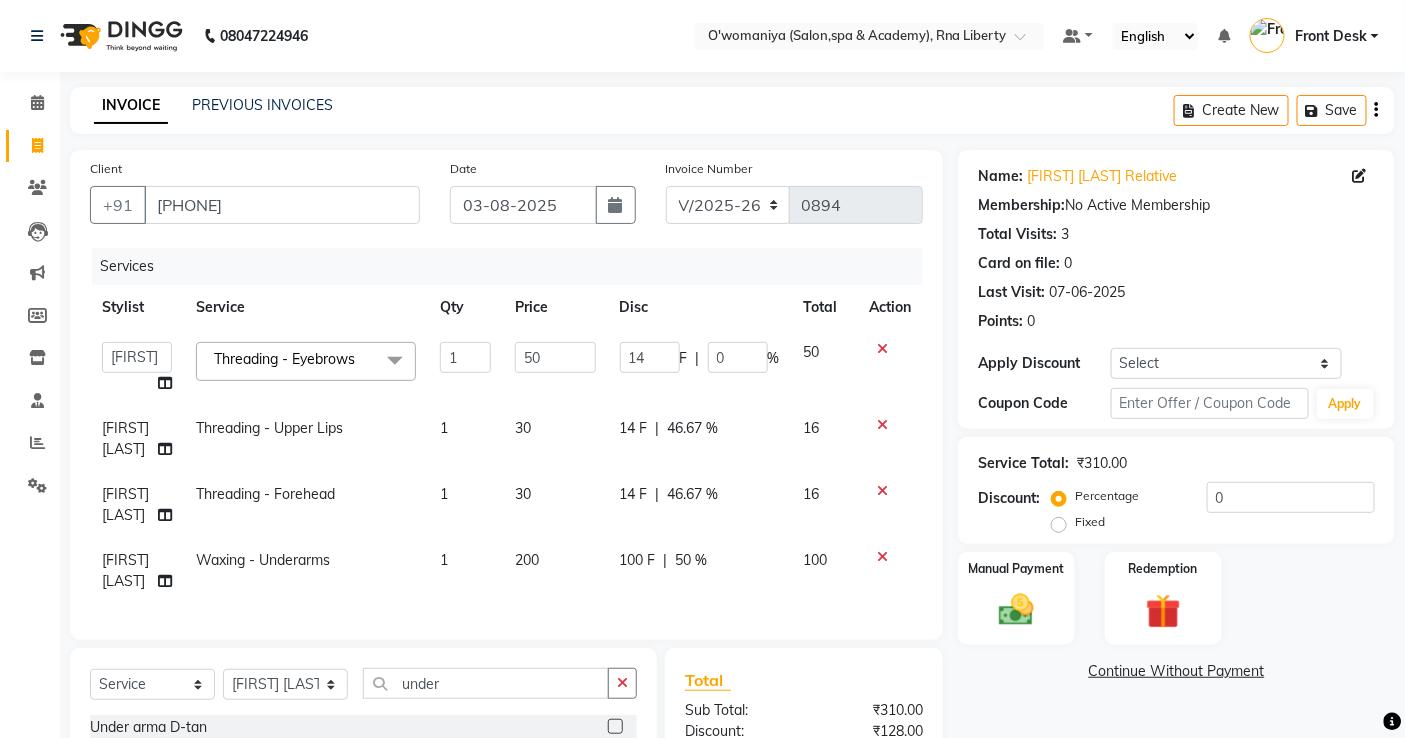 click 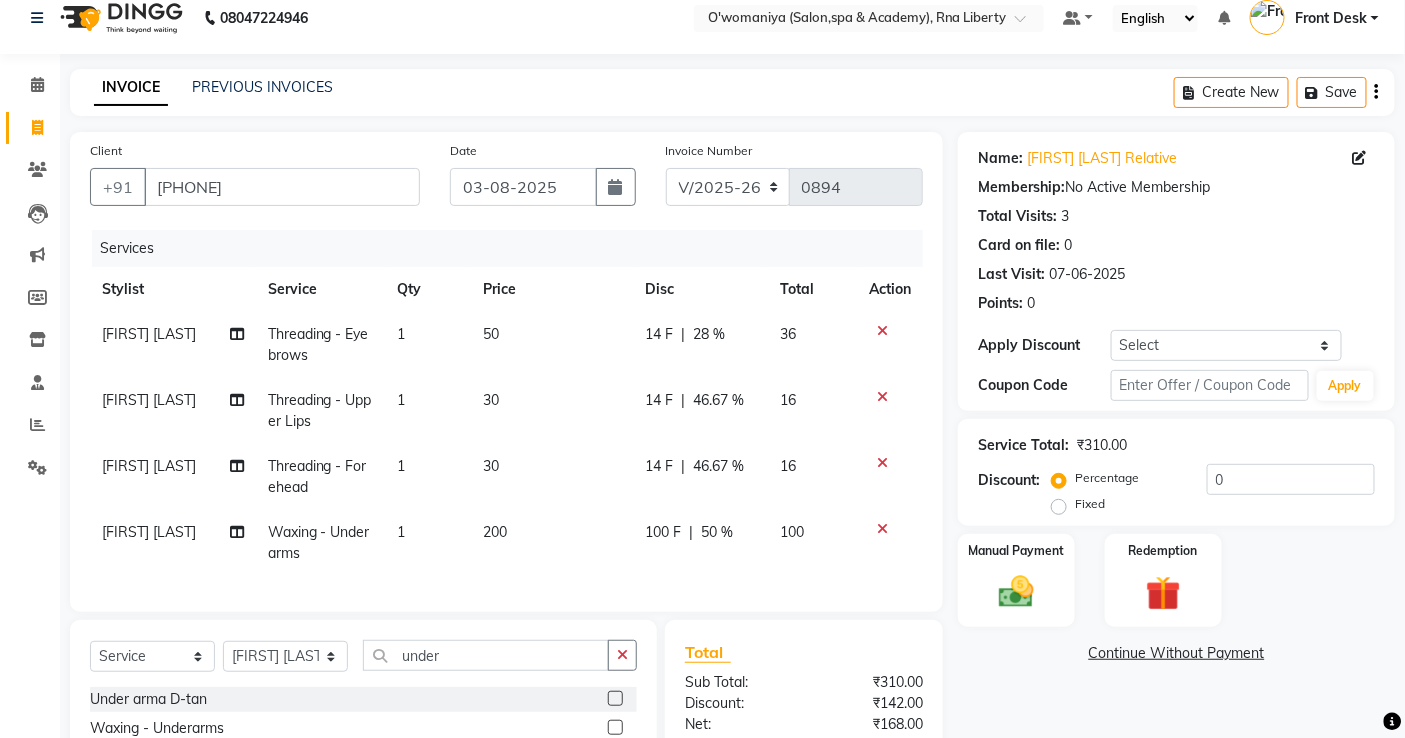 scroll, scrollTop: 0, scrollLeft: 0, axis: both 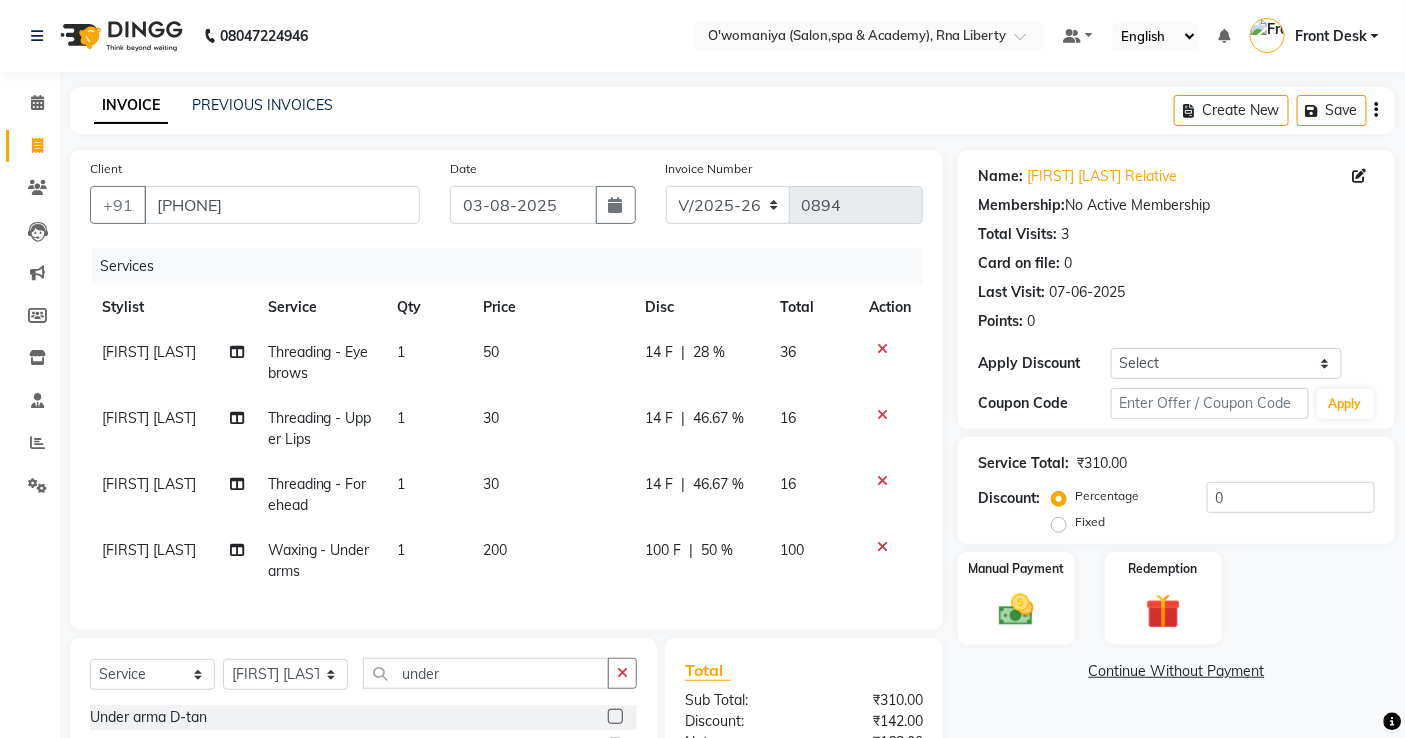 click on "14 F" 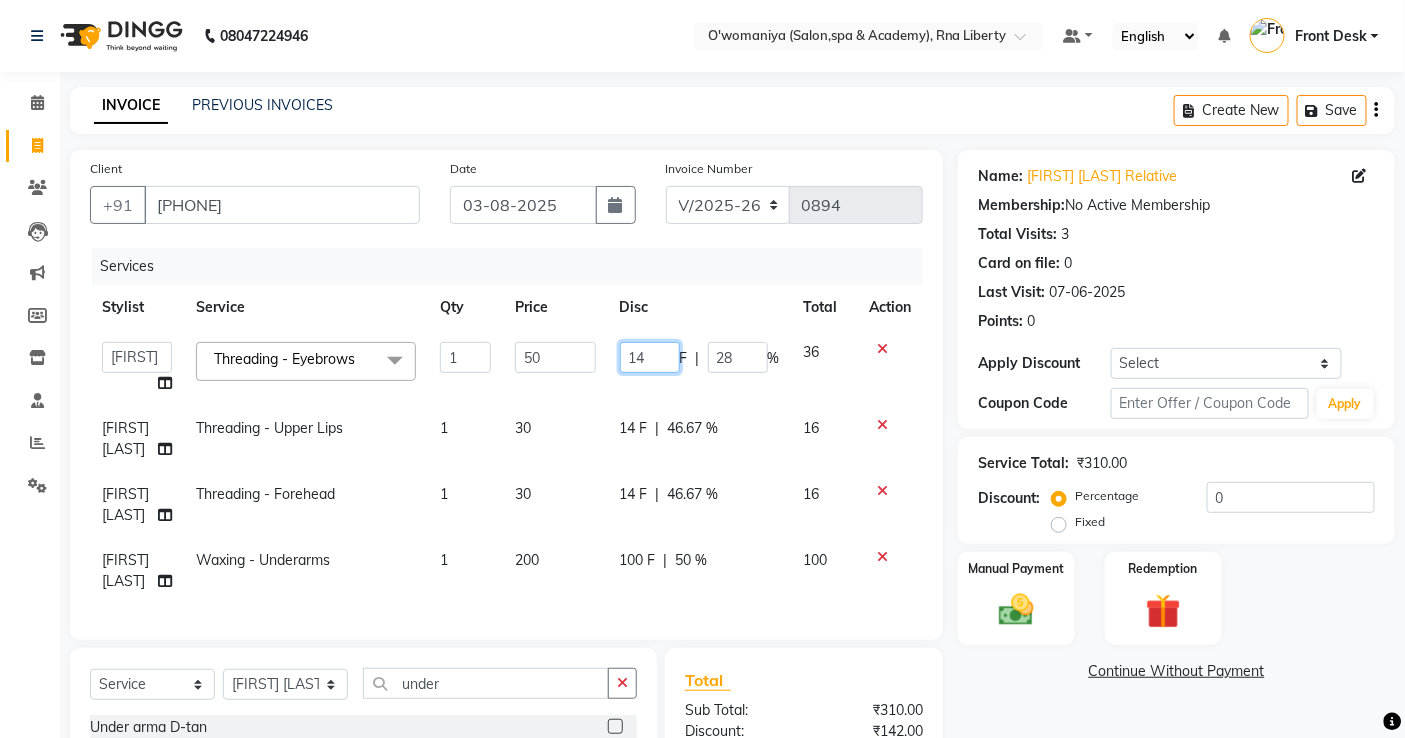 drag, startPoint x: 657, startPoint y: 355, endPoint x: 615, endPoint y: 363, distance: 42.755116 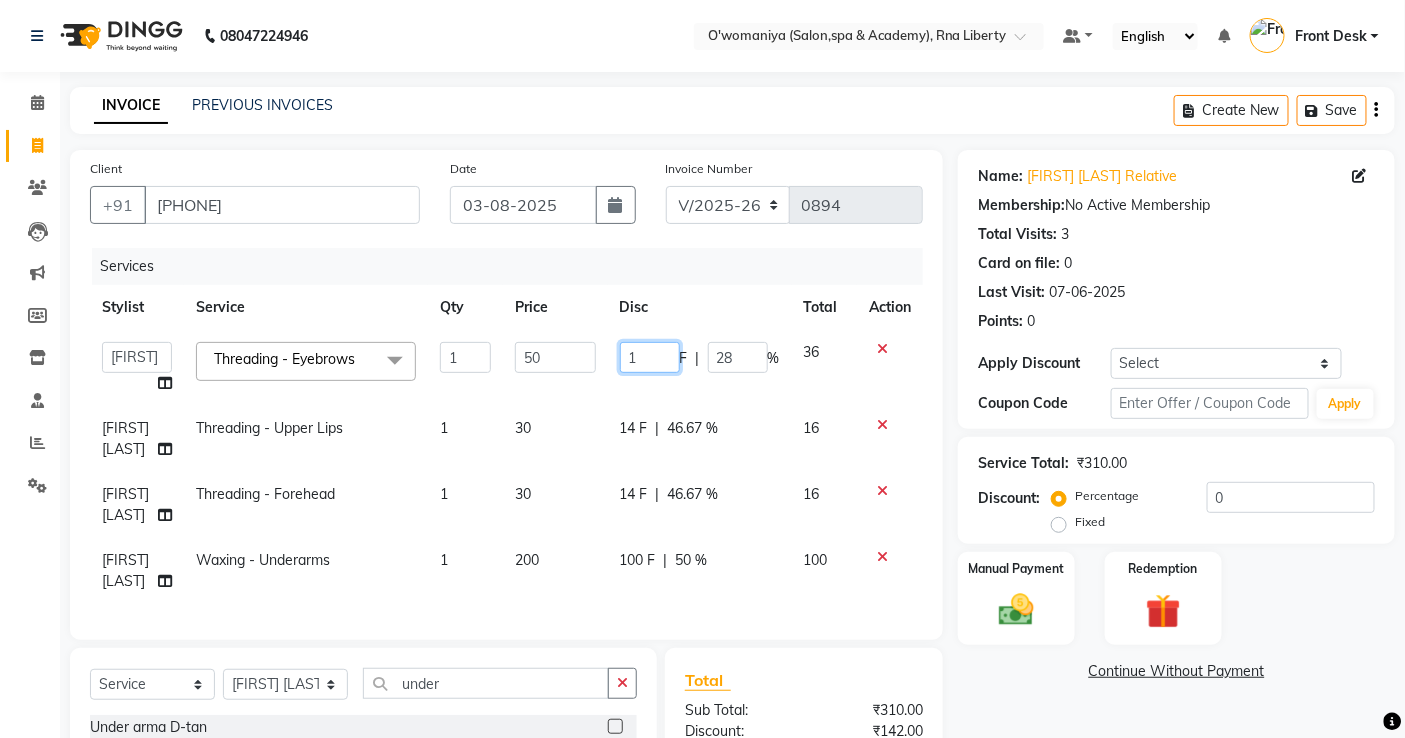 type on "15" 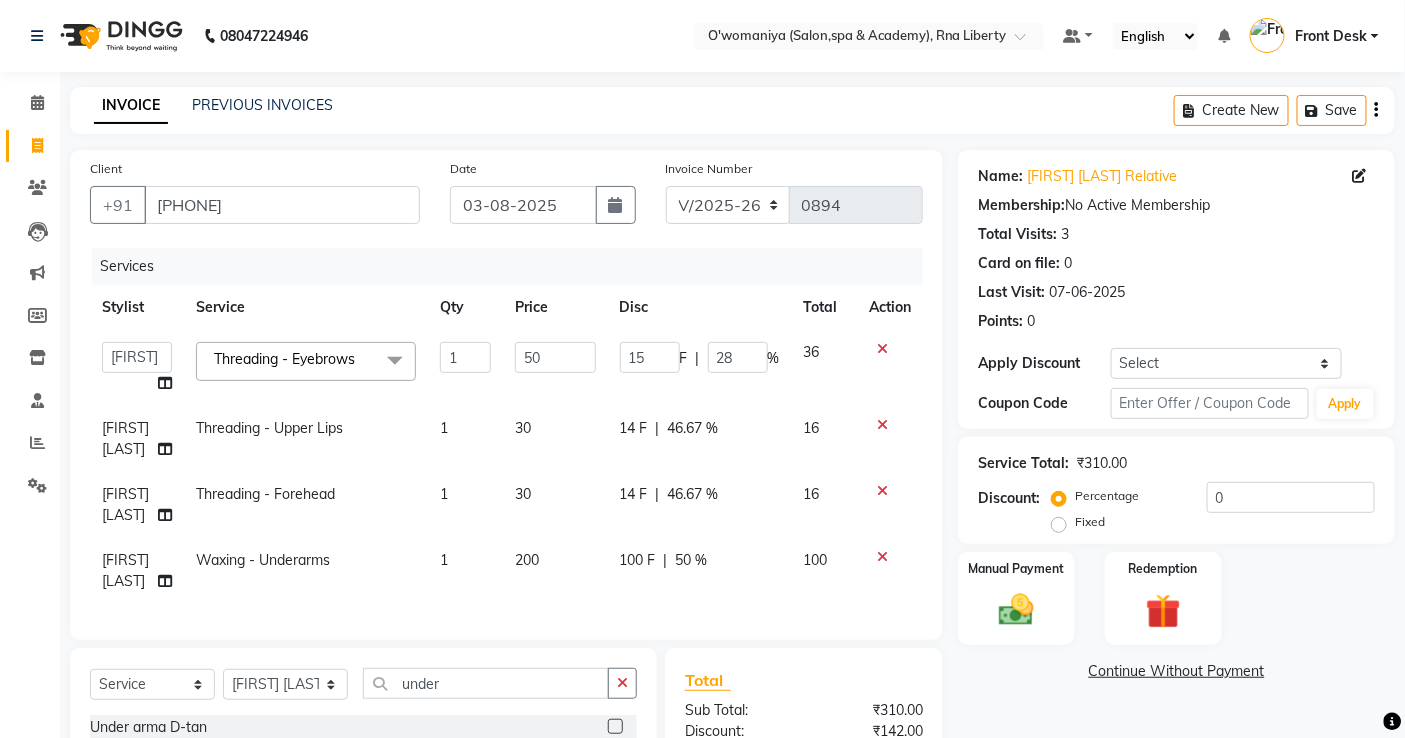 drag, startPoint x: 902, startPoint y: 373, endPoint x: 881, endPoint y: 377, distance: 21.377558 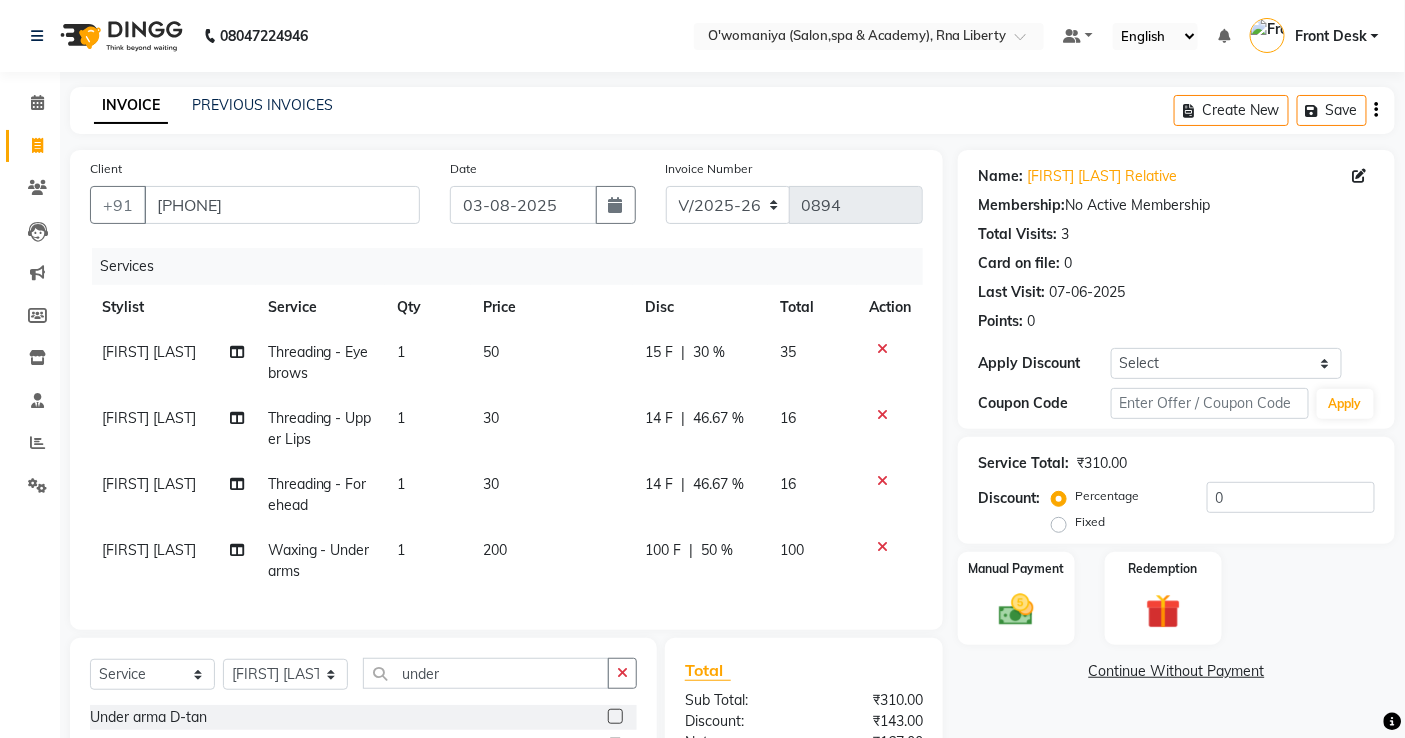click on "14 F | 46.67 %" 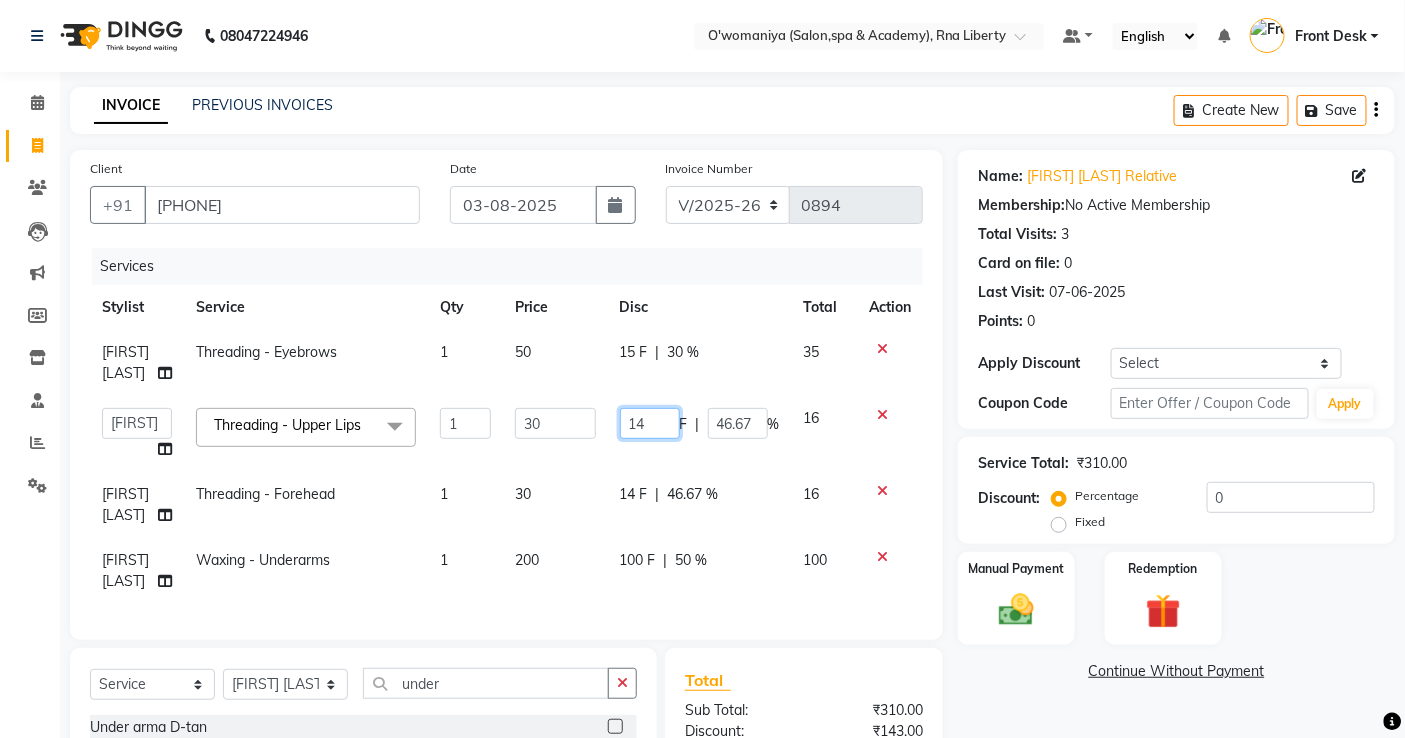 drag, startPoint x: 658, startPoint y: 445, endPoint x: 611, endPoint y: 460, distance: 49.335587 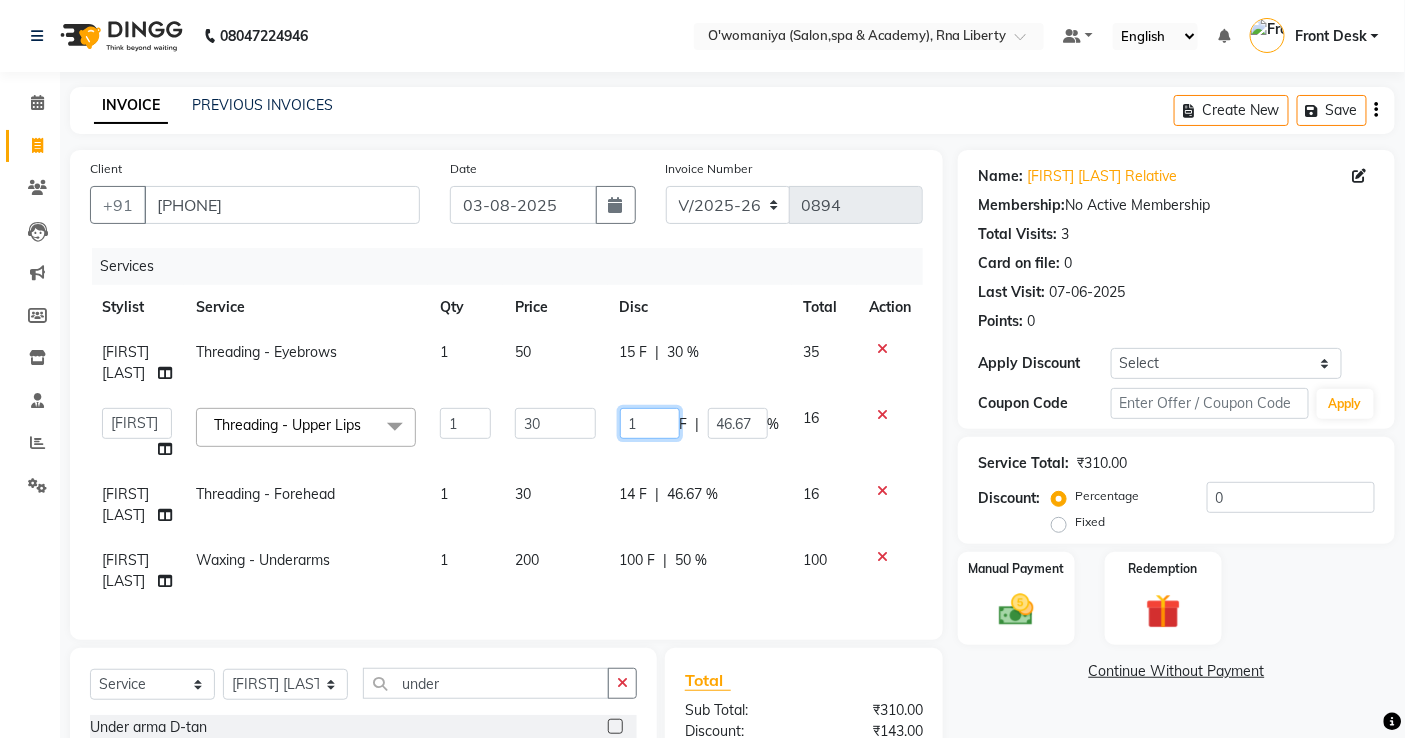 type on "15" 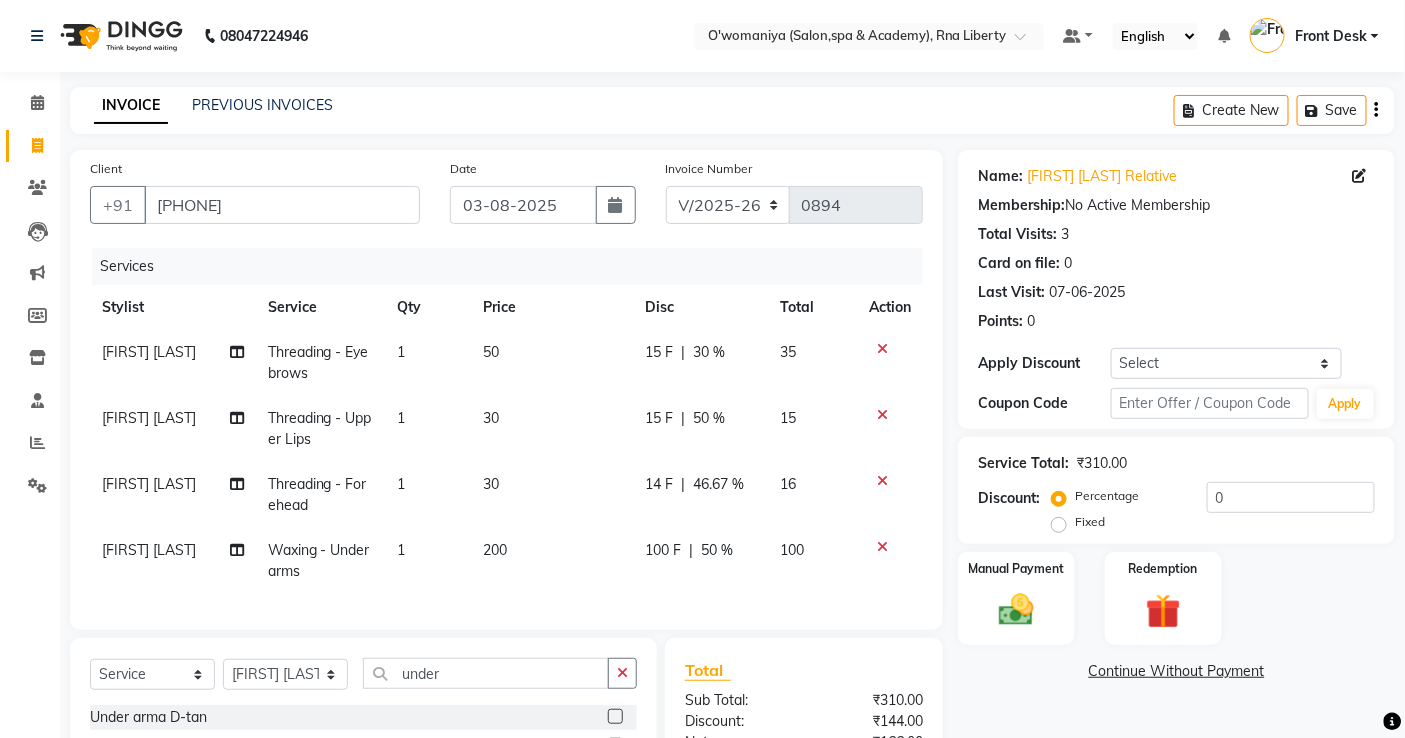click on "Lavina Fernandez  Threading - Eyebrows 1 50 15 F | 30 % 35 Lavina Fernandez  Threading - Upper Lips 1 30 15 F | 50 % 15 Lavina Fernandez  Threading - Forehead 1 30 14 F | 46.67 % 16 Lavina Fernandez  Waxing - Underarms 1 200 100 F | 50 % 100" 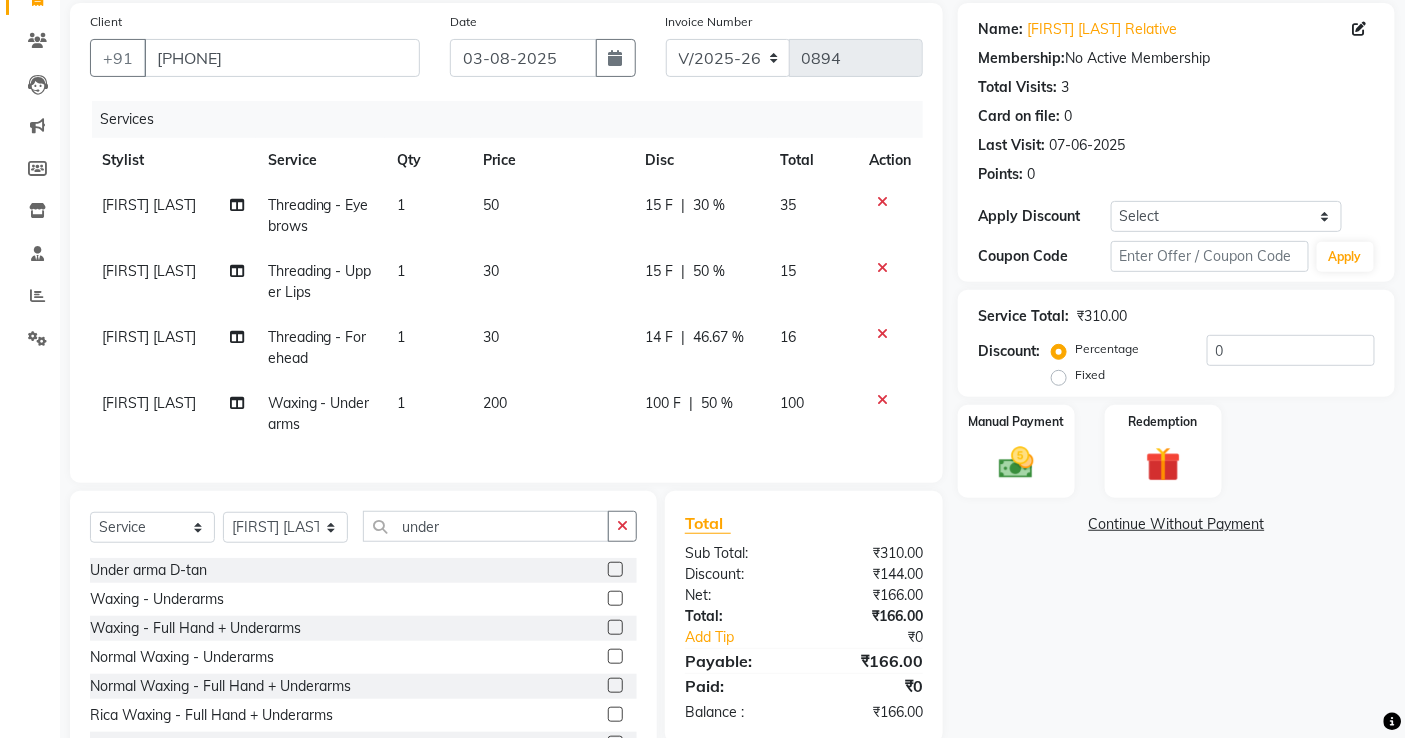 scroll, scrollTop: 241, scrollLeft: 0, axis: vertical 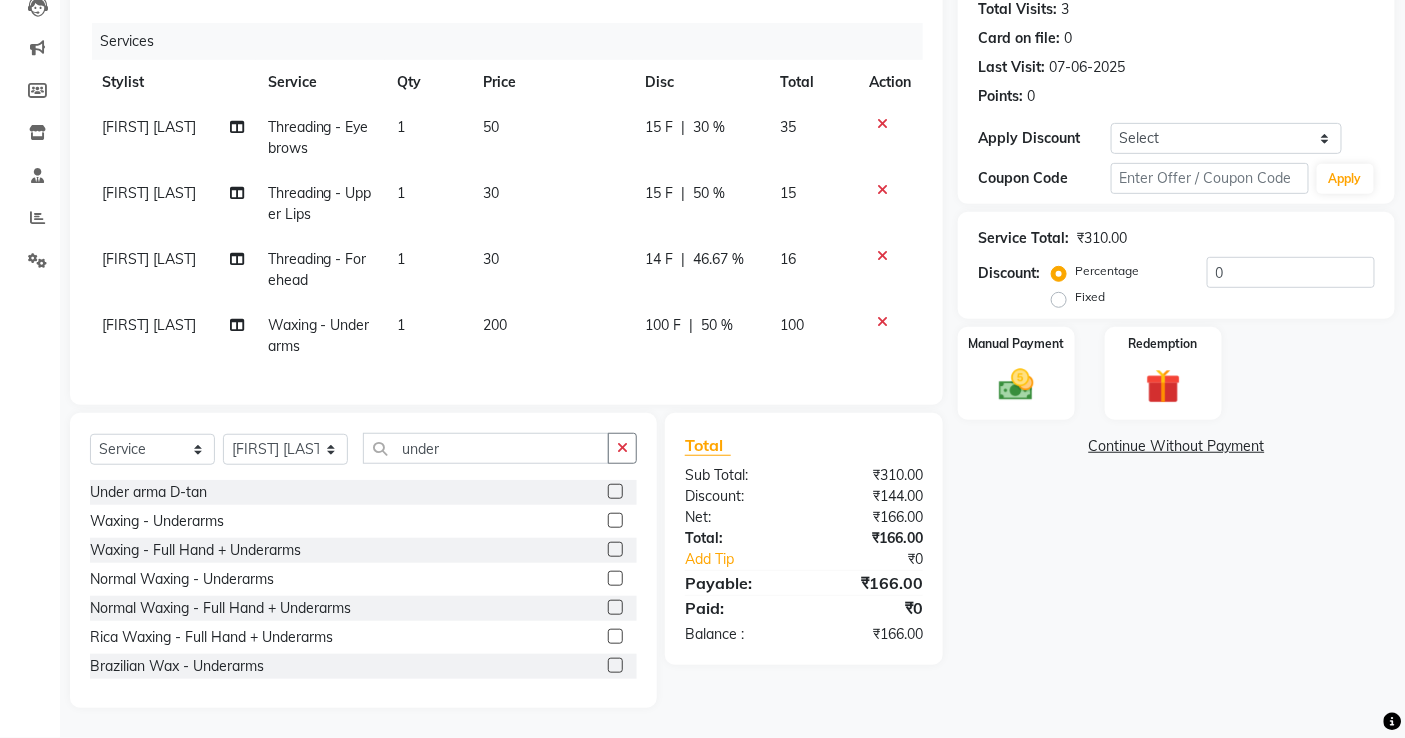 click on "15 F" 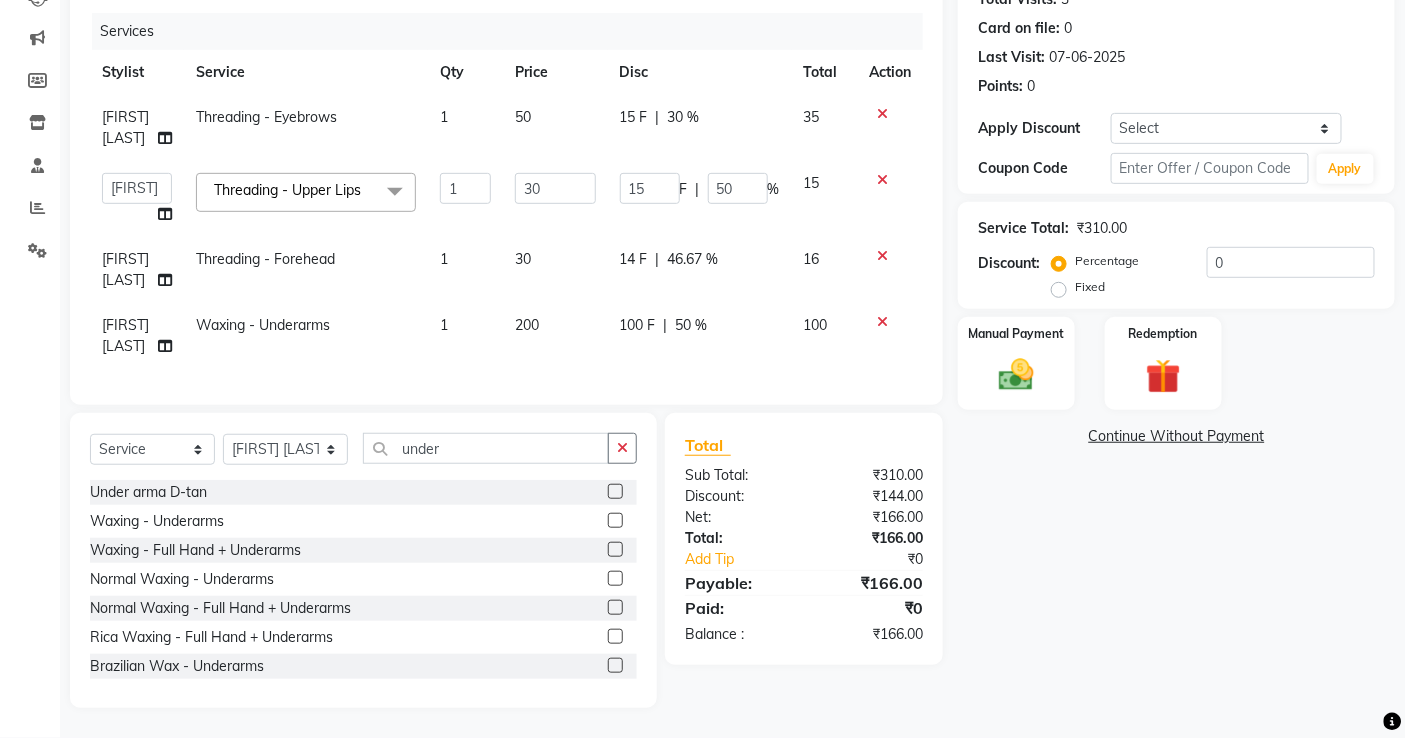 click on "14 F" 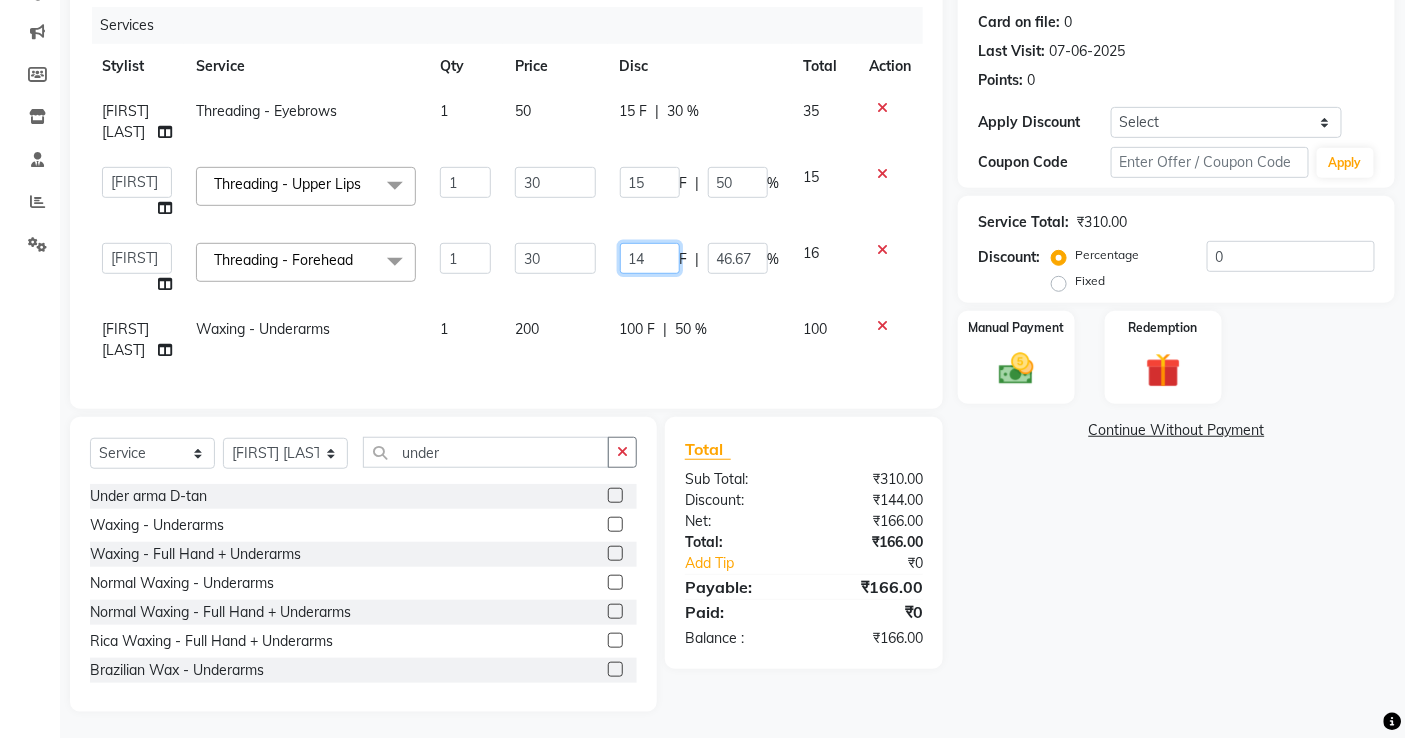 drag, startPoint x: 651, startPoint y: 273, endPoint x: 587, endPoint y: 308, distance: 72.94518 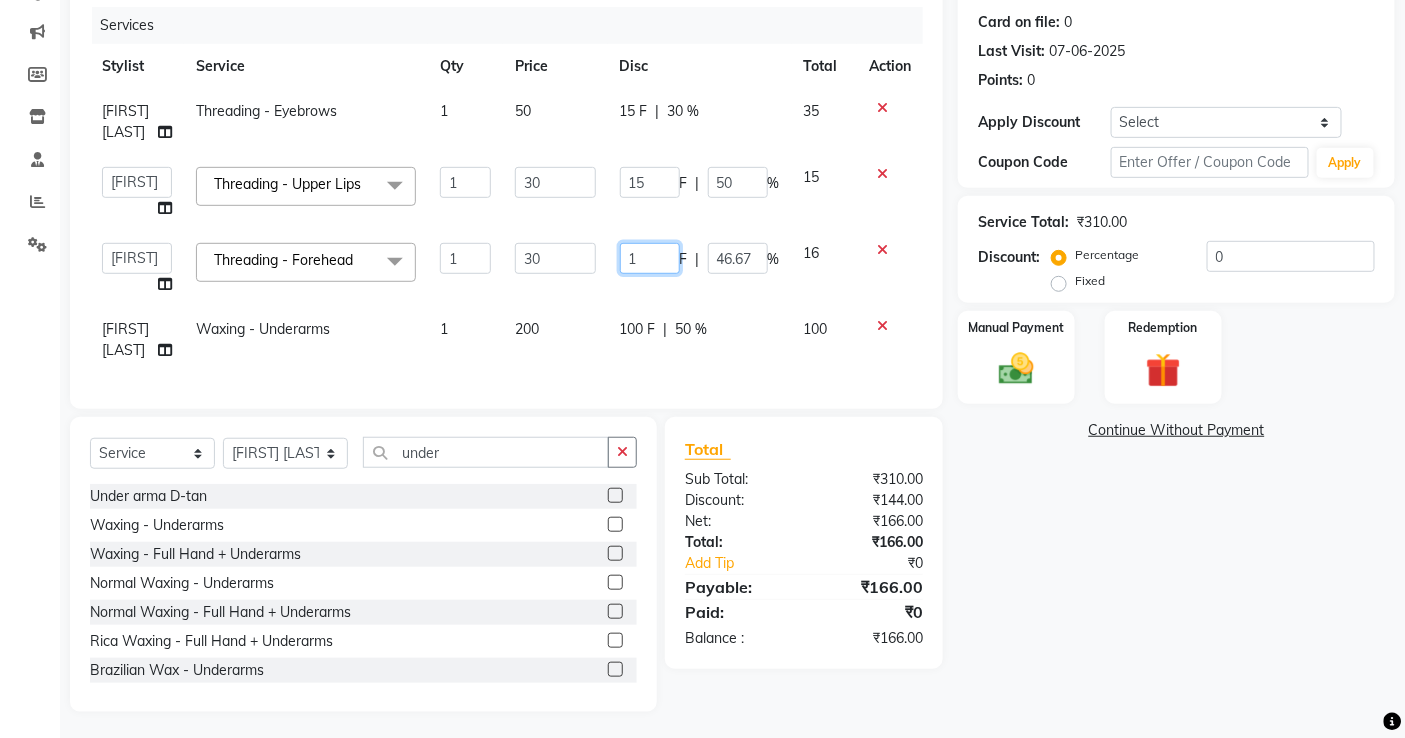 type on "15" 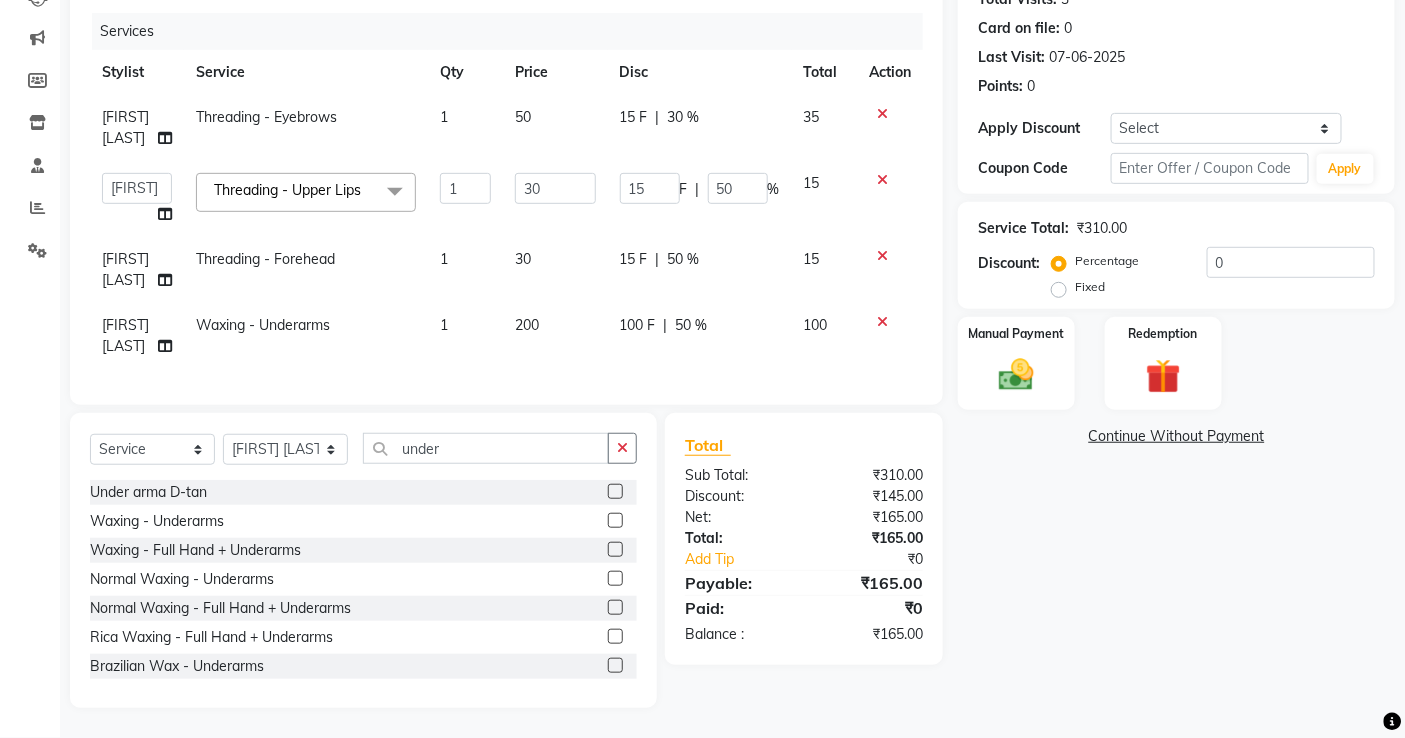 click 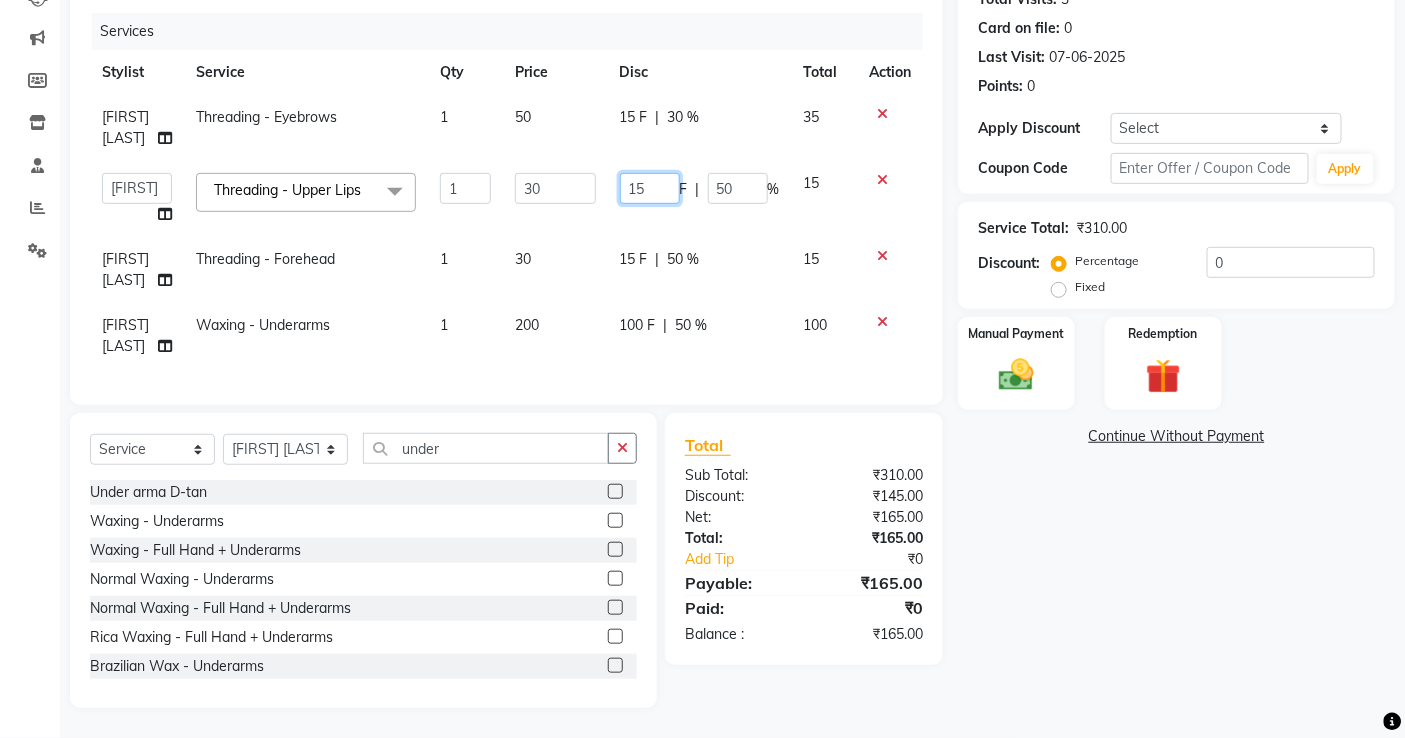 click on "15" 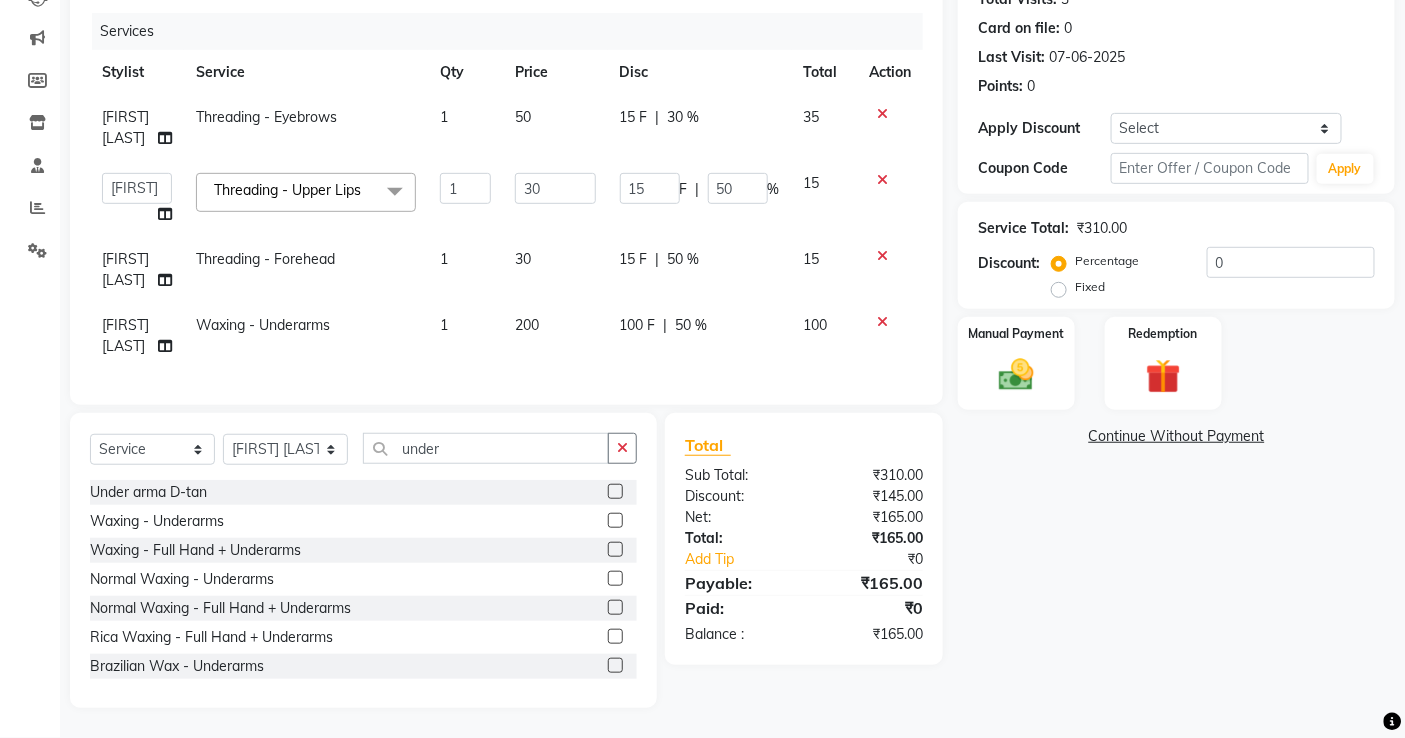 click on "Lavina Fernandez  Threading - Eyebrows 1 50 15 F | 30 % 35  abdul   Afreen Shaikh   ANITA   Azeem Qureshi     Dilshad Ali   Faizan Siddqui   Front Desk   gaurav   Jatin Mane   Jyoti    Kajal  Ritesh Raaj   kevat jadhav   Kuldeep   Lavina Fernandez    madhuri    Mahi   Manohar kakad    Maymol R Kinny   Mona Dhanraaj Singh   Nidhi yadav    nikita mohite   Parveen Sheikh   Pinky   Reema  Ghosh   Ruby singh   Sanaya Agrawaal   Shanu Ansari   Sweeta Joseph  Threading - Upper Lips  x Haircuts - Hair Trim Haircuts - Advance Hair Cut Haircuts - Haircut With Wash Hair Cuts- Fringe Hair Styling - Basic Blow Dry Hair Styling - Advanced Blow Dry Hair Styling - Ironing Hair Styling - Tongs Hair Styling - Crimping Hair Wash - Wash + Conditioning Hair Wash - Wash+ Conditioning Scalp Treatment - Dandruff Treatment Scalp Treatment - Hairfall Treatment Scalp Treatment - Wella plex Treatment Hair Spa - Up To Neck Hair Spa - Uptoshoulder Hair Spa - Below Shoulder Hair Spa - Mid Waist / Below Waist Highlights - Per Streak 1 30 F" 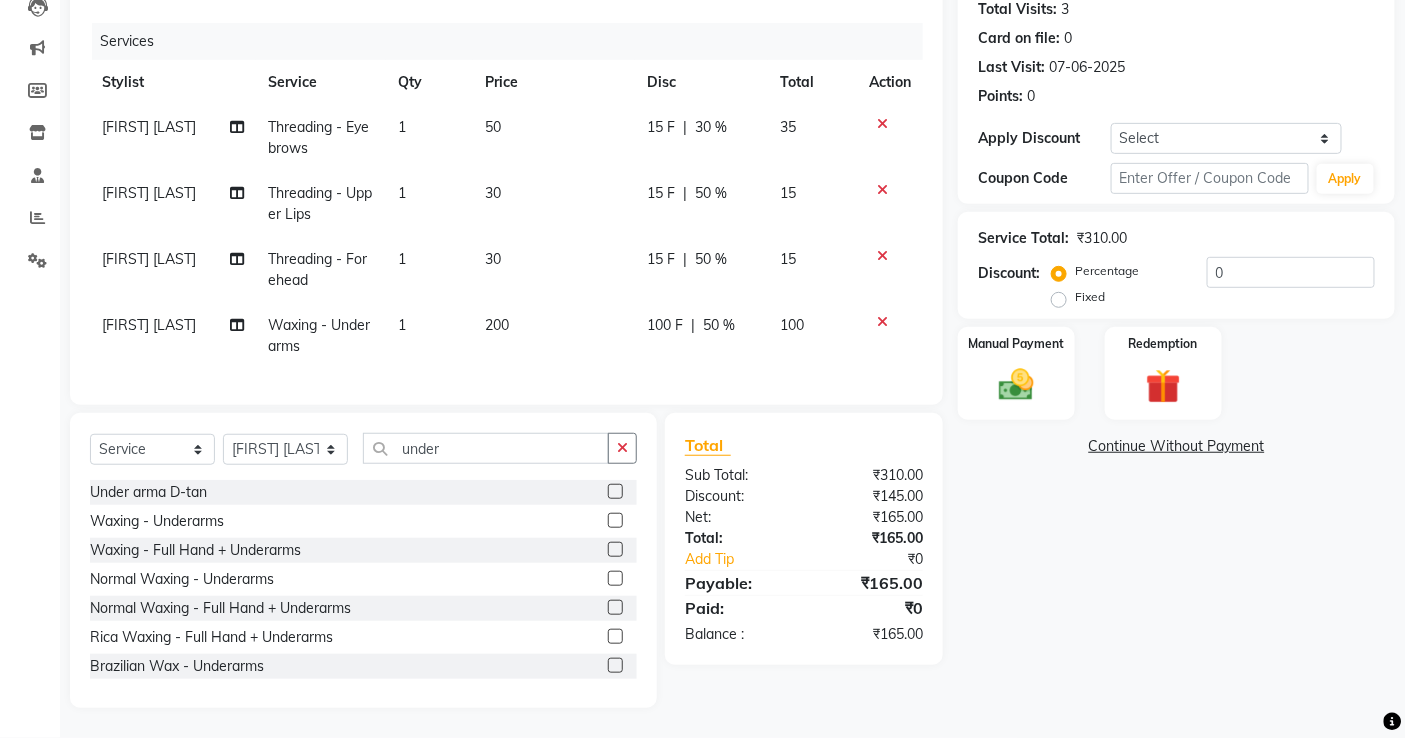 scroll, scrollTop: 0, scrollLeft: 0, axis: both 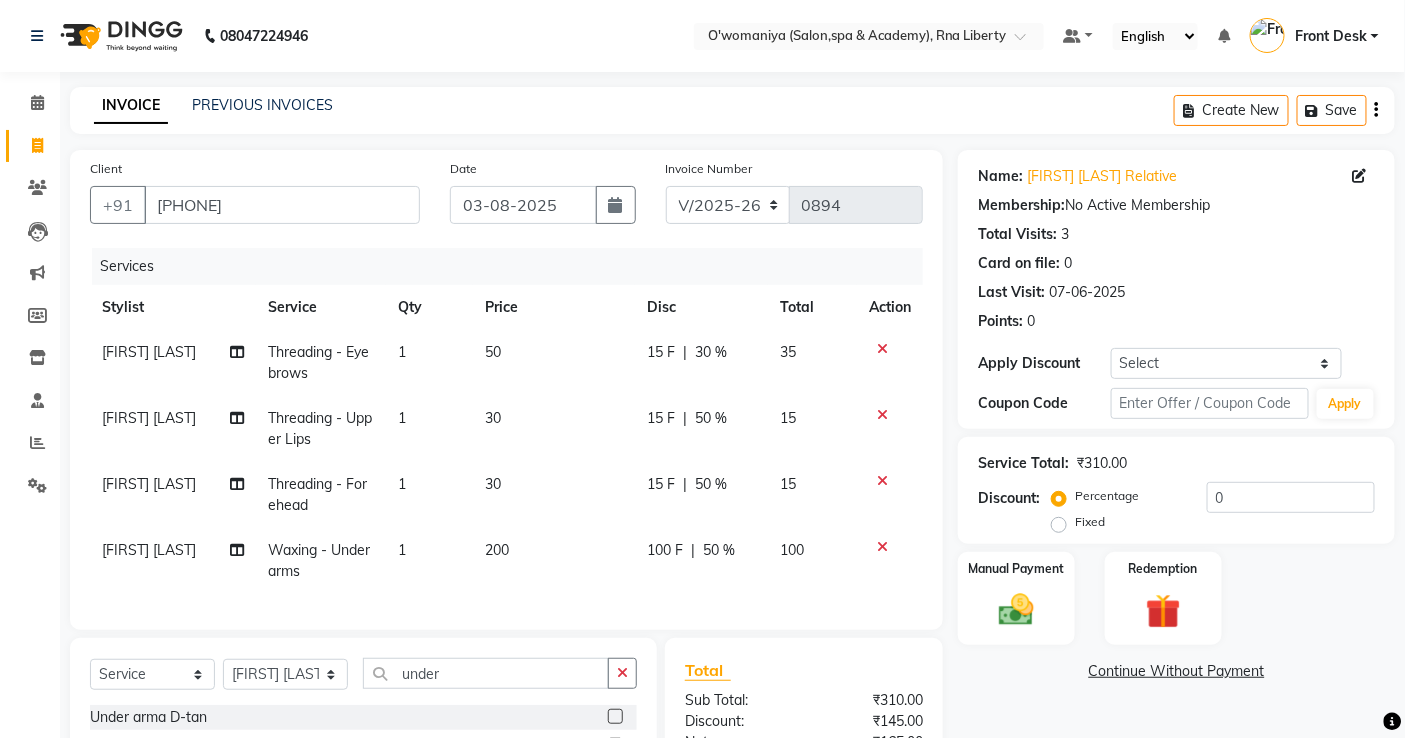 click on "15 F" 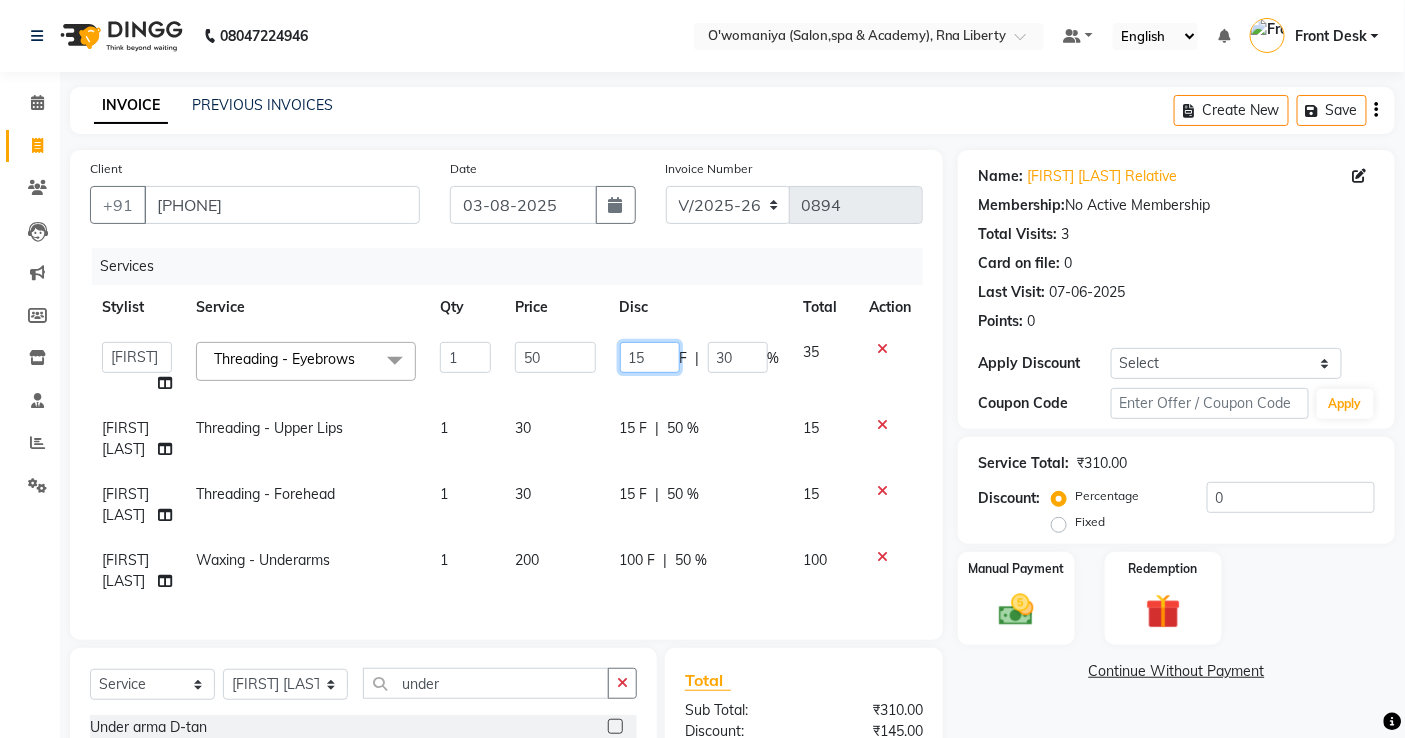 drag, startPoint x: 667, startPoint y: 357, endPoint x: 597, endPoint y: 374, distance: 72.03471 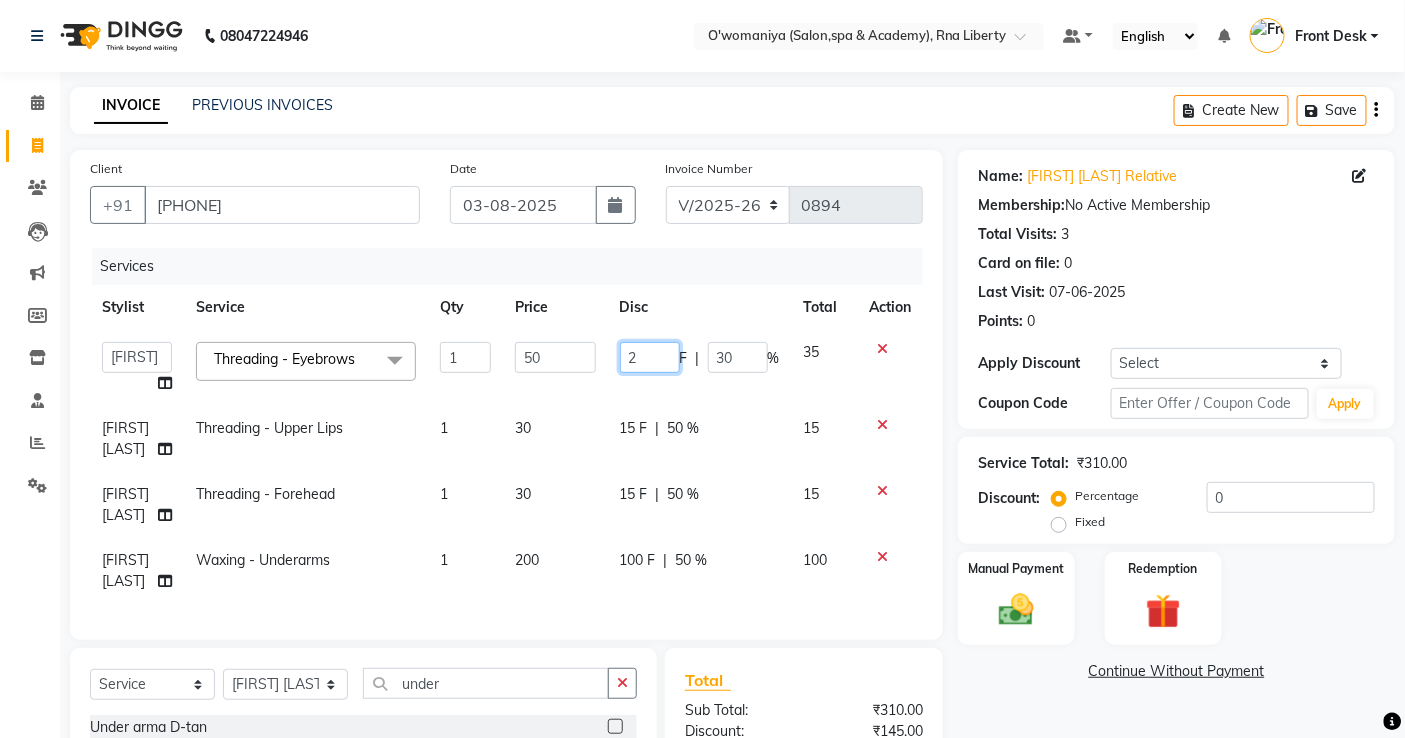 type on "20" 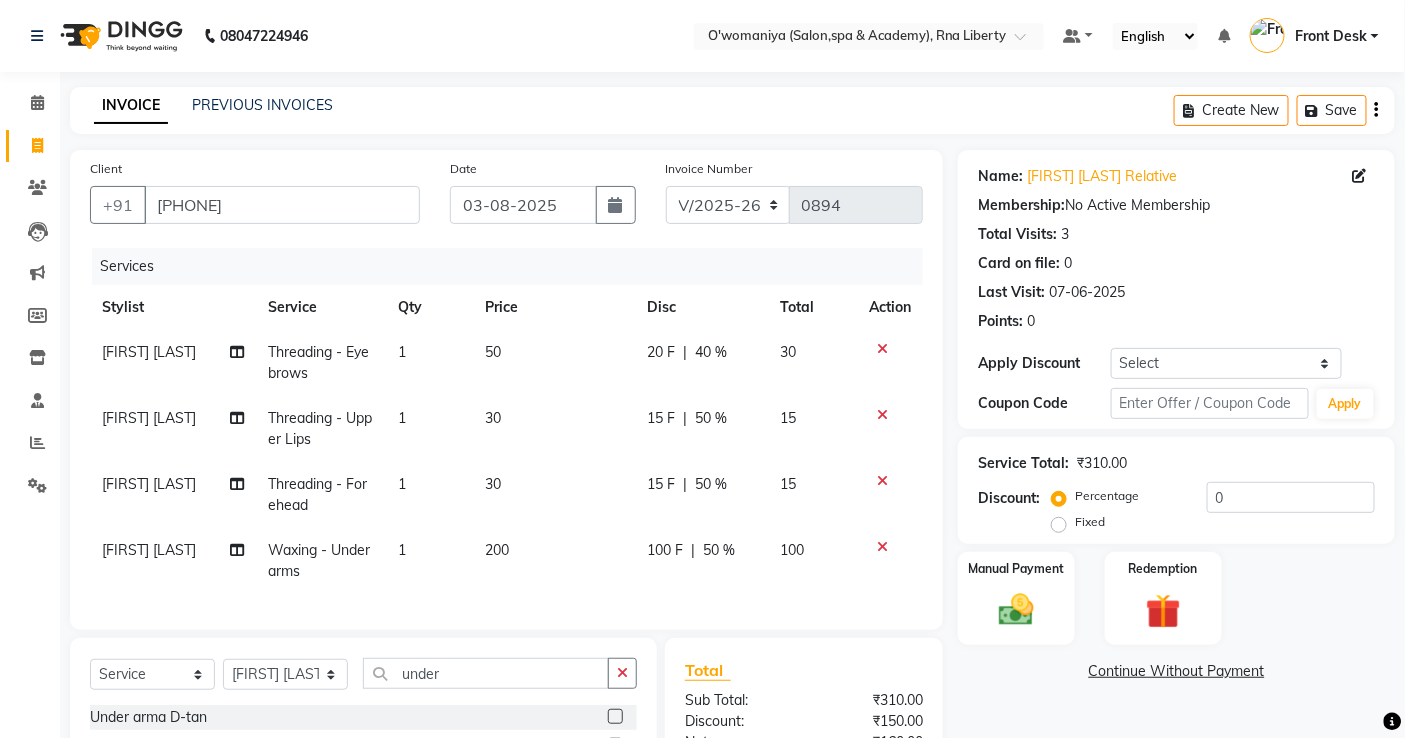 click 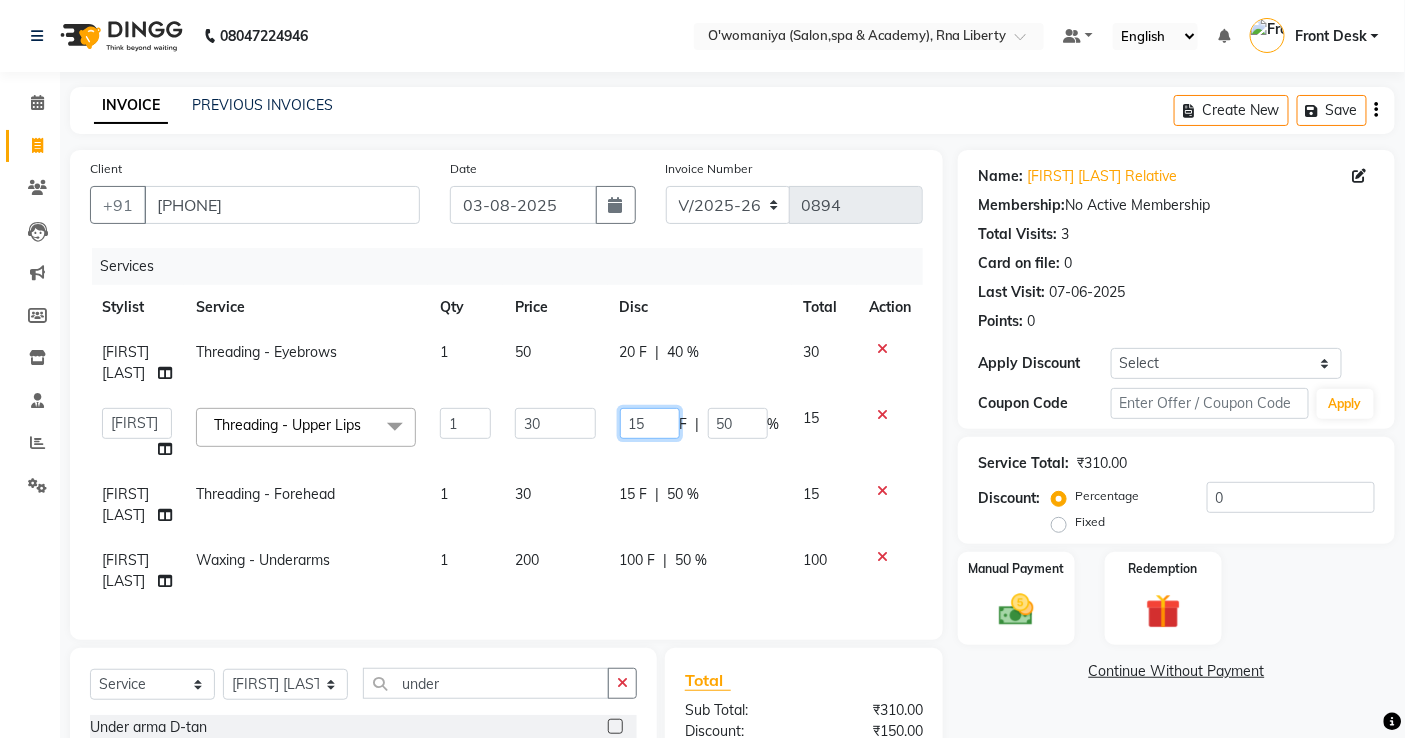 drag, startPoint x: 663, startPoint y: 440, endPoint x: 564, endPoint y: 445, distance: 99.12618 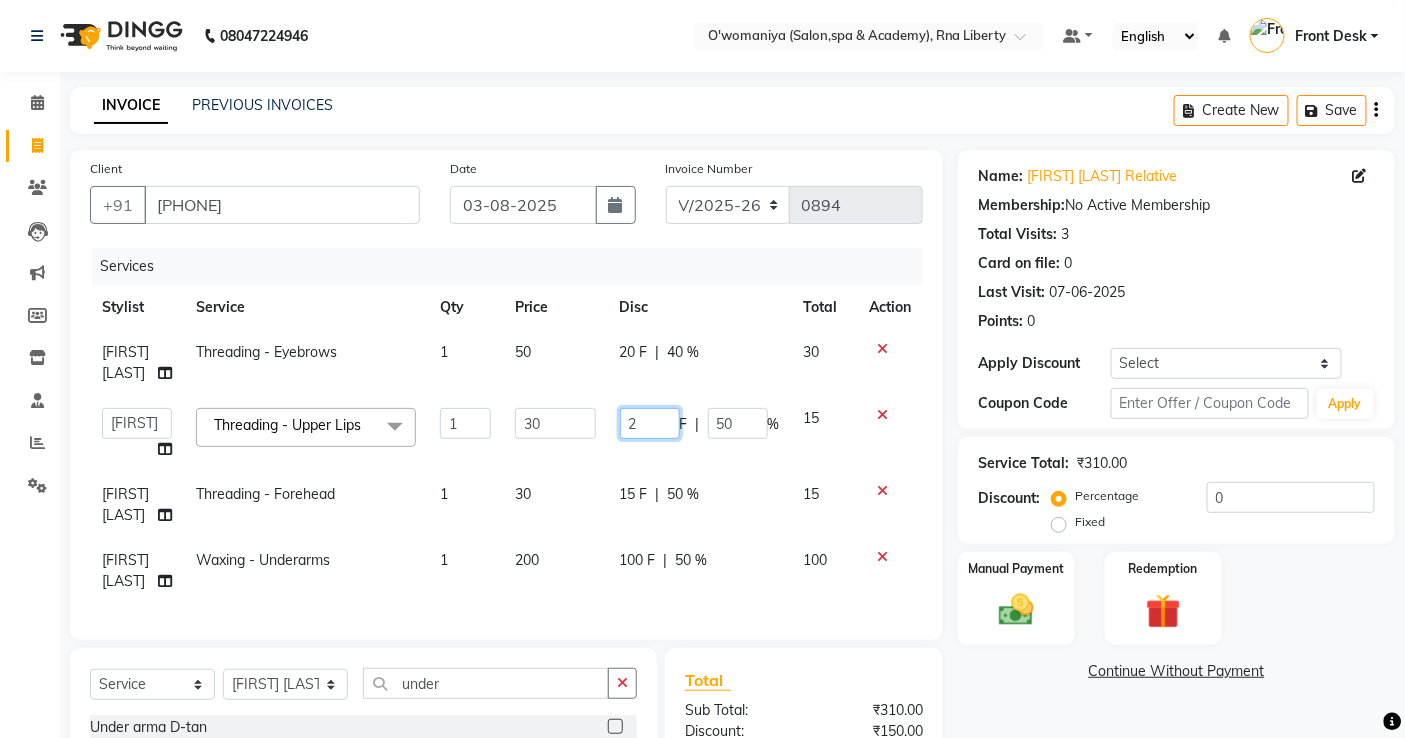 type on "20" 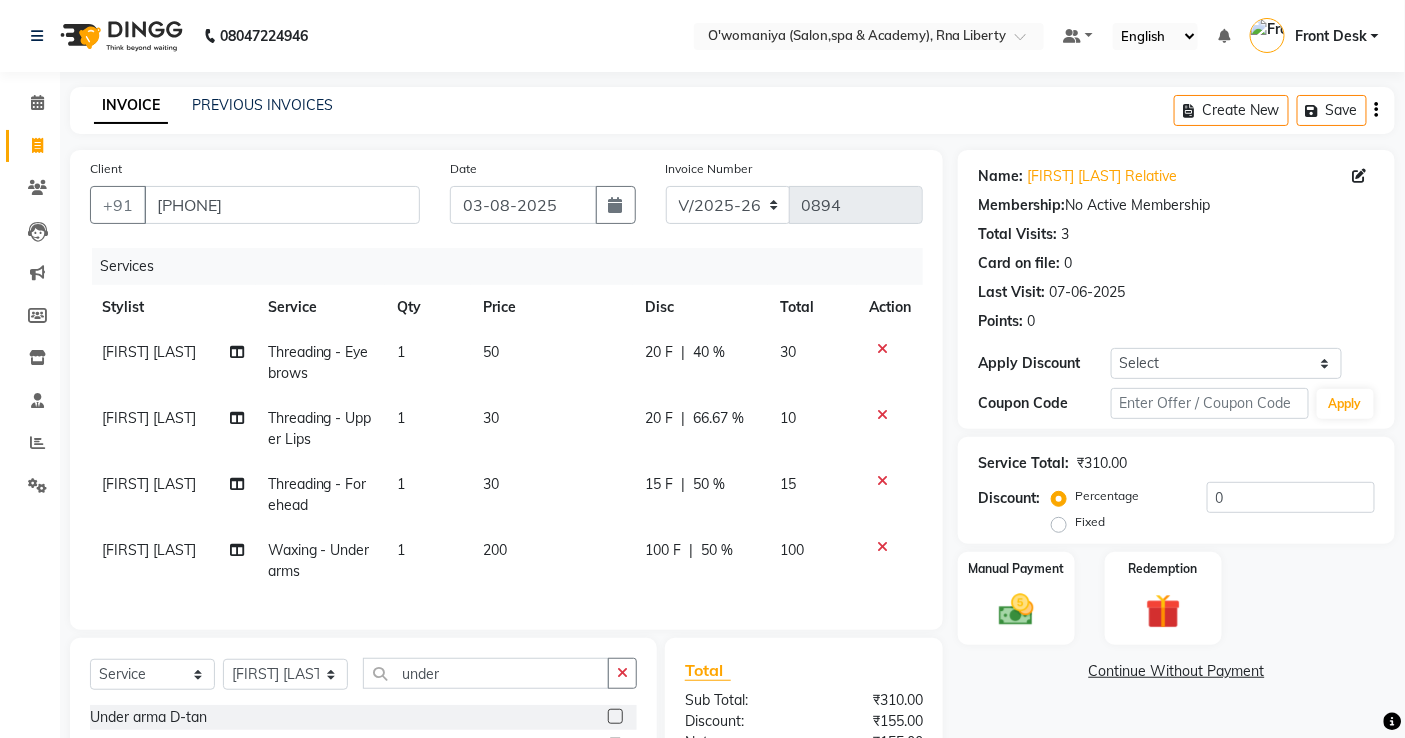 click on "Lavina Fernandez  Threading - Eyebrows 1 50 20 F | 40 % 30 Lavina Fernandez  Threading - Upper Lips 1 30 20 F | 66.67 % 10 Lavina Fernandez  Threading - Forehead 1 30 15 F | 50 % 15 Lavina Fernandez  Waxing - Underarms 1 200 100 F | 50 % 100" 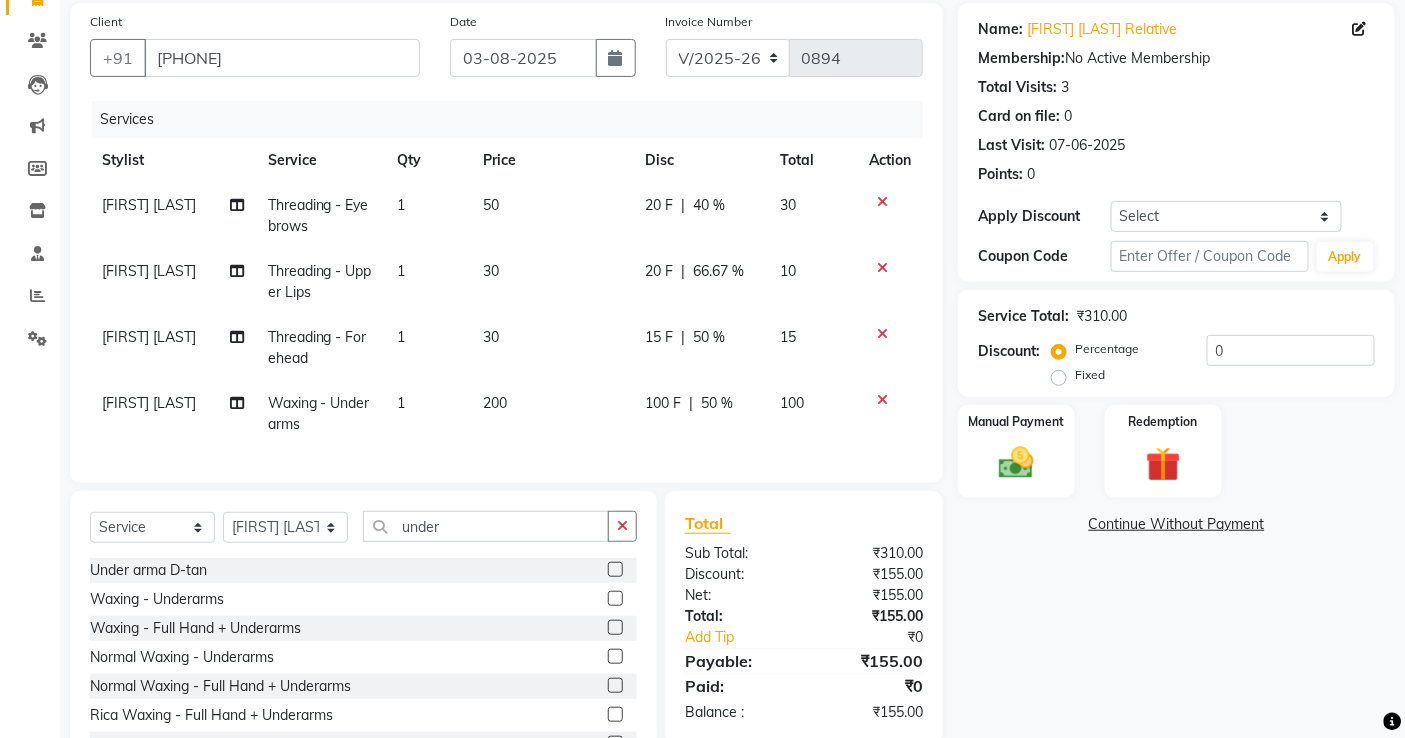 scroll, scrollTop: 0, scrollLeft: 0, axis: both 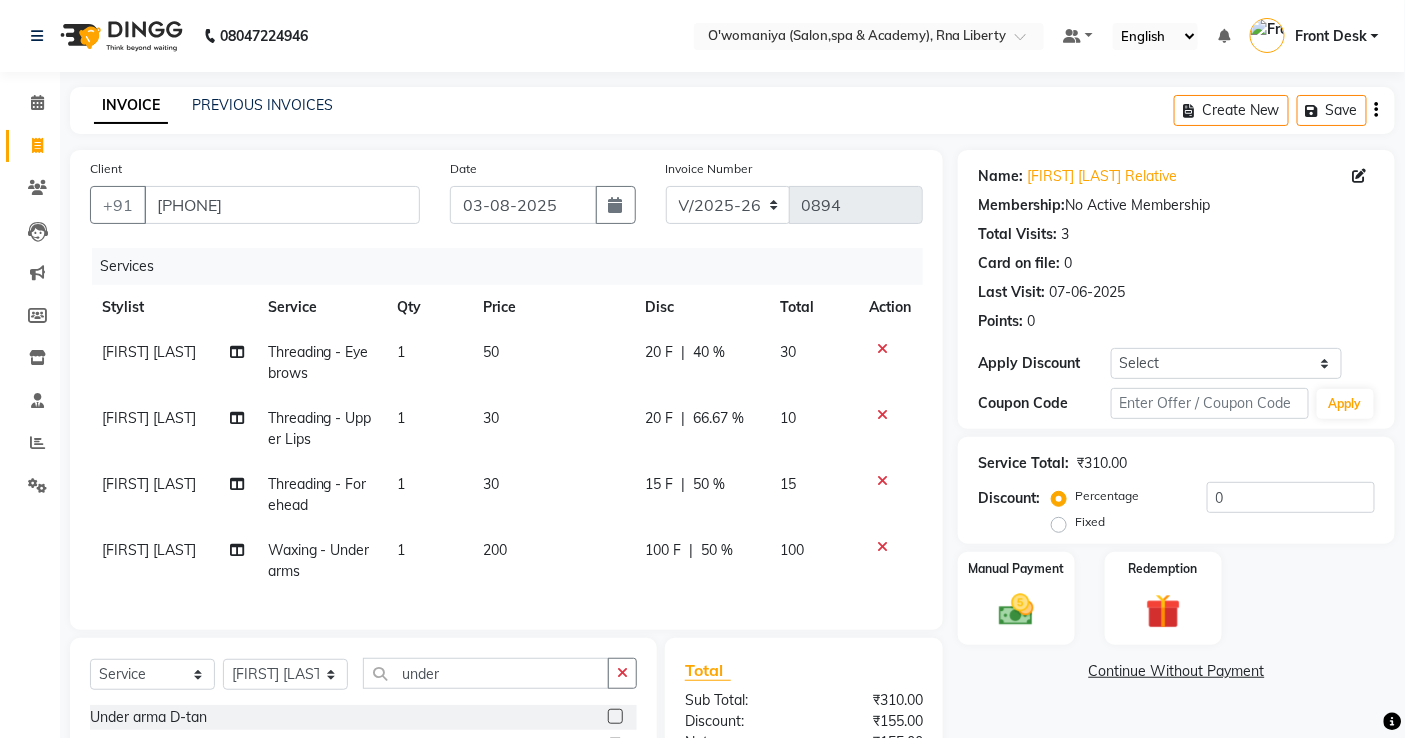 click on "15 F" 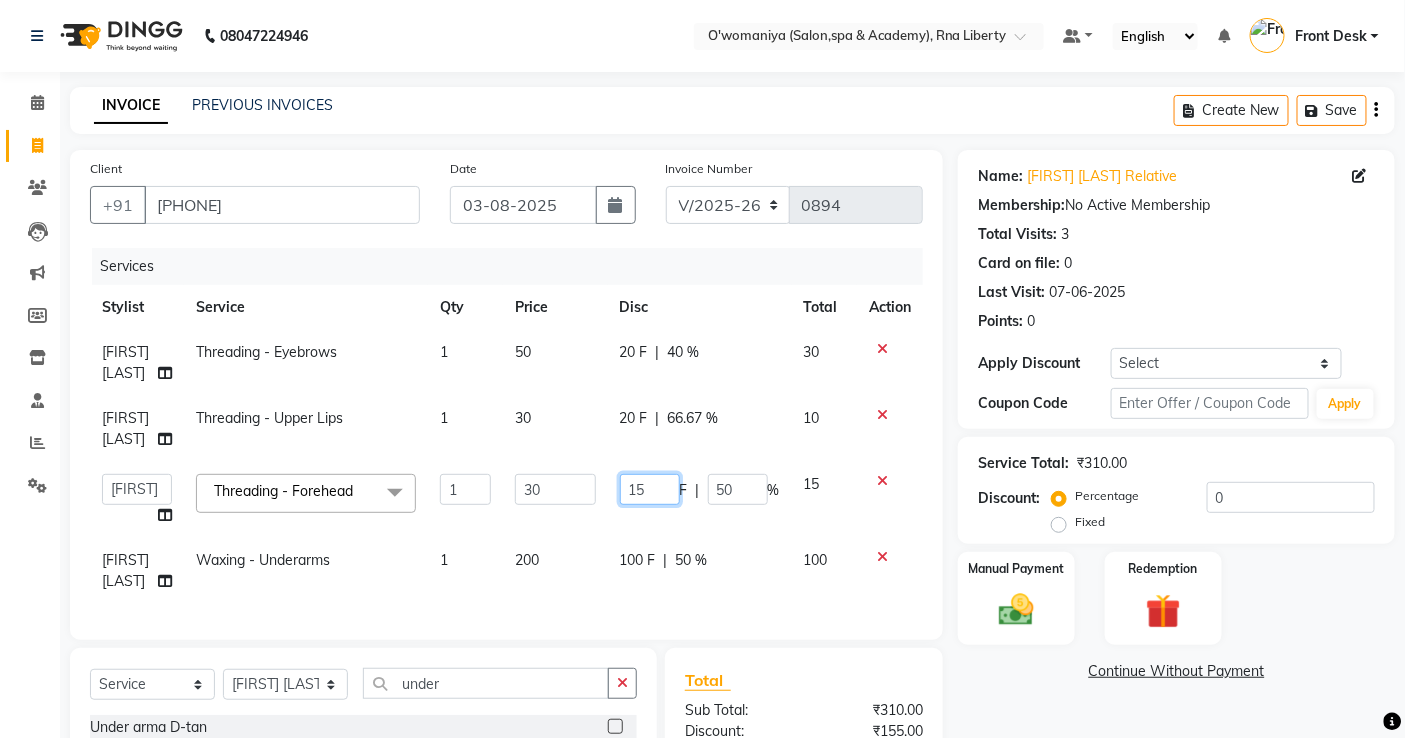drag, startPoint x: 663, startPoint y: 521, endPoint x: 572, endPoint y: 557, distance: 97.862144 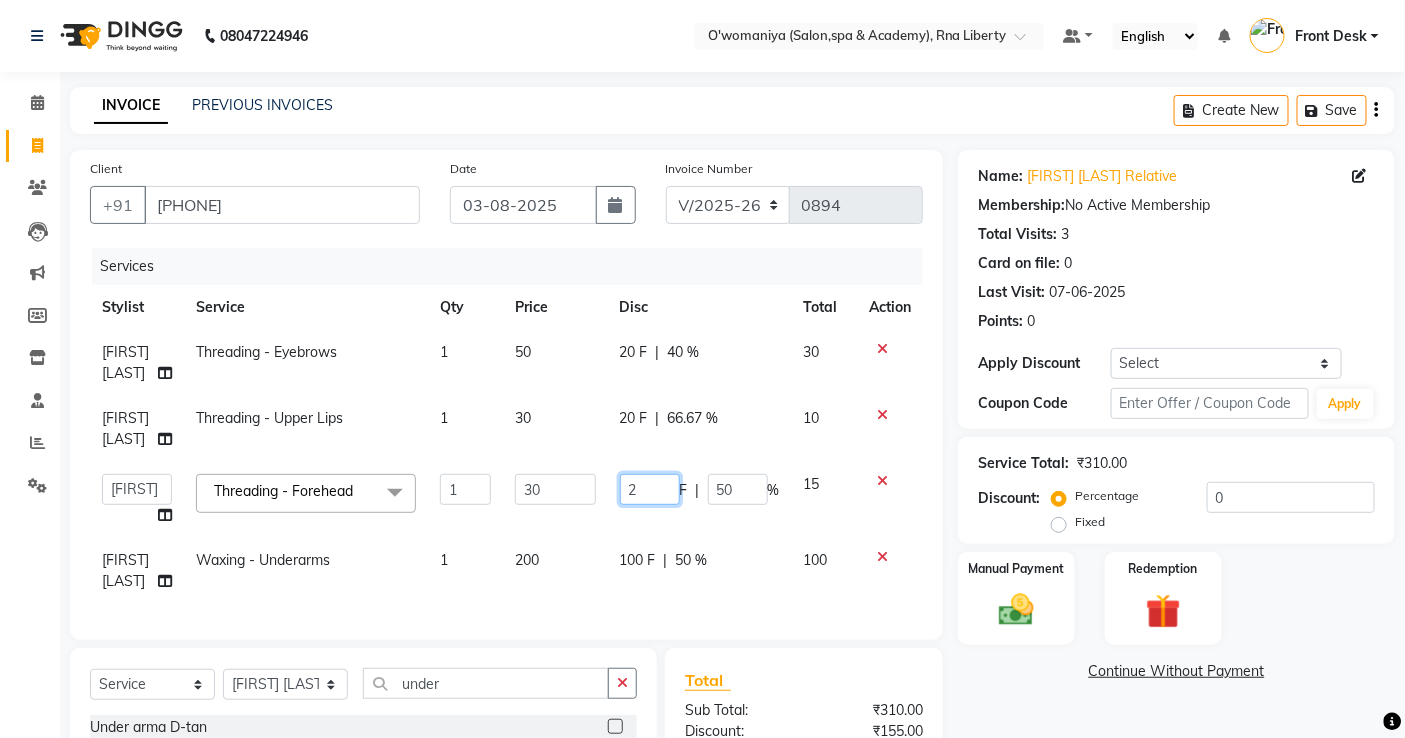 type on "20" 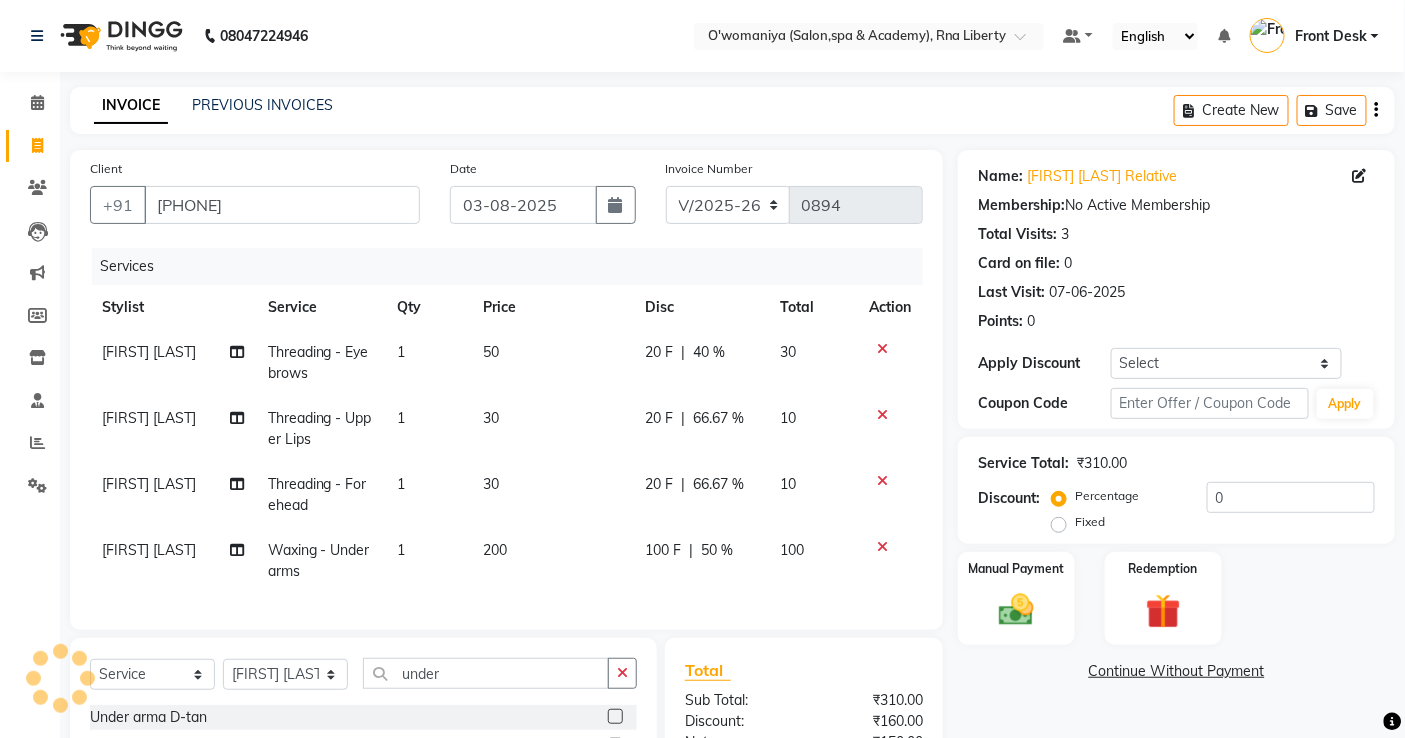 click on "Lavina Fernandez  Threading - Eyebrows 1 50 20 F | 40 % 30 Lavina Fernandez  Threading - Upper Lips 1 30 20 F | 66.67 % 10 Lavina Fernandez  Threading - Forehead 1 30 20 F | 66.67 % 10 Lavina Fernandez  Waxing - Underarms 1 200 100 F | 50 % 100" 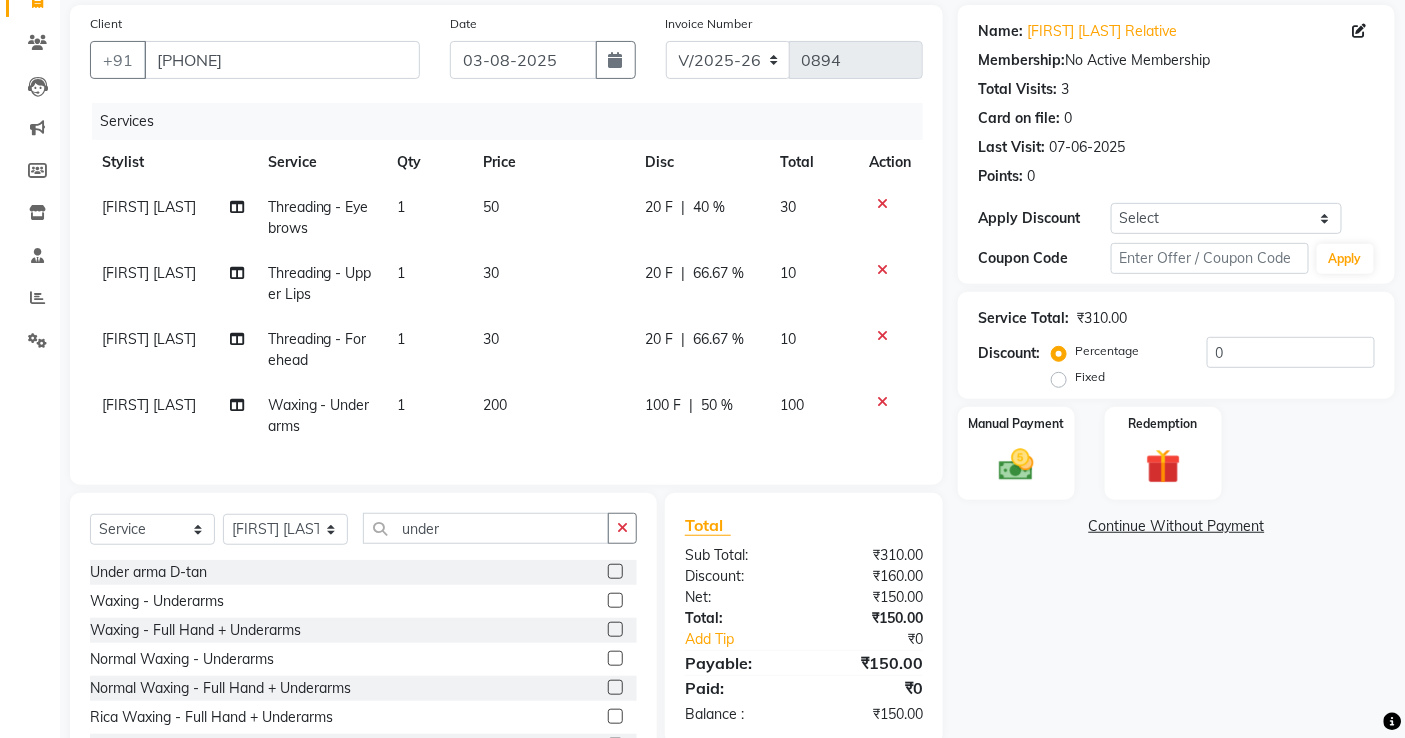 scroll, scrollTop: 241, scrollLeft: 0, axis: vertical 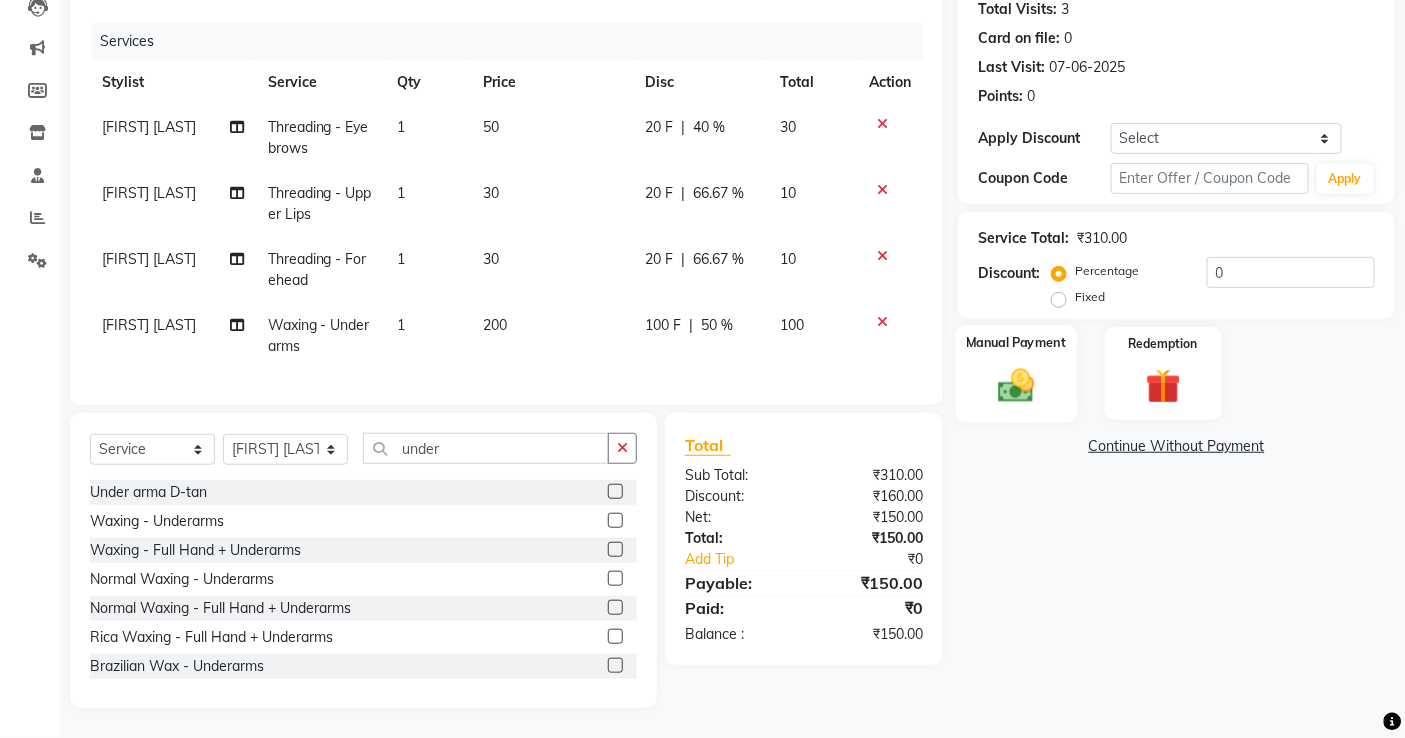 click on "Manual Payment" 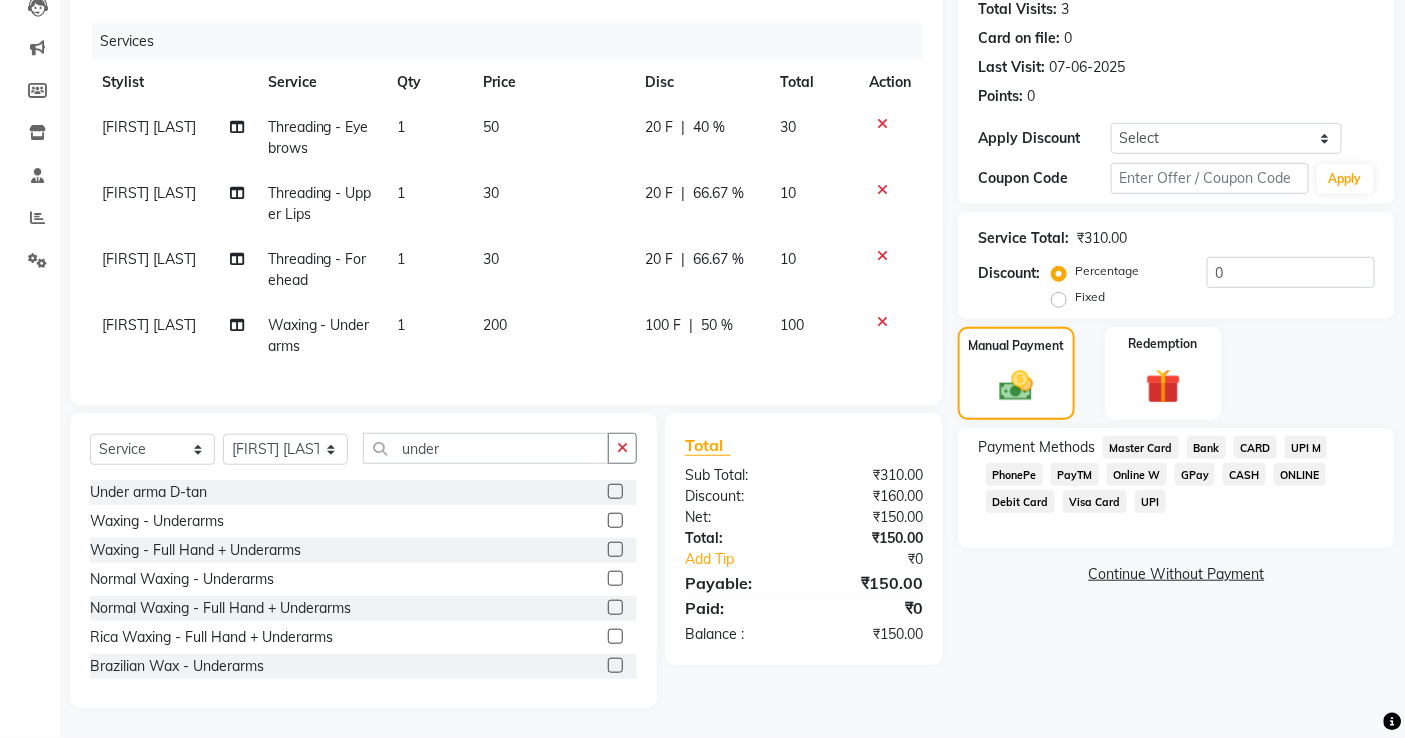 click on "CASH" 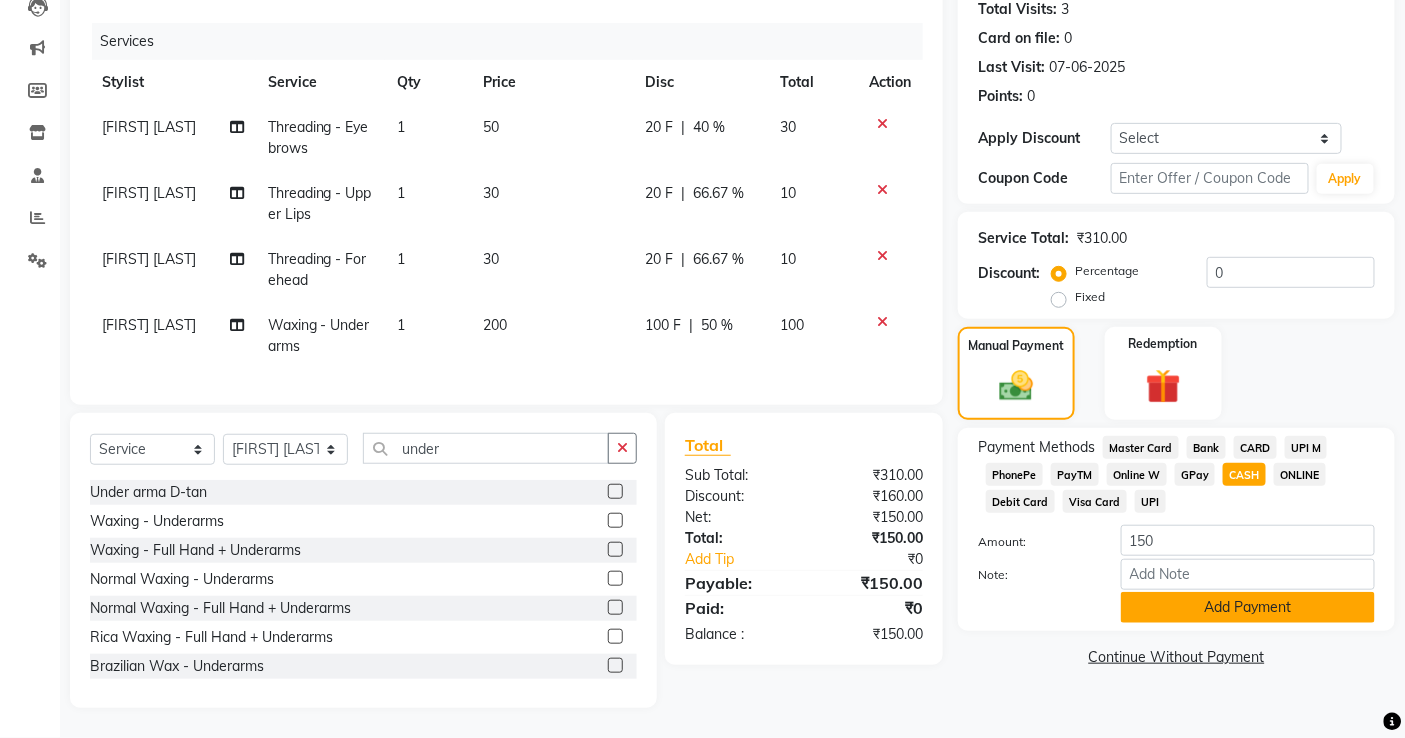 click on "Add Payment" 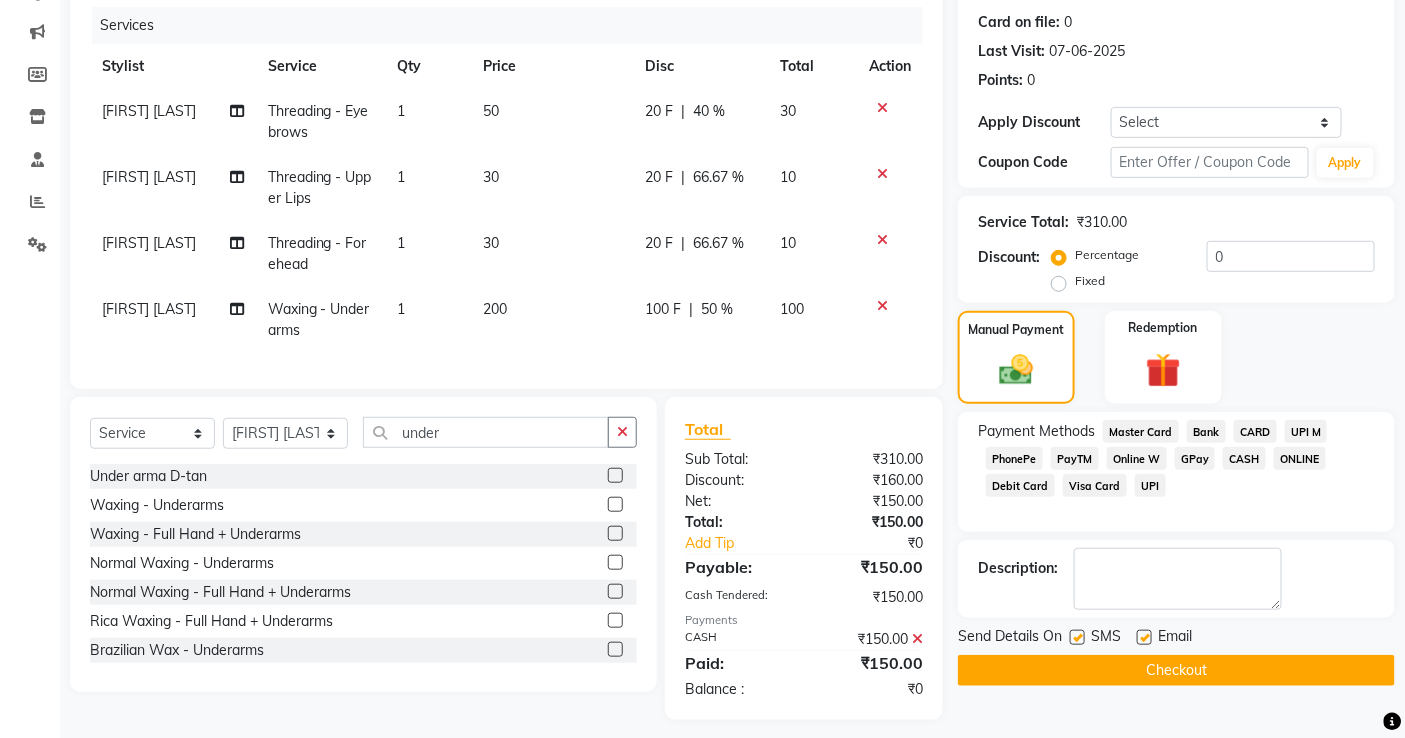 click 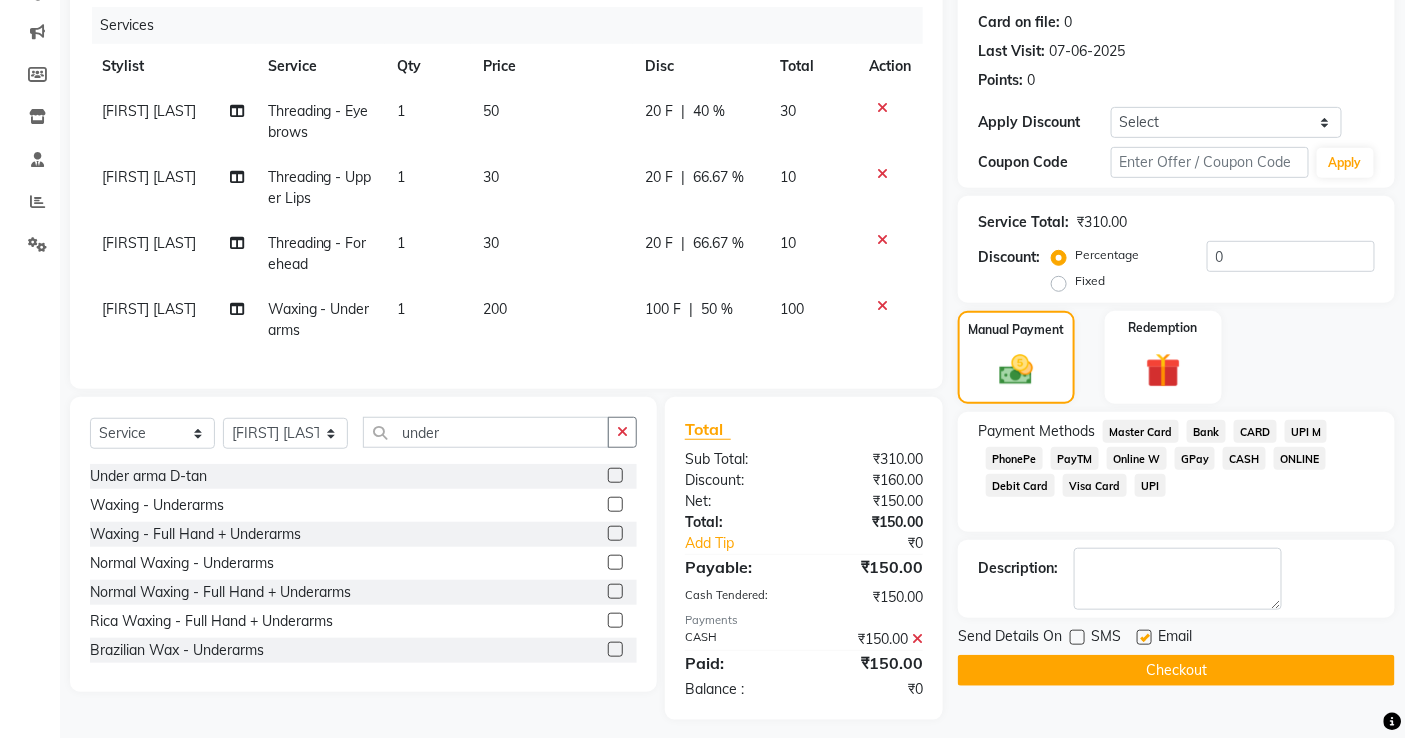 click on "Checkout" 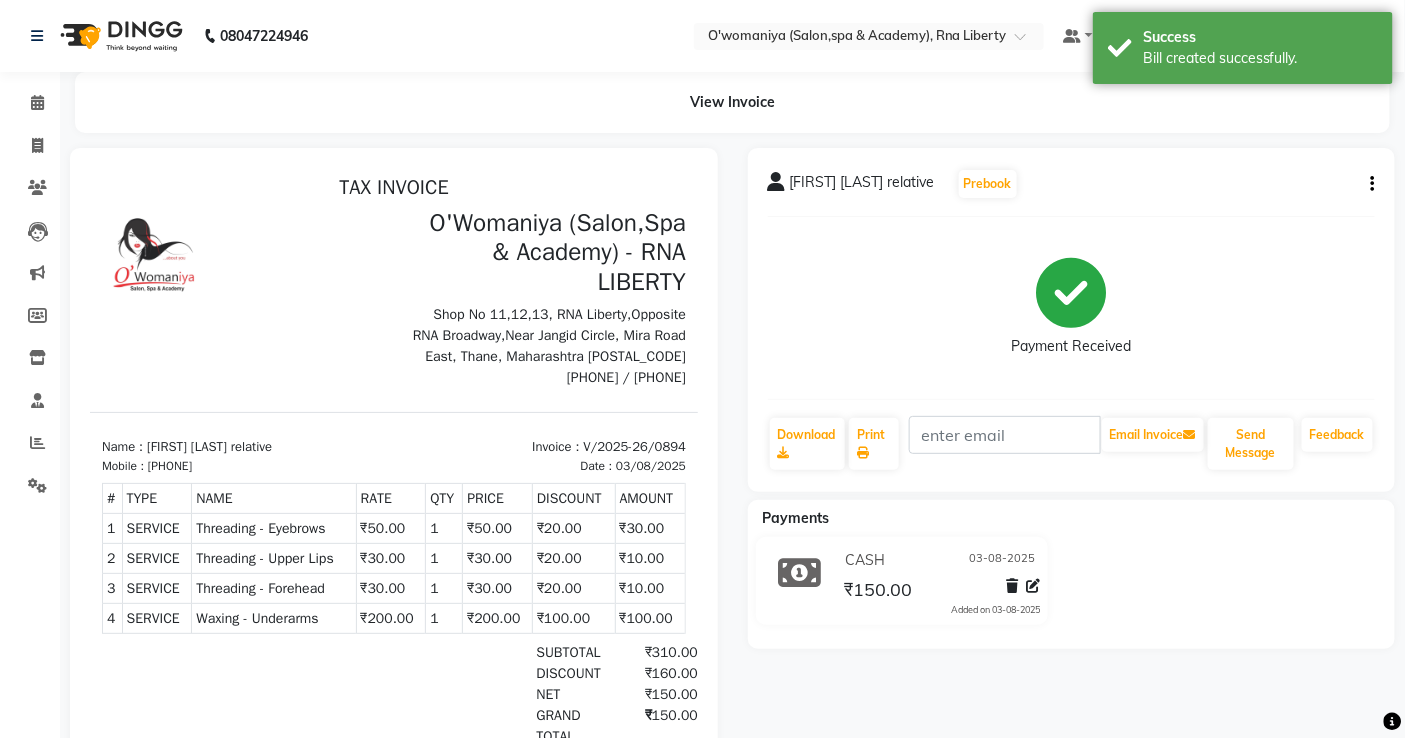 scroll, scrollTop: 0, scrollLeft: 0, axis: both 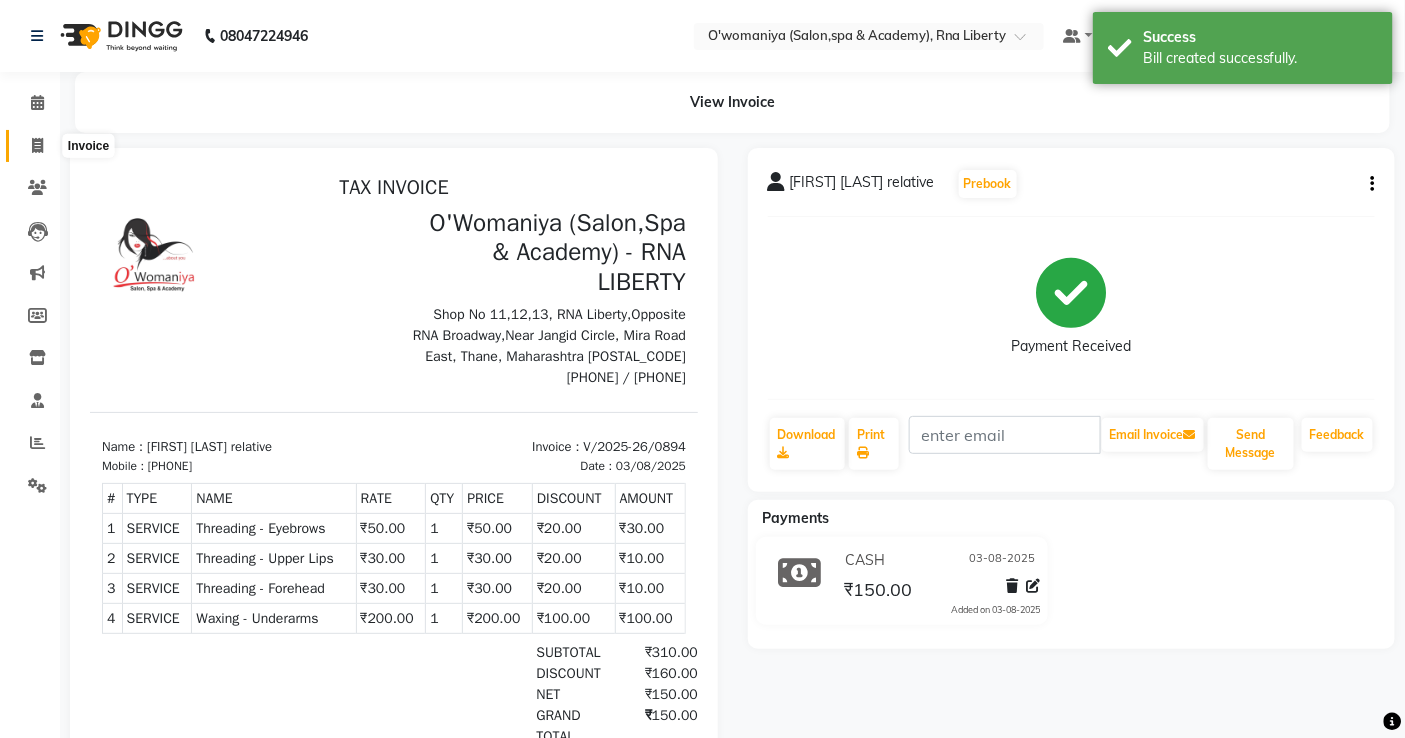 click 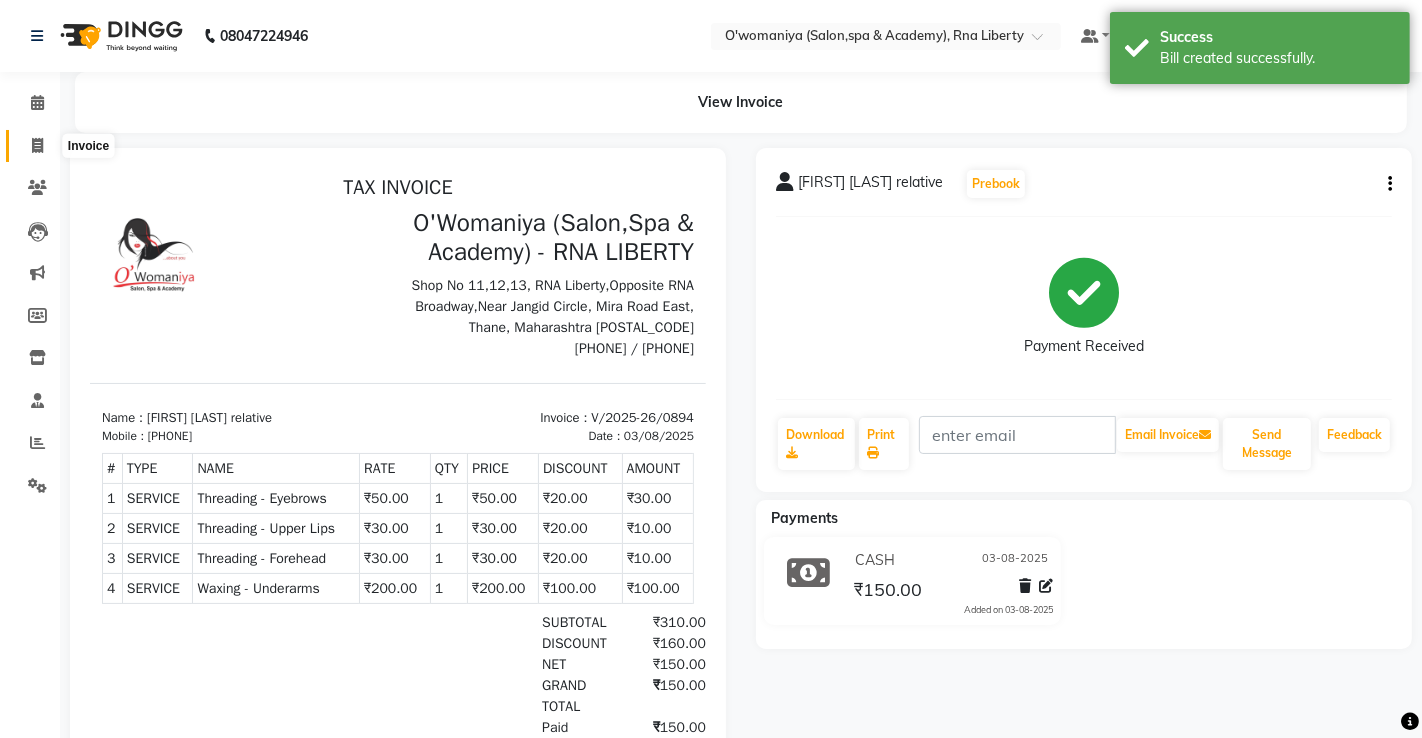 select on "5532" 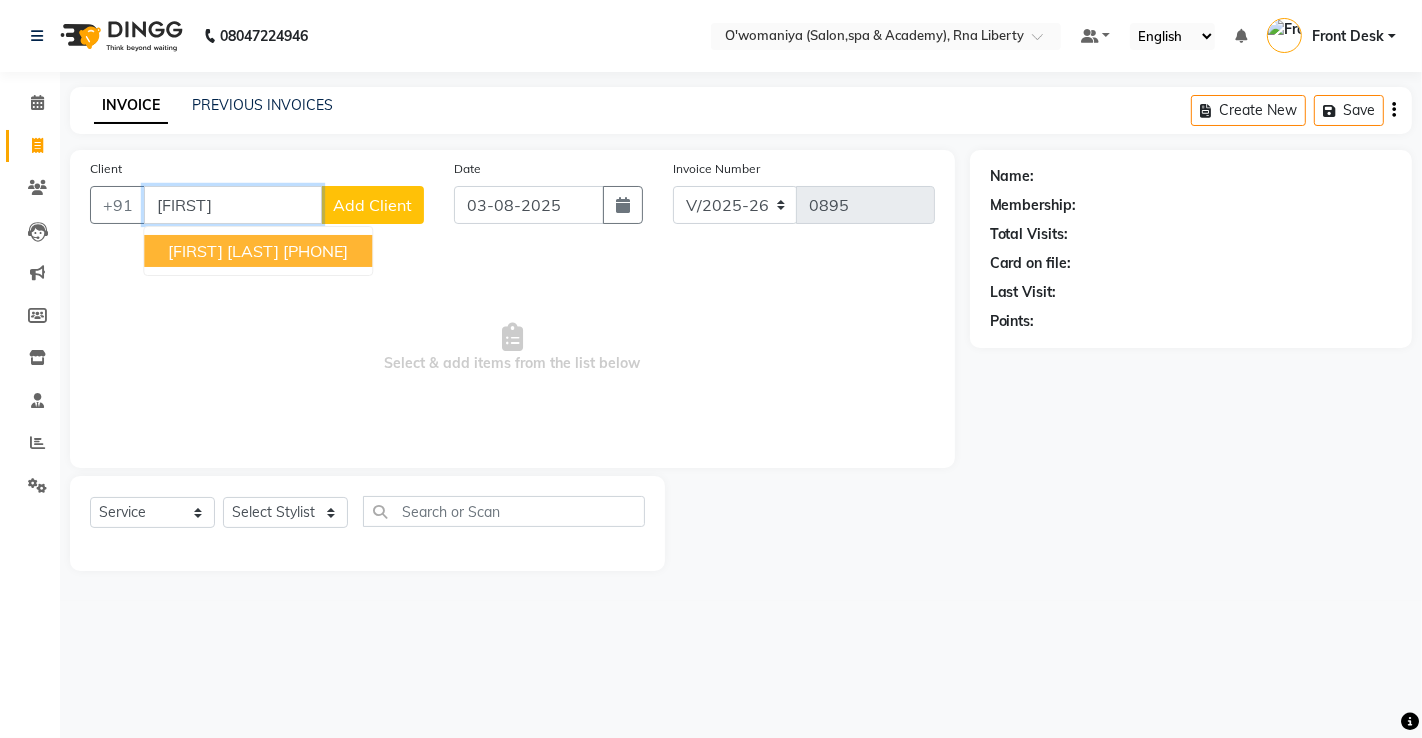 click on "MERLYN KUNDER" at bounding box center (223, 251) 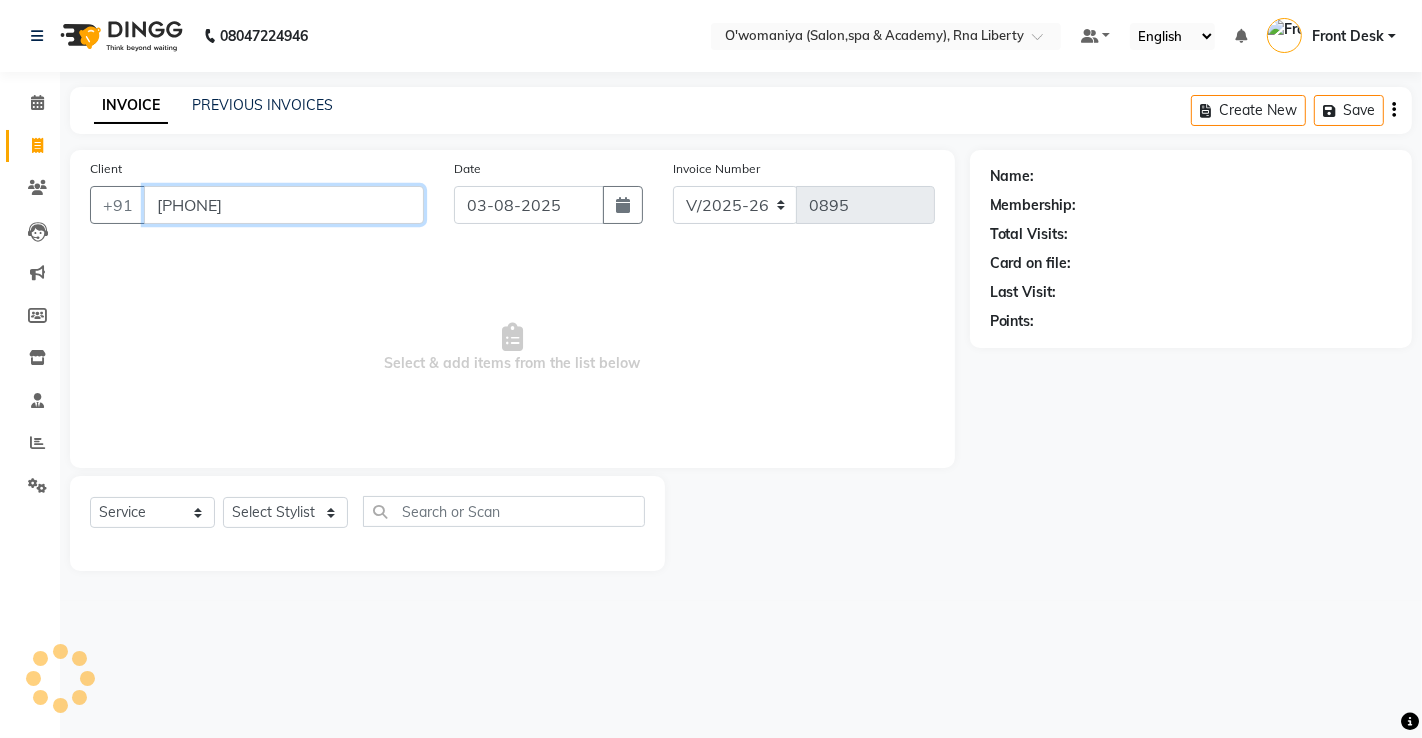 type on "[PHONE]" 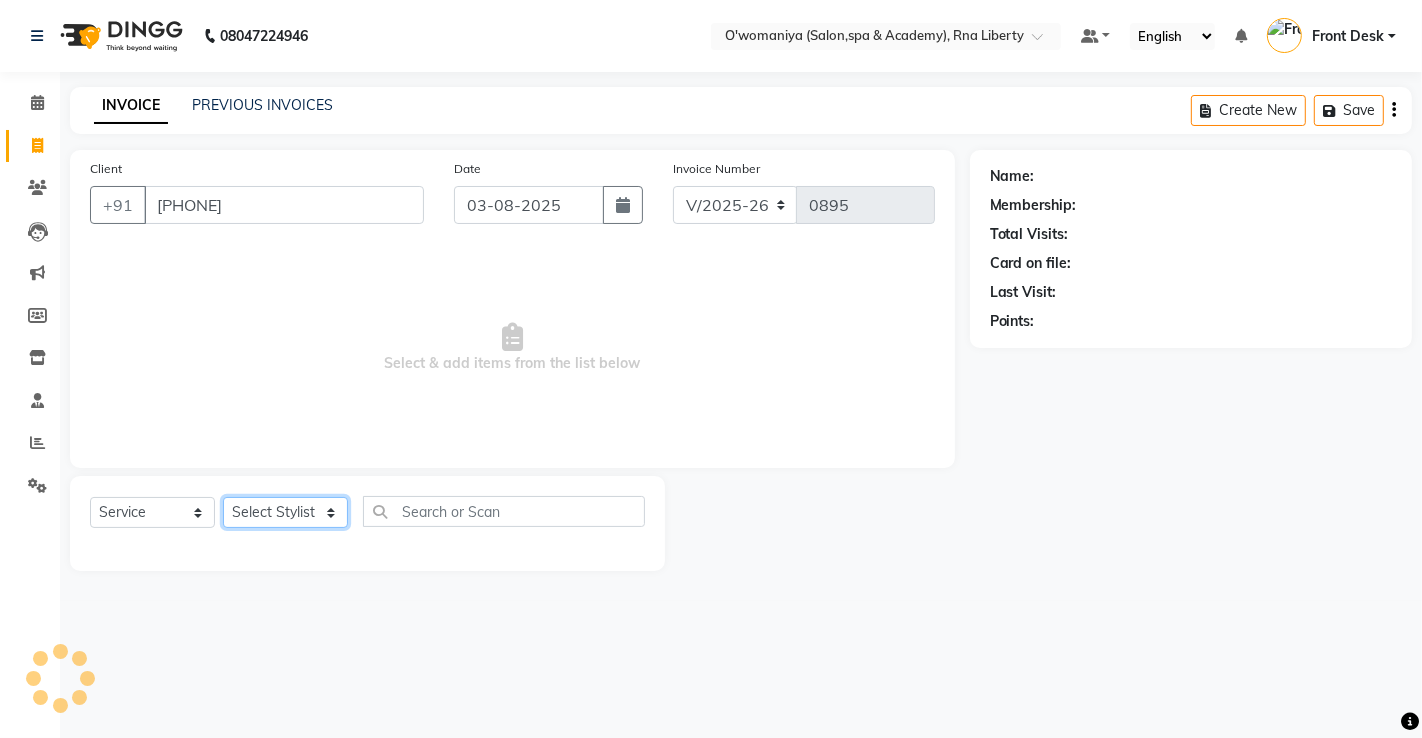 click on "Select Stylist abdul [LAST] [FIRST] [FIRST] [LAST]   [FIRST] [LAST] [FIRST] [LAST] [FIRST] [LAST] Front Desk [FIRST] [FIRST] [LAST] [FIRST]    [FIRST]  [FIRST] [LAST]   [FIRST] [LAST]   [FIRST]   [FIRST] [LAST]    [FIRST]    [FIRST]   [FIRST] [LAST]    [FIRST] [LAST]   [FIRST] [LAST]    [FIRST] [LAST]    [FIRST] [LAST]   [FIRST] [LAST]   [FIRST] [LAST]   [FIRST] [LAST]   [FIRST] [LAST]   [FIRST] [LAST]   [FIRST] [LAST]" 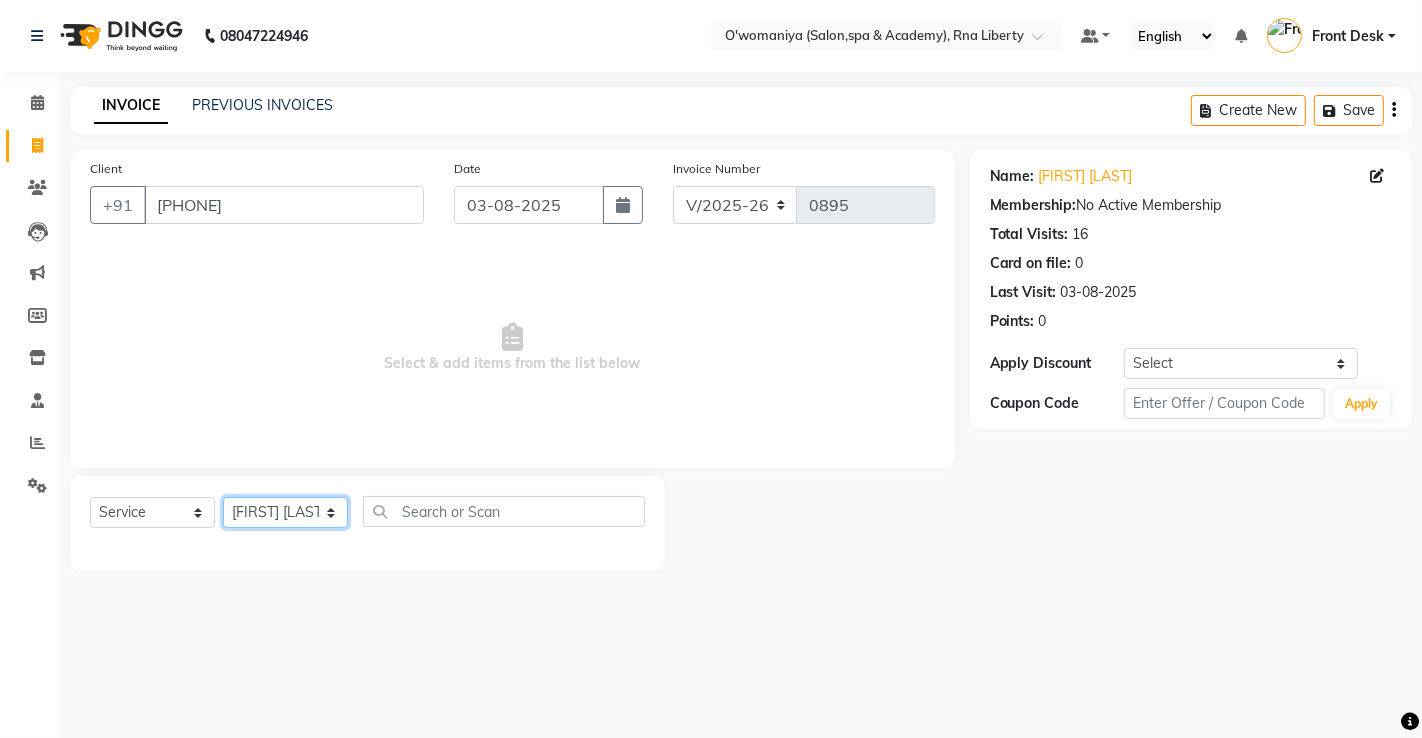 click on "Select Stylist abdul [LAST] [FIRST] [FIRST] [LAST]   [FIRST] [LAST] [FIRST] [LAST] [FIRST] [LAST] Front Desk [FIRST] [FIRST] [LAST] [FIRST]    [FIRST]  [FIRST] [LAST]   [FIRST] [LAST]   [FIRST]   [FIRST] [LAST]    [FIRST]    [FIRST]   [FIRST] [LAST]    [FIRST] [LAST]   [FIRST] [LAST]    [FIRST] [LAST]    [FIRST] [LAST]   [FIRST] [LAST]   [FIRST] [LAST]   [FIRST] [LAST]   [FIRST] [LAST]   [FIRST] [LAST]   [FIRST] [LAST]" 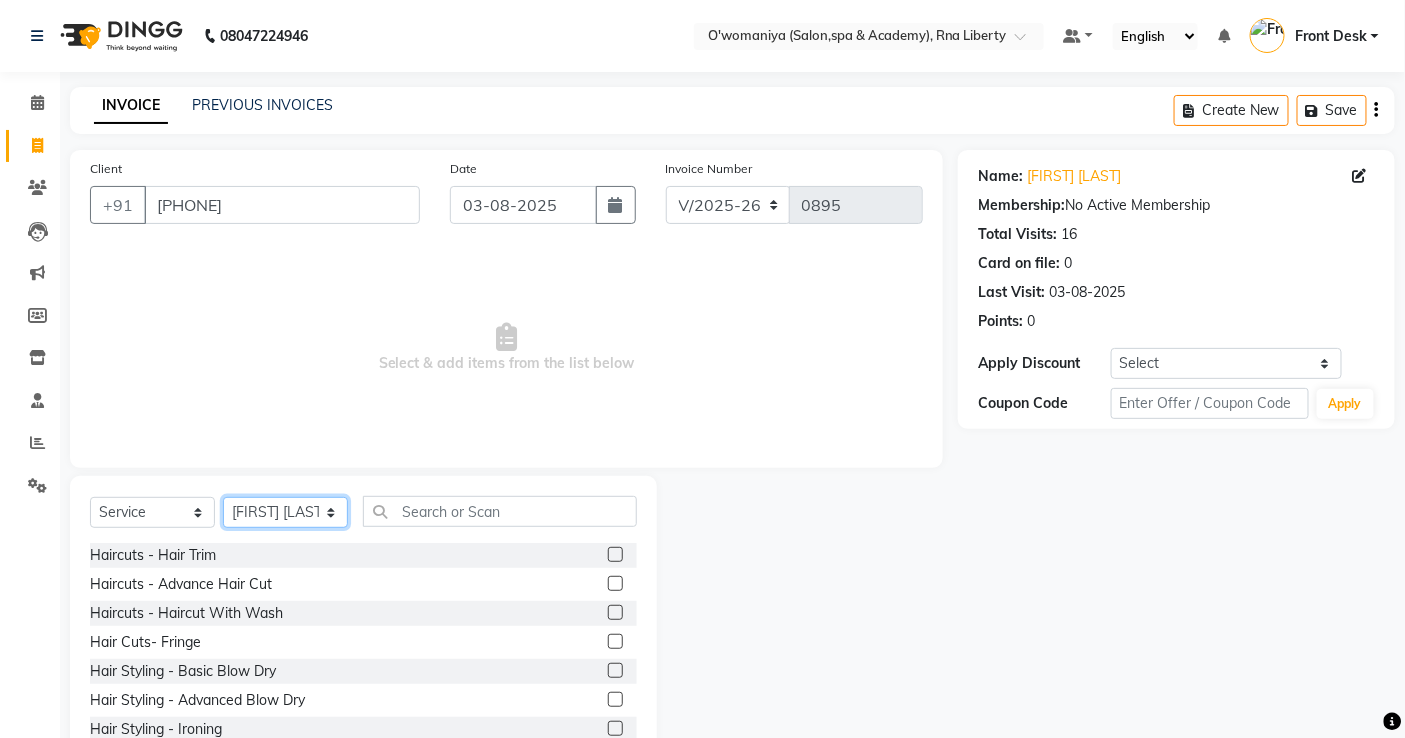 click on "Select Stylist abdul [LAST] [FIRST] [FIRST] [LAST]   [FIRST] [LAST] [FIRST] [LAST] [FIRST] [LAST] Front Desk [FIRST] [FIRST] [LAST] [FIRST]    [FIRST]  [FIRST] [LAST]   [FIRST] [LAST]   [FIRST]   [FIRST] [LAST]    [FIRST]    [FIRST]   [FIRST] [LAST]    [FIRST] [LAST]   [FIRST] [LAST]    [FIRST] [LAST]    [FIRST] [LAST]   [FIRST] [LAST]   [FIRST] [LAST]   [FIRST] [LAST]   [FIRST] [LAST]   [FIRST] [LAST]   [FIRST] [LAST]" 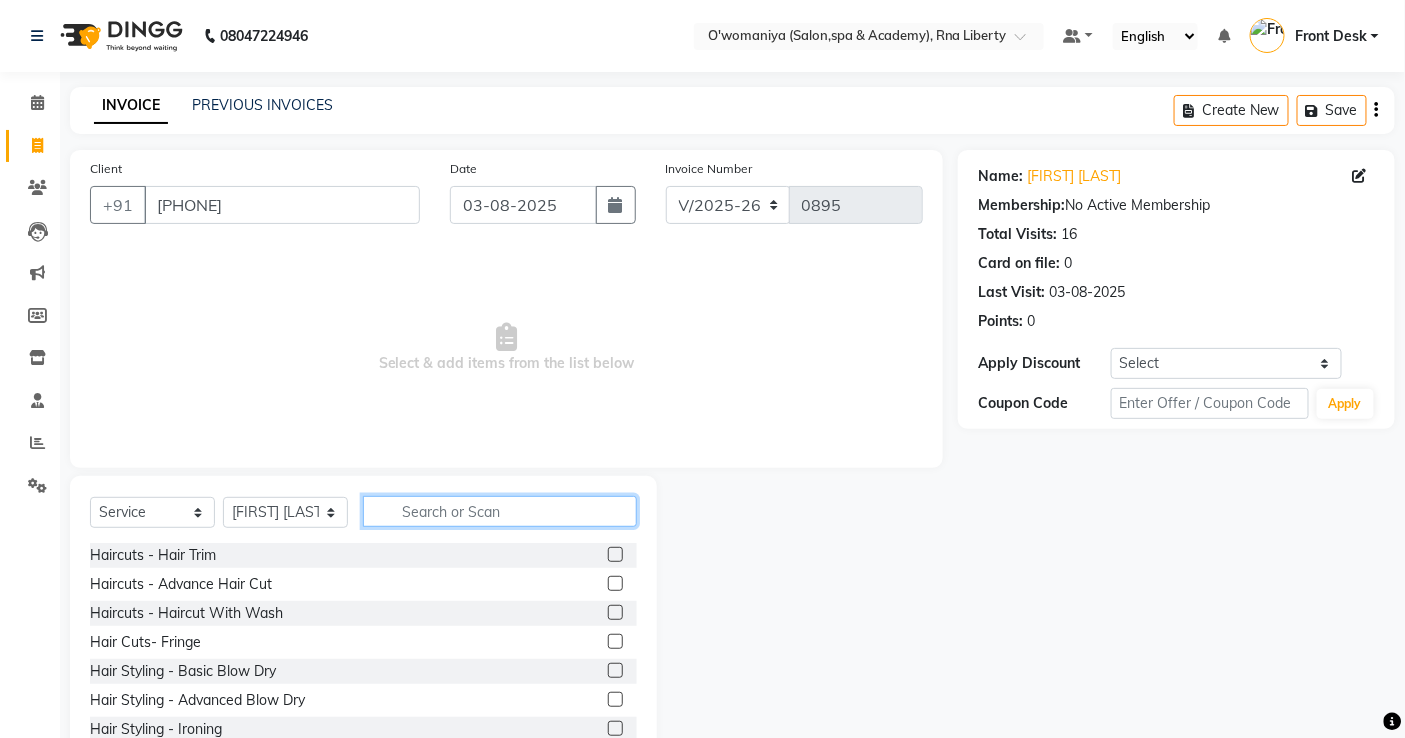 click 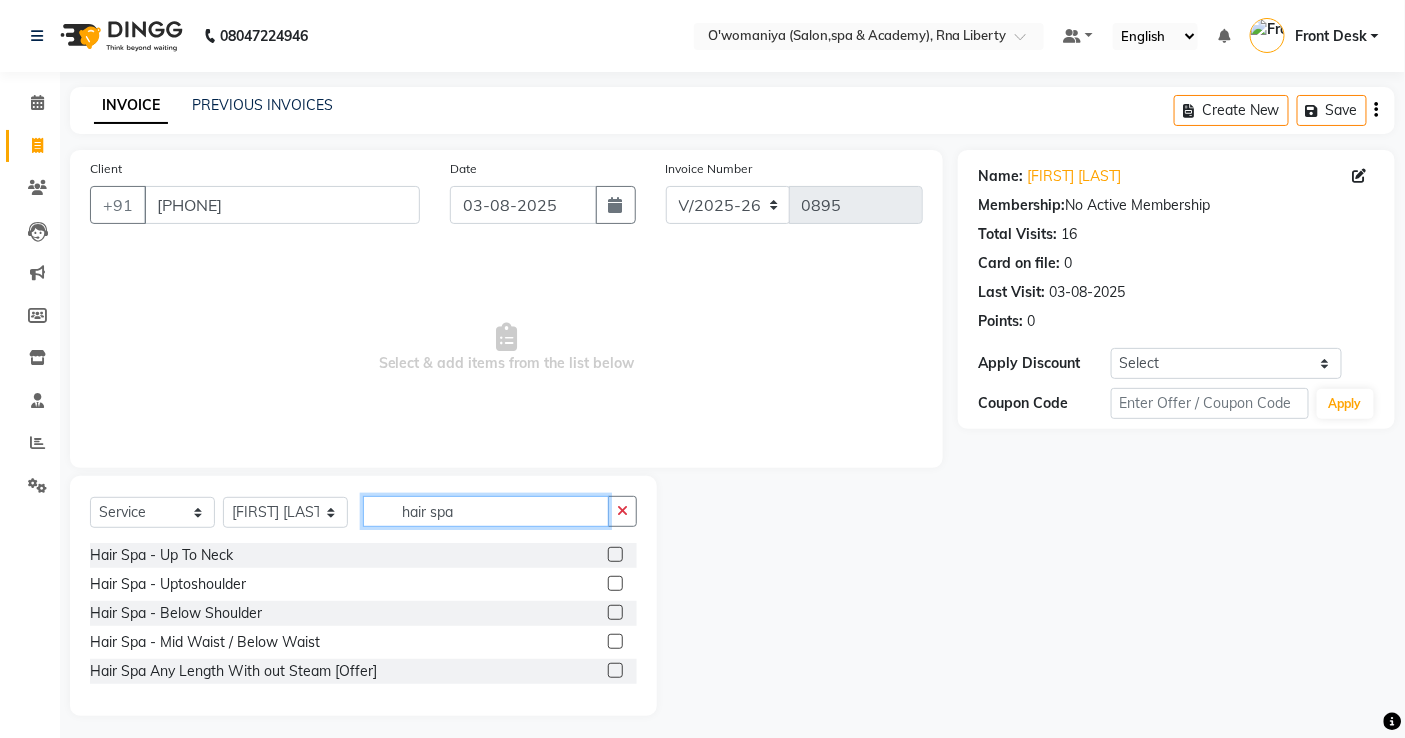 type on "hair spa" 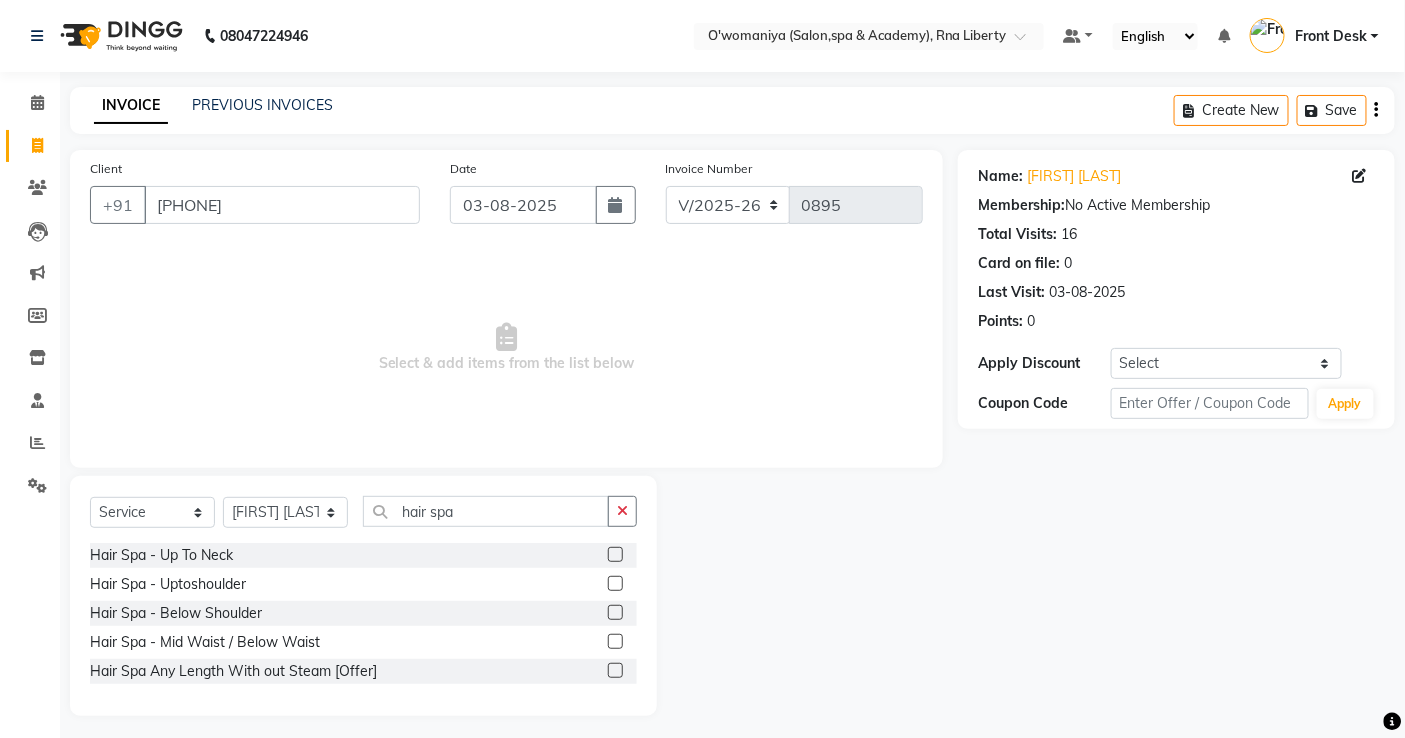 click 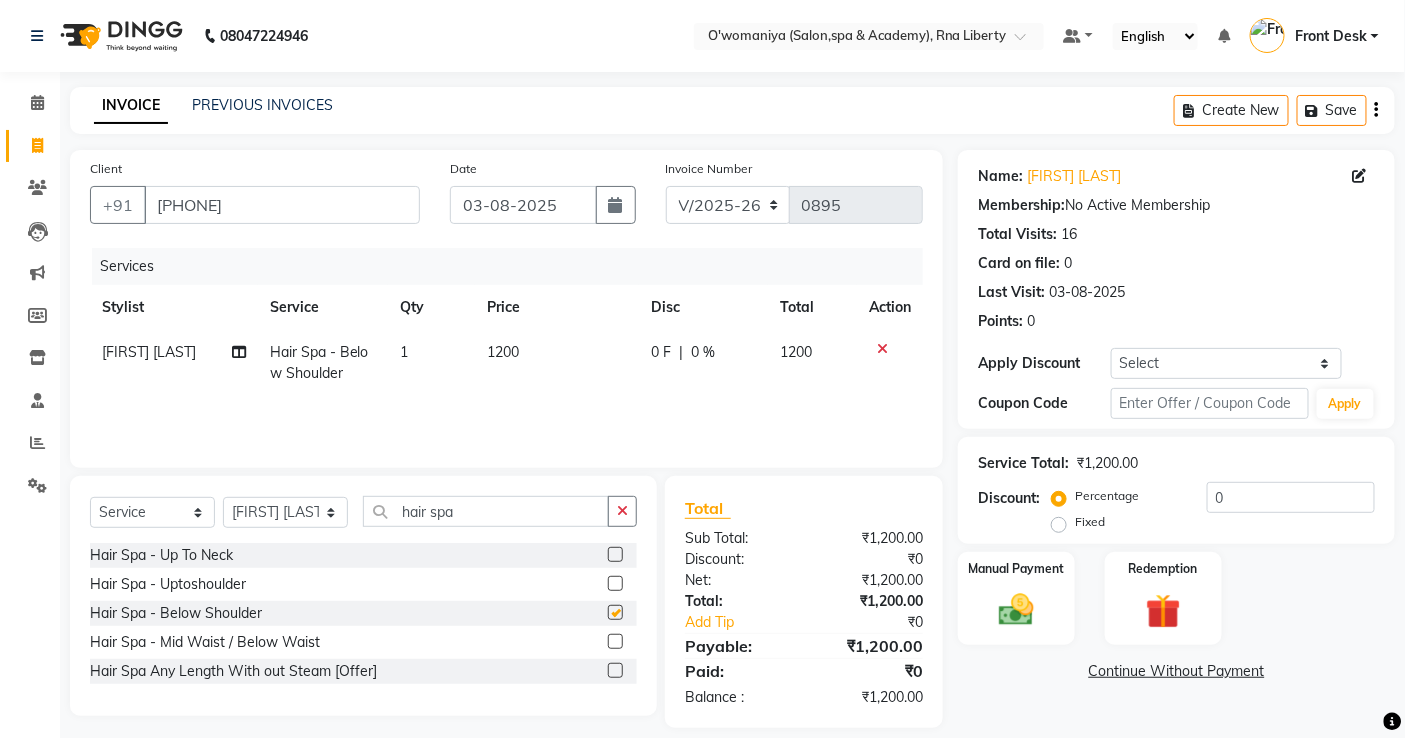 checkbox on "false" 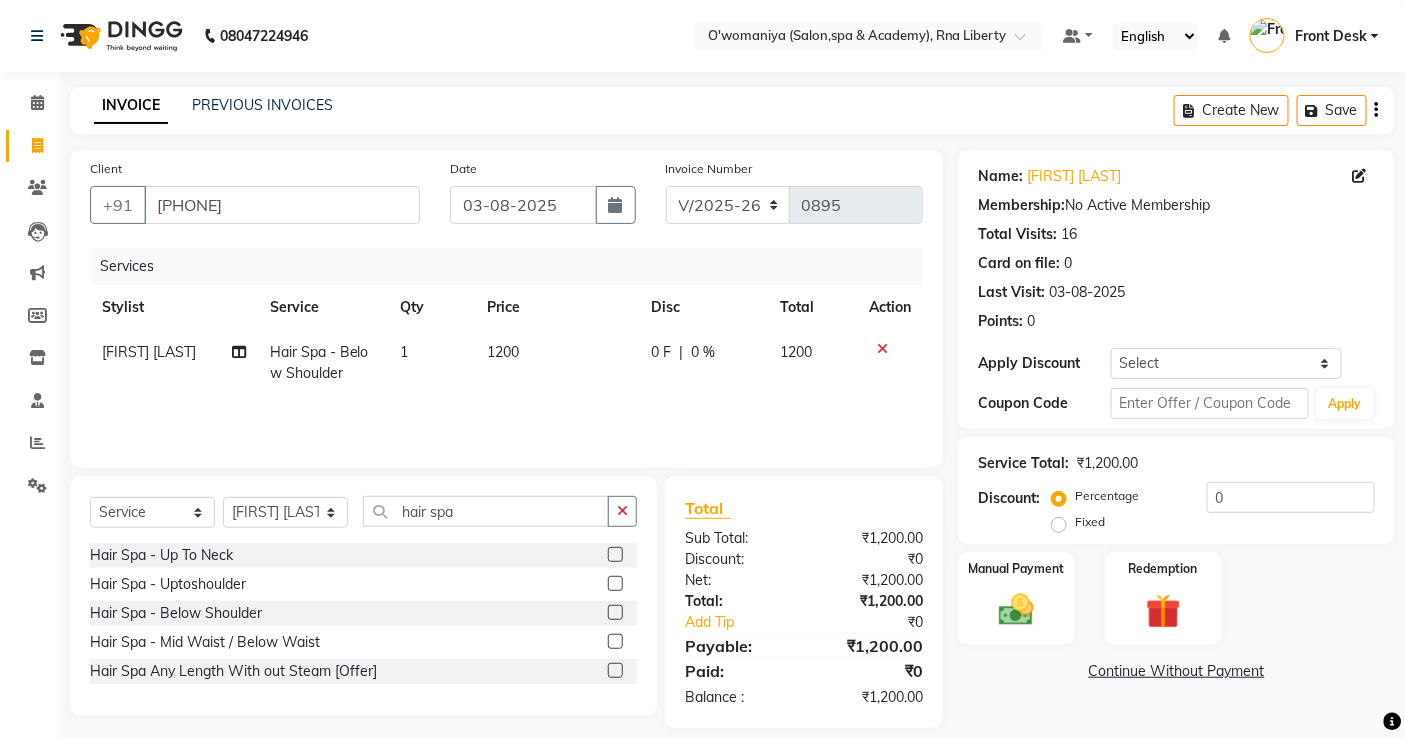 click on "1200" 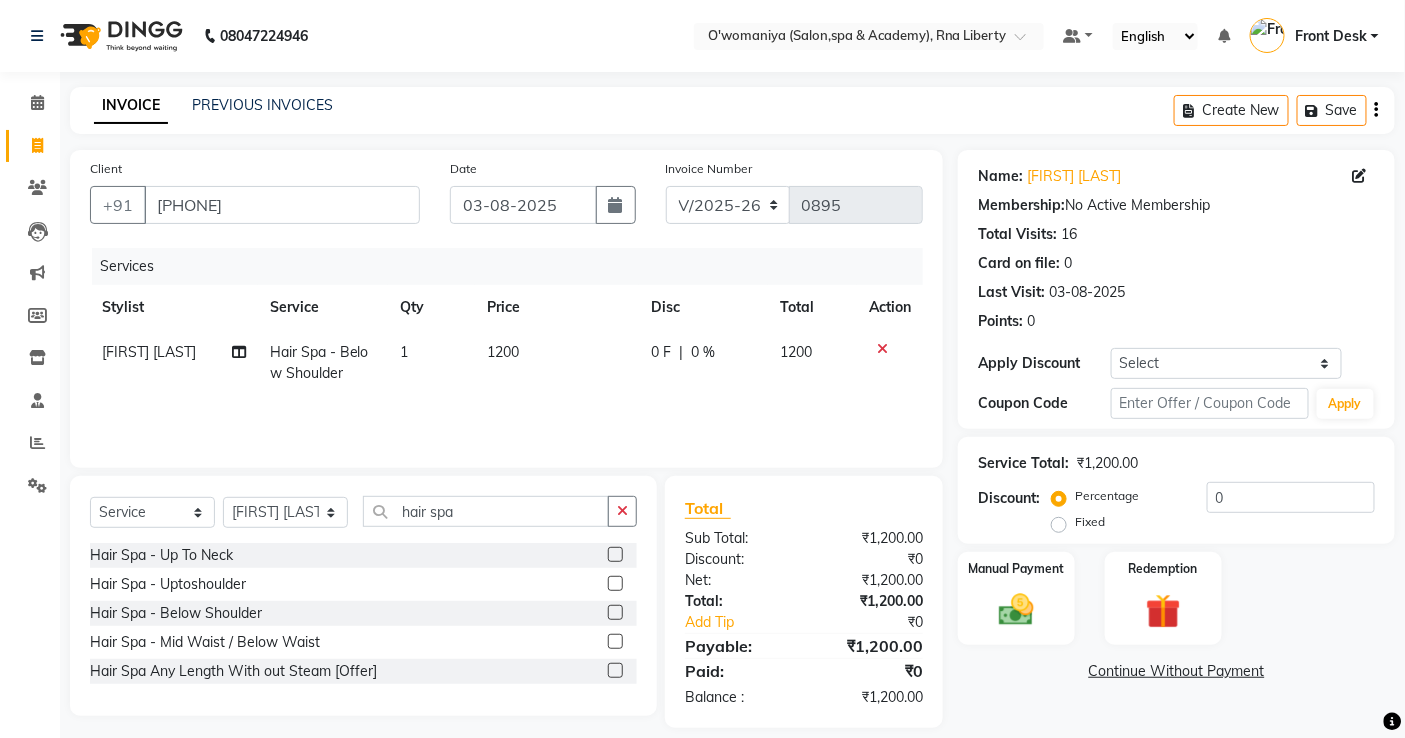 select on "80400" 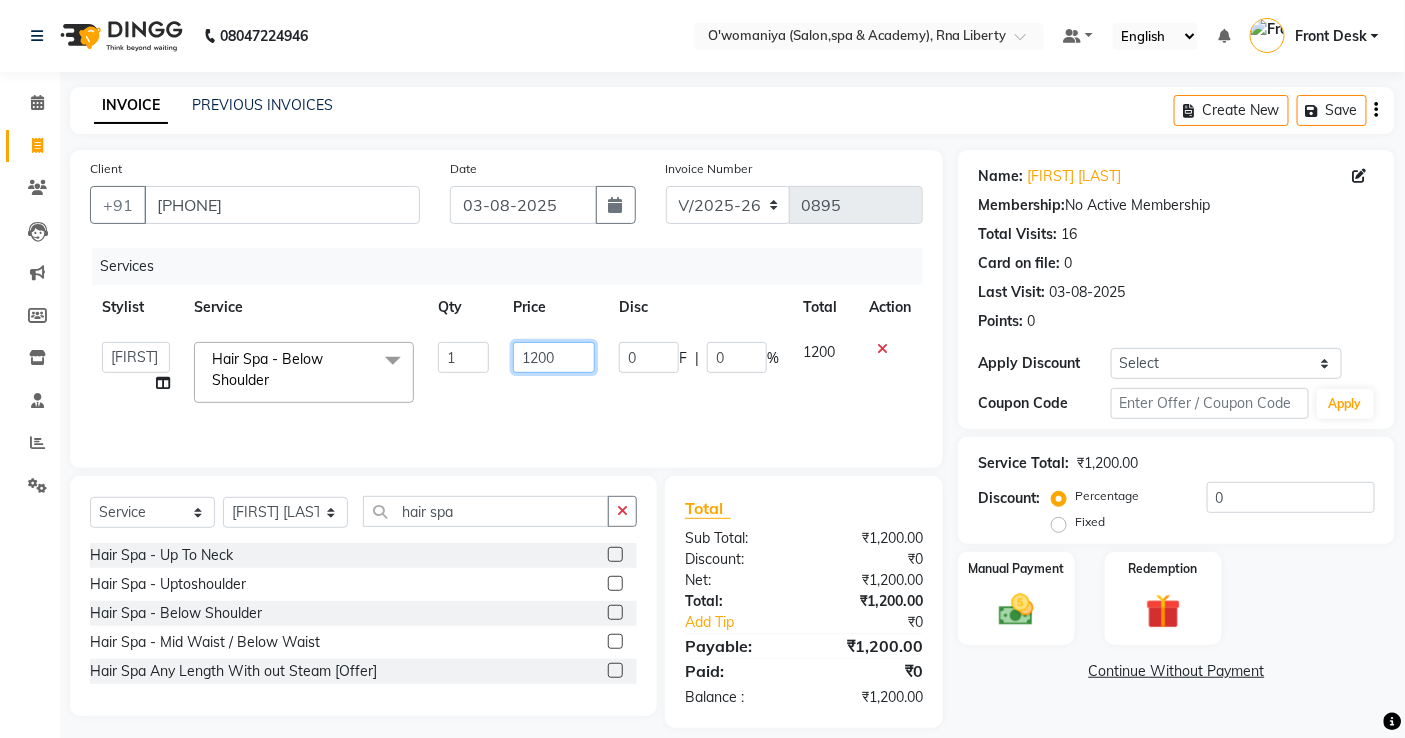 drag, startPoint x: 494, startPoint y: 367, endPoint x: 471, endPoint y: 363, distance: 23.345236 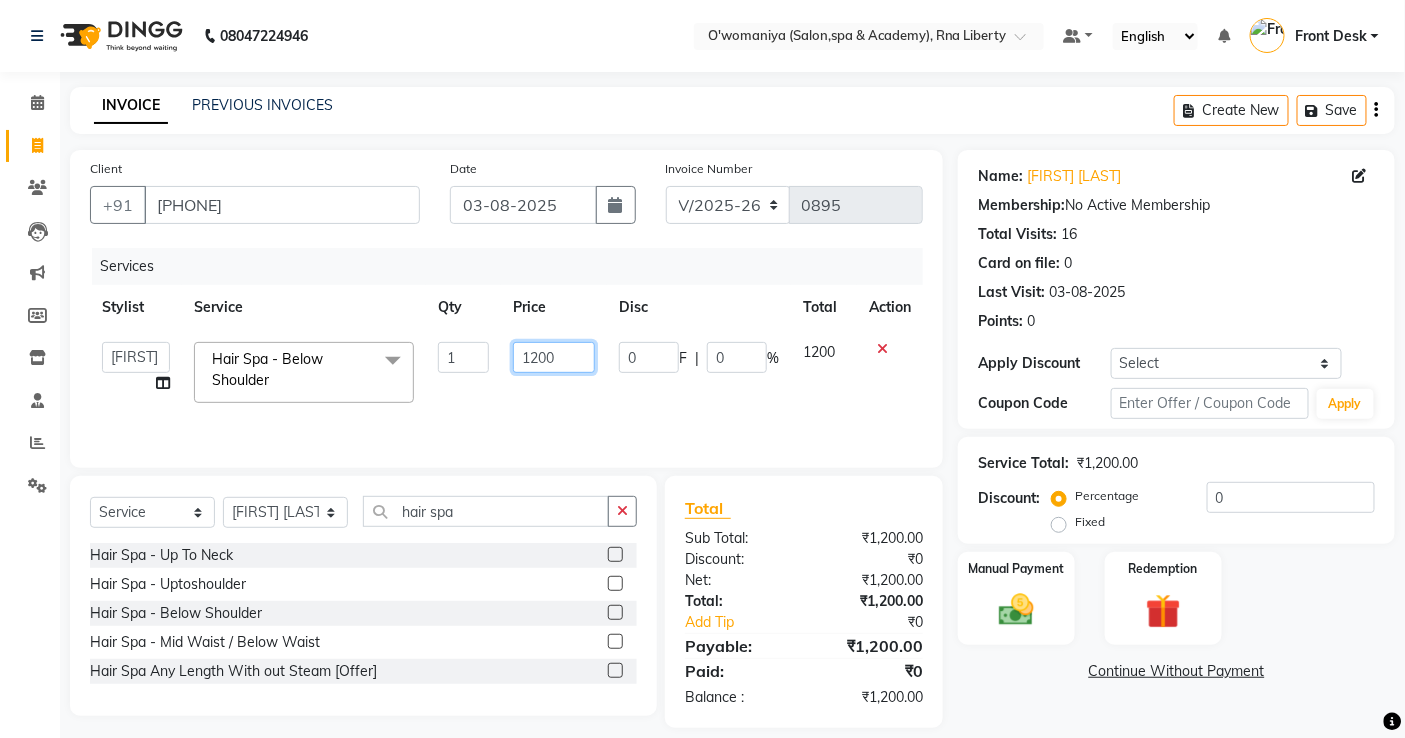 click on "abdul   Afreen Shaikh   ANITA   Azeem Qureshi     Dilshad Ali   Faizan Siddqui   Front Desk   gaurav   Jatin Mane   Jyoti    Kajal  Ritesh Raaj   kevat jadhav   Kuldeep   Lavina Fernandez    madhuri    Mahi   Manohar kakad    Maymol R Kinny   Mona Dhanraaj Singh   Nidhi yadav    nikita mohite   Parveen Sheikh   Pinky   Reema  Ghosh   Ruby singh   Sanaya Agrawaal   Shanu Ansari   Sweeta Joseph  Hair Spa - Below Shoulder  x Haircuts - Hair Trim Haircuts - Advance Hair Cut Haircuts - Haircut With Wash Hair Cuts- Fringe Hair Styling - Basic Blow Dry Hair Styling - Advanced Blow Dry Hair Styling - Ironing Hair Styling - Tongs Hair Styling - Crimping Hair Wash - Wash + Conditioning Hair Wash - Wash+ Conditioning Scalp Treatment - Dandruff Treatment Scalp Treatment - Hairfall Treatment Scalp Treatment - Wella plex Treatment Hair Spa - Up To Neck Hair Spa - Uptoshoulder Hair Spa - Below Shoulder Hair Spa - Mid Waist / Below Waist Highlights - Per Streak Highlights - Per Chunk Highlights - Upto Neck Botox - Fringe" 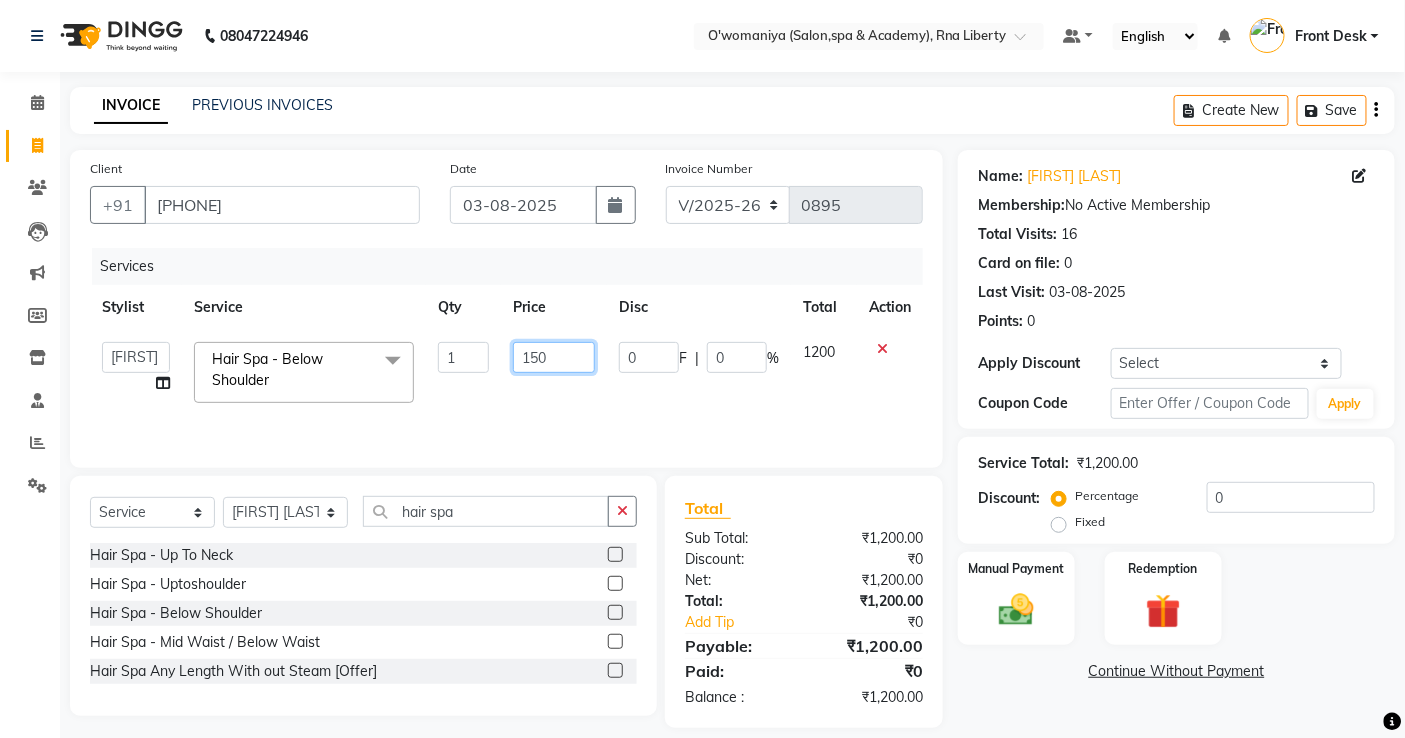 type on "1500" 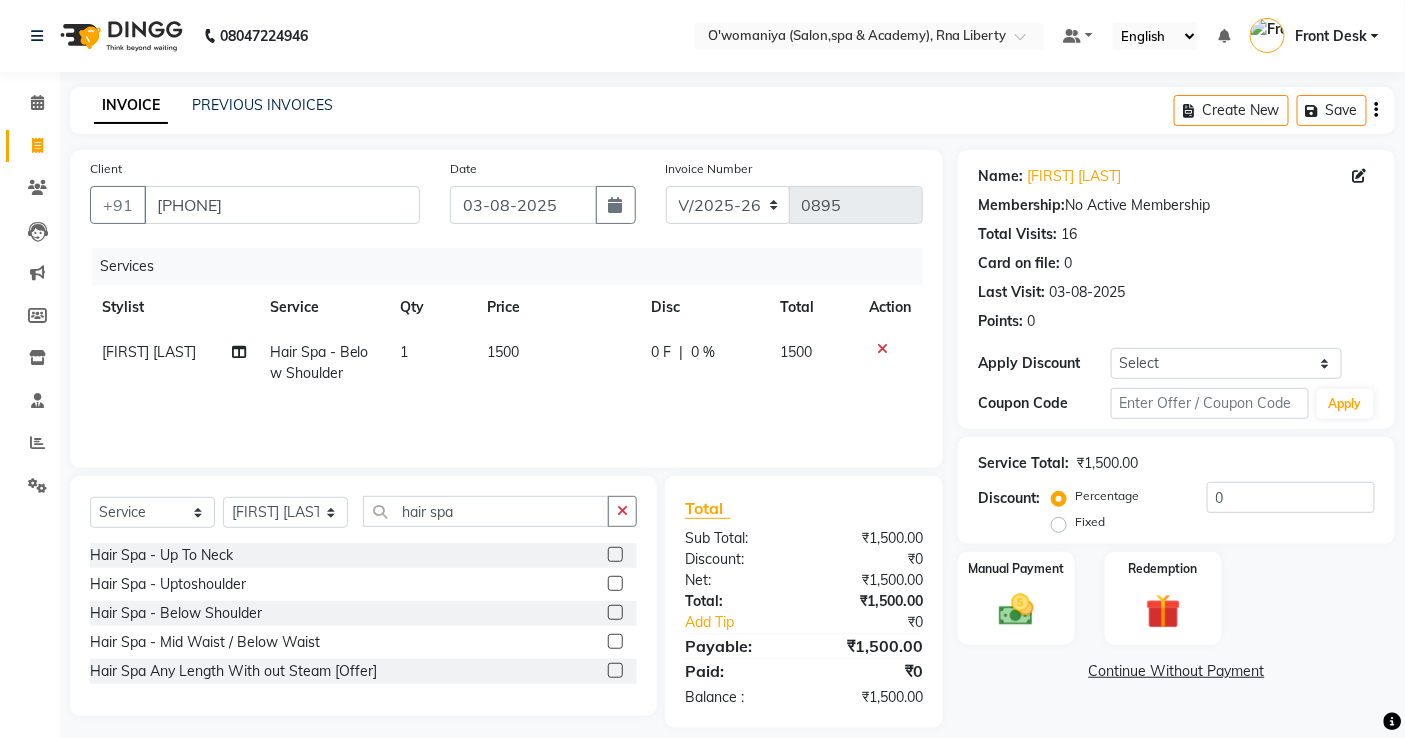 click on "0 F | 0 %" 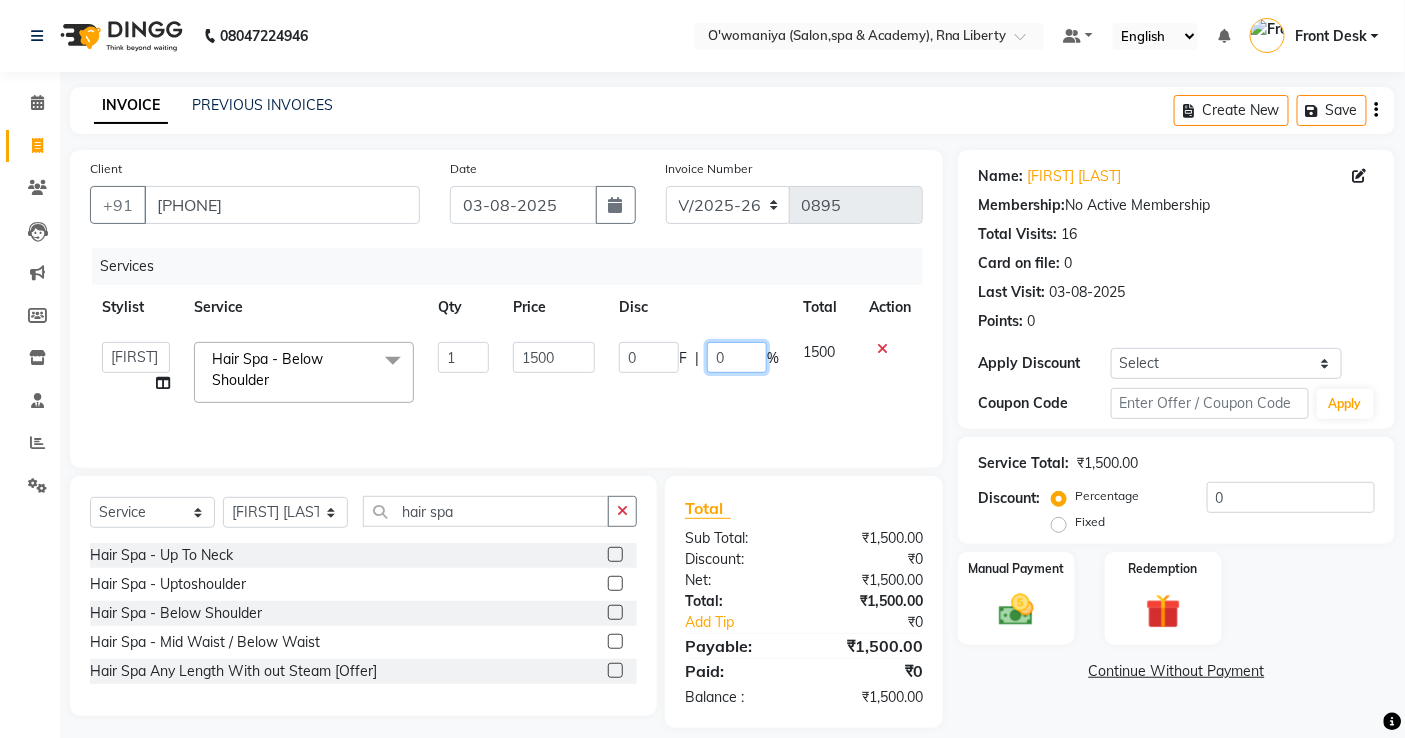 click on "0" 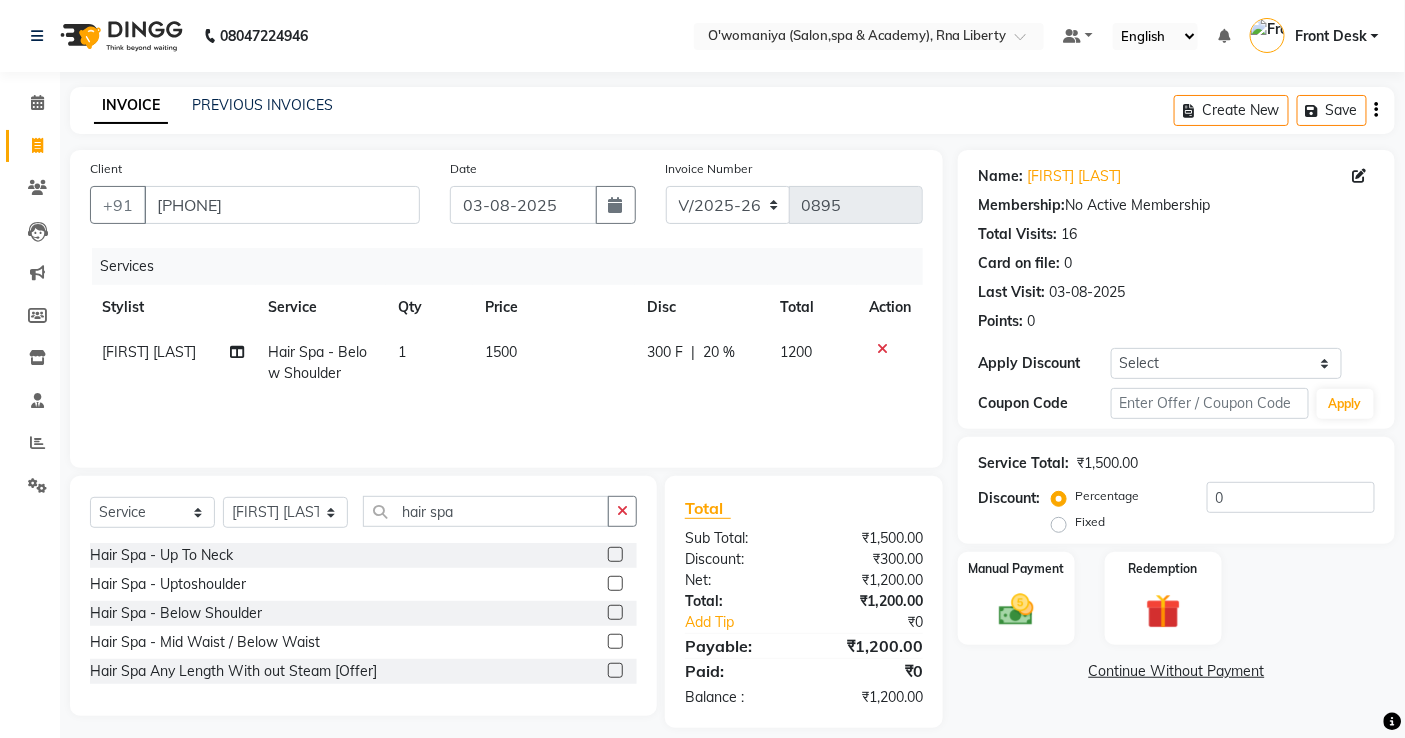 click on "Services Stylist Service Qty Price Disc Total Action Shanu Ansari Hair Spa - Below Shoulder 1 1500 300 F | 20 % 1200" 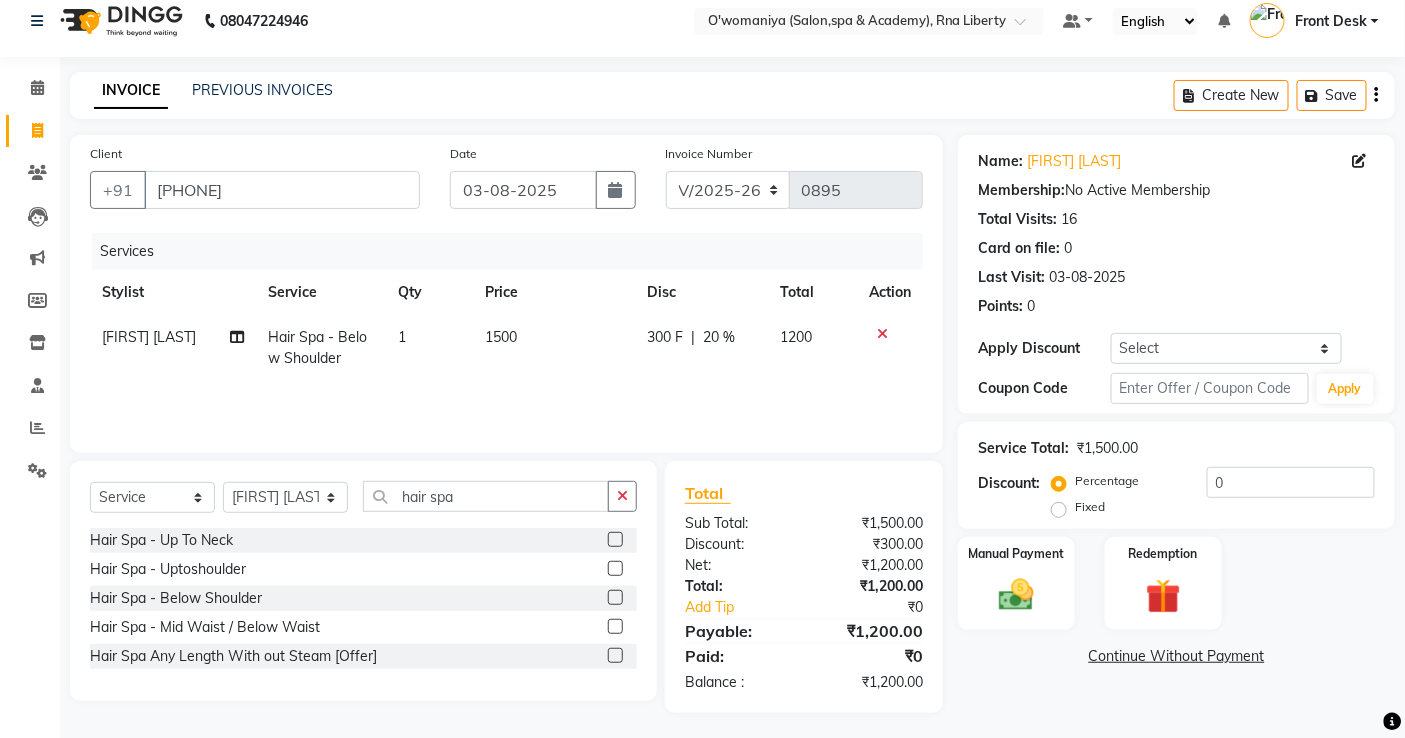scroll, scrollTop: 20, scrollLeft: 0, axis: vertical 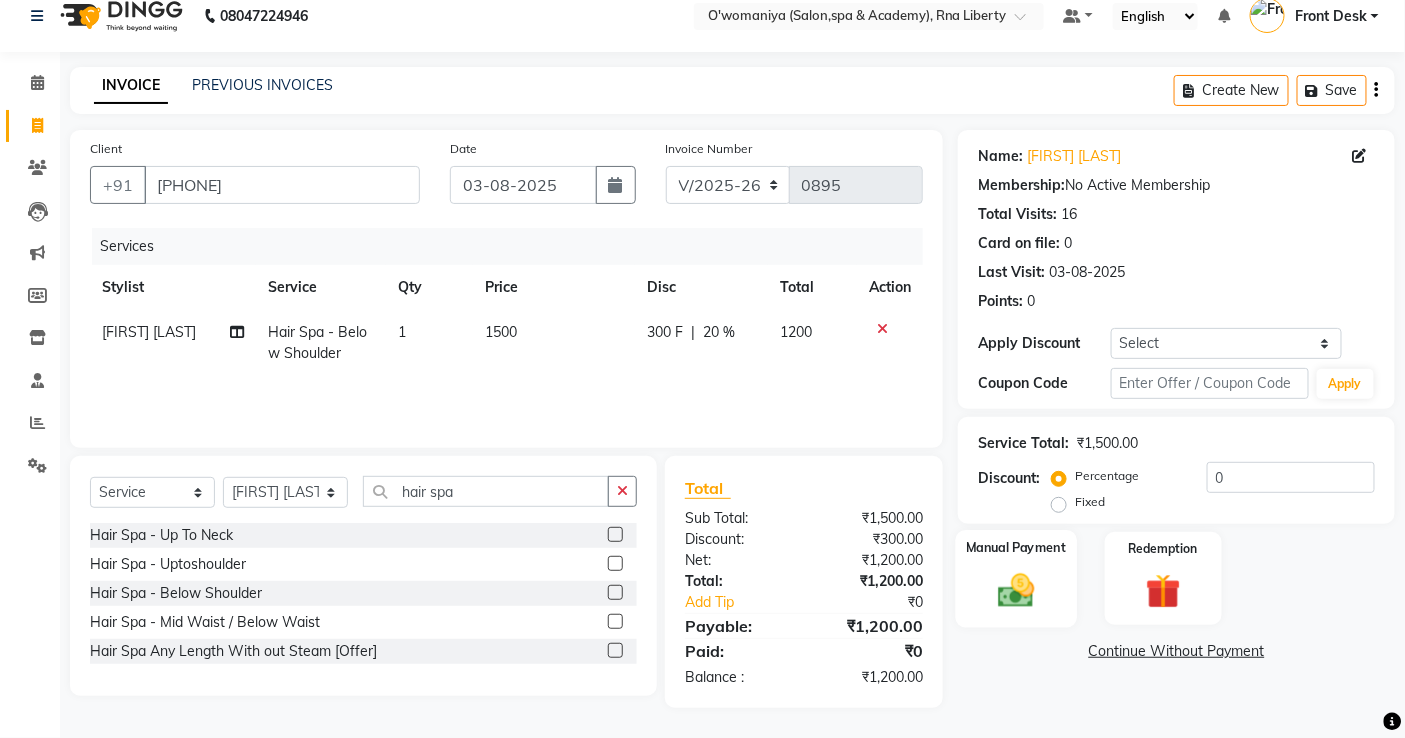 click 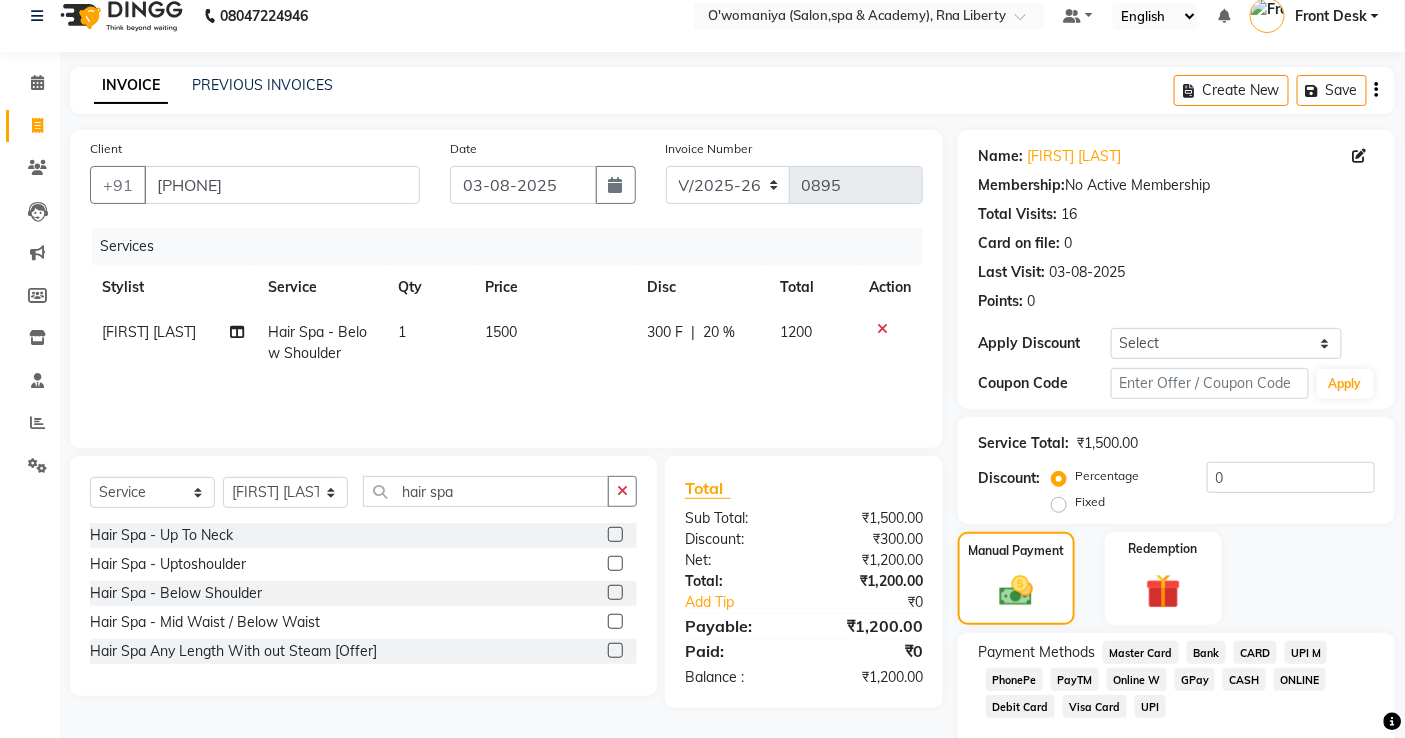 click on "GPay" 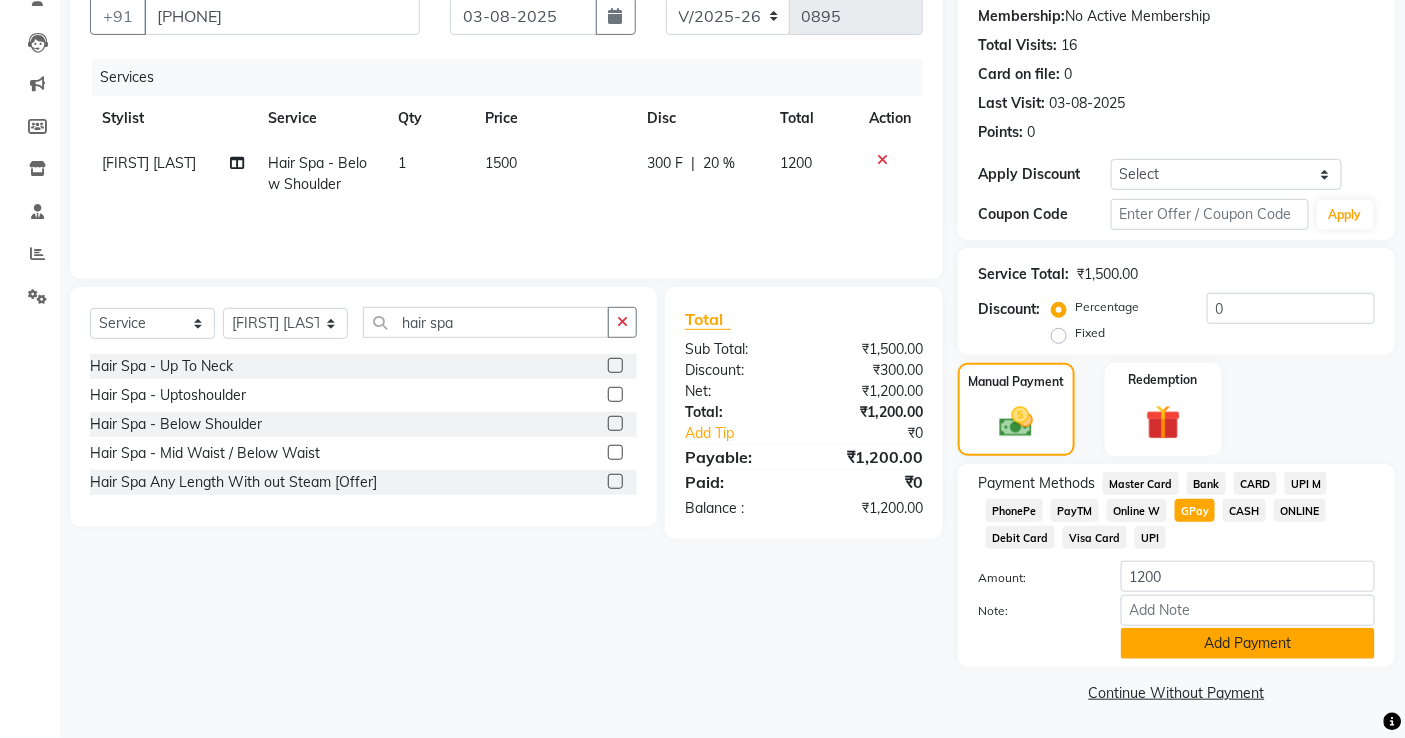 click on "Add Payment" 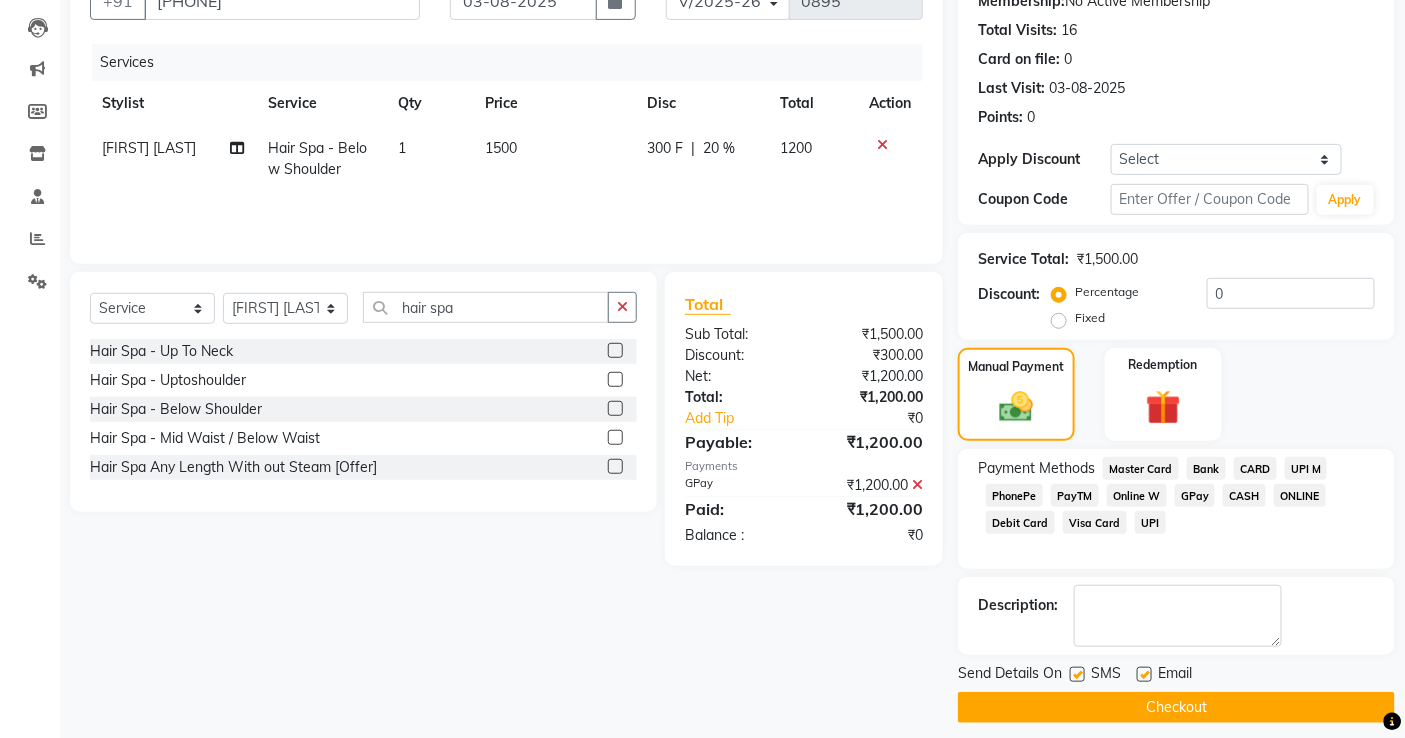 scroll, scrollTop: 218, scrollLeft: 0, axis: vertical 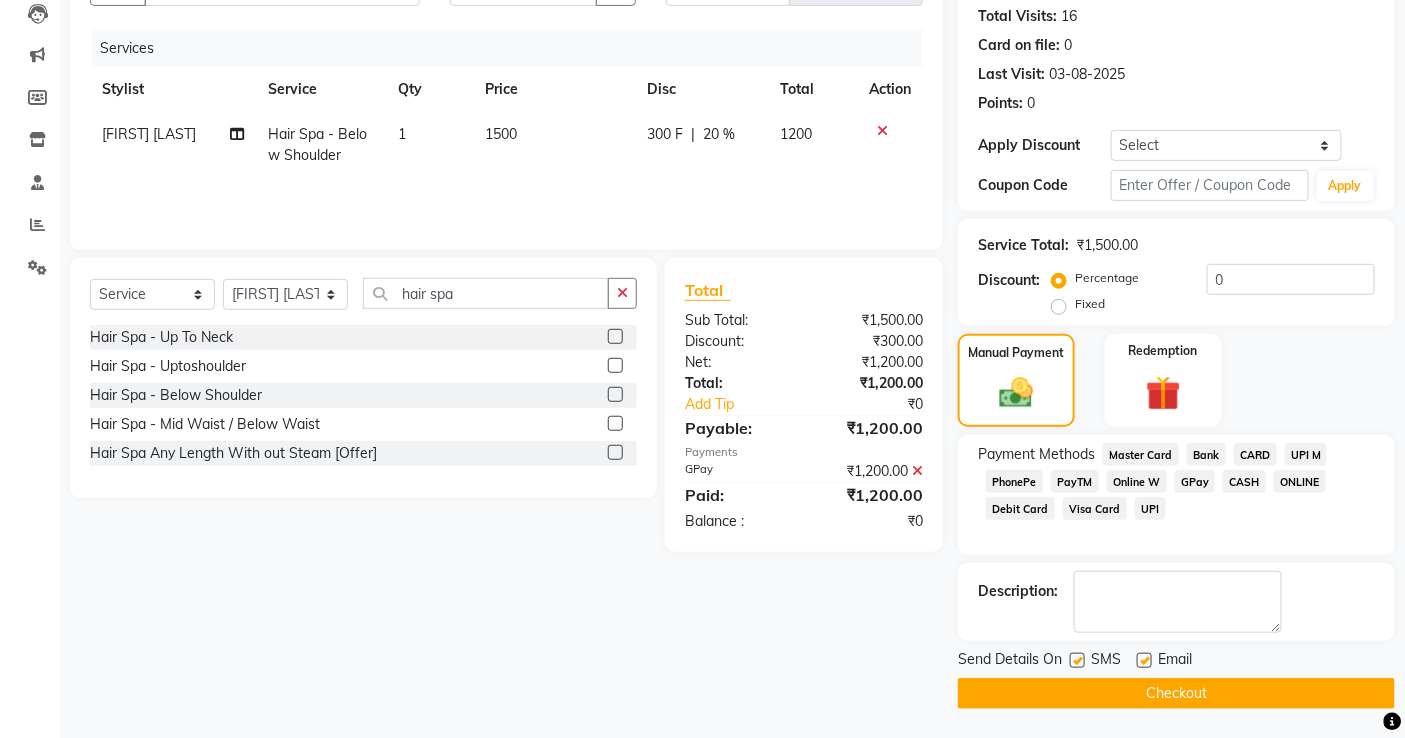 click on "Checkout" 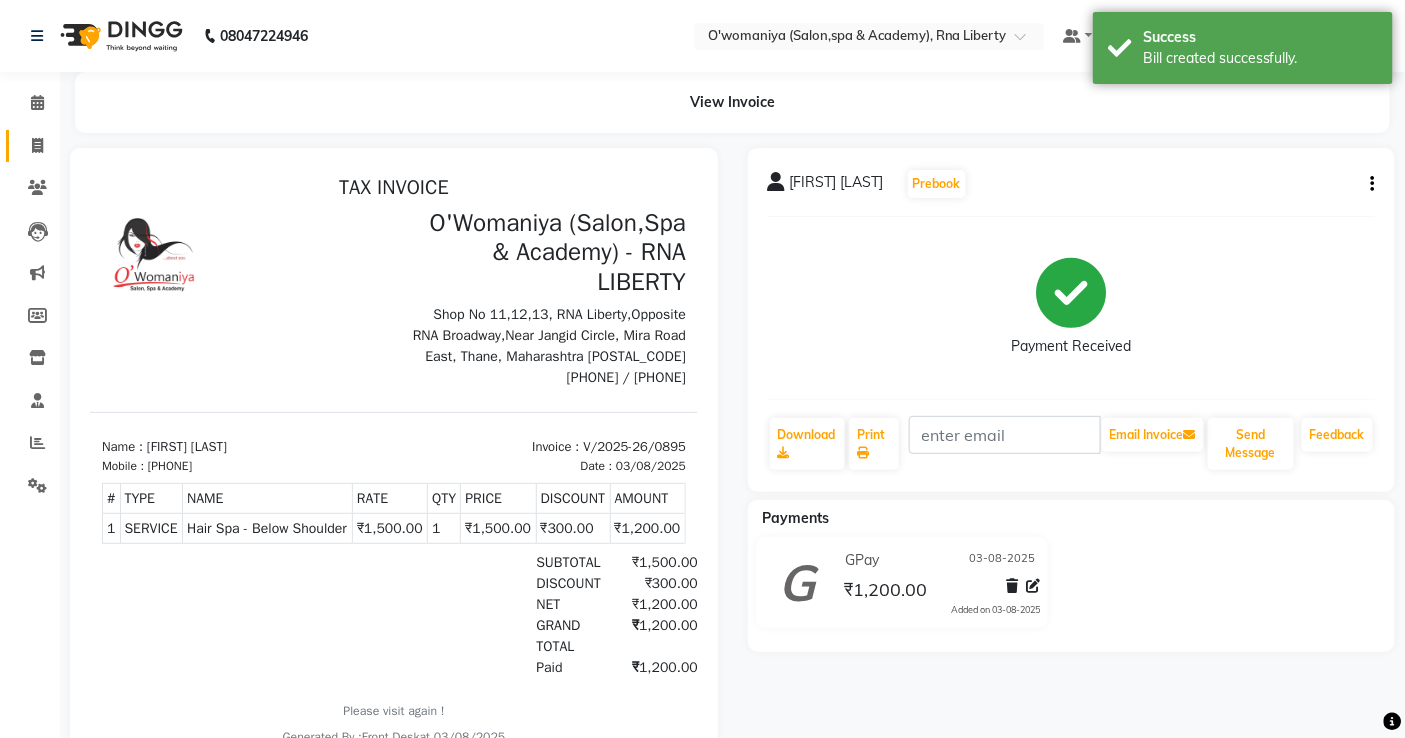 scroll, scrollTop: 0, scrollLeft: 0, axis: both 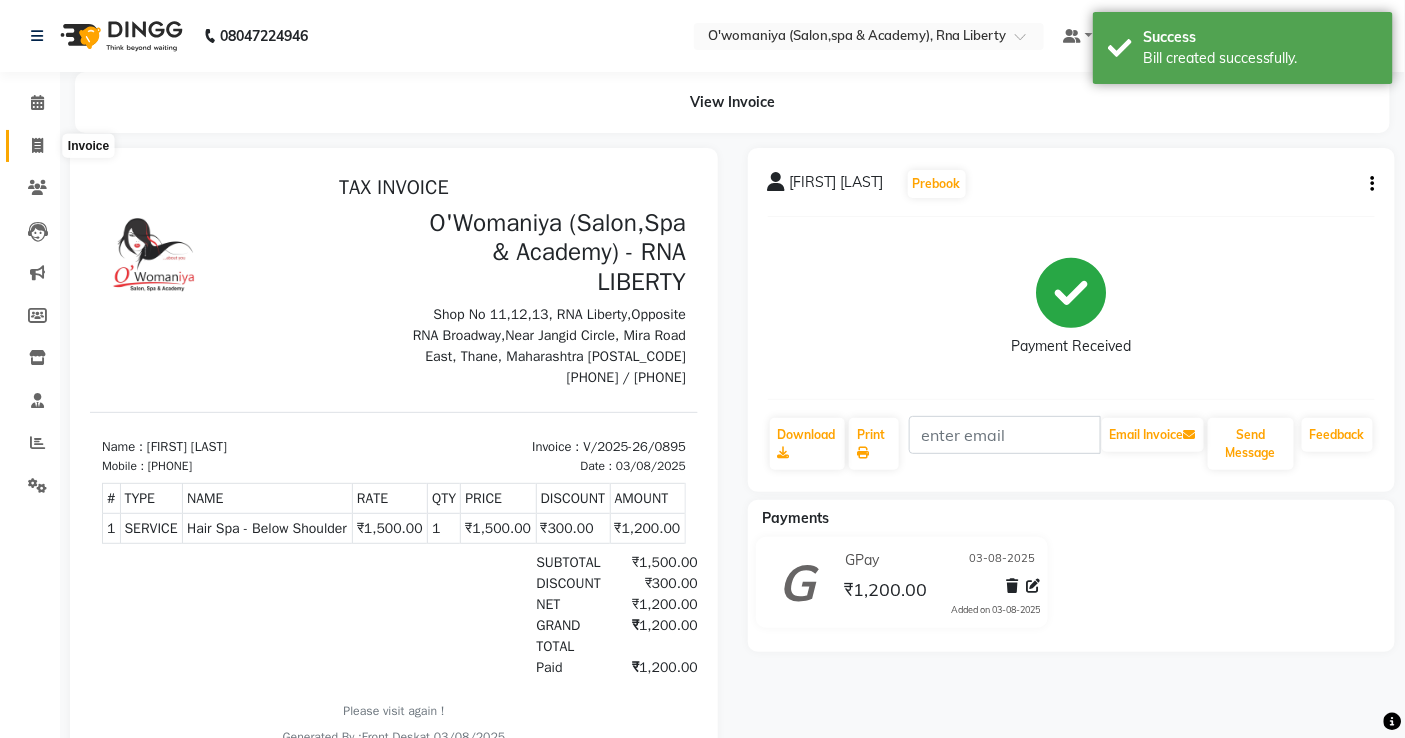 click 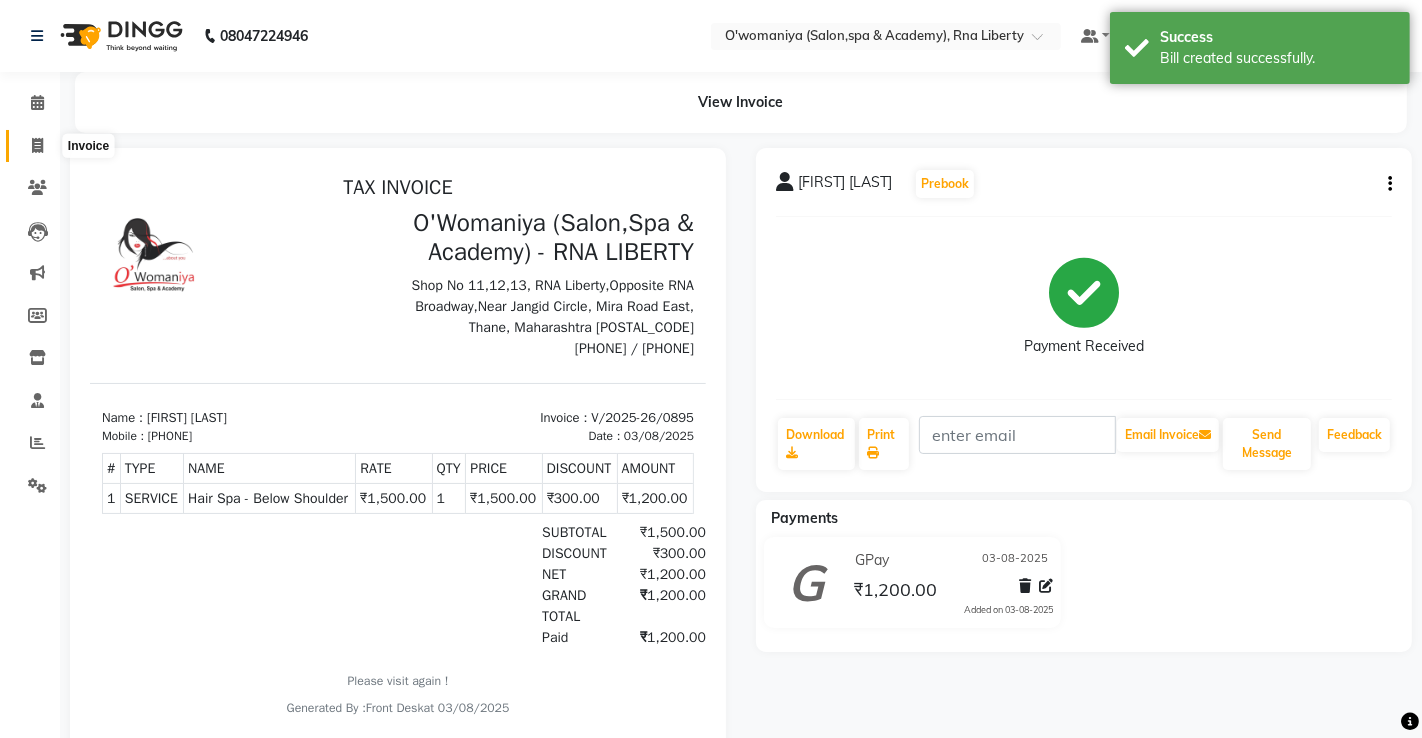 select on "service" 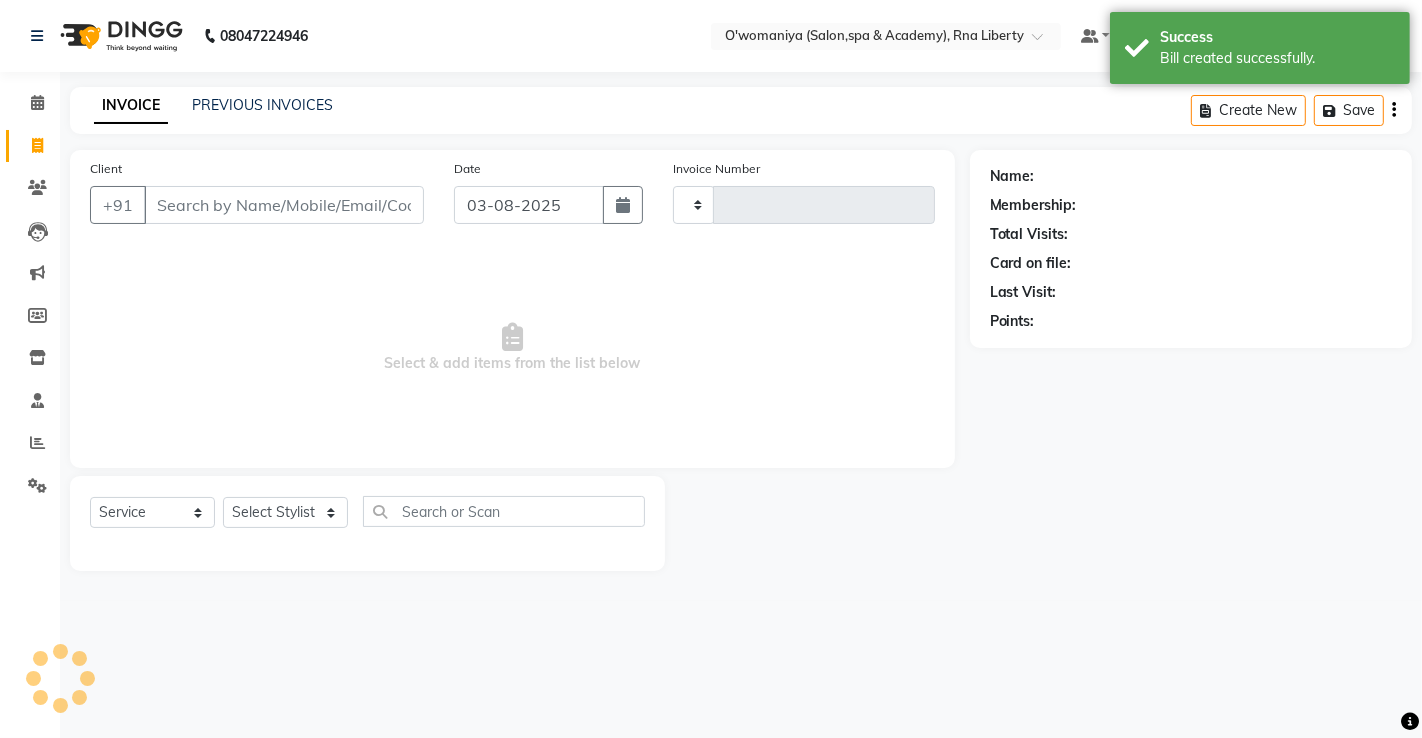type on "0896" 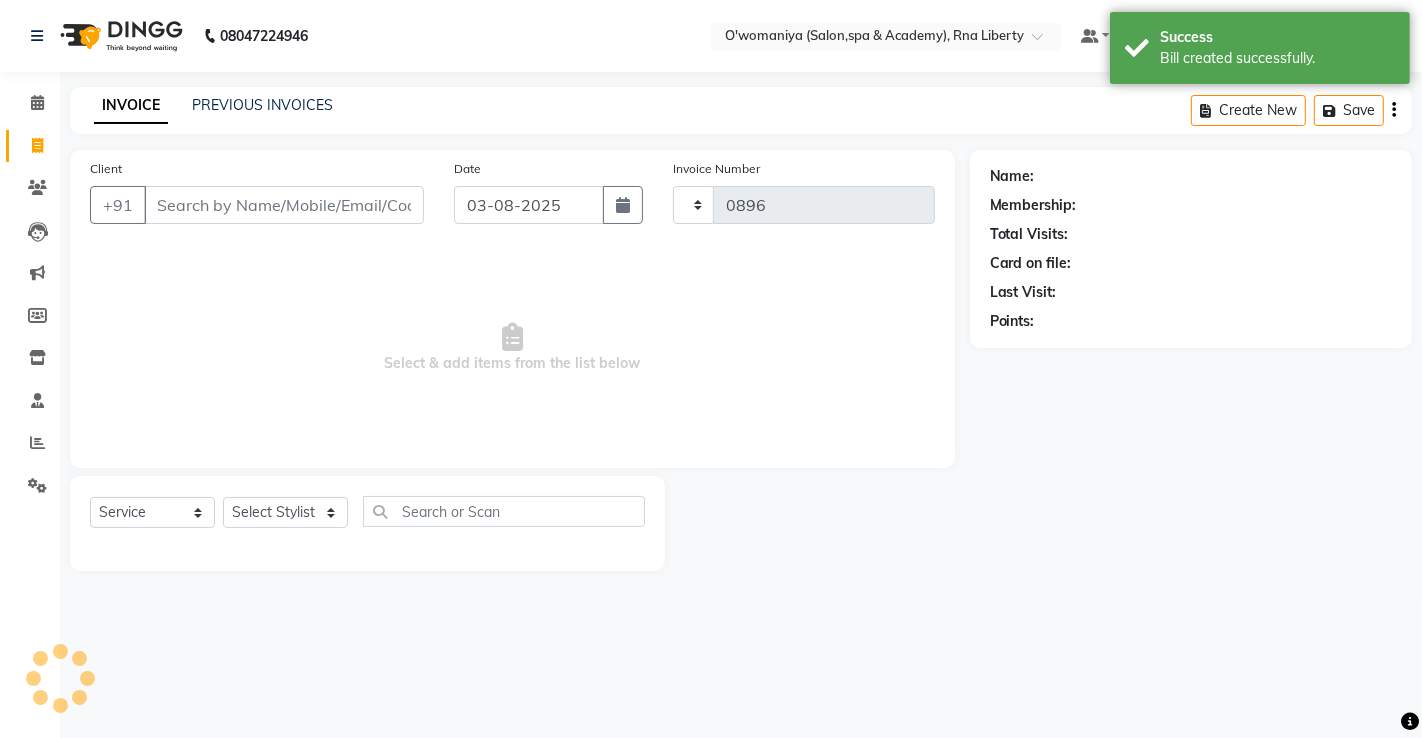 select on "5532" 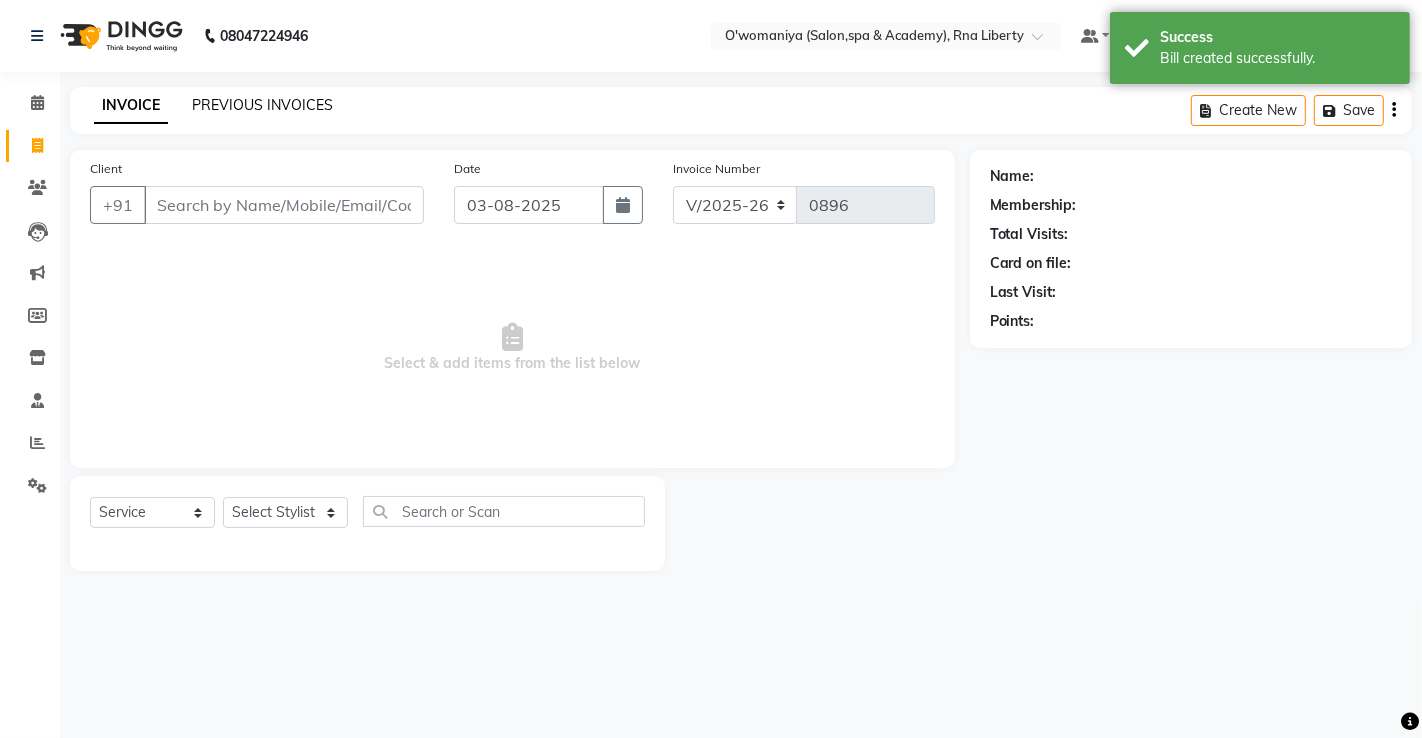 click on "PREVIOUS INVOICES" 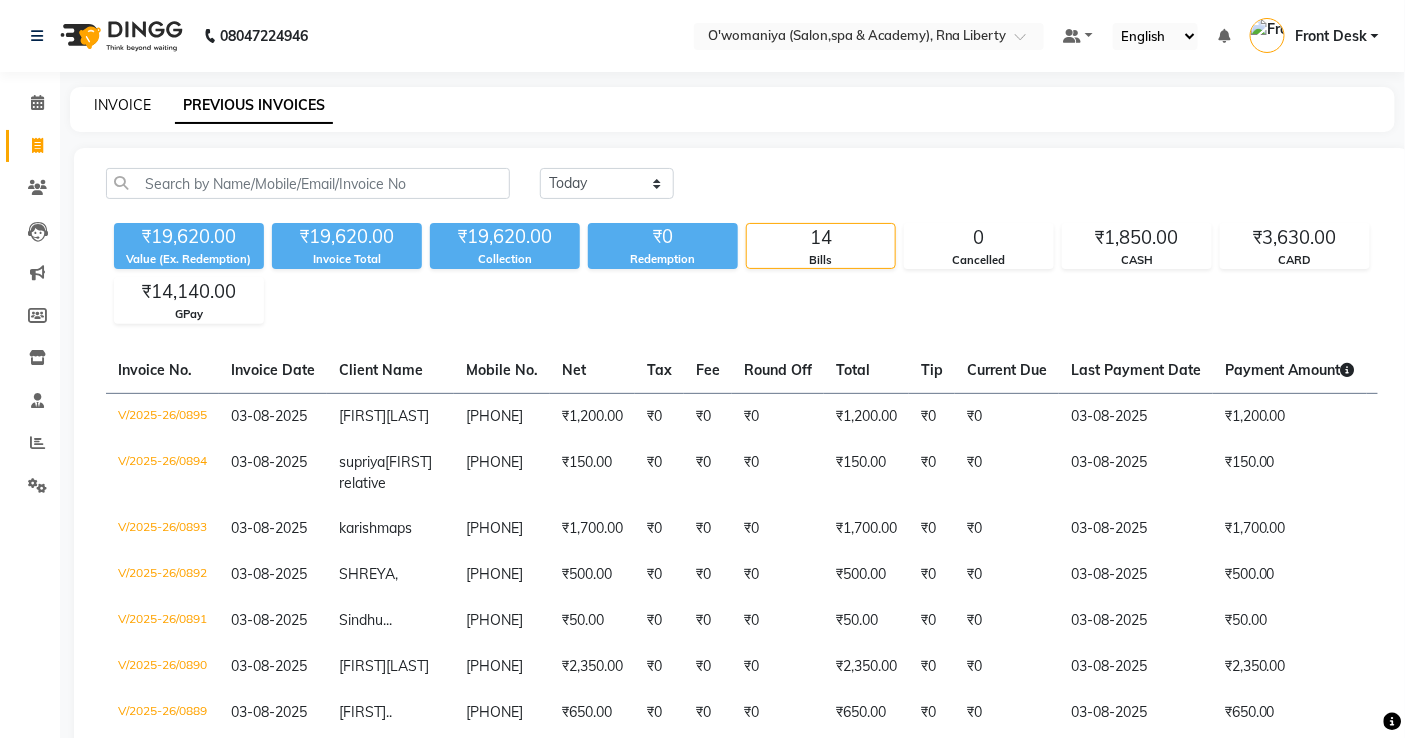 click on "INVOICE" 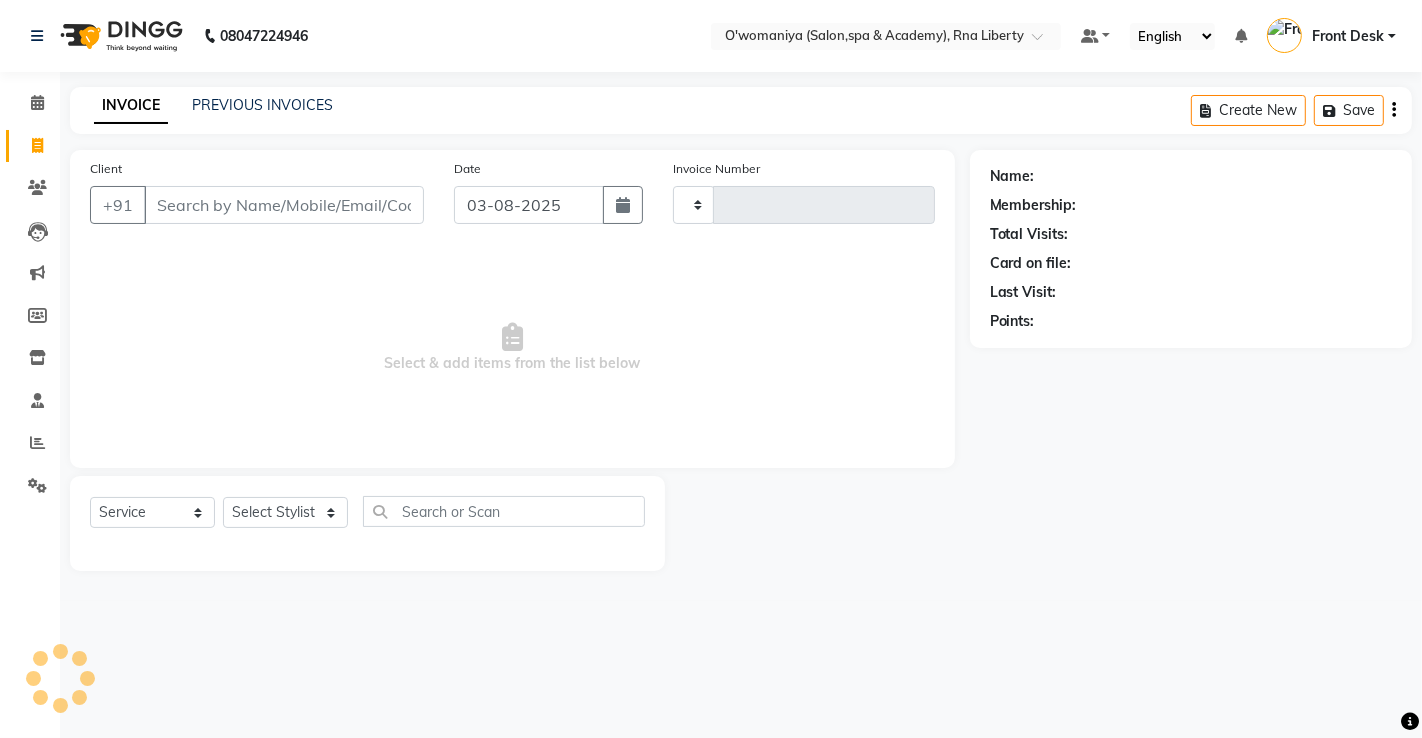 type on "0896" 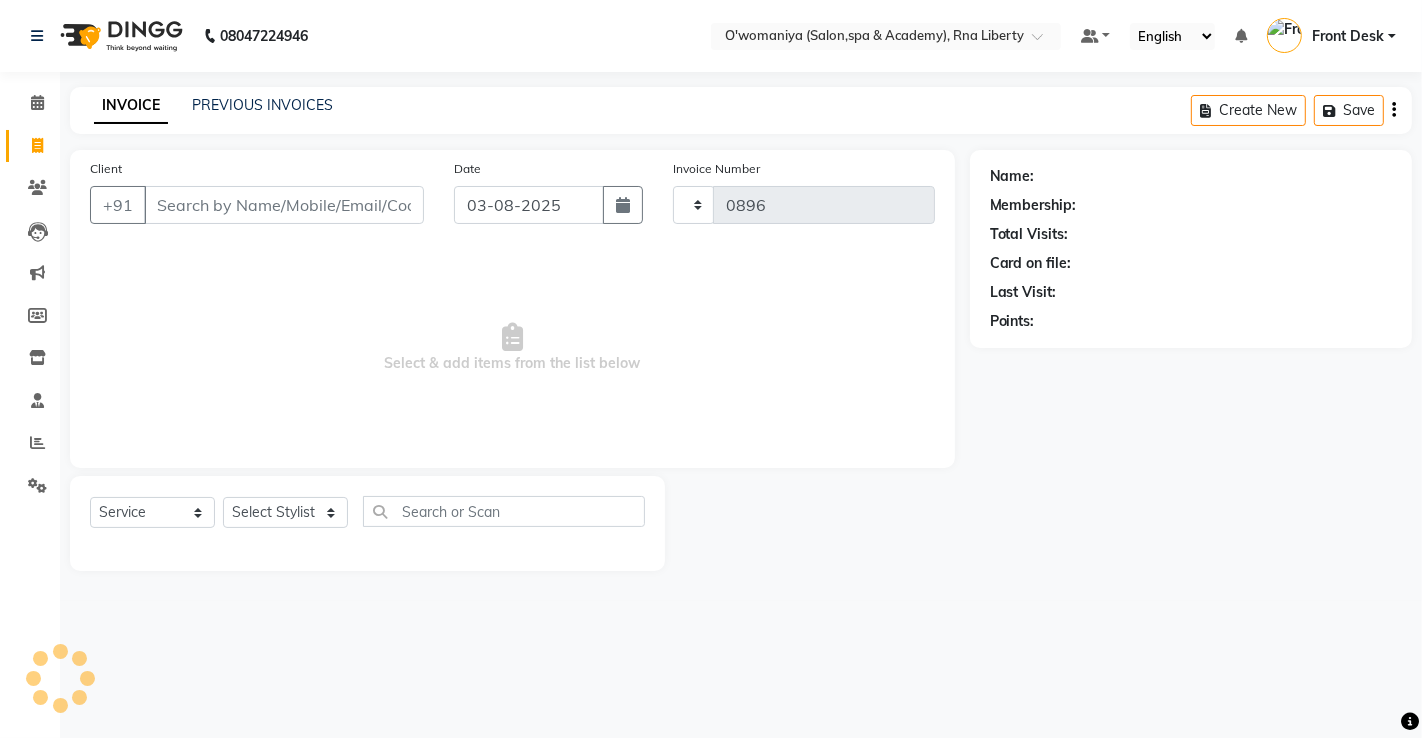 select on "5532" 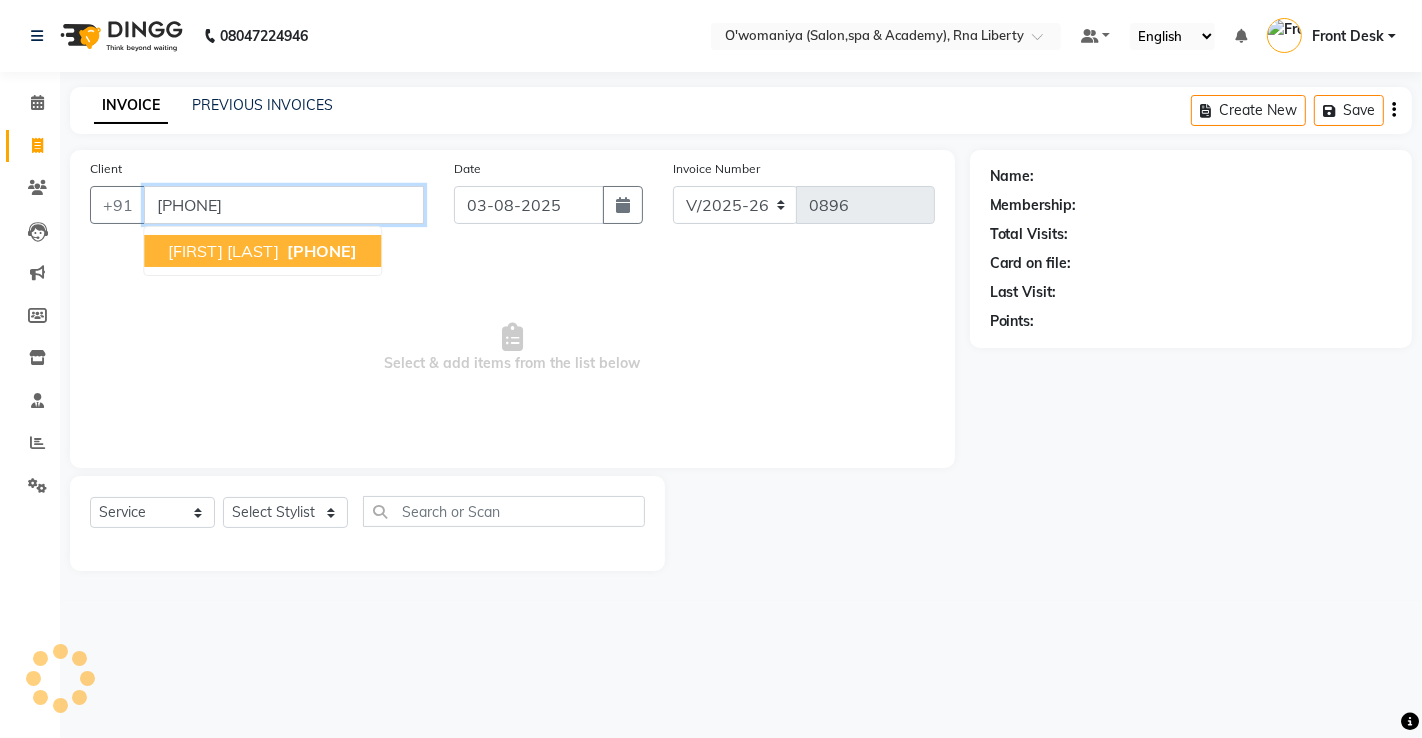 type on "[PHONE]" 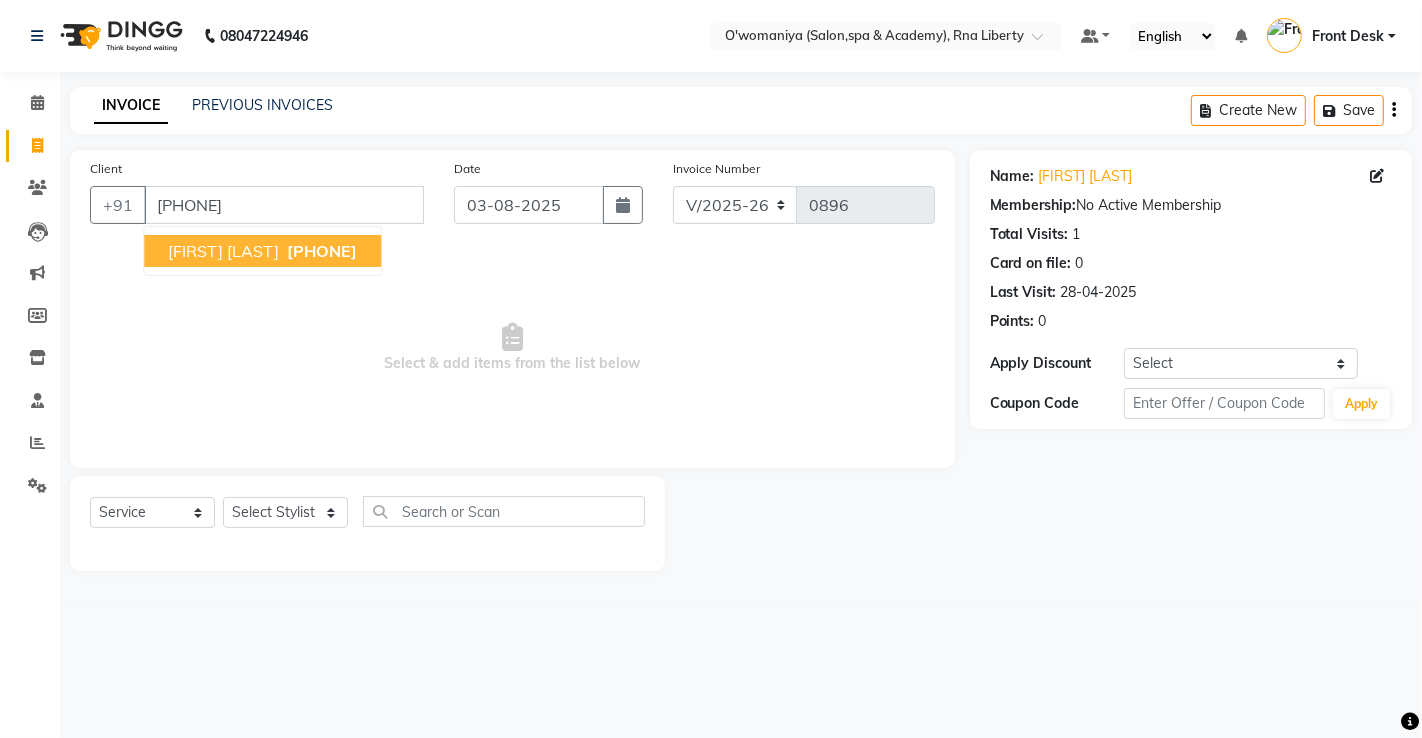 click on "AYESHA NADIADWALA" at bounding box center [223, 251] 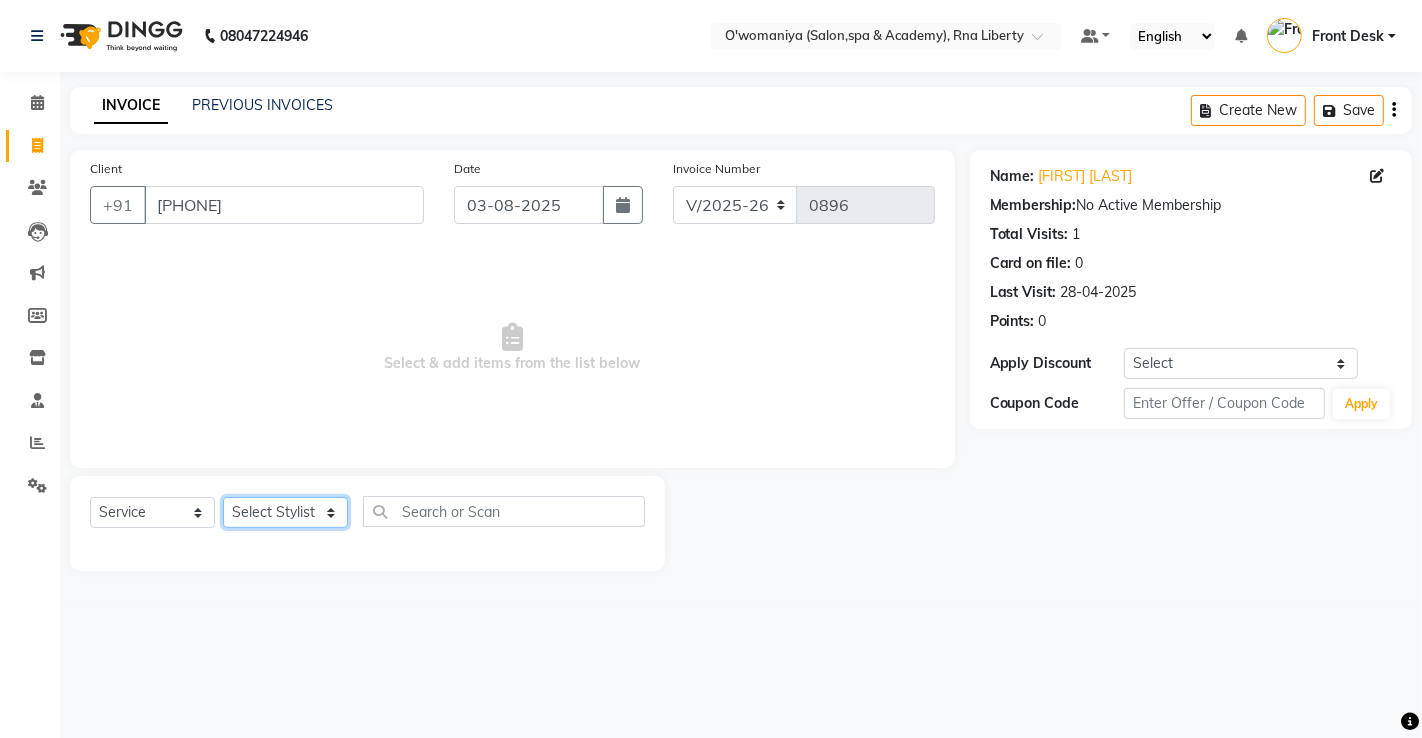click on "Select Stylist abdul [LAST] [FIRST] [FIRST] [LAST]   [FIRST] [LAST] [FIRST] [LAST] [FIRST] [LAST] Front Desk [FIRST] [FIRST] [LAST] [FIRST]    [FIRST]  [FIRST] [LAST]   [FIRST] [LAST]   [FIRST]   [FIRST] [LAST]    [FIRST]    [FIRST]   [FIRST] [LAST]    [FIRST] [LAST]   [FIRST] [LAST]    [FIRST] [LAST]    [FIRST] [LAST]   [FIRST] [LAST]   [FIRST] [LAST]   [FIRST] [LAST]   [FIRST] [LAST]   [FIRST] [LAST]   [FIRST] [LAST]" 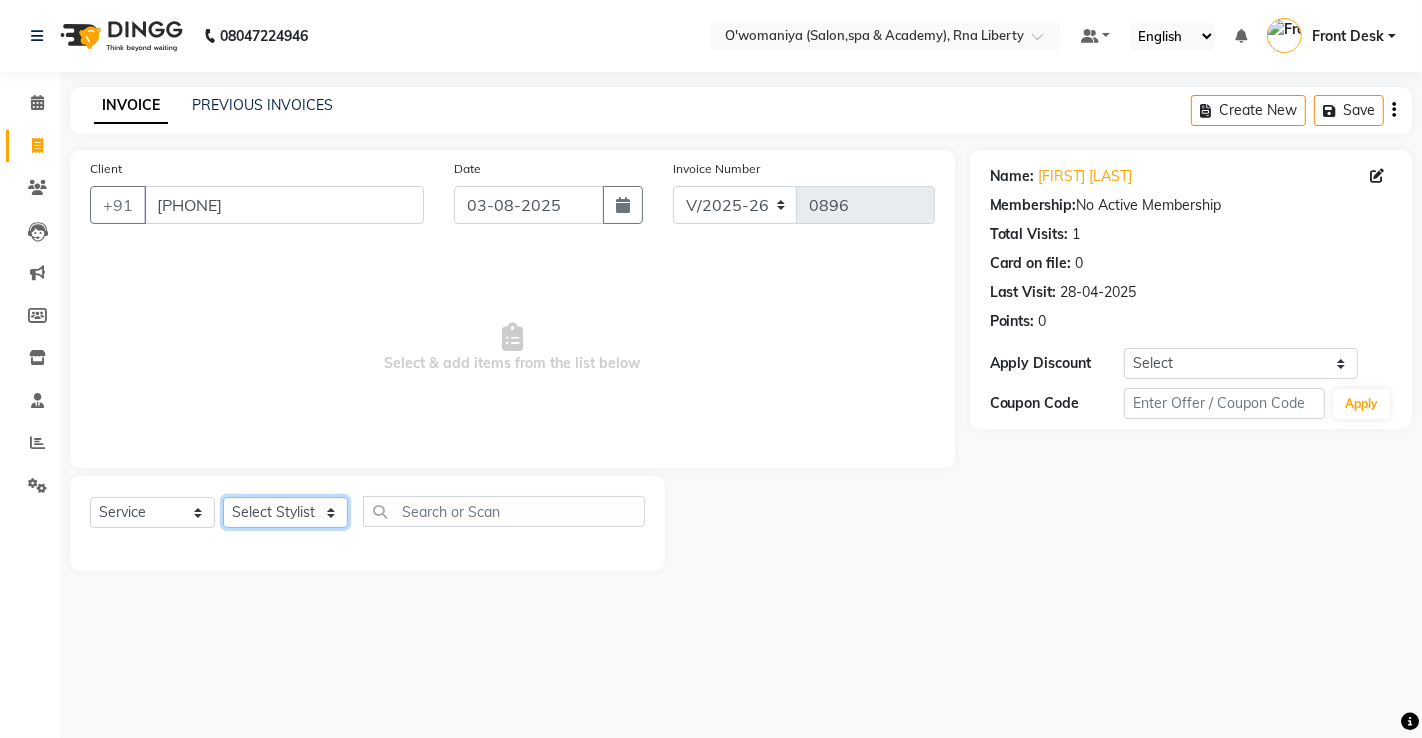 select on "37294" 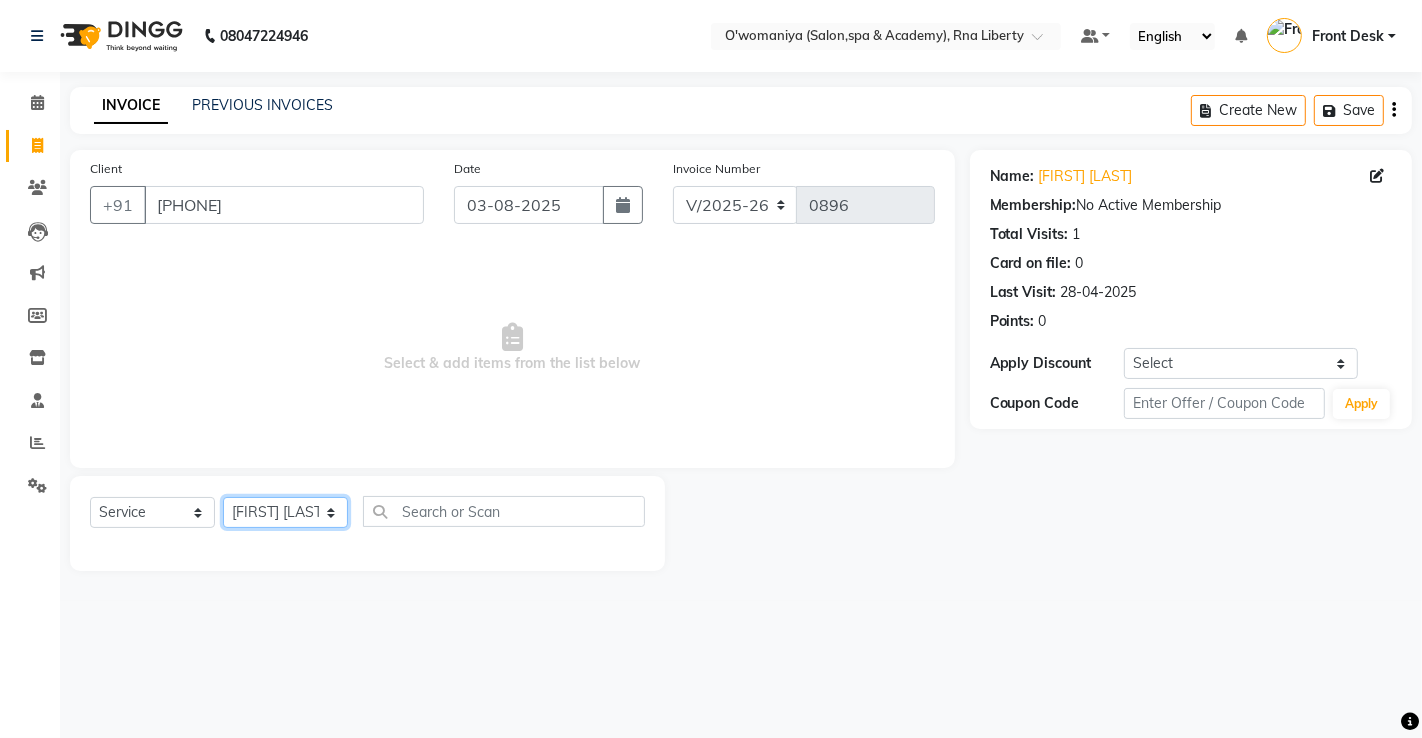 click on "Select Stylist abdul [LAST] [FIRST] [FIRST] [LAST]   [FIRST] [LAST] [FIRST] [LAST] [FIRST] [LAST] Front Desk [FIRST] [FIRST] [LAST] [FIRST]    [FIRST]  [FIRST] [LAST]   [FIRST] [LAST]   [FIRST]   [FIRST] [LAST]    [FIRST]    [FIRST]   [FIRST] [LAST]    [FIRST] [LAST]   [FIRST] [LAST]    [FIRST] [LAST]    [FIRST] [LAST]   [FIRST] [LAST]   [FIRST] [LAST]   [FIRST] [LAST]   [FIRST] [LAST]   [FIRST] [LAST]   [FIRST] [LAST]" 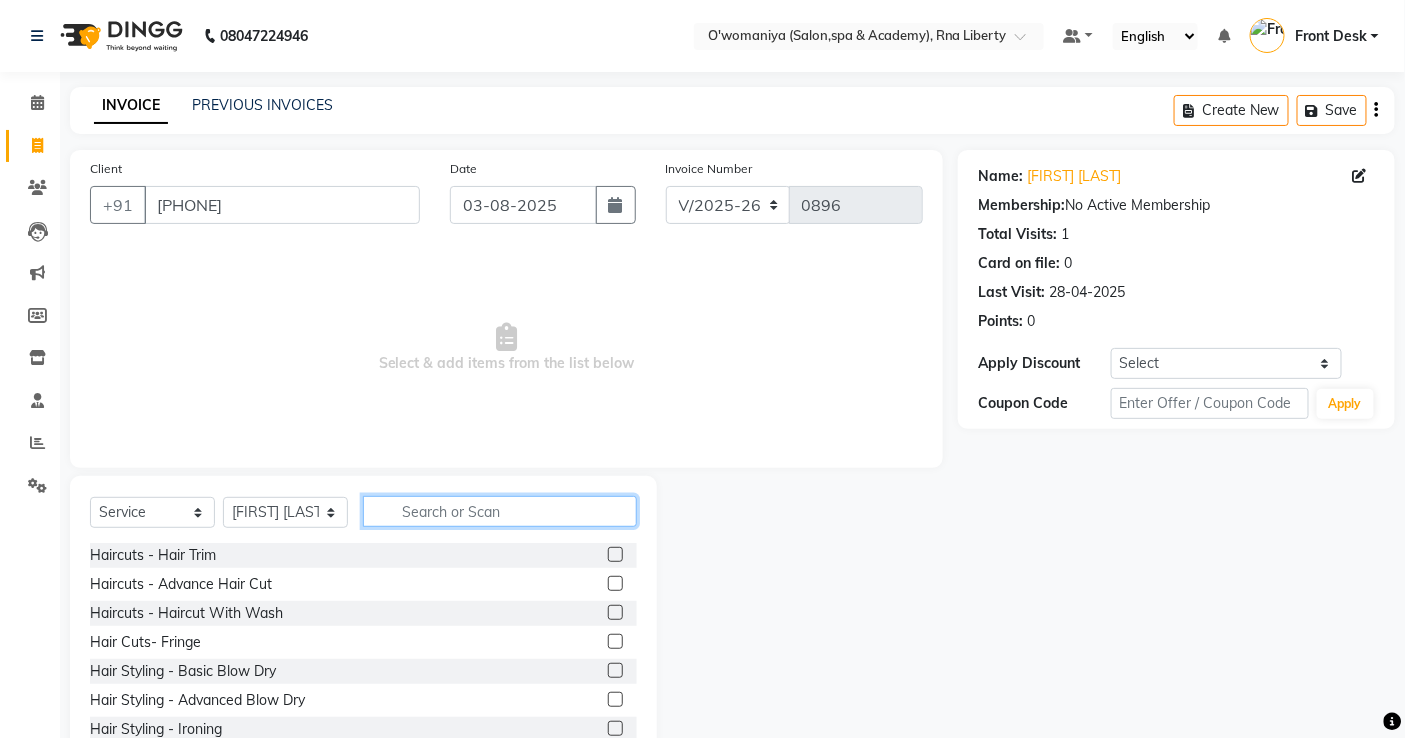 click 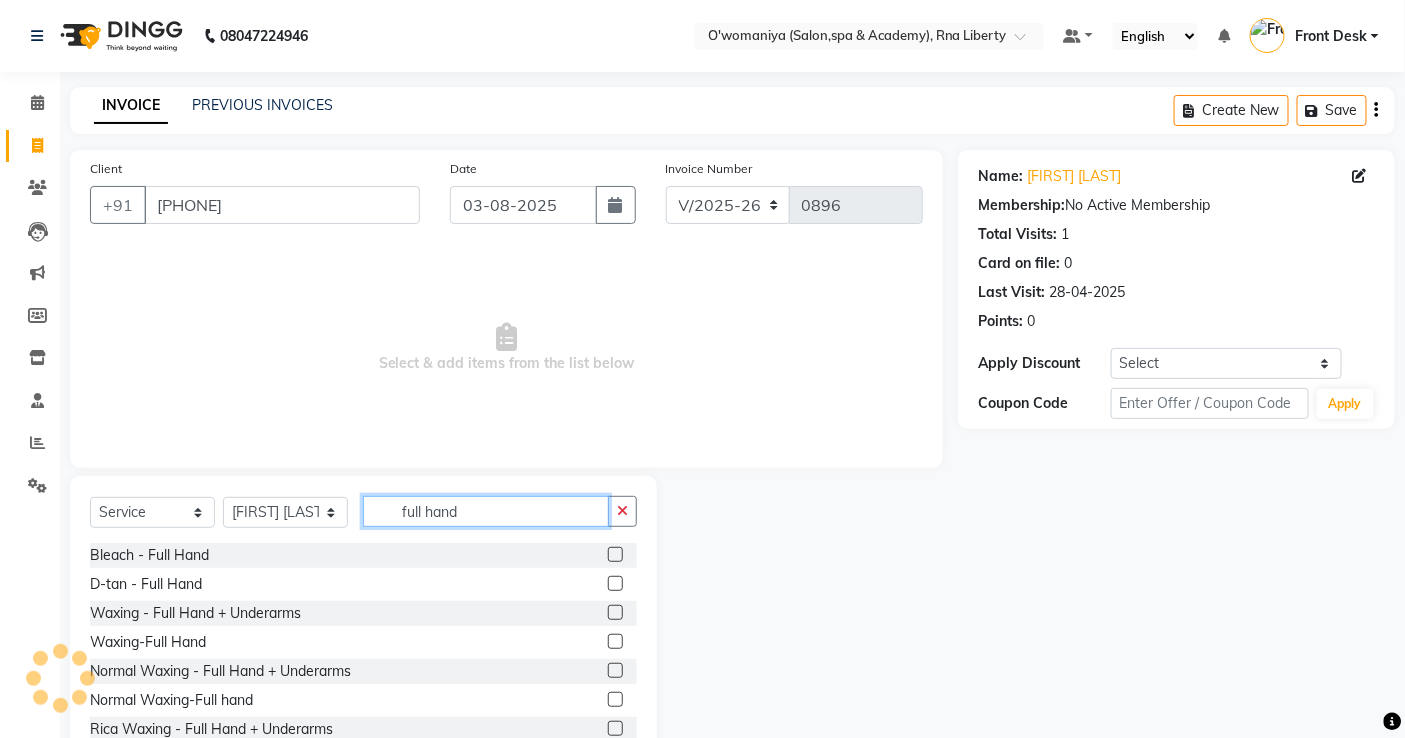 type on "full hand" 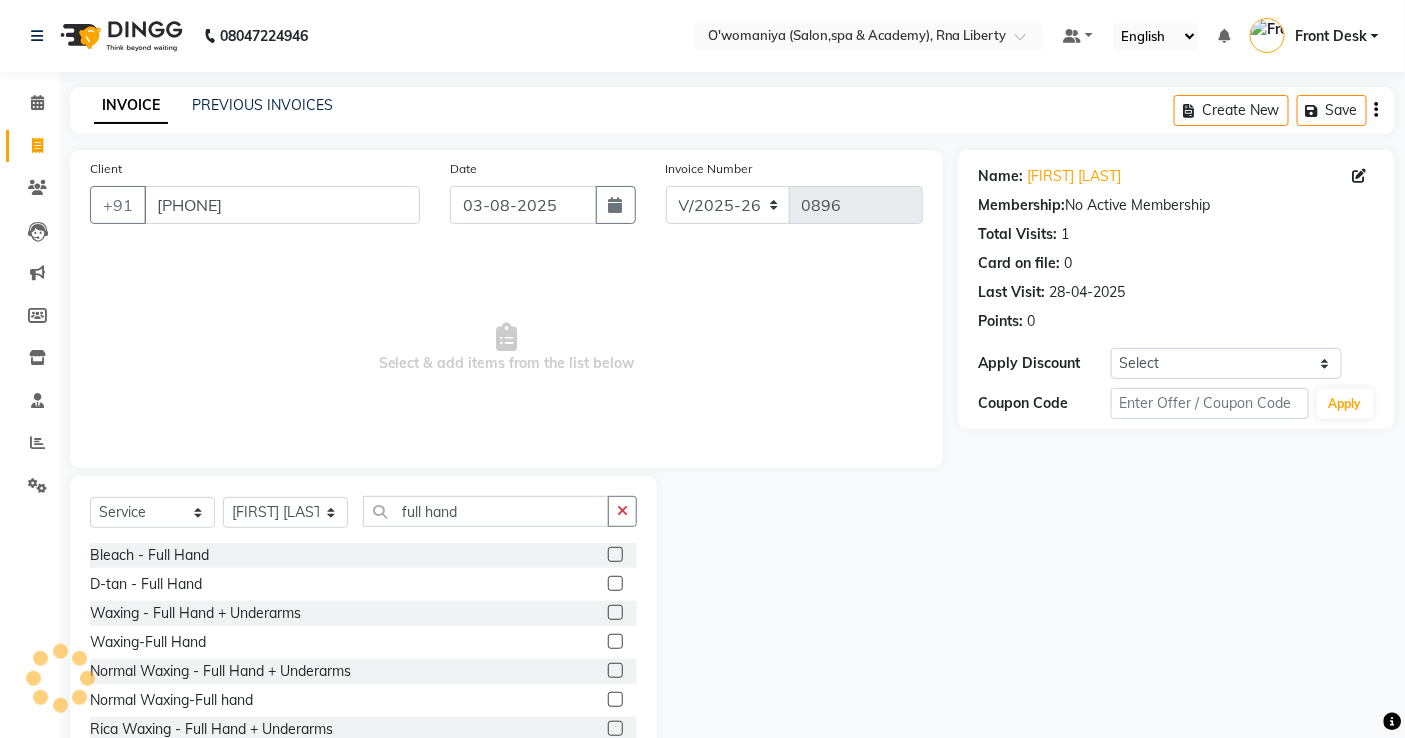 drag, startPoint x: 598, startPoint y: 727, endPoint x: 607, endPoint y: 702, distance: 26.57066 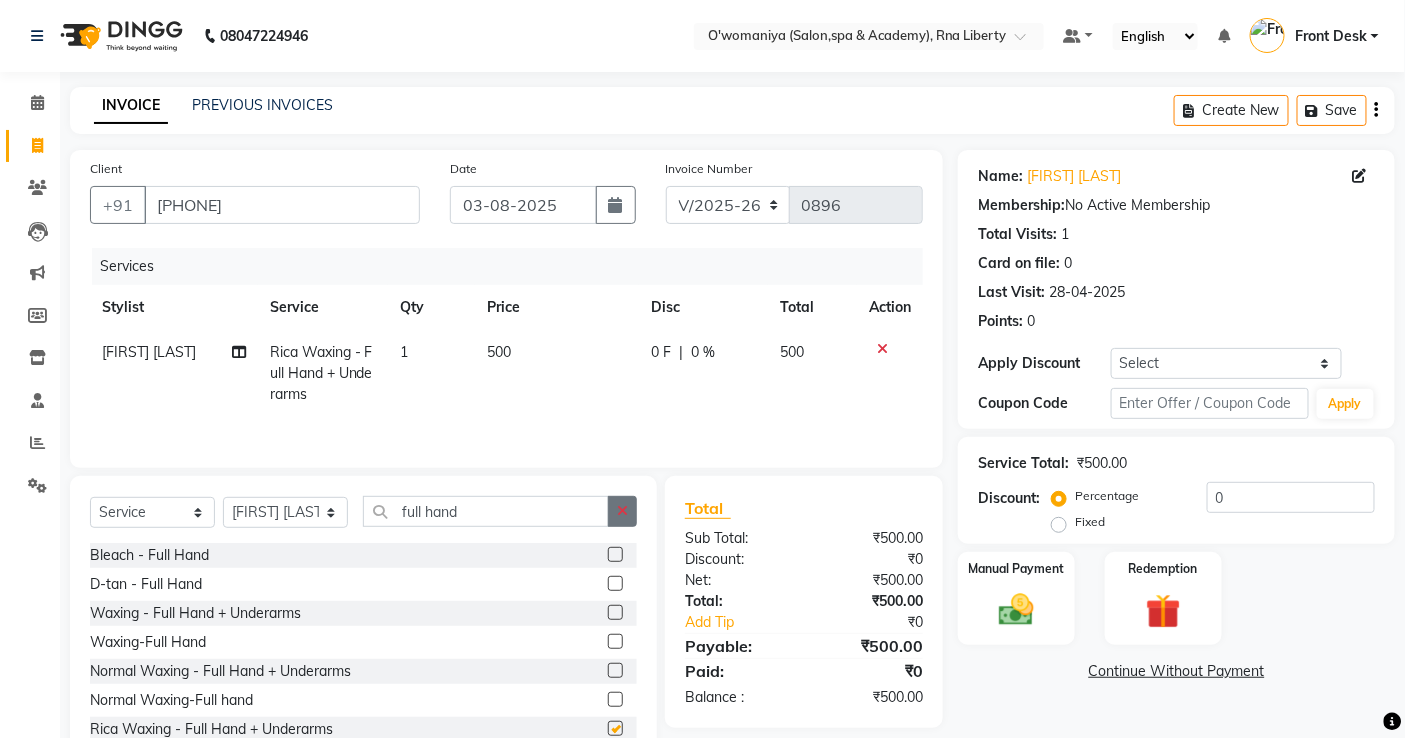 checkbox on "false" 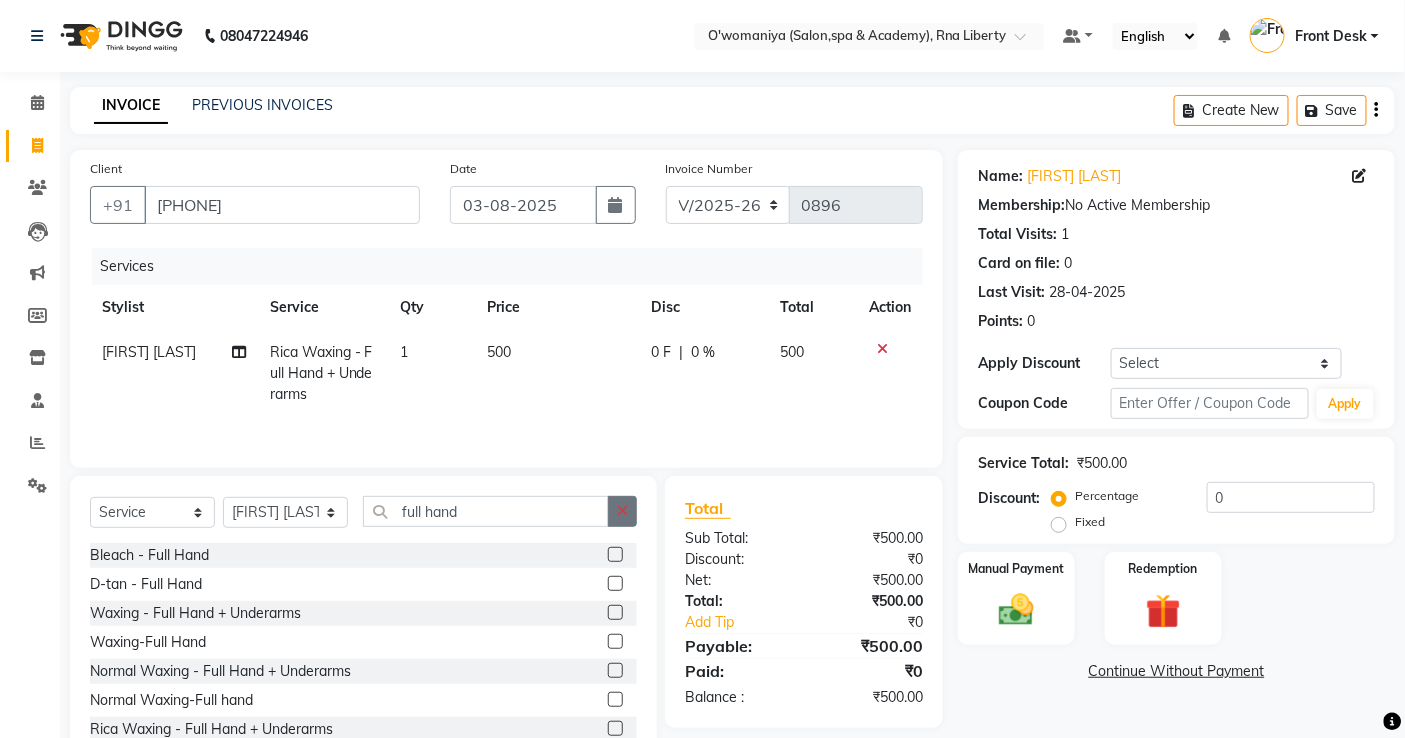 click 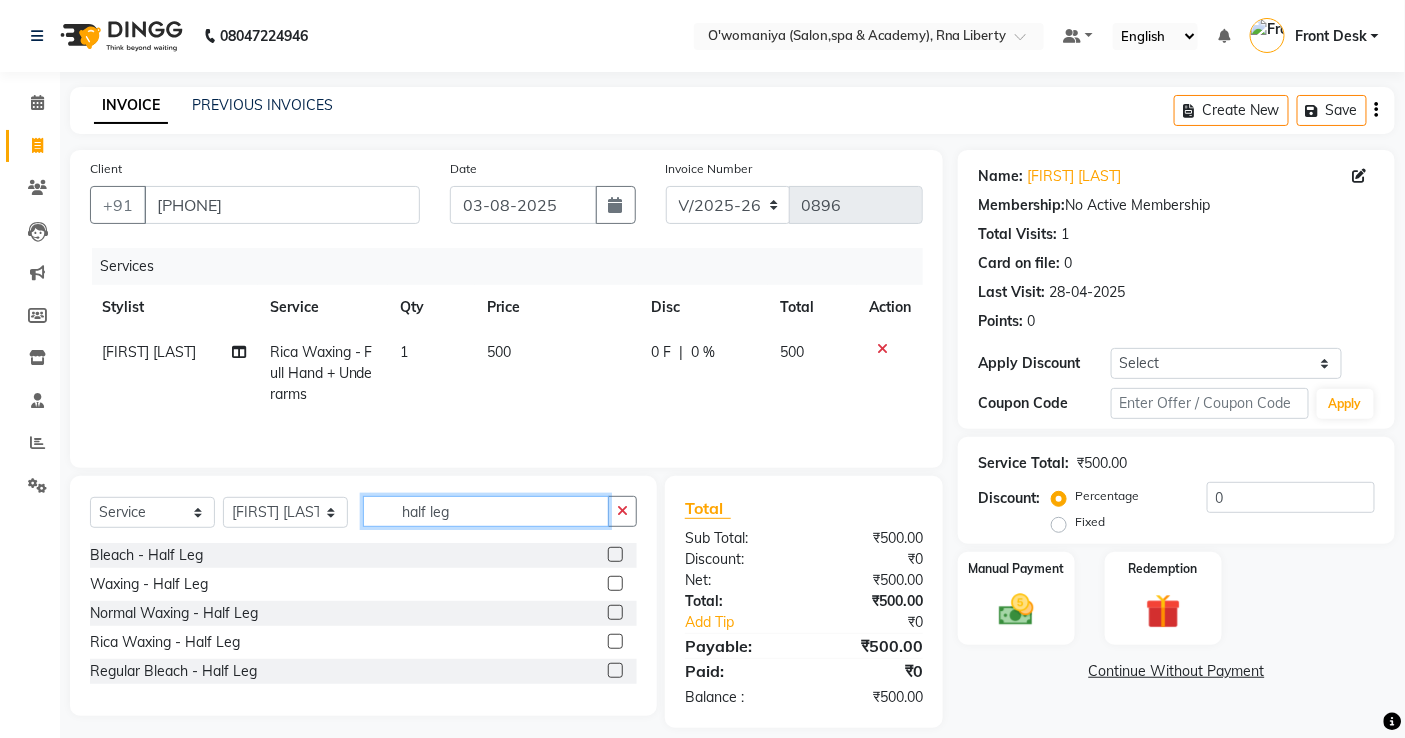 type on "half leg" 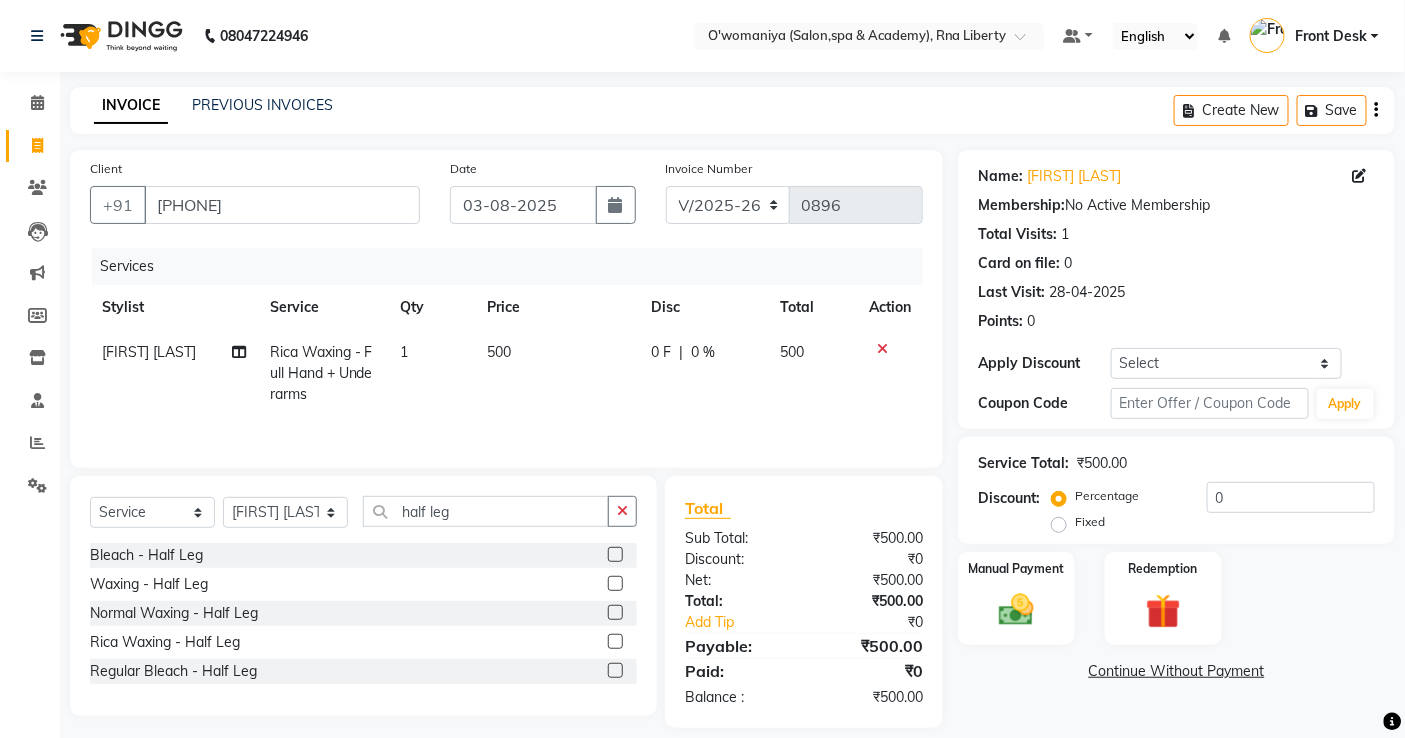 click 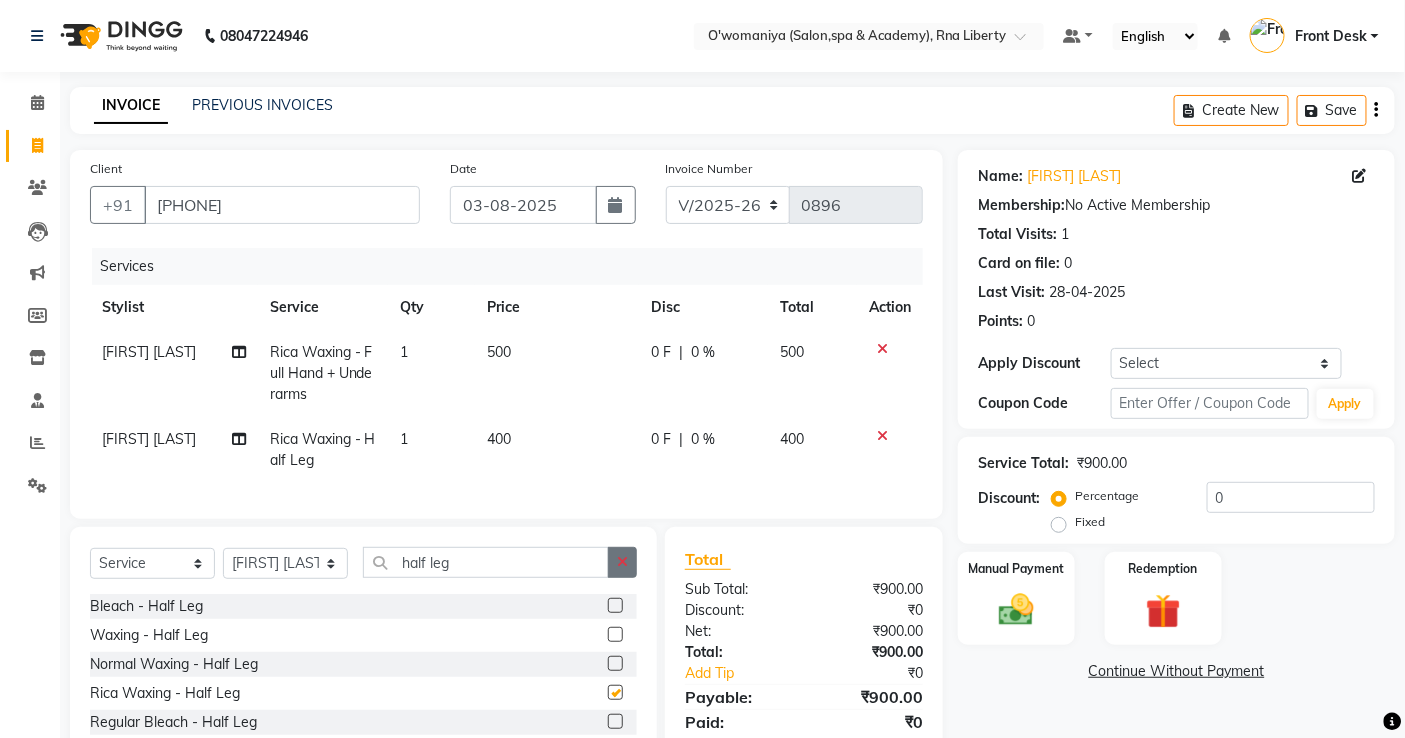 checkbox on "false" 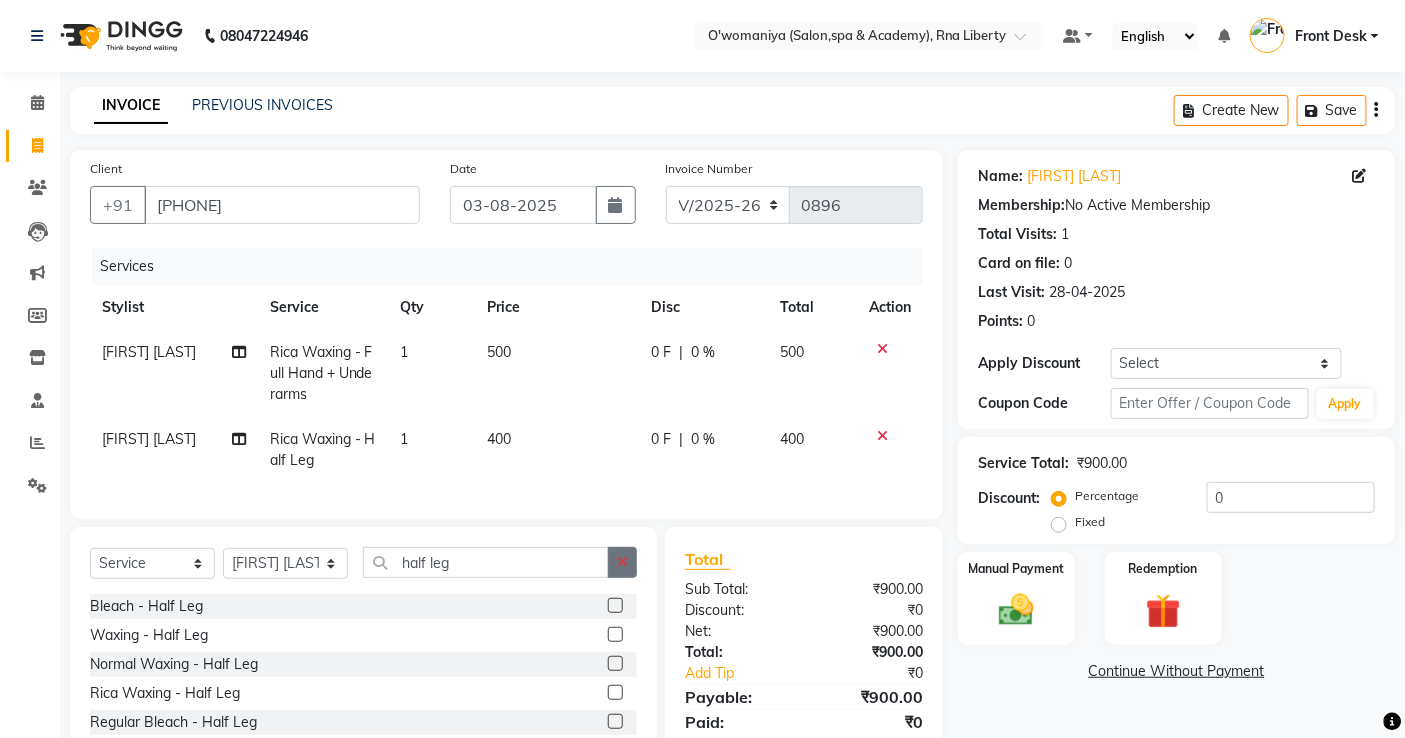 click 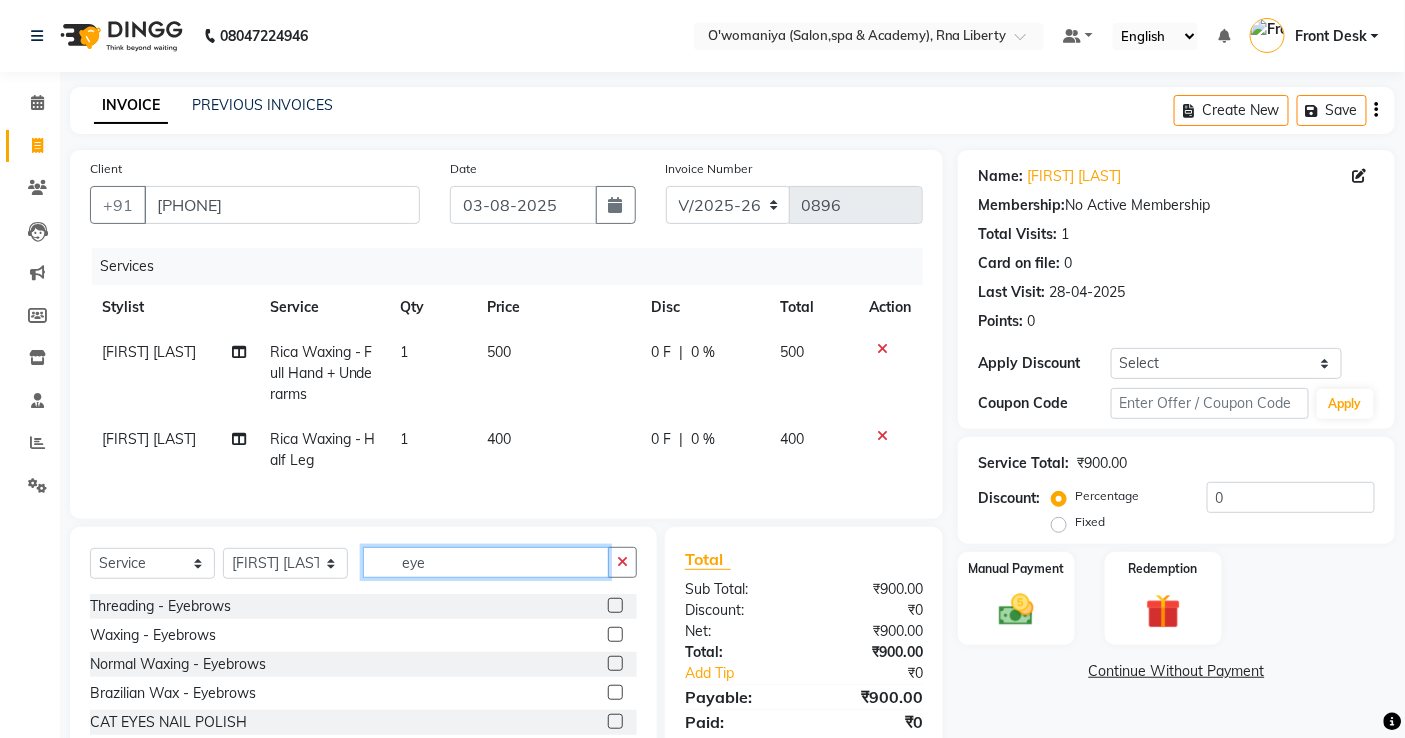 type on "eye" 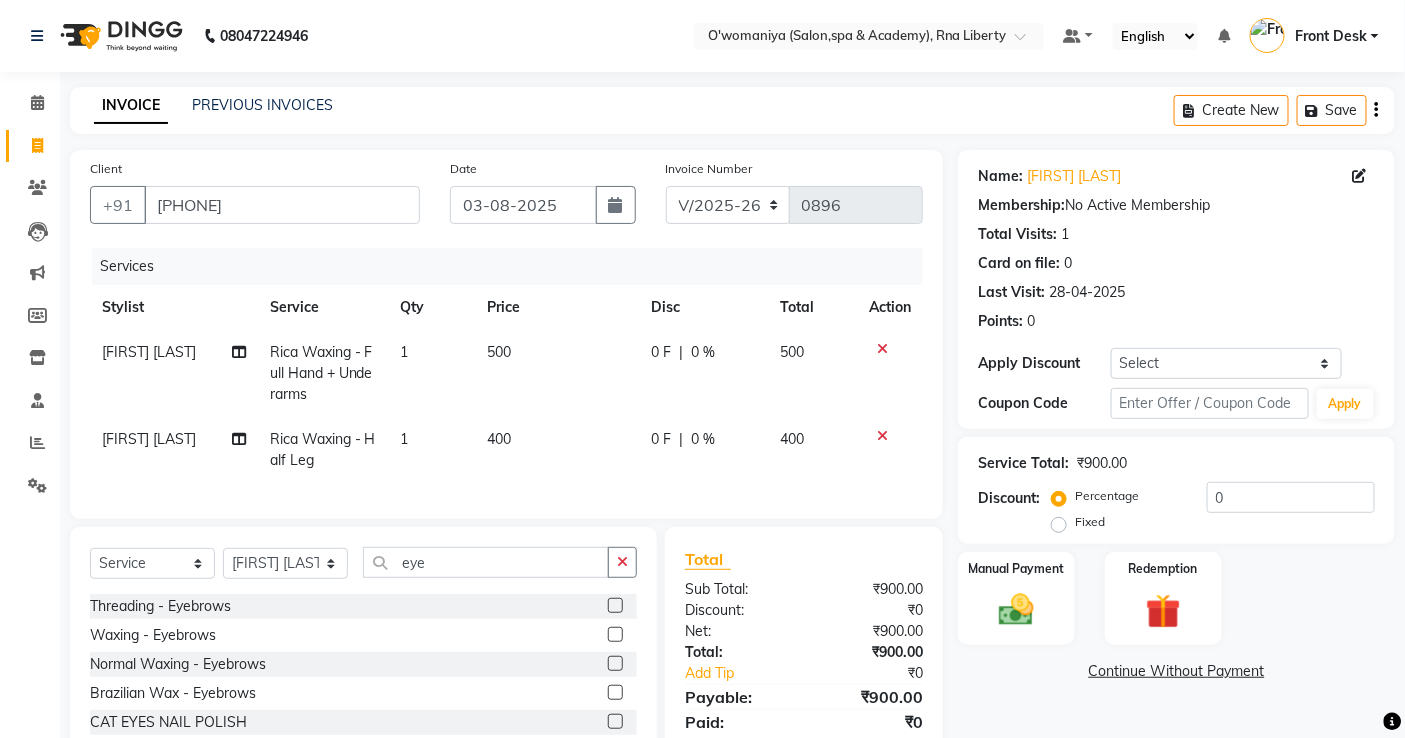 click 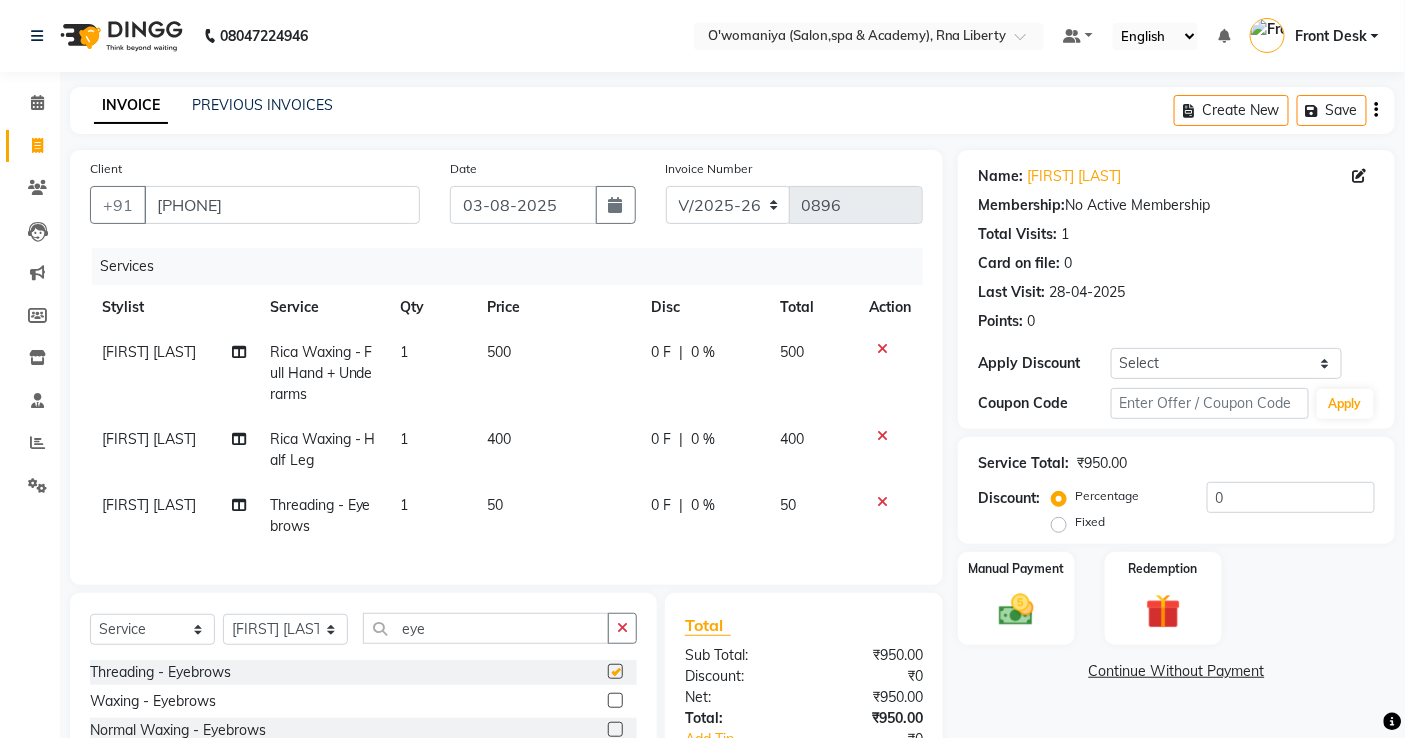 checkbox on "false" 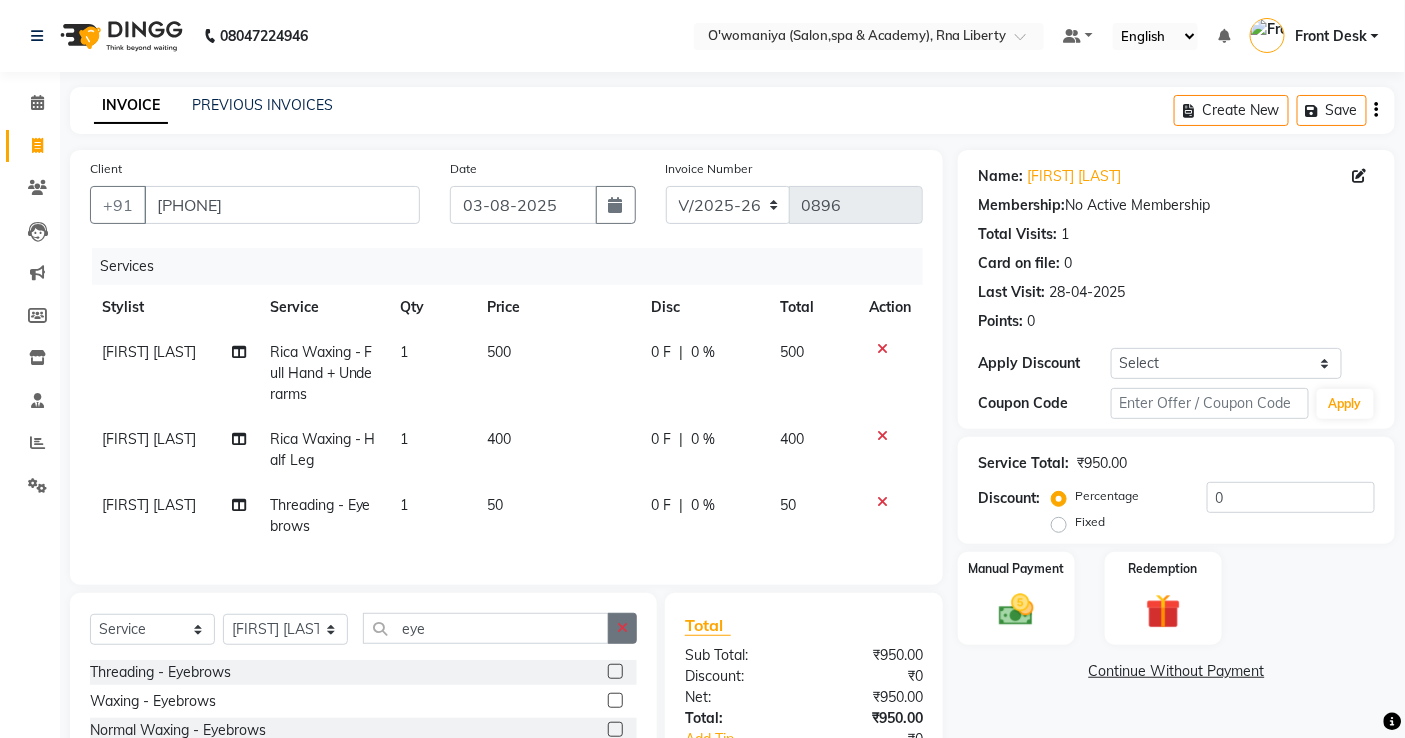 click 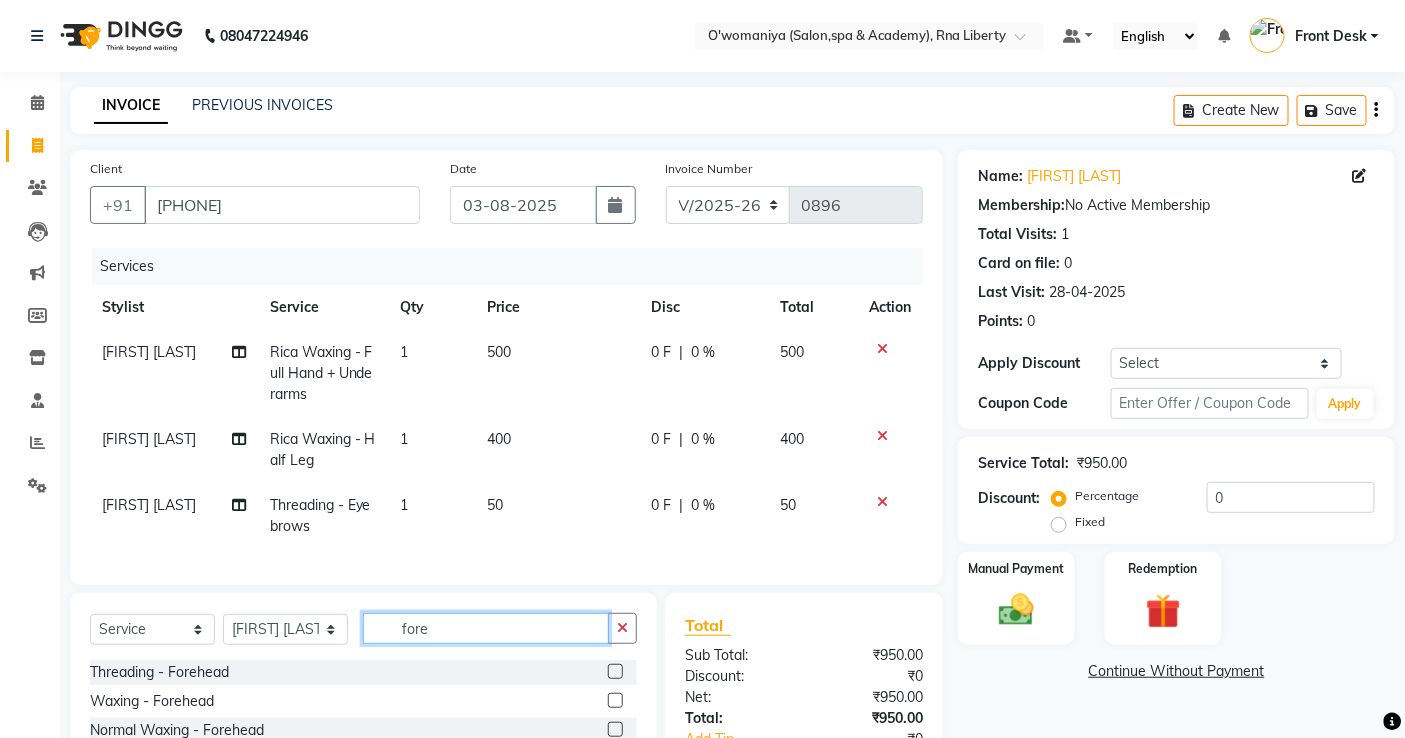 type on "fore" 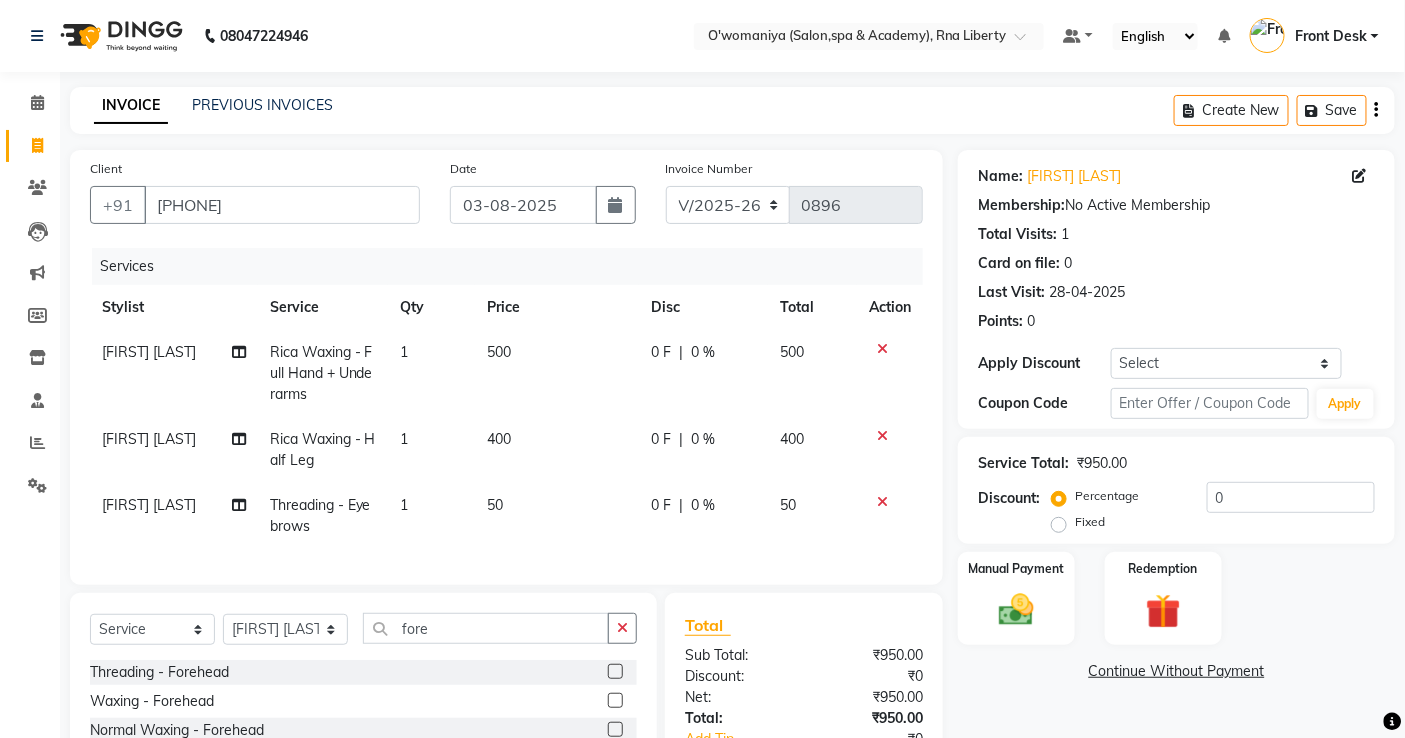 click 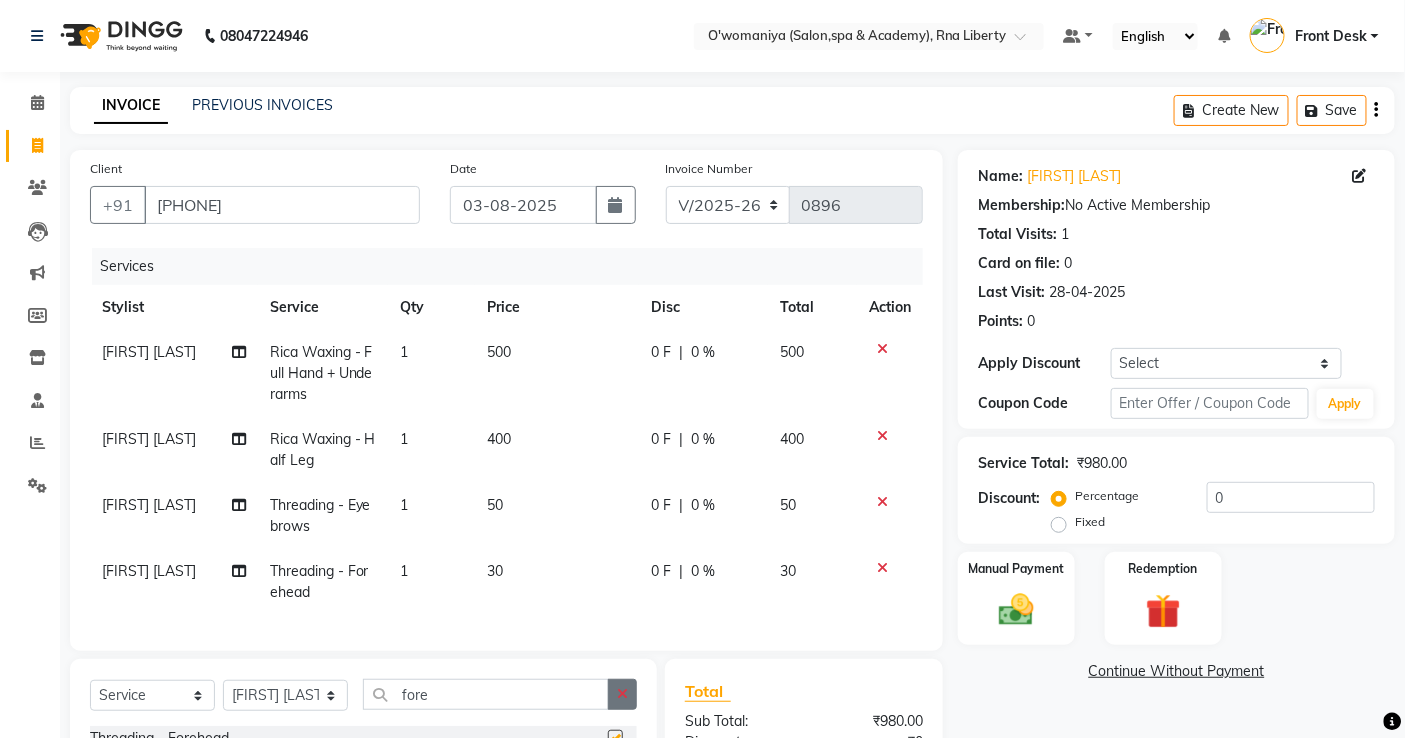 checkbox on "false" 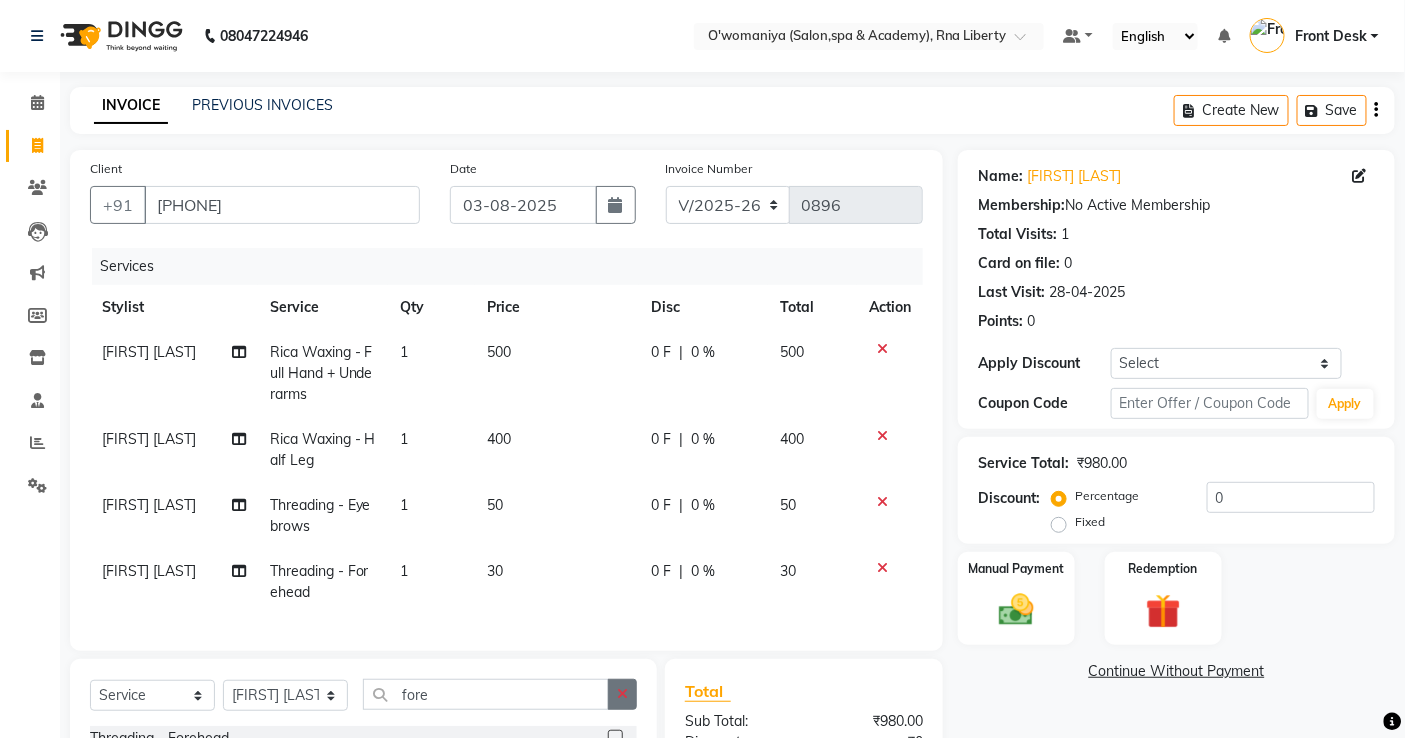click 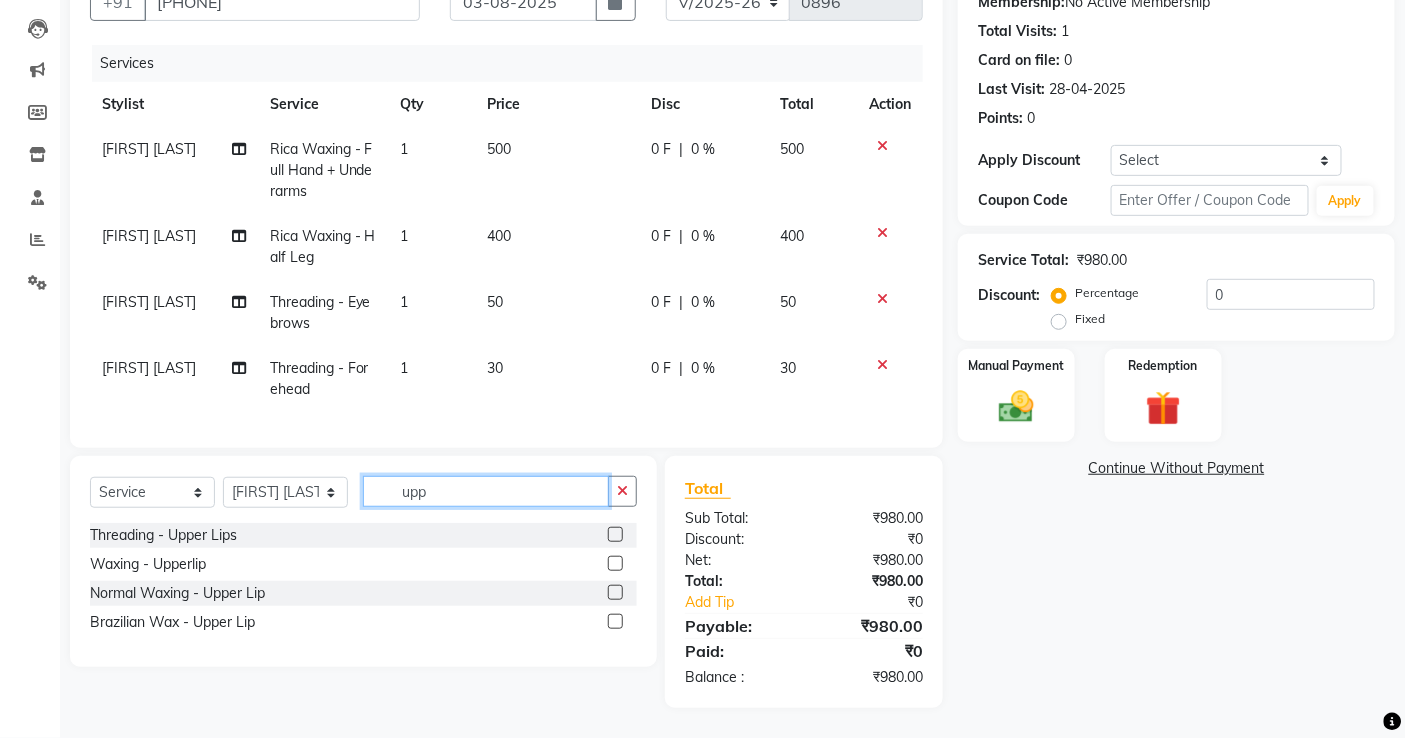 scroll, scrollTop: 218, scrollLeft: 0, axis: vertical 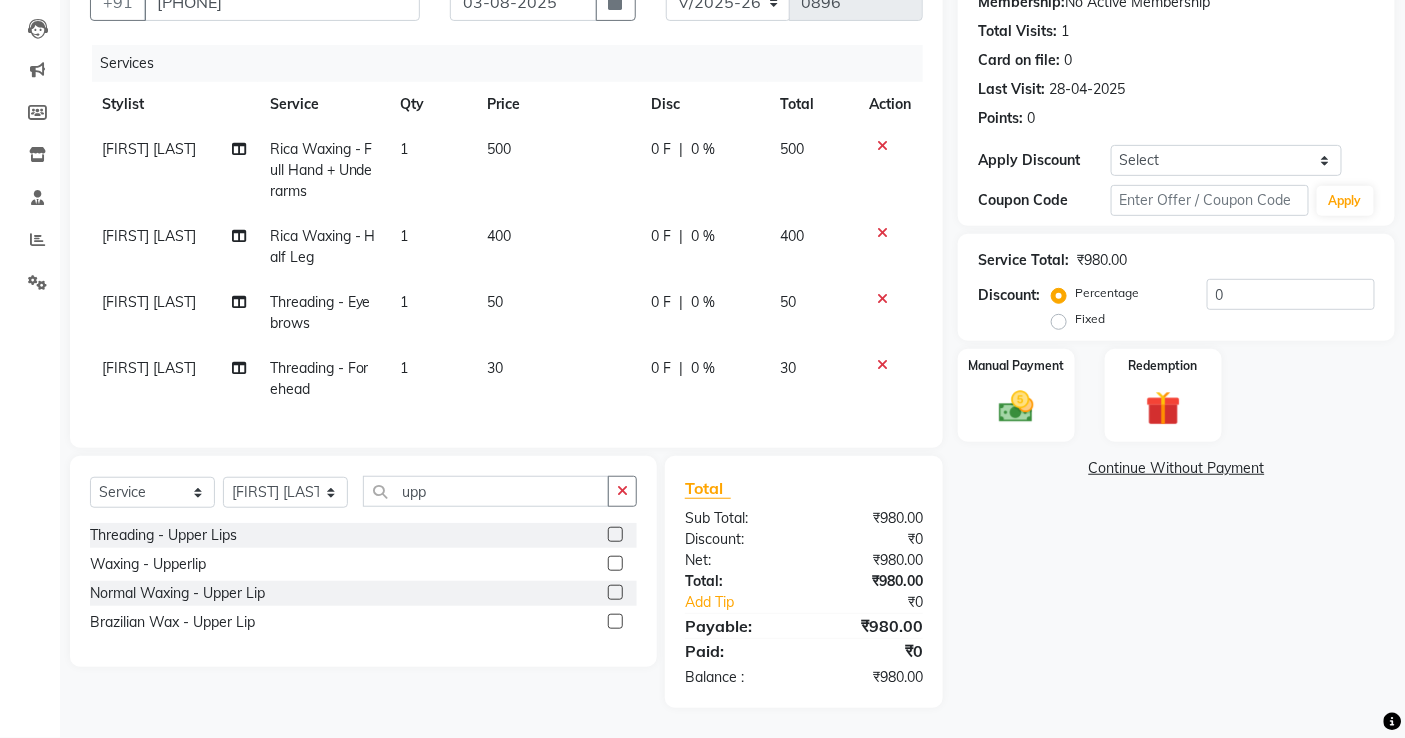 click 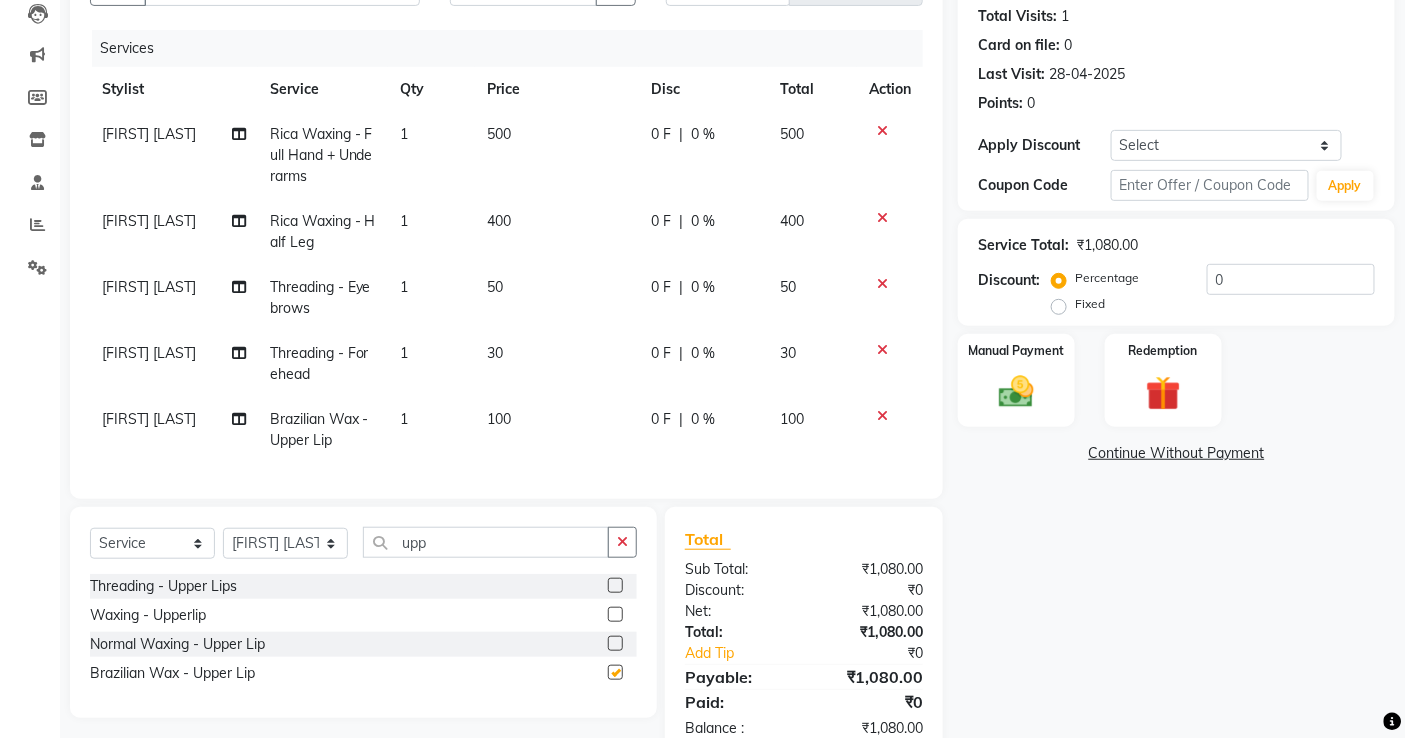 checkbox on "false" 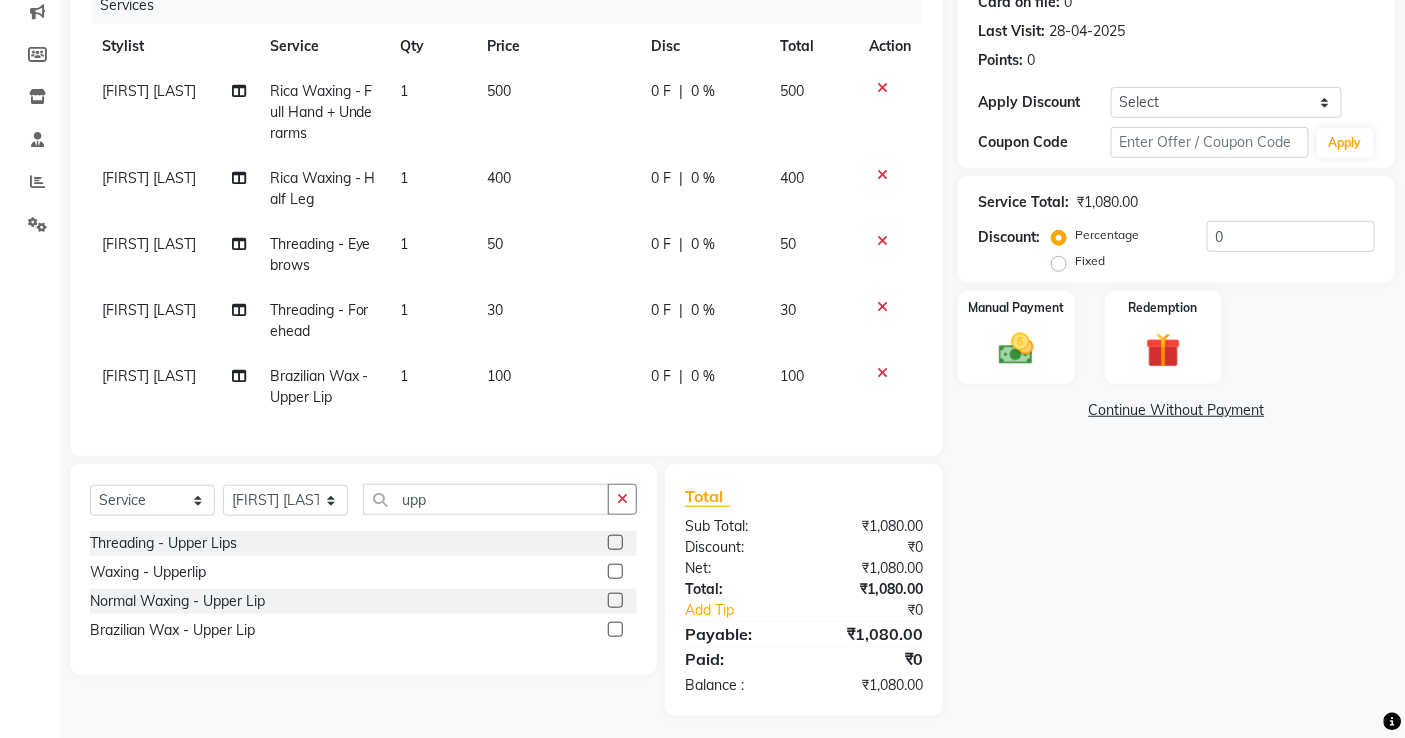 scroll, scrollTop: 284, scrollLeft: 0, axis: vertical 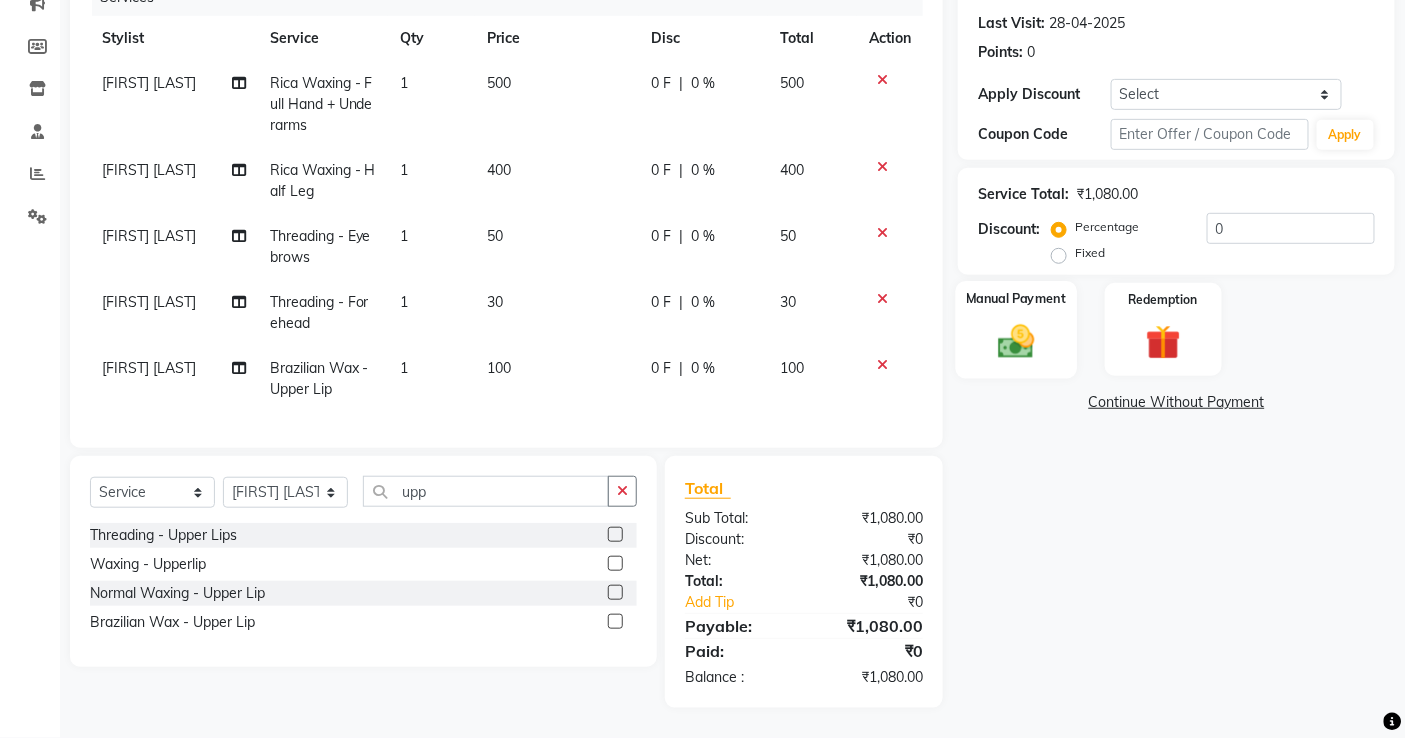 click 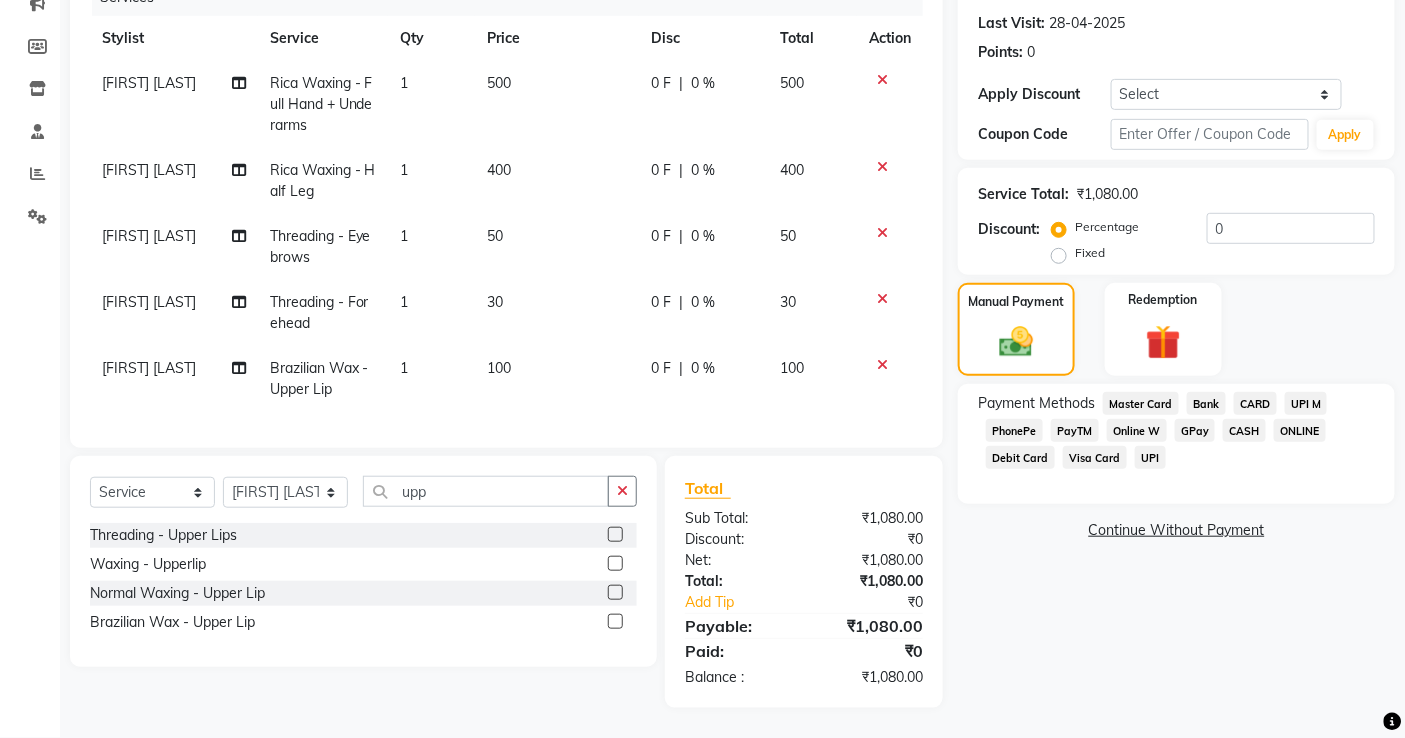 click on "GPay" 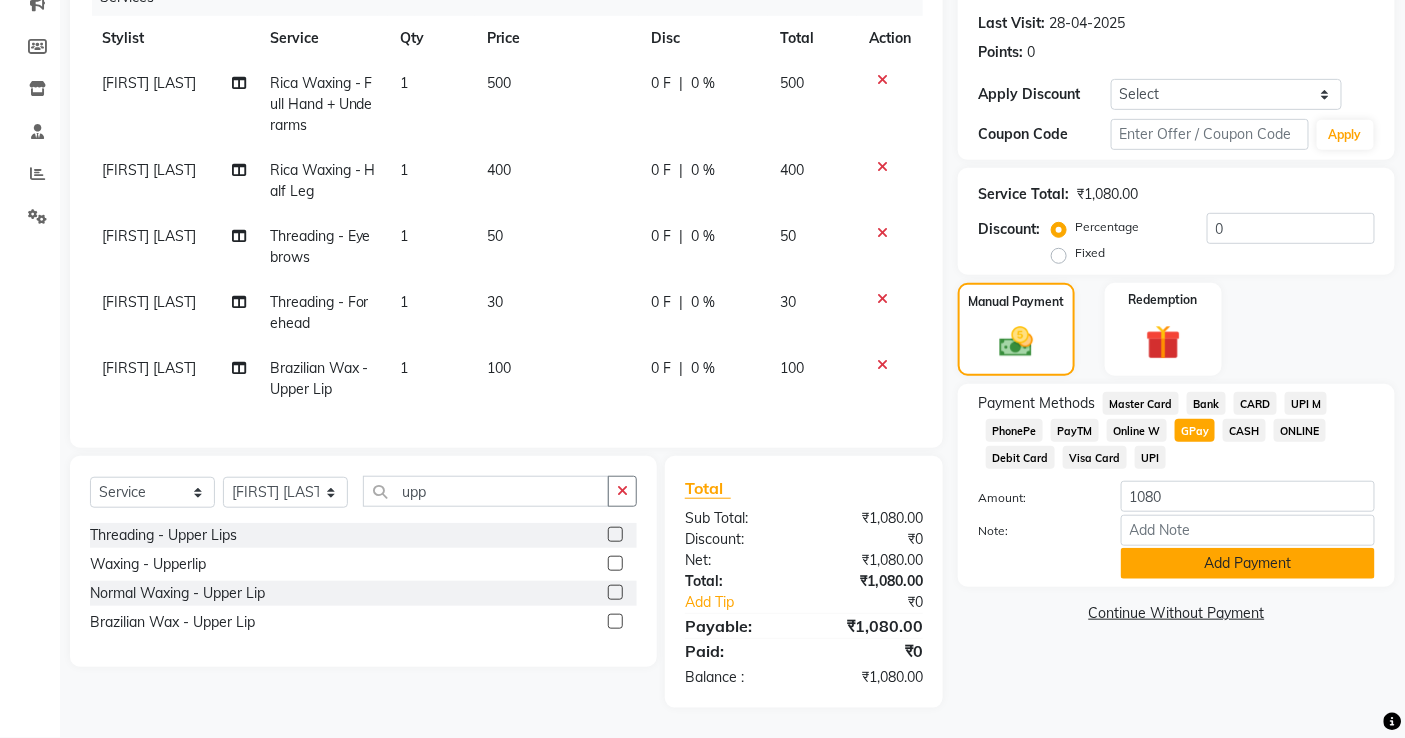 drag, startPoint x: 1181, startPoint y: 548, endPoint x: 1171, endPoint y: 575, distance: 28.79236 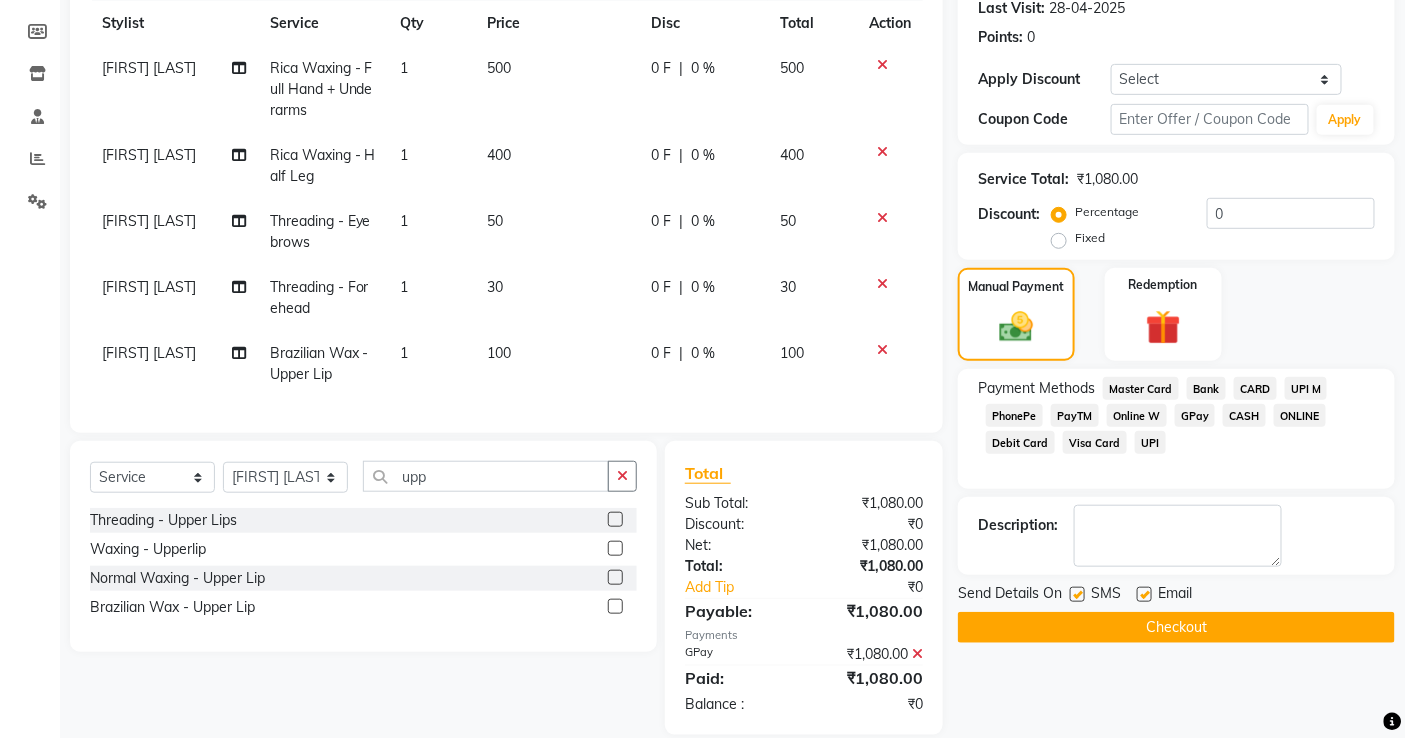 drag, startPoint x: 1160, startPoint y: 624, endPoint x: 1120, endPoint y: 610, distance: 42.379242 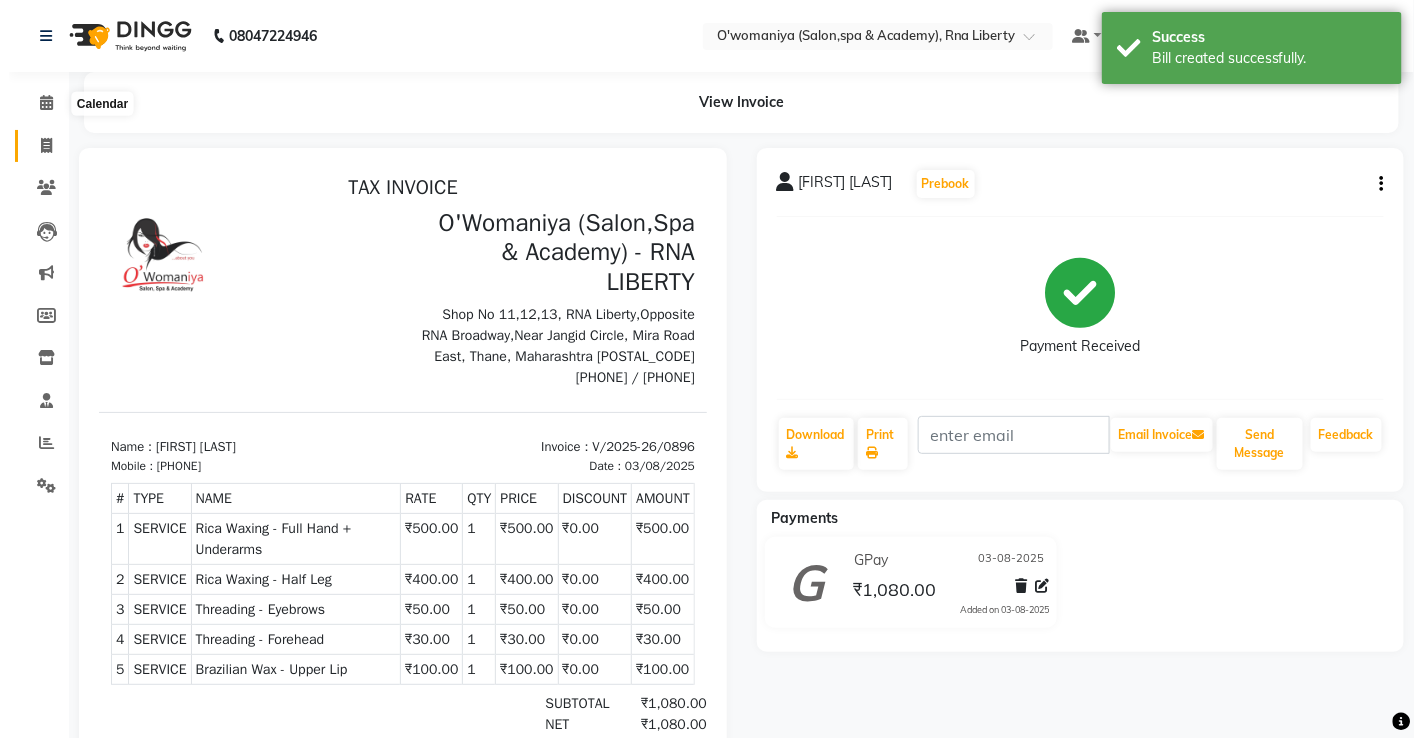 scroll, scrollTop: 0, scrollLeft: 0, axis: both 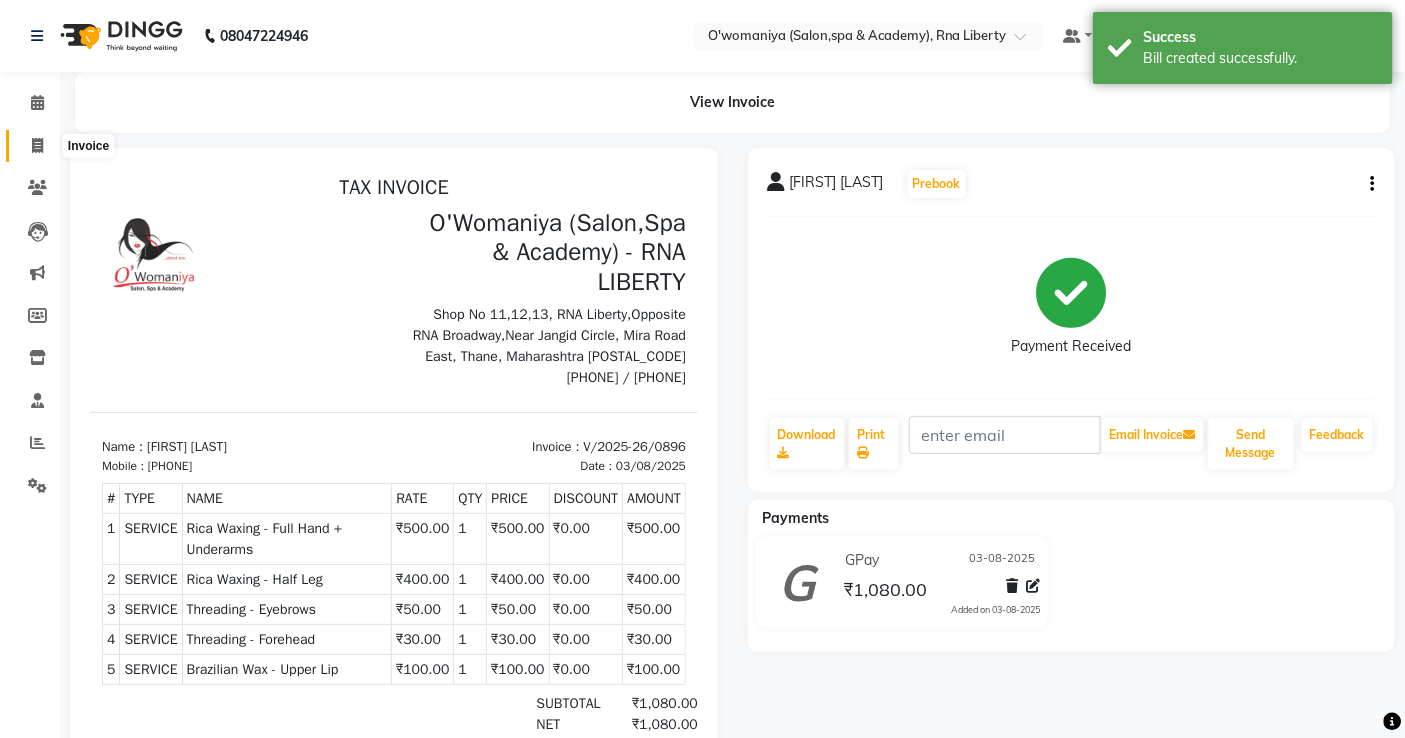 click 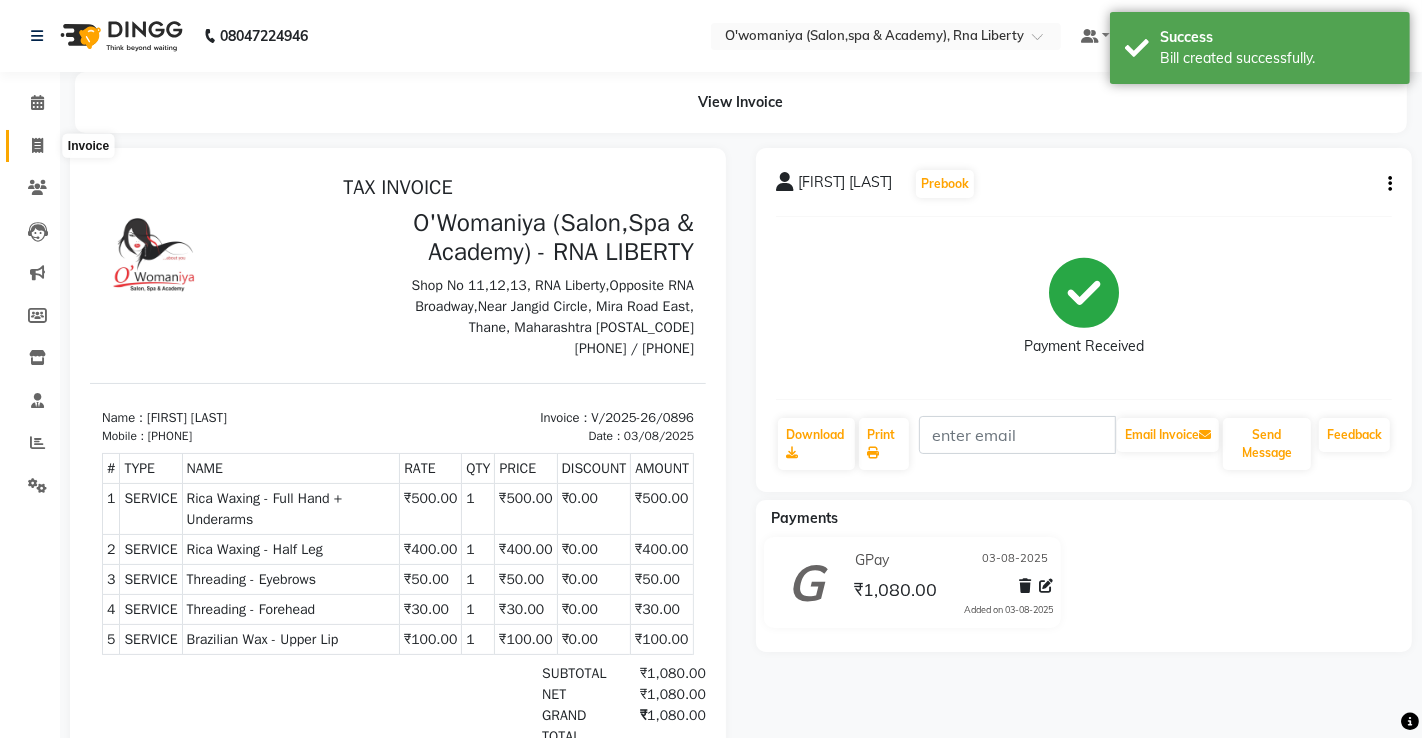 select on "service" 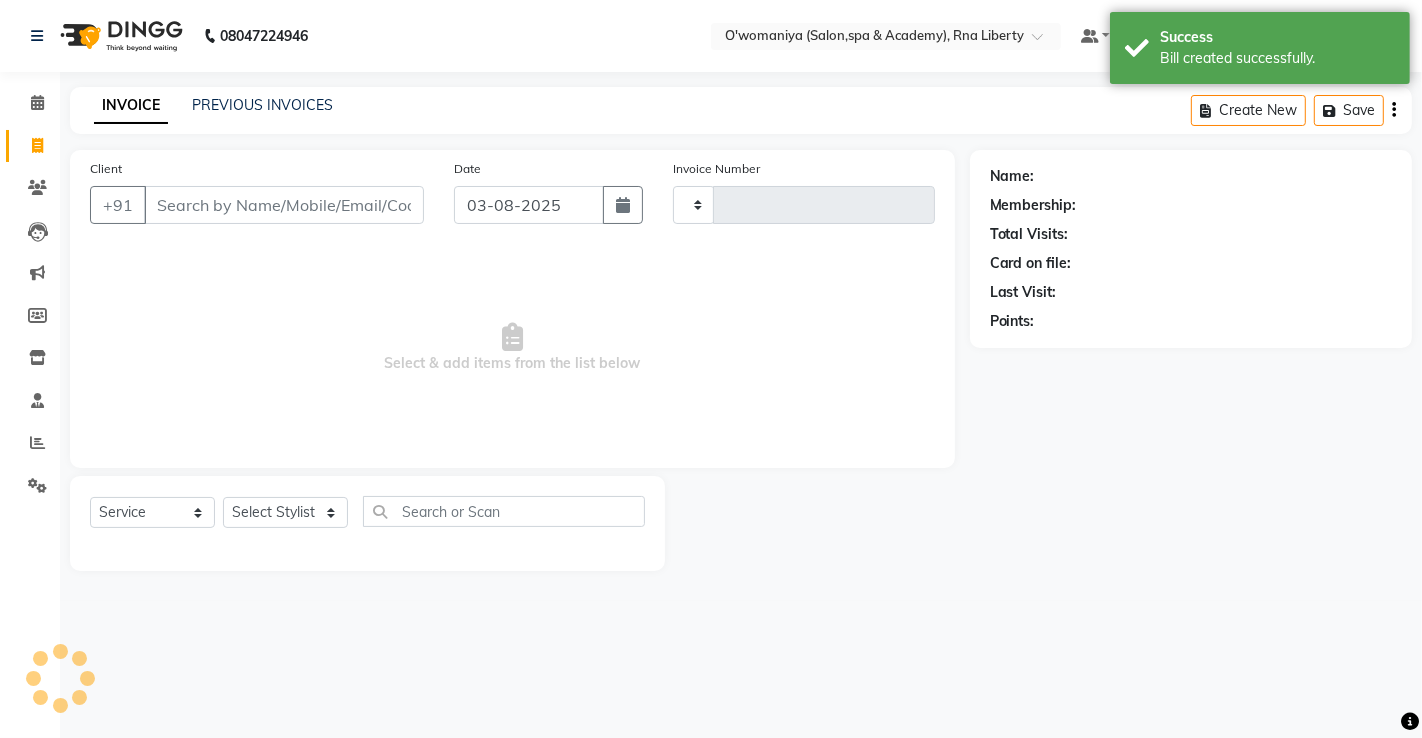 type on "0897" 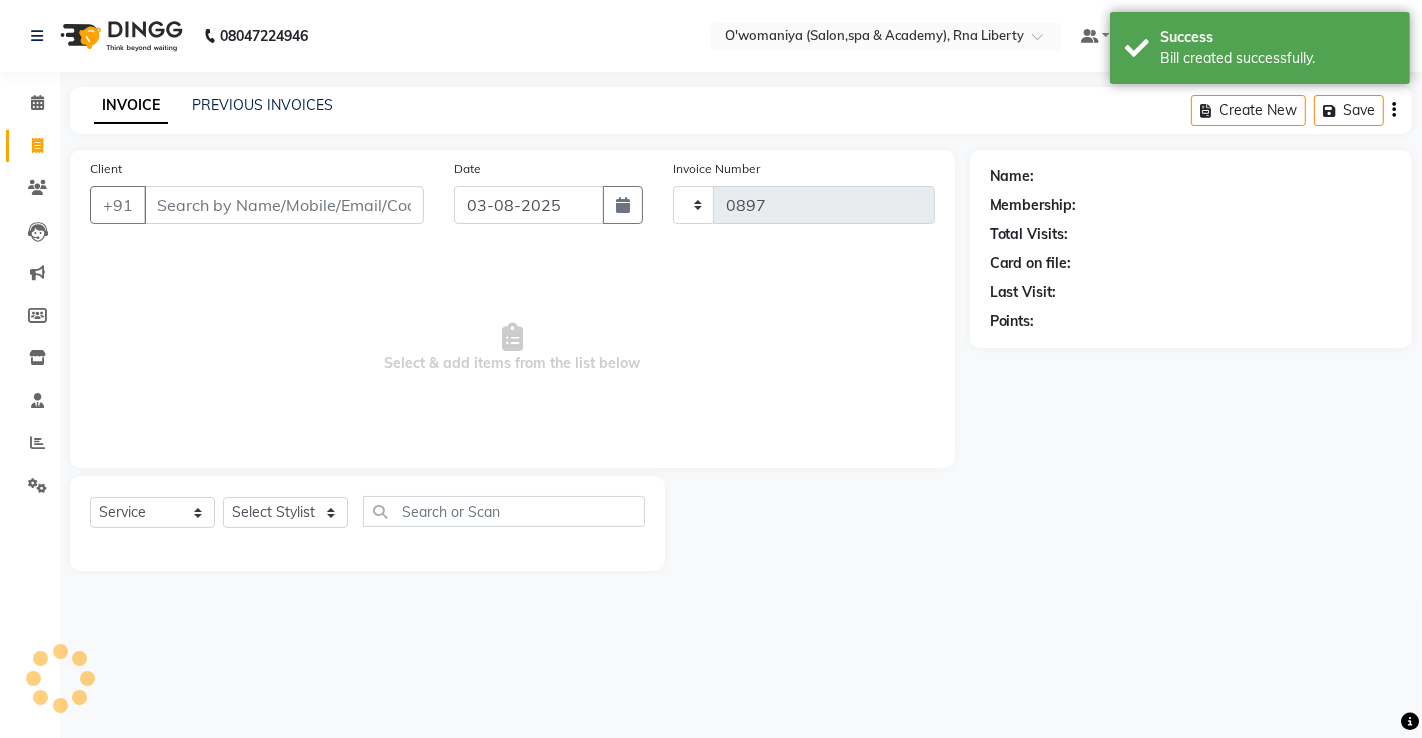 select on "5532" 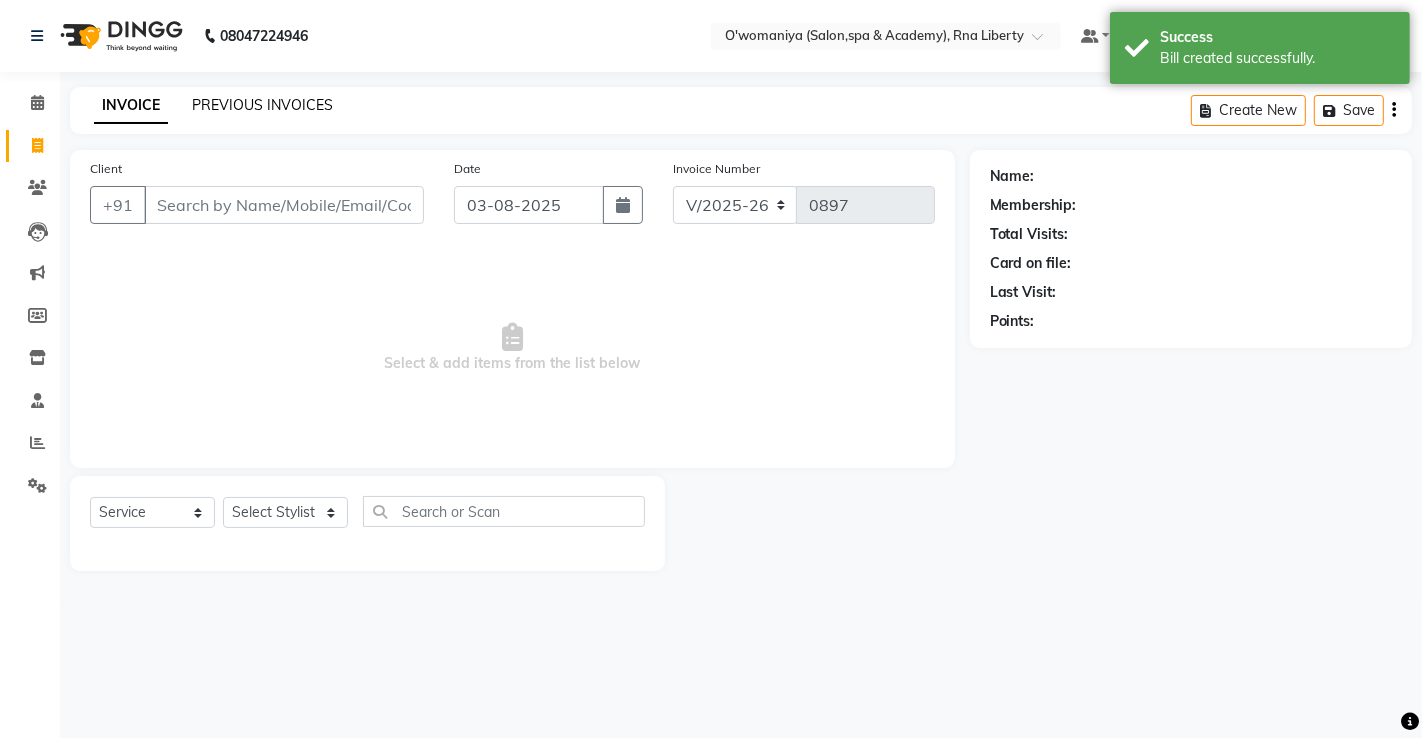 click on "PREVIOUS INVOICES" 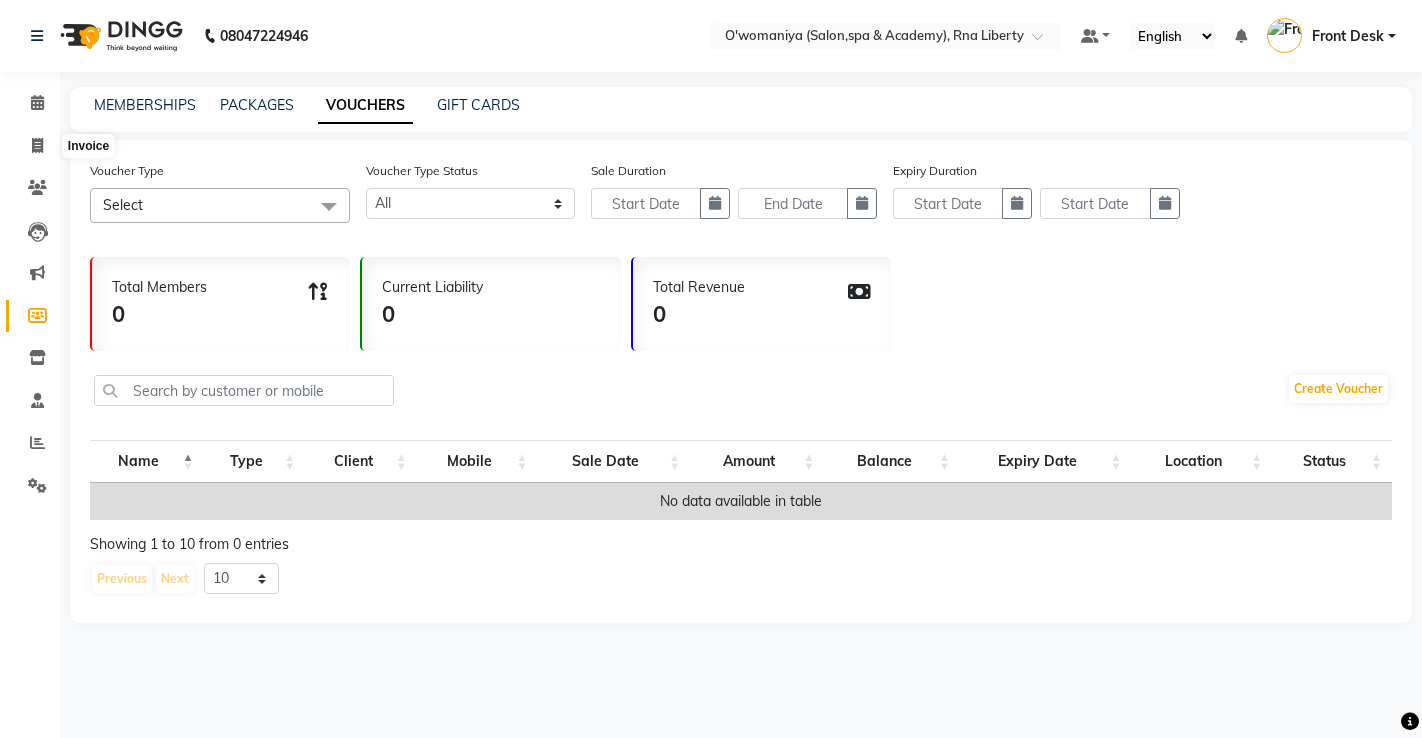 select 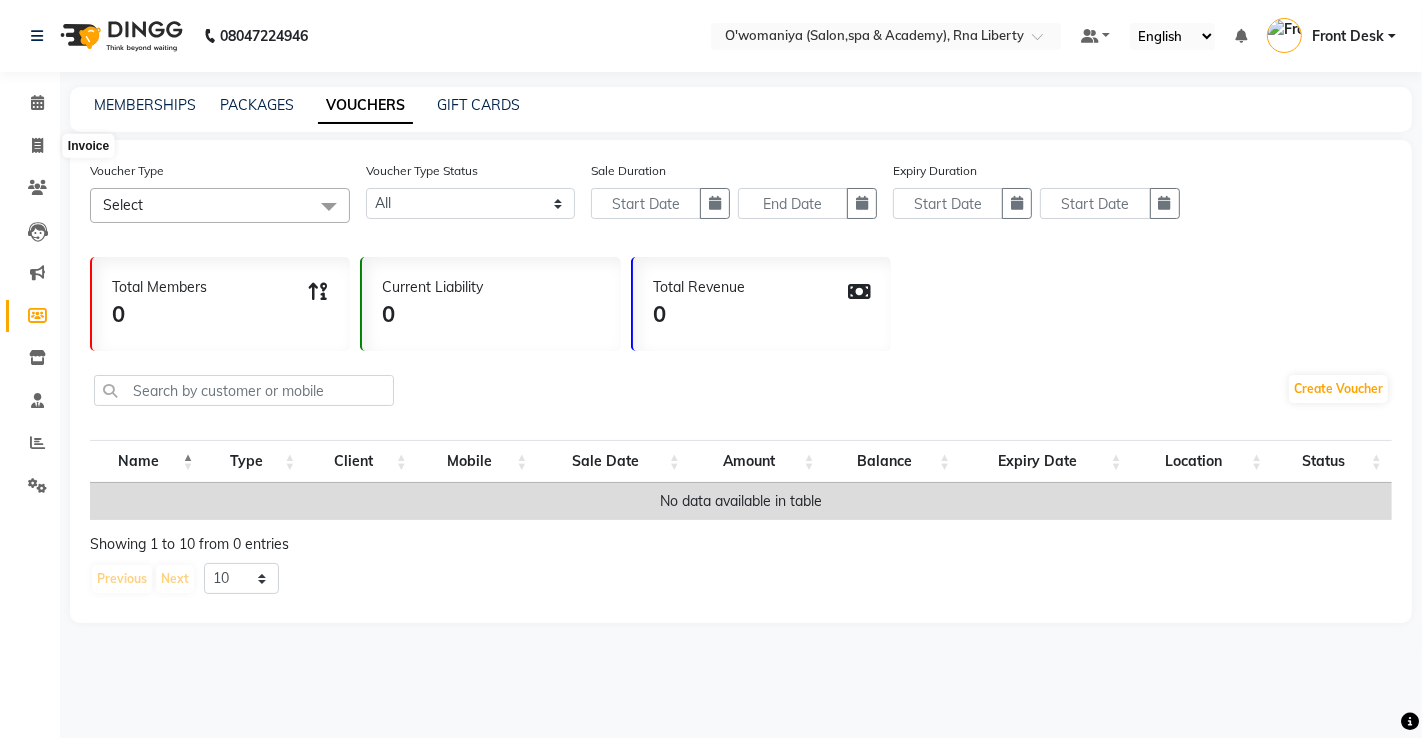 click 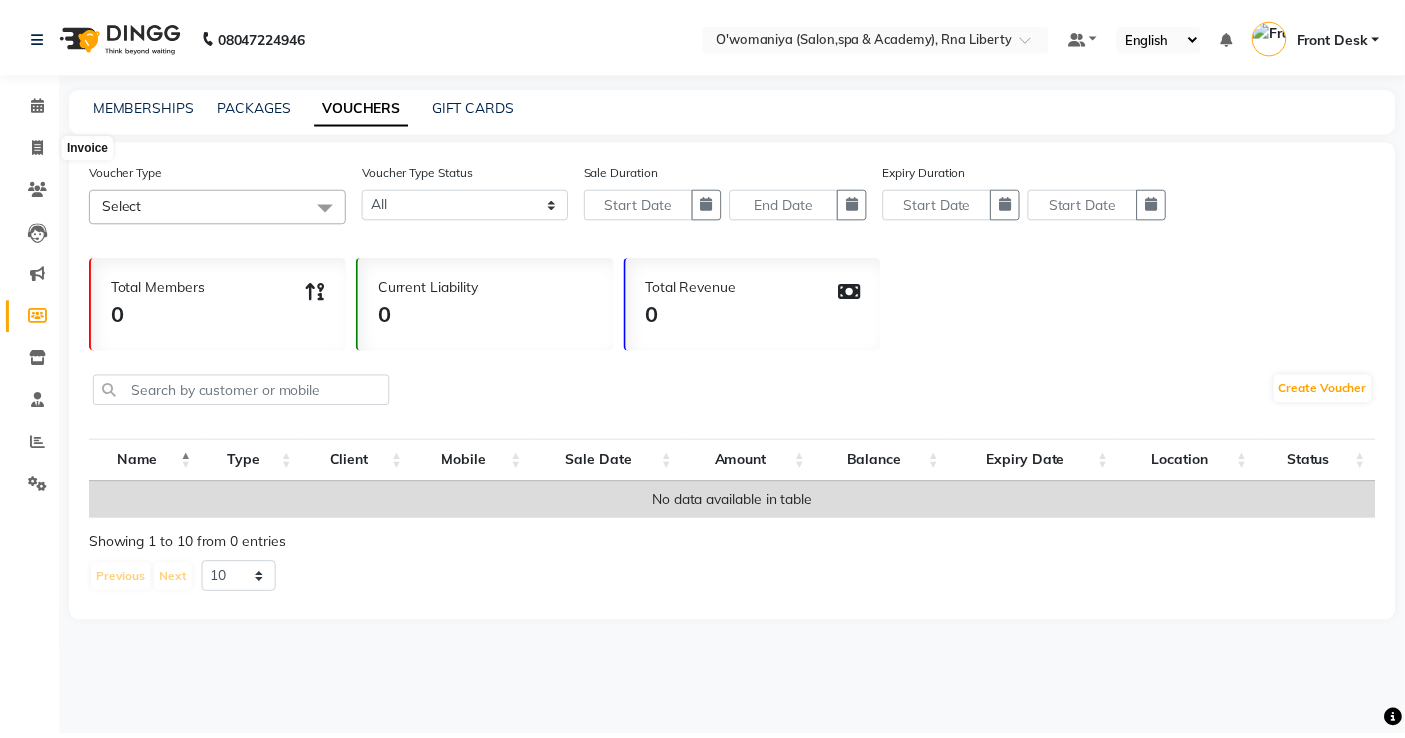 scroll, scrollTop: 0, scrollLeft: 0, axis: both 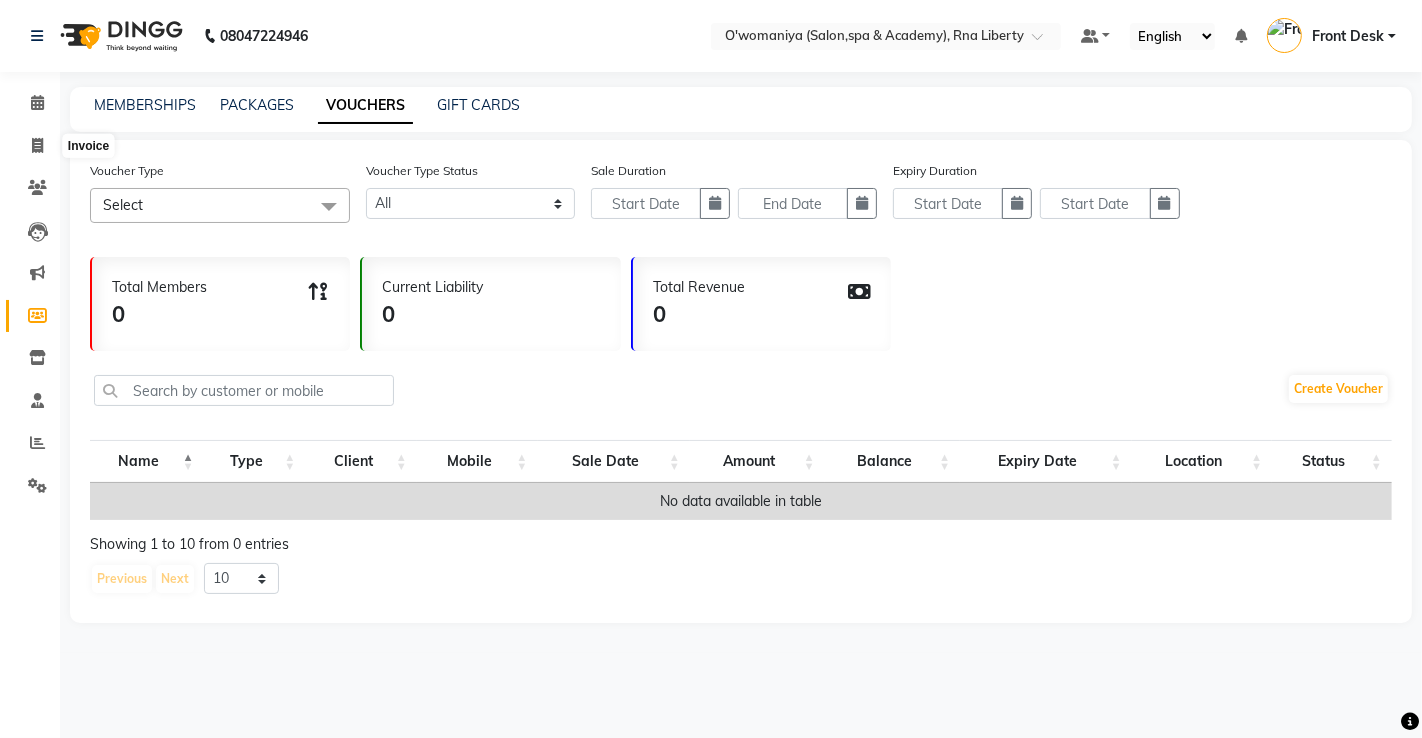 select on "service" 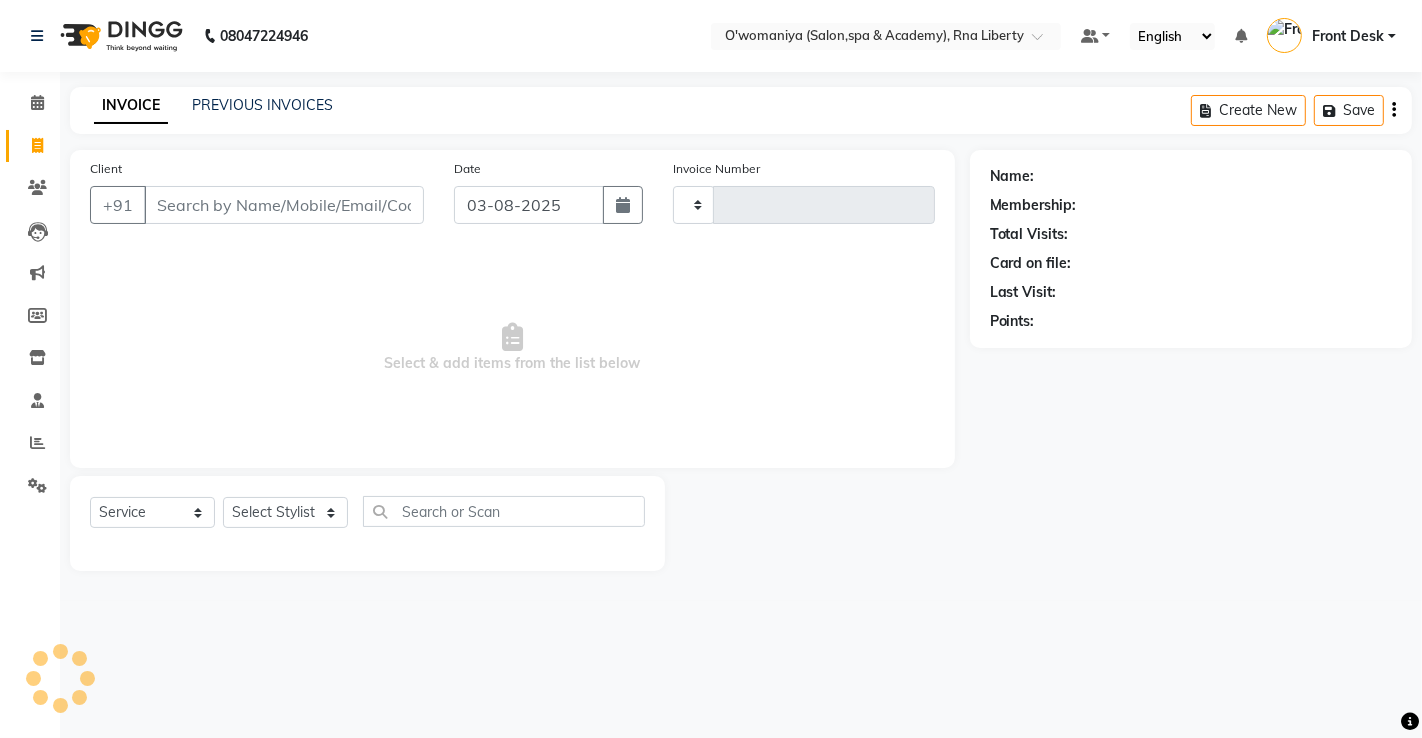 type on "0897" 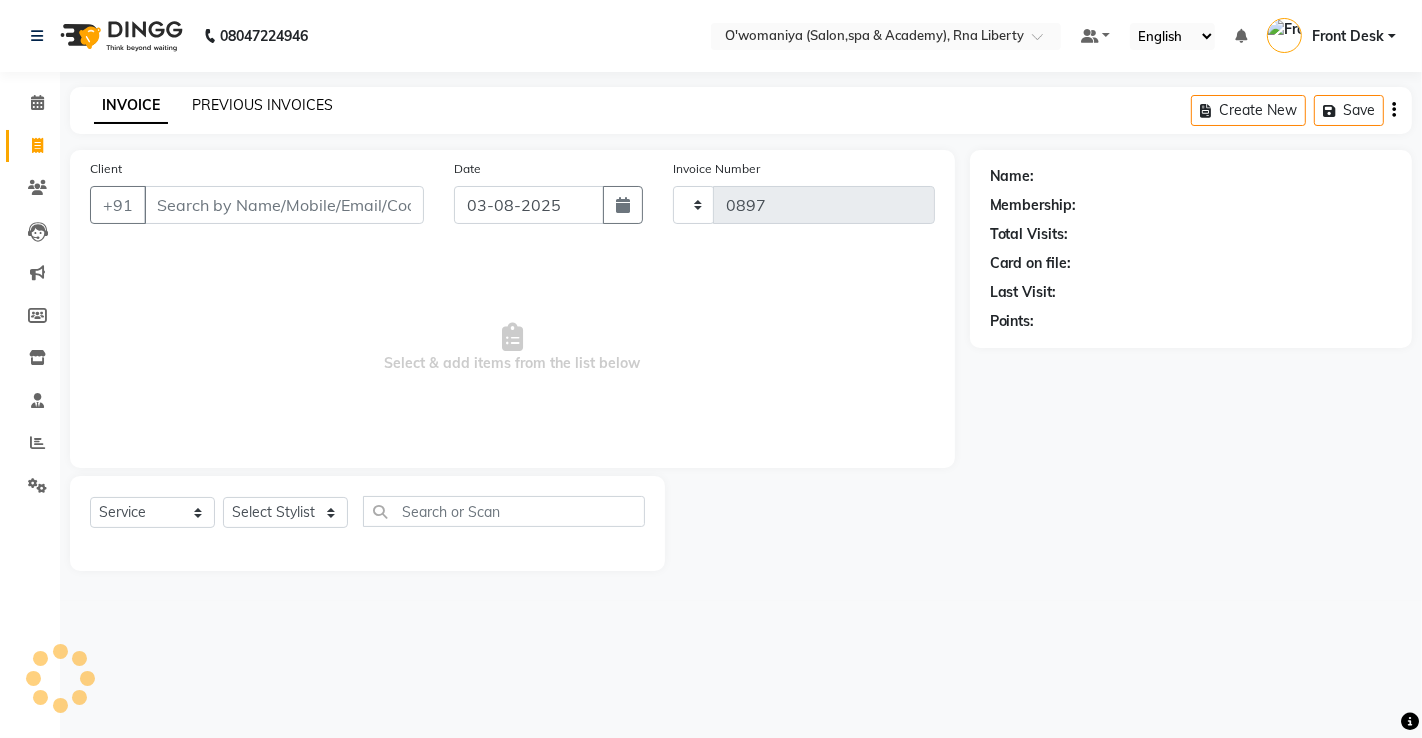 select on "5532" 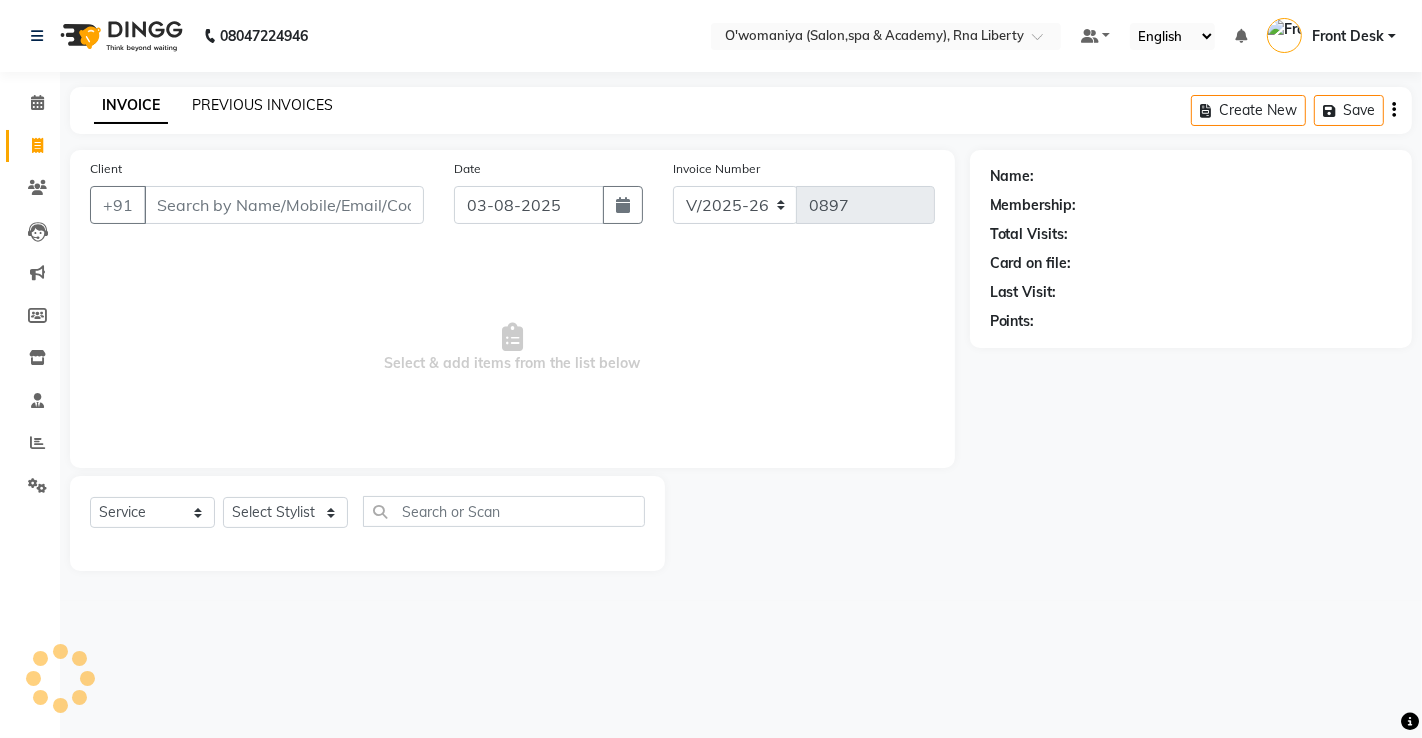 click on "PREVIOUS INVOICES" 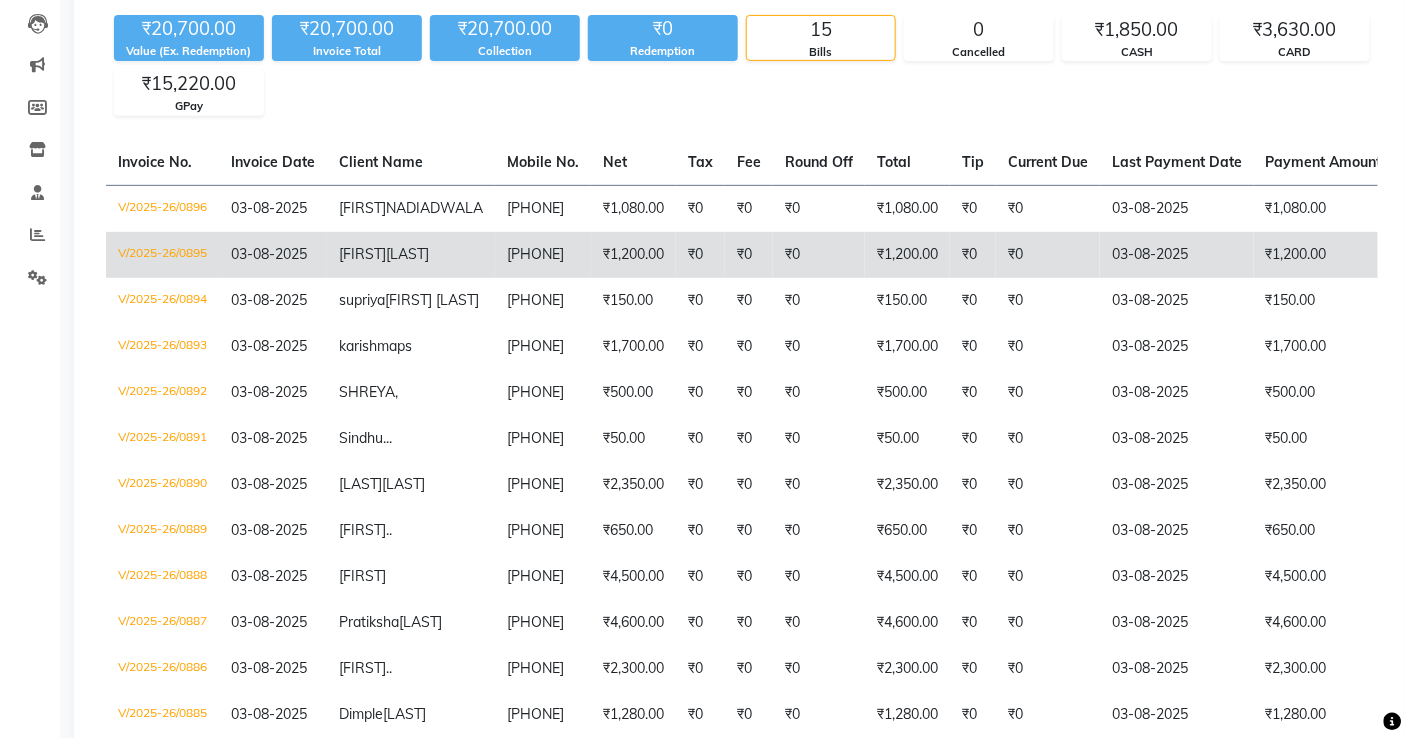 scroll, scrollTop: 0, scrollLeft: 0, axis: both 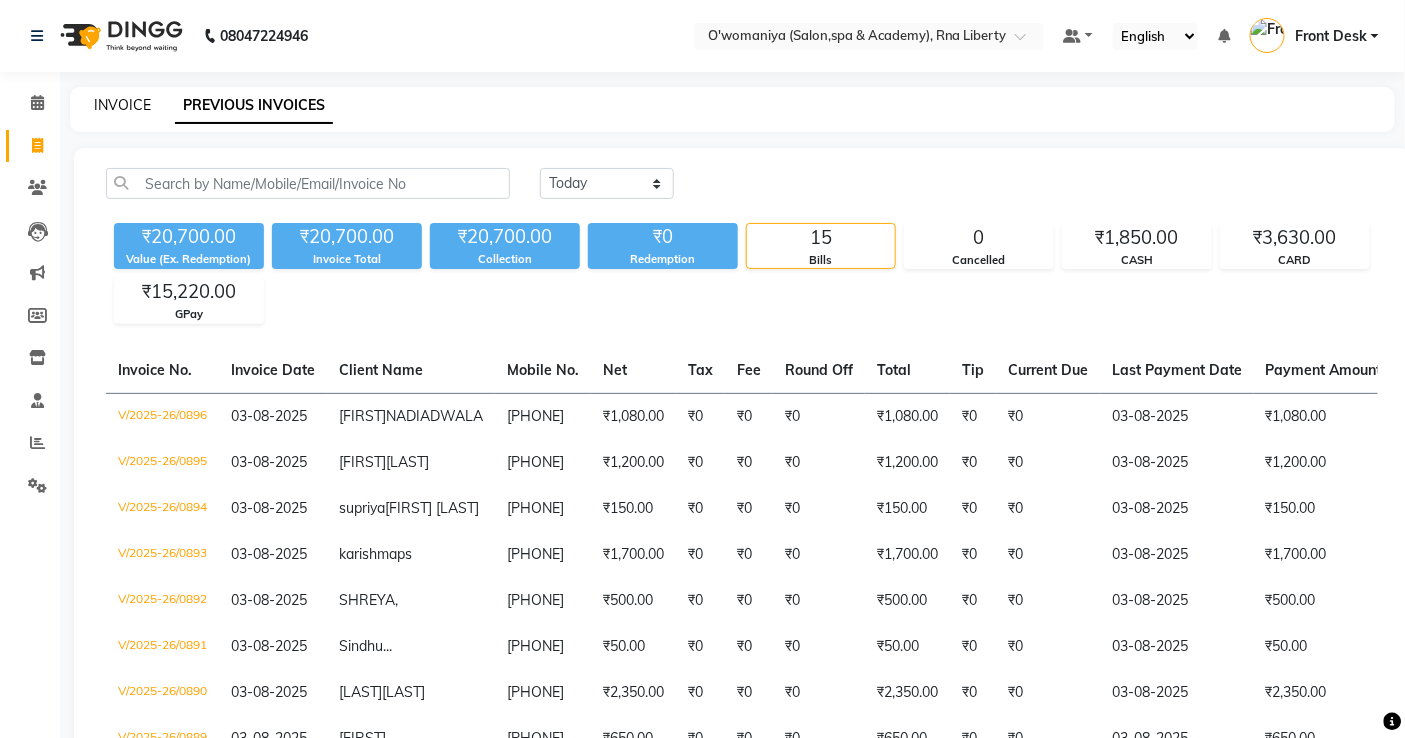 click on "INVOICE" 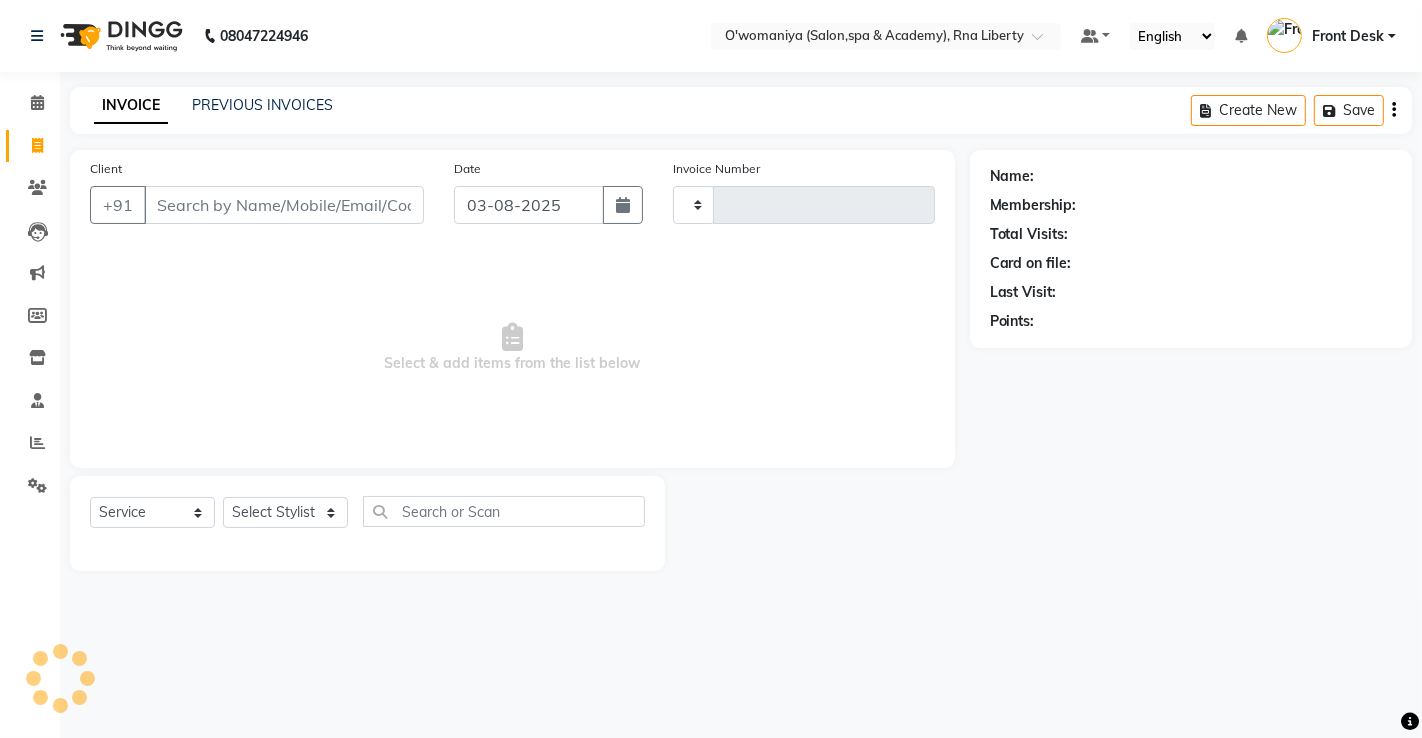 type on "0897" 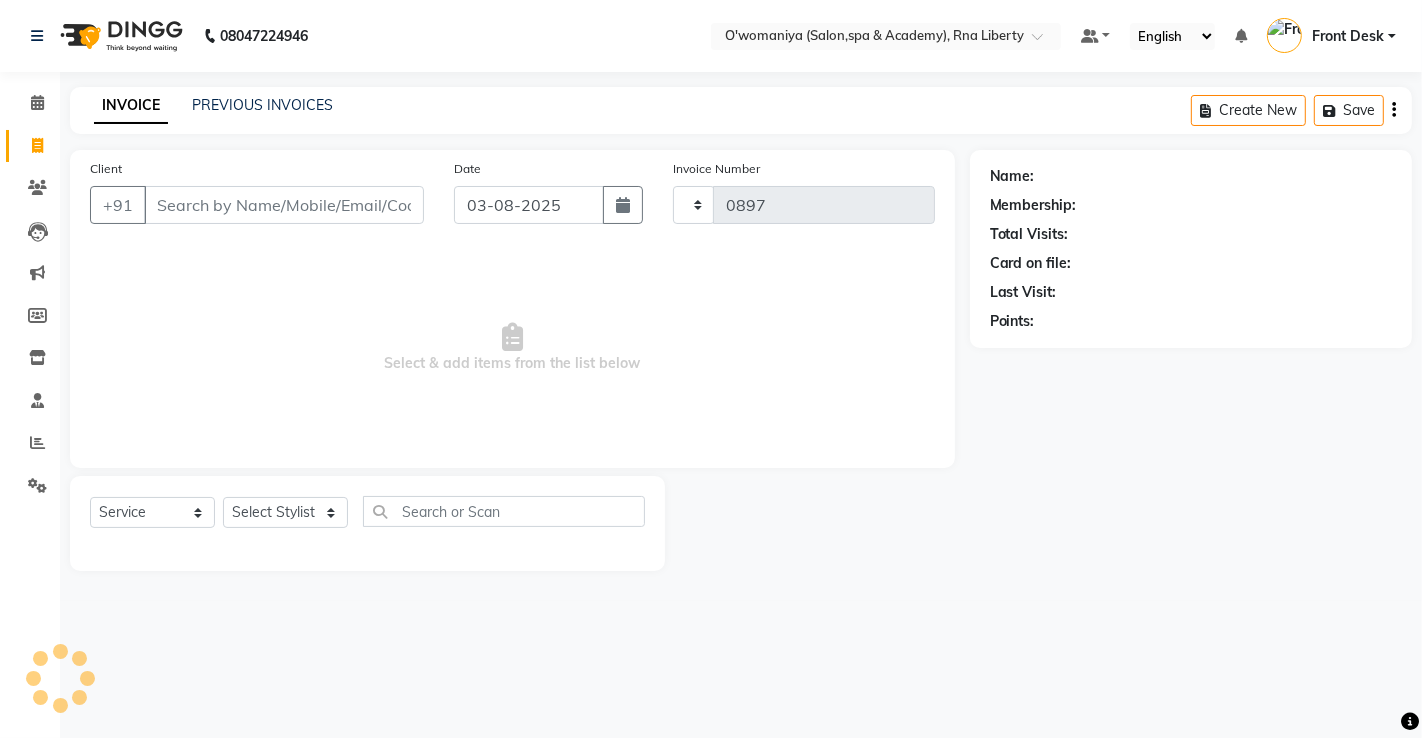select on "5532" 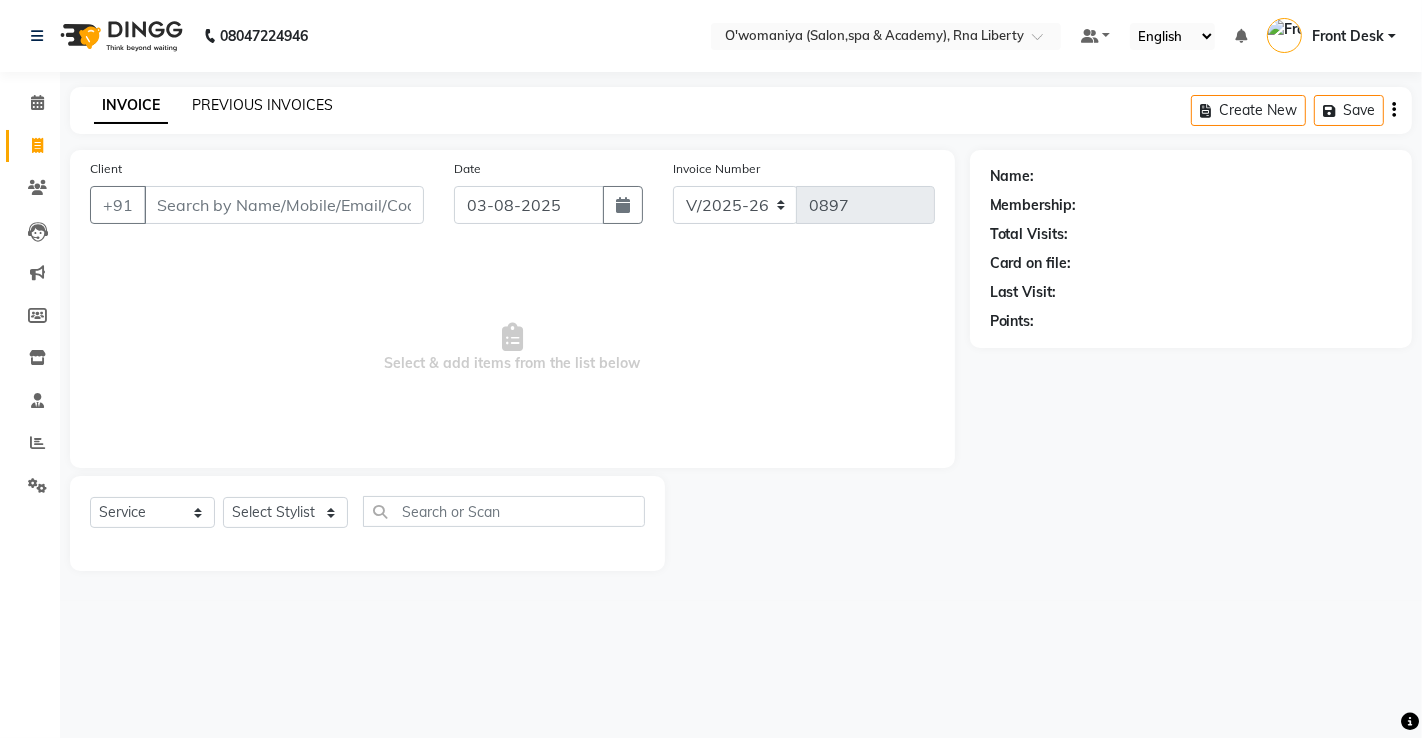 click on "PREVIOUS INVOICES" 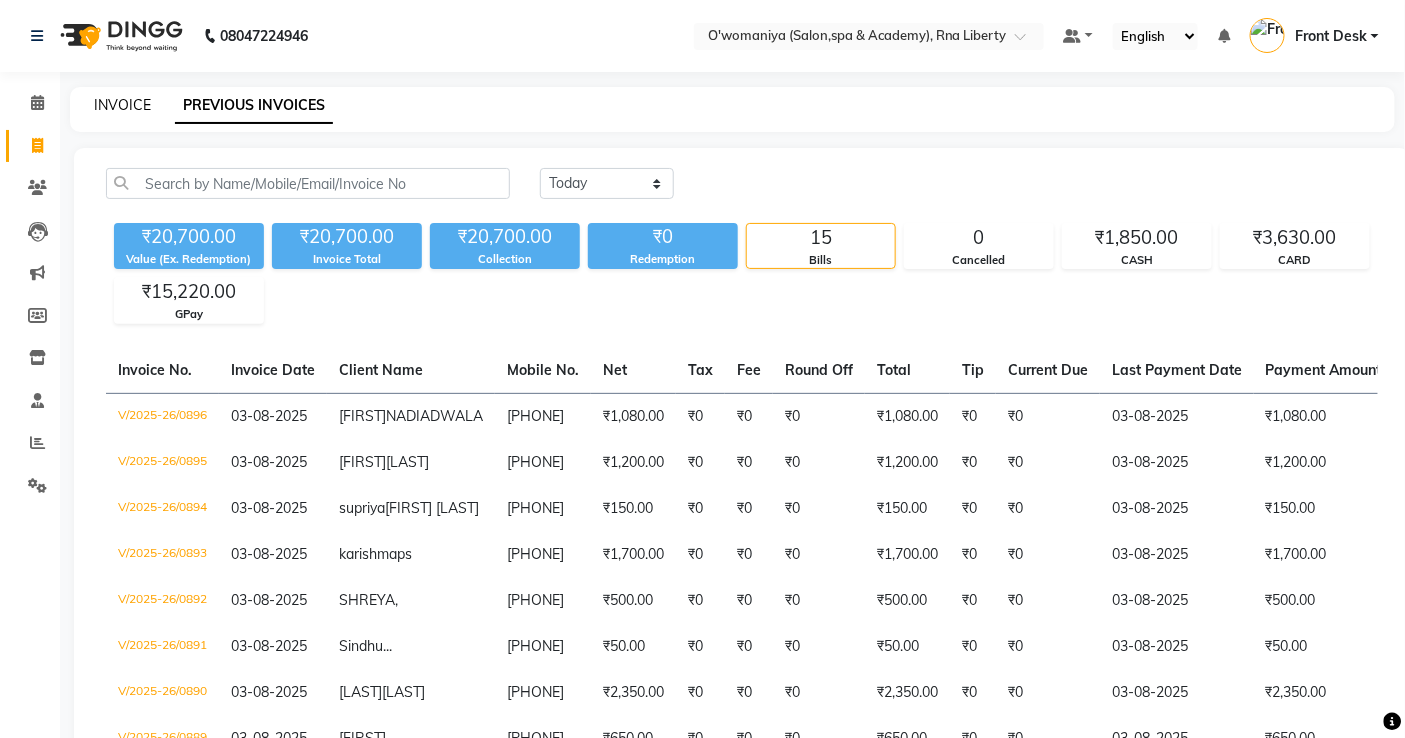 click on "INVOICE" 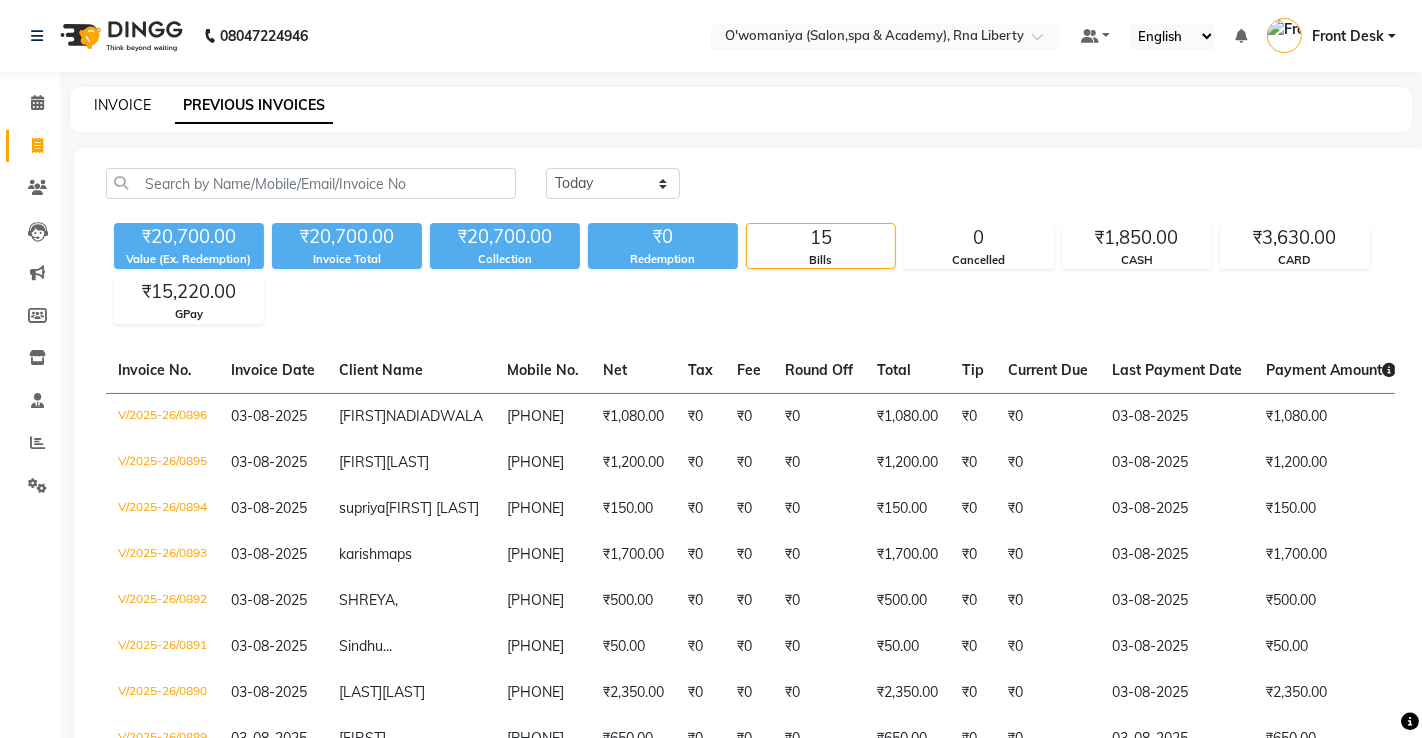 select on "5532" 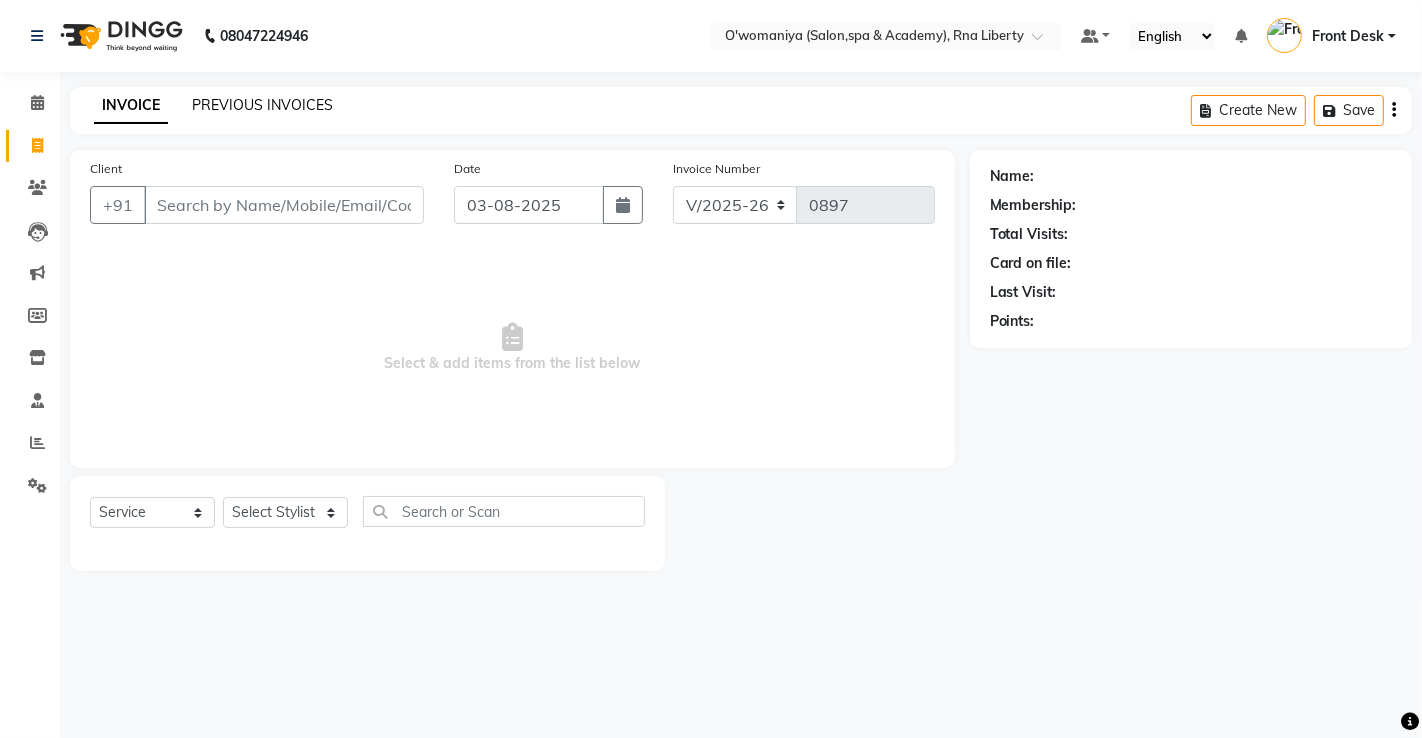click on "PREVIOUS INVOICES" 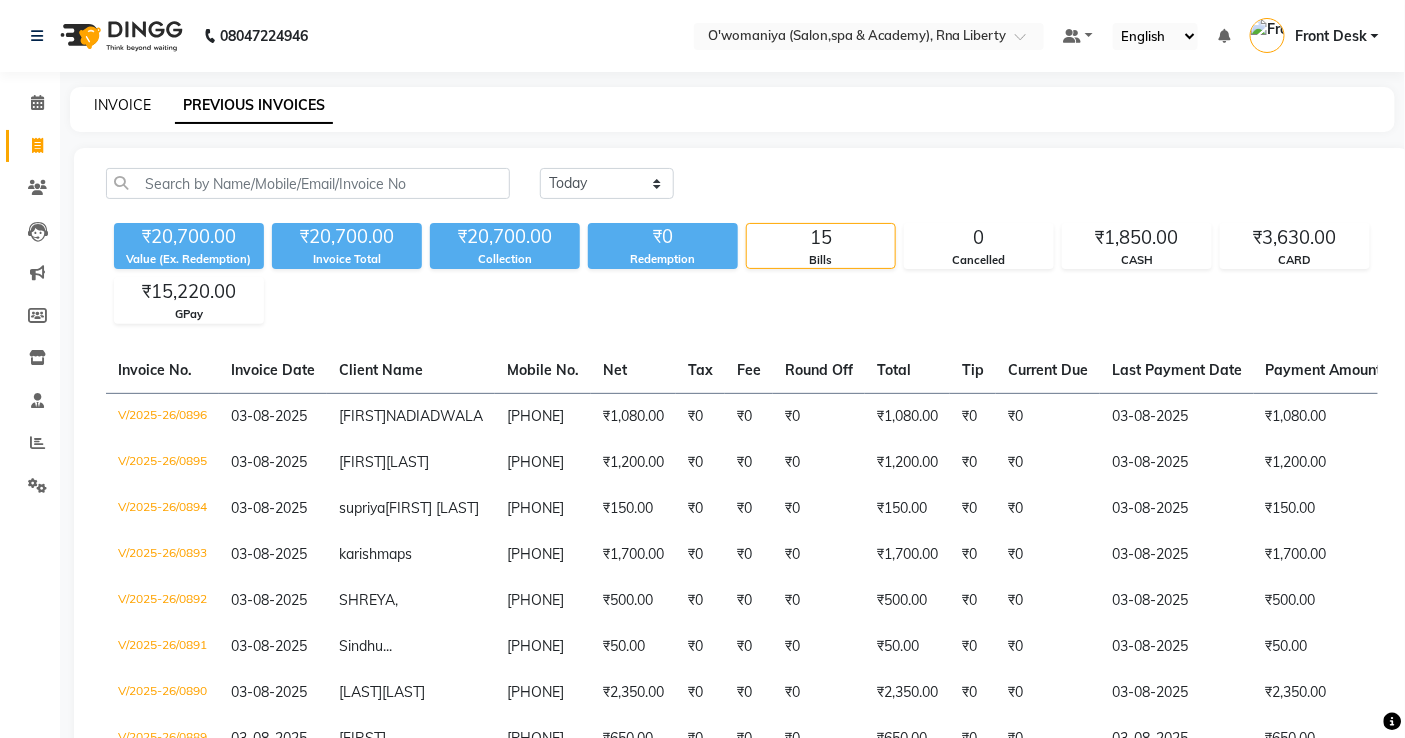 click on "INVOICE" 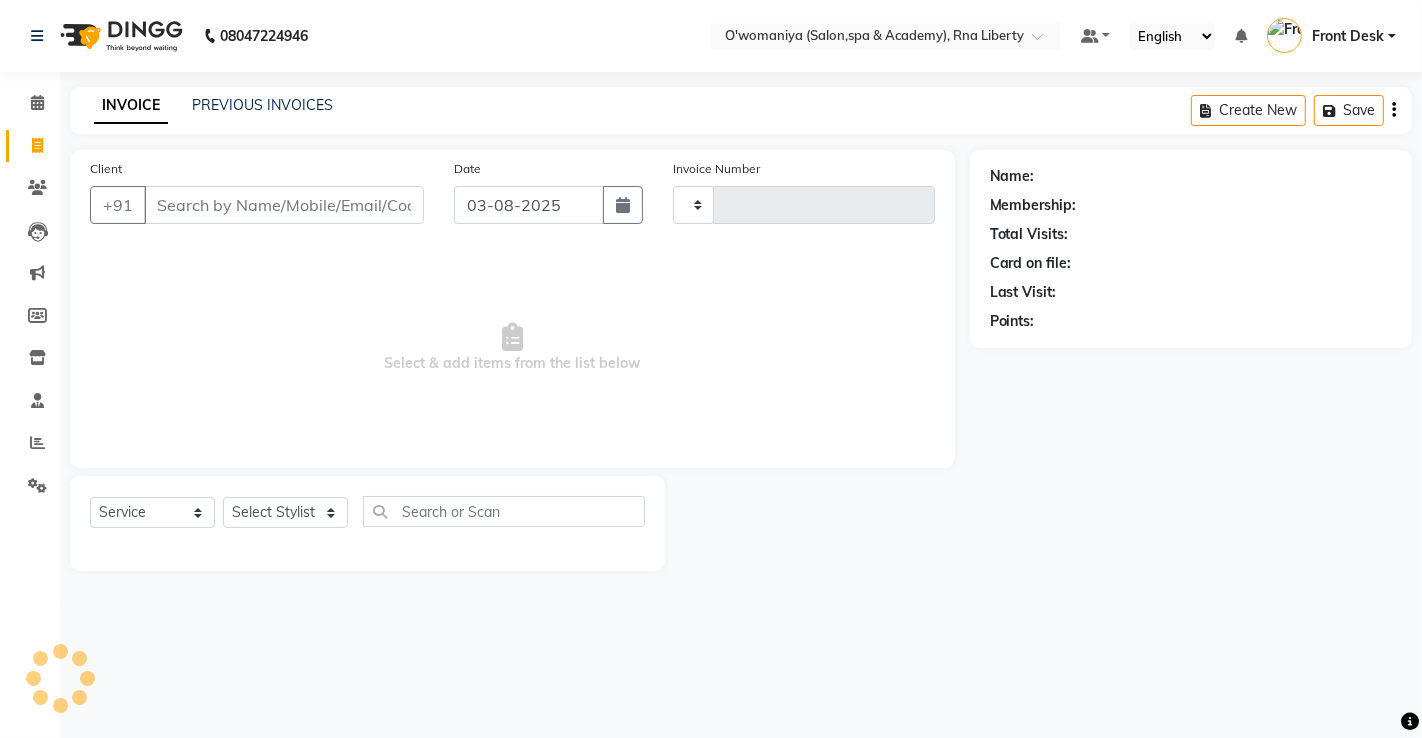 type on "0897" 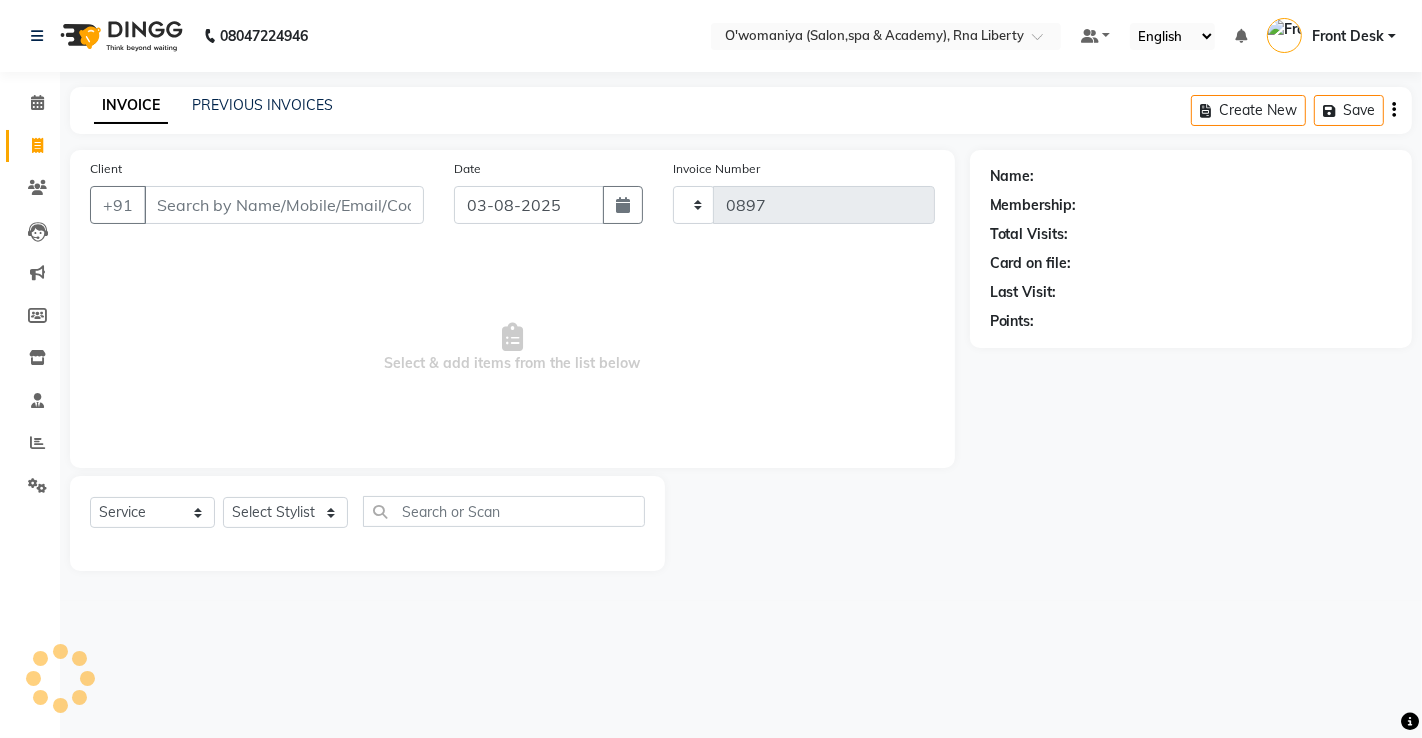 select on "5532" 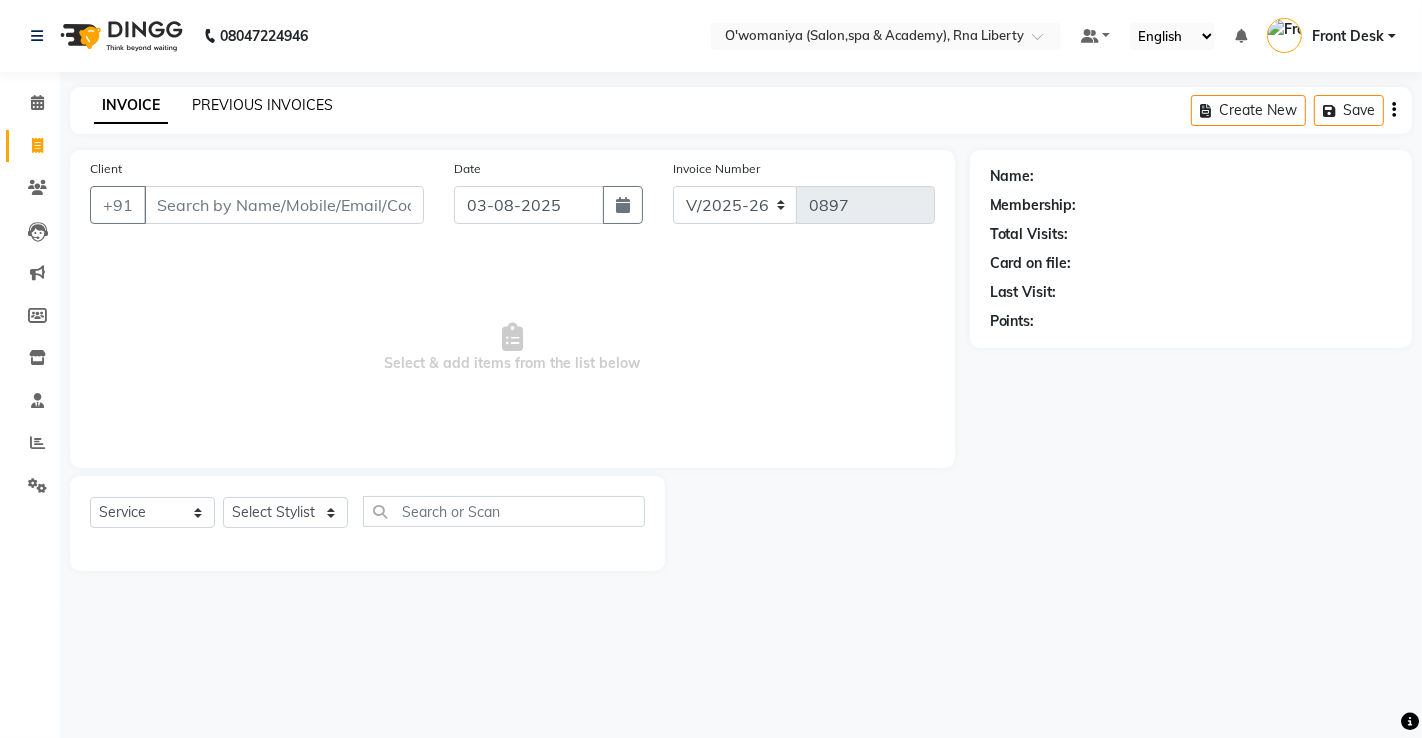 click on "PREVIOUS INVOICES" 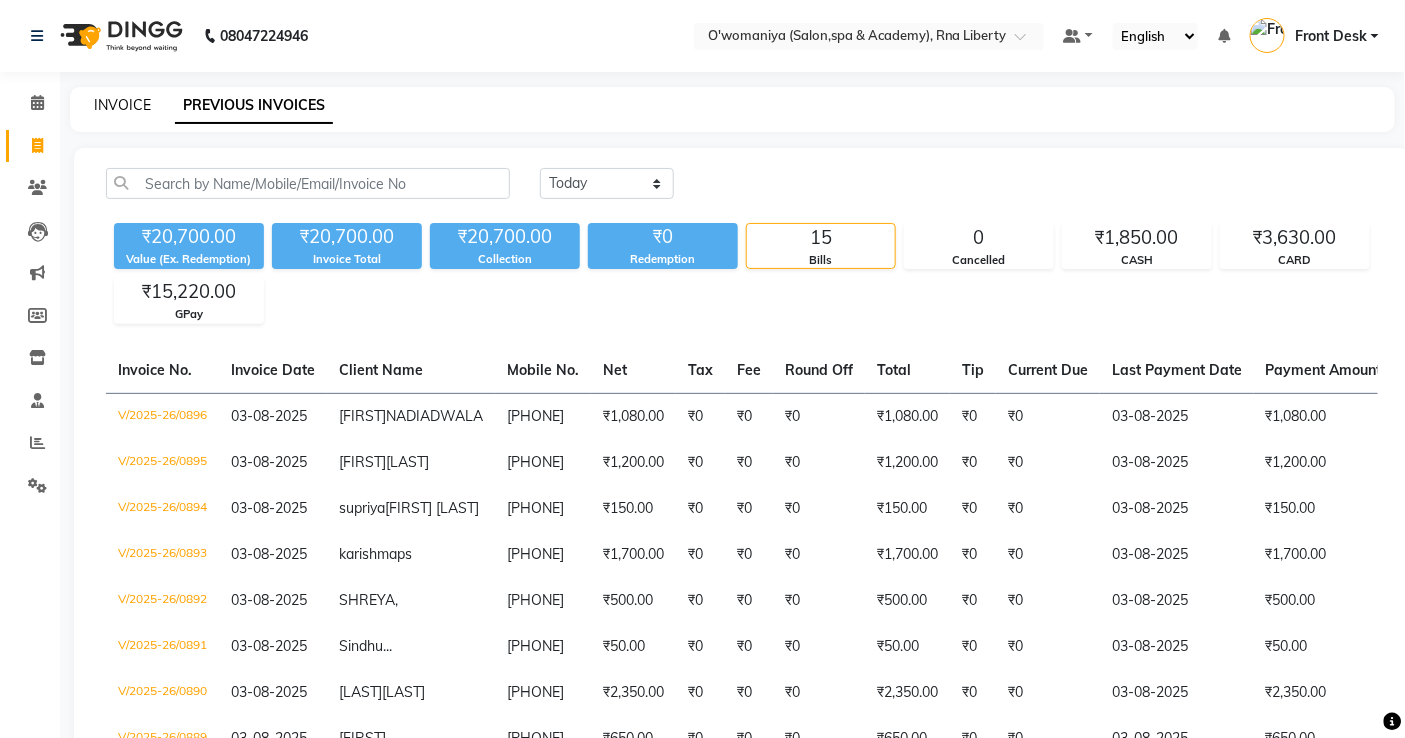 click on "INVOICE" 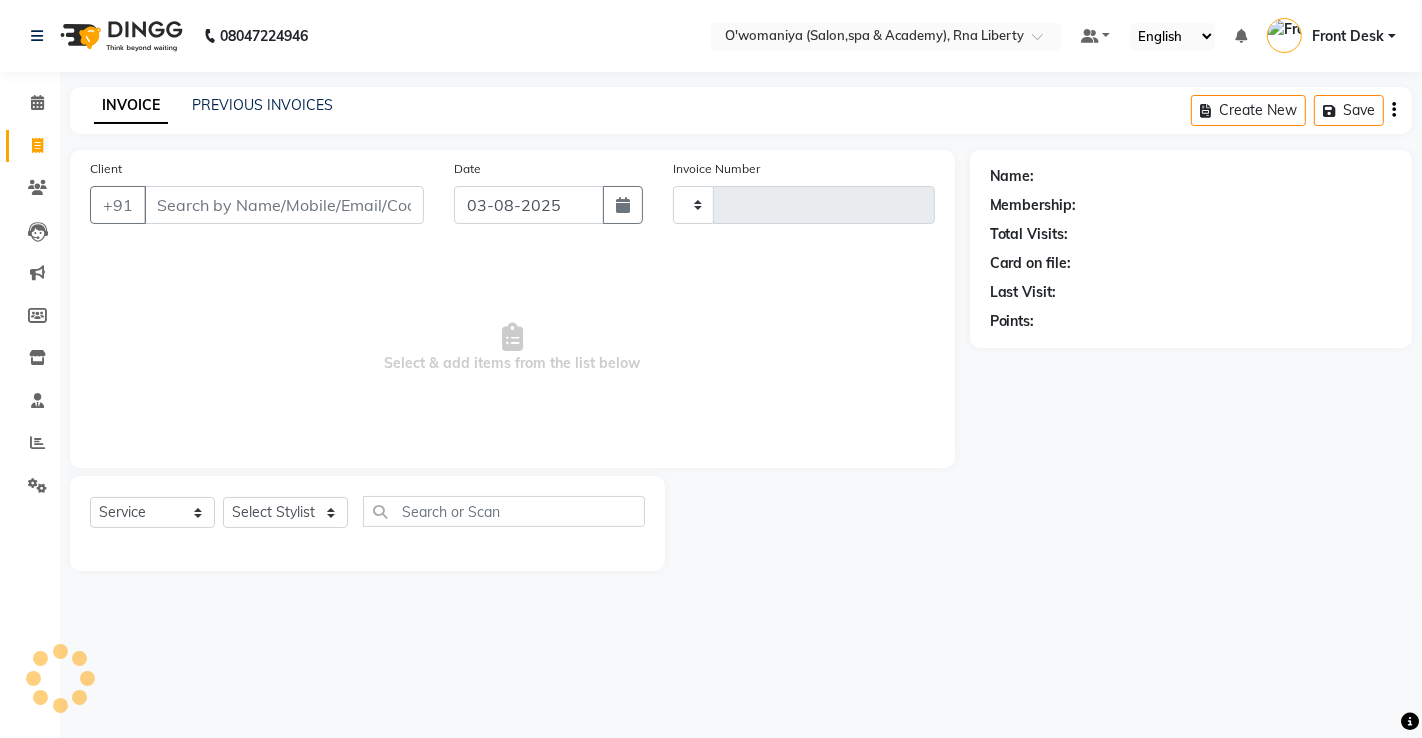 type on "0897" 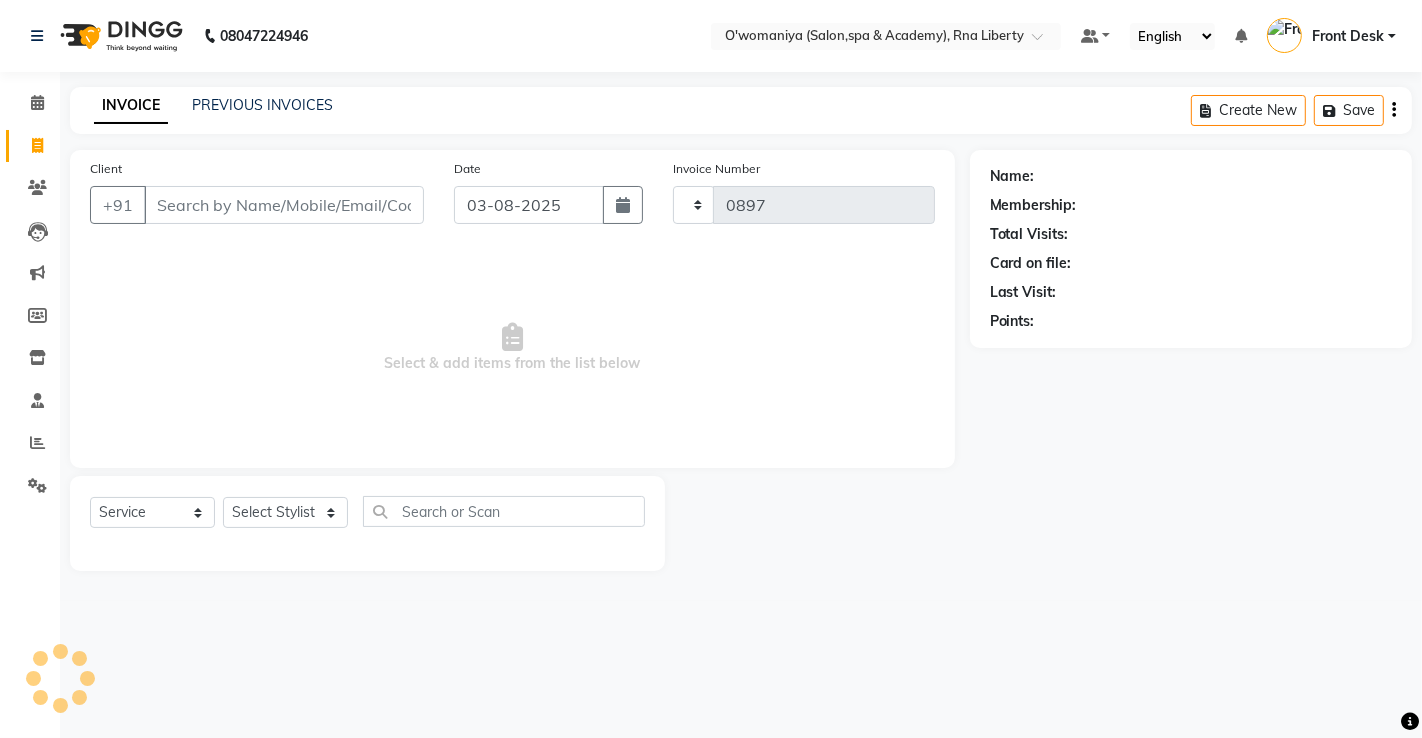 select on "5532" 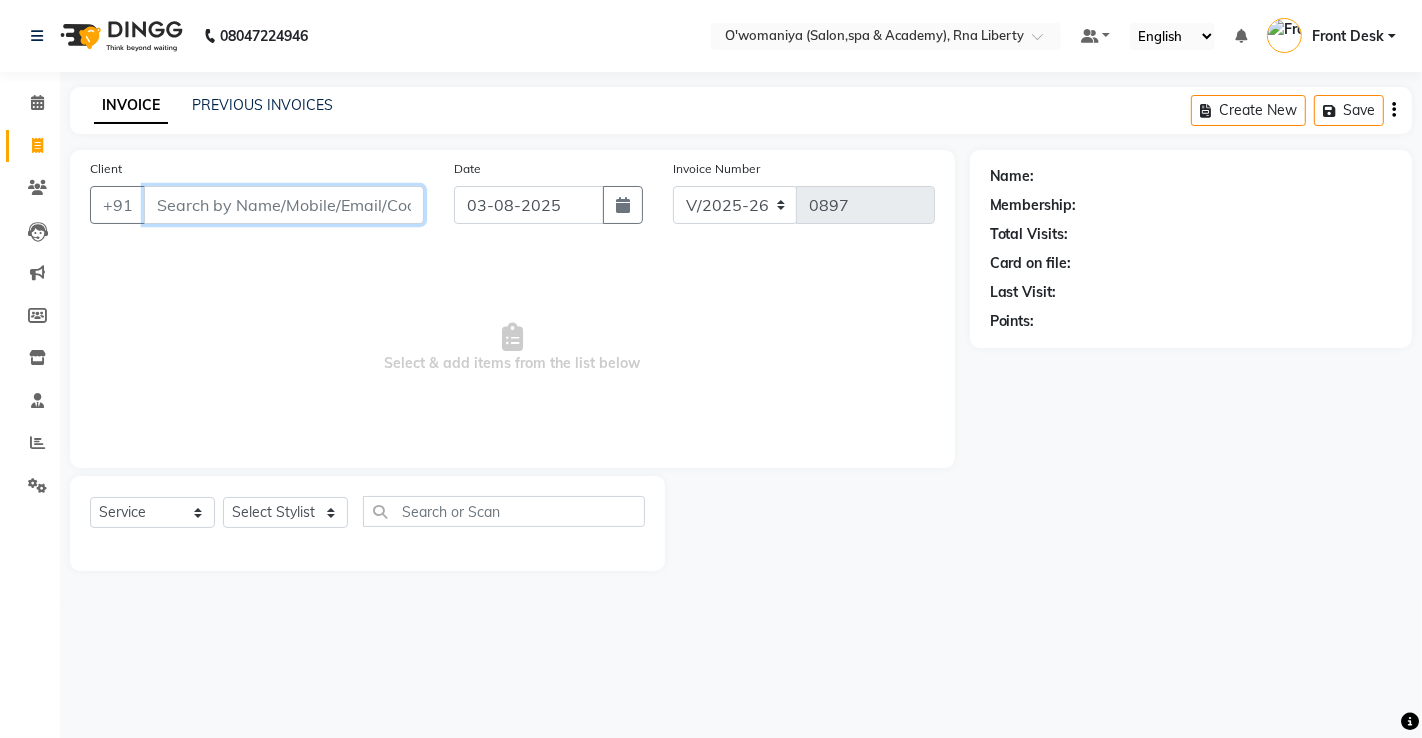 click on "Client" at bounding box center [284, 205] 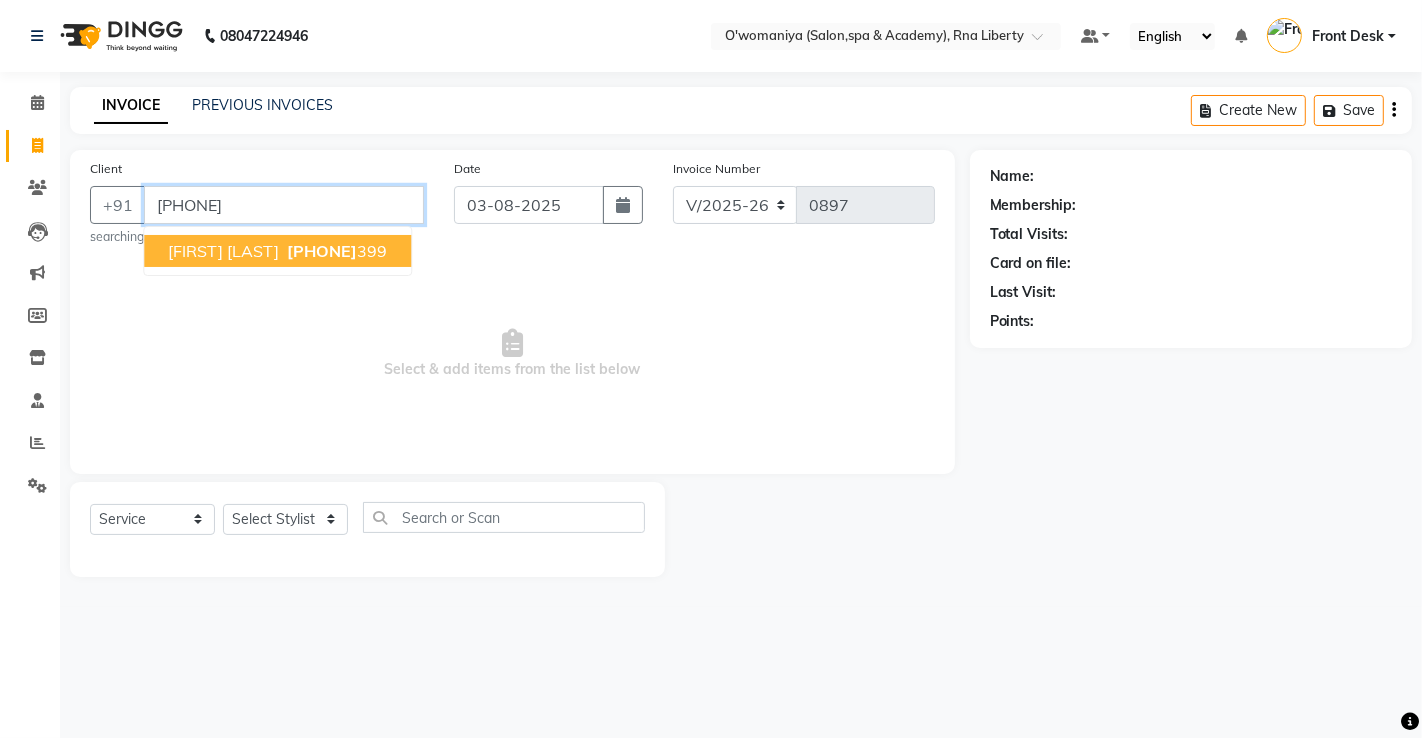 type on "[PHONE]" 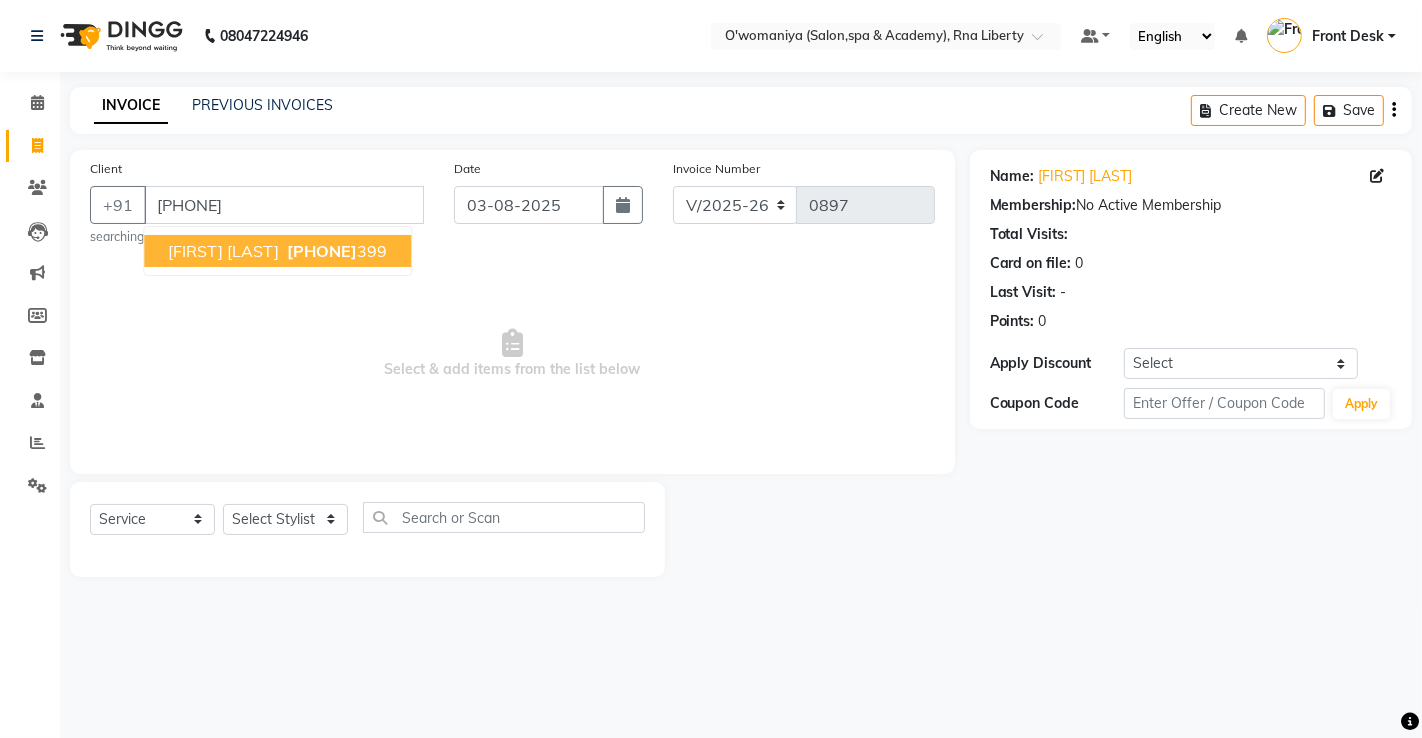 click on "[FIRST] [LAST] [PHONE]" at bounding box center [277, 251] 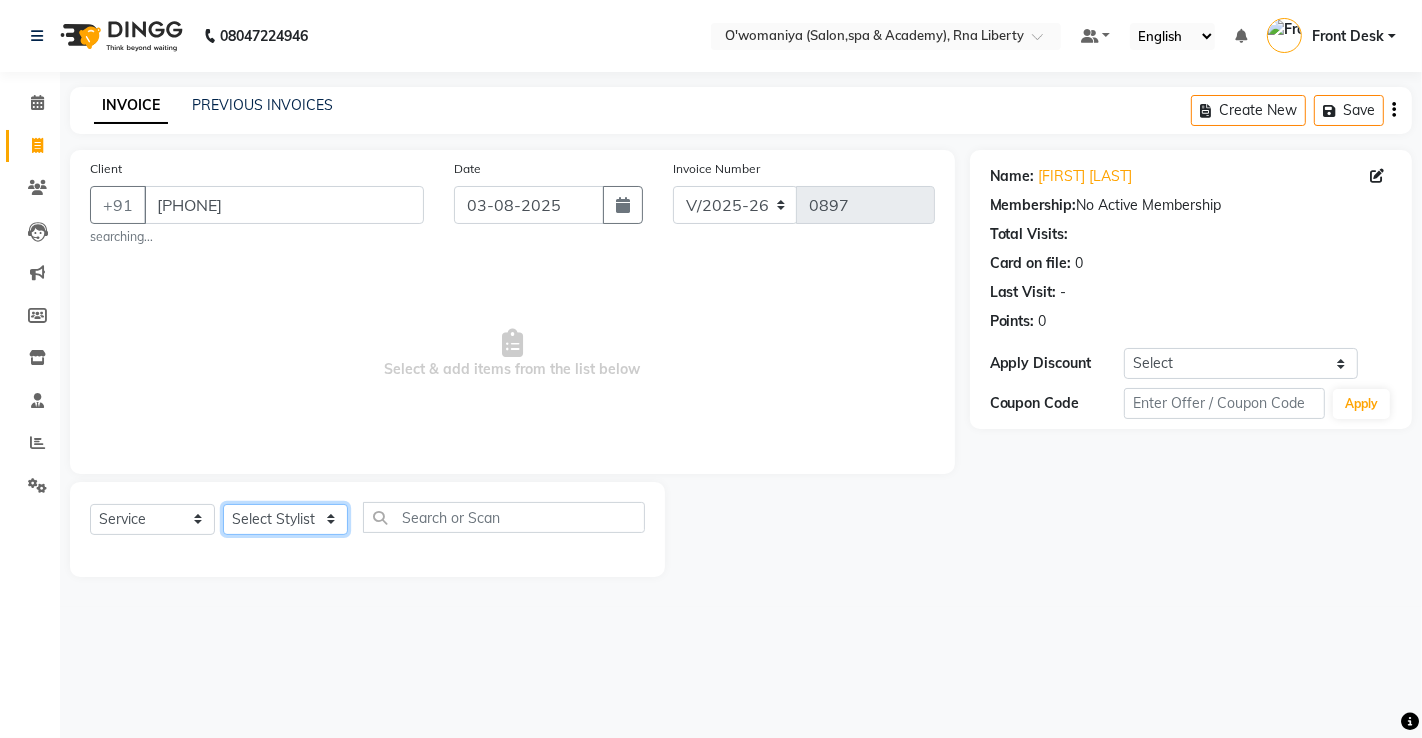 click on "Select Stylist abdul [LAST] [FIRST] [FIRST] [LAST]   [FIRST] [LAST] [FIRST] [LAST] [FIRST] [LAST] Front Desk [FIRST] [FIRST] [LAST] [FIRST]    [FIRST]  [FIRST] [LAST]   [FIRST] [LAST]   [FIRST]   [FIRST] [LAST]    [FIRST]    [FIRST]   [FIRST] [LAST]    [FIRST] [LAST]   [FIRST] [LAST]    [FIRST] [LAST]    [FIRST] [LAST]   [FIRST] [LAST]   [FIRST] [LAST]   [FIRST] [LAST]   [FIRST] [LAST]   [FIRST] [LAST]   [FIRST] [LAST]" 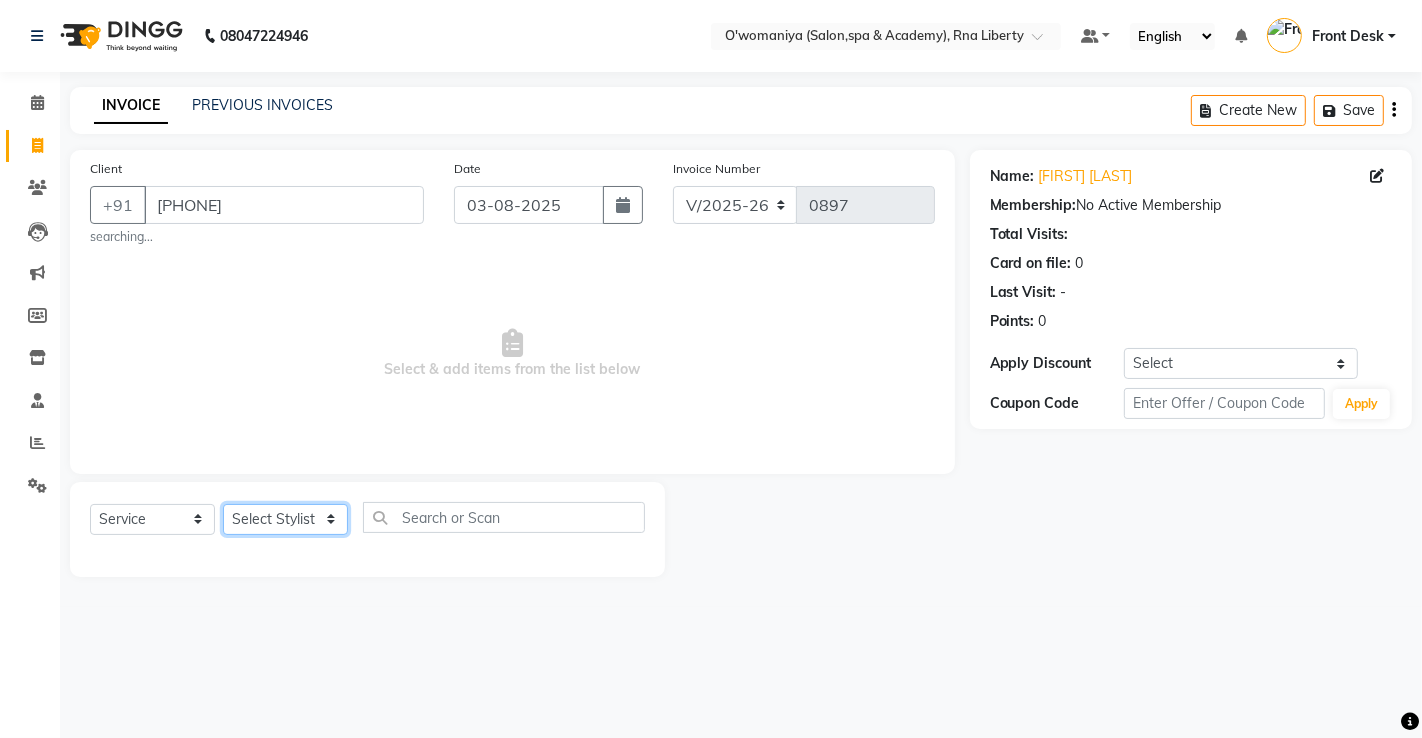 select on "64702" 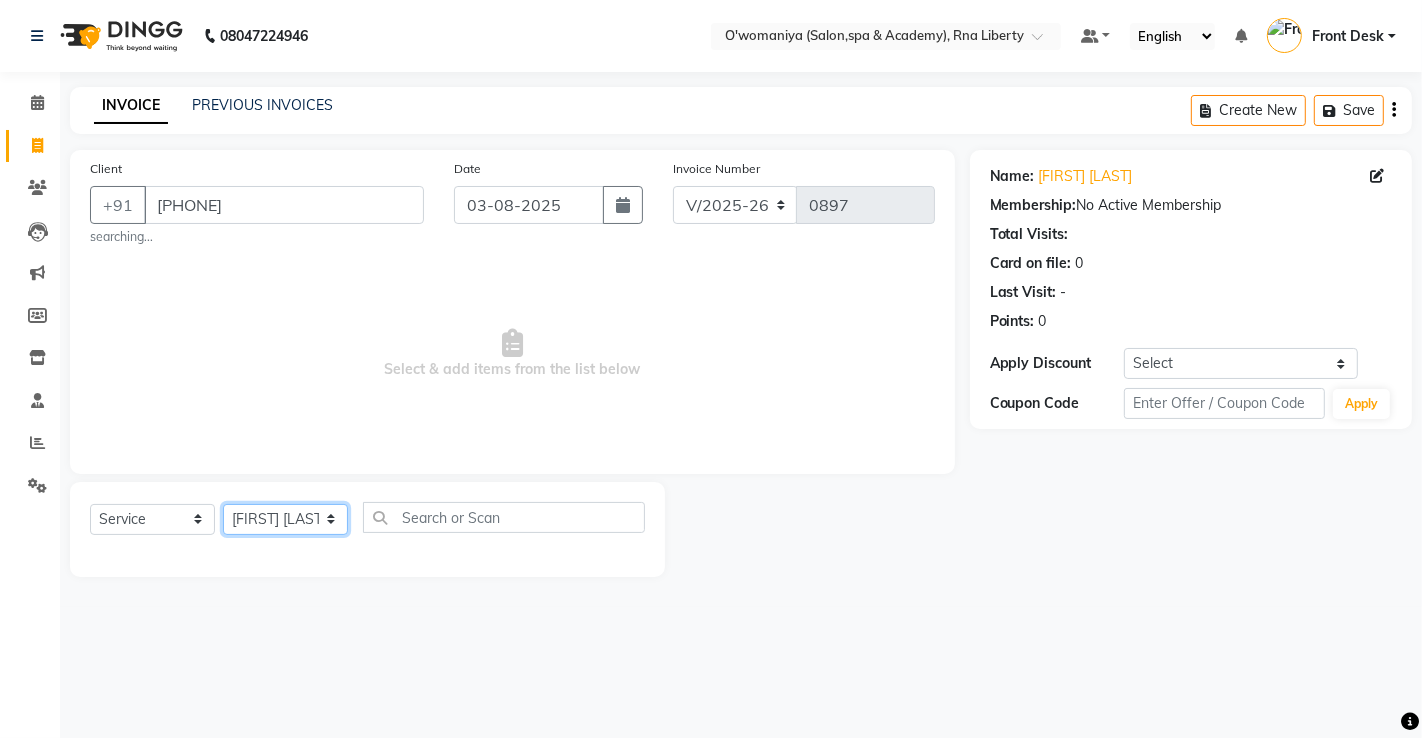 click on "Select Stylist abdul [LAST] [FIRST] [FIRST] [LAST]   [FIRST] [LAST] [FIRST] [LAST] [FIRST] [LAST] Front Desk [FIRST] [FIRST] [LAST] [FIRST]    [FIRST]  [FIRST] [LAST]   [FIRST] [LAST]   [FIRST]   [FIRST] [LAST]    [FIRST]    [FIRST]   [FIRST] [LAST]    [FIRST] [LAST]   [FIRST] [LAST]    [FIRST] [LAST]    [FIRST] [LAST]   [FIRST] [LAST]   [FIRST] [LAST]   [FIRST] [LAST]   [FIRST] [LAST]   [FIRST] [LAST]   [FIRST] [LAST]" 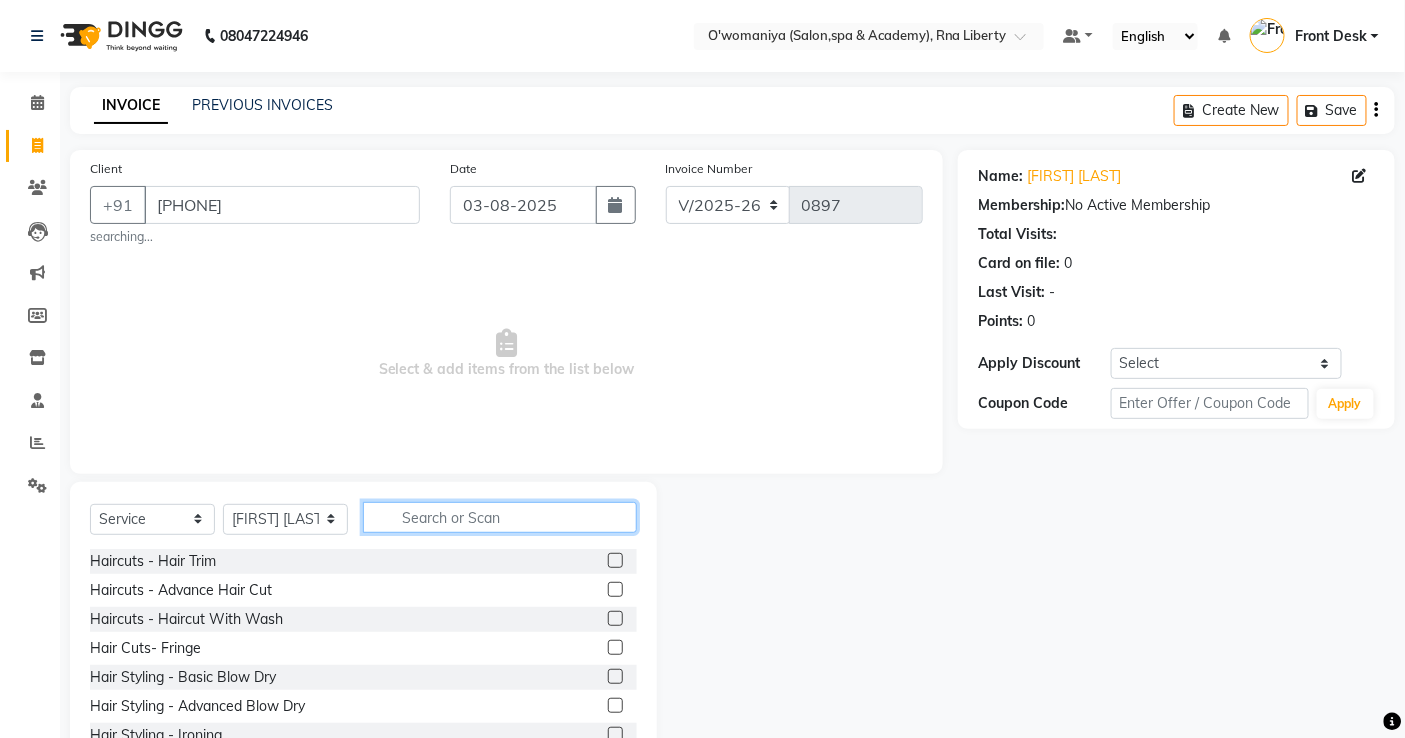 click 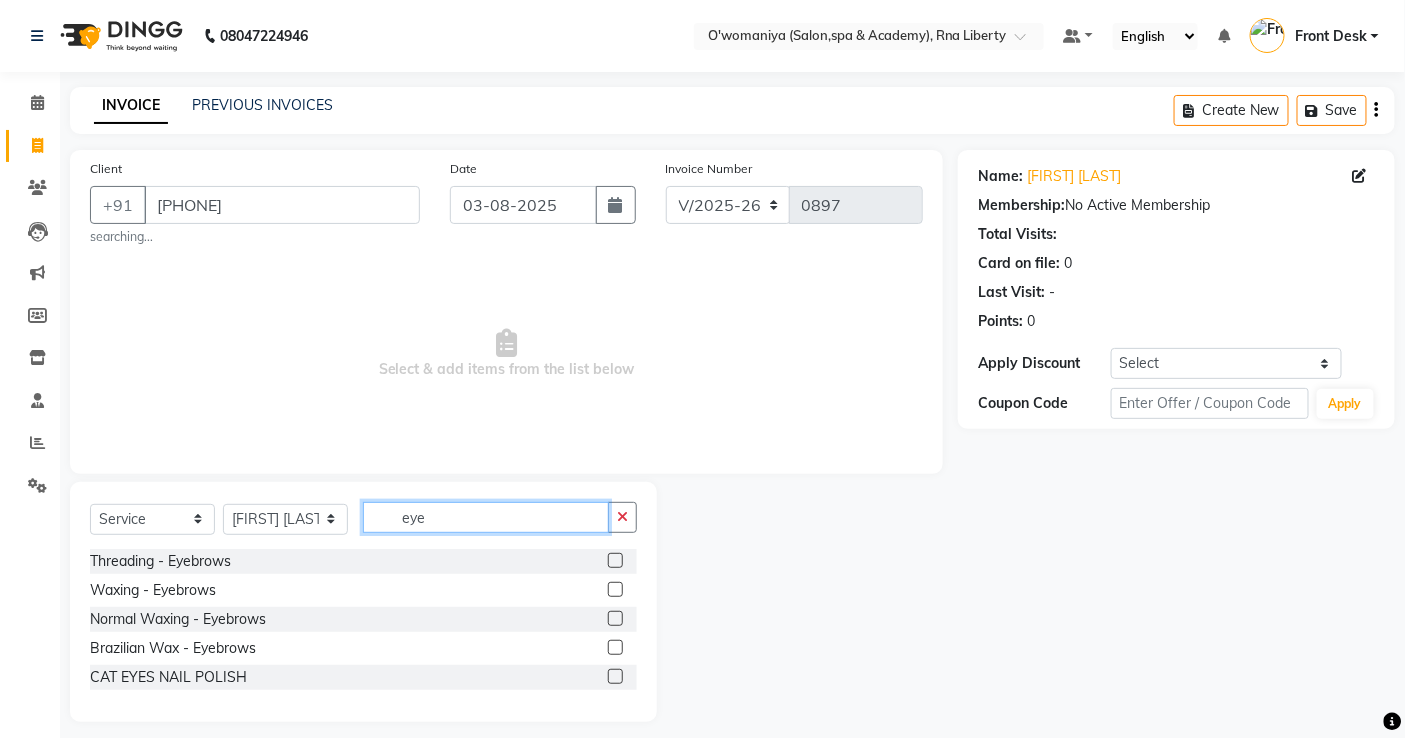 type on "eye" 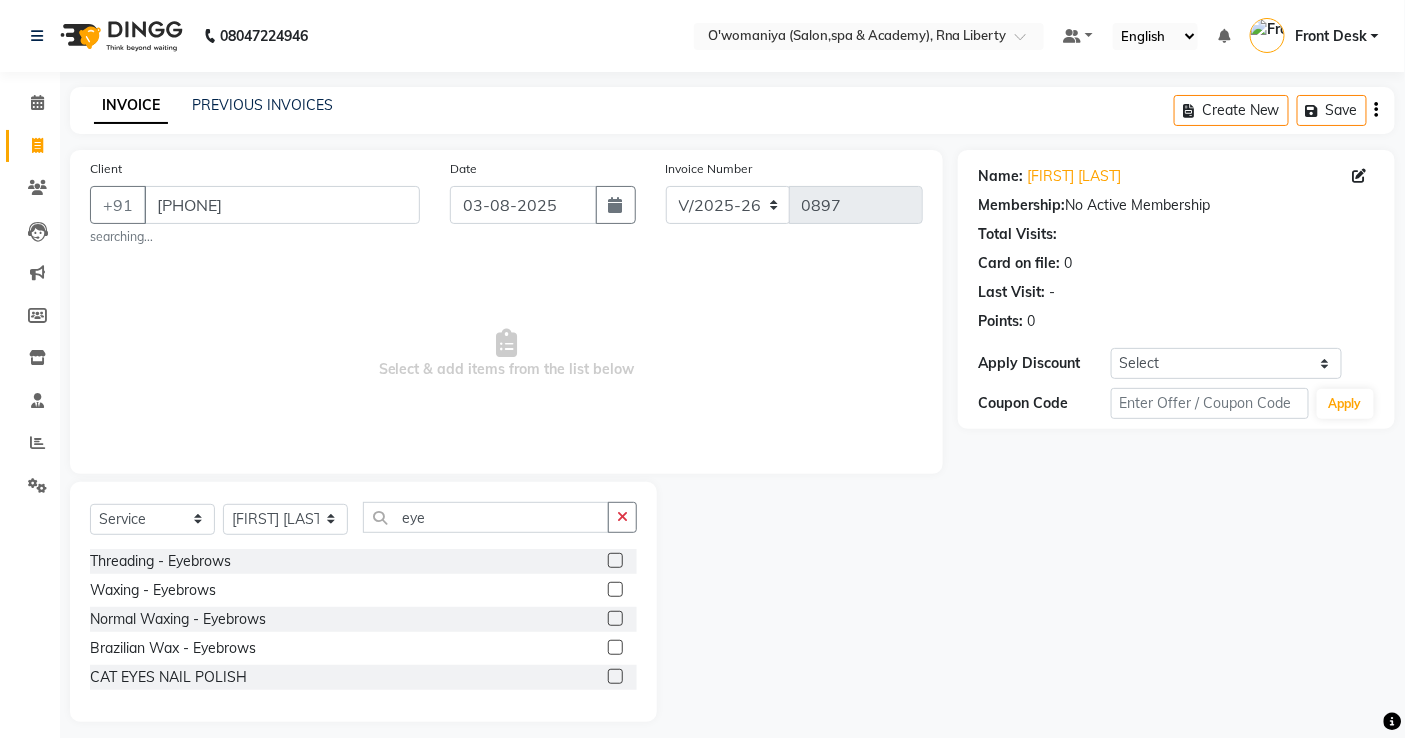 click 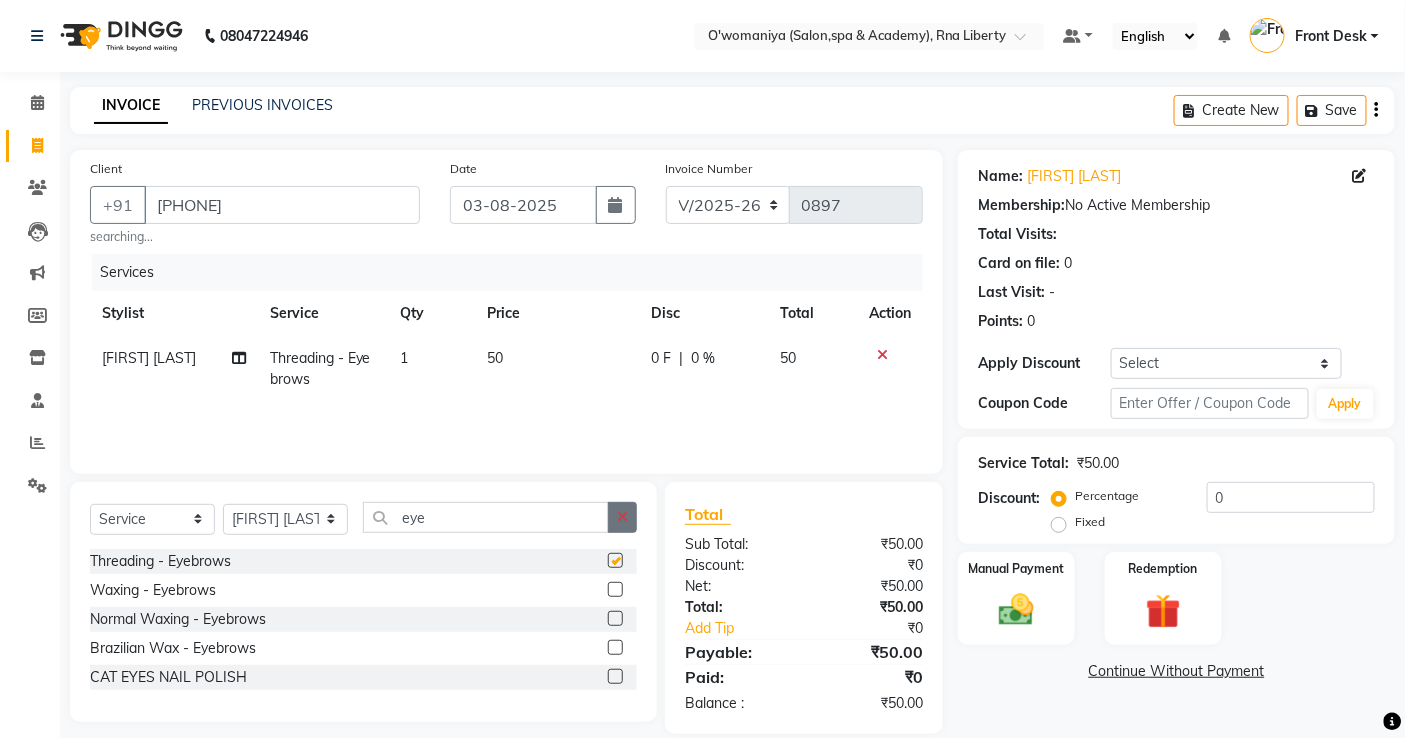 checkbox on "false" 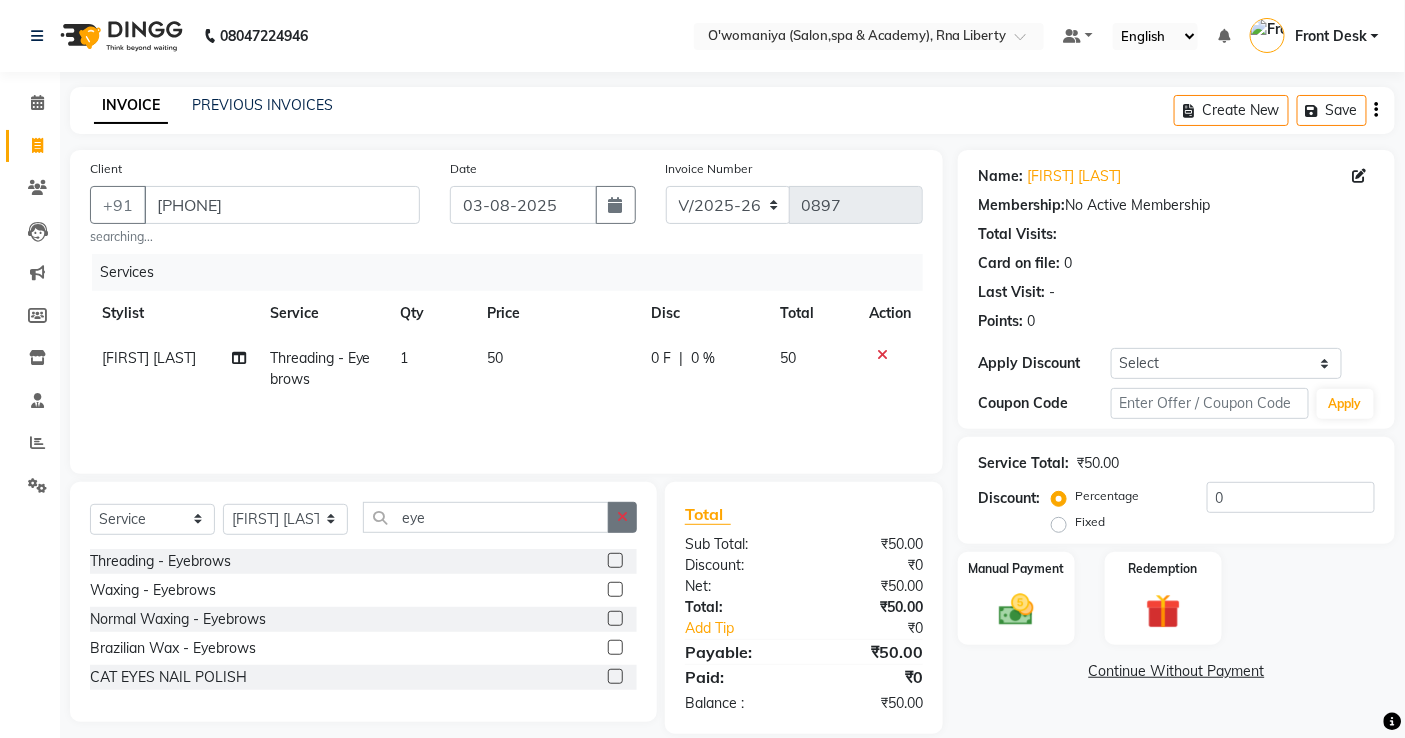 click 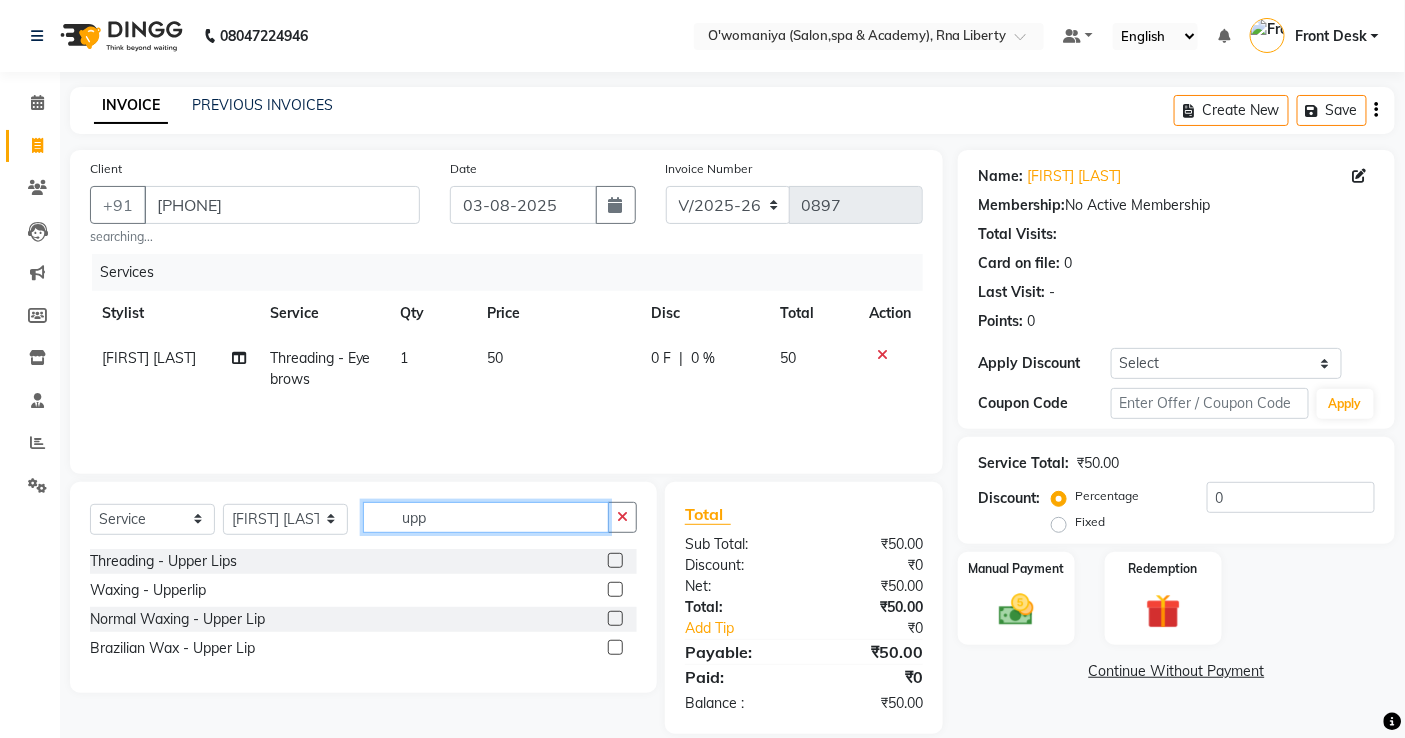 type on "upp" 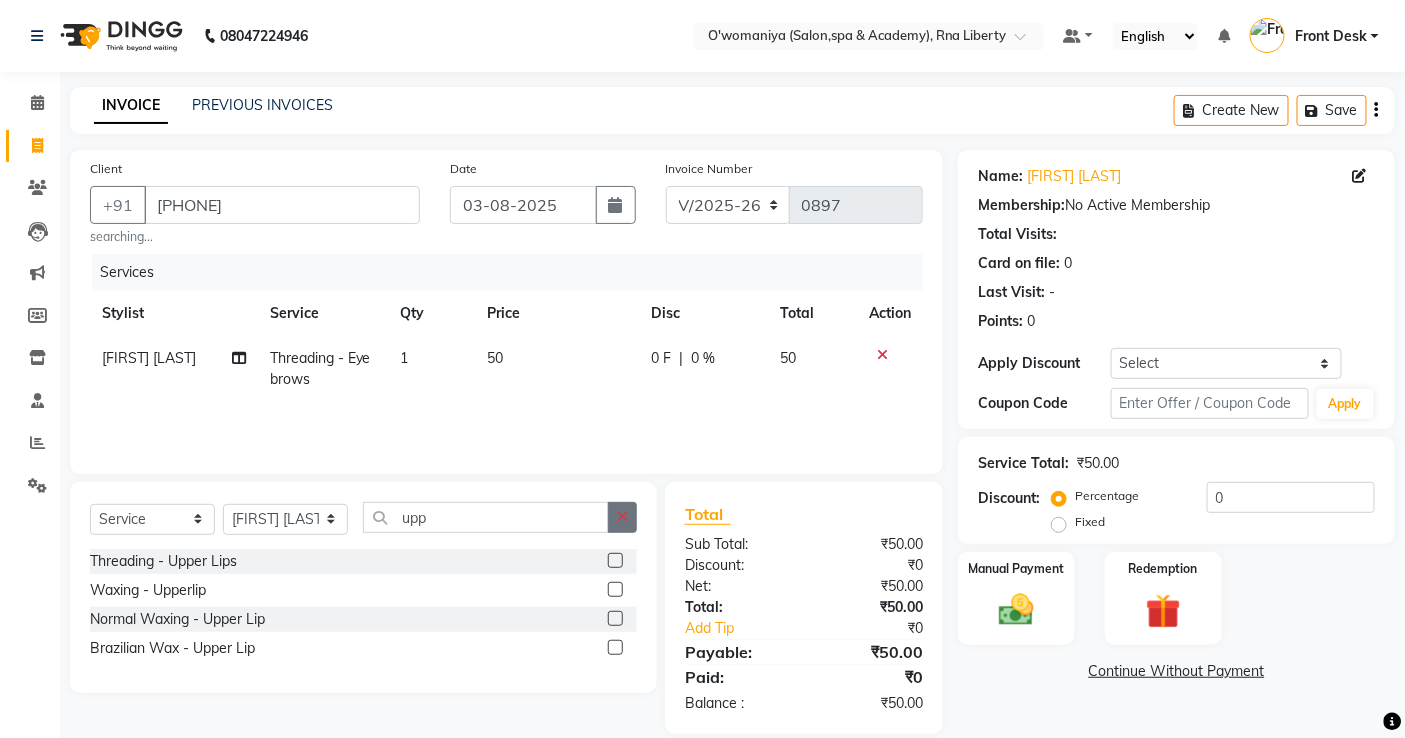 click 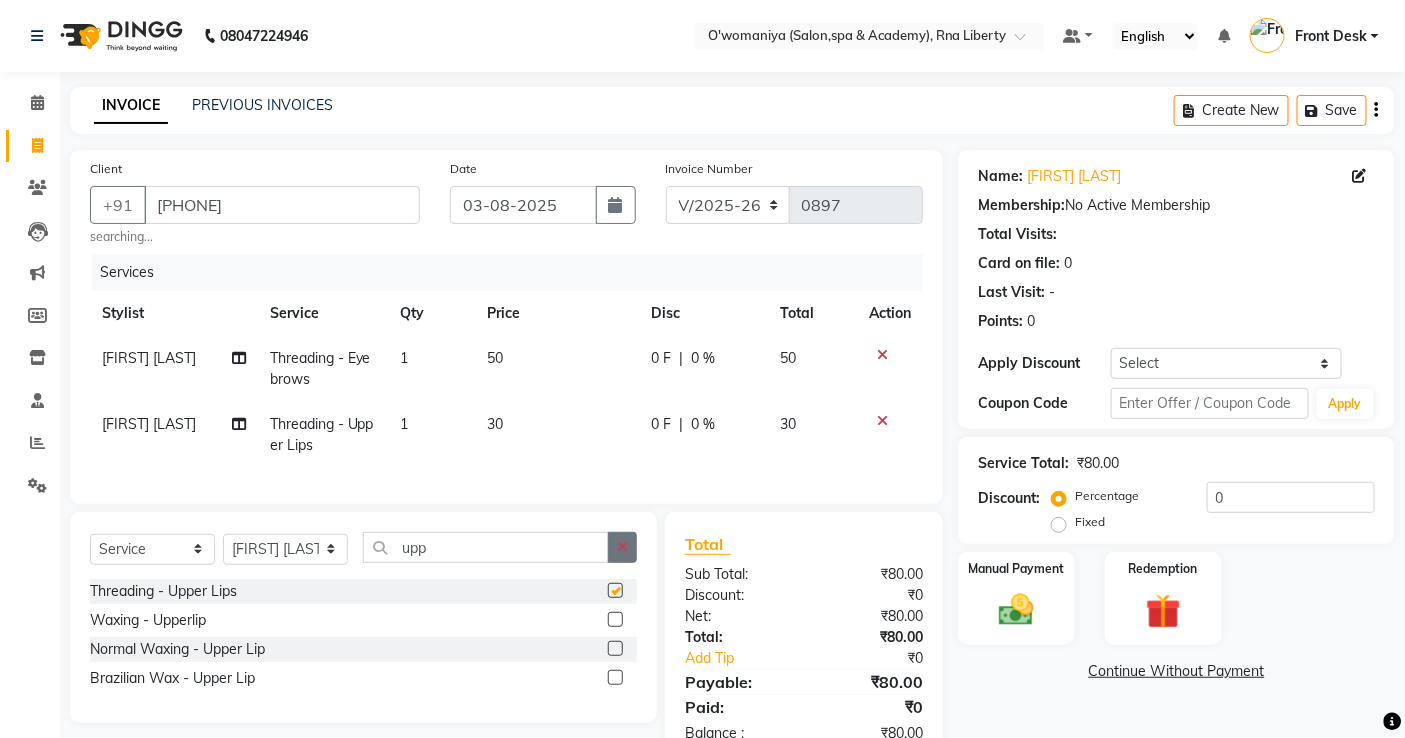 checkbox on "false" 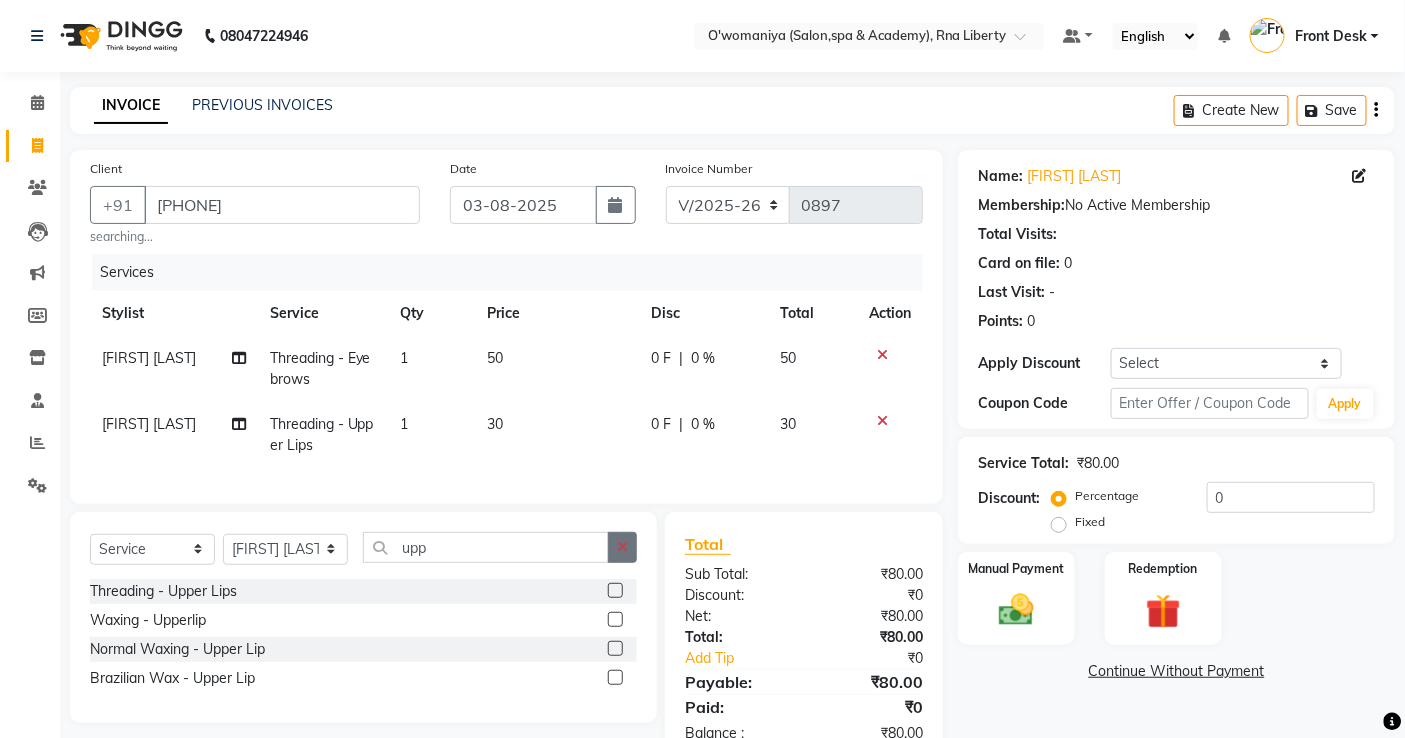 click 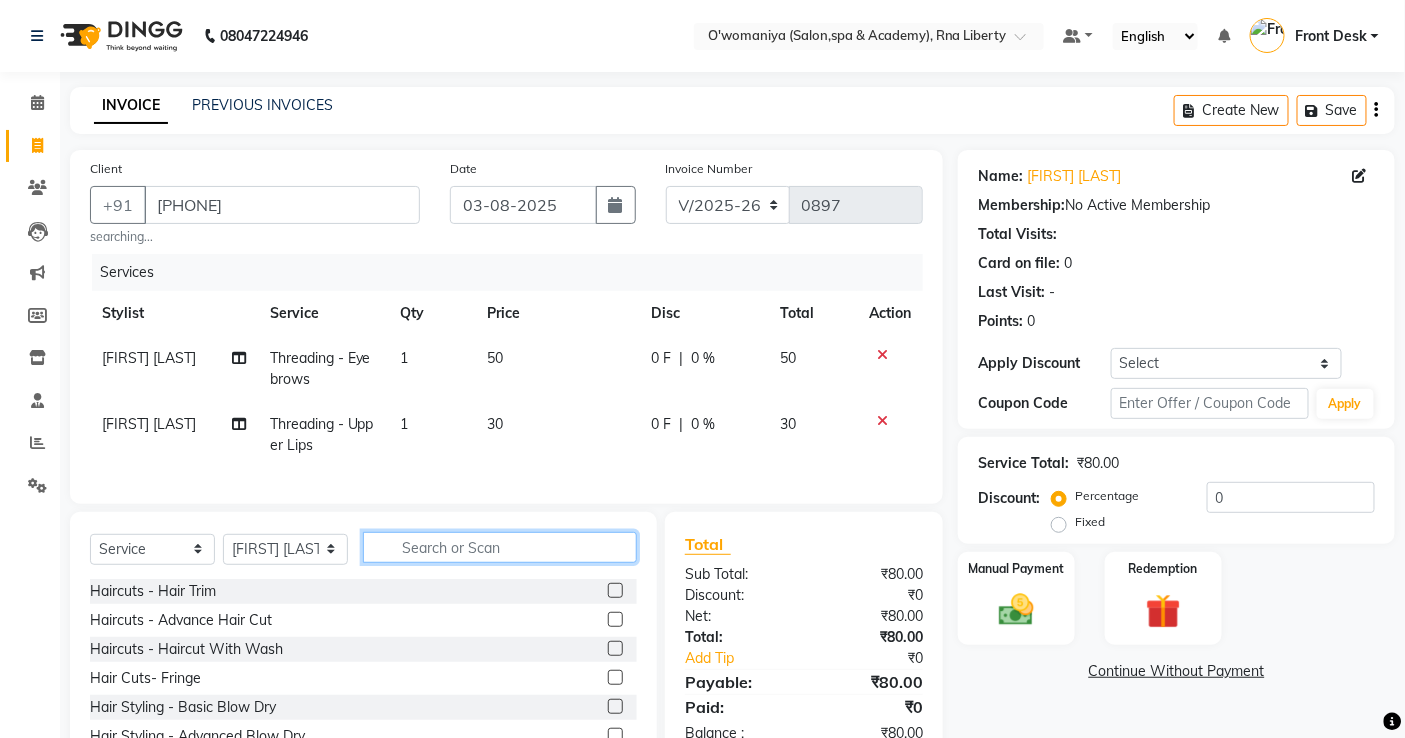 type on "d" 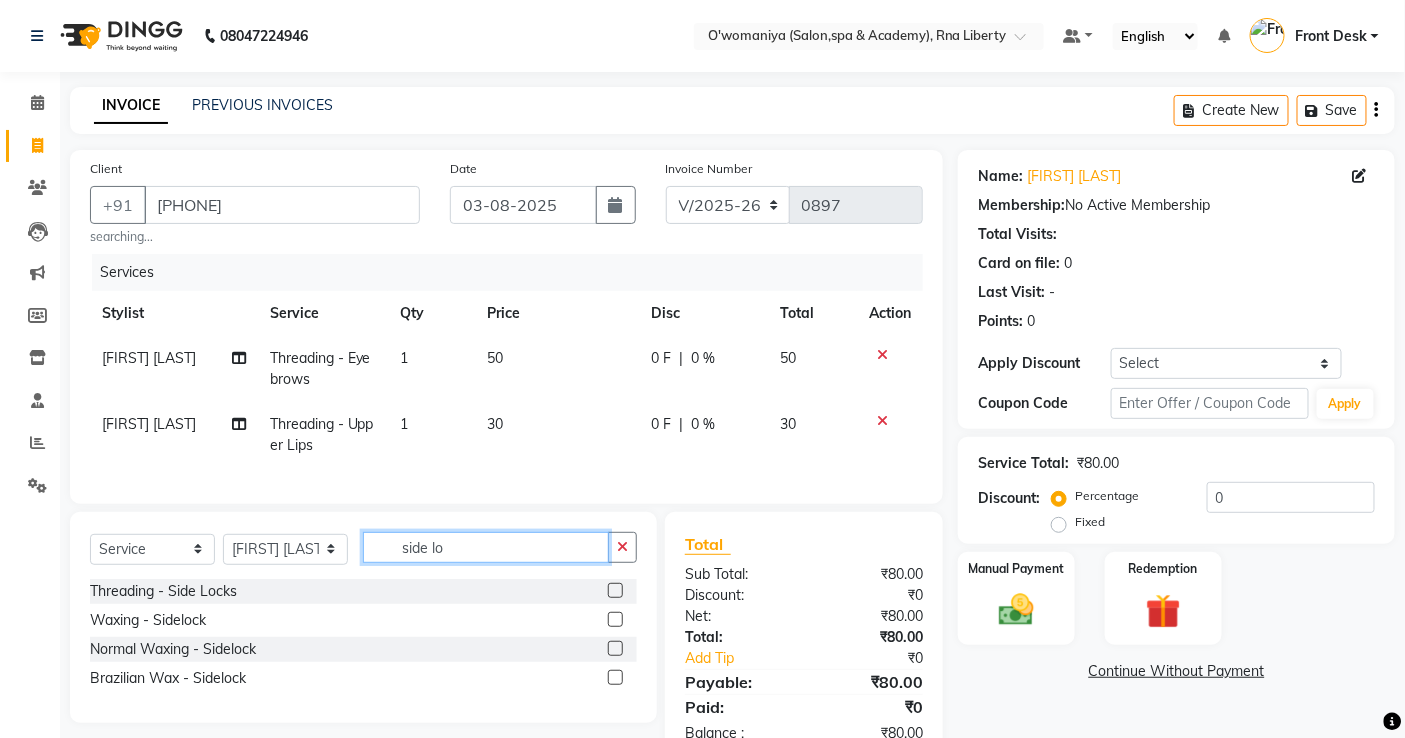 type on "side lo" 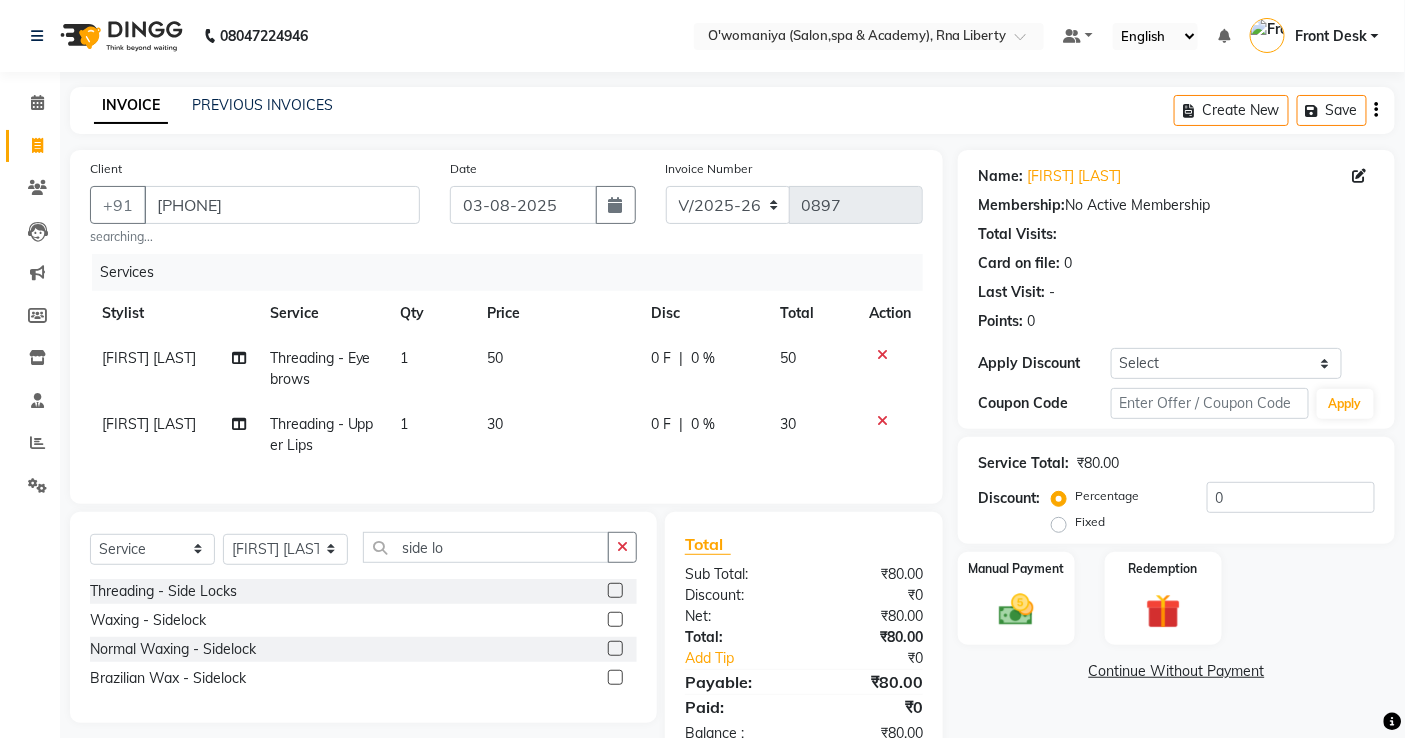 click 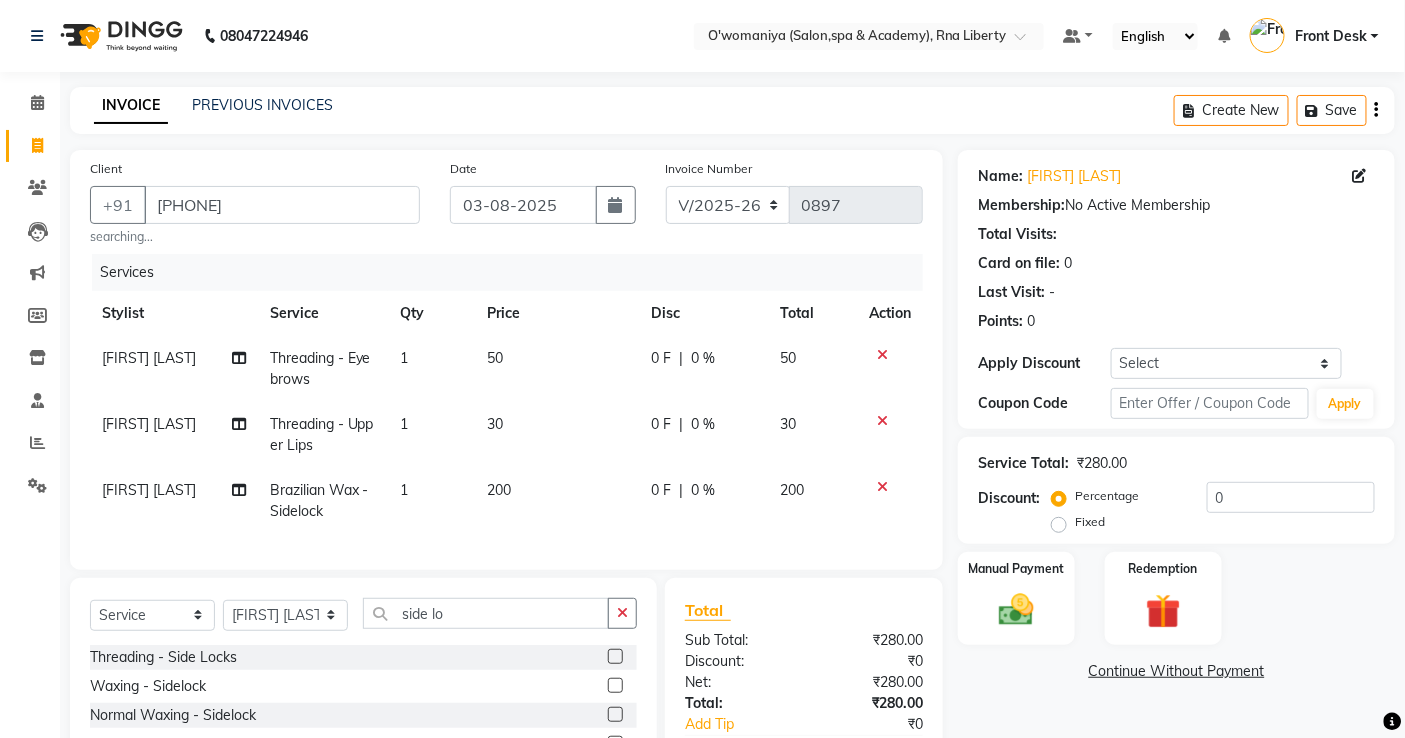 checkbox on "false" 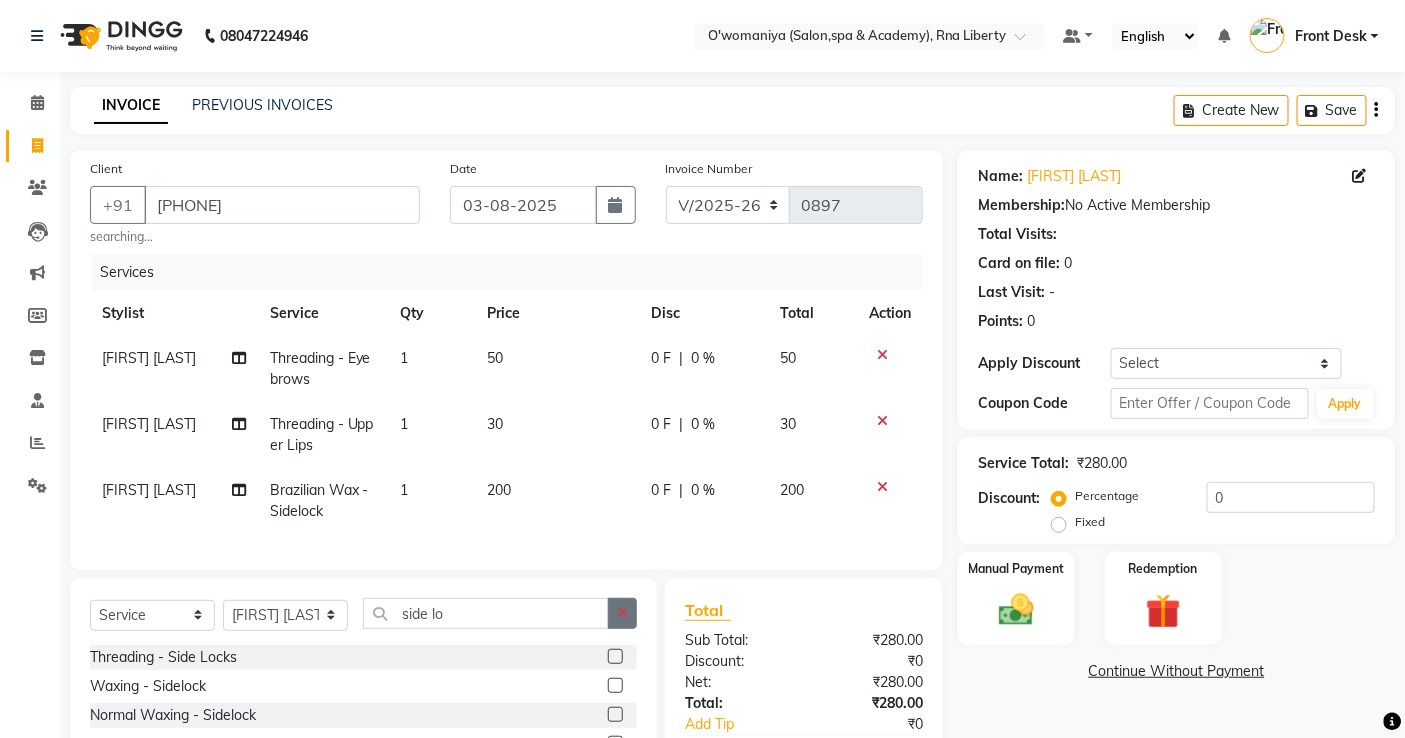 click 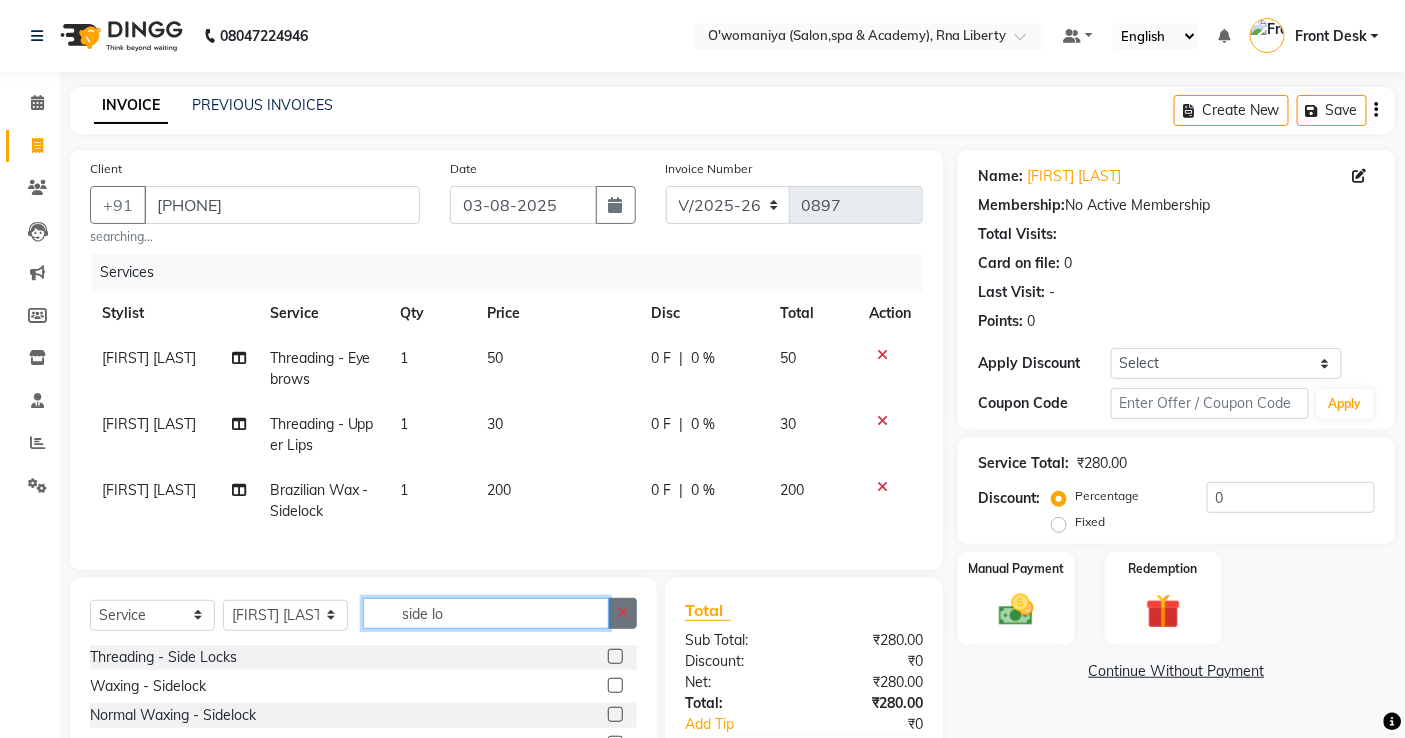 type 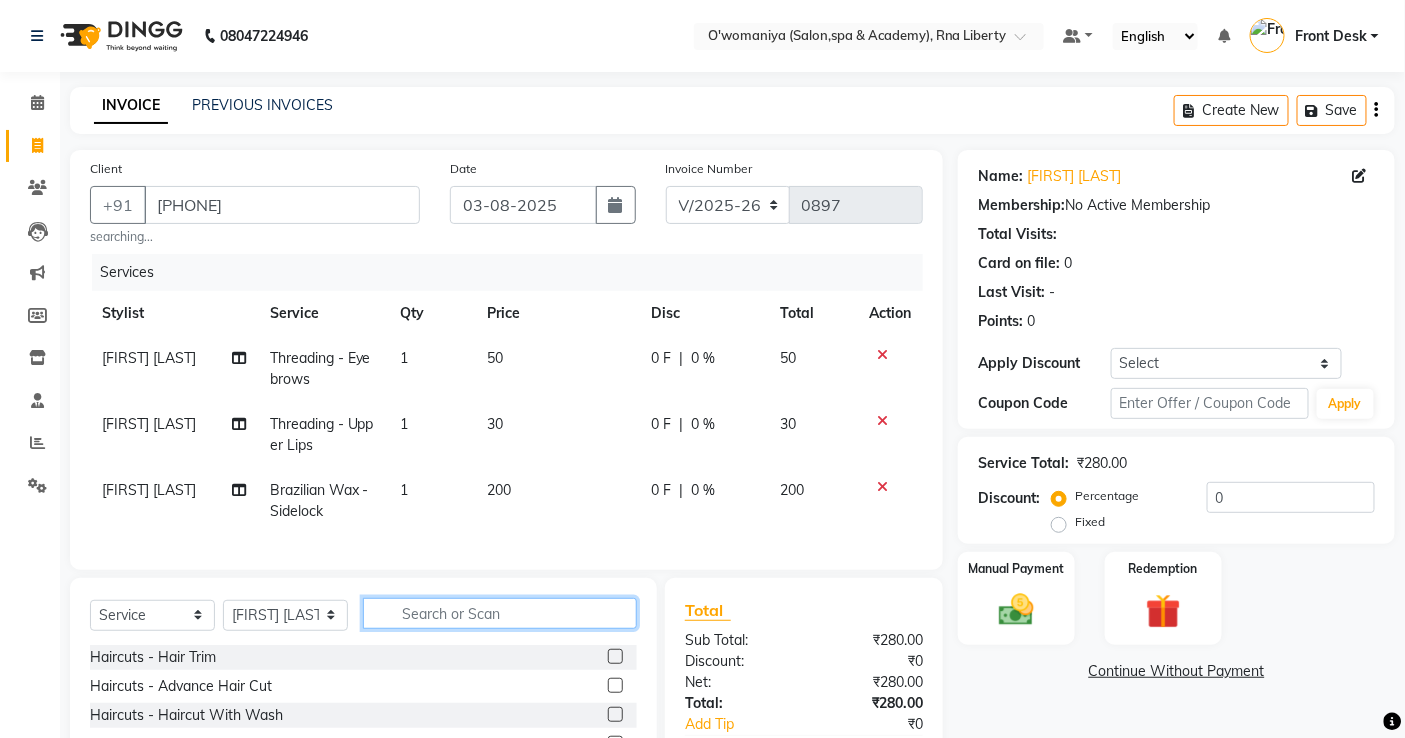 click 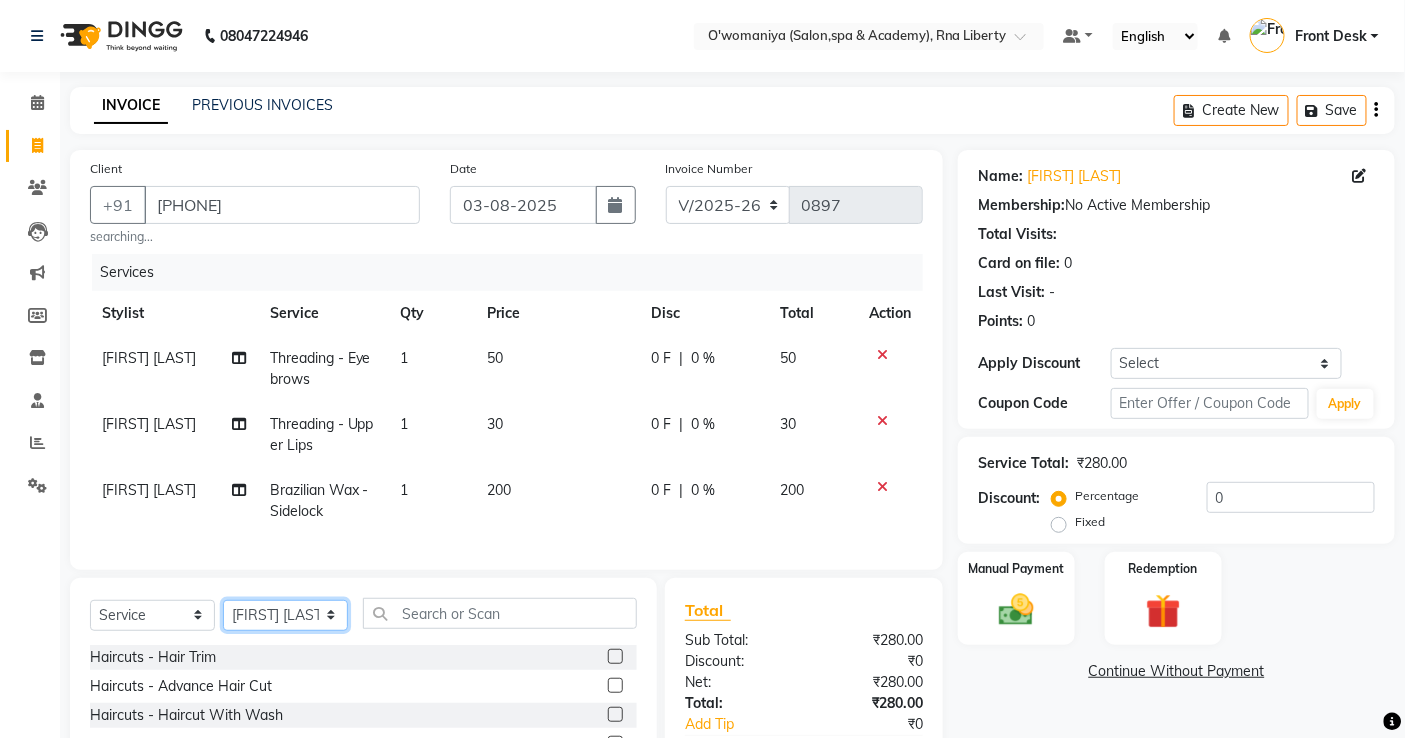 click on "Select Stylist abdul [LAST] [FIRST] [FIRST] [LAST]   [FIRST] [LAST] [FIRST] [LAST] [FIRST] [LAST] Front Desk [FIRST] [FIRST] [LAST] [FIRST]    [FIRST]  [FIRST] [LAST]   [FIRST] [LAST]   [FIRST]   [FIRST] [LAST]    [FIRST]    [FIRST]   [FIRST] [LAST]    [FIRST] [LAST]   [FIRST] [LAST]    [FIRST] [LAST]    [FIRST] [LAST]   [FIRST] [LAST]   [FIRST] [LAST]   [FIRST] [LAST]   [FIRST] [LAST]   [FIRST] [LAST]   [FIRST] [LAST]" 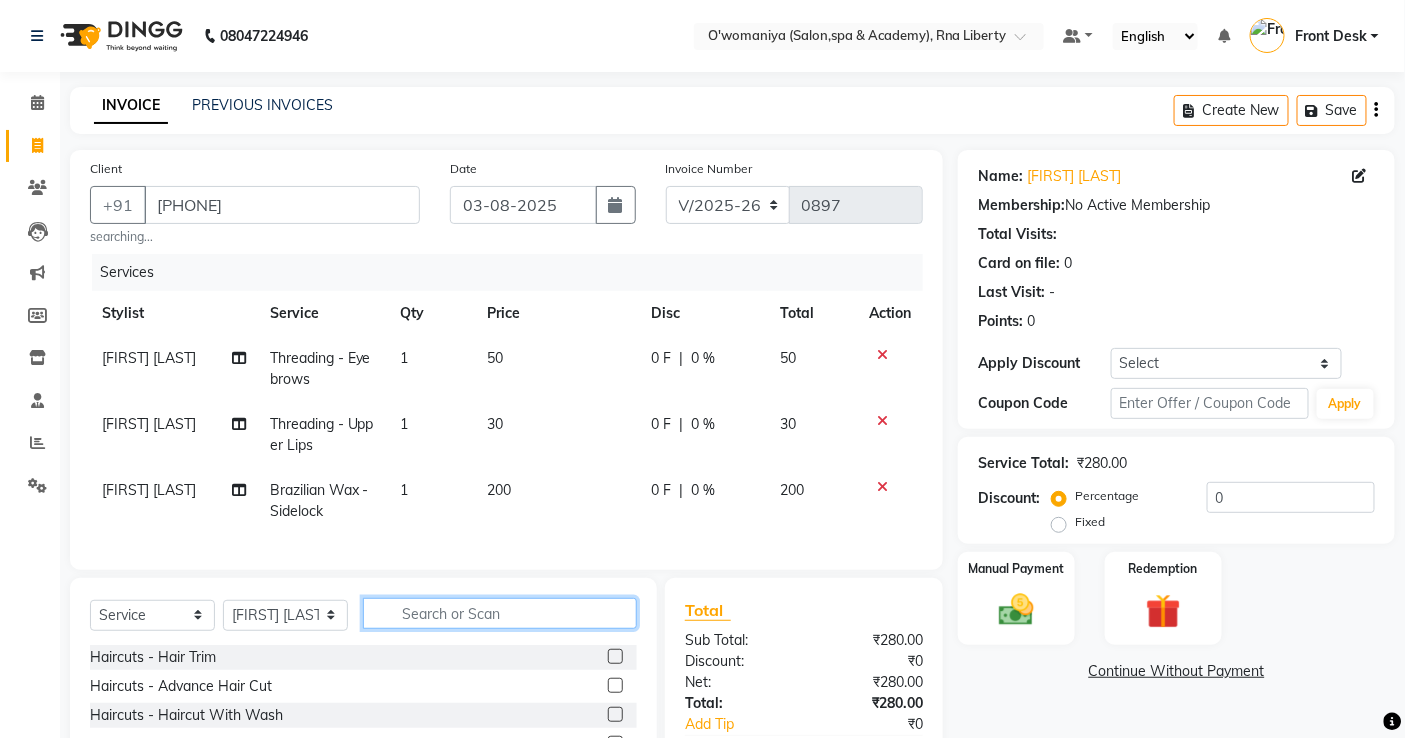 click 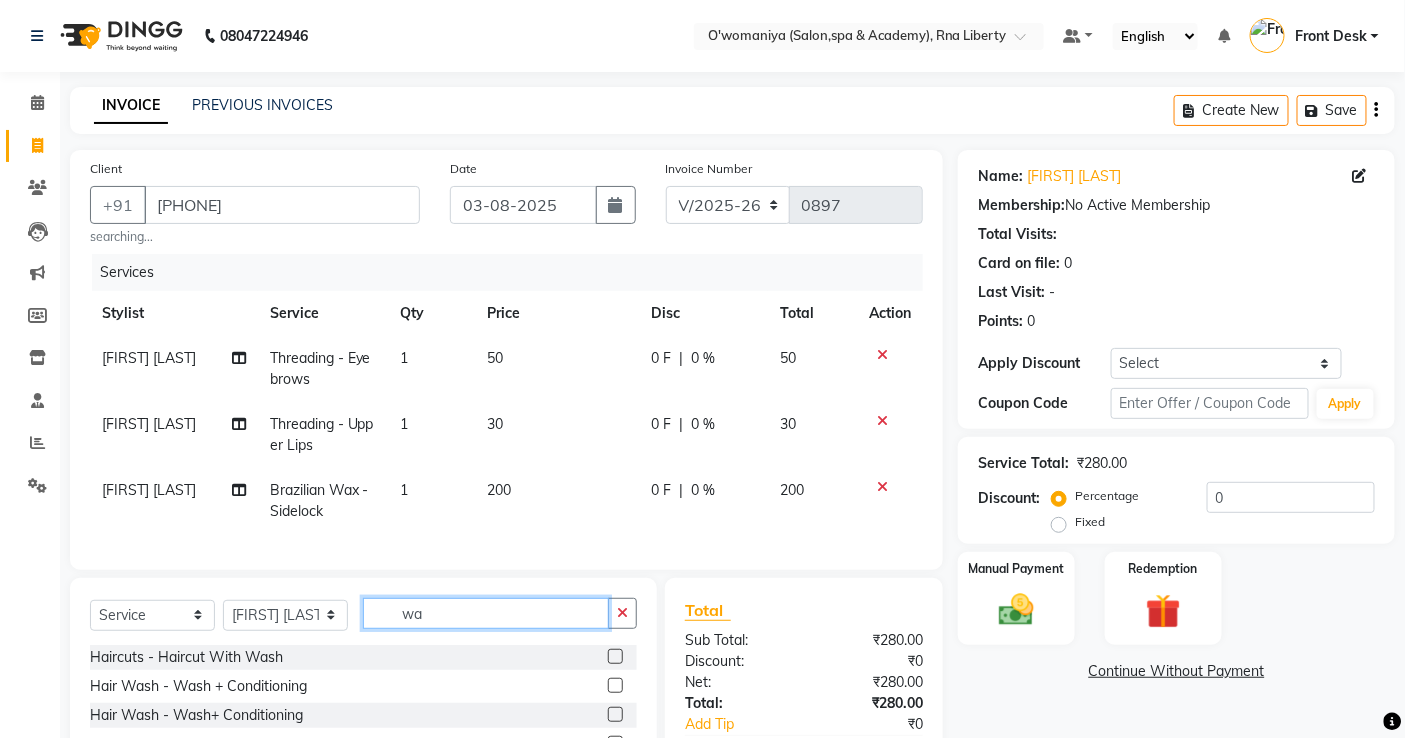 type on "w" 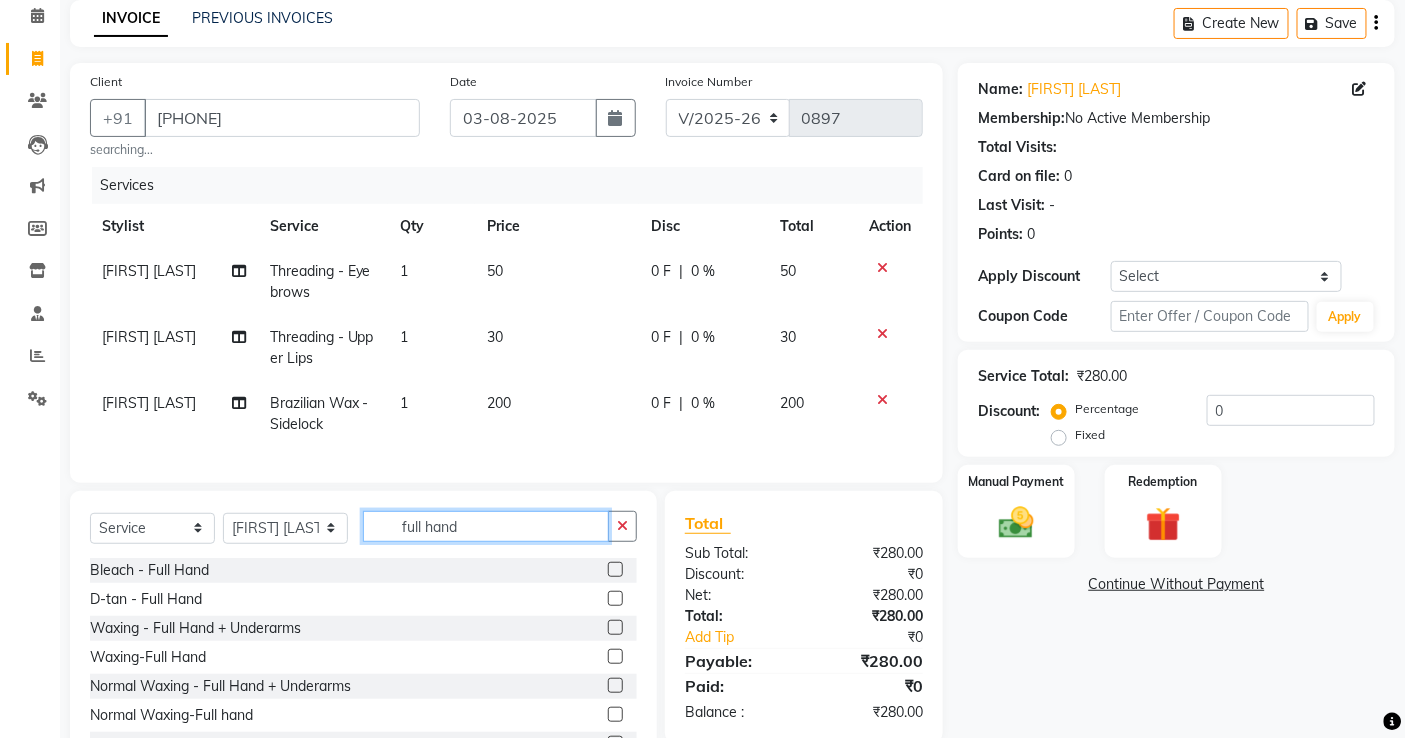 scroll, scrollTop: 182, scrollLeft: 0, axis: vertical 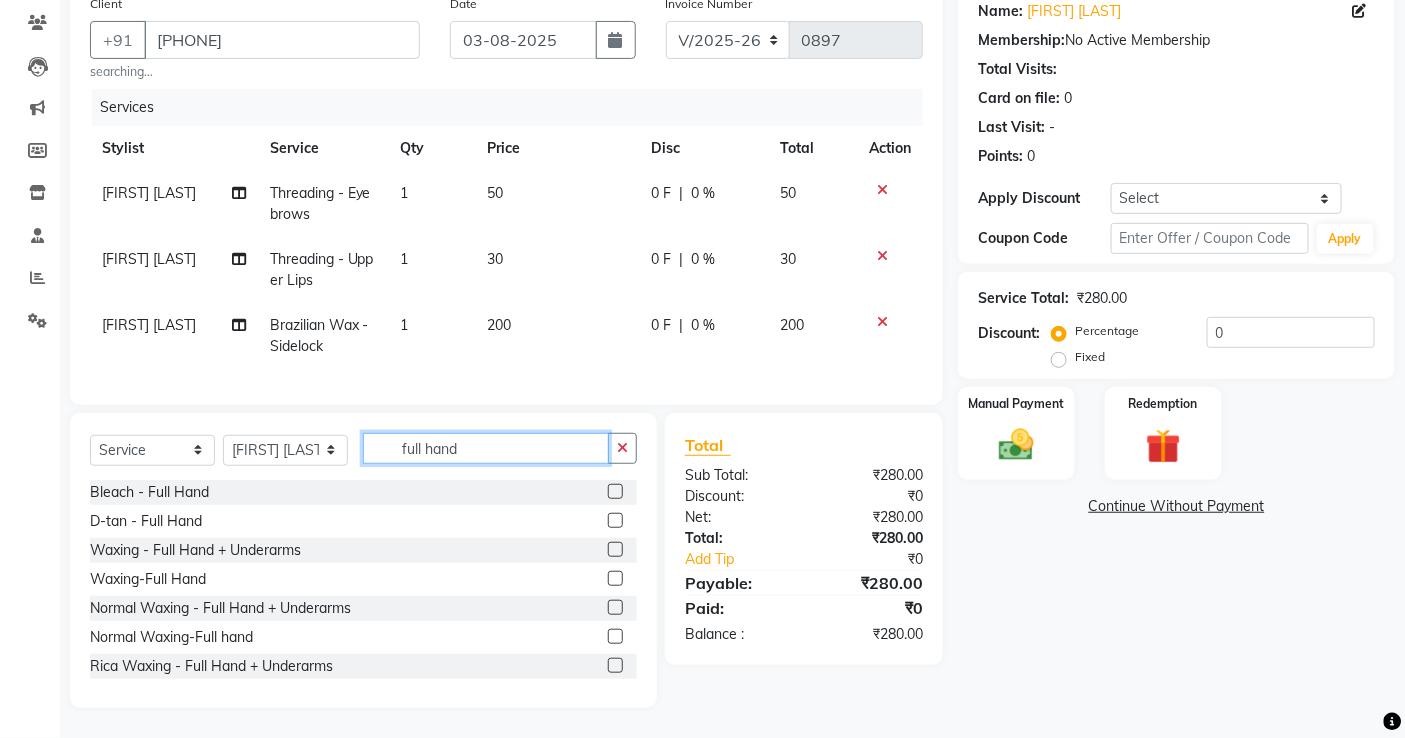 type on "full hand" 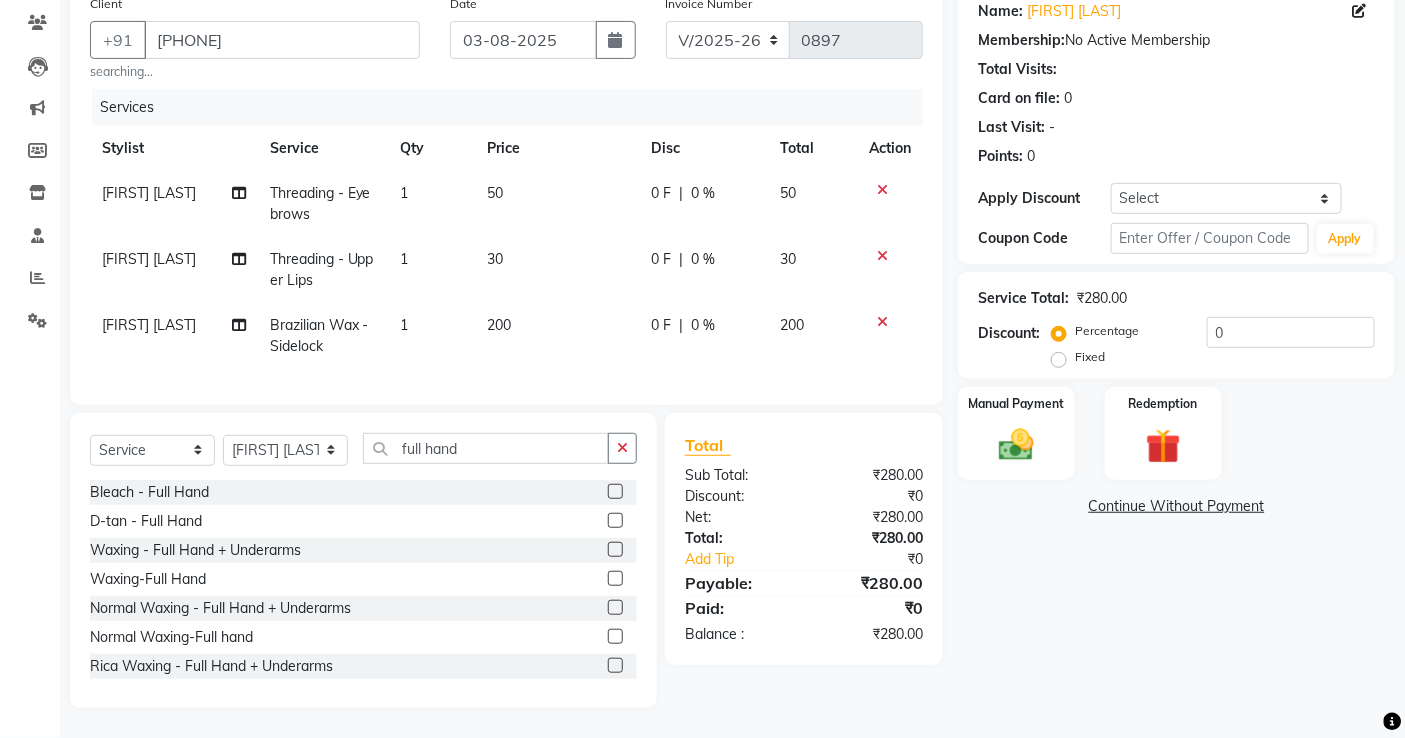 click 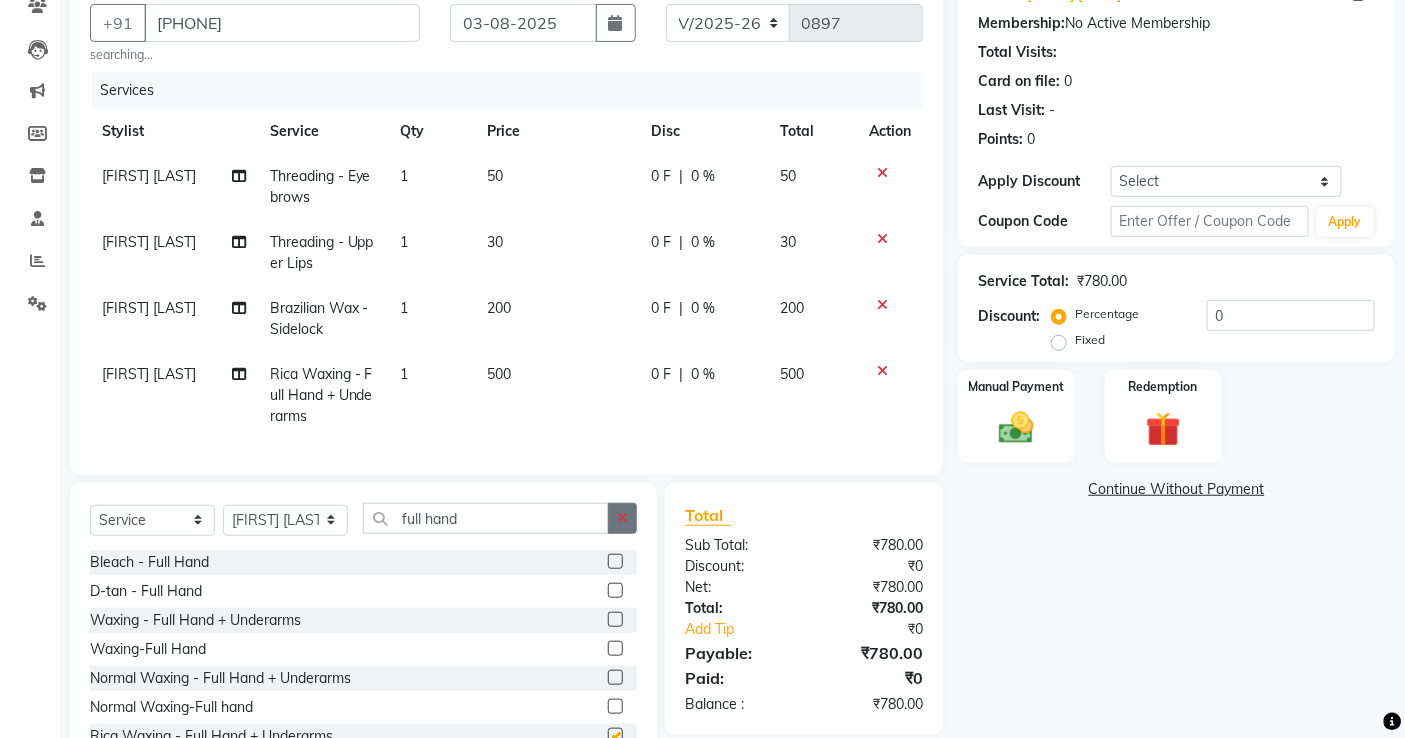 checkbox on "false" 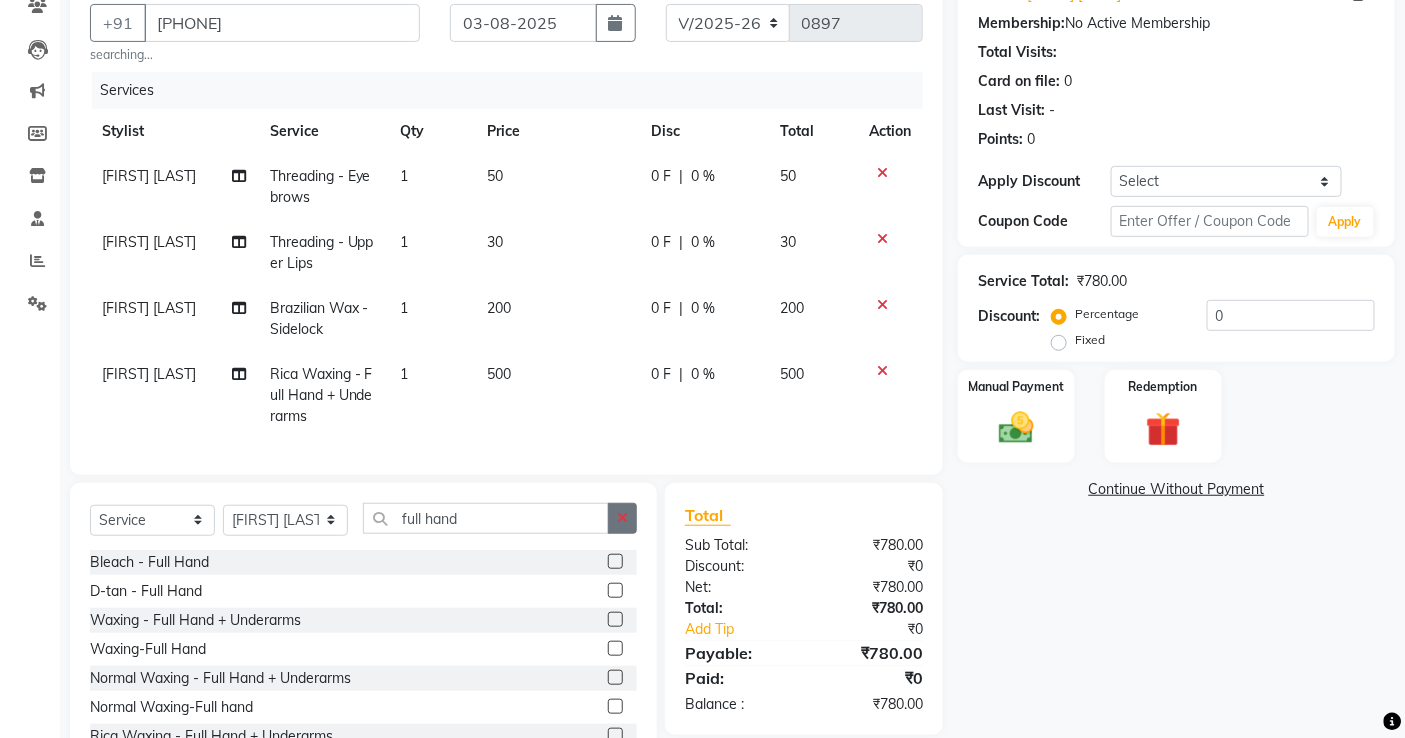 click 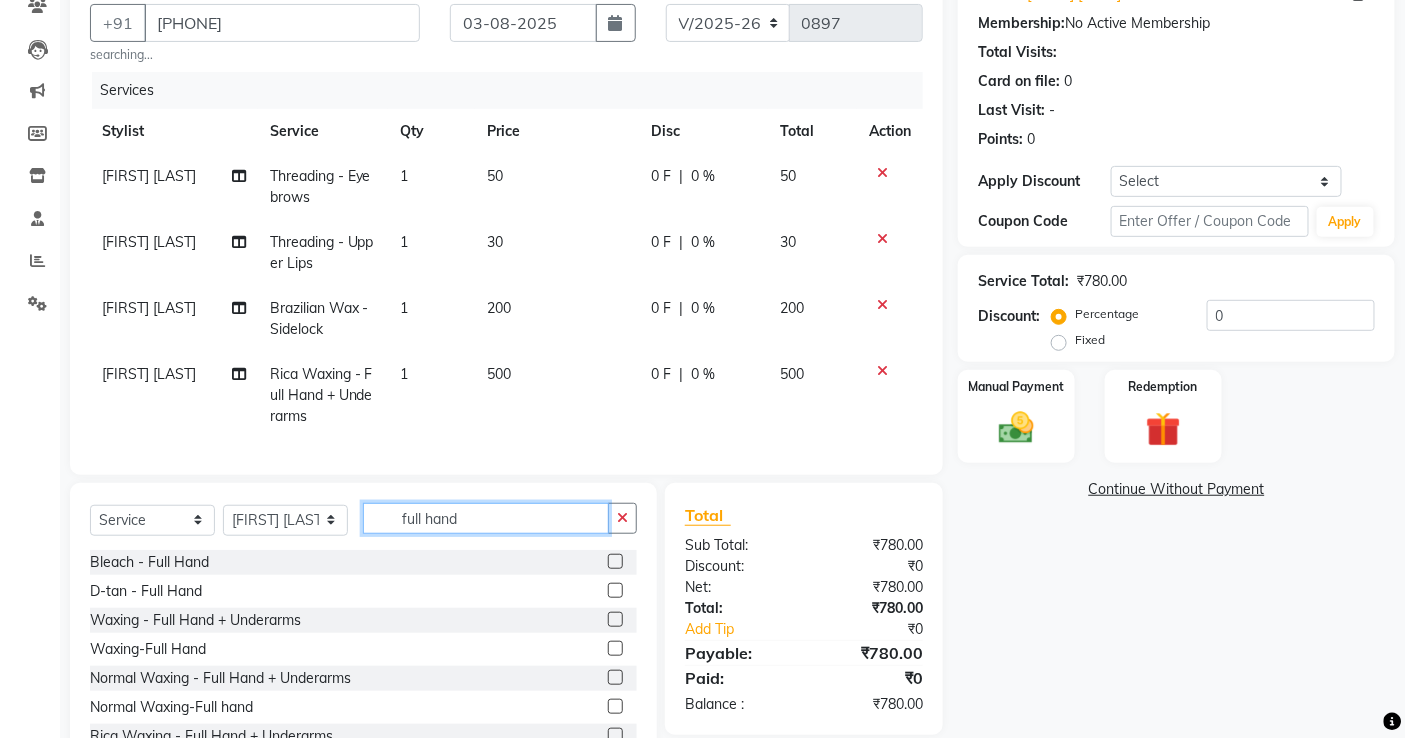 type 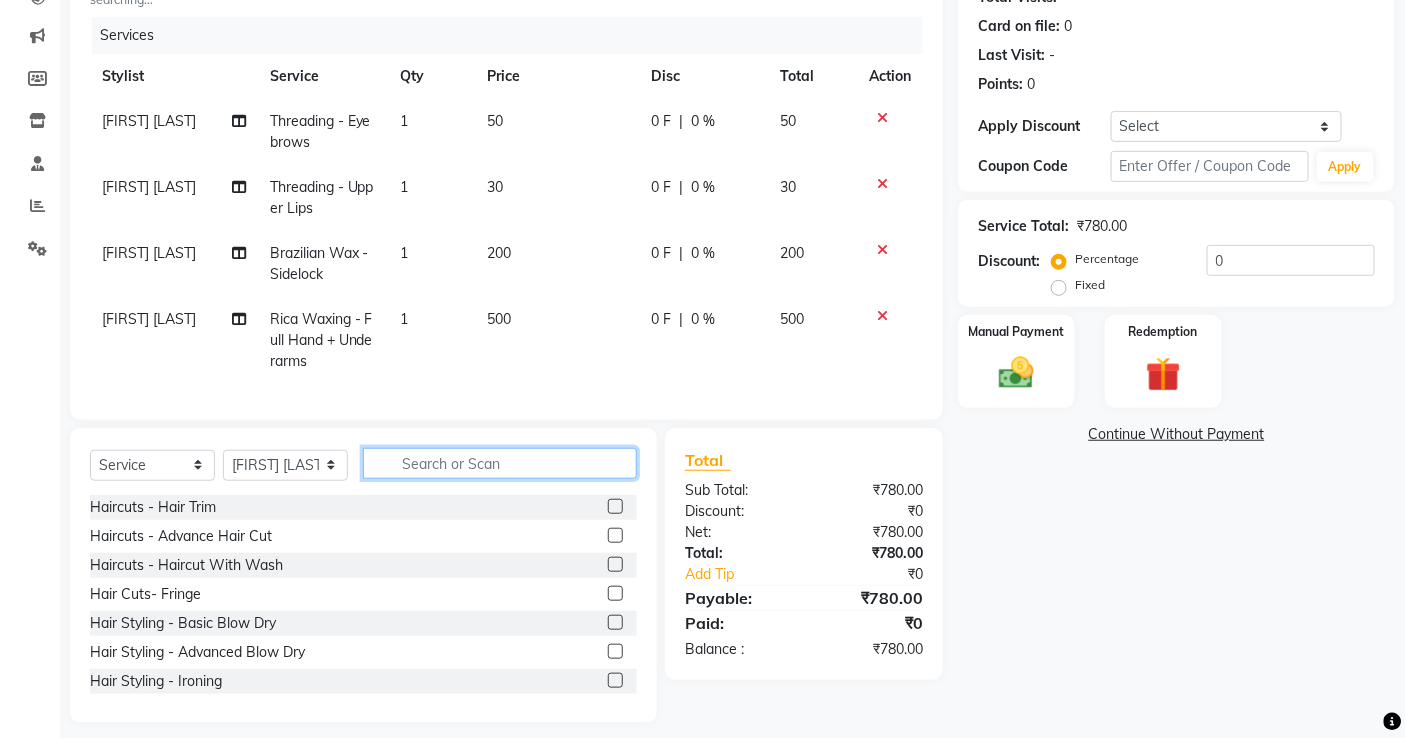 scroll, scrollTop: 268, scrollLeft: 0, axis: vertical 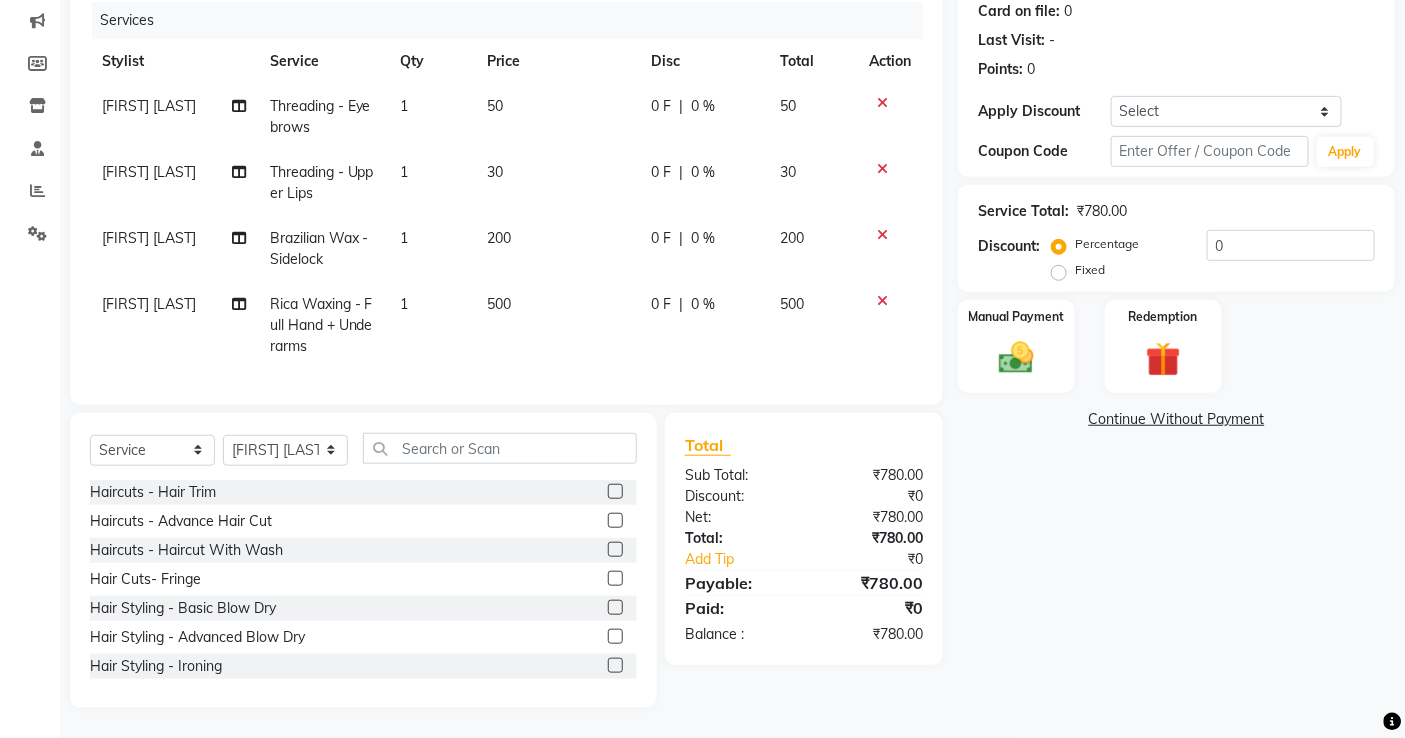 click 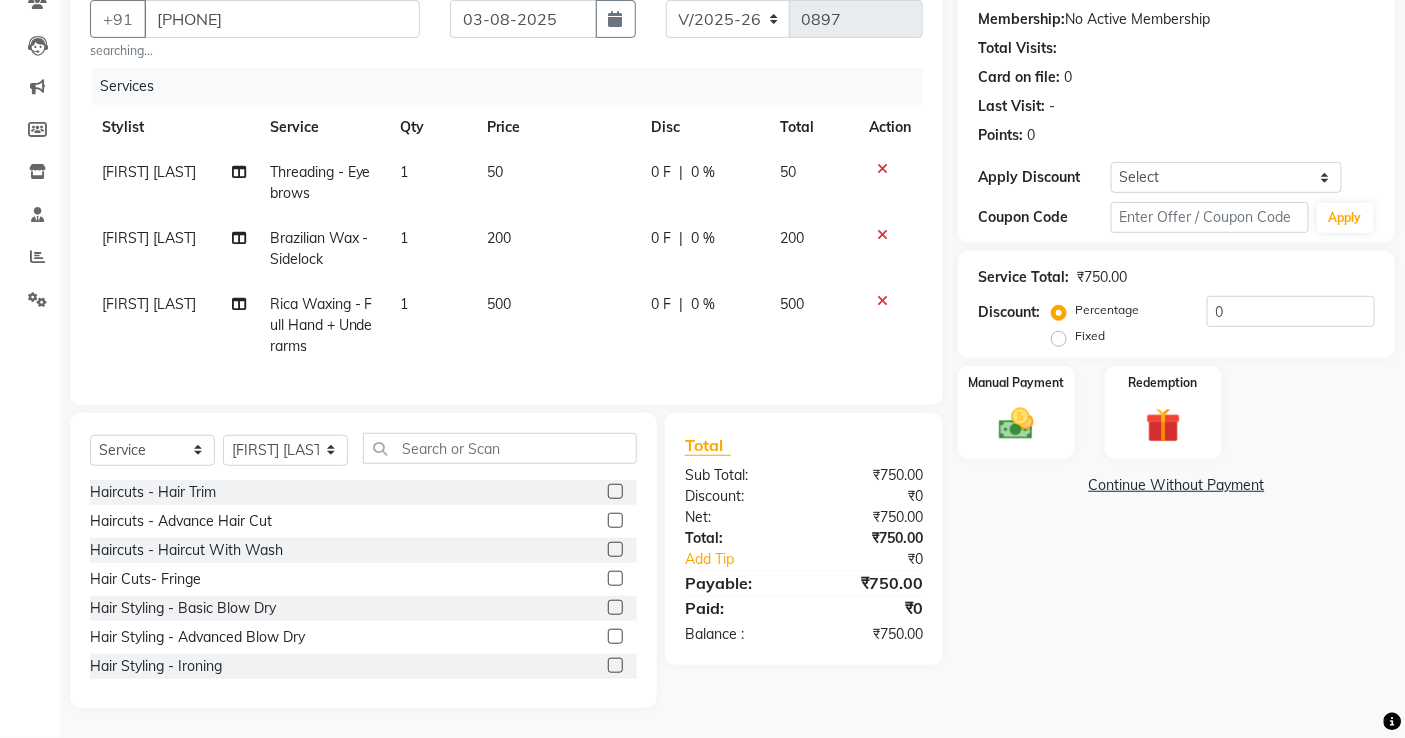 scroll, scrollTop: 202, scrollLeft: 0, axis: vertical 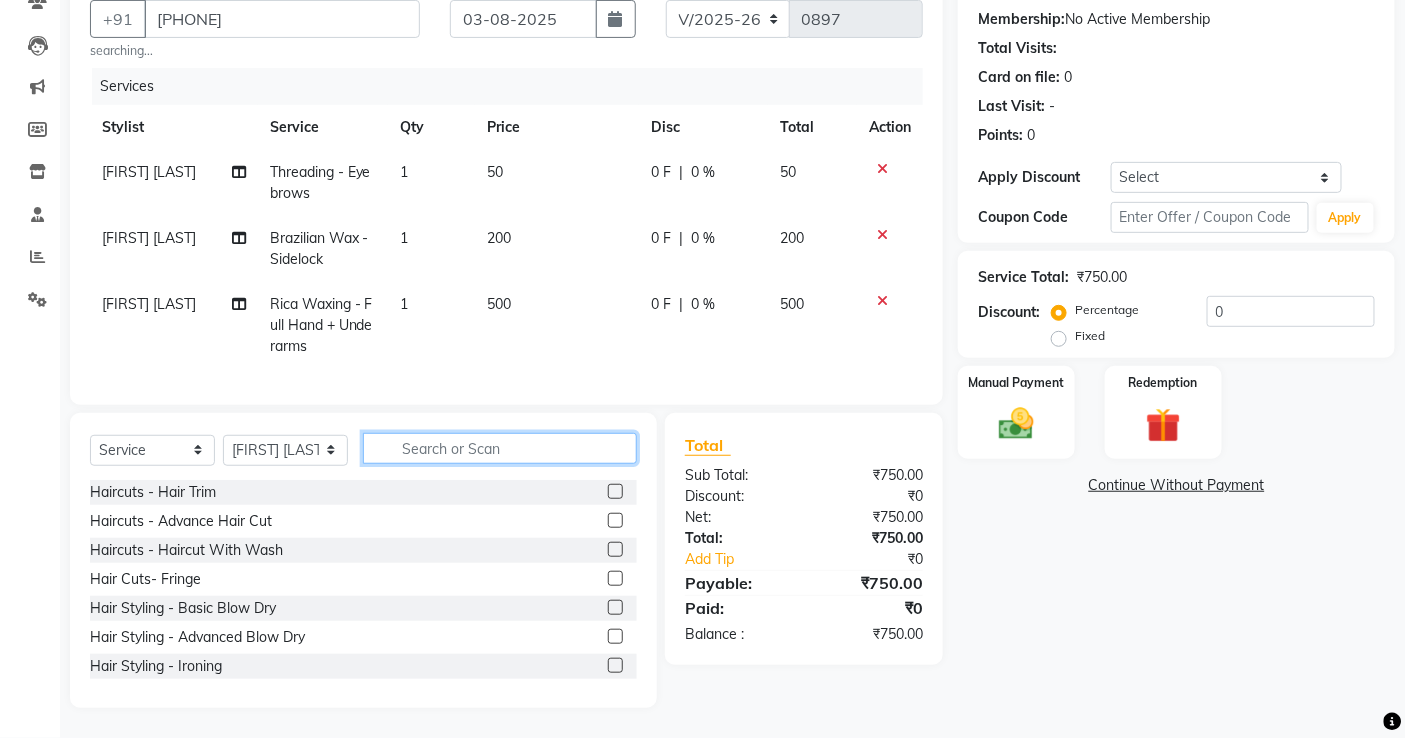 drag, startPoint x: 534, startPoint y: 452, endPoint x: 546, endPoint y: 452, distance: 12 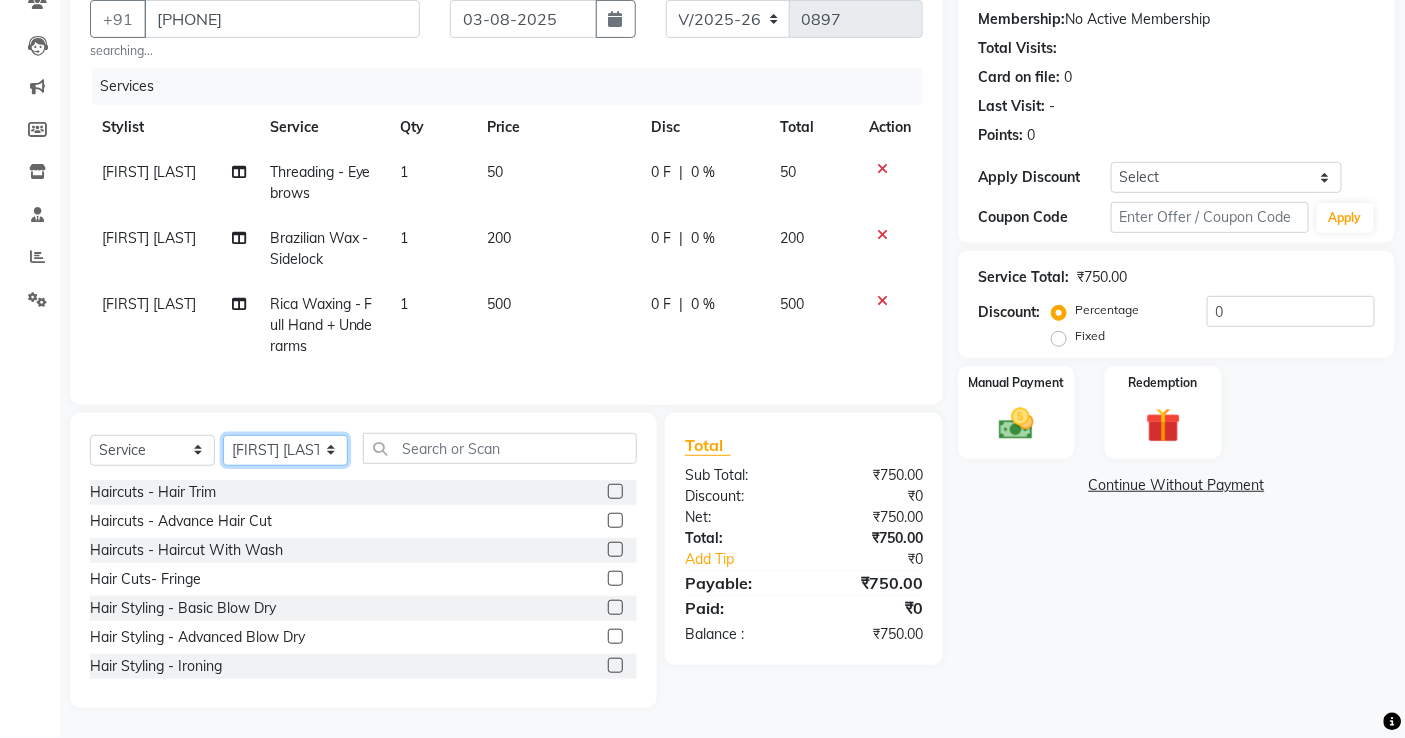 click on "Select Stylist abdul [LAST] [FIRST] [FIRST] [LAST]   [FIRST] [LAST] [FIRST] [LAST] [FIRST] [LAST] Front Desk [FIRST] [FIRST] [LAST] [FIRST]    [FIRST]  [FIRST] [LAST]   [FIRST] [LAST]   [FIRST]   [FIRST] [LAST]    [FIRST]    [FIRST]   [FIRST] [LAST]    [FIRST] [LAST]   [FIRST] [LAST]    [FIRST] [LAST]    [FIRST] [LAST]   [FIRST] [LAST]   [FIRST] [LAST]   [FIRST] [LAST]   [FIRST] [LAST]   [FIRST] [LAST]   [FIRST] [LAST]" 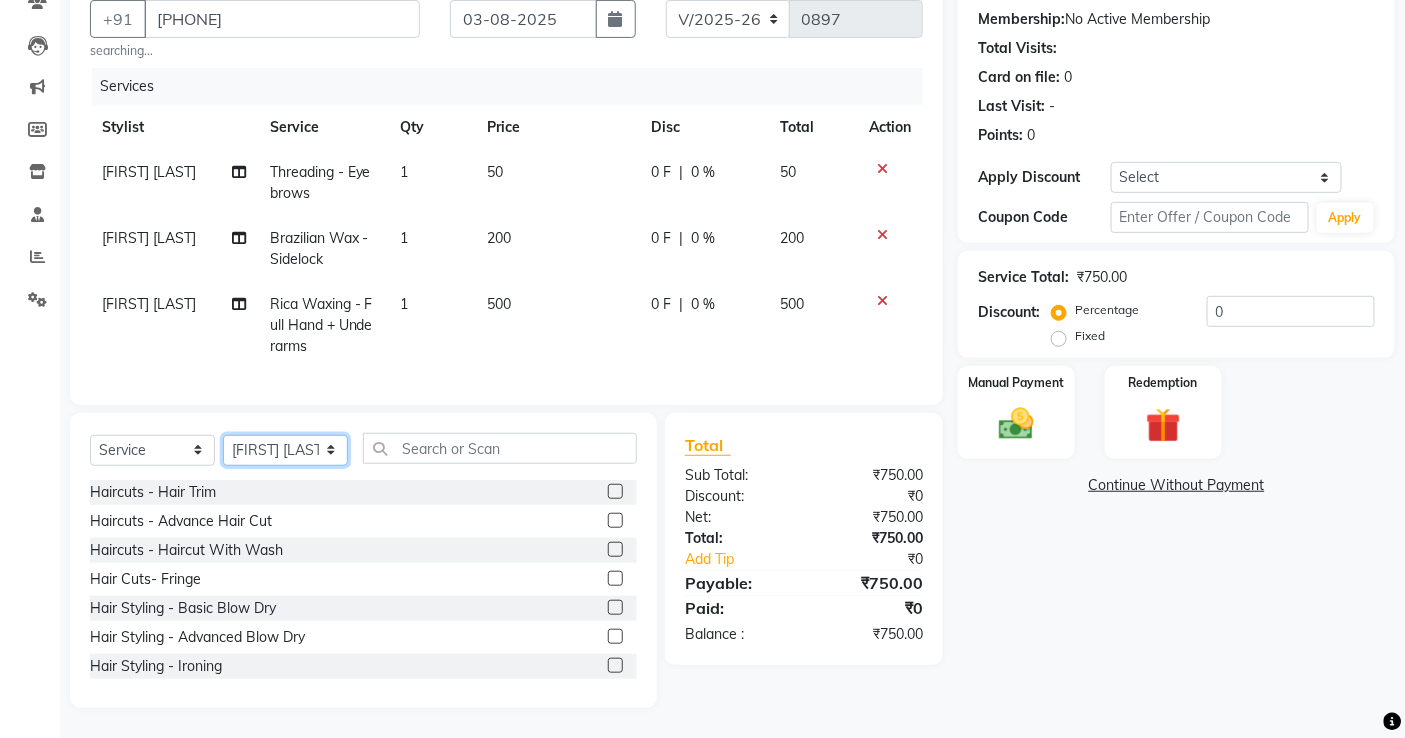 select on "64702" 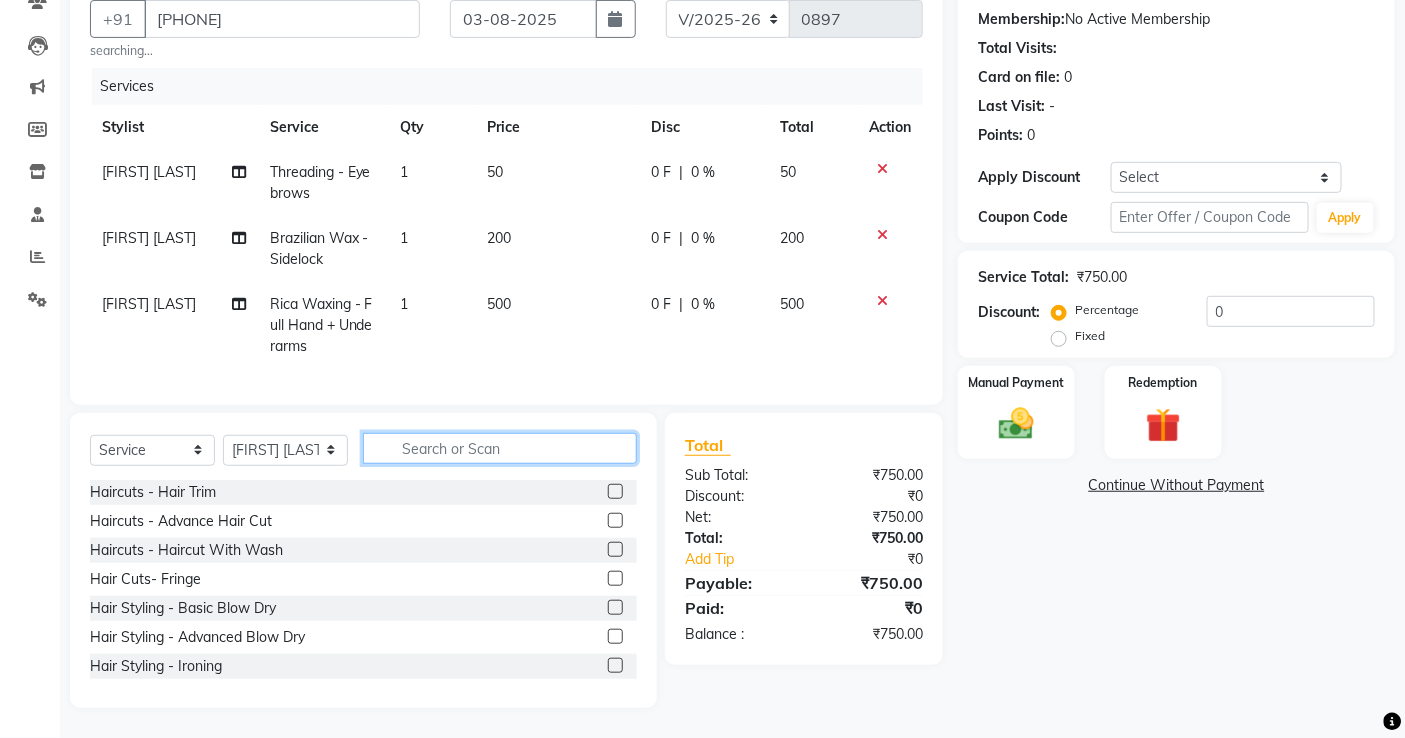 click 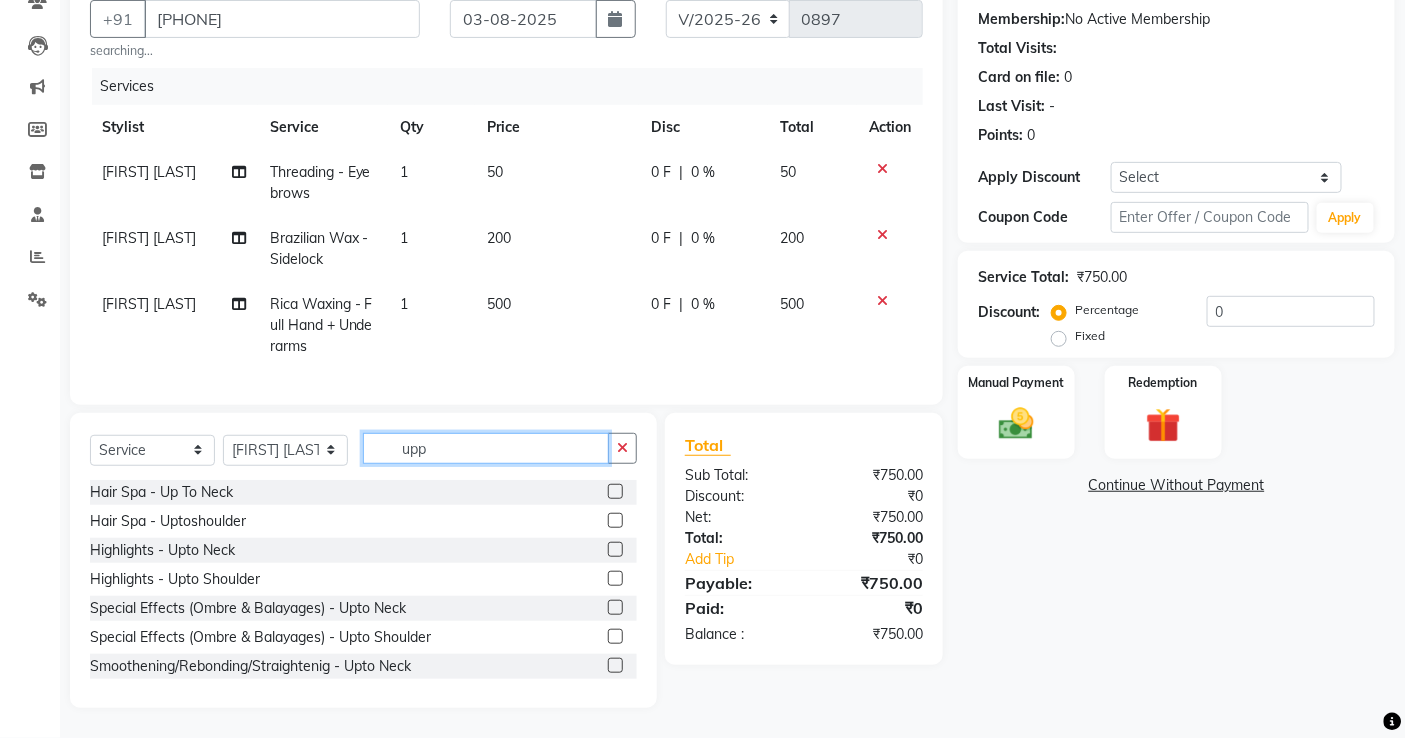 scroll, scrollTop: 160, scrollLeft: 0, axis: vertical 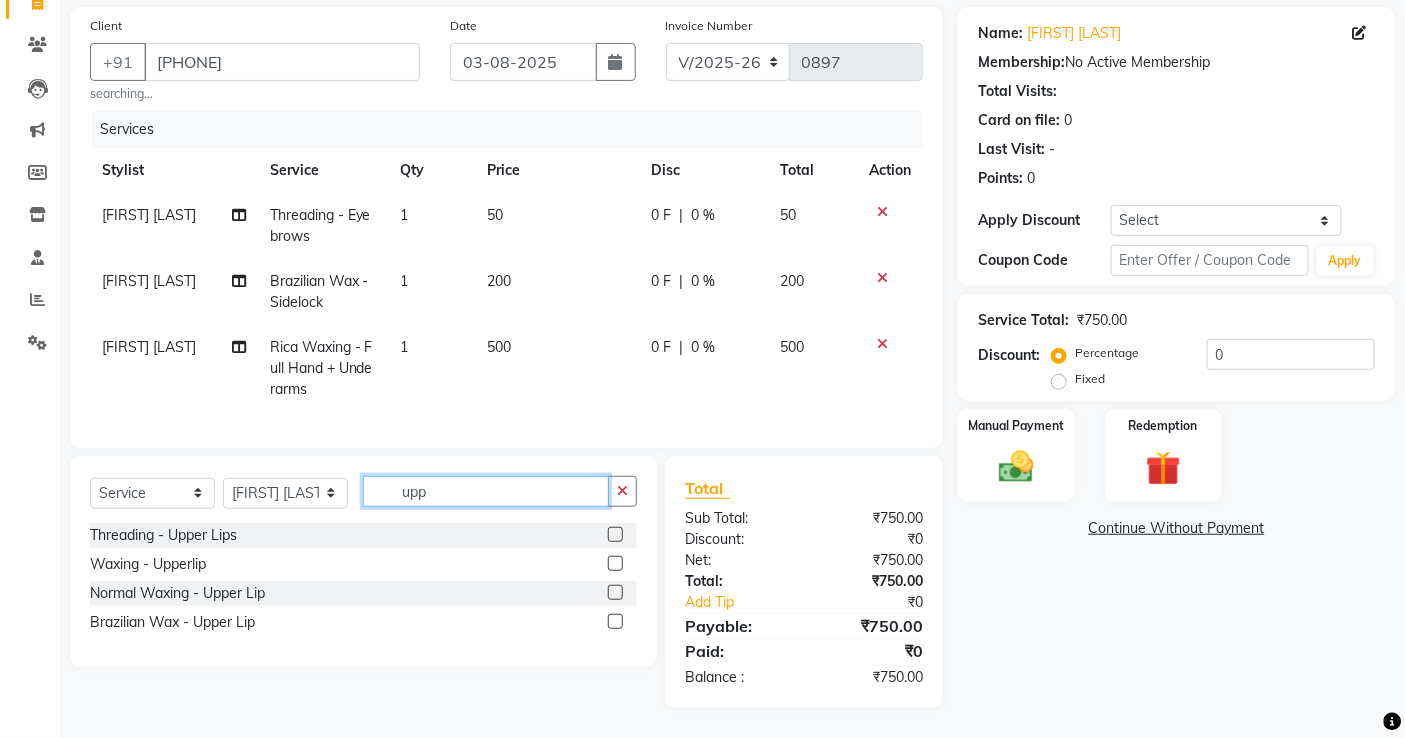 type on "upp" 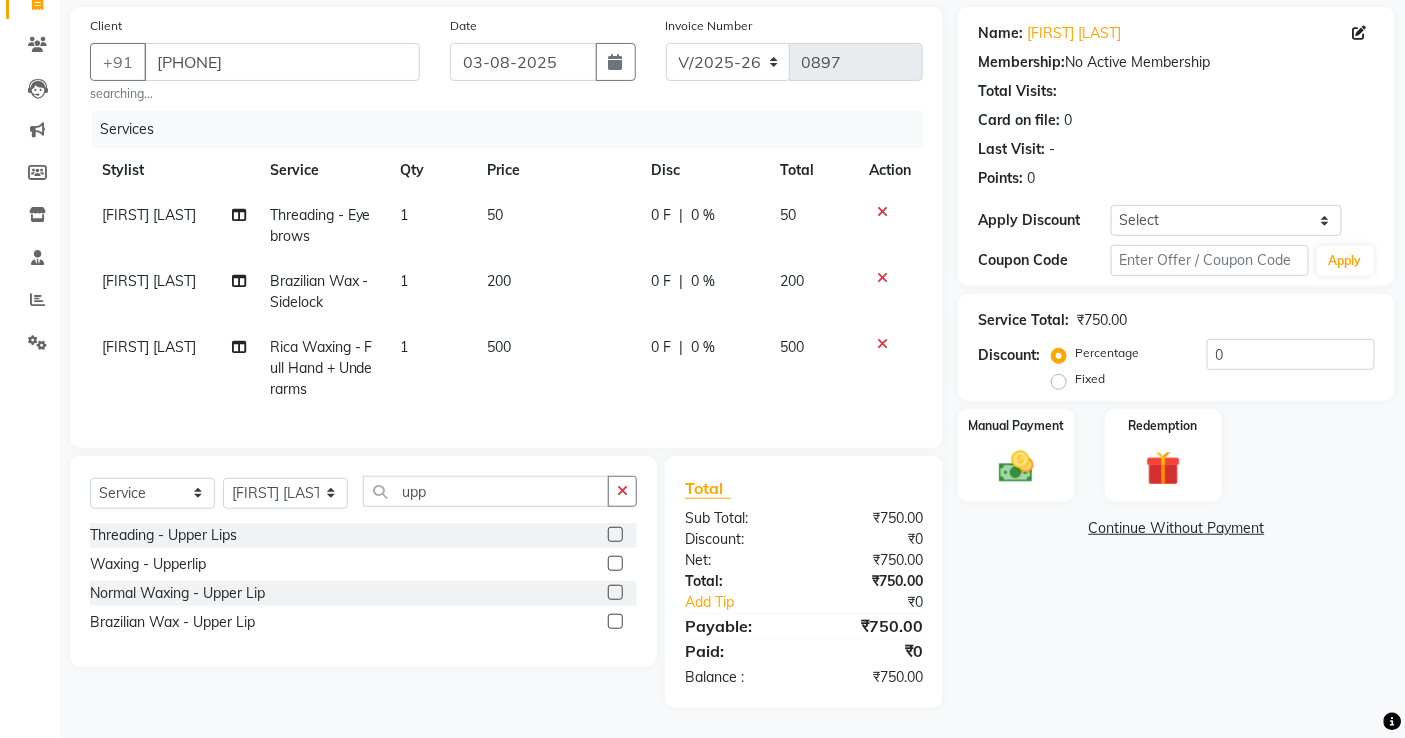 click 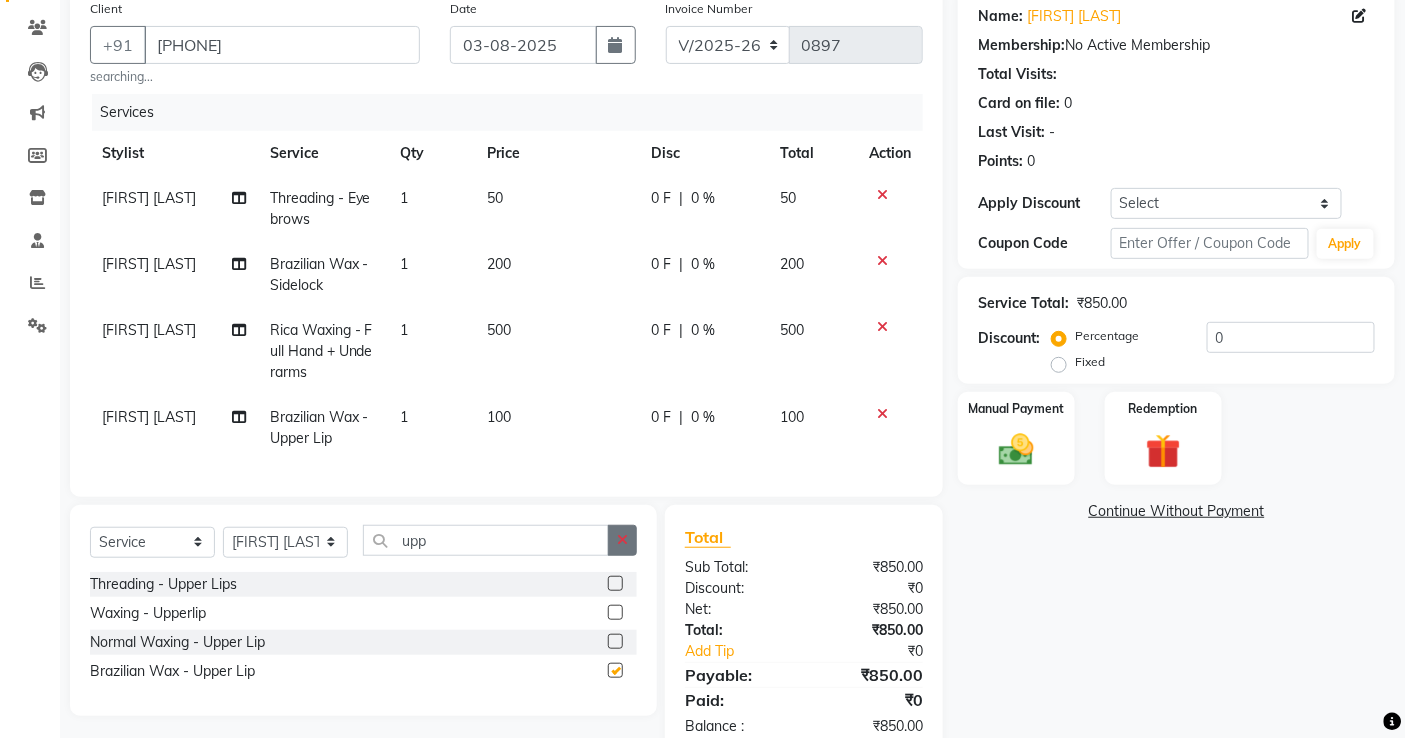 checkbox on "false" 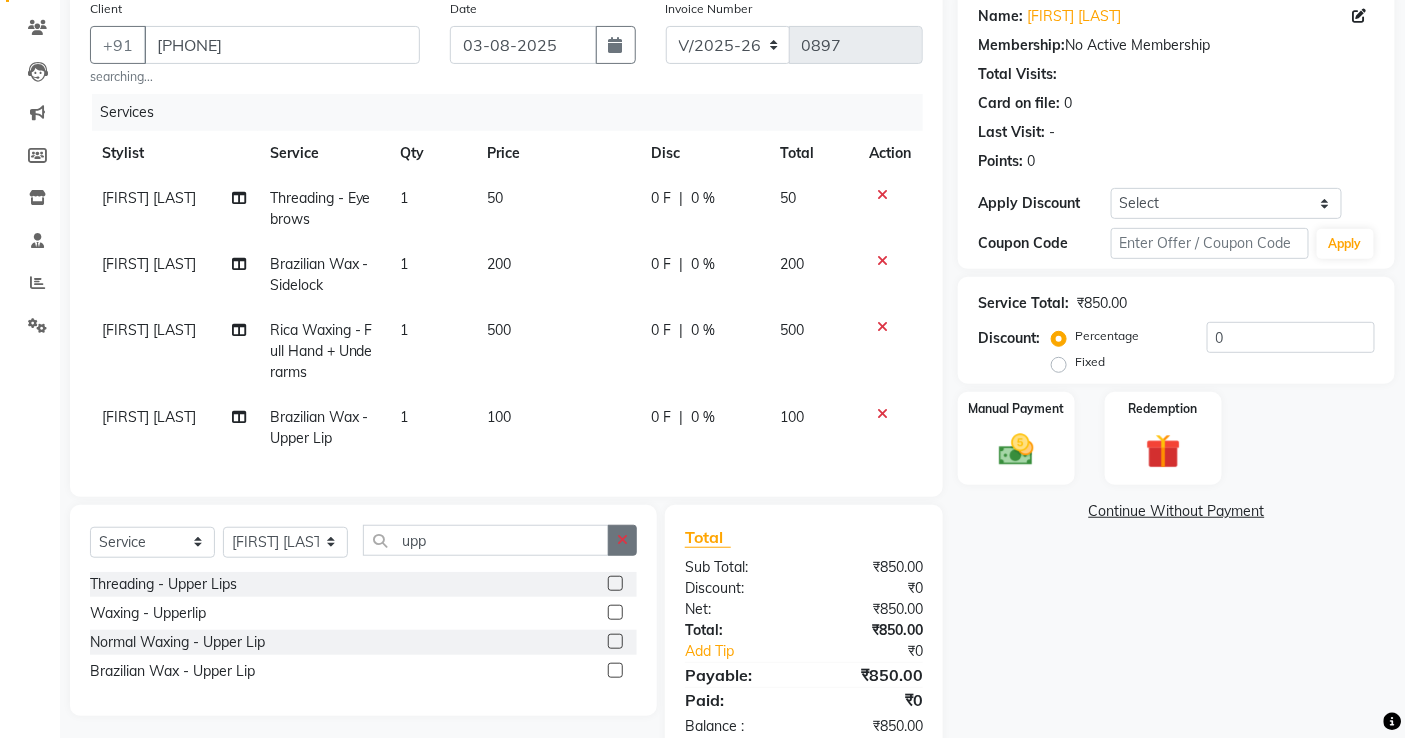 click 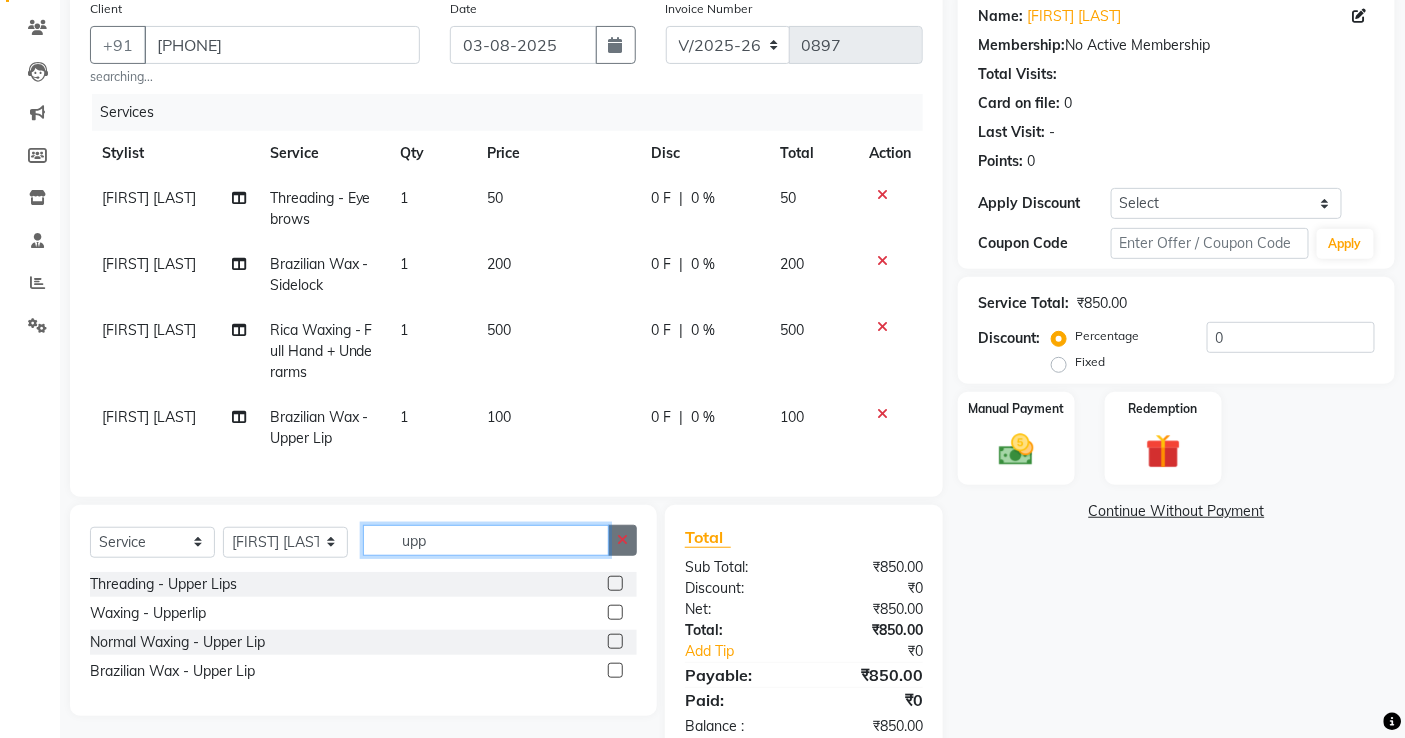 type 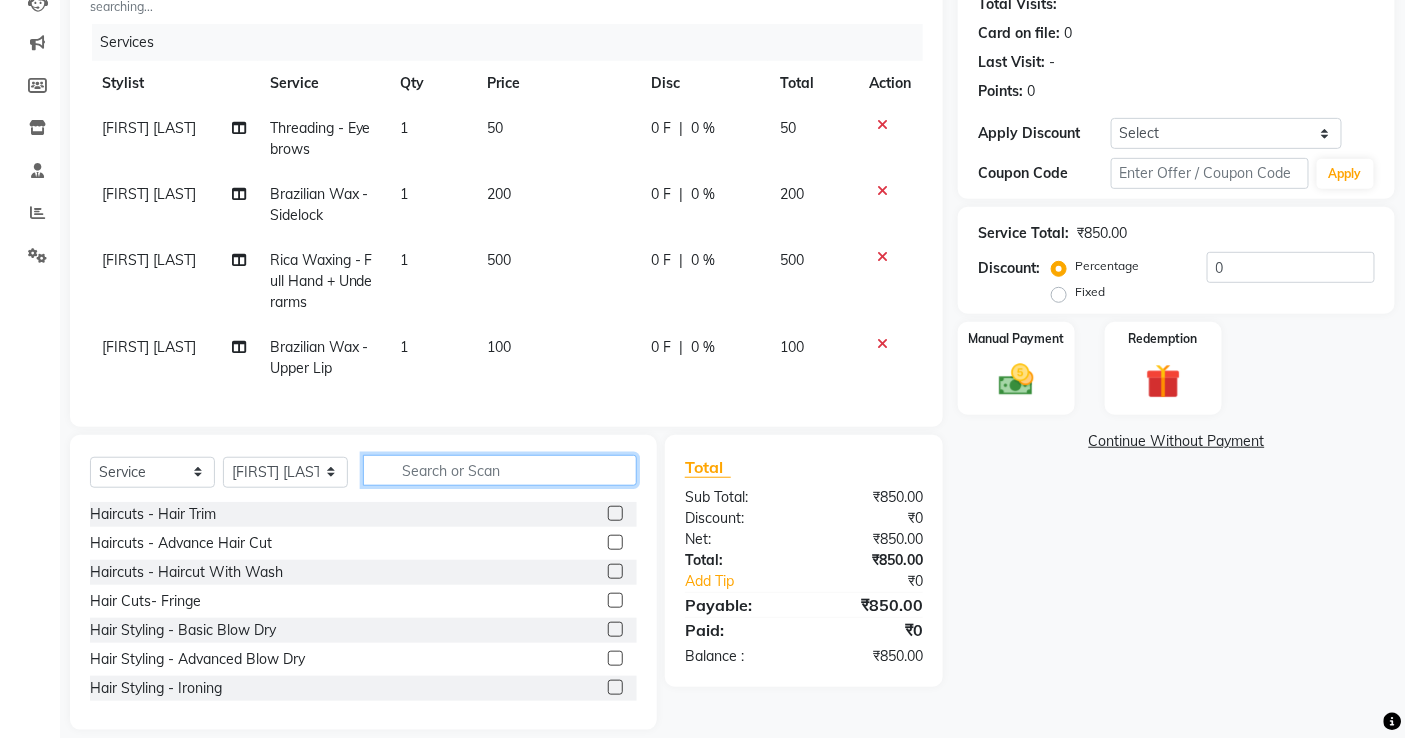 scroll, scrollTop: 268, scrollLeft: 0, axis: vertical 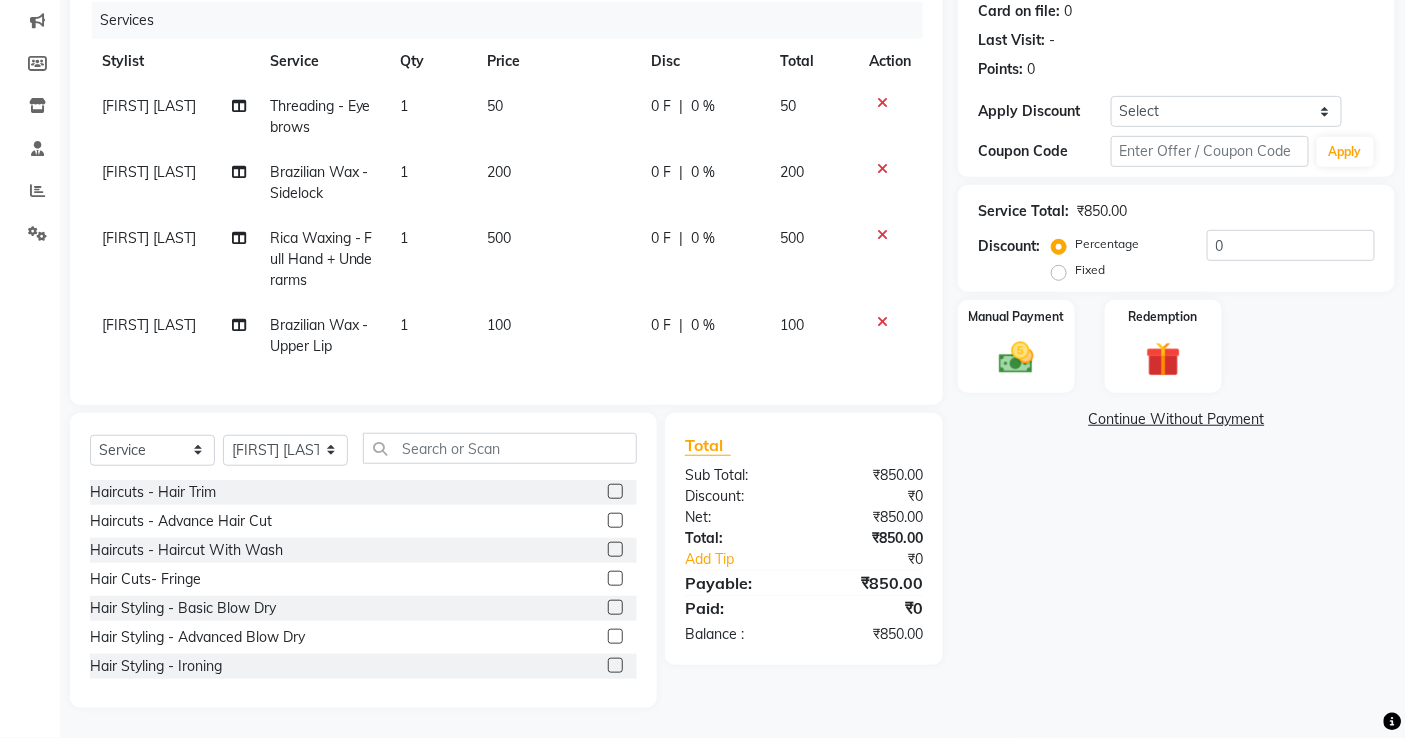 click on "200" 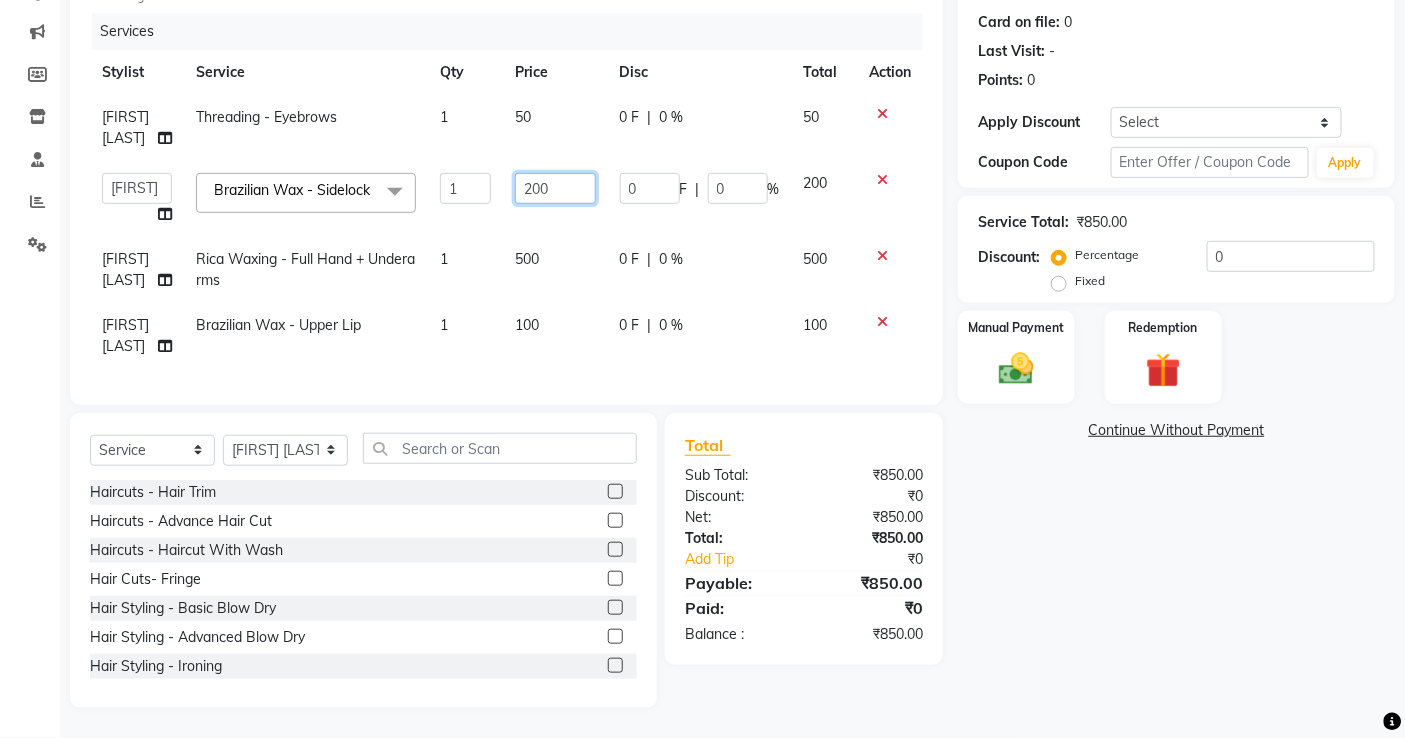 drag, startPoint x: 545, startPoint y: 160, endPoint x: 444, endPoint y: 157, distance: 101.04455 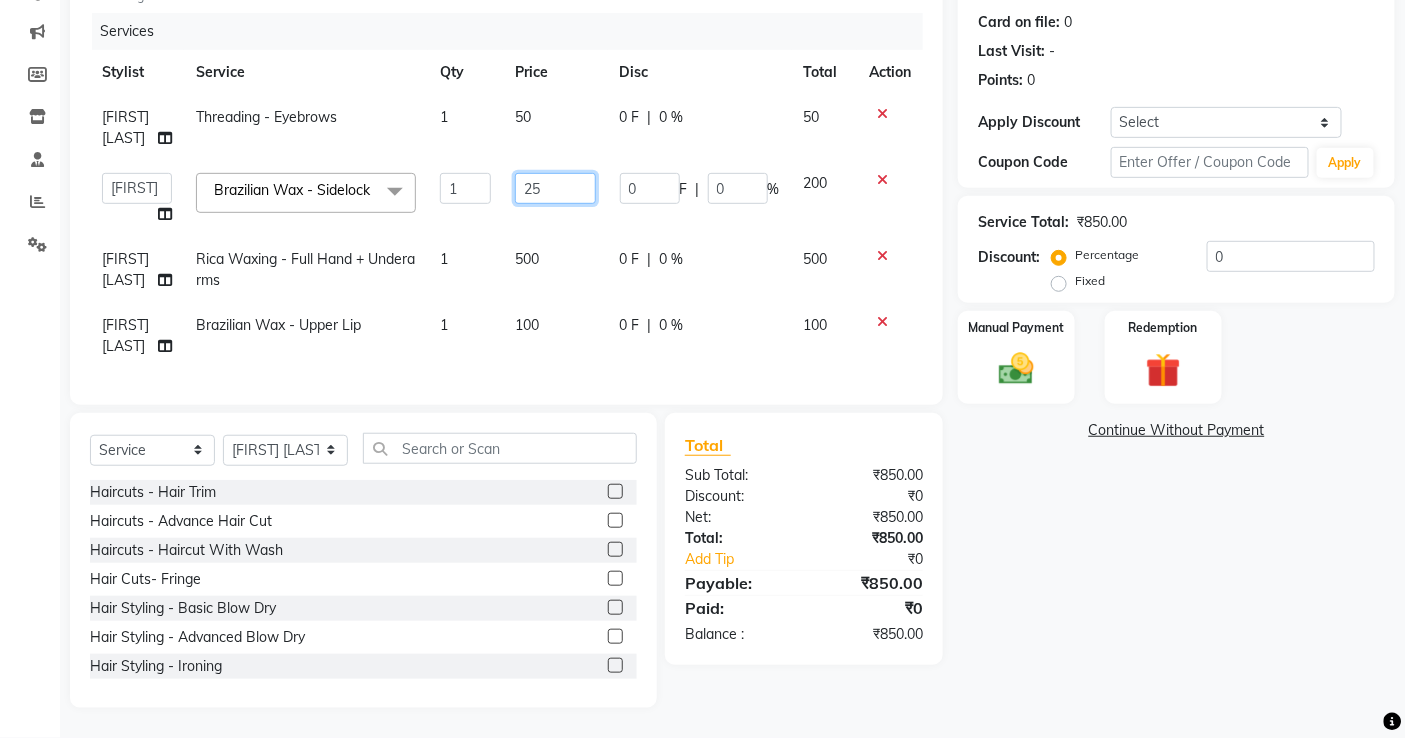 type on "250" 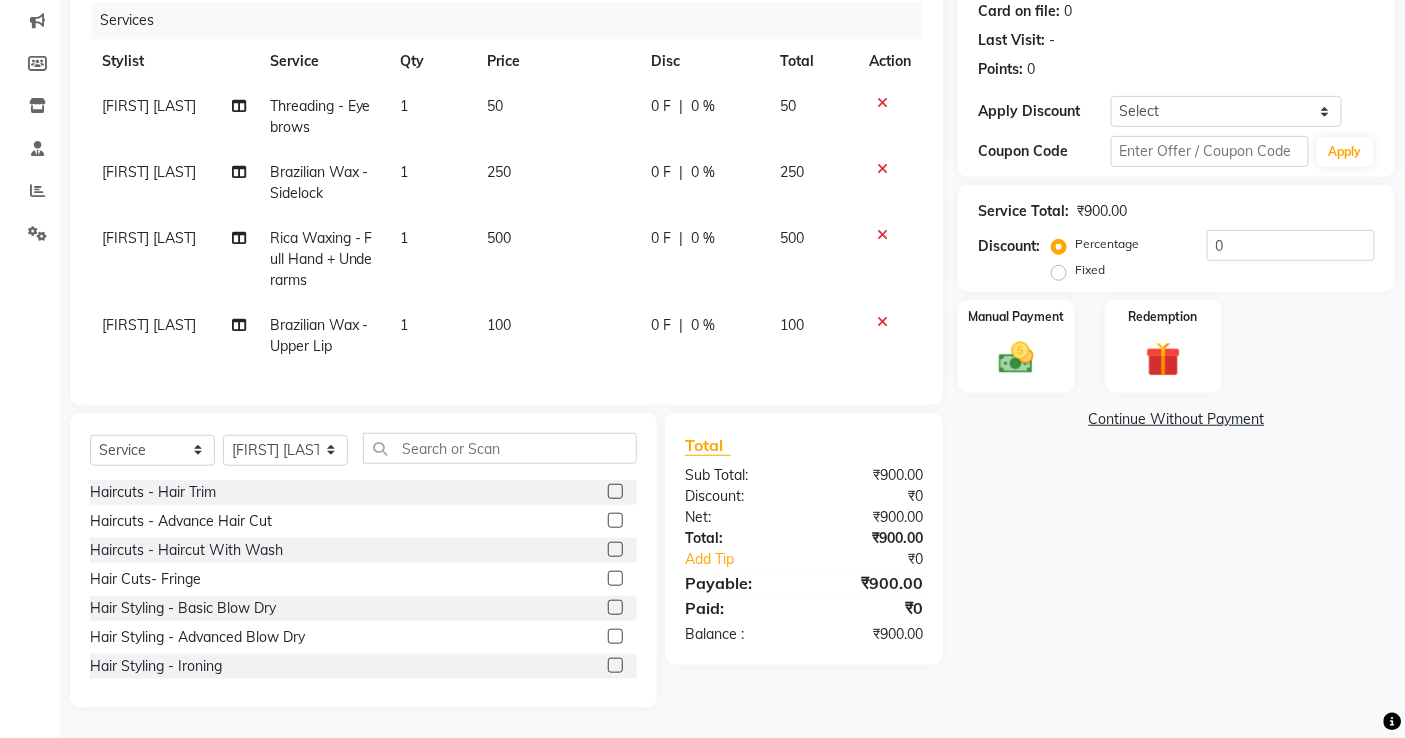 click 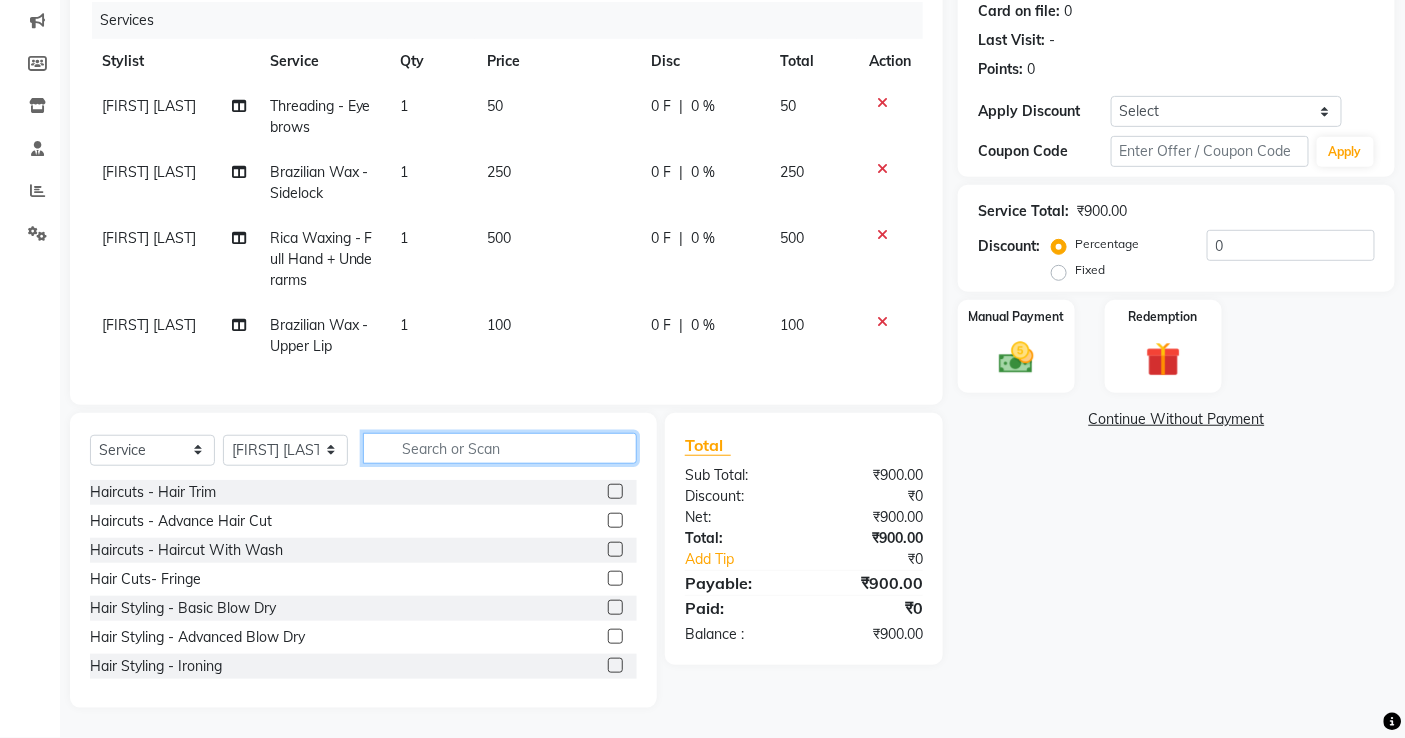click 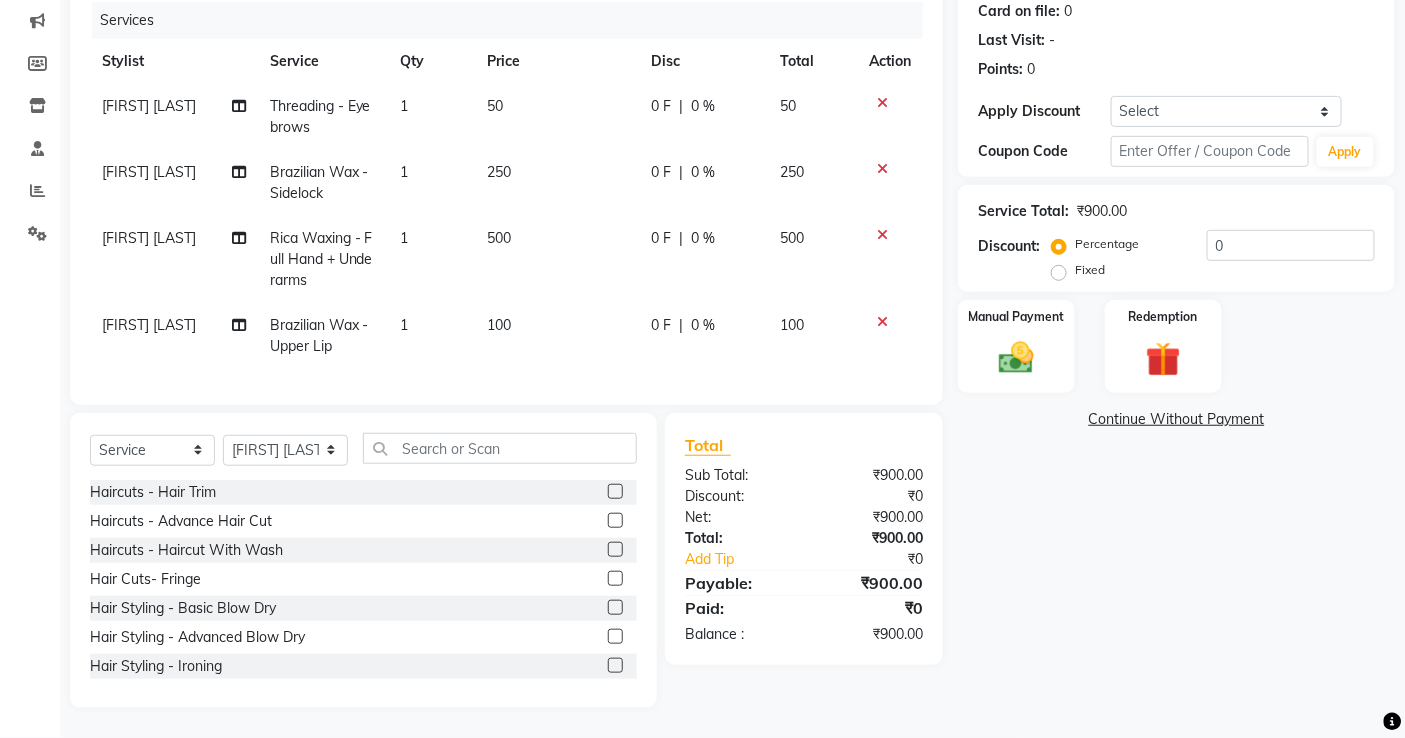 click 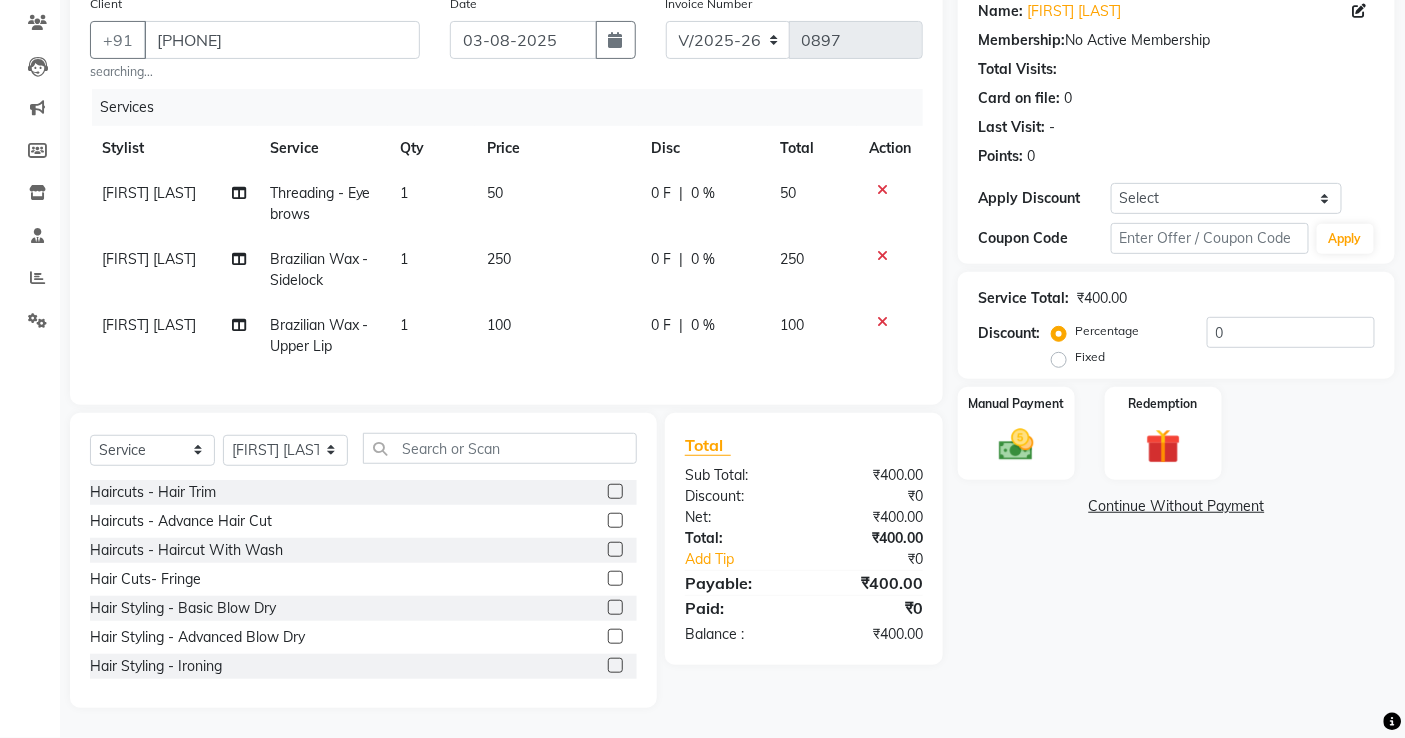 scroll, scrollTop: 181, scrollLeft: 0, axis: vertical 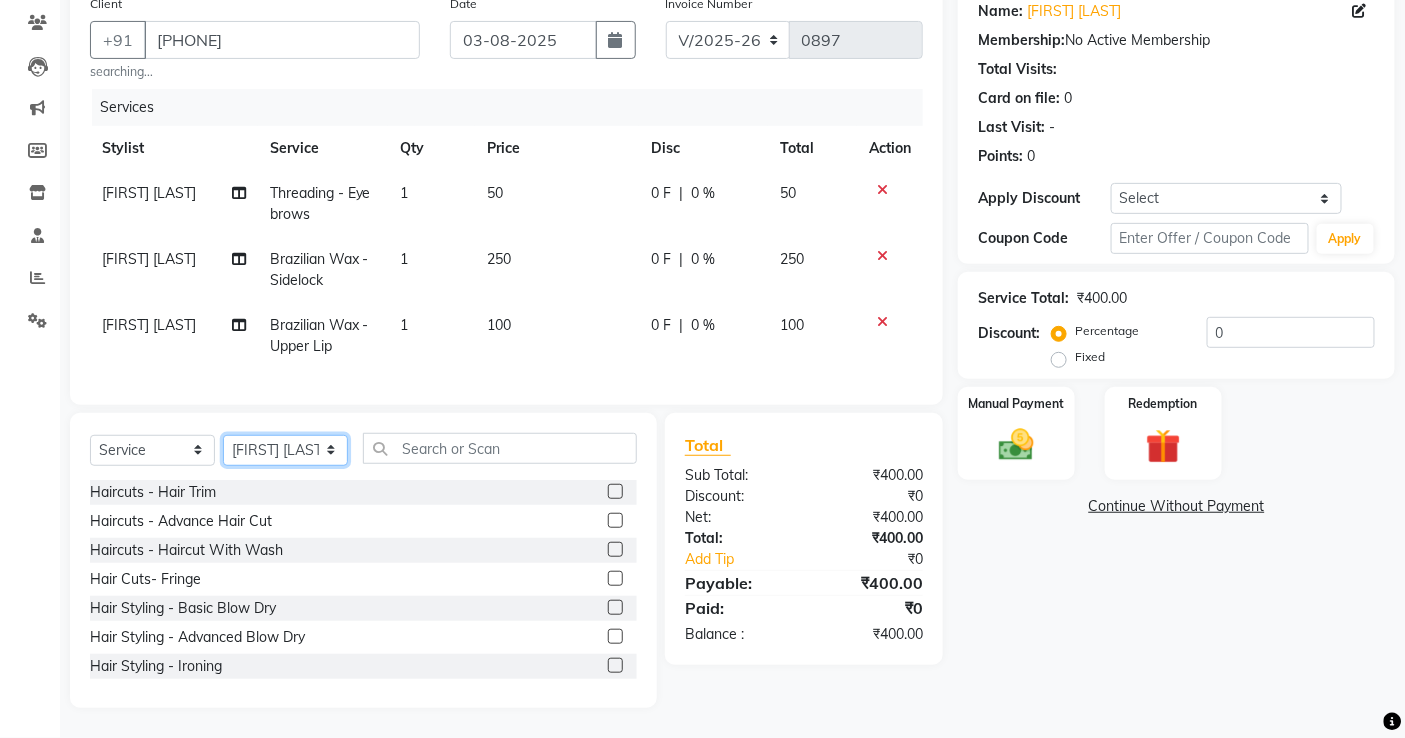 click on "Select Stylist abdul [LAST] [FIRST] [FIRST] [LAST]   [FIRST] [LAST] [FIRST] [LAST] [FIRST] [LAST] Front Desk [FIRST] [FIRST] [LAST] [FIRST]    [FIRST]  [FIRST] [LAST]   [FIRST] [LAST]   [FIRST]   [FIRST] [LAST]    [FIRST]    [FIRST]   [FIRST] [LAST]    [FIRST] [LAST]   [FIRST] [LAST]    [FIRST] [LAST]    [FIRST] [LAST]   [FIRST] [LAST]   [FIRST] [LAST]   [FIRST] [LAST]   [FIRST] [LAST]   [FIRST] [LAST]   [FIRST] [LAST]" 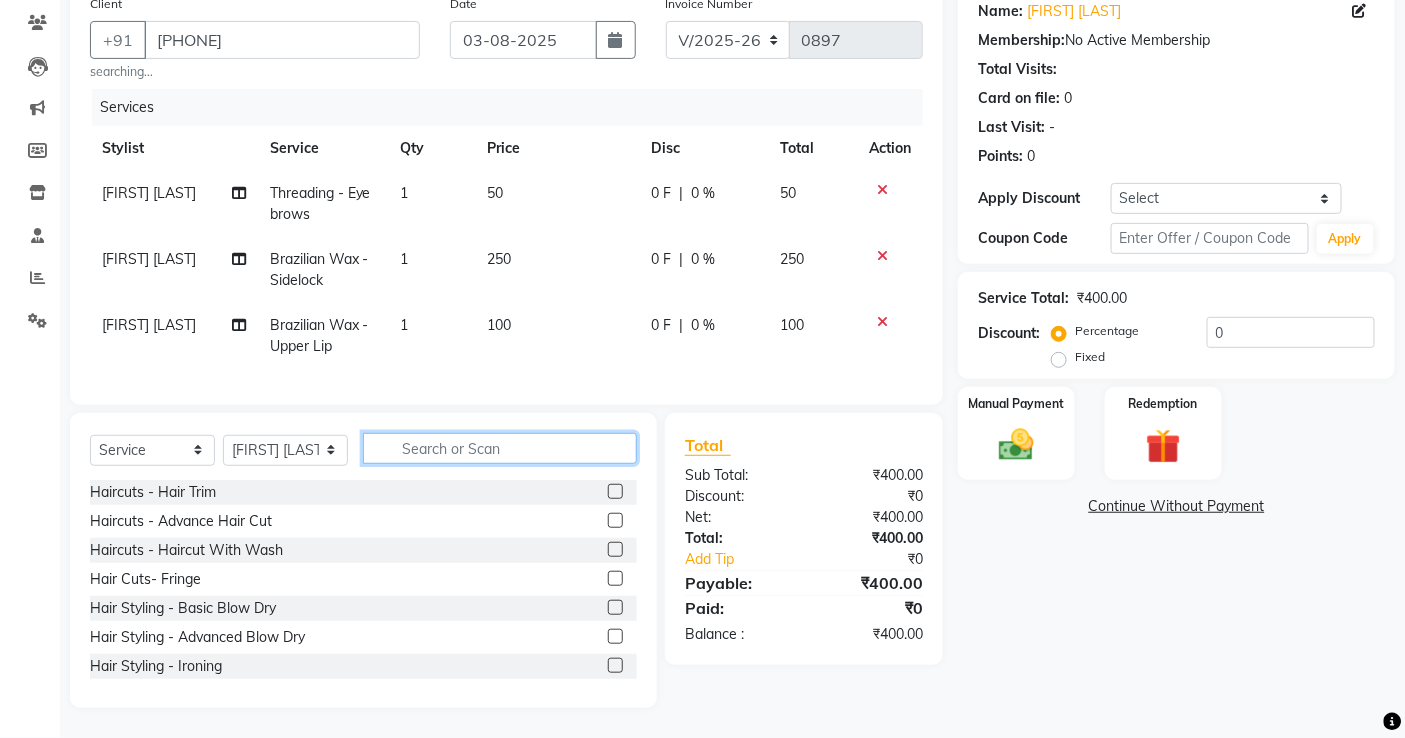 drag, startPoint x: 436, startPoint y: 458, endPoint x: 447, endPoint y: 447, distance: 15.556349 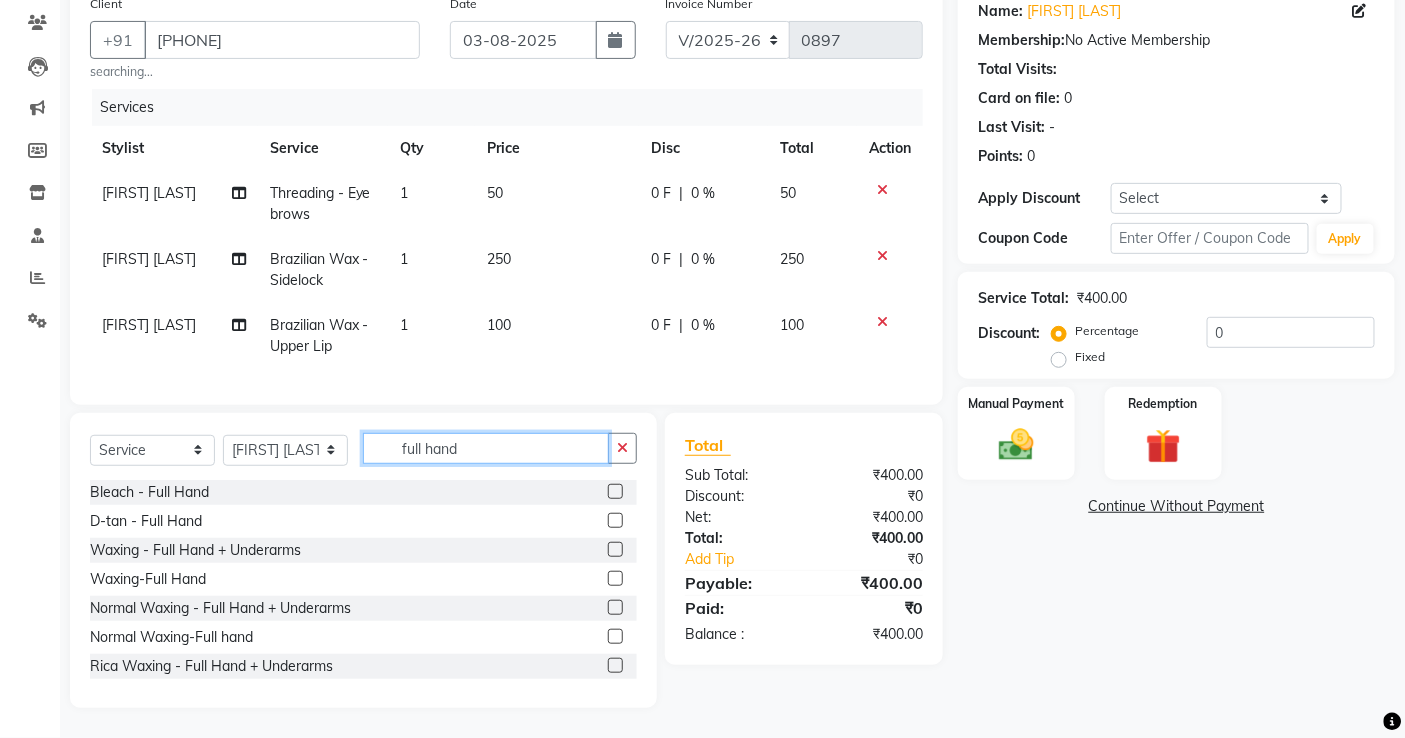 type on "full hand" 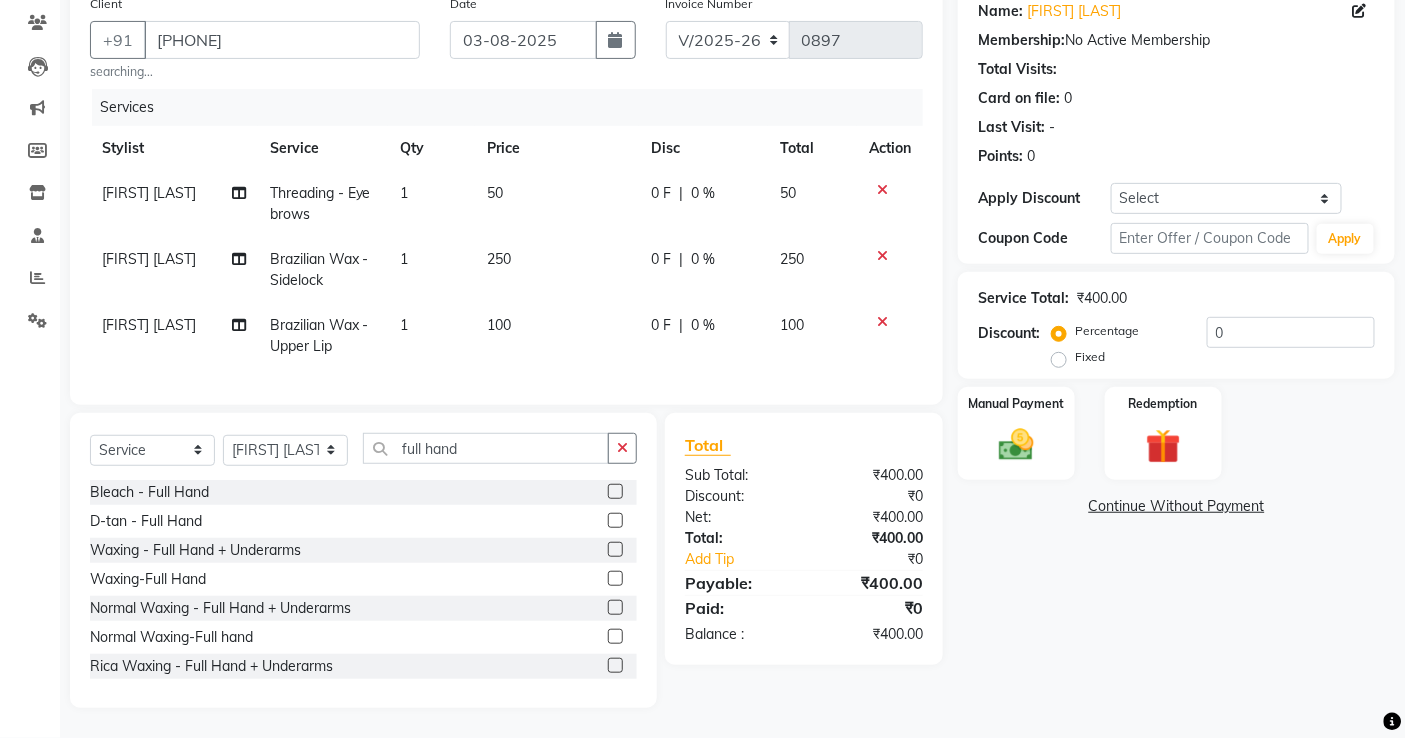 click 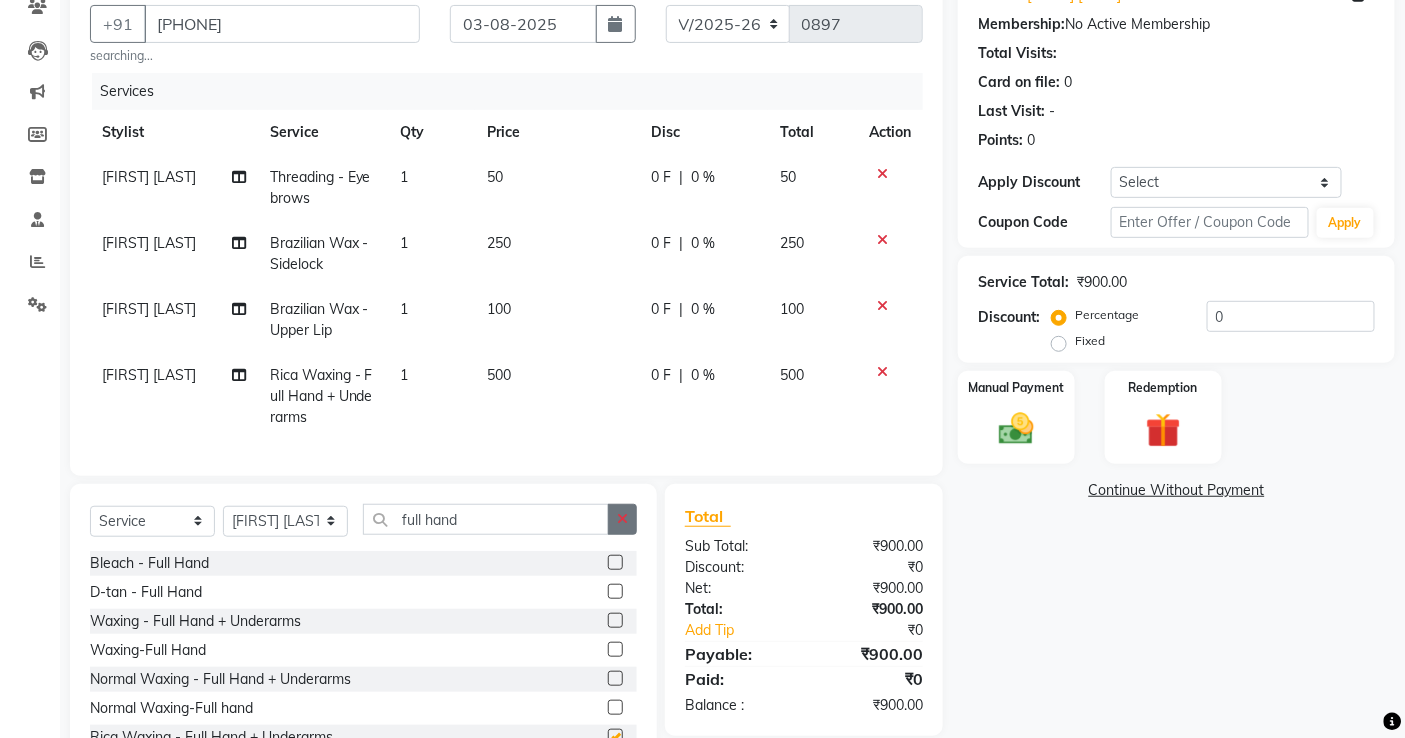 checkbox on "false" 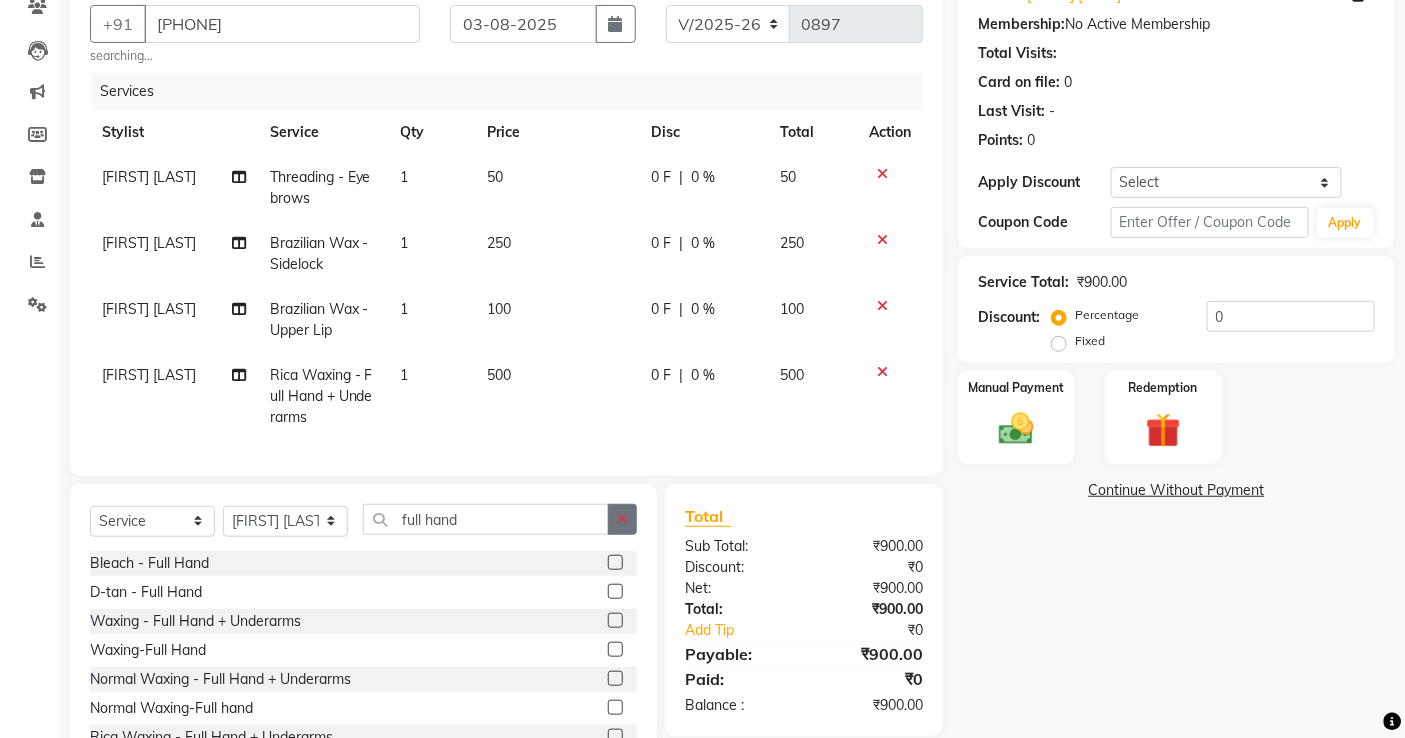 click 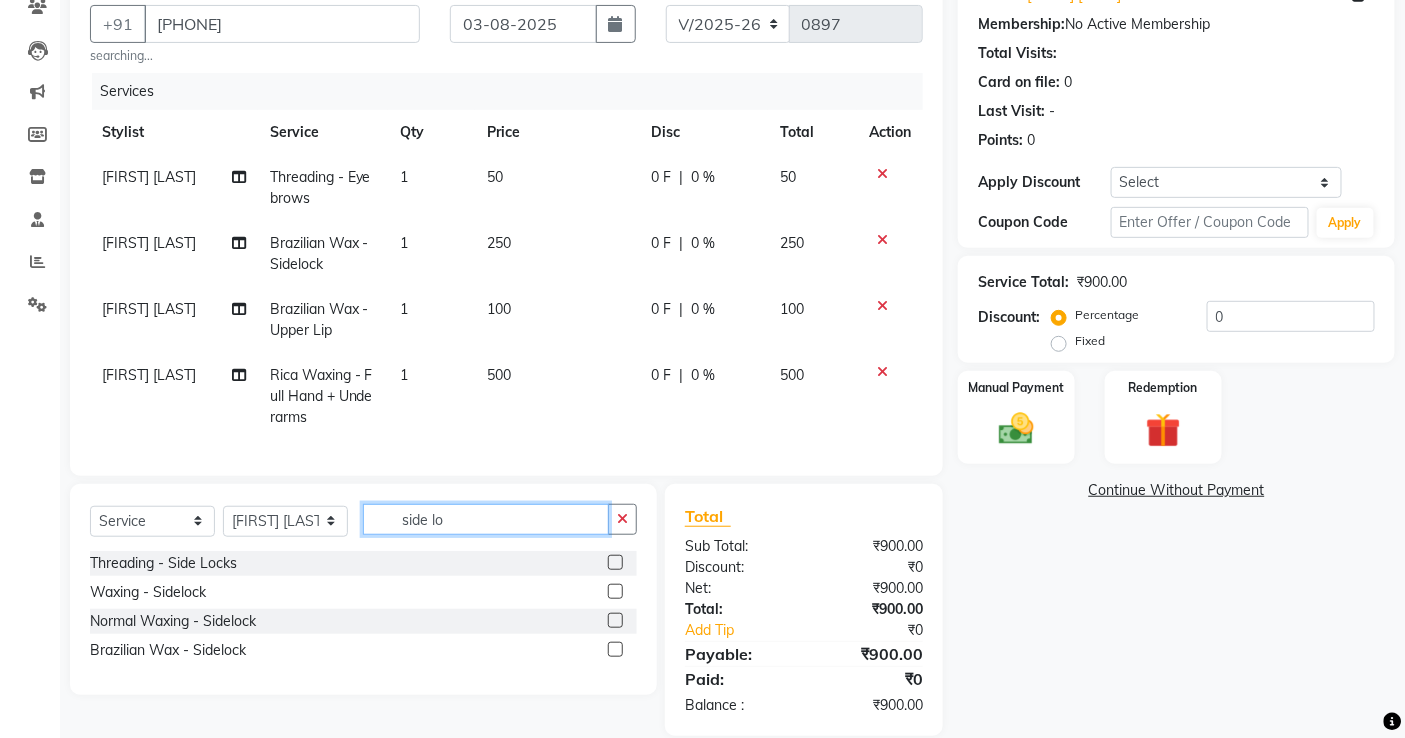 type on "side lo" 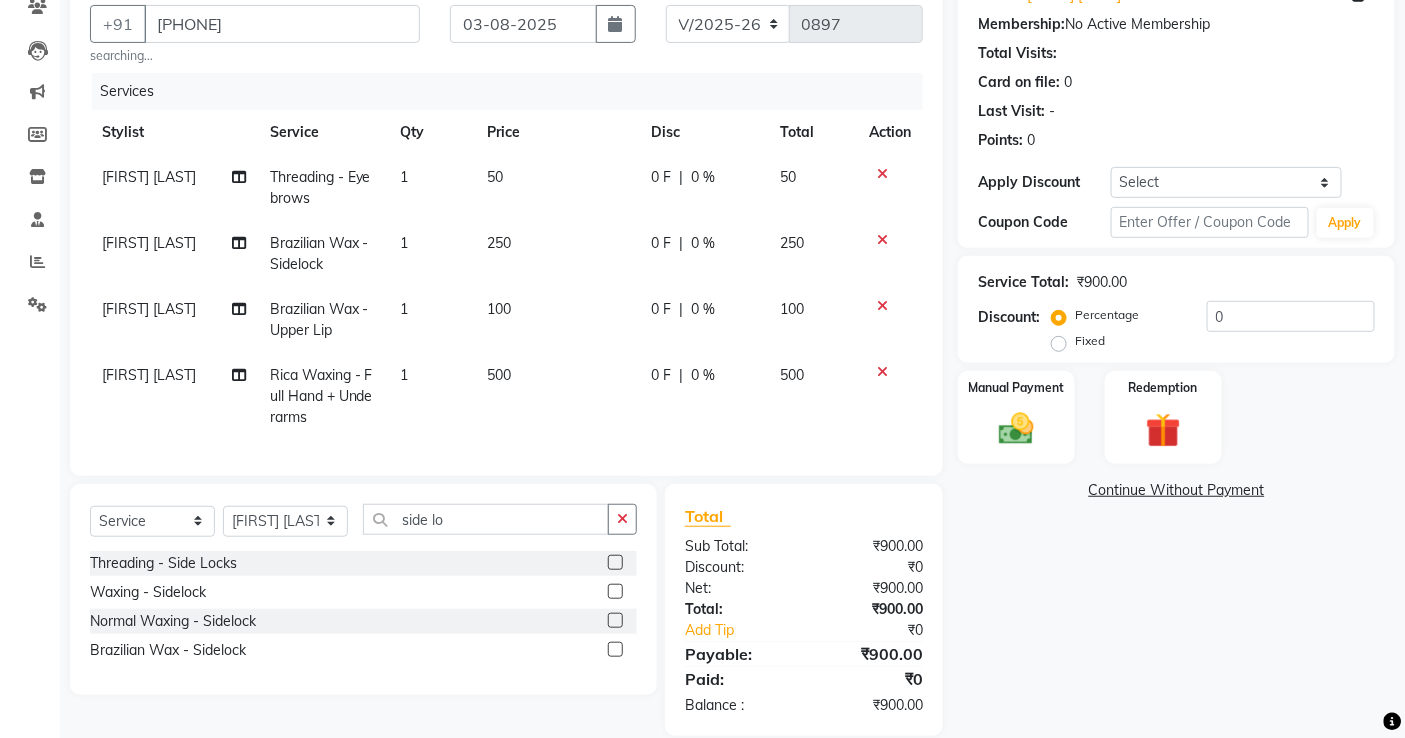 click 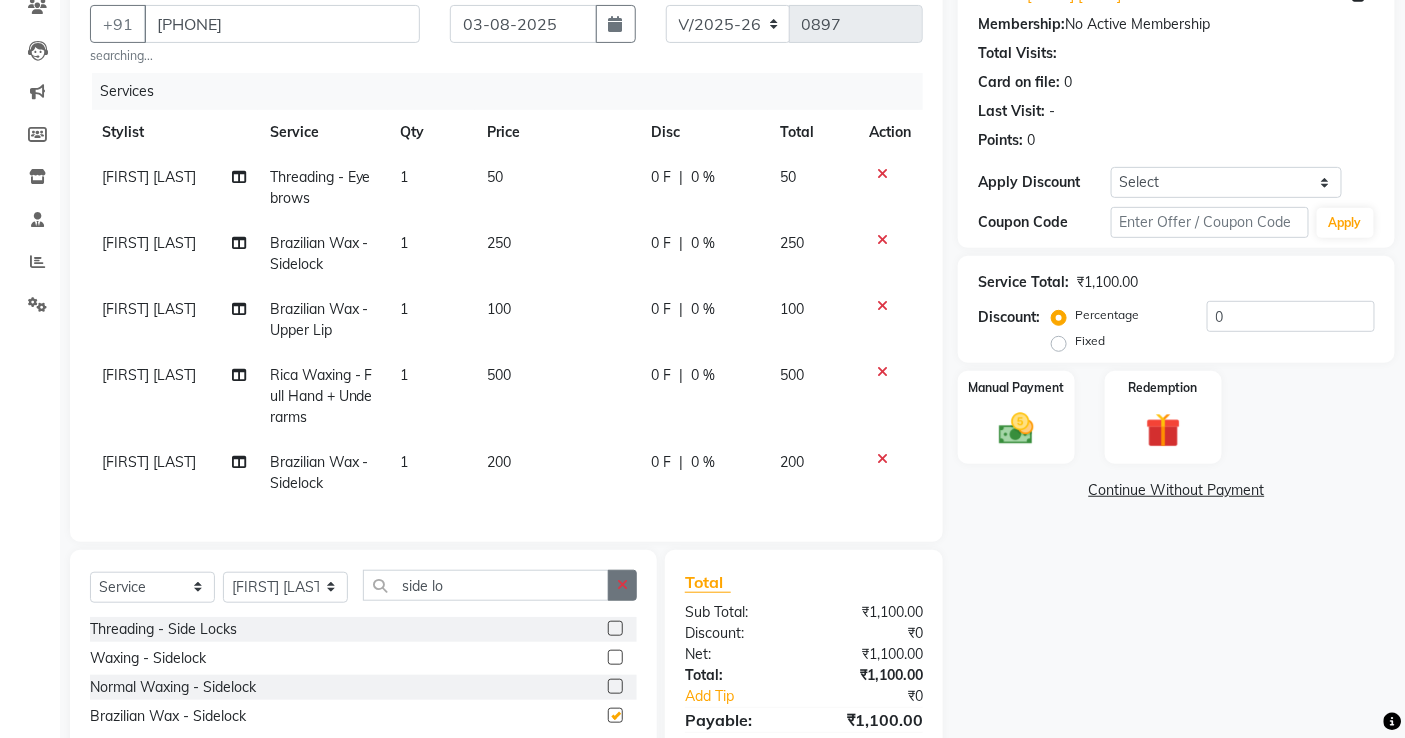 checkbox on "false" 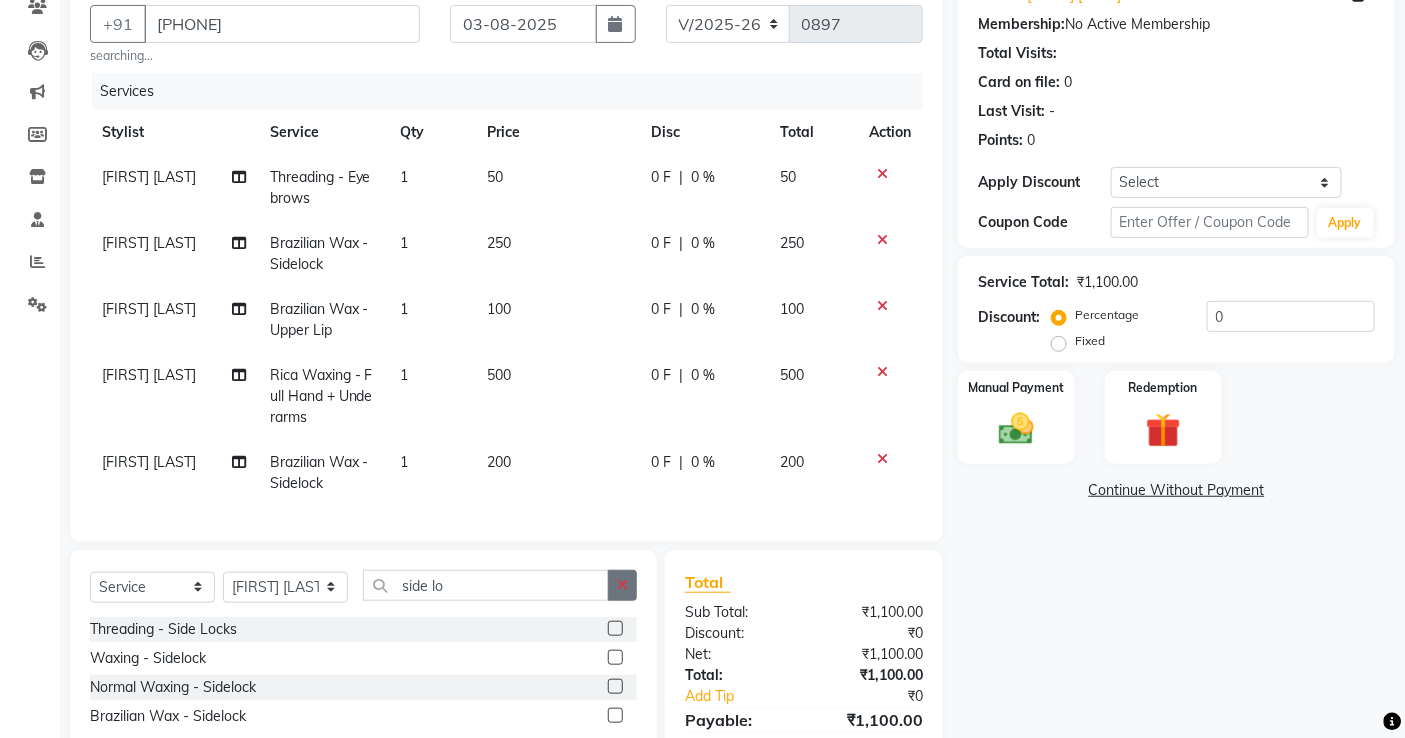 click 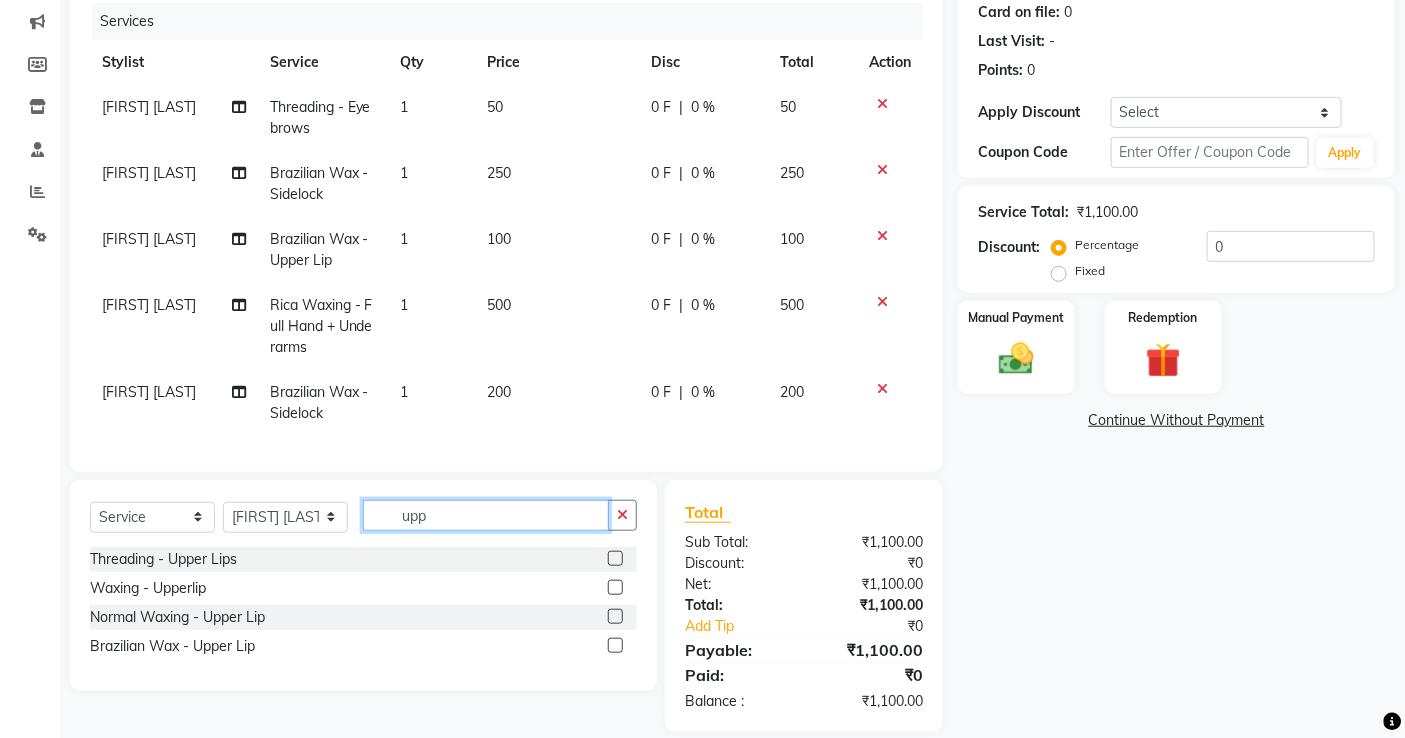 scroll, scrollTop: 291, scrollLeft: 0, axis: vertical 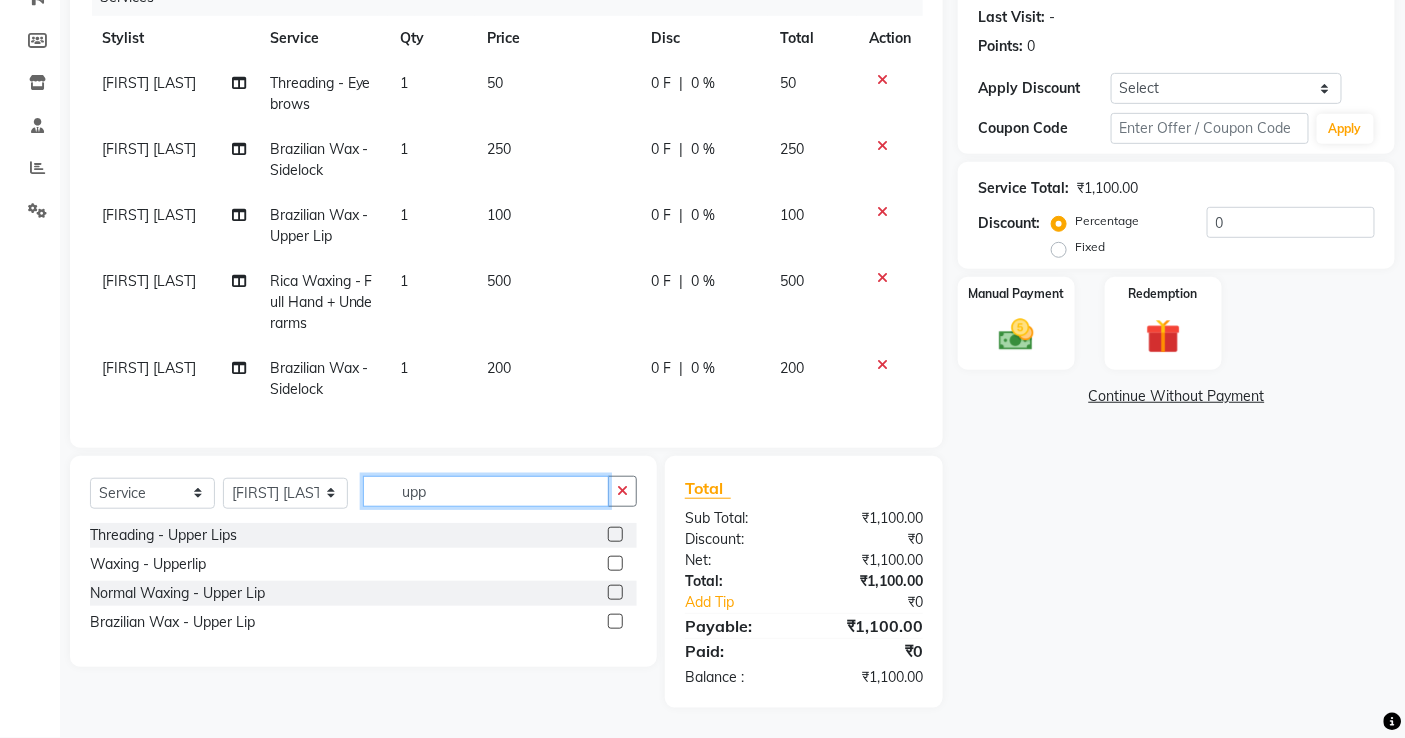 type on "upp" 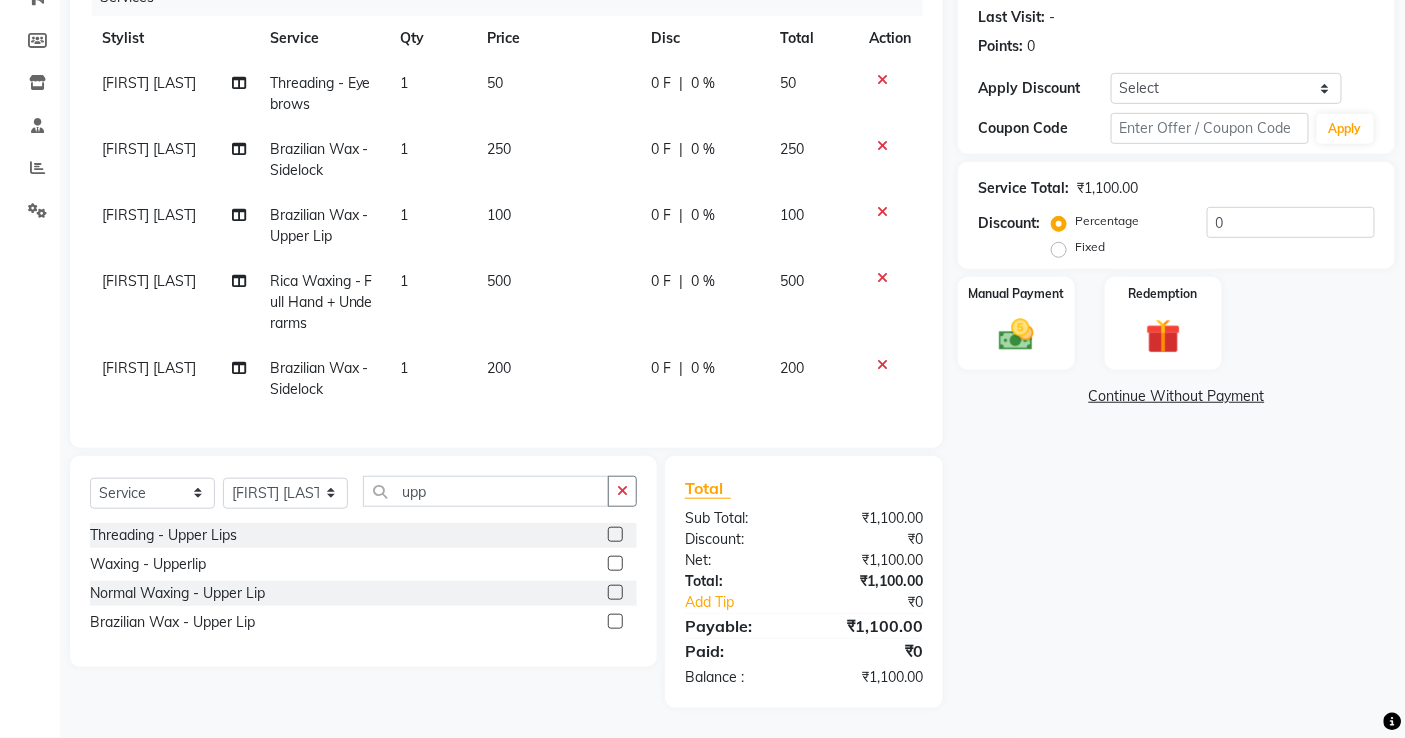 click 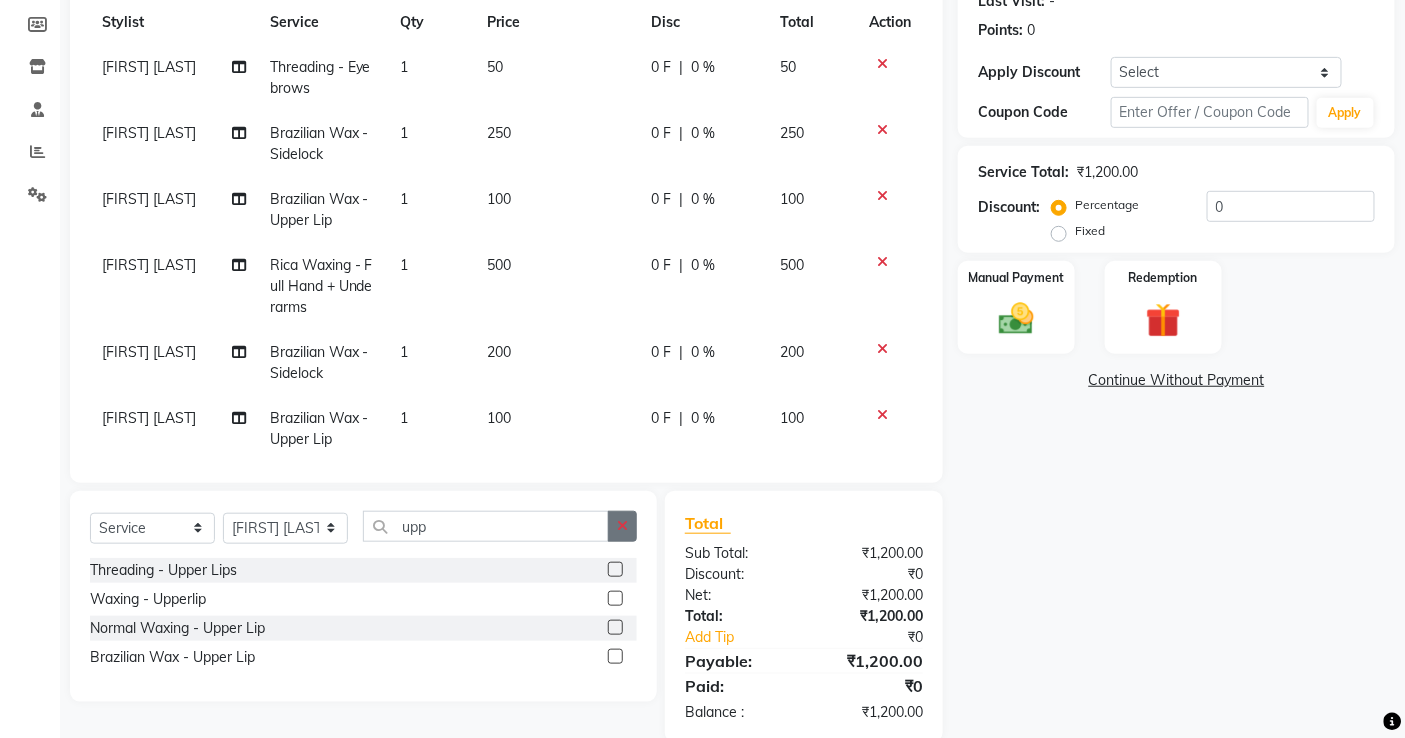 checkbox on "false" 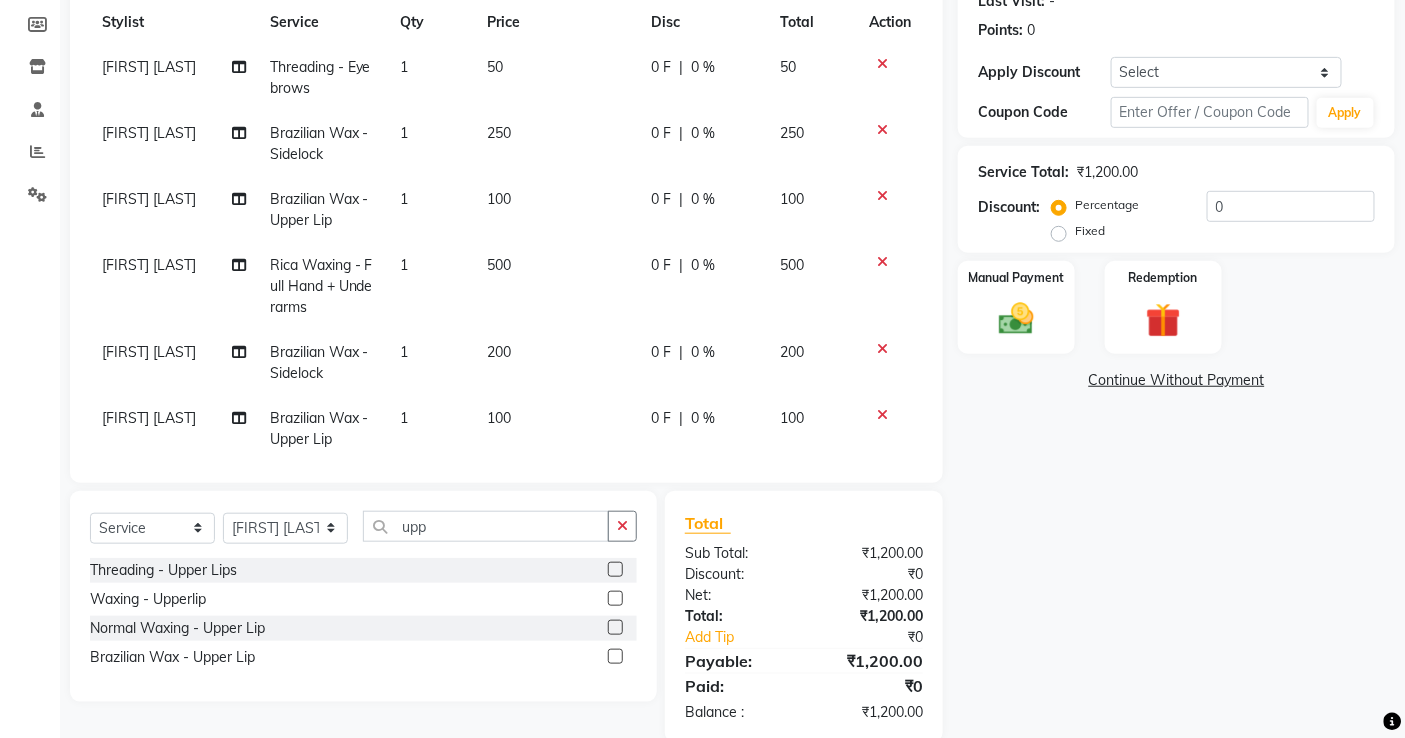 click 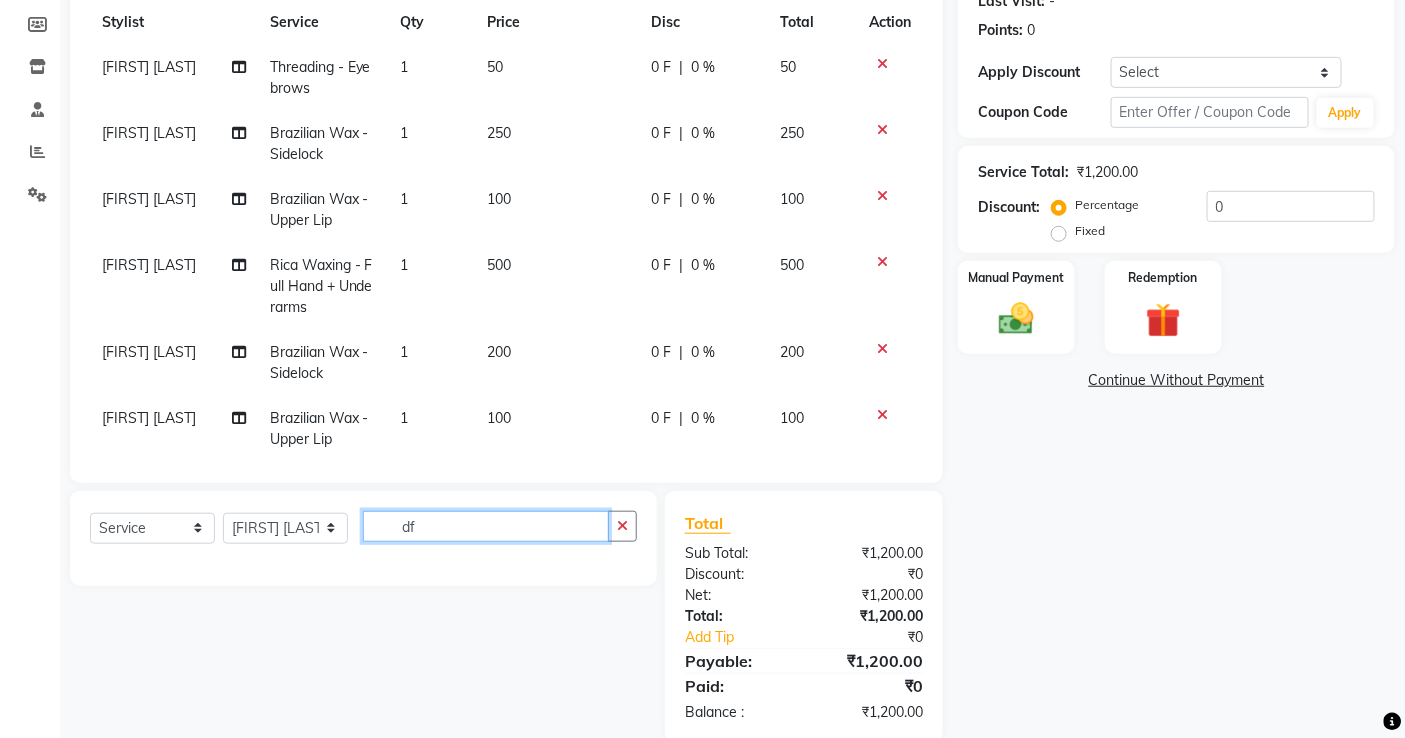 type on "d" 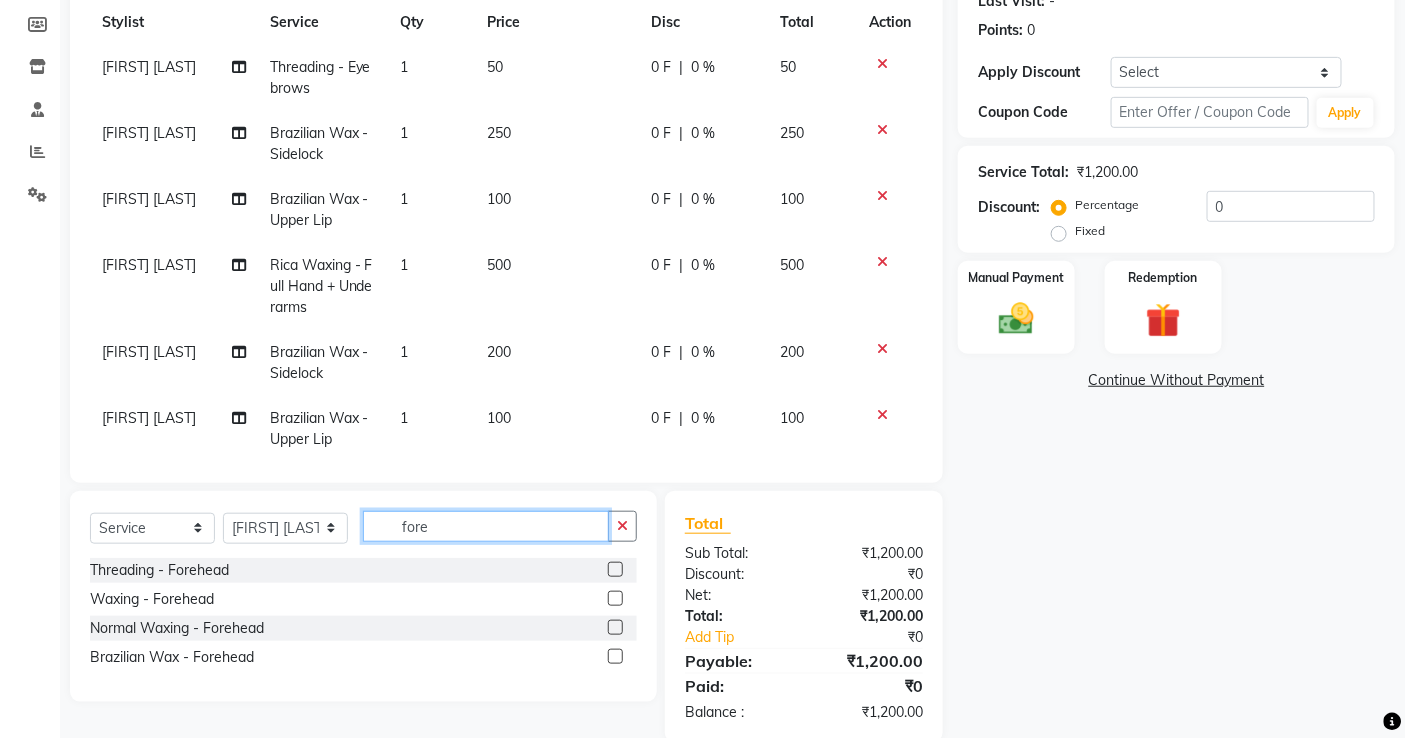 type on "fore" 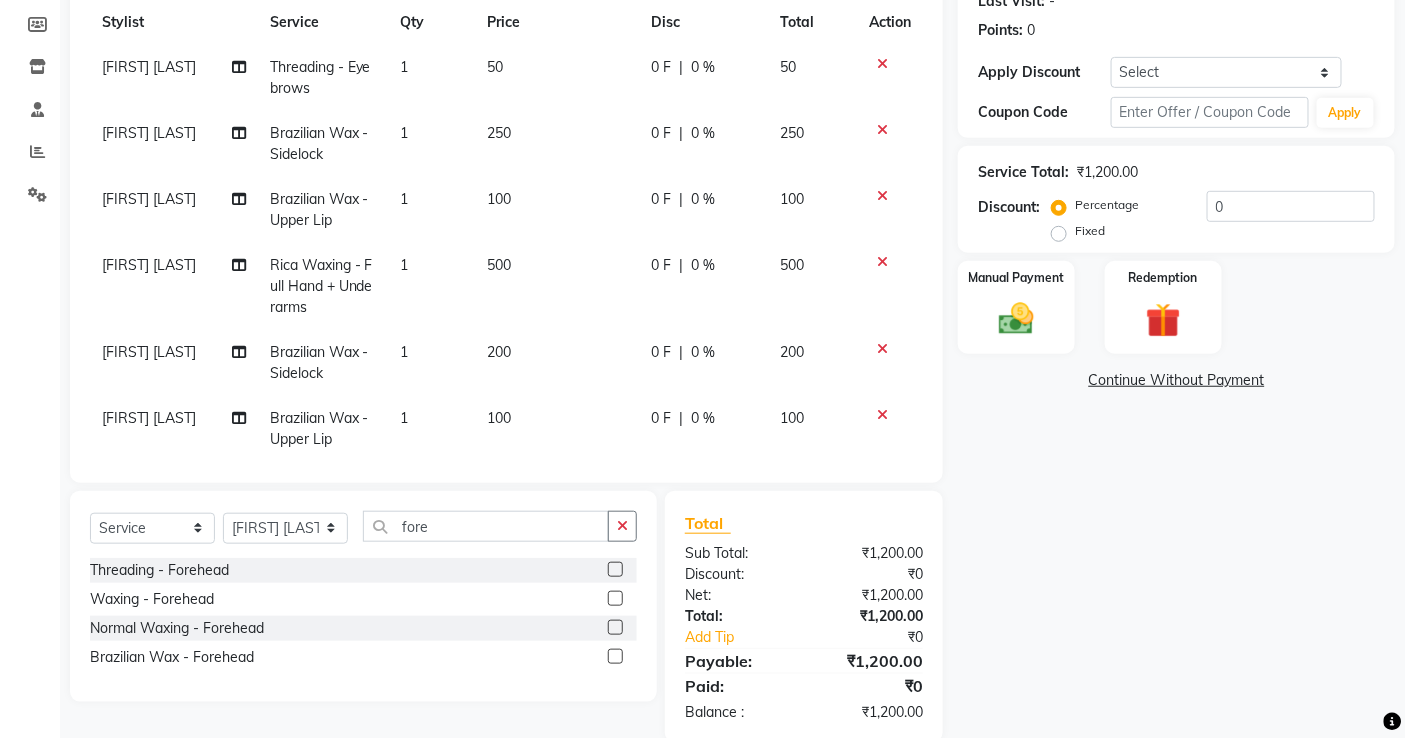 click 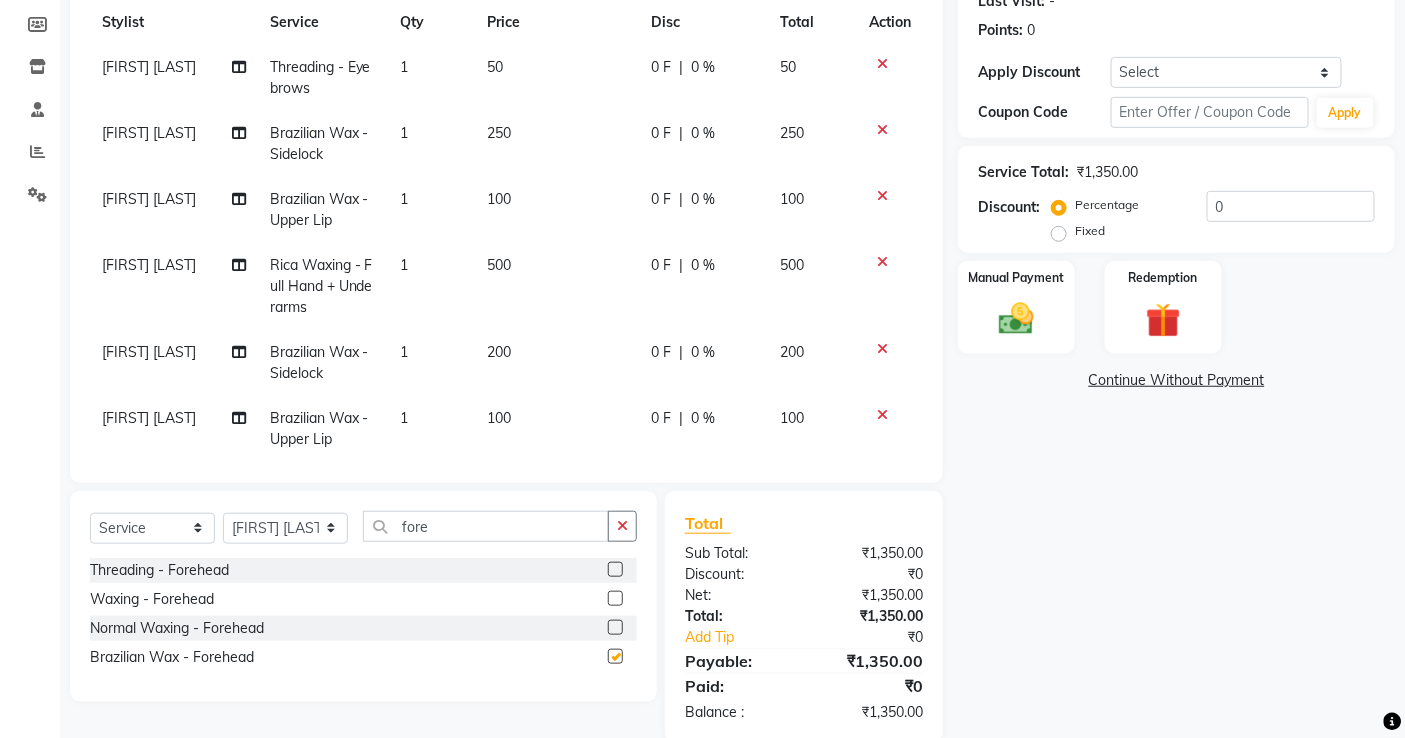 checkbox on "false" 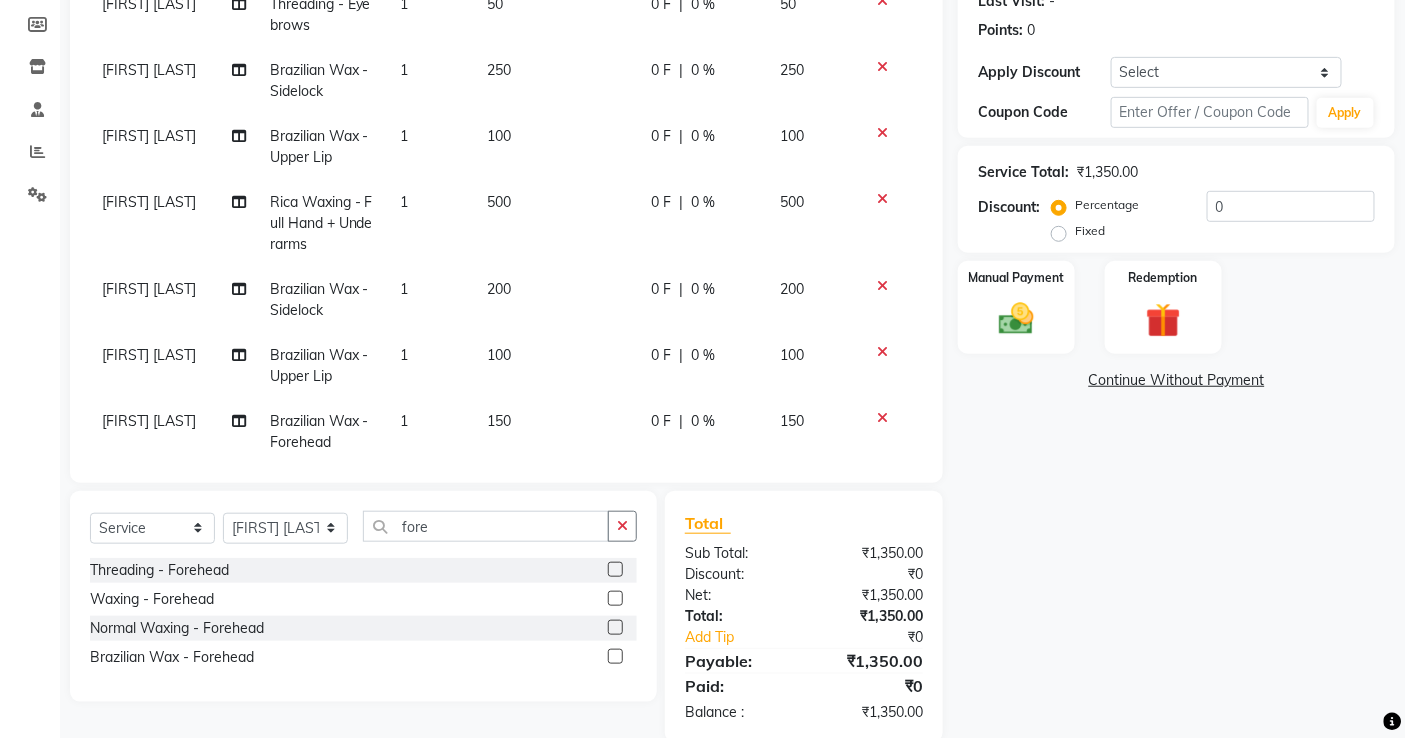 scroll, scrollTop: 97, scrollLeft: 0, axis: vertical 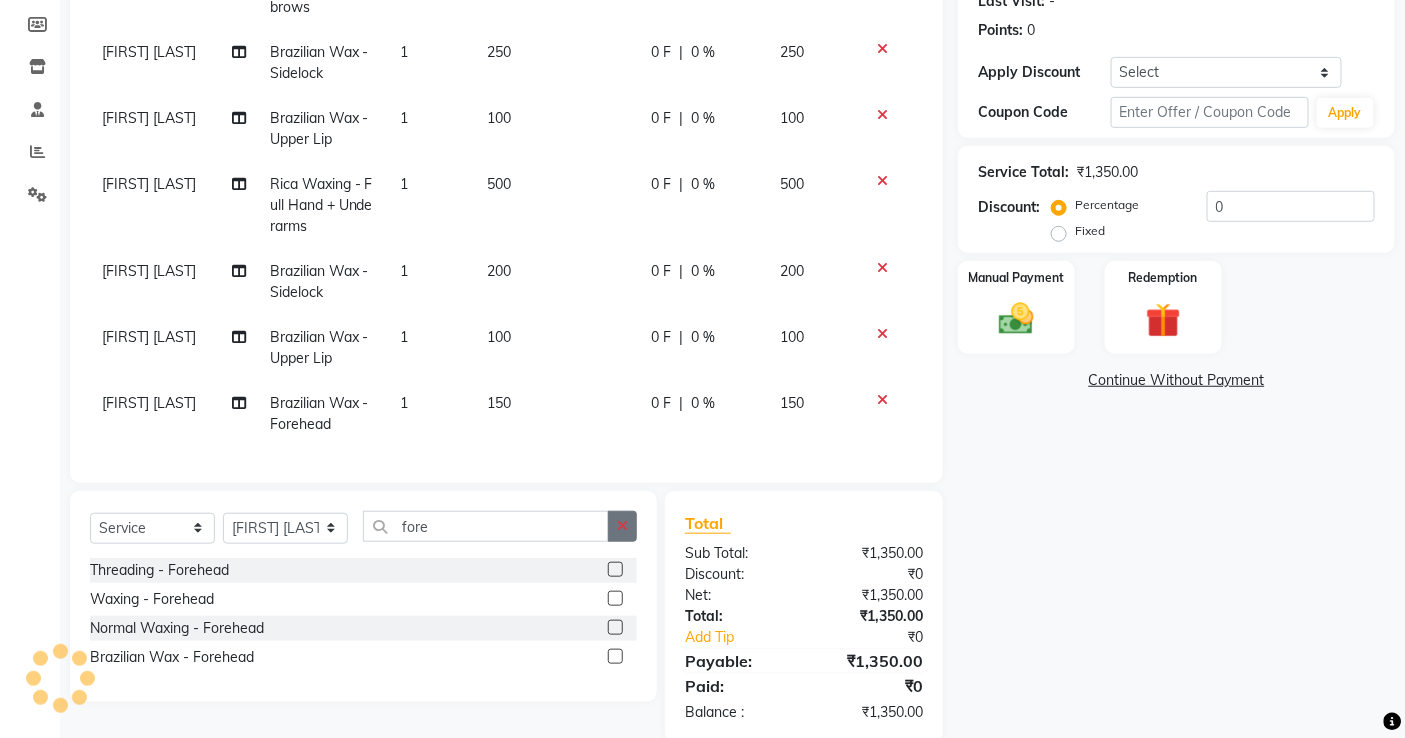 click 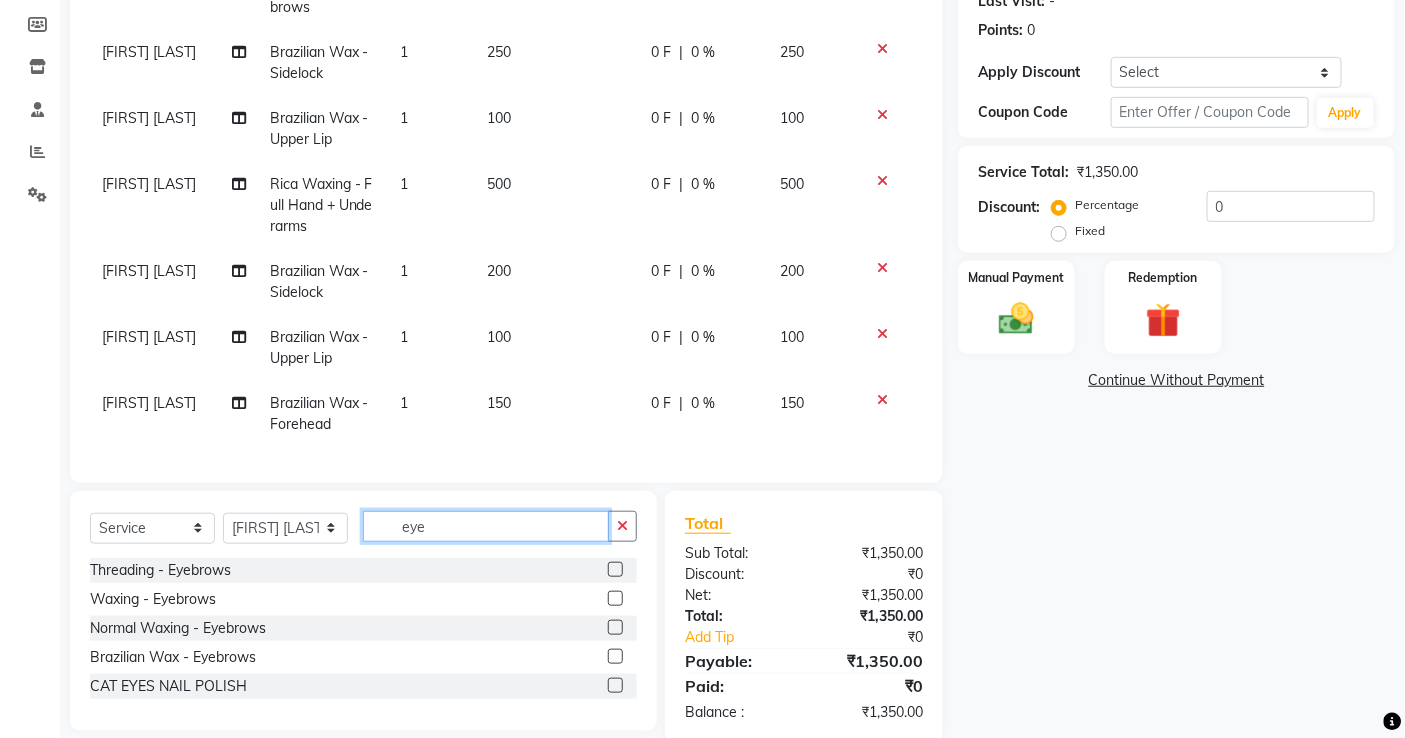 type on "eye" 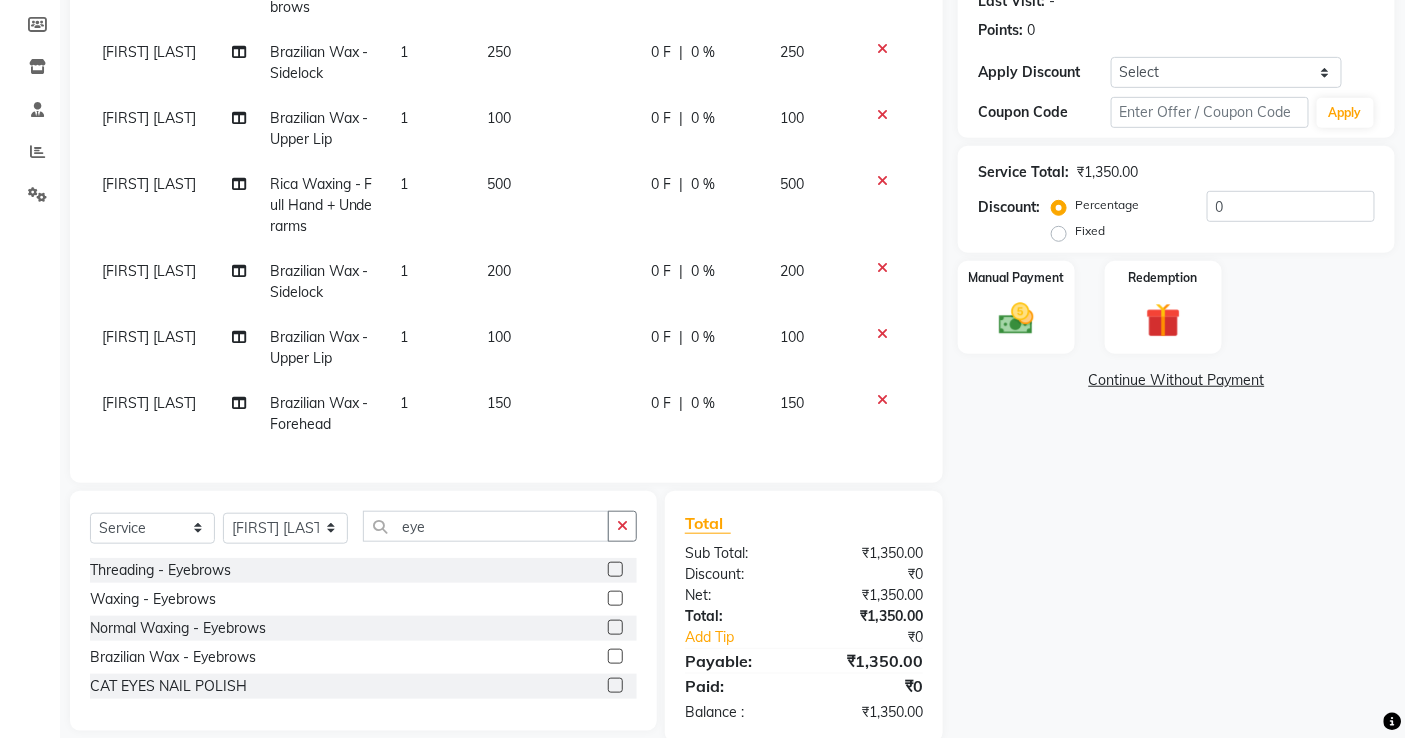 click 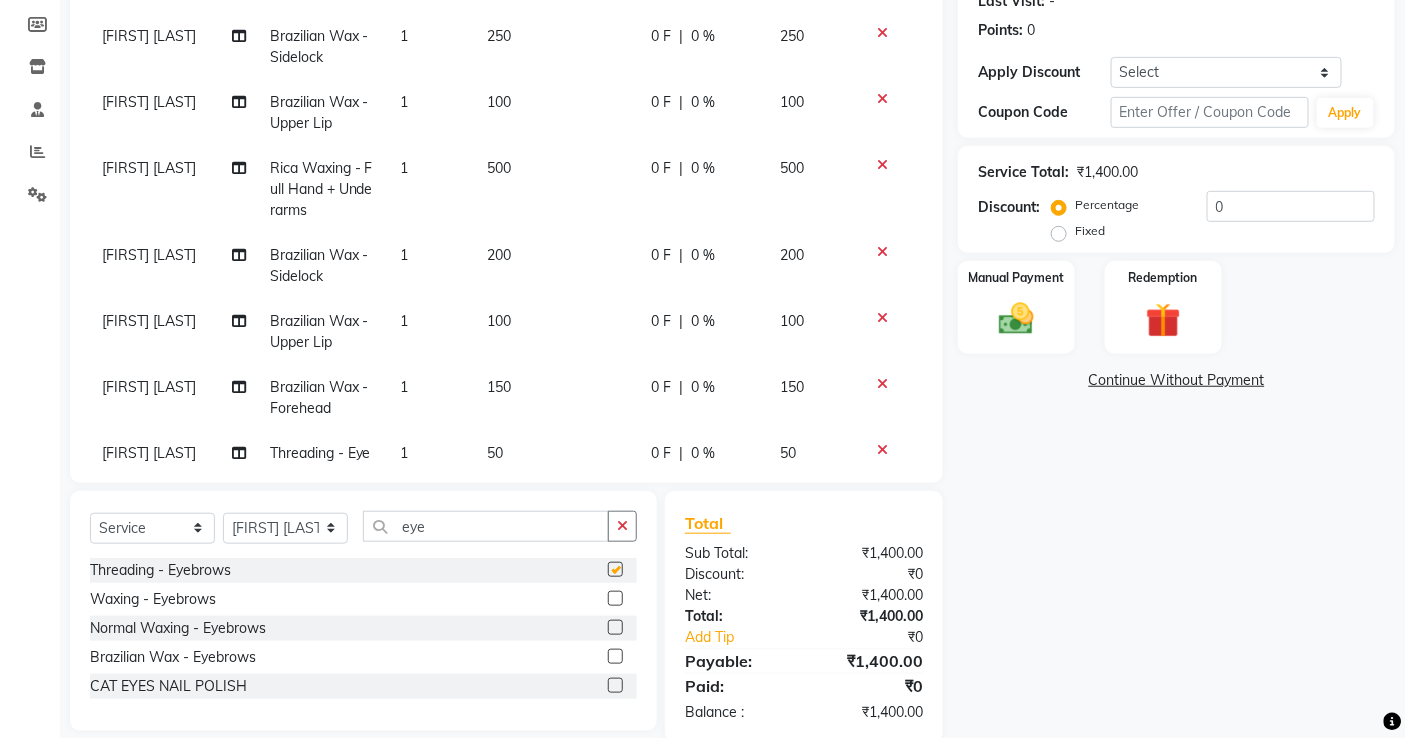 checkbox on "false" 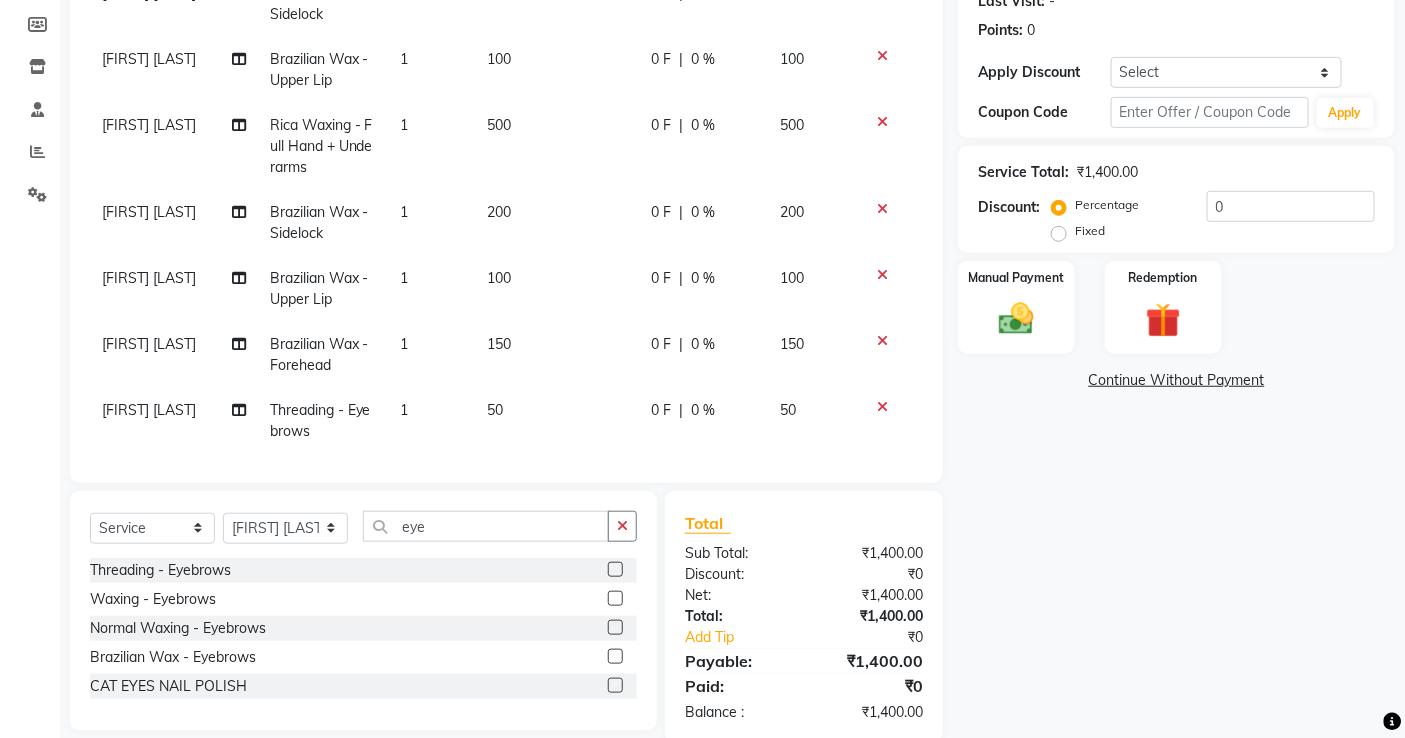 scroll, scrollTop: 163, scrollLeft: 0, axis: vertical 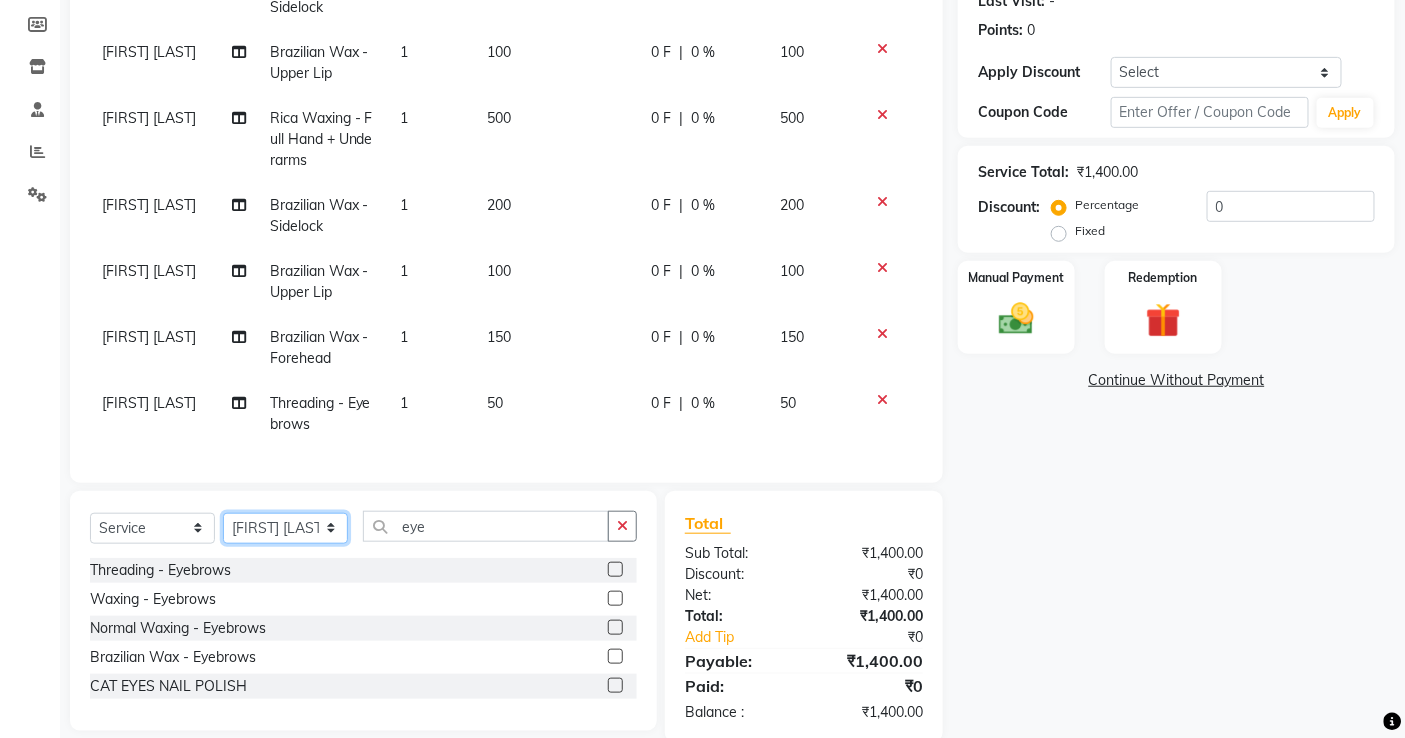 click on "Select Stylist abdul [LAST] [FIRST] [FIRST] [LAST]   [FIRST] [LAST] [FIRST] [LAST] [FIRST] [LAST] Front Desk [FIRST] [FIRST] [LAST] [FIRST]    [FIRST]  [FIRST] [LAST]   [FIRST] [LAST]   [FIRST]   [FIRST] [LAST]    [FIRST]    [FIRST]   [FIRST] [LAST]    [FIRST] [LAST]   [FIRST] [LAST]    [FIRST] [LAST]    [FIRST] [LAST]   [FIRST] [LAST]   [FIRST] [LAST]   [FIRST] [LAST]   [FIRST] [LAST]   [FIRST] [LAST]   [FIRST] [LAST]" 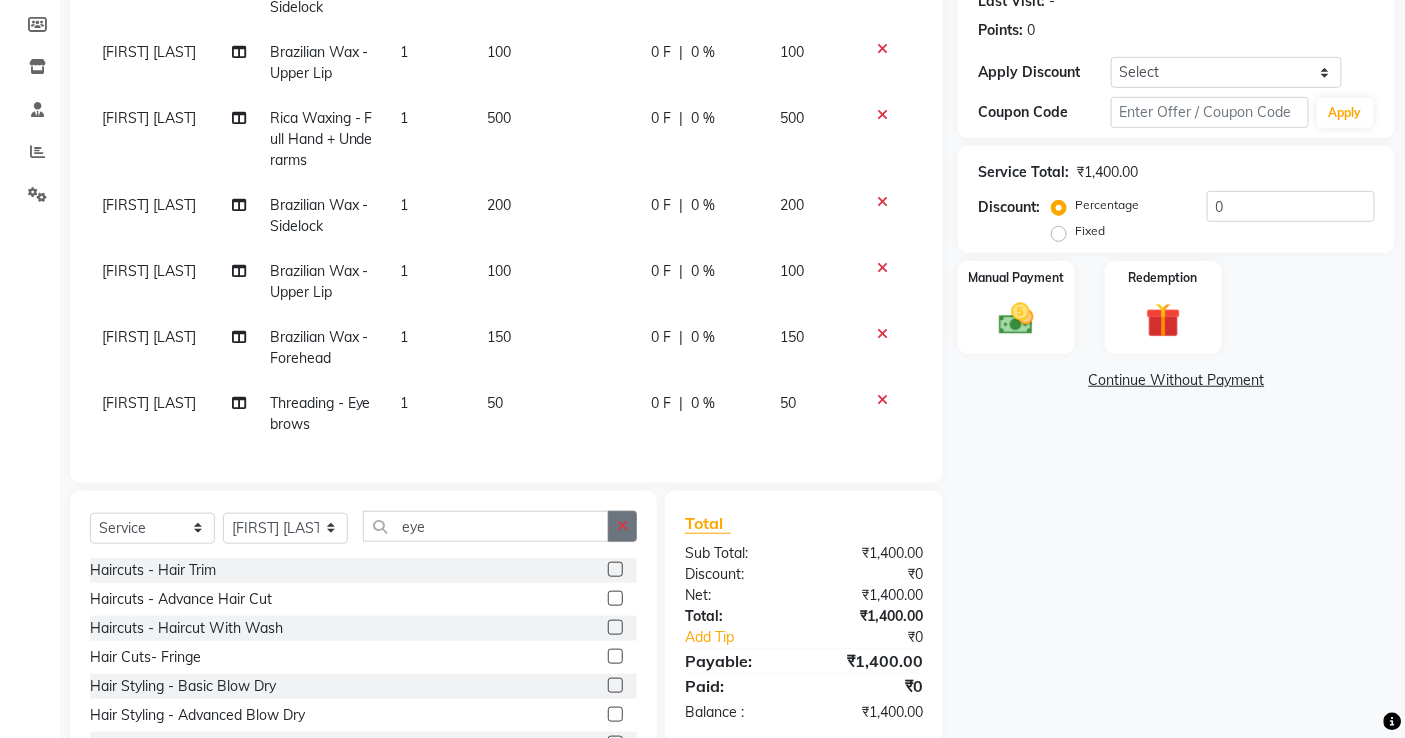 click 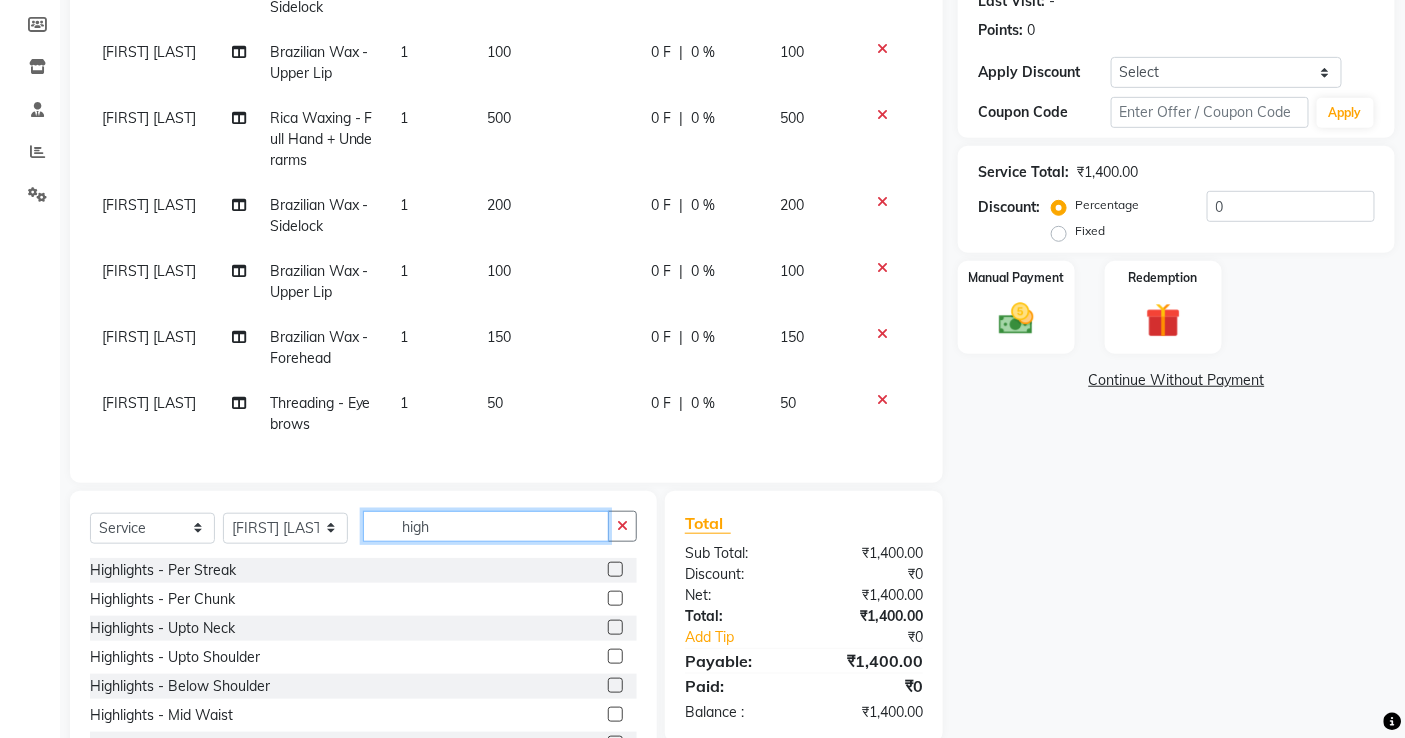 type on "high" 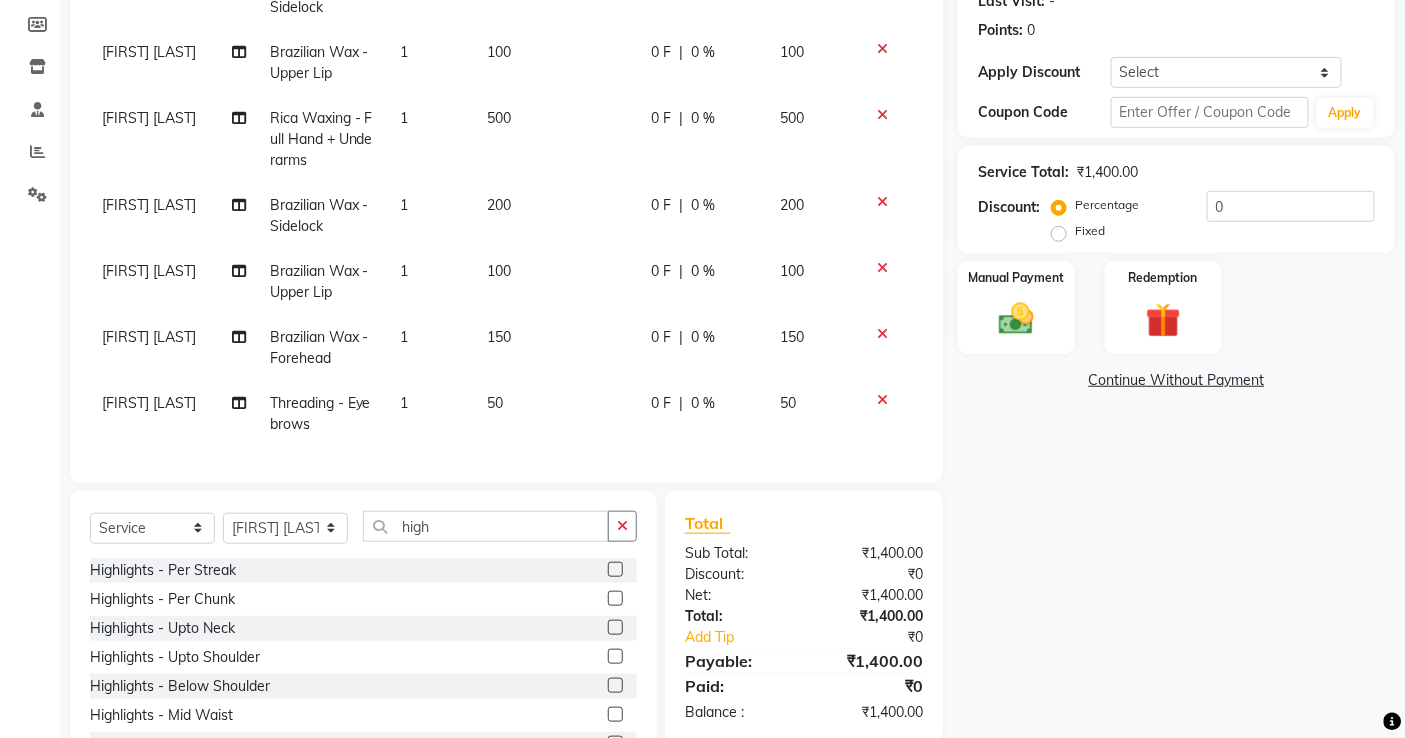 click 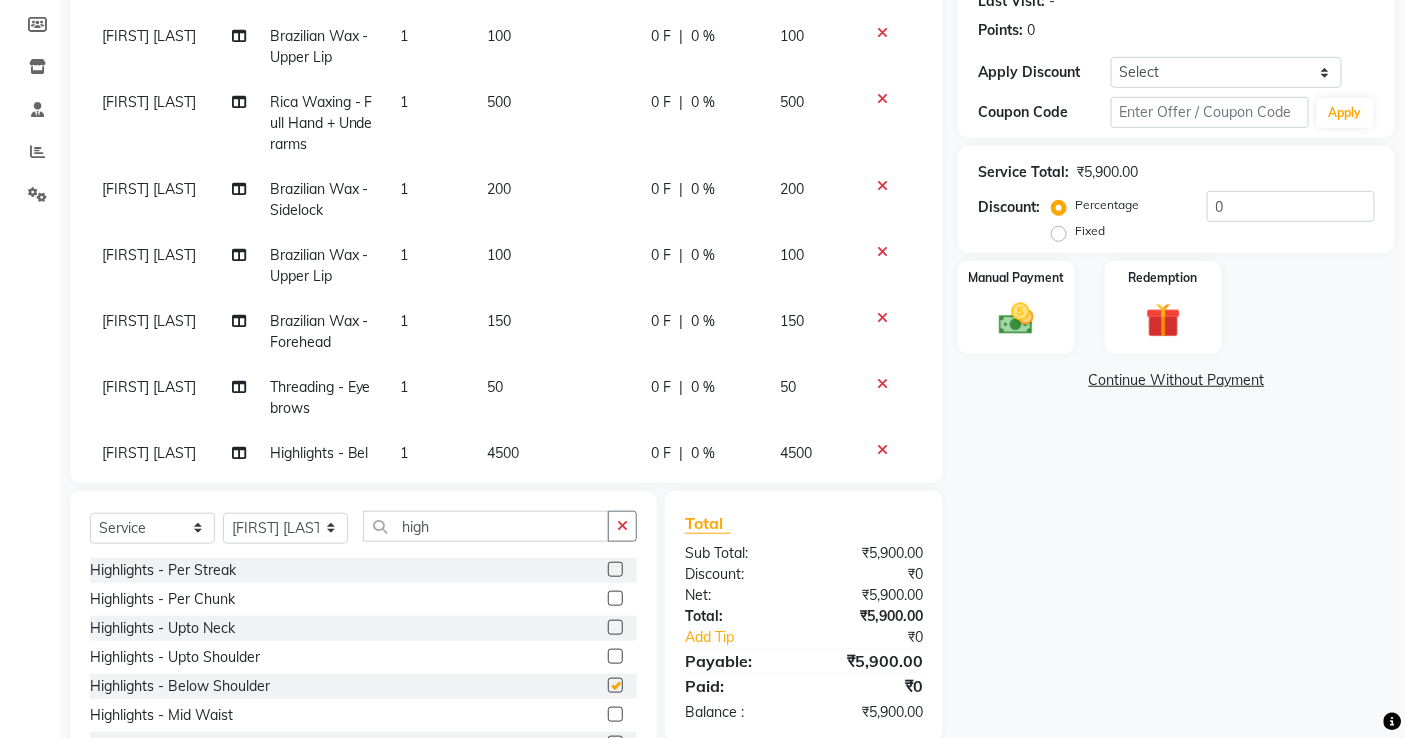 checkbox on "false" 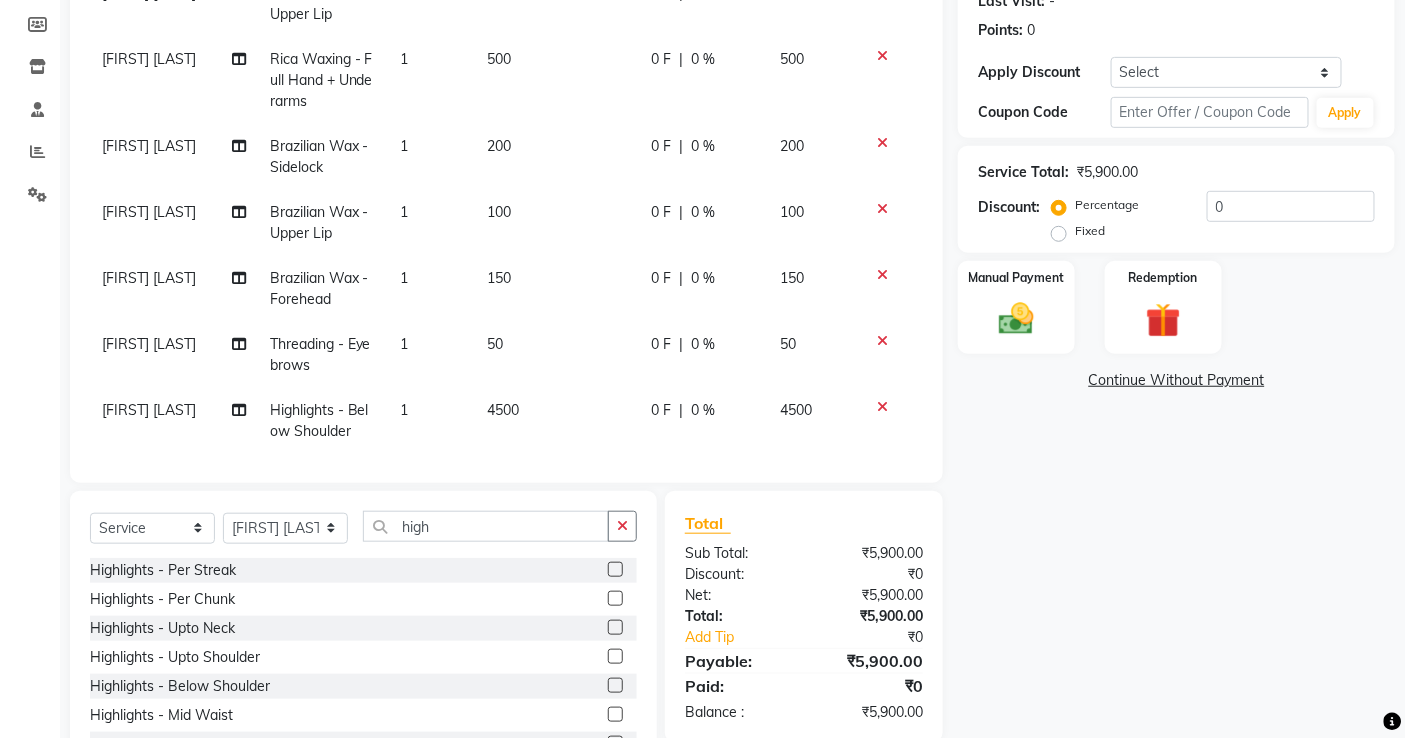 scroll, scrollTop: 228, scrollLeft: 0, axis: vertical 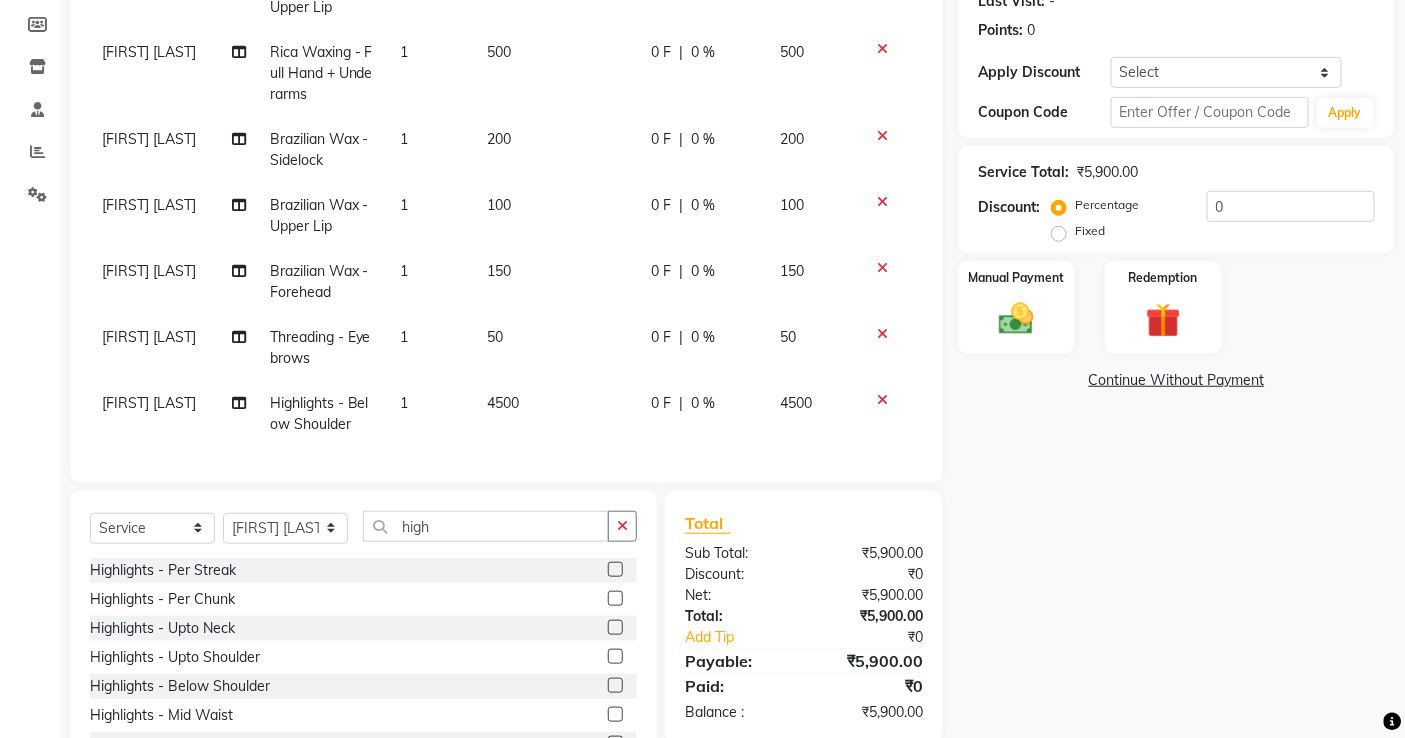 click on "4500" 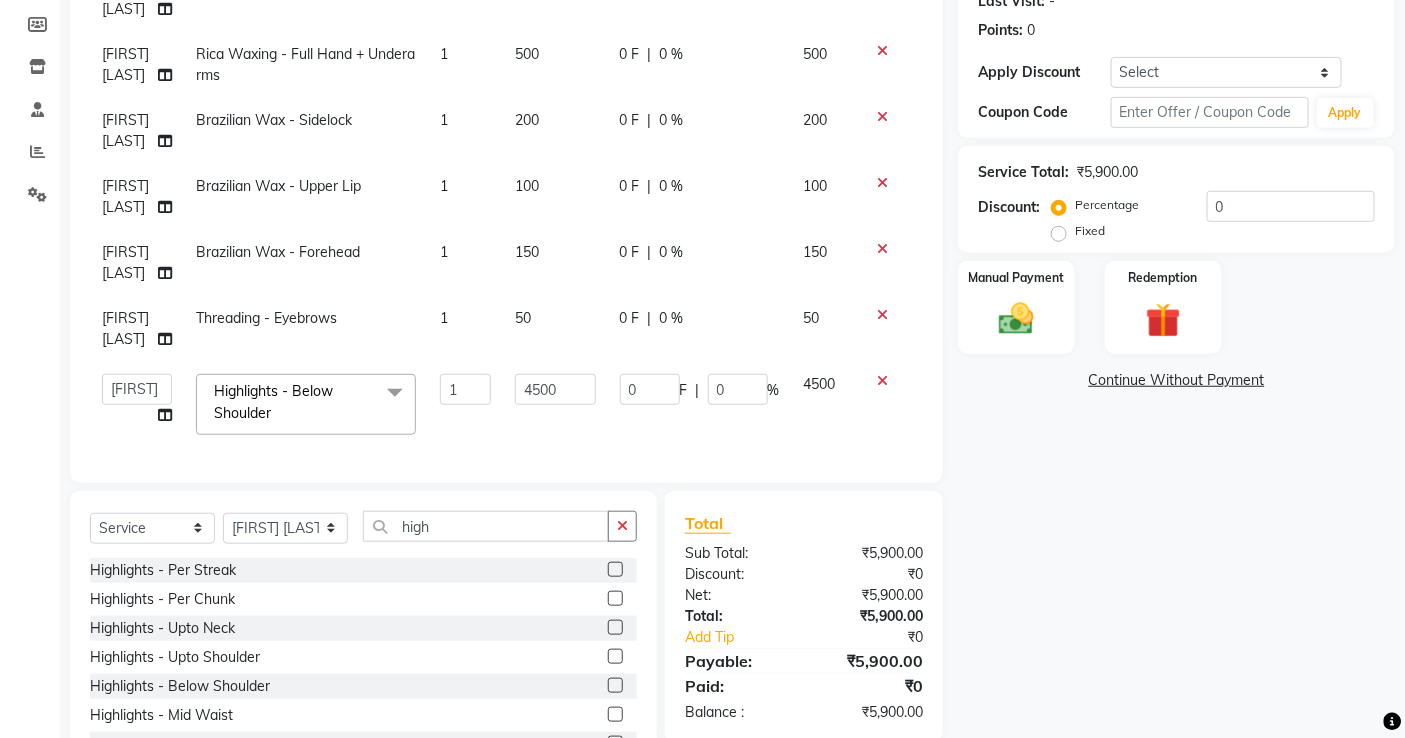 scroll, scrollTop: 332, scrollLeft: 0, axis: vertical 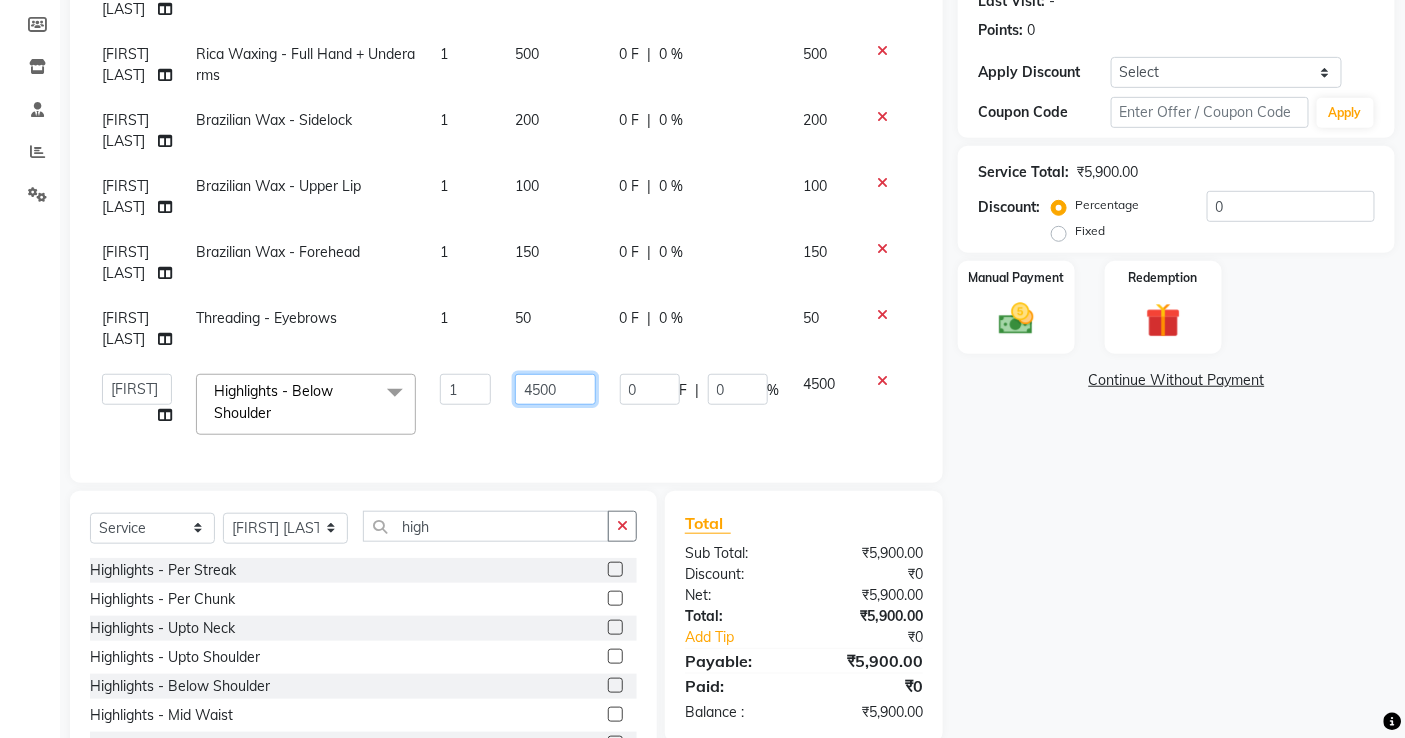 drag, startPoint x: 548, startPoint y: 373, endPoint x: 493, endPoint y: 377, distance: 55.145264 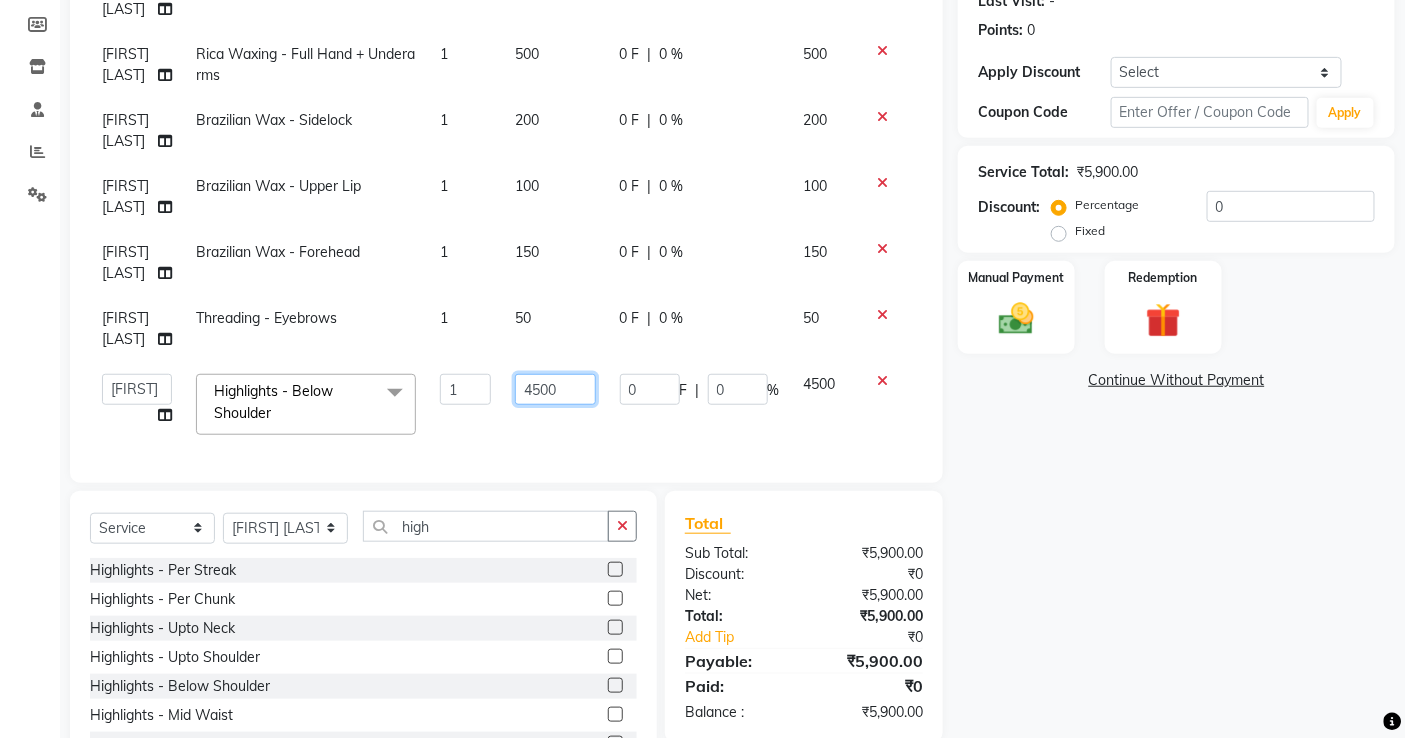 click on "abdul   [LAST]   [FIRST]   [FIRST] [LAST]     [FIRST] [LAST]   [FIRST] [LAST]   Front Desk   [FIRST]   [FIRST] [LAST]   [FIRST]    [FIRST]  [FIRST] [LAST]   [FIRST] [LAST]   [FIRST]   [FIRST] [LAST]    [FIRST]    [FIRST]   [FIRST] [LAST]    [FIRST] [LAST]   [FIRST] [LAST]    [FIRST] [LAST]    [FIRST] [LAST]   [FIRST] [LAST]   [FIRST] [LAST]   [FIRST] [LAST]   [FIRST] [LAST]   [FIRST] [LAST]   [FIRST] [LAST]  Highlights - Below Shoulder  x Haircuts - Hair Trim Haircuts - Advance Hair Cut Haircuts - Haircut With Wash Hair Cuts- Fringe Hair Styling - Basic Blow Dry Hair Styling - Advanced Blow Dry Hair Styling - Ironing Hair Styling - Tongs Hair Styling - Crimping Hair Wash - Wash + Conditioning Hair Wash - Wash+ Conditioning Scalp Treatment - Dandruff Treatment Scalp Treatment - Hairfall Treatment Scalp Treatment - Wella plex Treatment Hair Spa - Up To Neck Hair Spa - Uptoshoulder Hair Spa - Below Shoulder Hair Spa - Mid Waist / Below Waist Highlights - Per Streak Highlights - Per Chunk Highlights - Upto Neck Bleach - D-Tan" 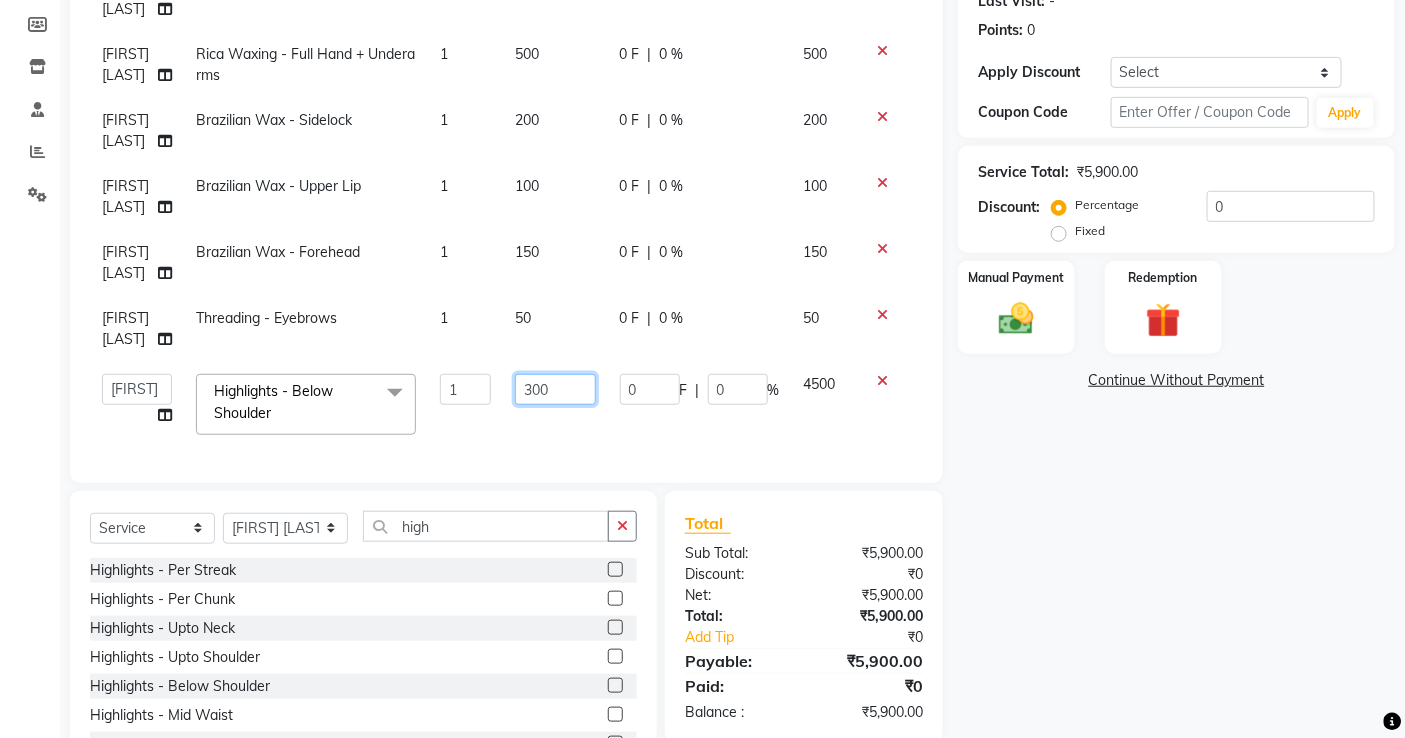 type on "3000" 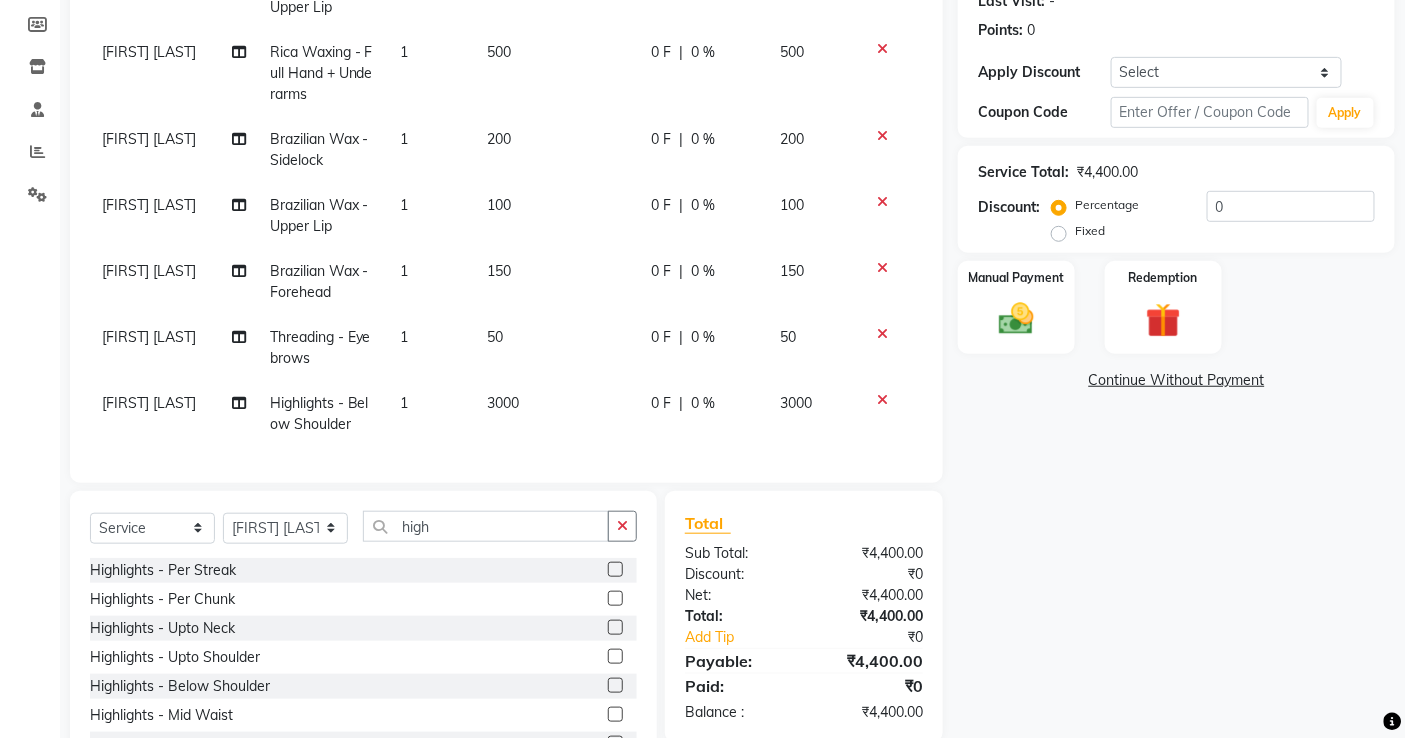 click on "3000" 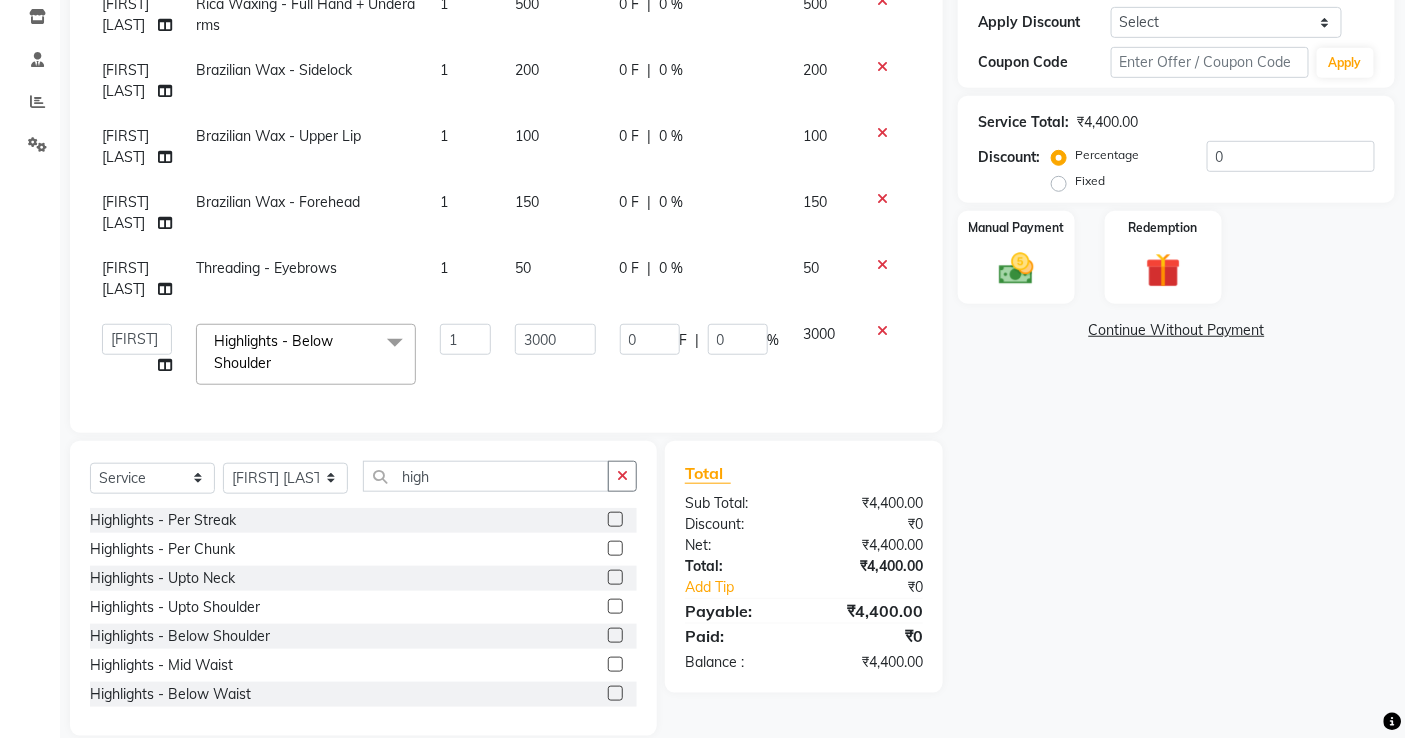 scroll, scrollTop: 368, scrollLeft: 0, axis: vertical 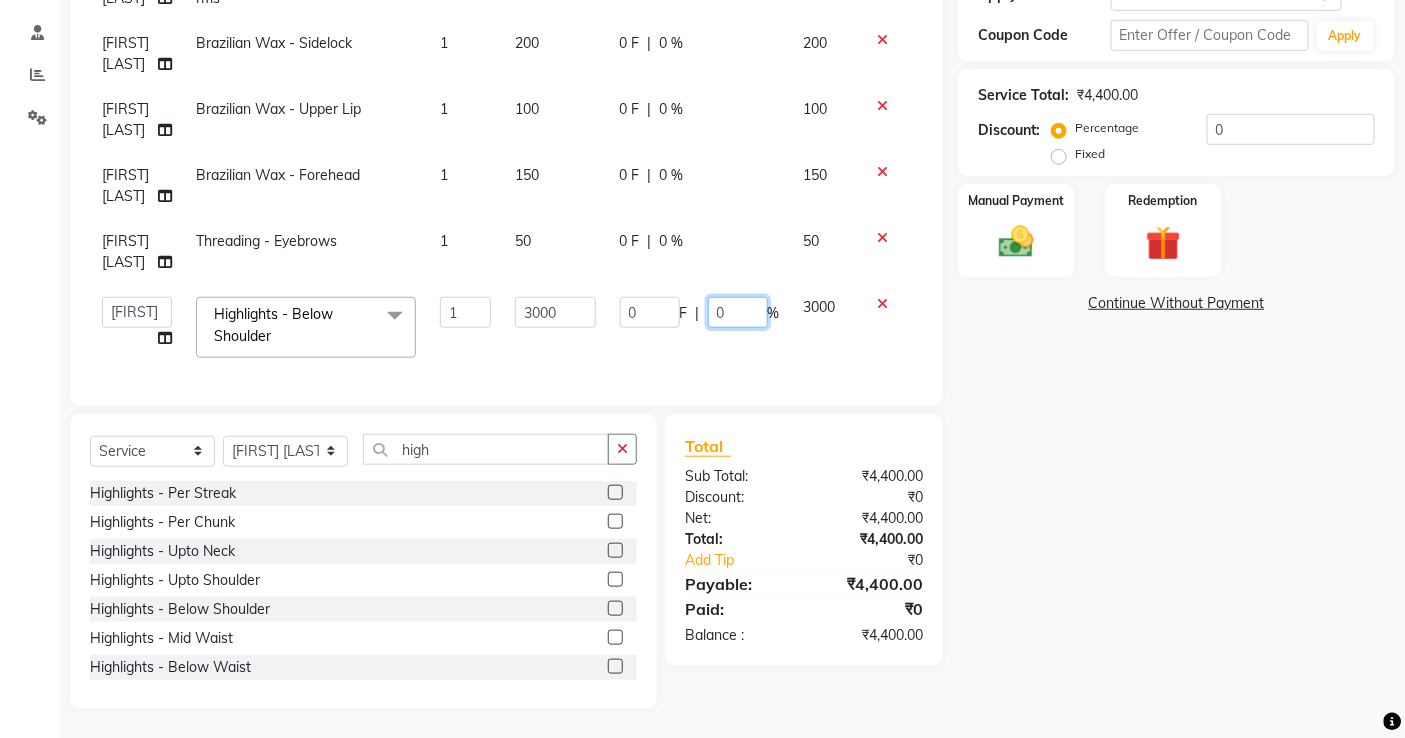 drag, startPoint x: 730, startPoint y: 300, endPoint x: 796, endPoint y: 342, distance: 78.23043 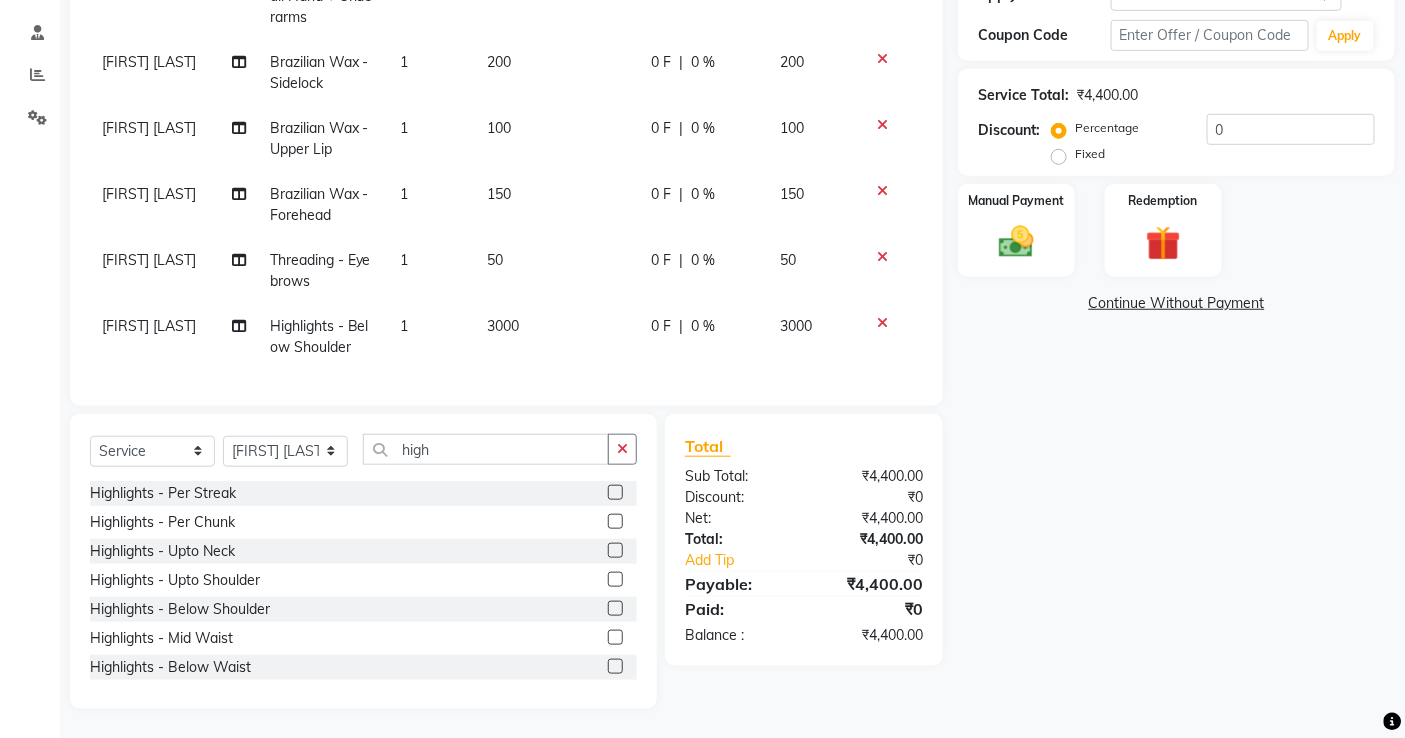 click 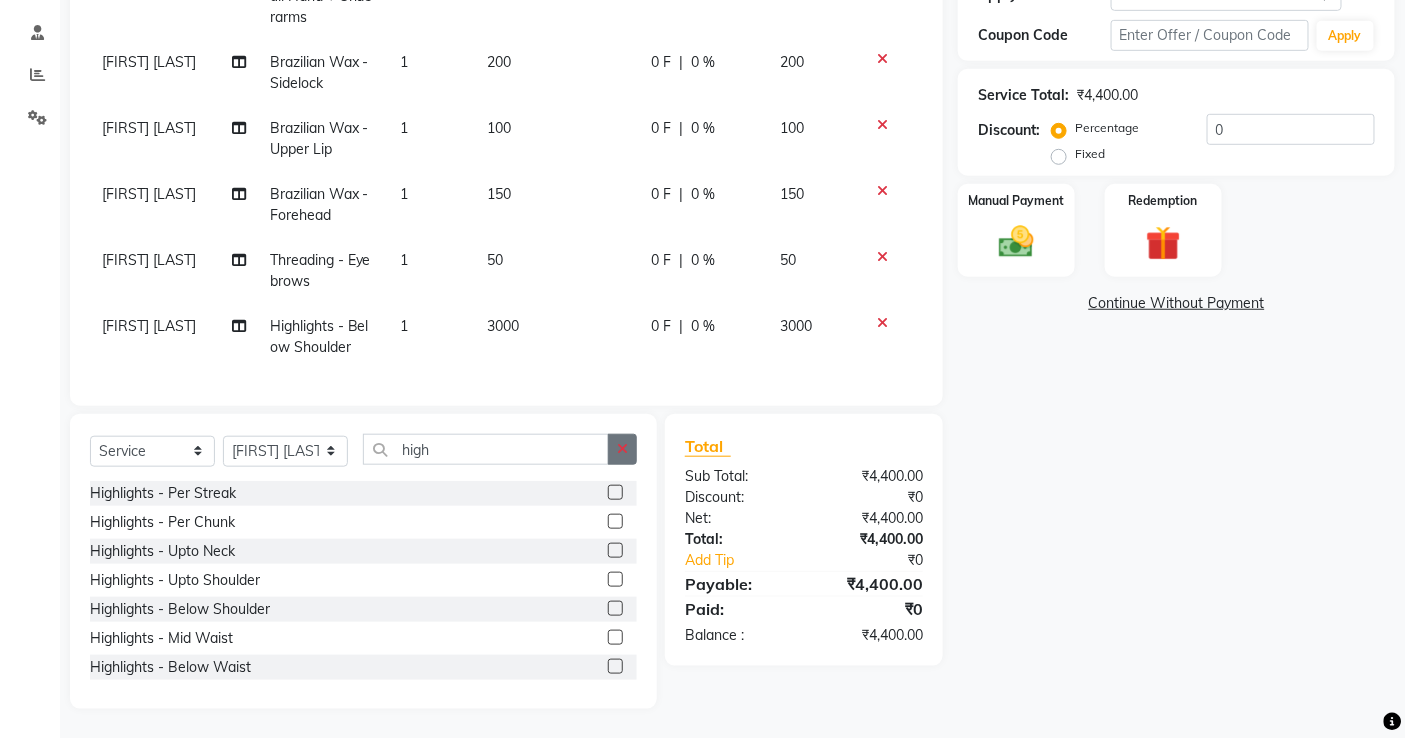 click 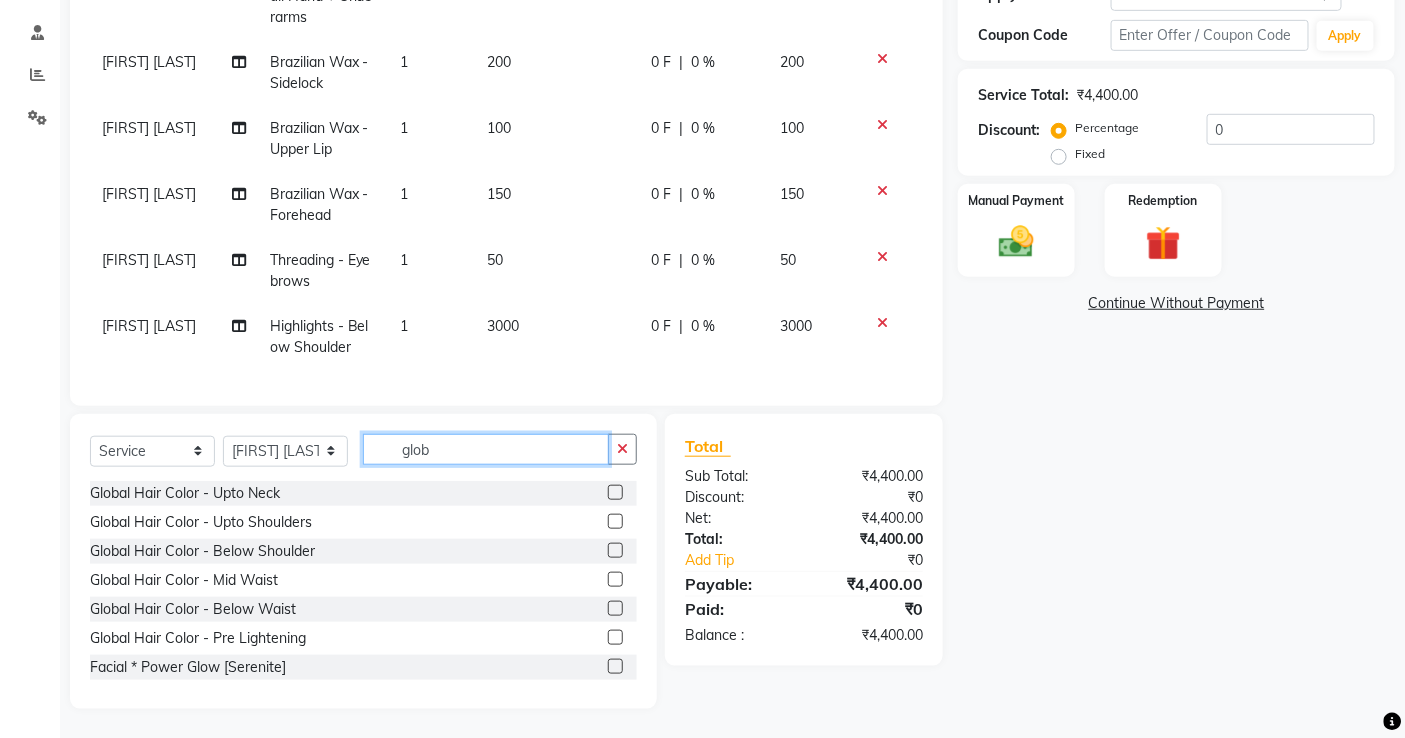 scroll, scrollTop: 343, scrollLeft: 0, axis: vertical 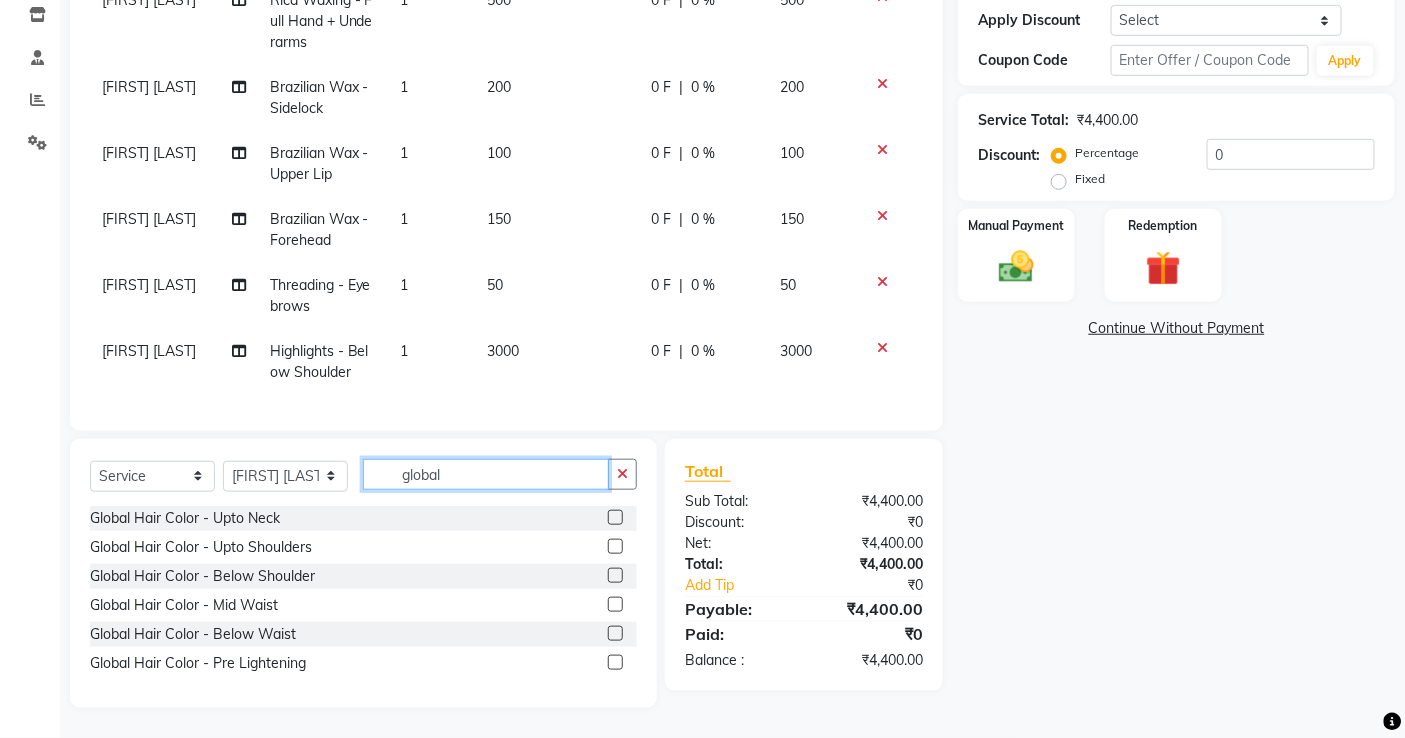 type on "global" 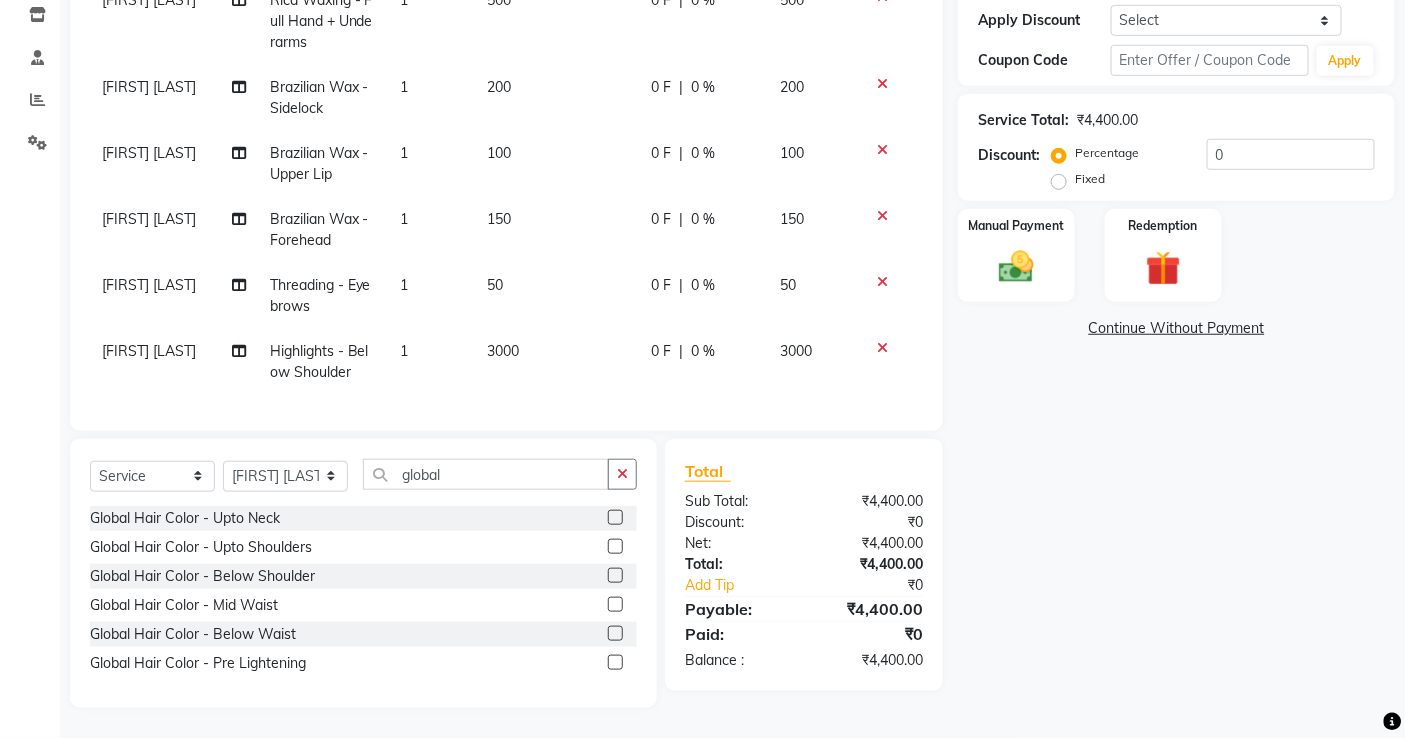 click 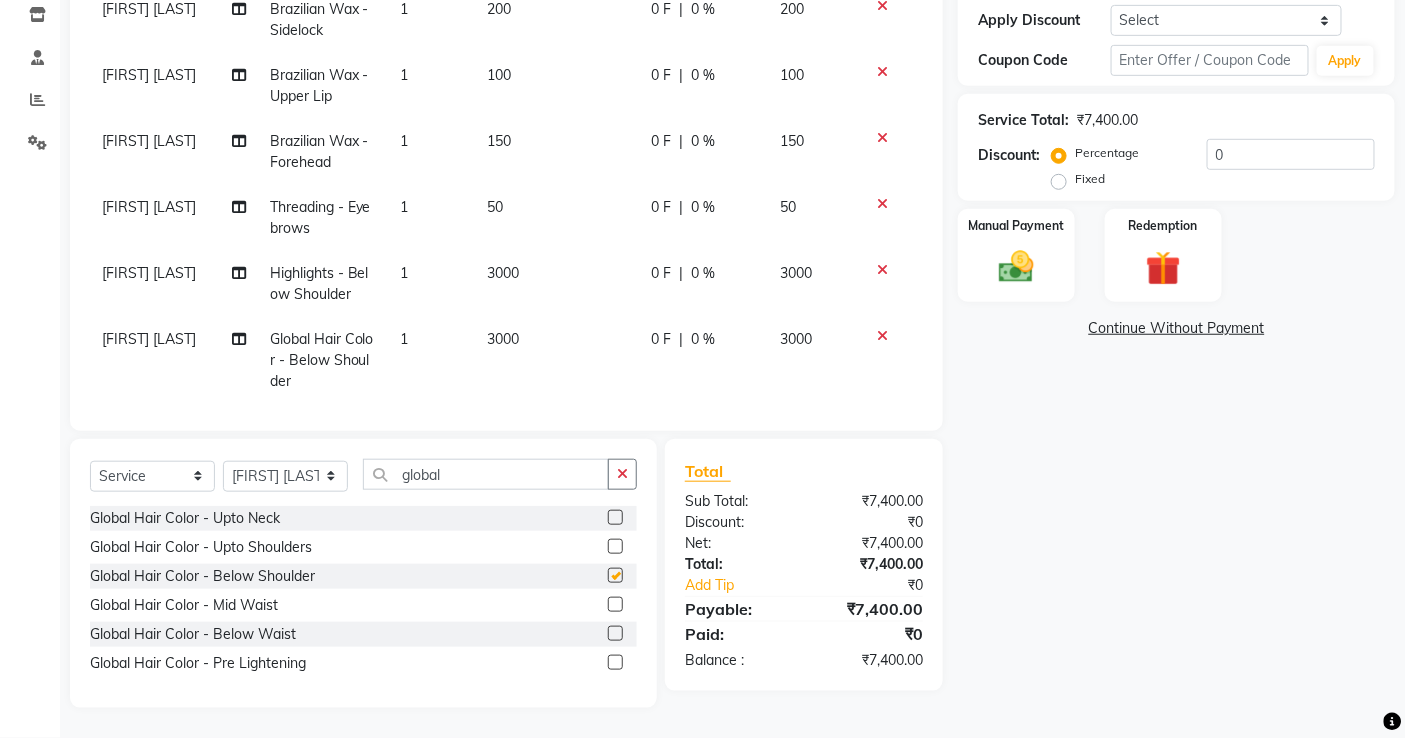 checkbox on "false" 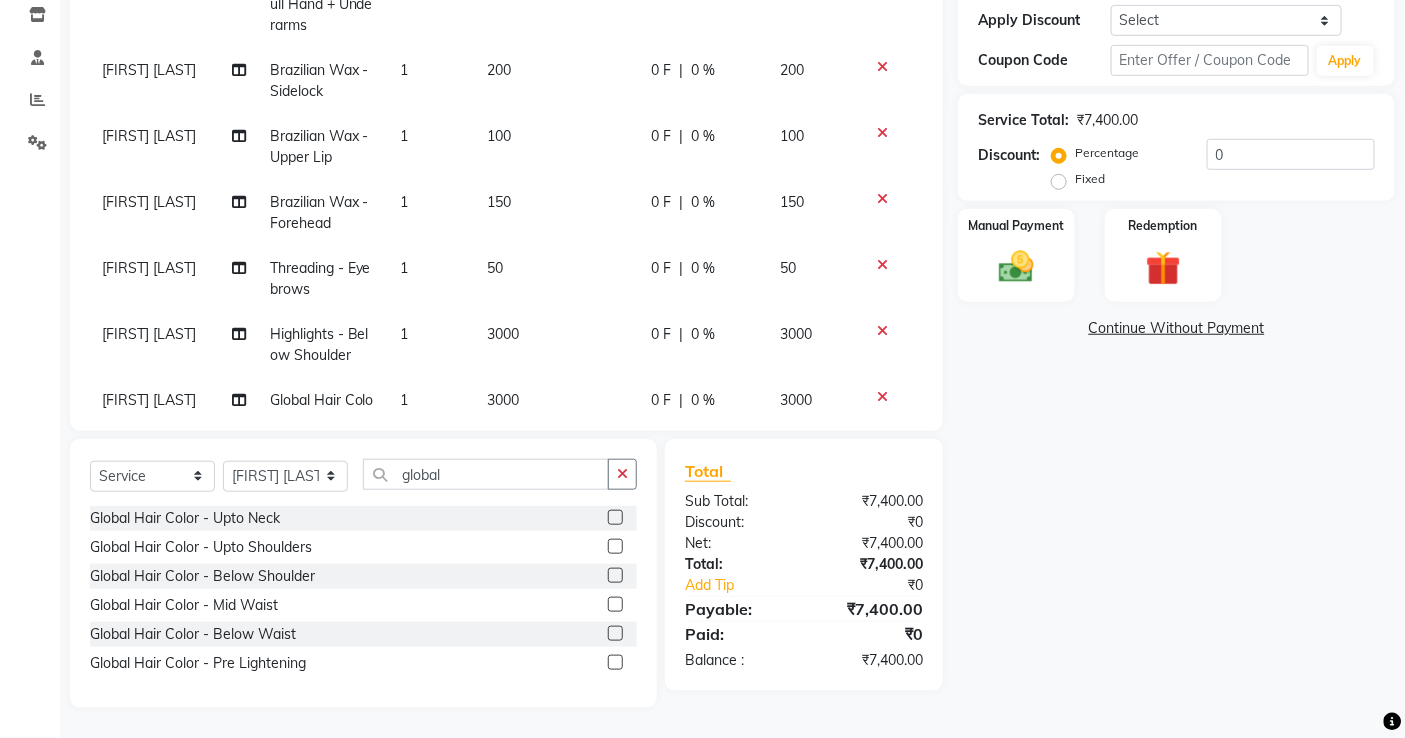 scroll, scrollTop: 316, scrollLeft: 0, axis: vertical 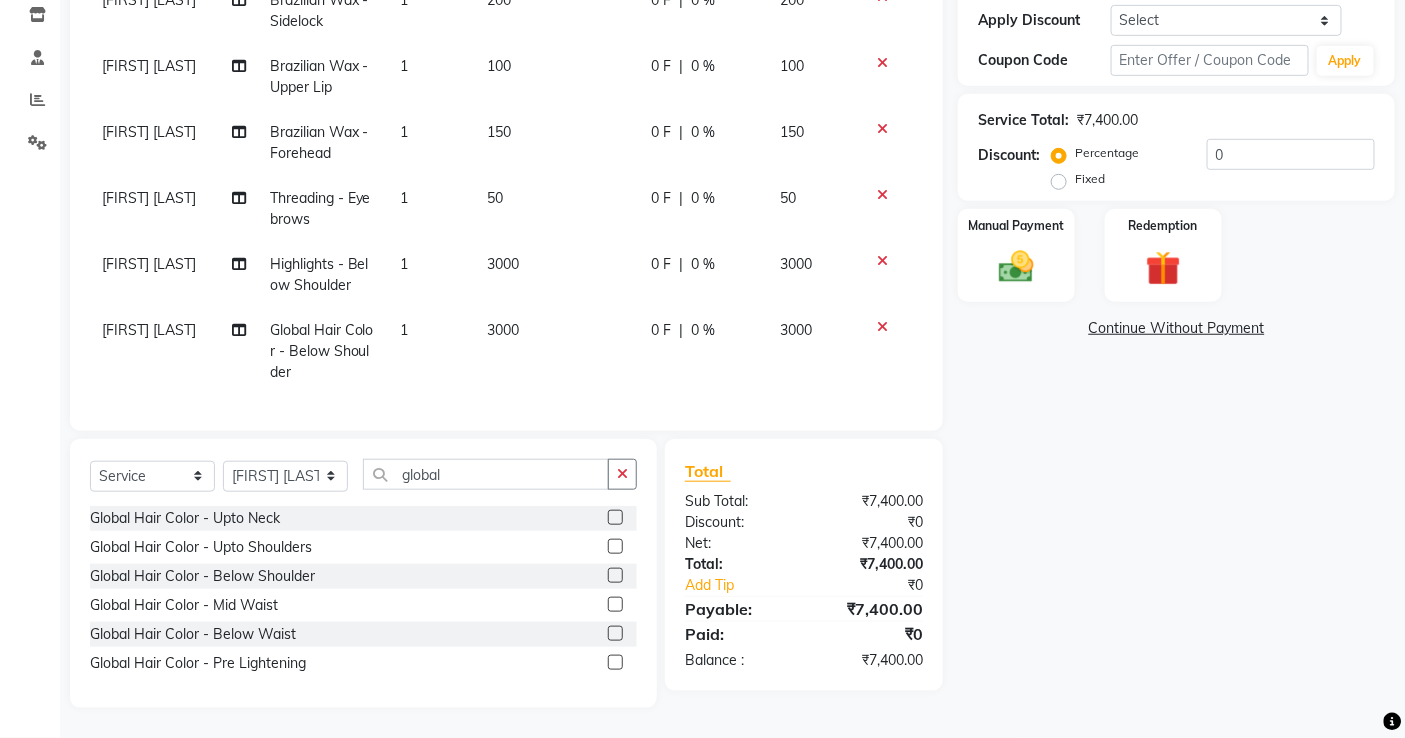 click on "3000" 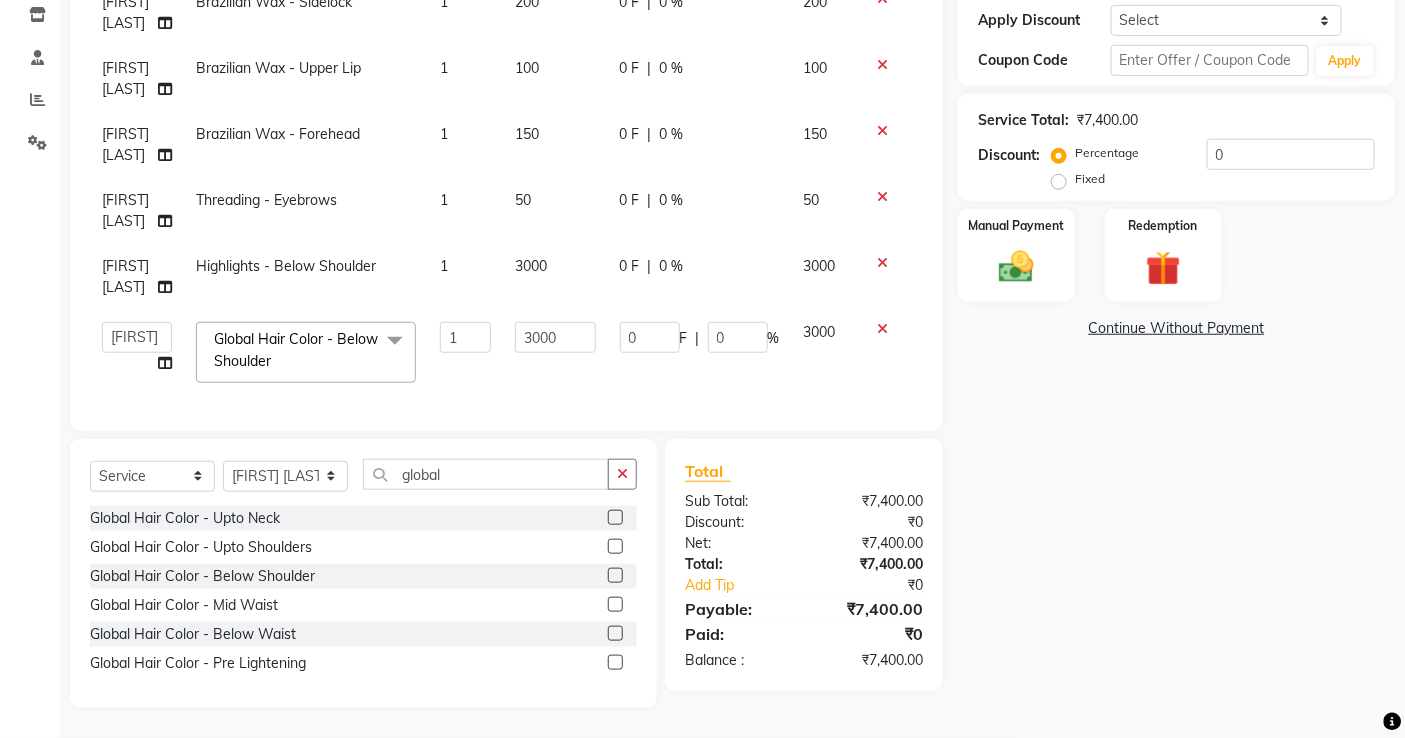 scroll, scrollTop: 397, scrollLeft: 0, axis: vertical 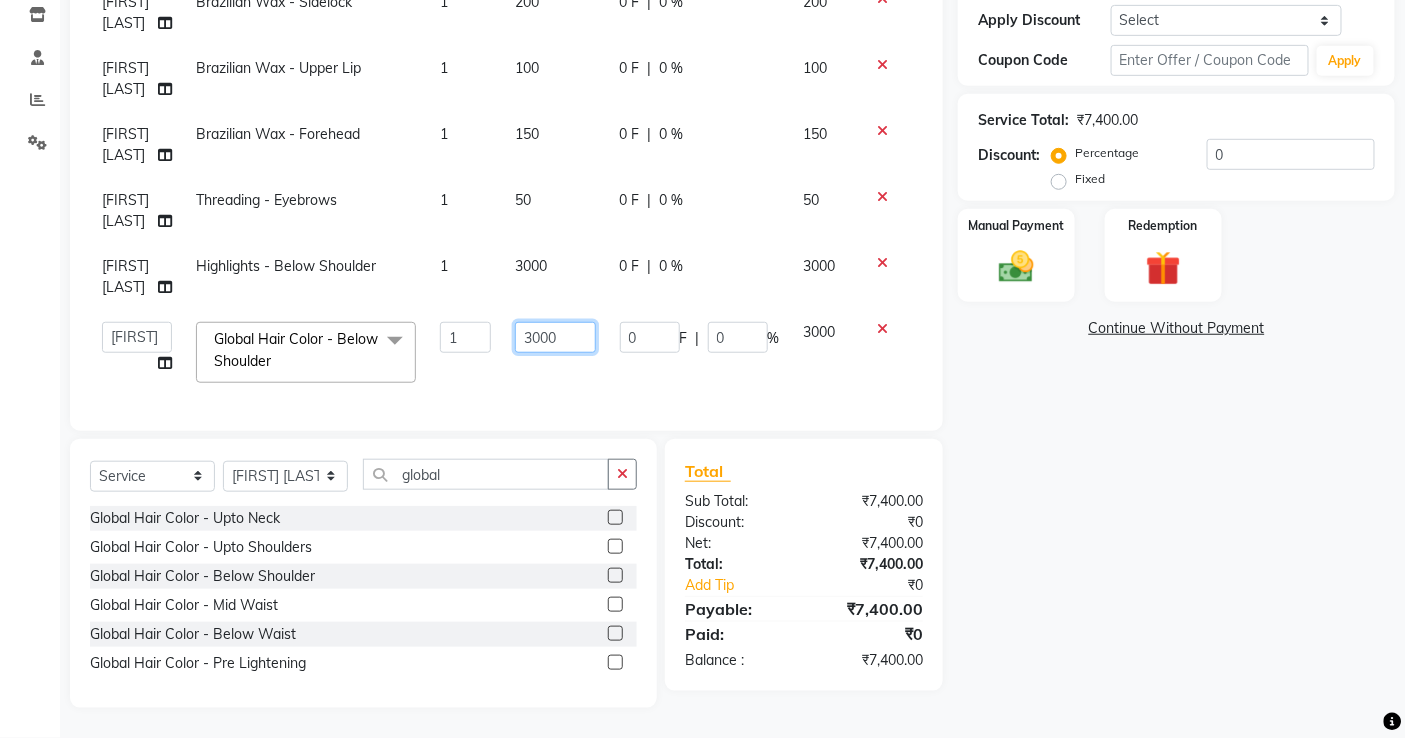 drag, startPoint x: 512, startPoint y: 330, endPoint x: 445, endPoint y: 330, distance: 67 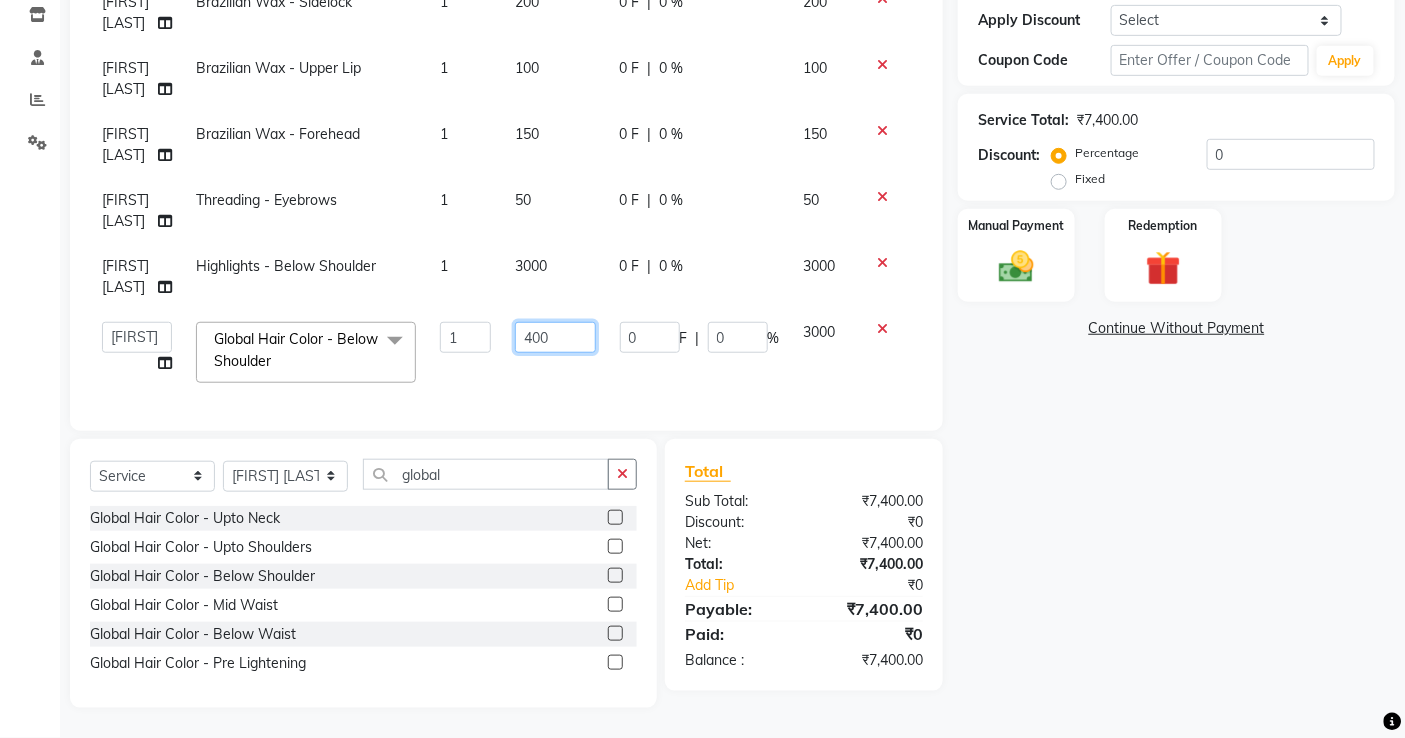 type on "4000" 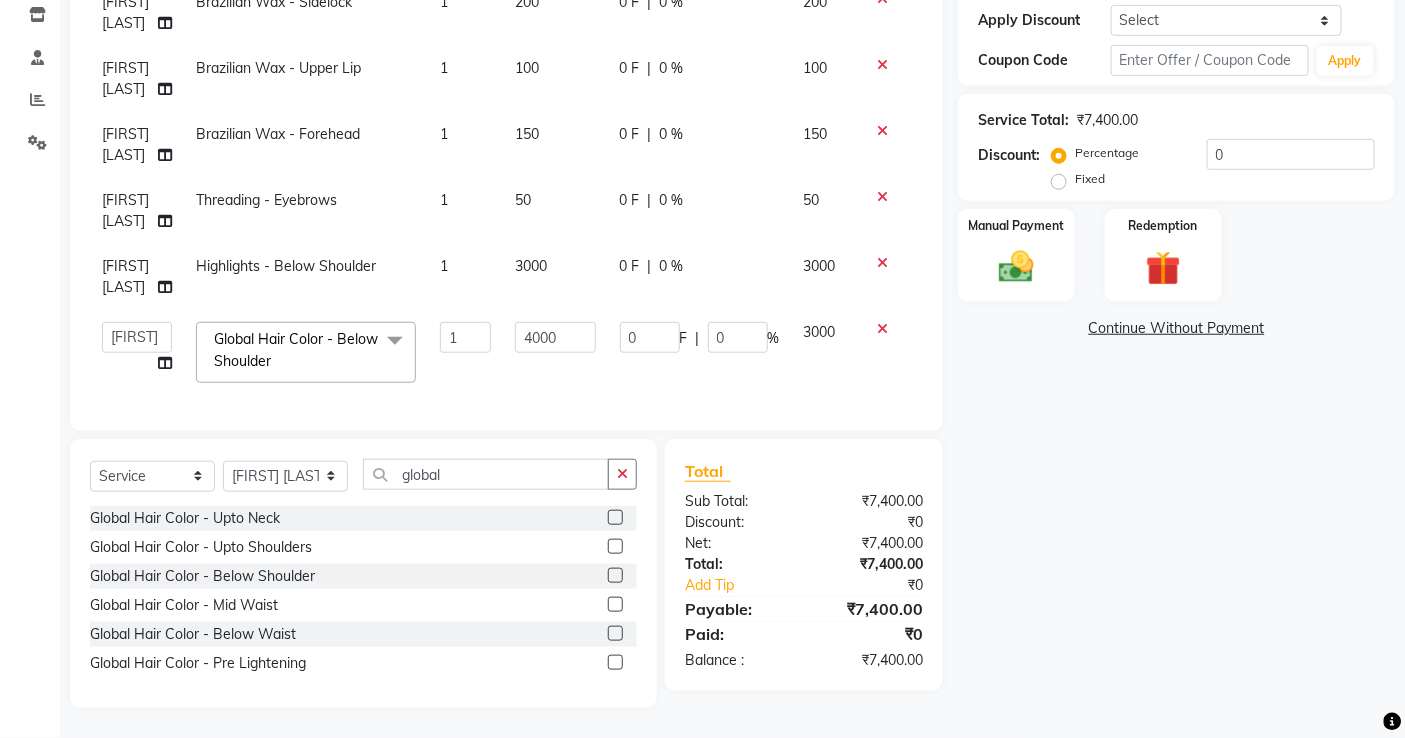 scroll, scrollTop: 316, scrollLeft: 0, axis: vertical 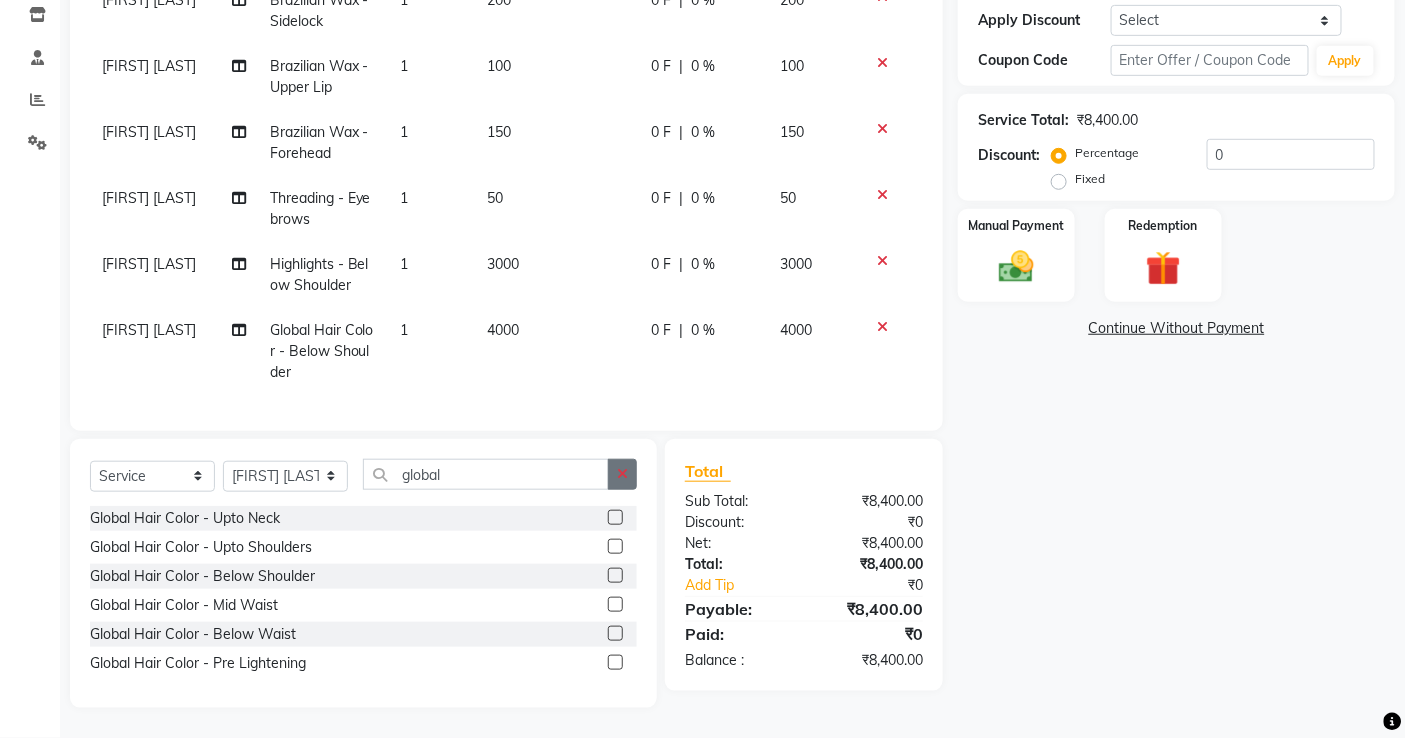 click 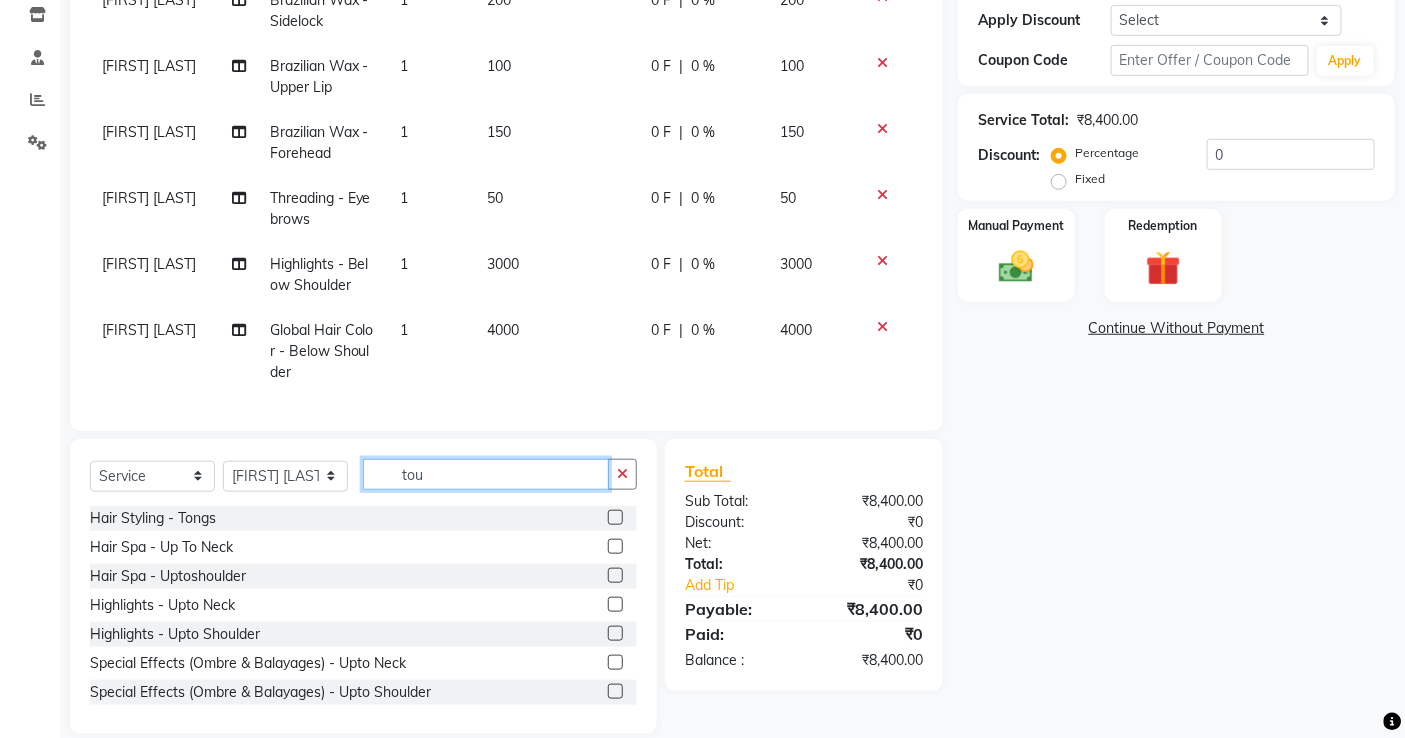 scroll, scrollTop: 326, scrollLeft: 0, axis: vertical 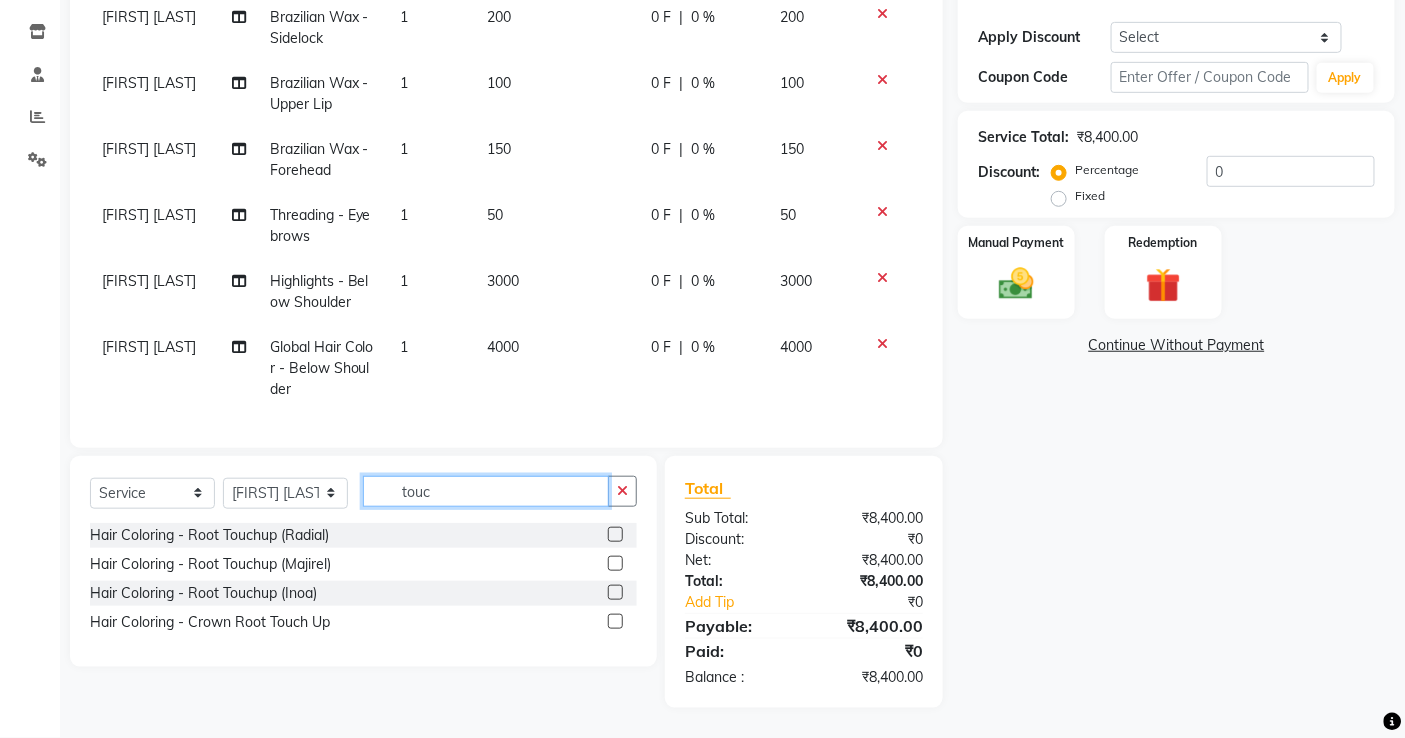 type on "touc" 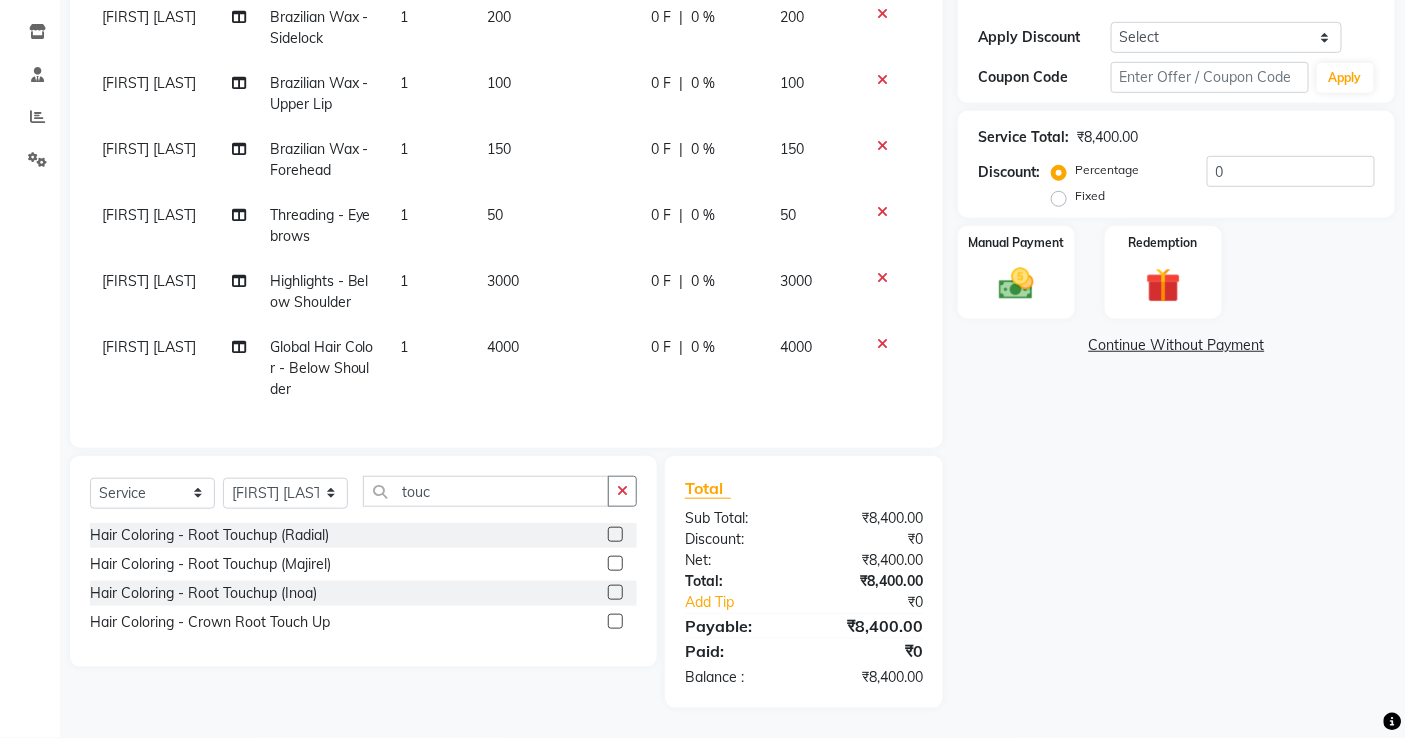 click 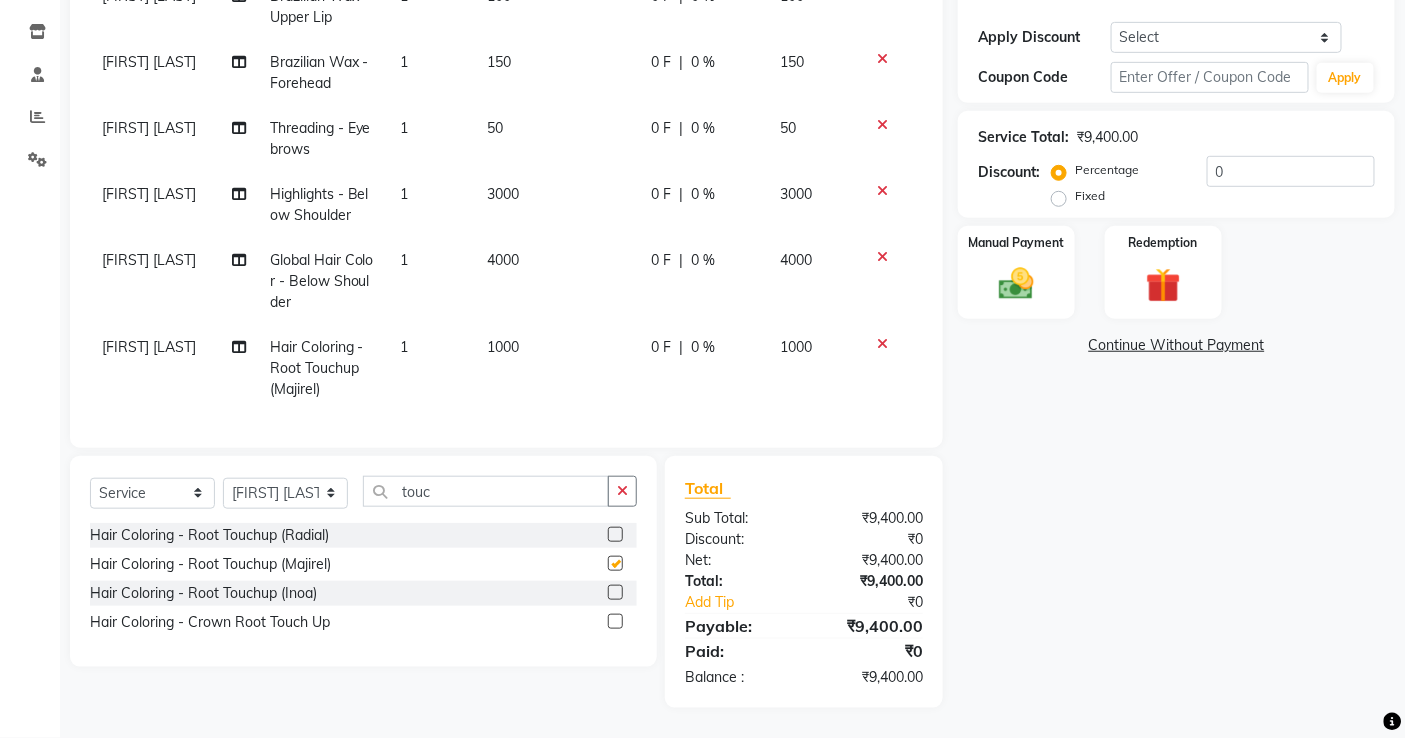 checkbox on "false" 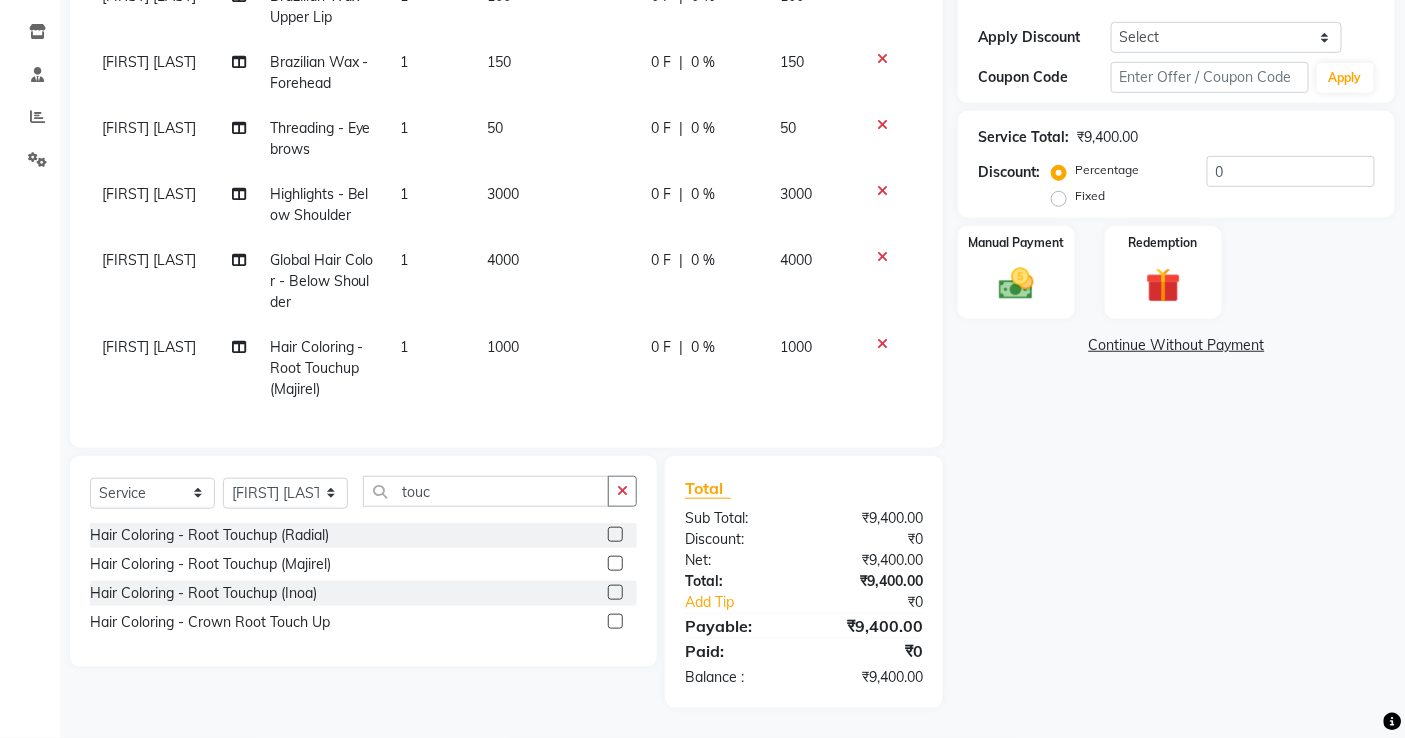 drag, startPoint x: 528, startPoint y: 332, endPoint x: 536, endPoint y: 343, distance: 13.601471 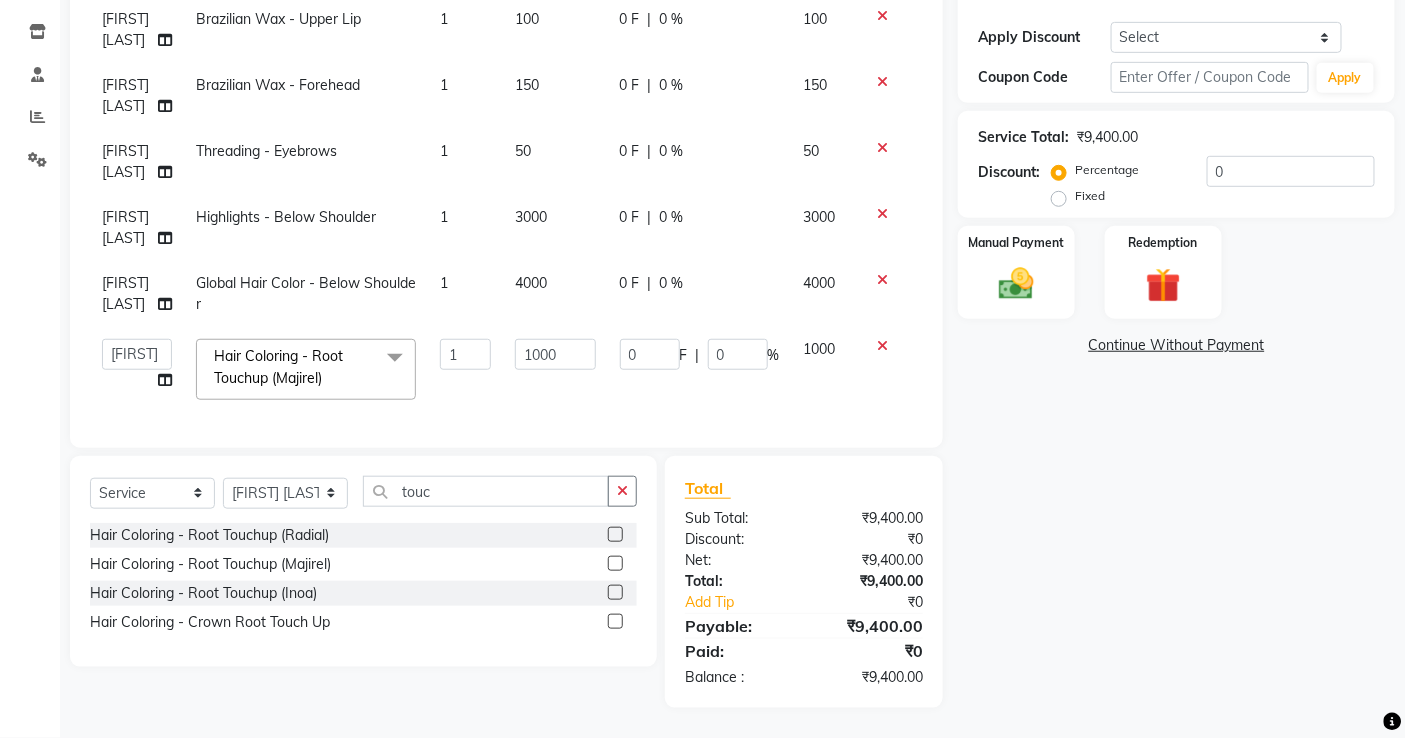 scroll, scrollTop: 464, scrollLeft: 0, axis: vertical 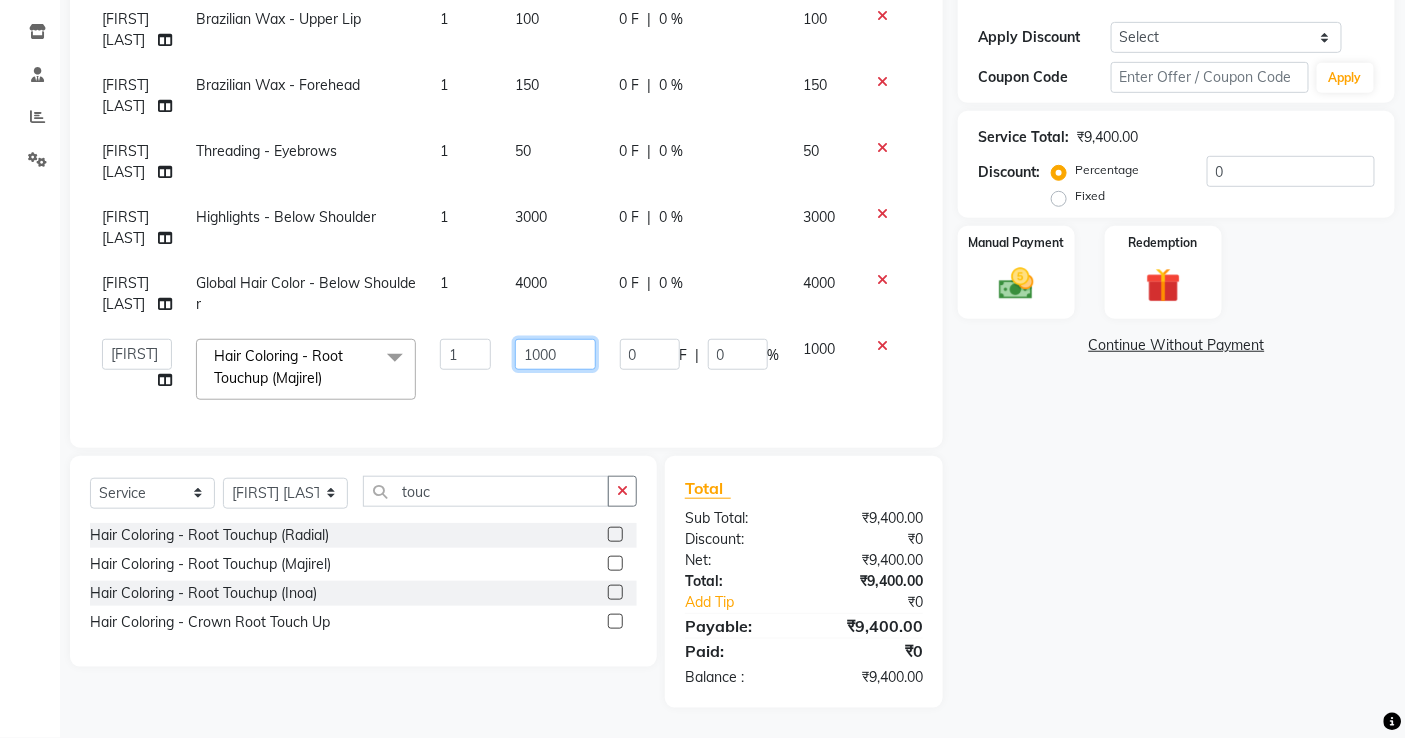 drag, startPoint x: 537, startPoint y: 341, endPoint x: 460, endPoint y: 366, distance: 80.95678 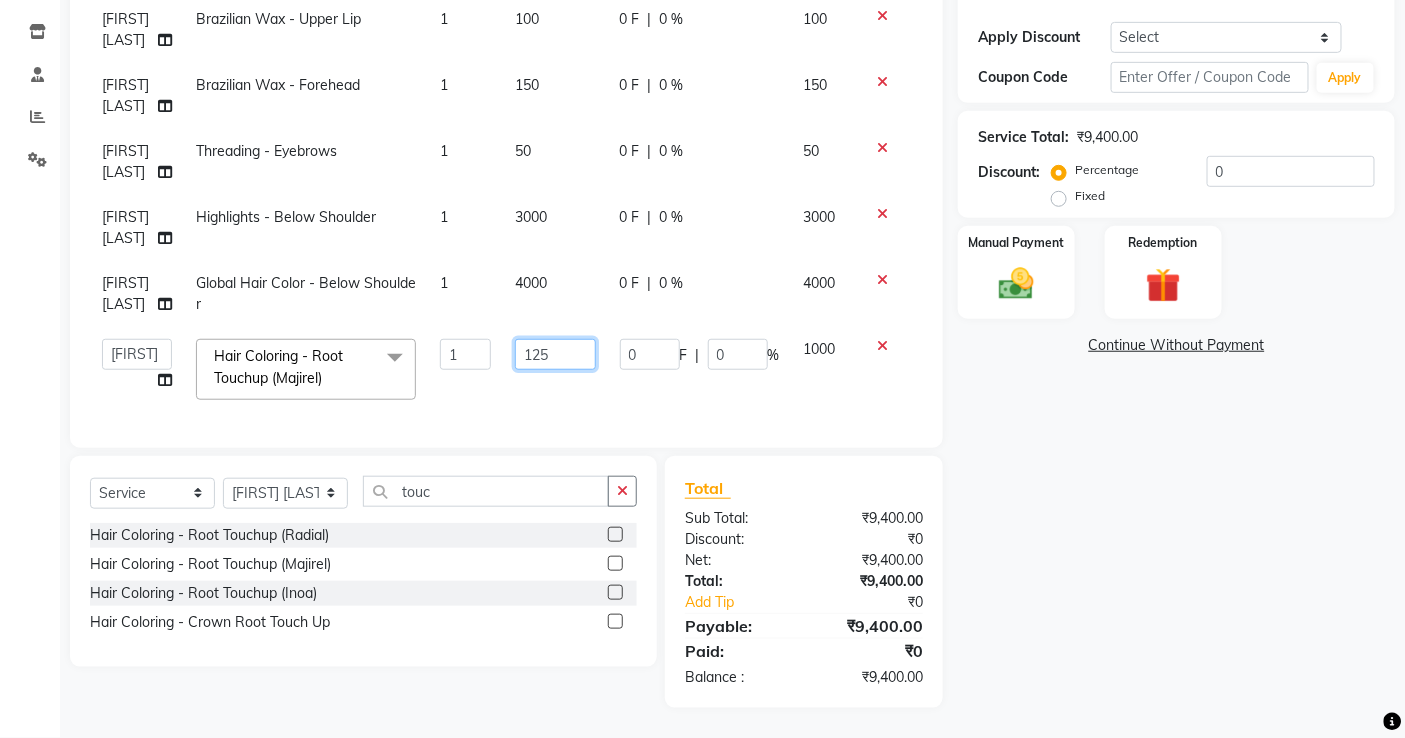type on "1250" 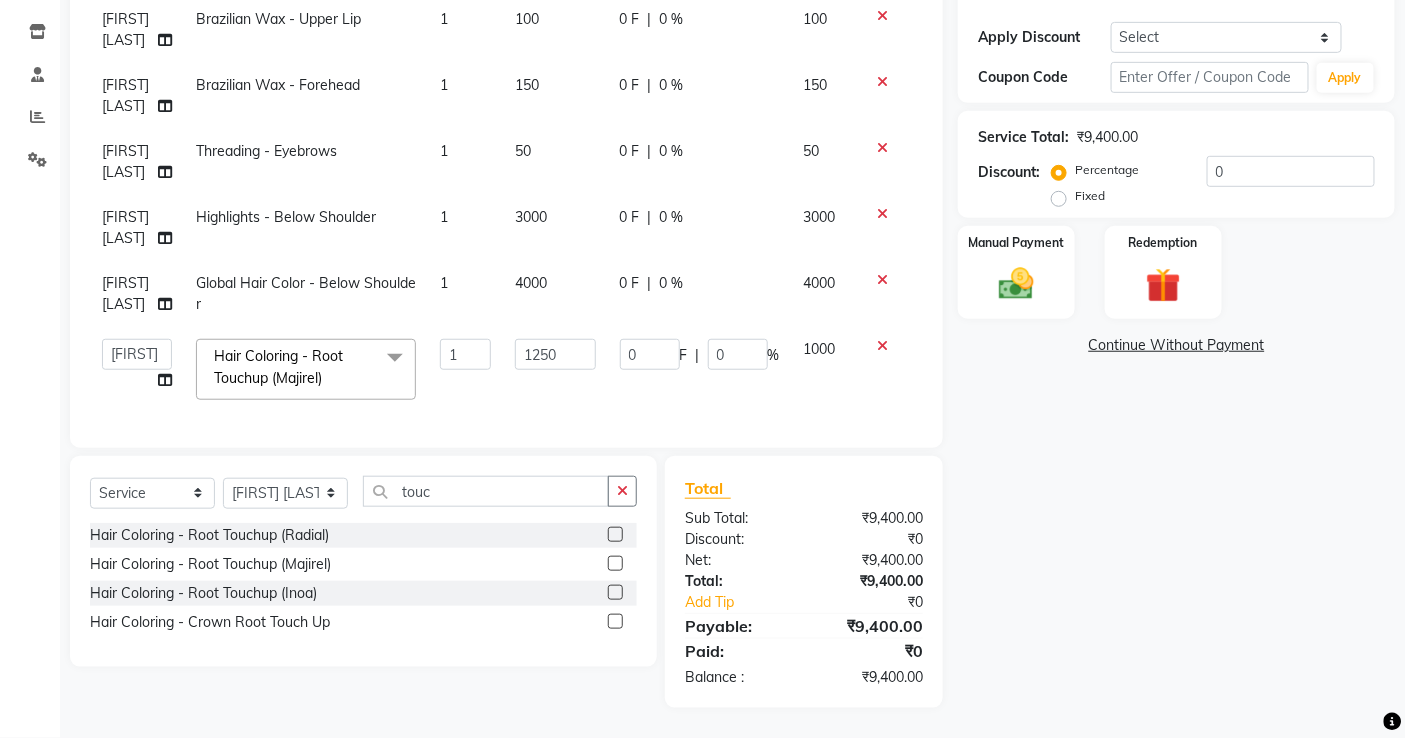 click 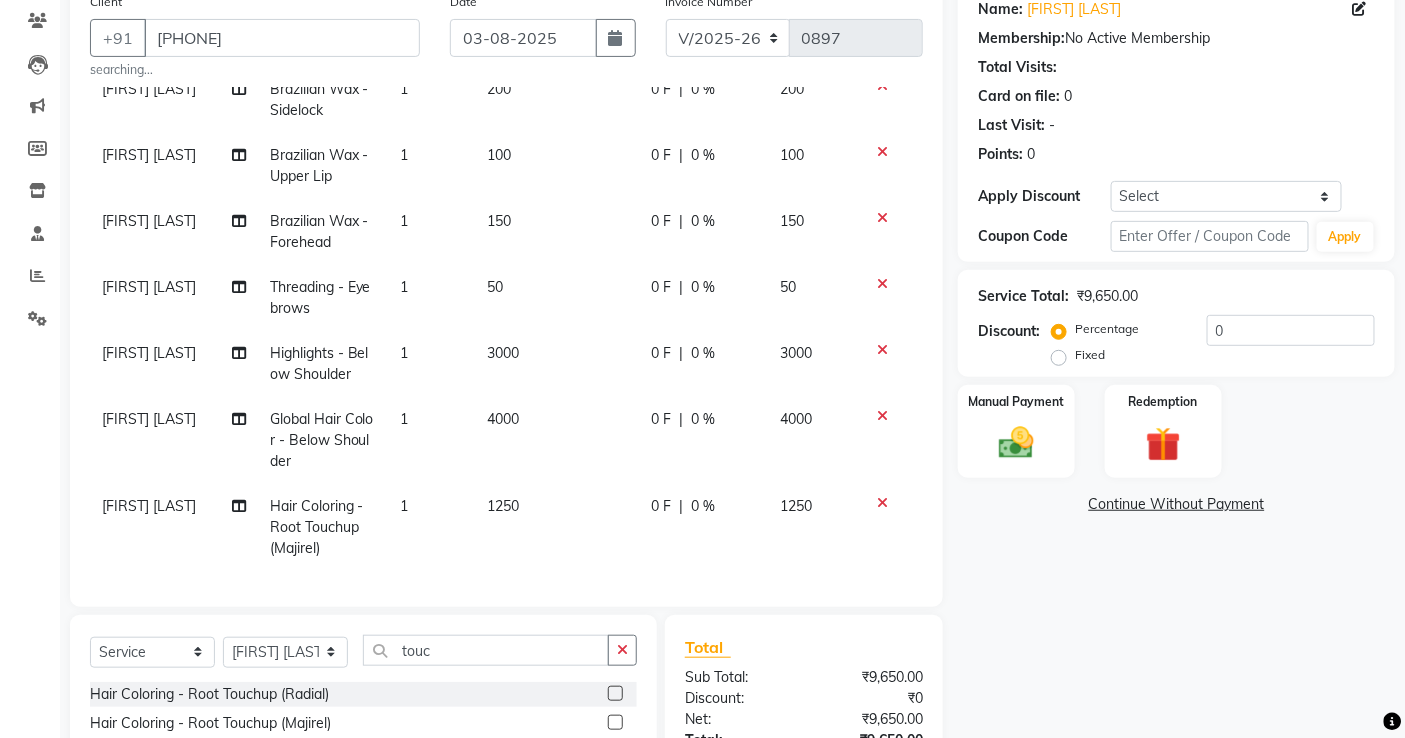 scroll, scrollTop: 222, scrollLeft: 0, axis: vertical 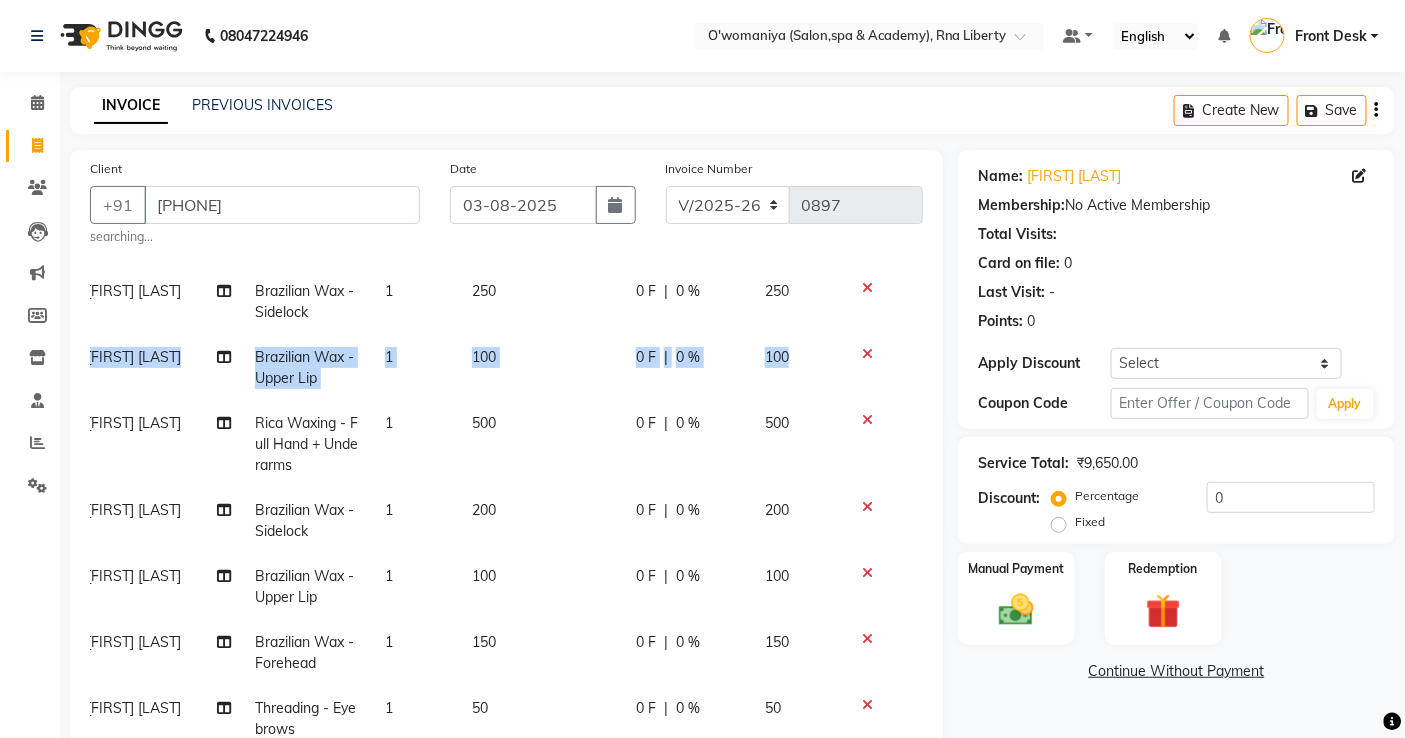 drag, startPoint x: 892, startPoint y: 387, endPoint x: 887, endPoint y: 323, distance: 64.195015 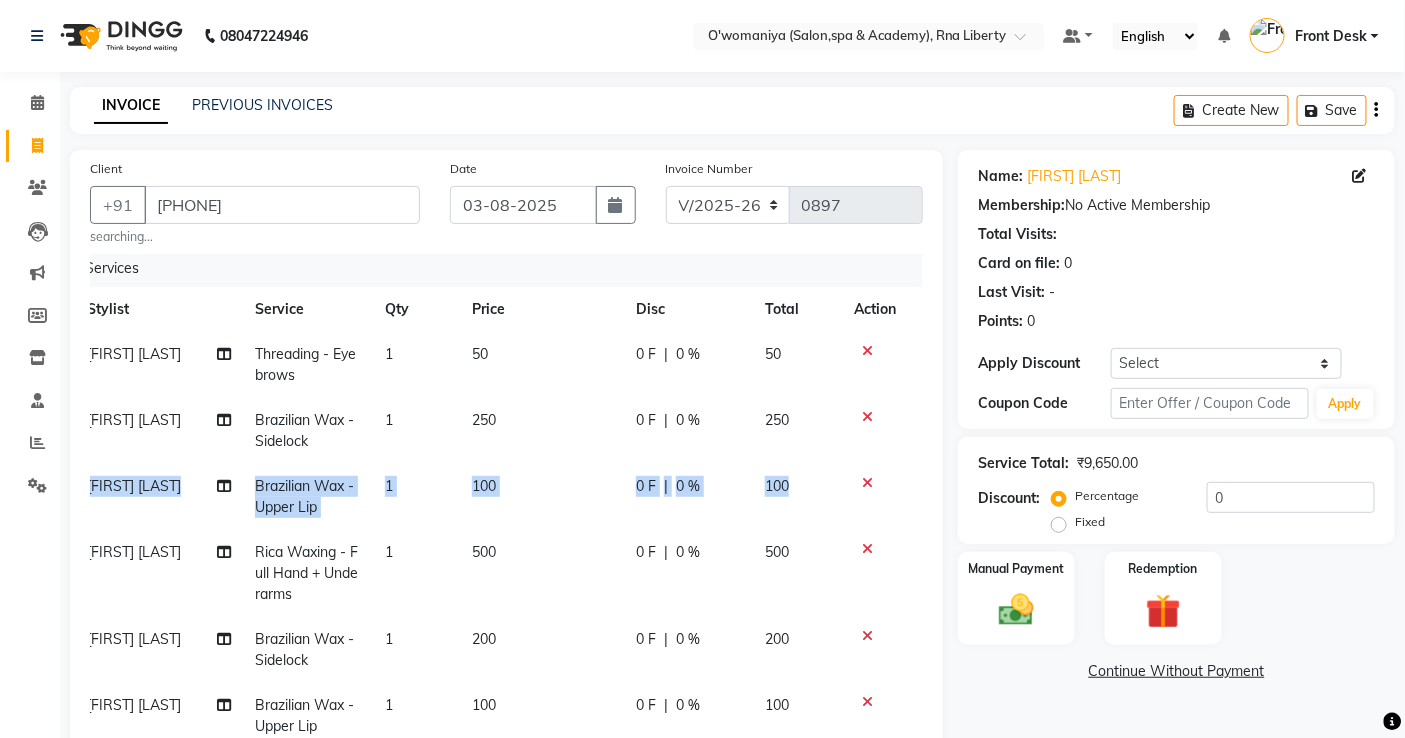 scroll, scrollTop: 0, scrollLeft: 15, axis: horizontal 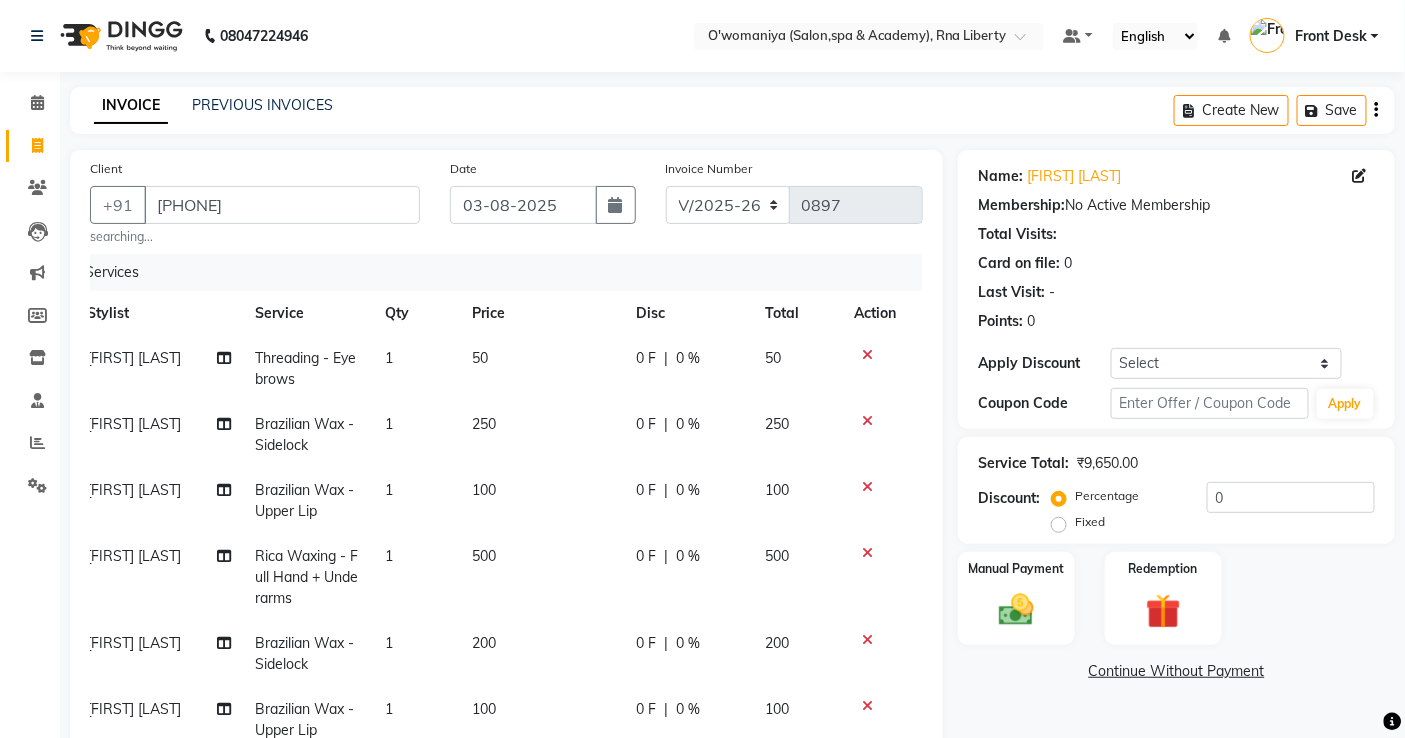 click on "250" 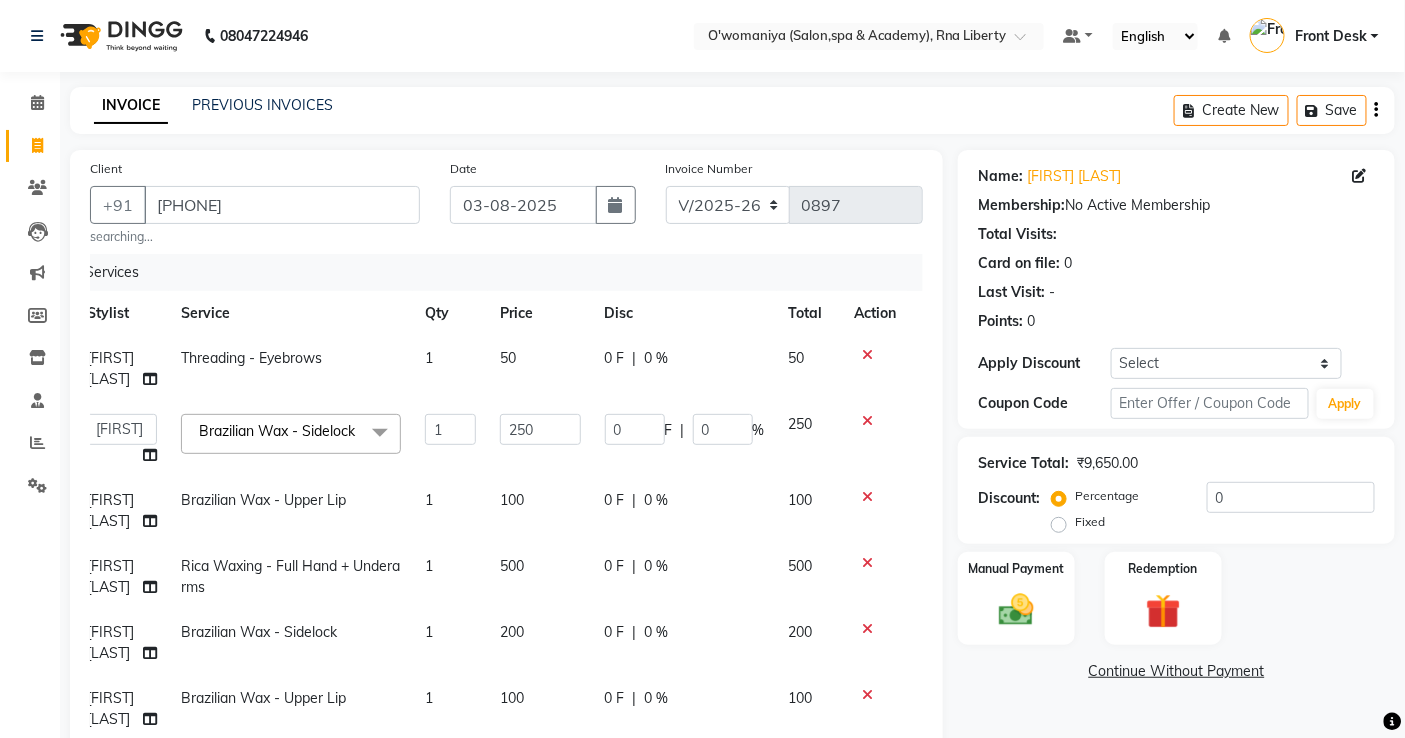 click 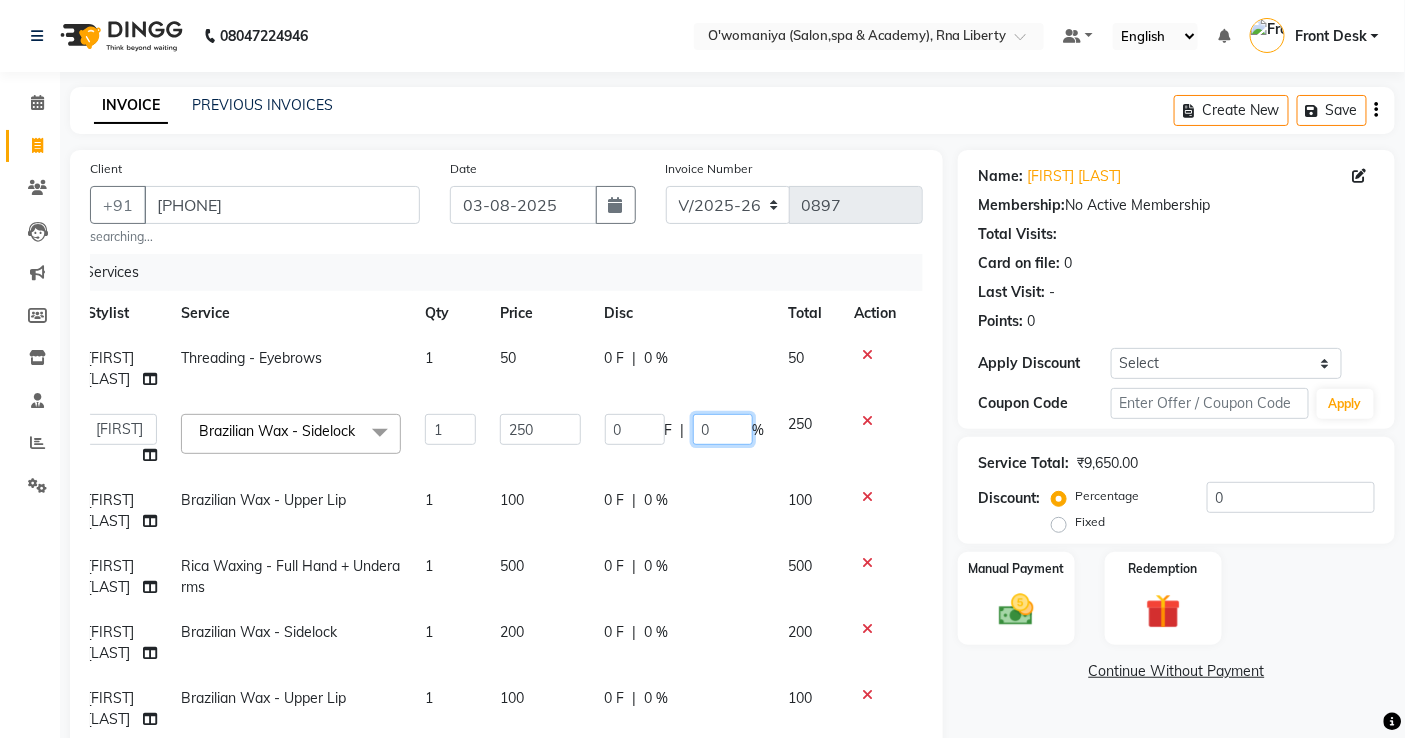 drag, startPoint x: 718, startPoint y: 431, endPoint x: 743, endPoint y: 437, distance: 25.70992 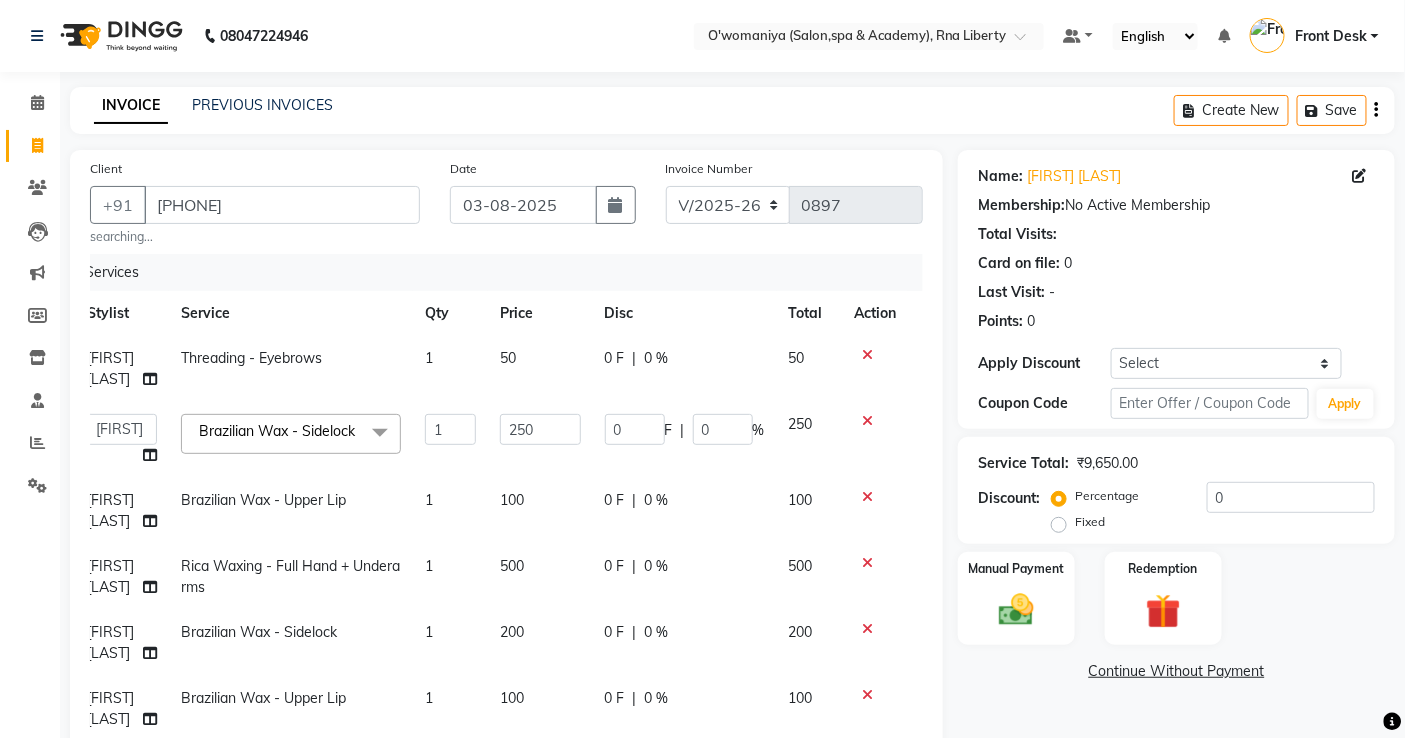 click 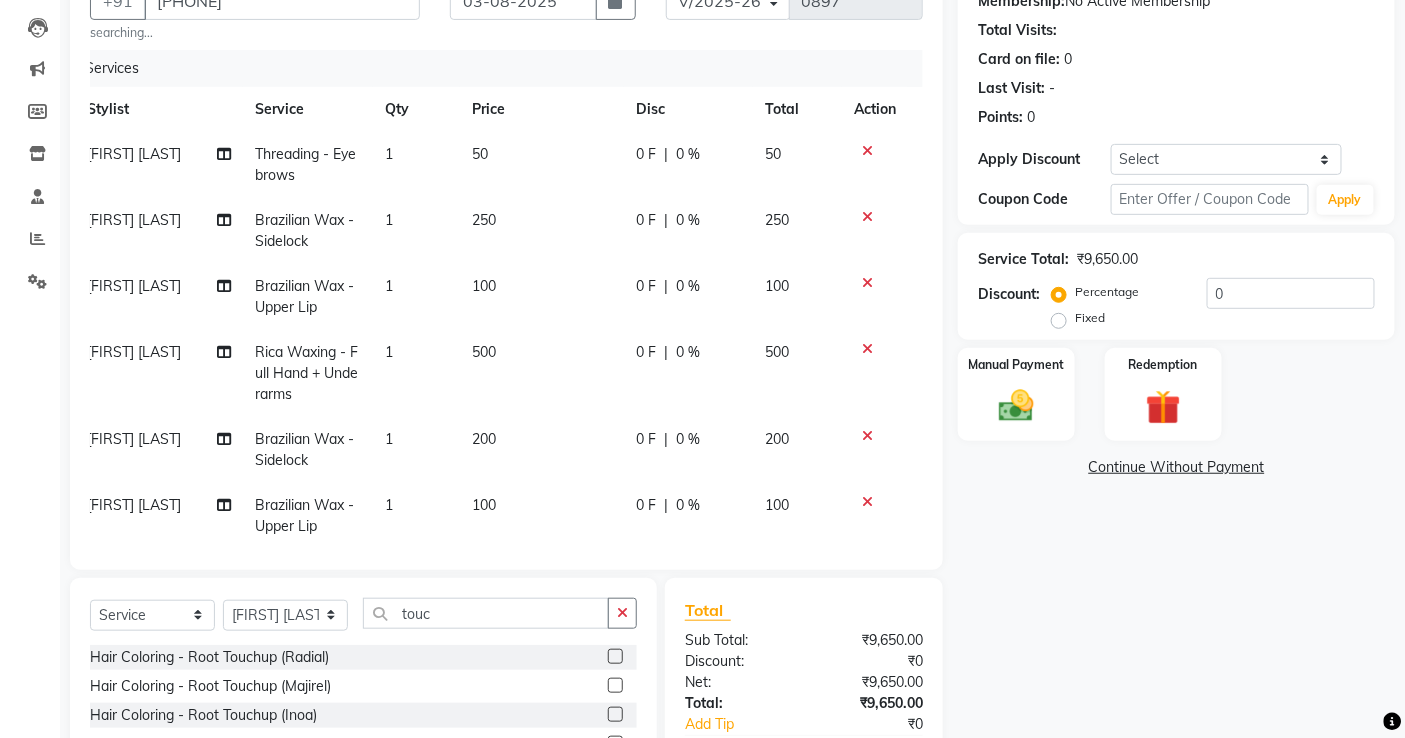 scroll, scrollTop: 326, scrollLeft: 0, axis: vertical 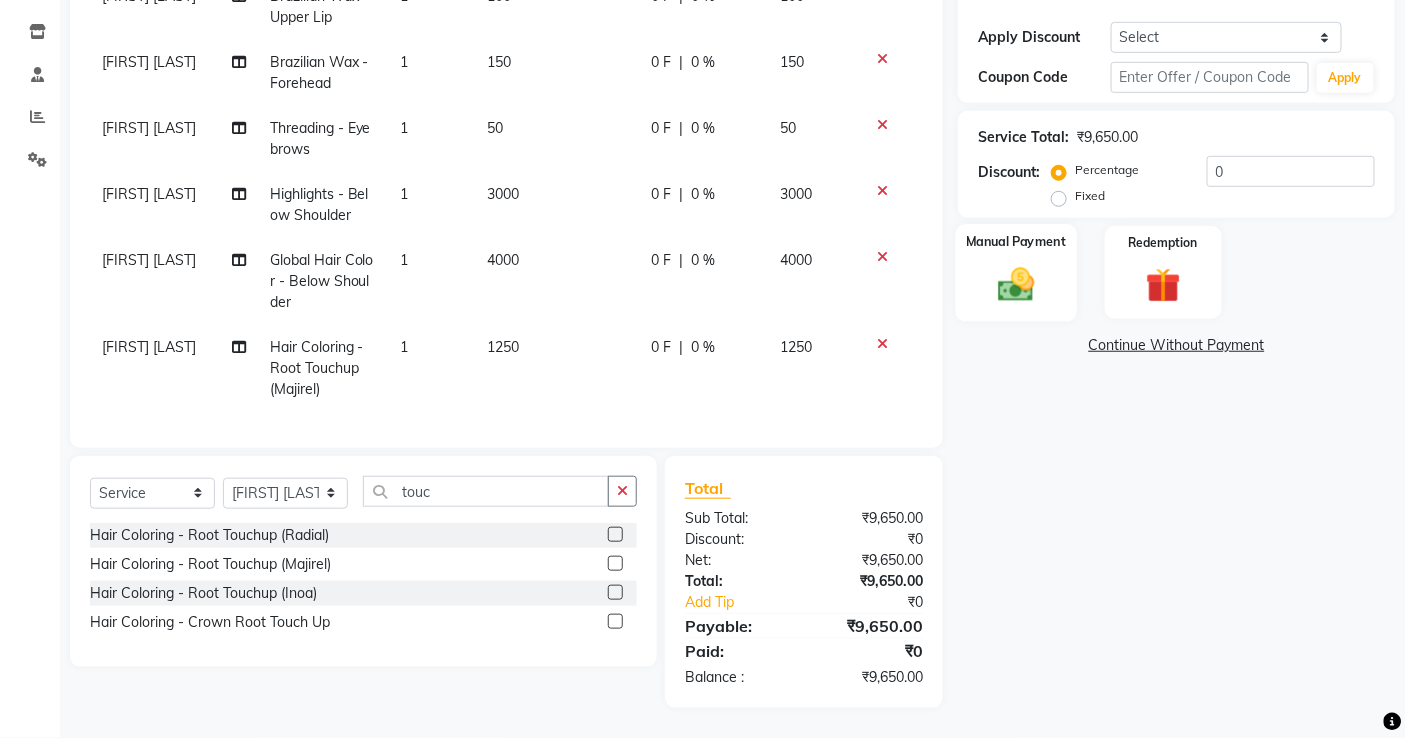 click on "Manual Payment" 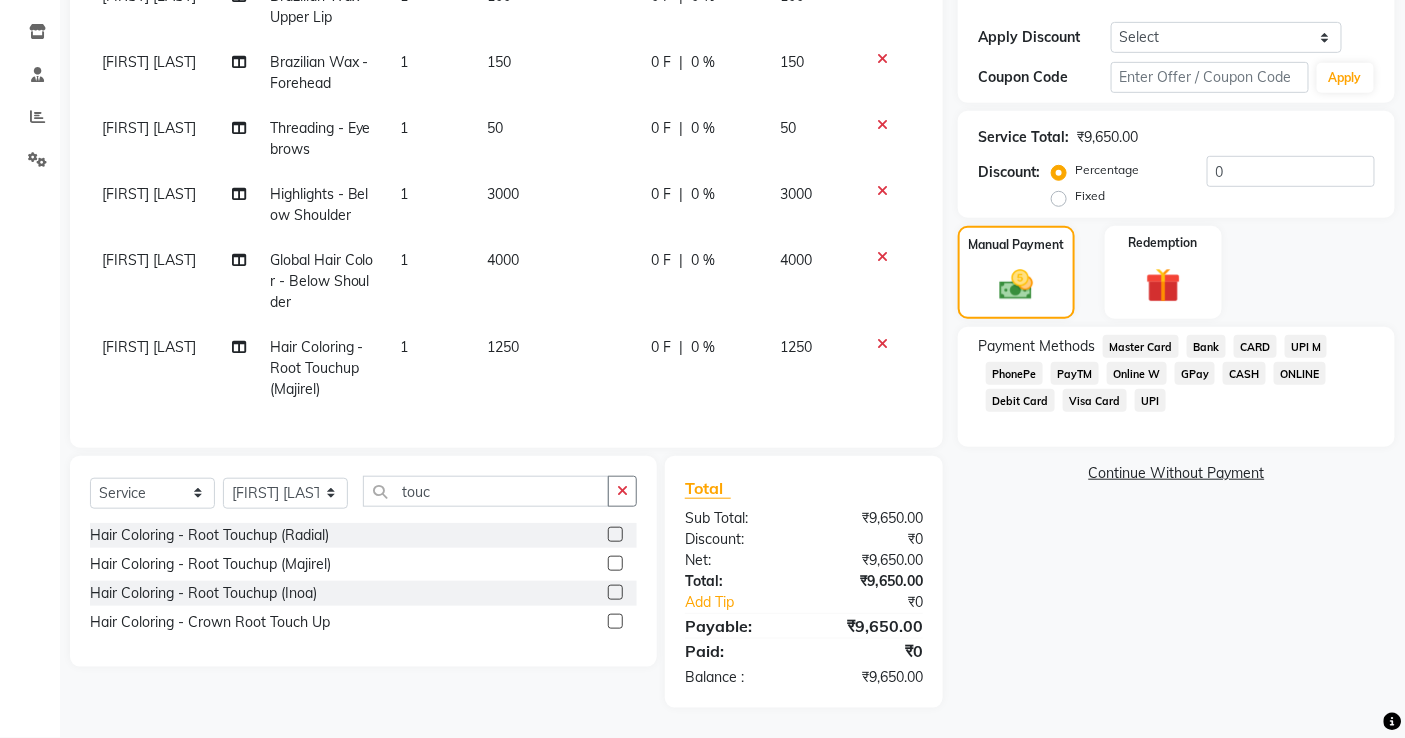 click on "GPay" 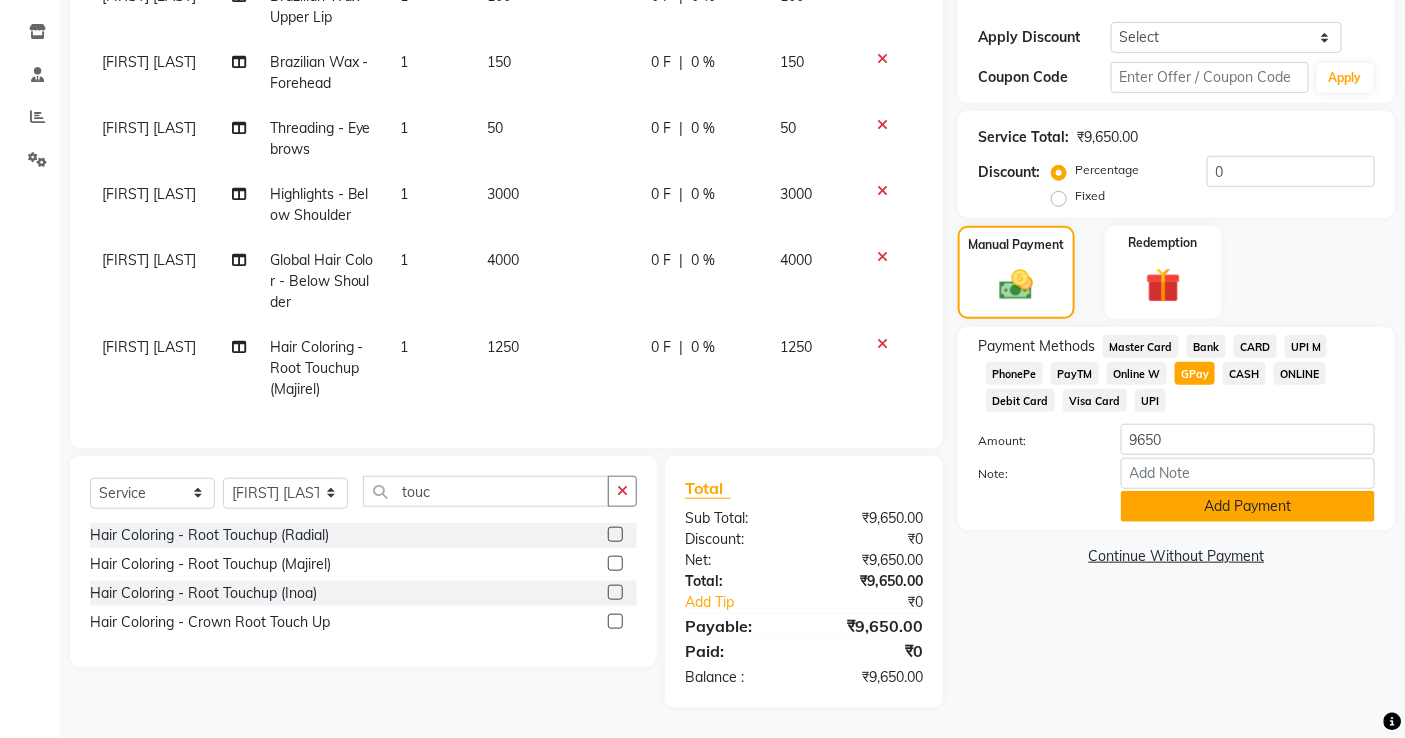 click on "Add Payment" 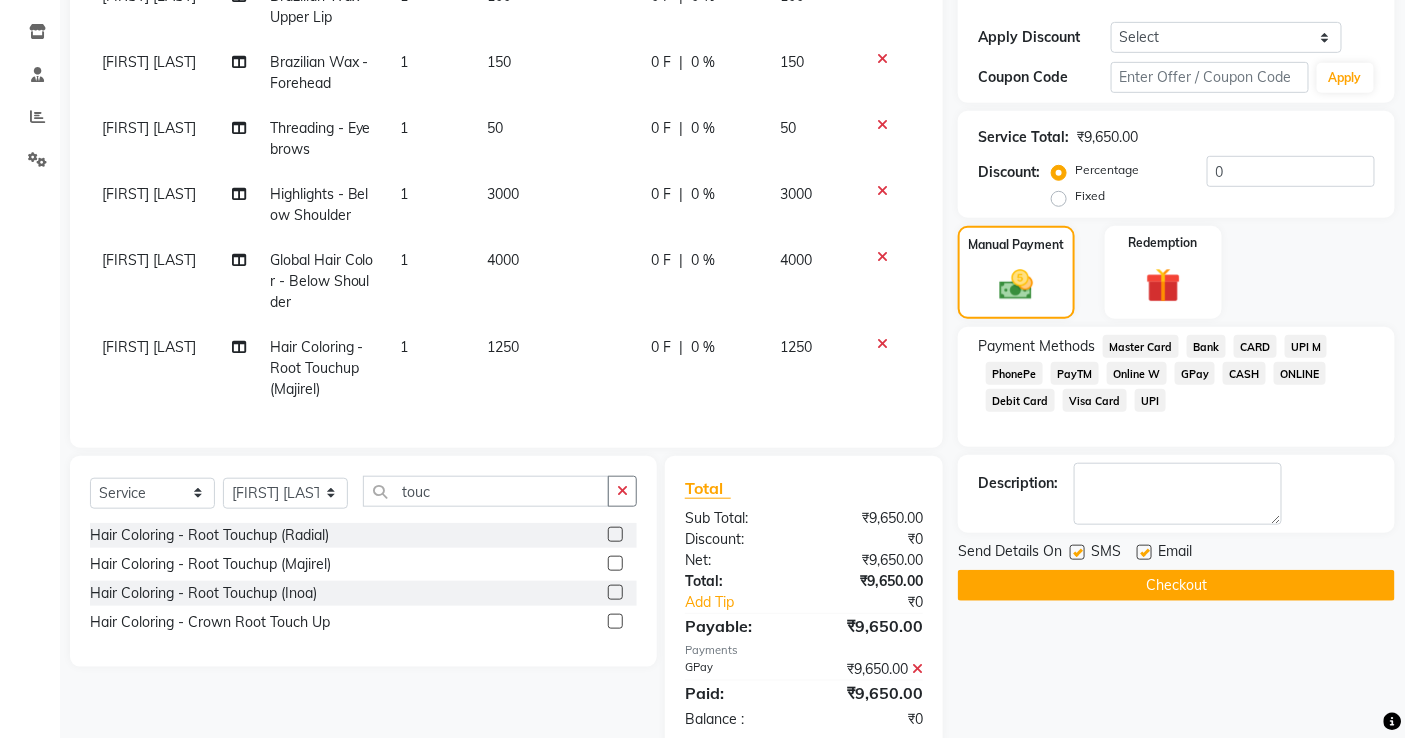 drag, startPoint x: 1080, startPoint y: 548, endPoint x: 1086, endPoint y: 577, distance: 29.614185 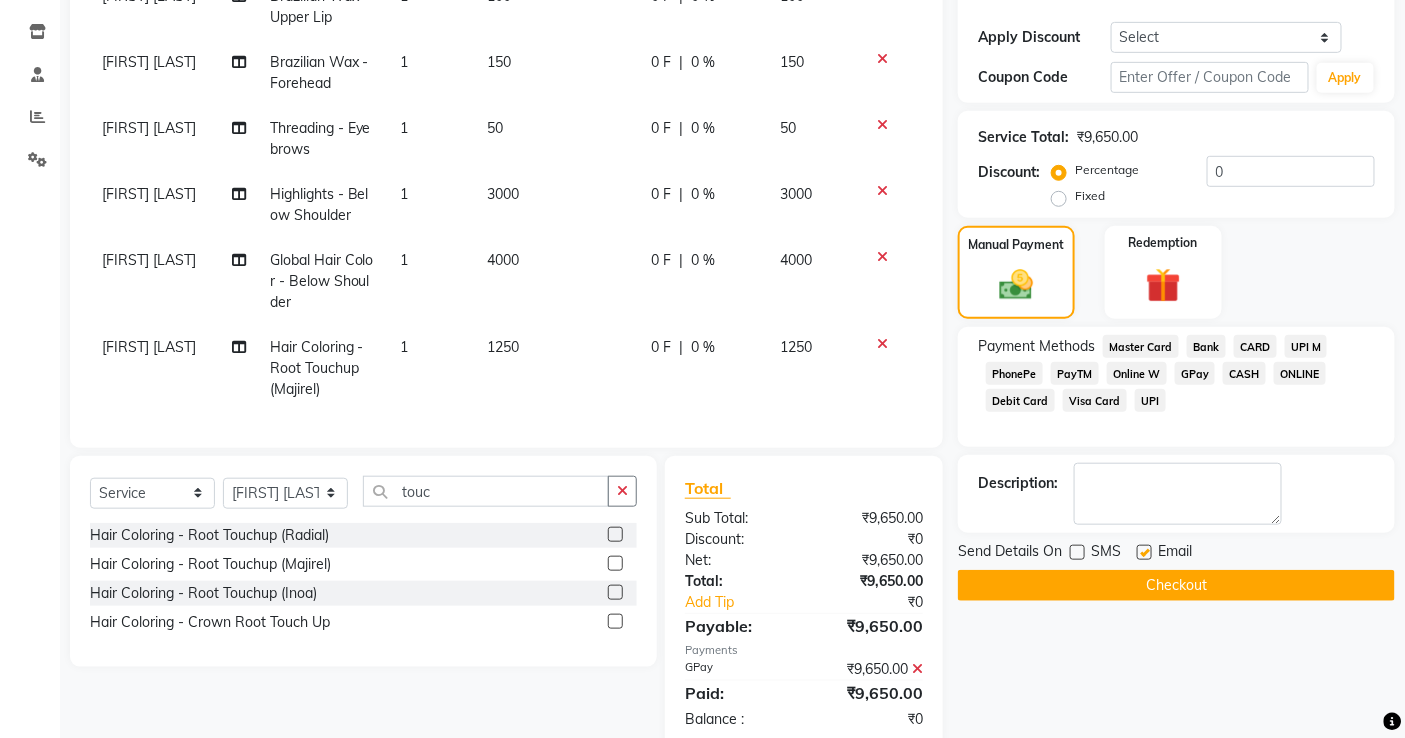 click on "Checkout" 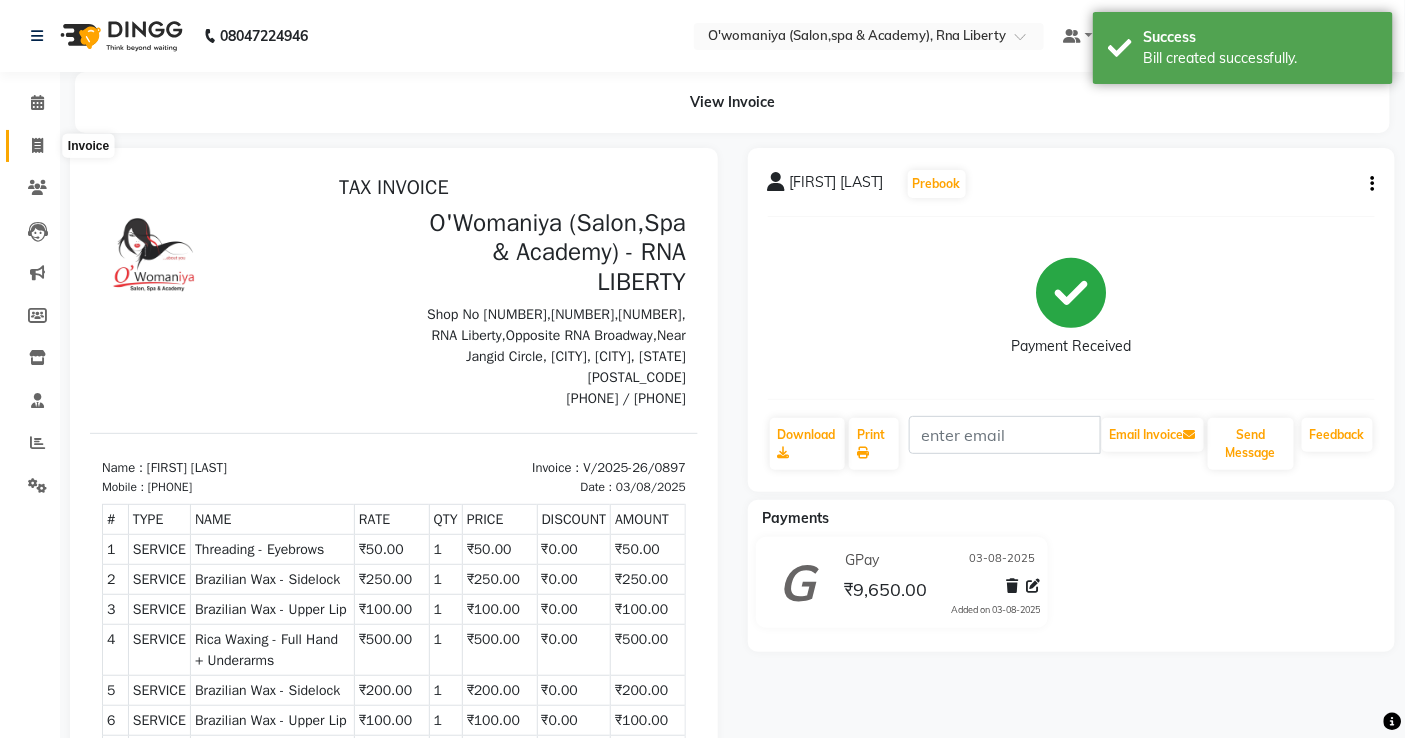 scroll, scrollTop: 0, scrollLeft: 0, axis: both 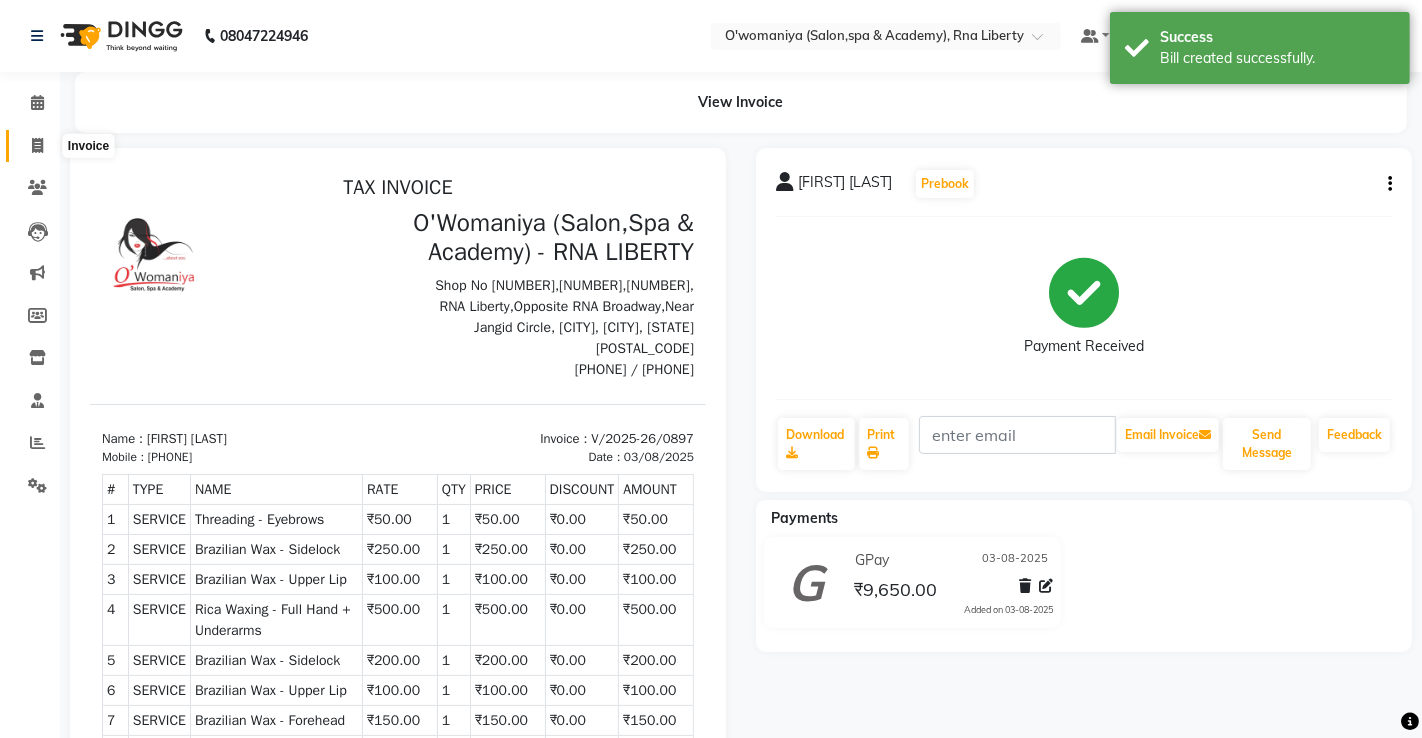 select on "service" 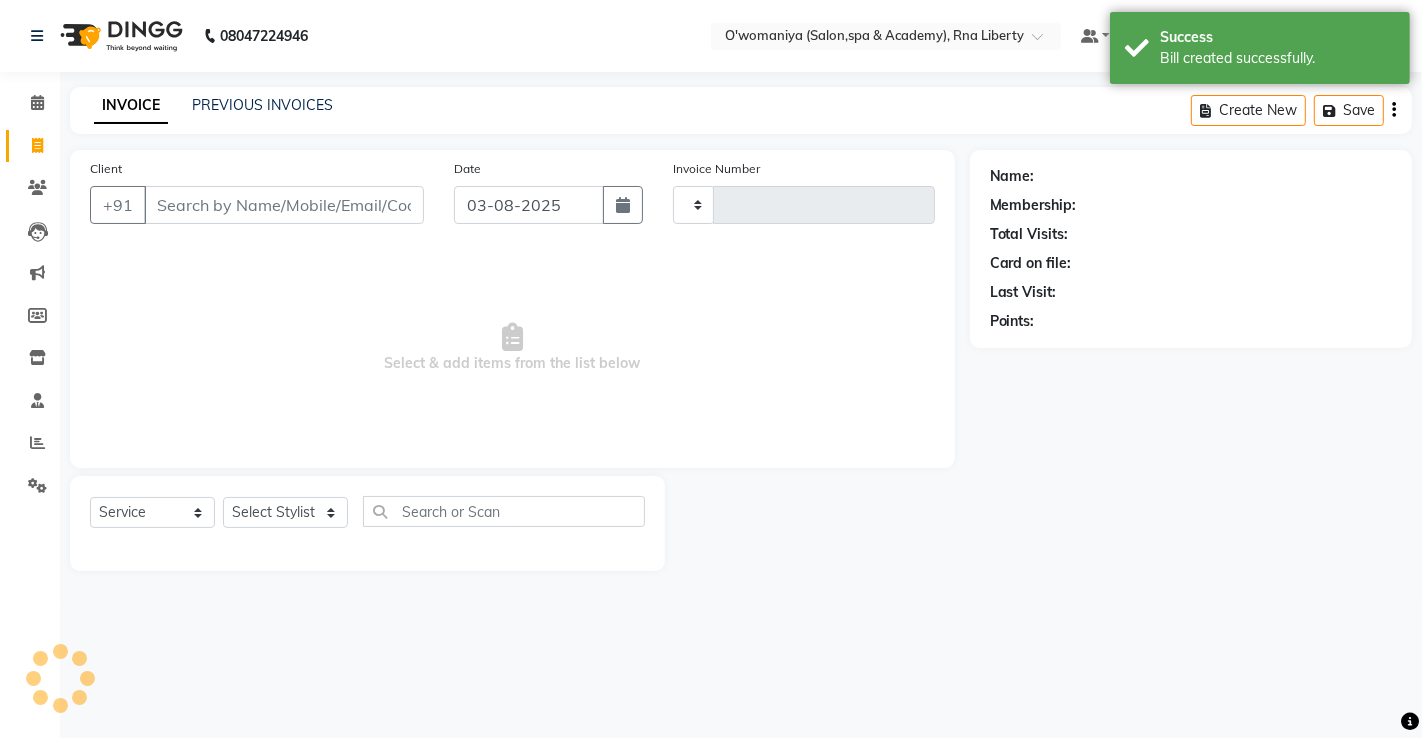 type on "0898" 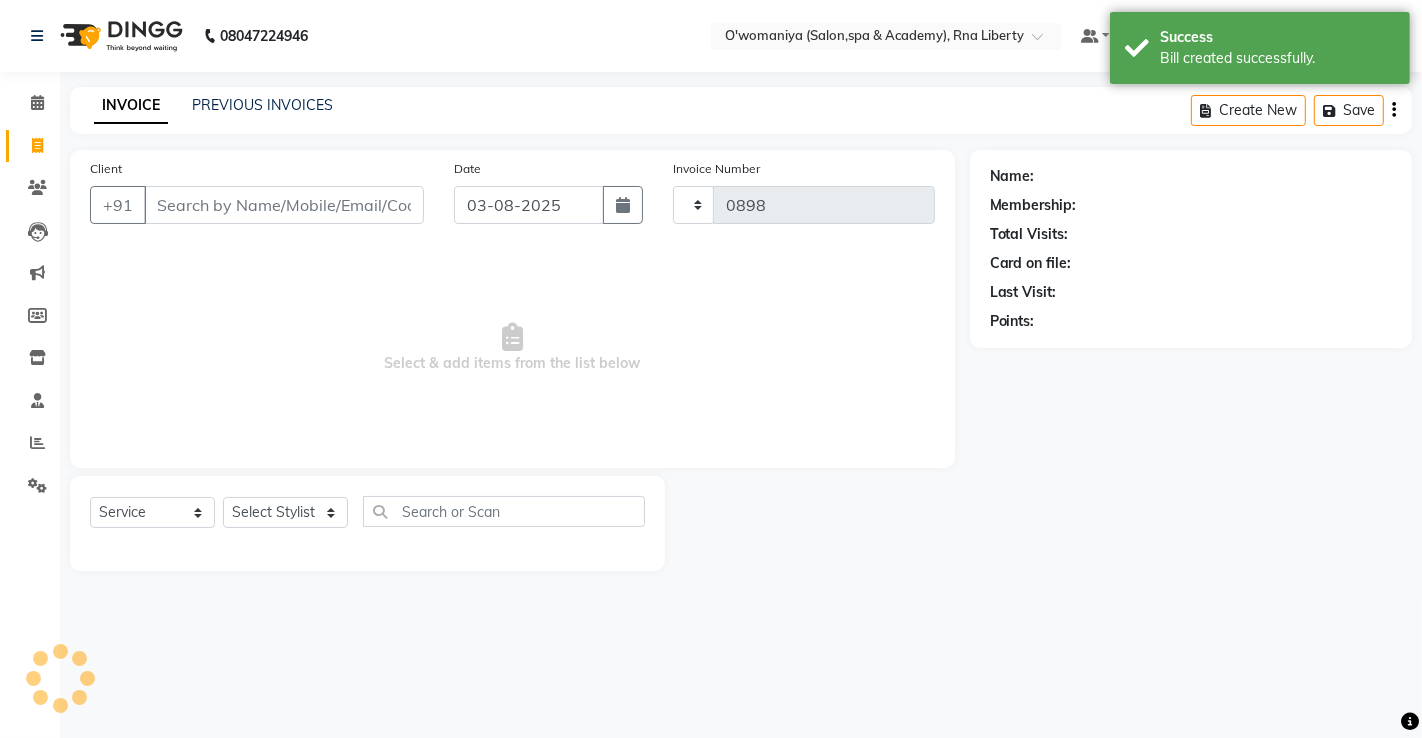 select on "5532" 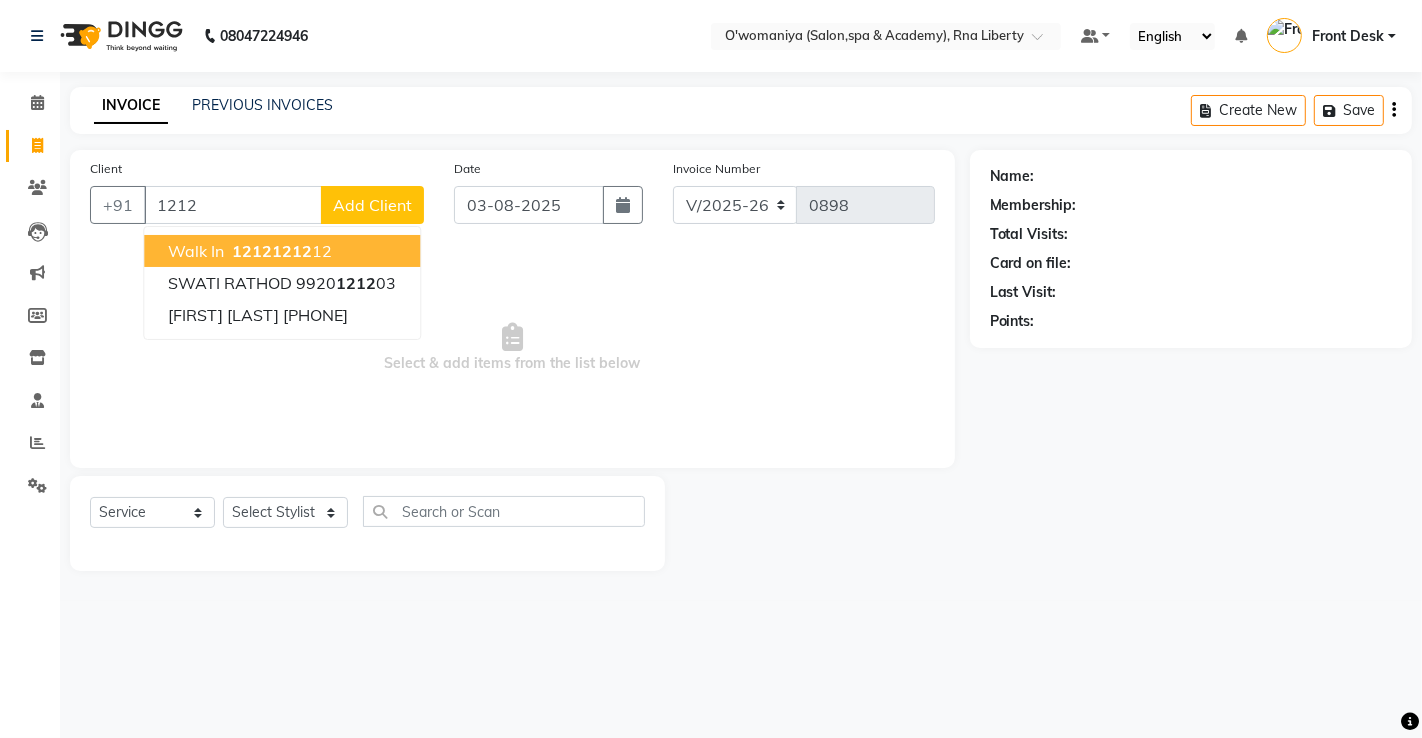 click on "1212" at bounding box center (252, 251) 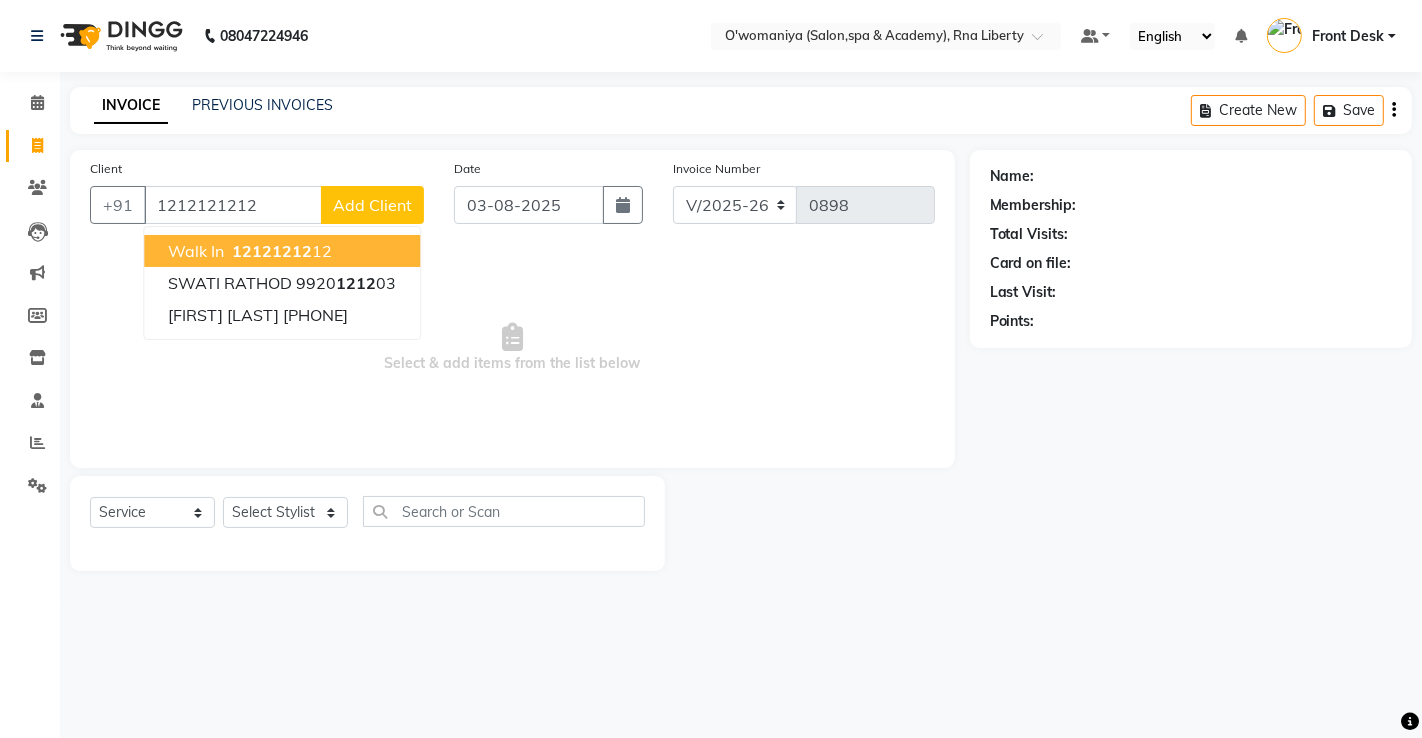 type on "1212121212" 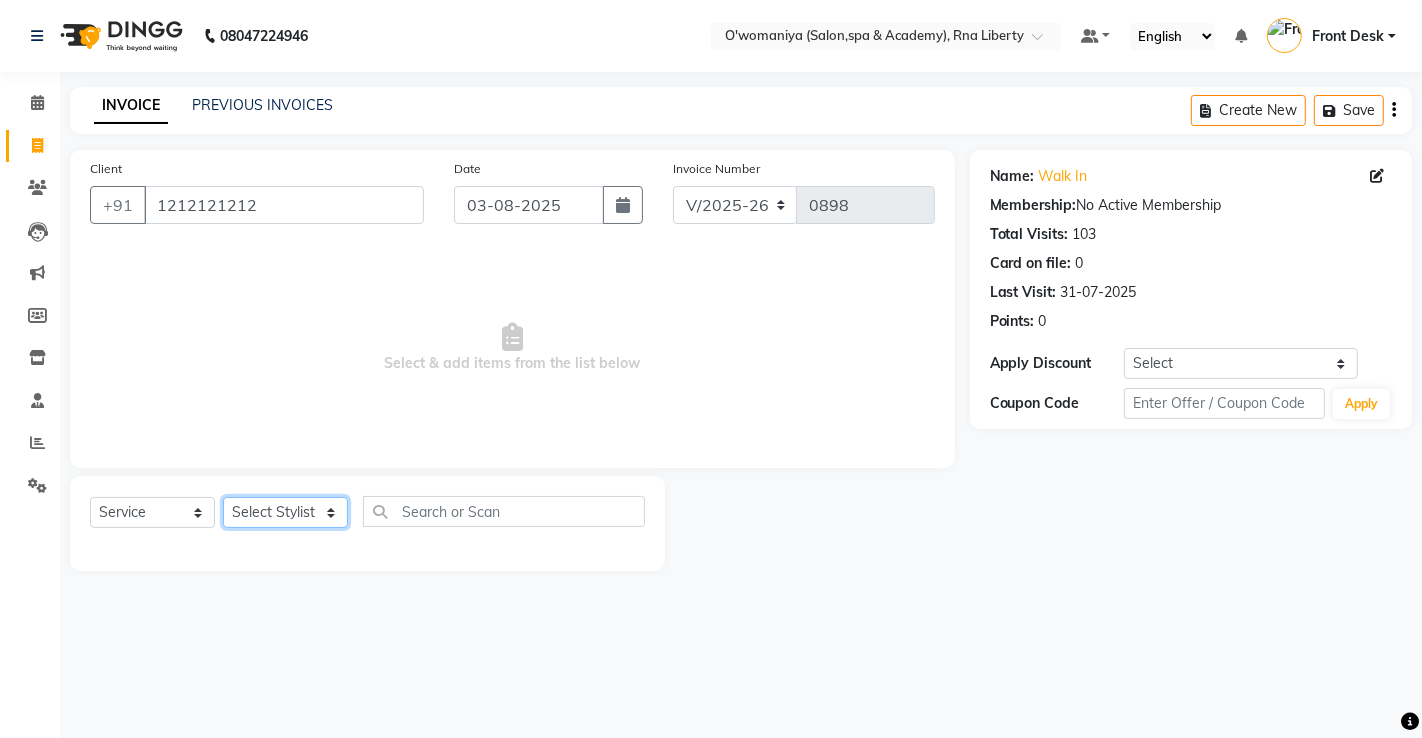 click on "Select Stylist abdul [LAST] [FIRST] [FIRST] [LAST]   [FIRST] [LAST] [FIRST] [LAST] [FIRST] [LAST] Front Desk [FIRST] [FIRST] [LAST] [FIRST]    [FIRST]  [FIRST] [LAST]   [FIRST] [LAST]   [FIRST]   [FIRST] [LAST]    [FIRST]    [FIRST]   [FIRST] [LAST]    [FIRST] [LAST]   [FIRST] [LAST]    [FIRST] [LAST]    [FIRST] [LAST]   [FIRST] [LAST]   [FIRST] [LAST]   [FIRST] [LAST]   [FIRST] [LAST]   [FIRST] [LAST]   [FIRST] [LAST]" 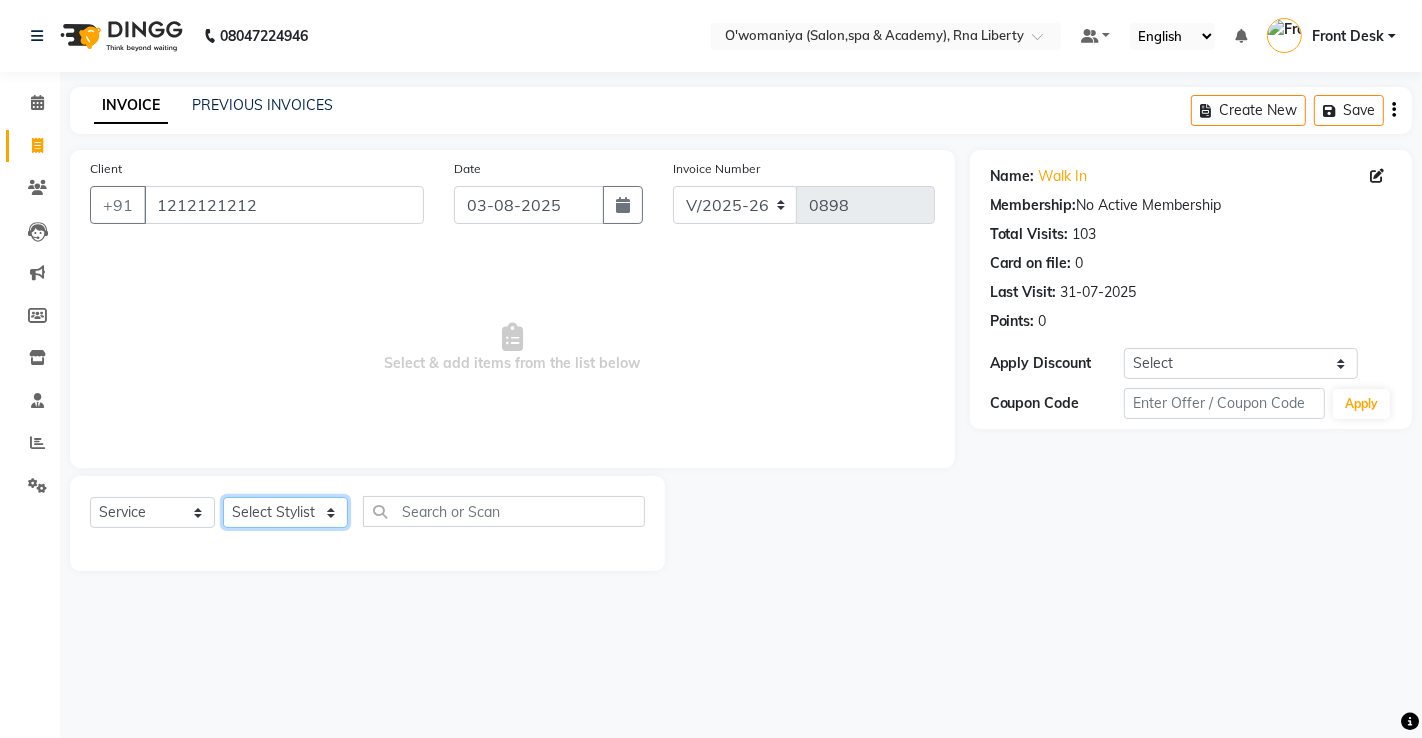 select on "37294" 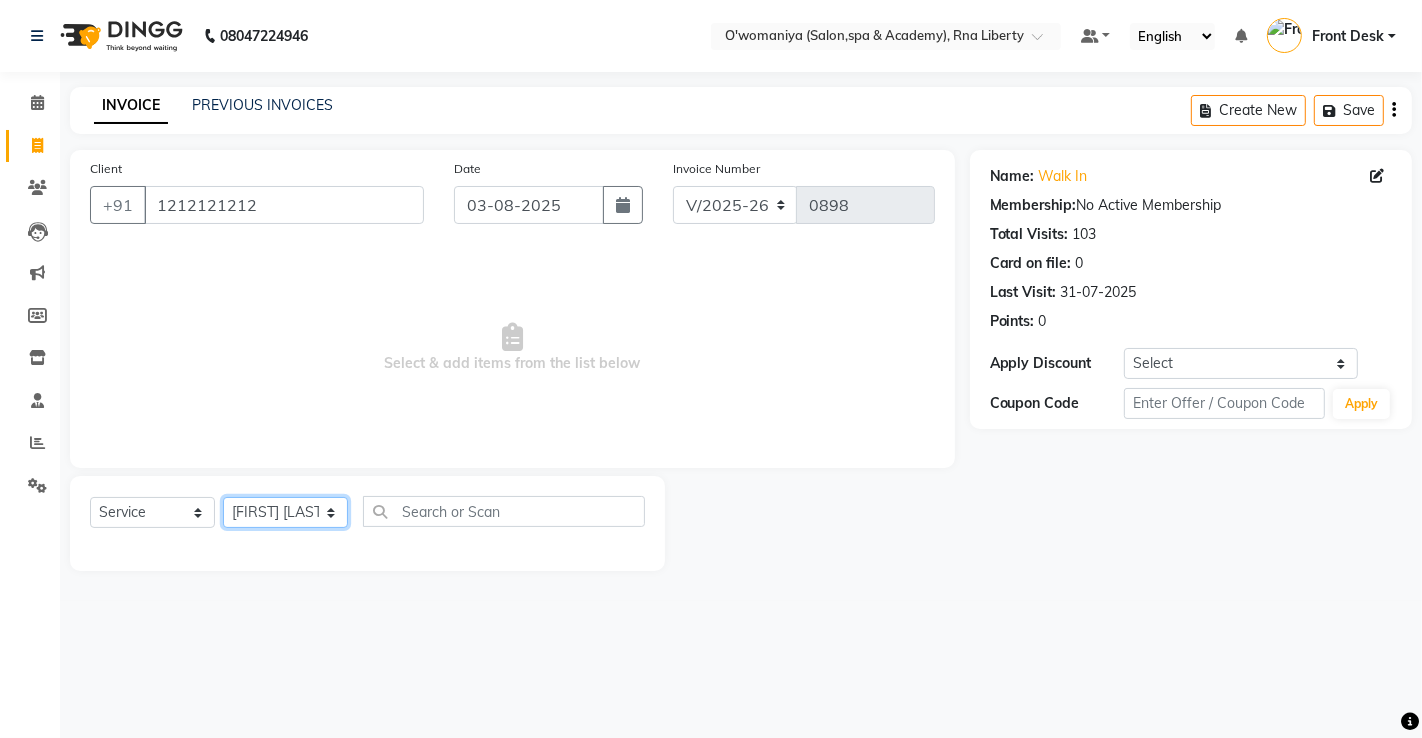 click on "Select Stylist abdul [LAST] [FIRST] [FIRST] [LAST]   [FIRST] [LAST] [FIRST] [LAST] [FIRST] [LAST] Front Desk [FIRST] [FIRST] [LAST] [FIRST]    [FIRST]  [FIRST] [LAST]   [FIRST] [LAST]   [FIRST]   [FIRST] [LAST]    [FIRST]    [FIRST]   [FIRST] [LAST]    [FIRST] [LAST]   [FIRST] [LAST]    [FIRST] [LAST]    [FIRST] [LAST]   [FIRST] [LAST]   [FIRST] [LAST]   [FIRST] [LAST]   [FIRST] [LAST]   [FIRST] [LAST]   [FIRST] [LAST]" 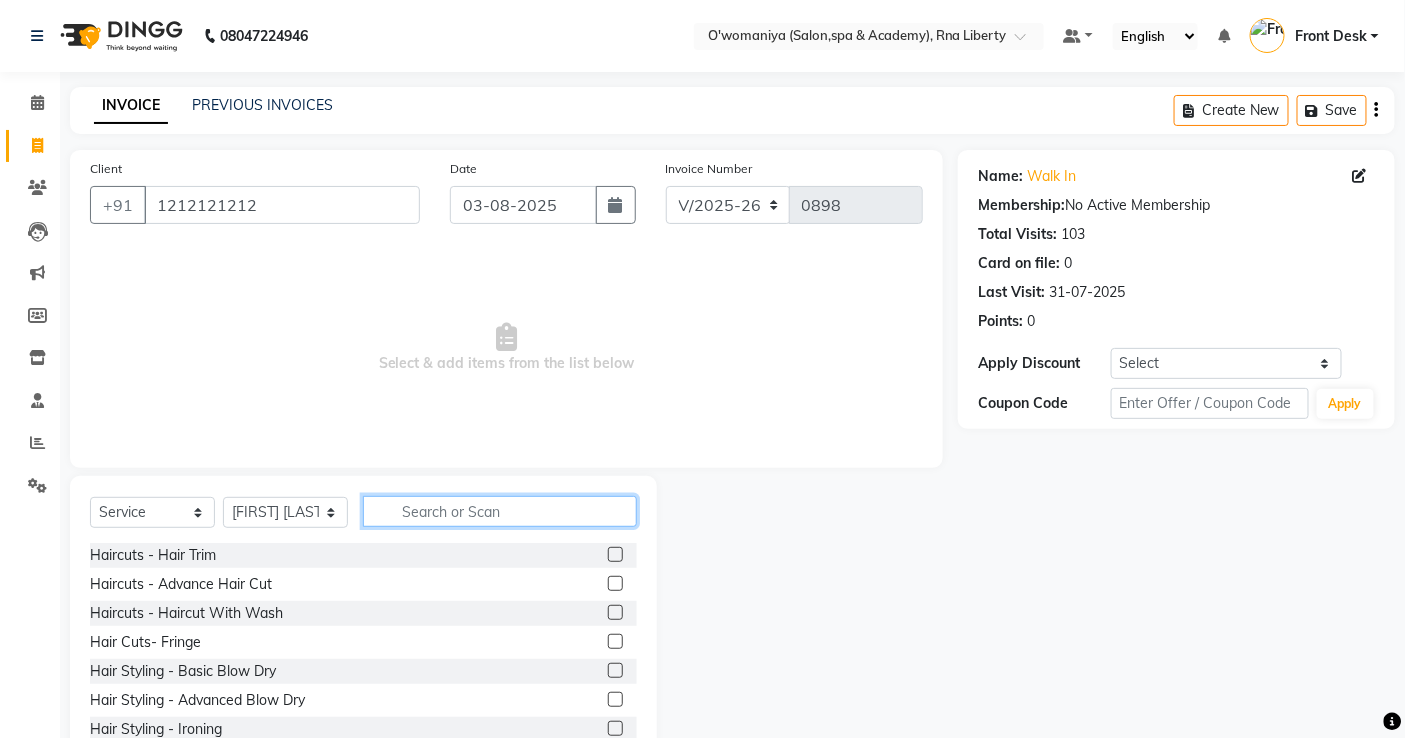 click 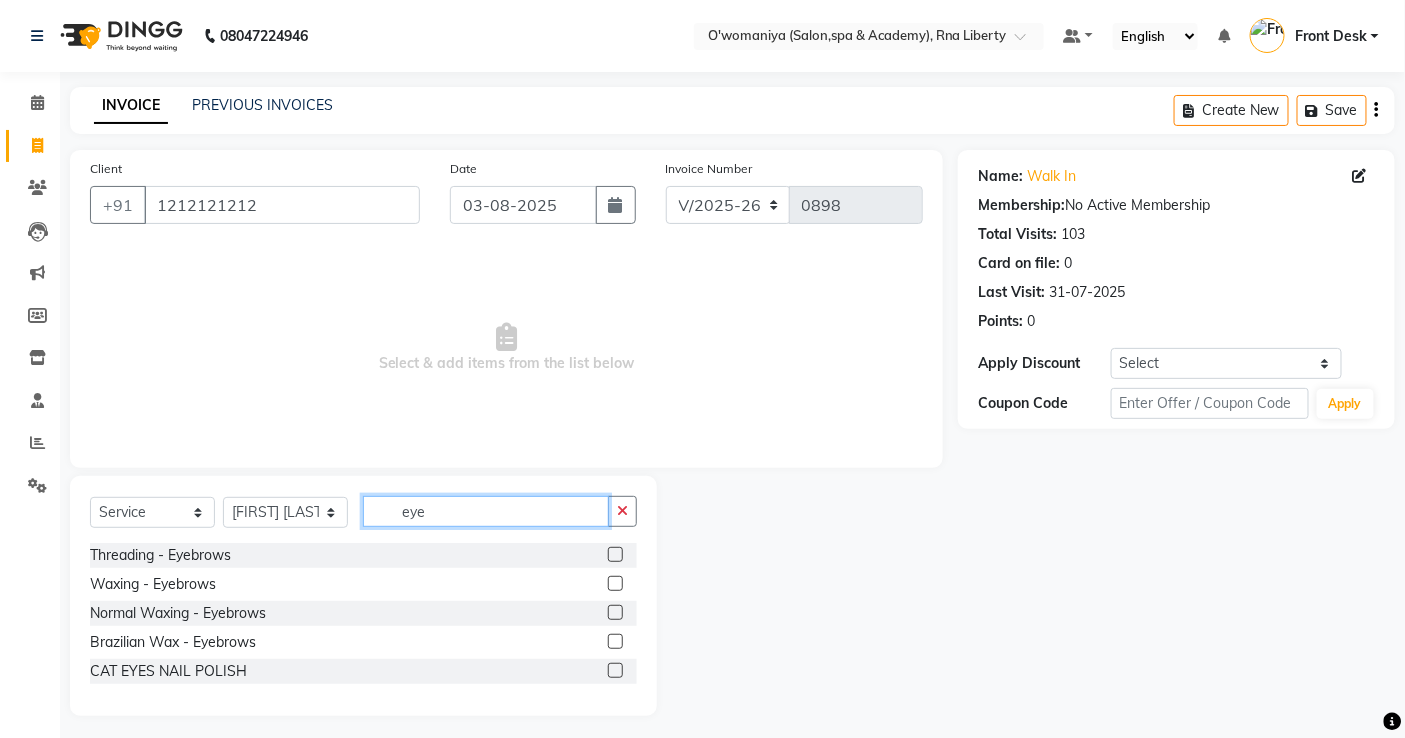 type on "eye" 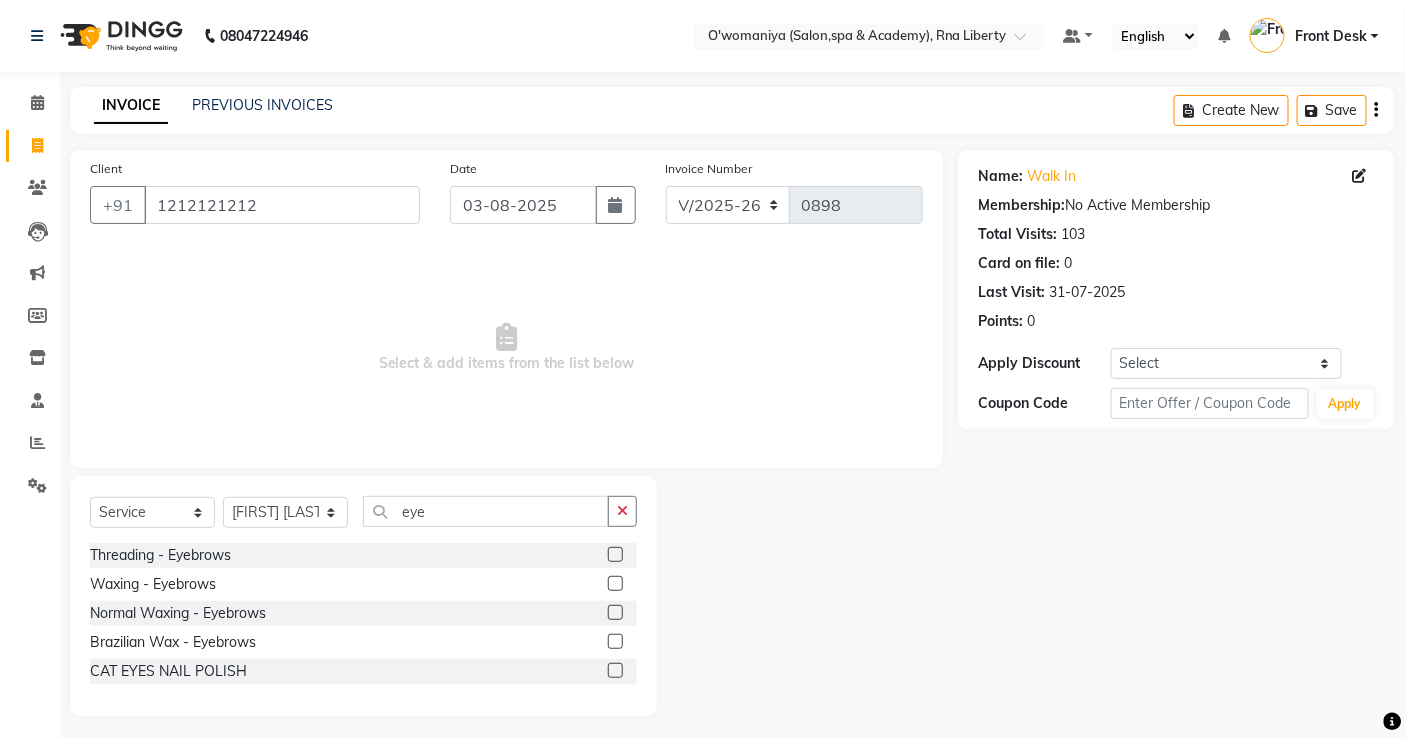 click 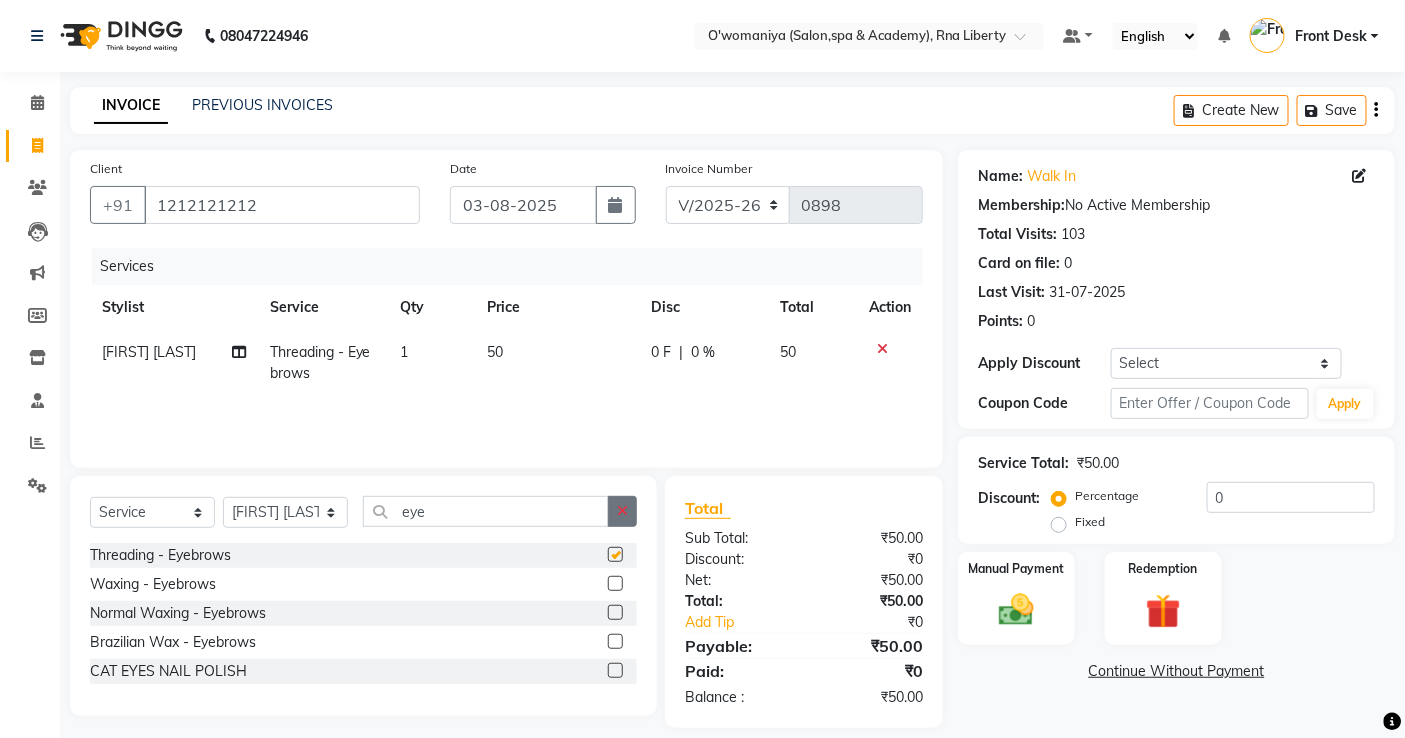 checkbox on "false" 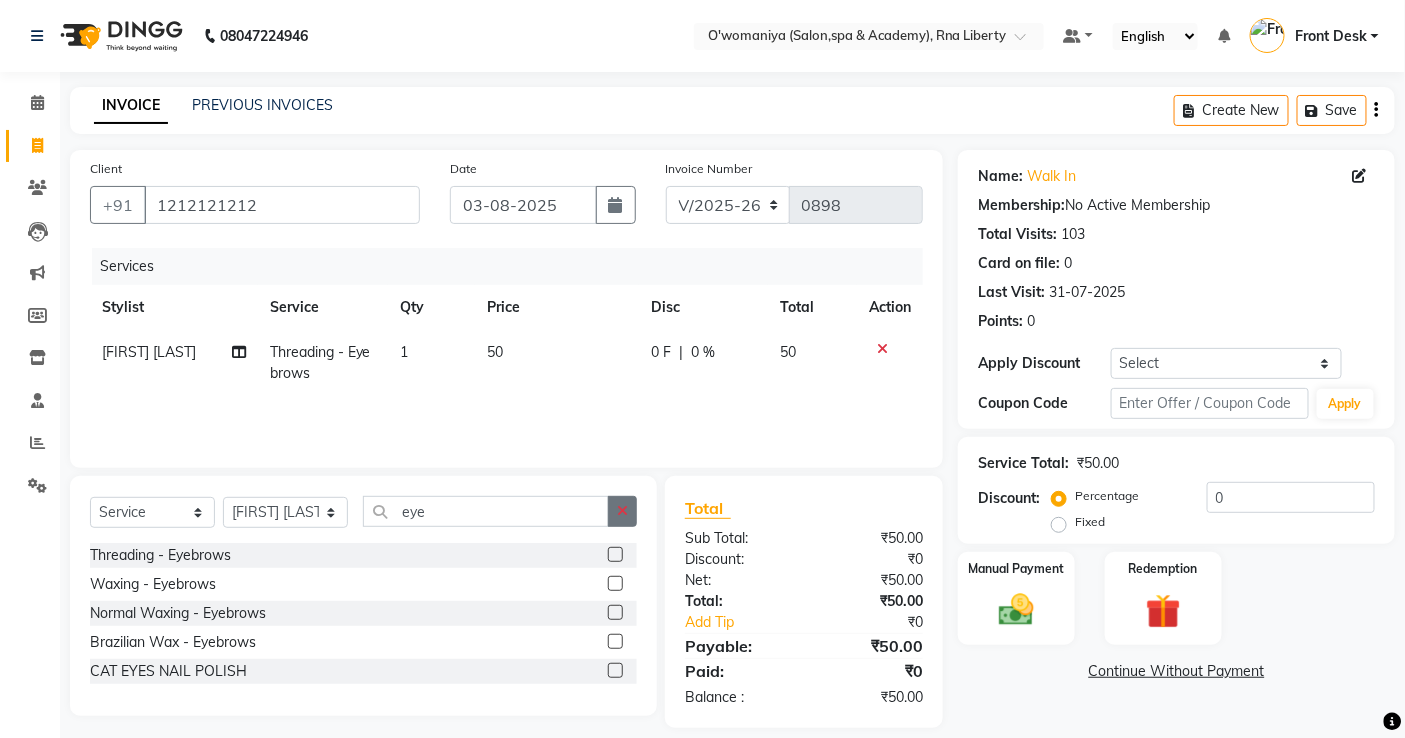 click 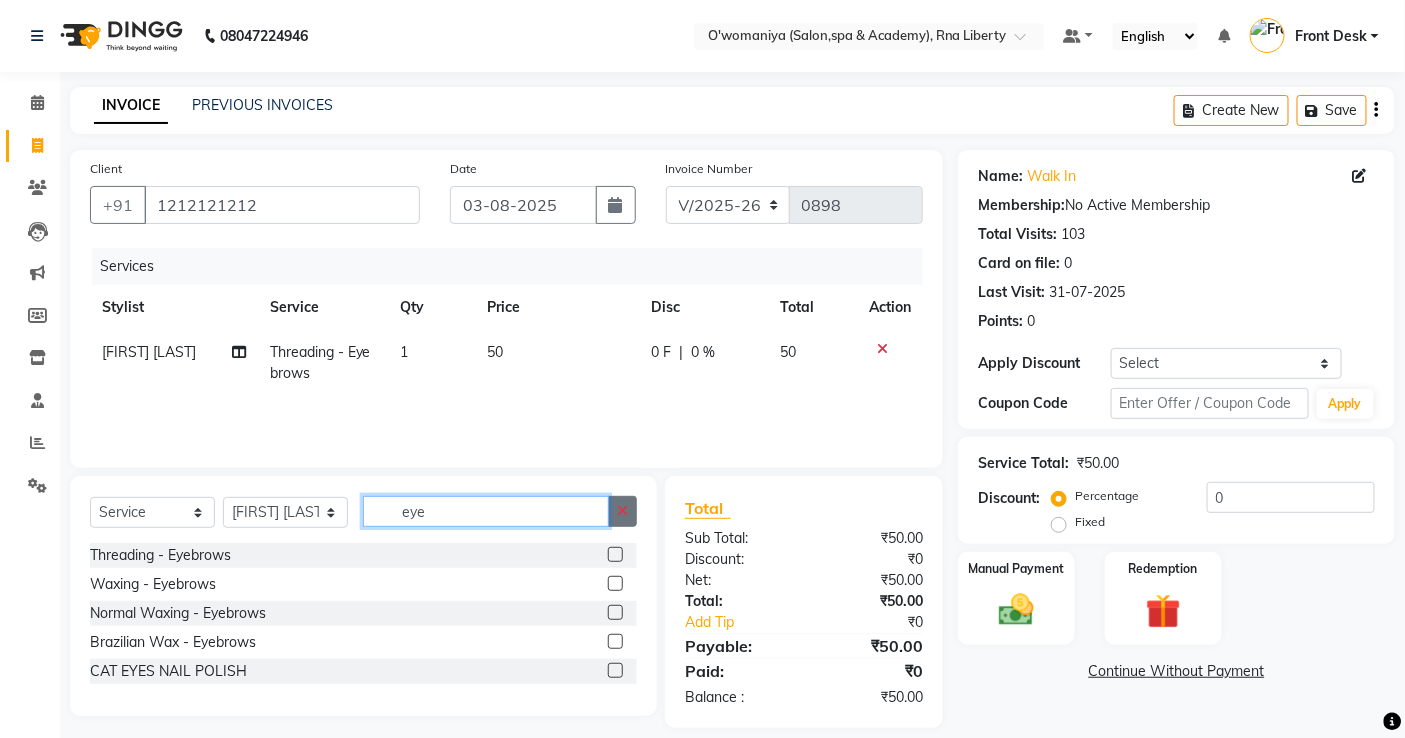 type 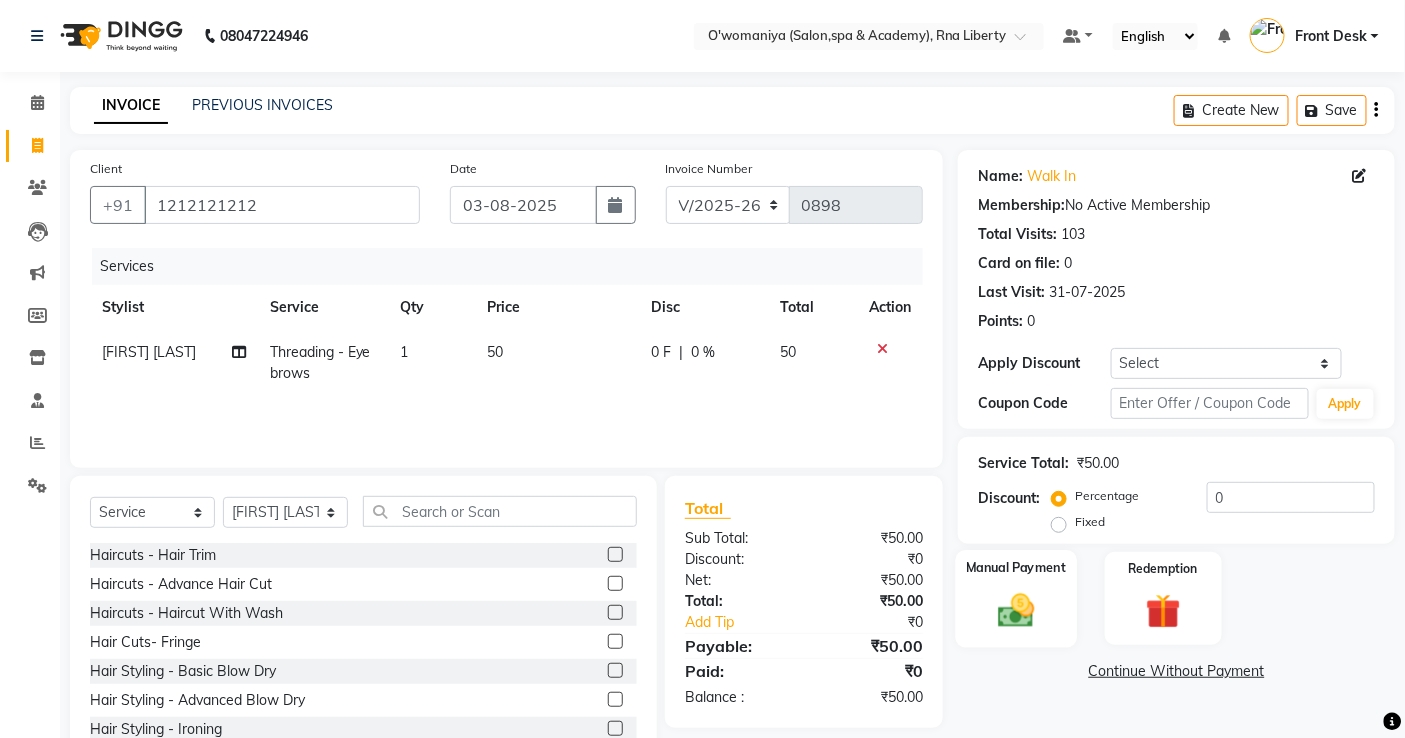 click 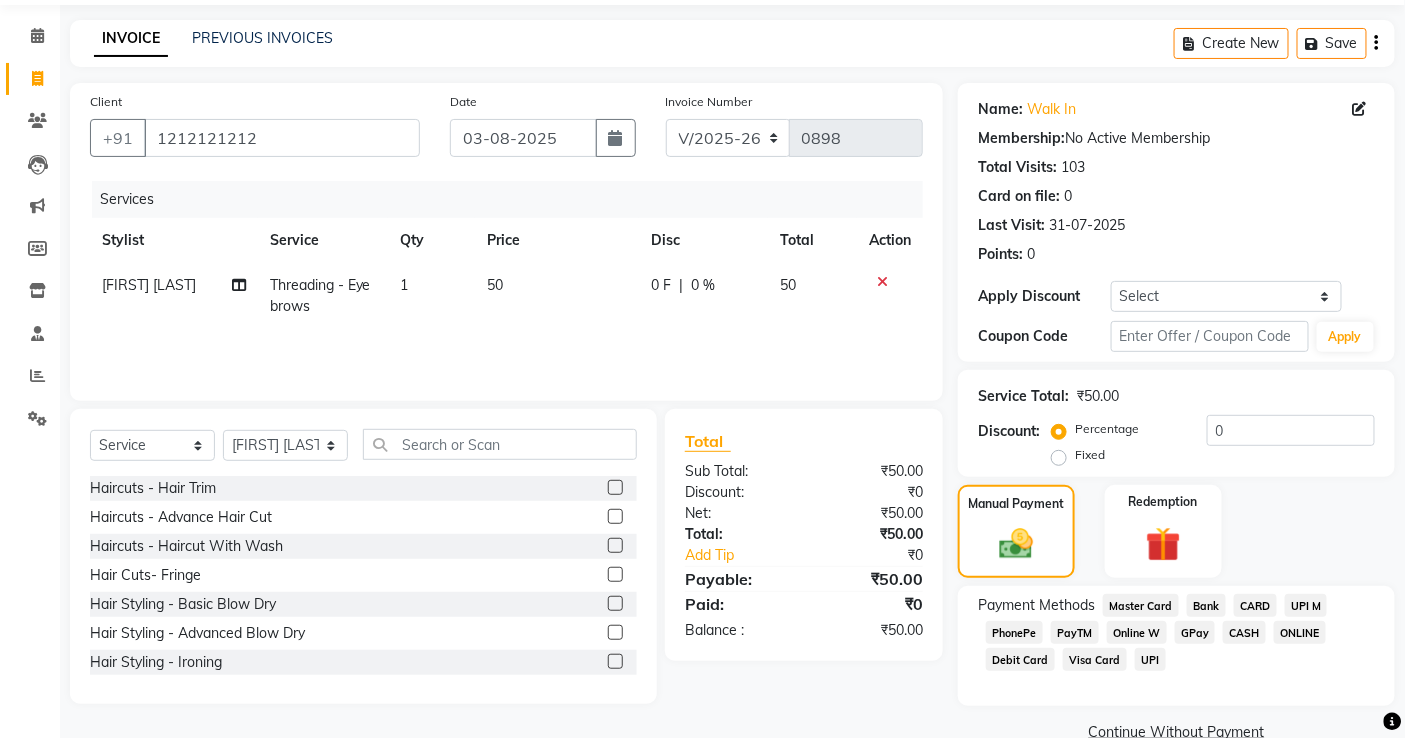 scroll, scrollTop: 105, scrollLeft: 0, axis: vertical 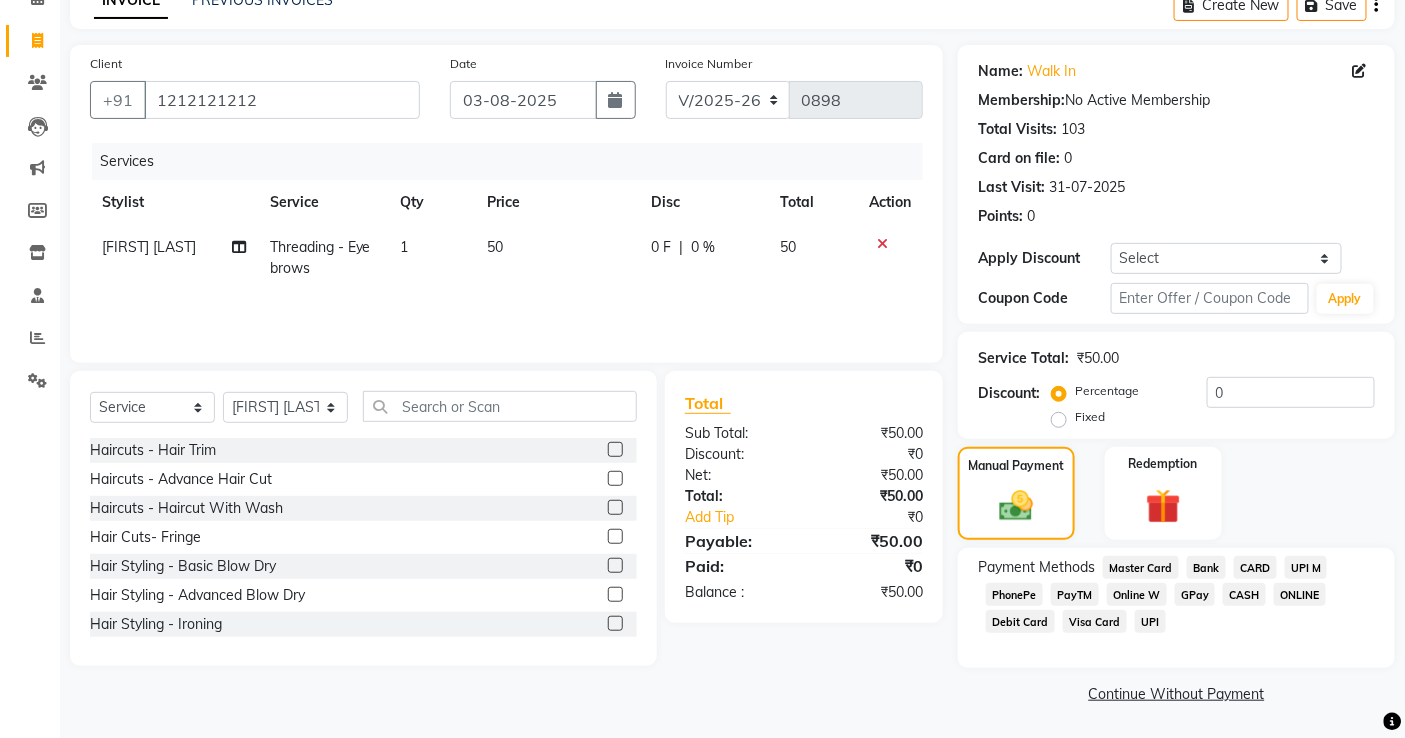 click on "CASH" 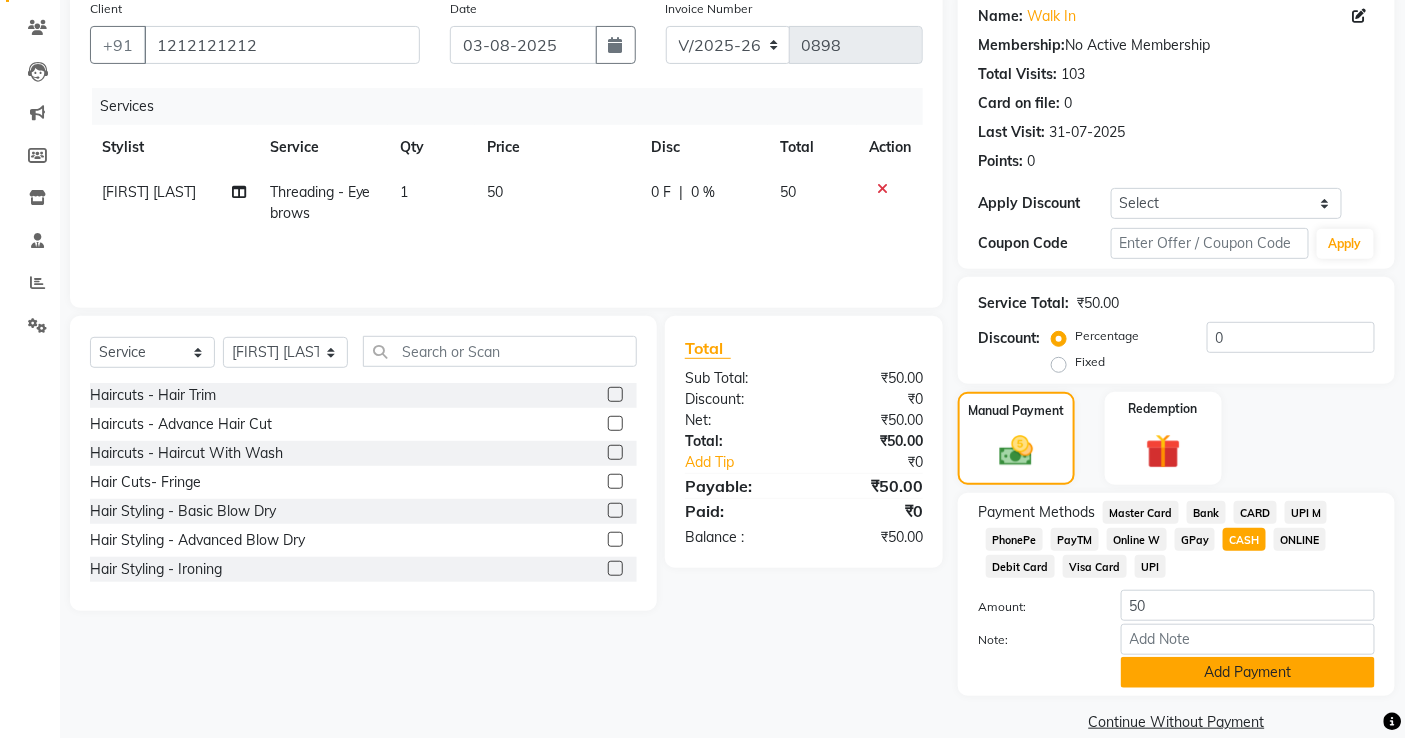scroll, scrollTop: 190, scrollLeft: 0, axis: vertical 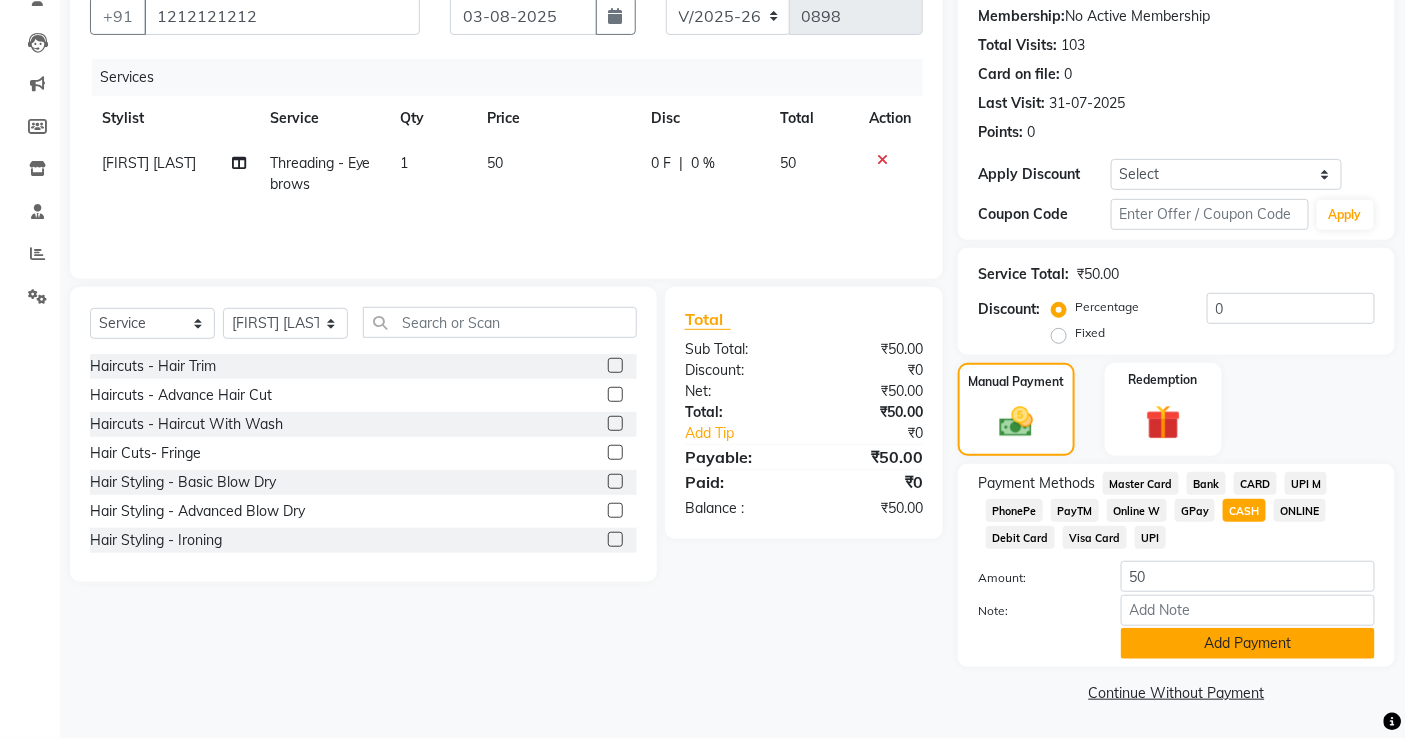 click on "Add Payment" 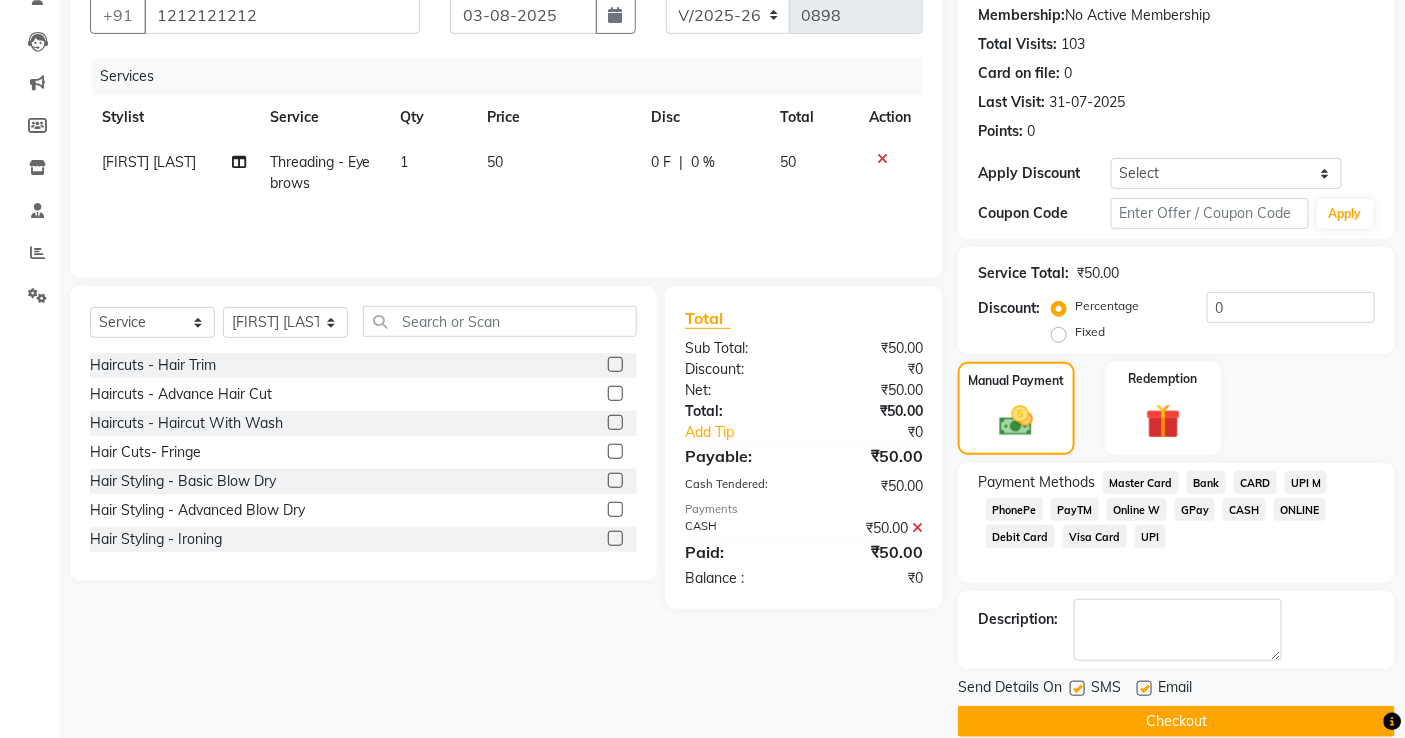 click on "Checkout" 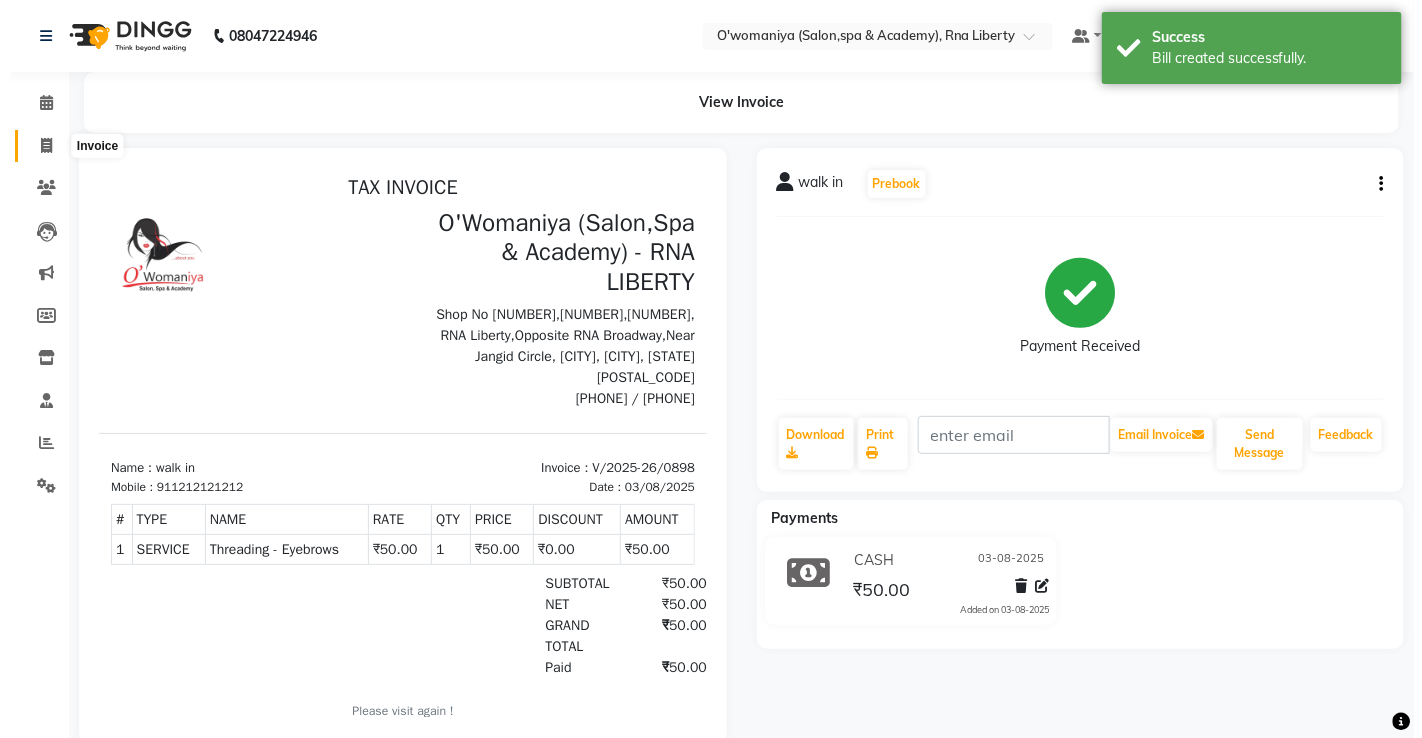 scroll, scrollTop: 0, scrollLeft: 0, axis: both 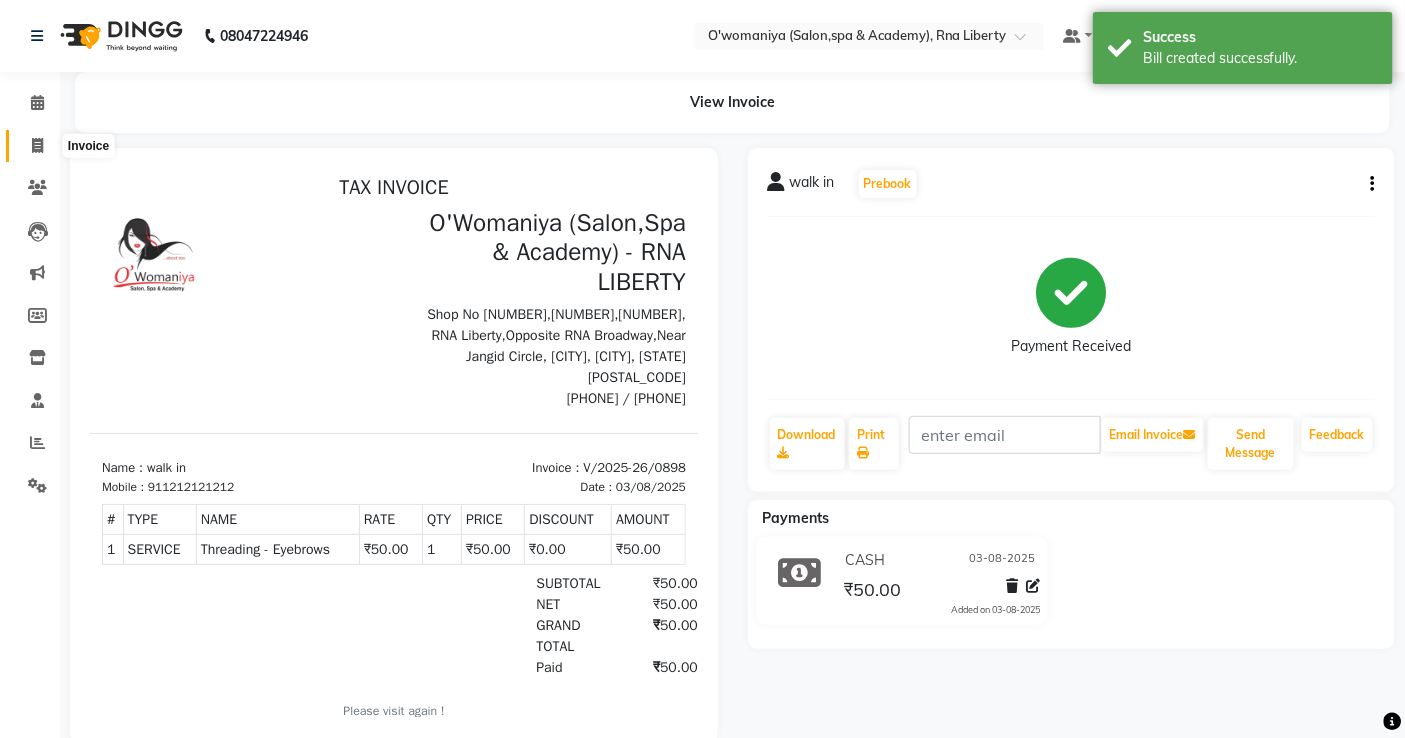 click 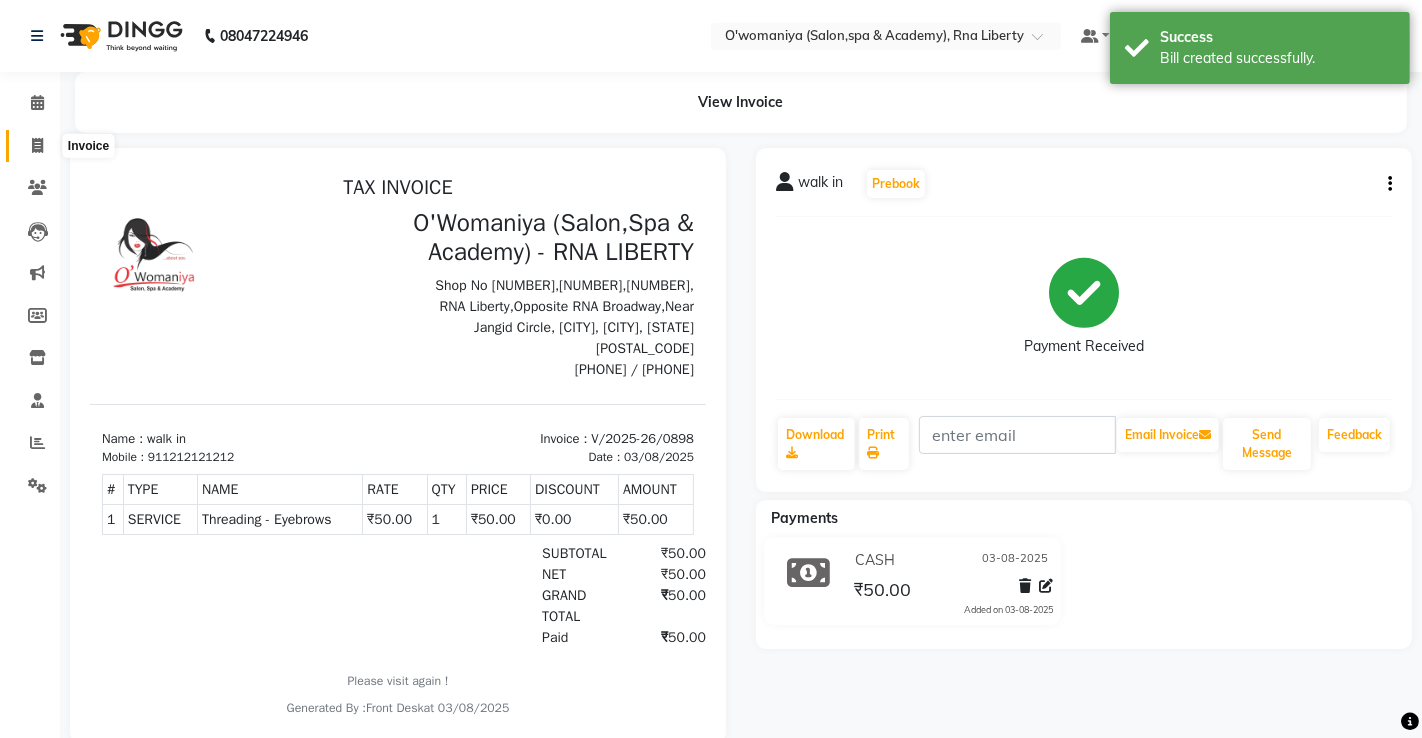 select on "5532" 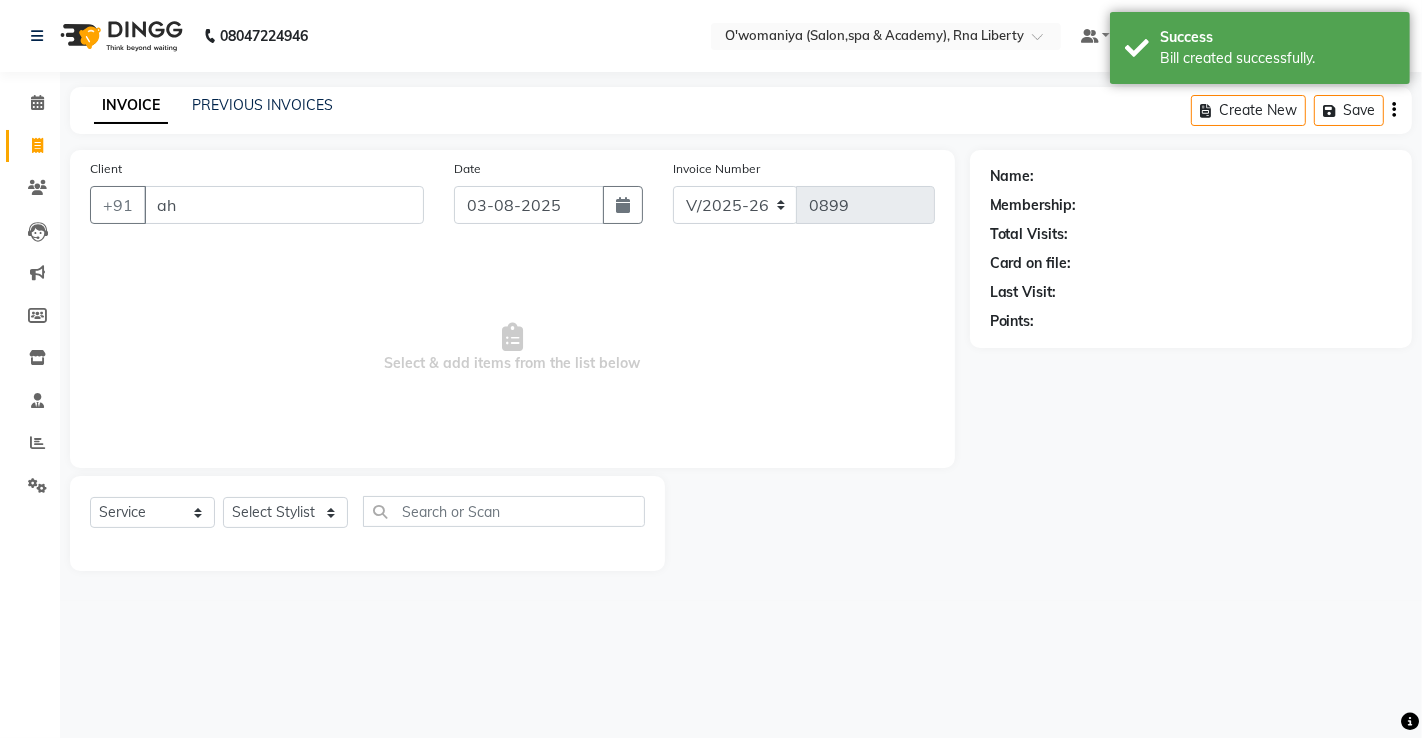type on "a" 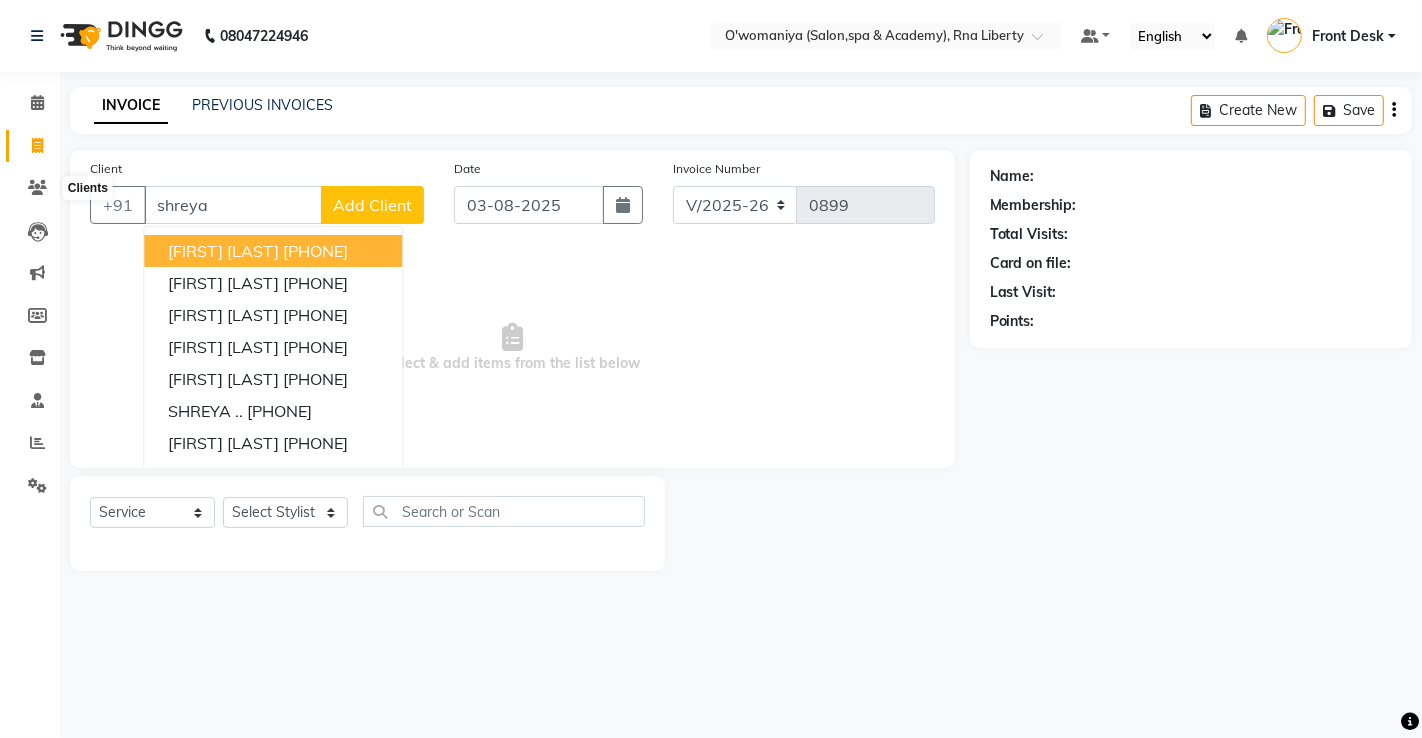 drag, startPoint x: 238, startPoint y: 200, endPoint x: 0, endPoint y: 185, distance: 238.47221 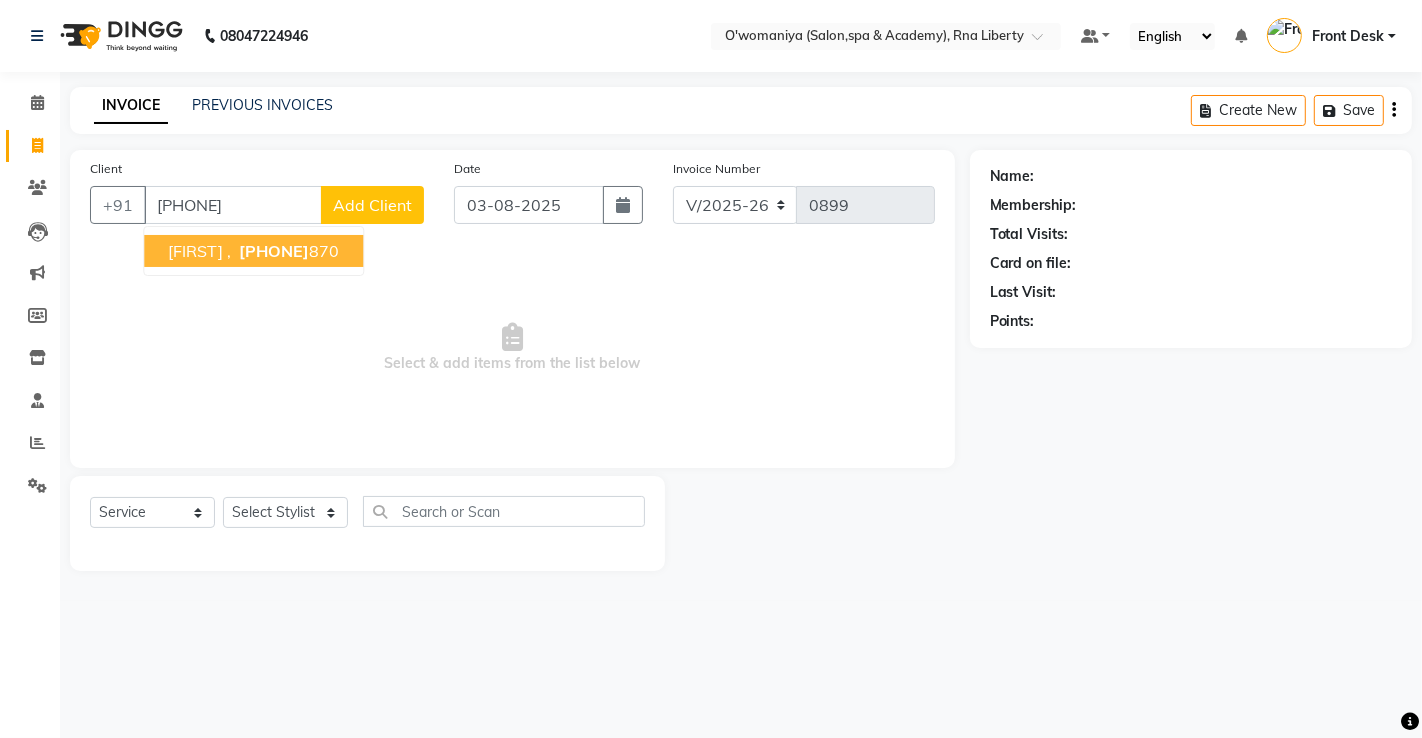 click on "[FIRST] ," at bounding box center [199, 251] 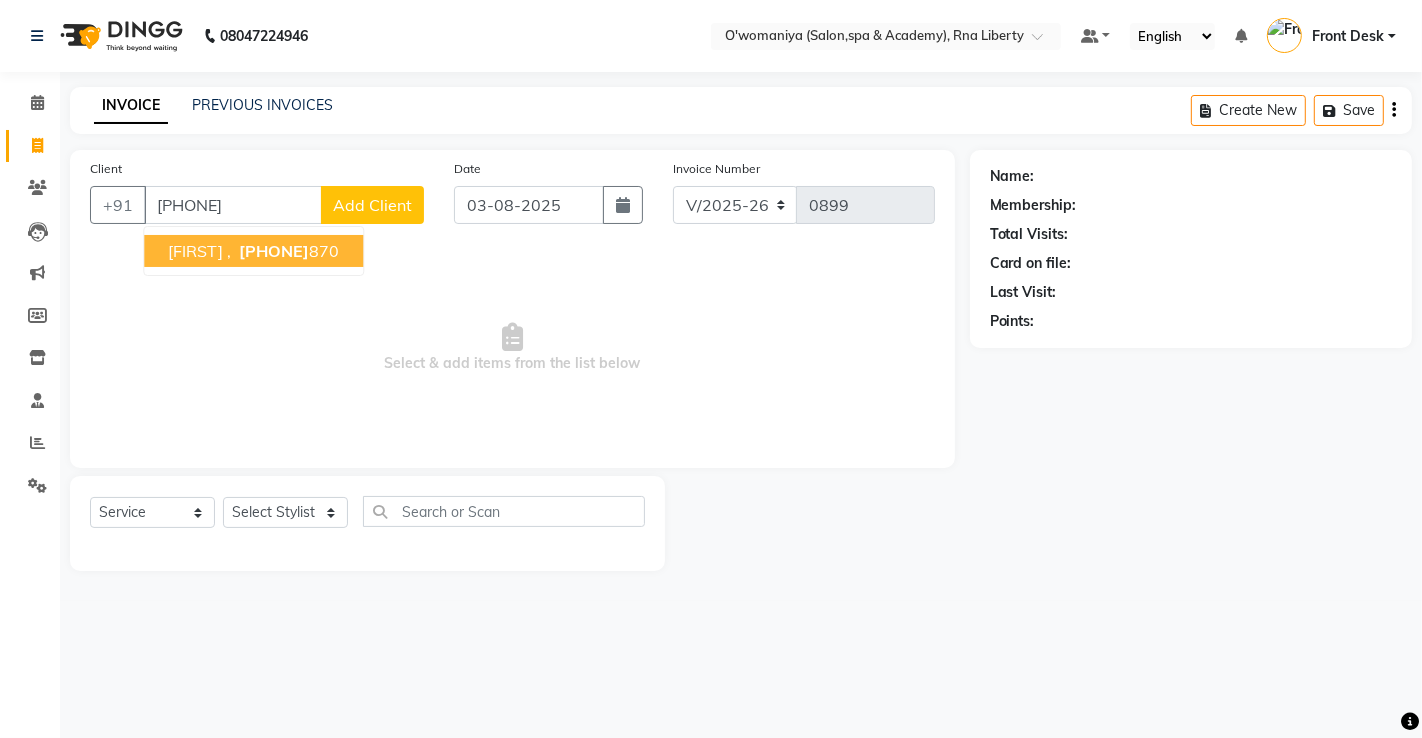 type on "[PHONE]" 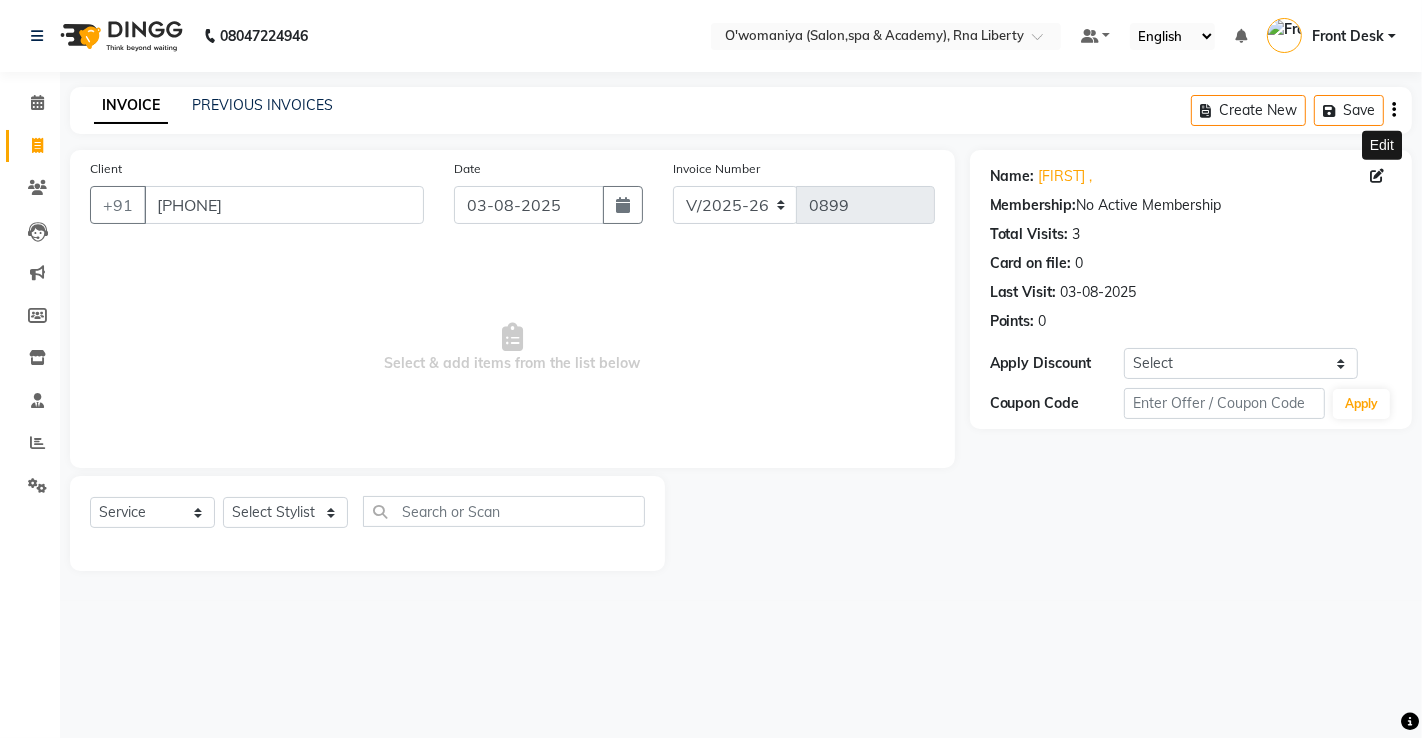 click 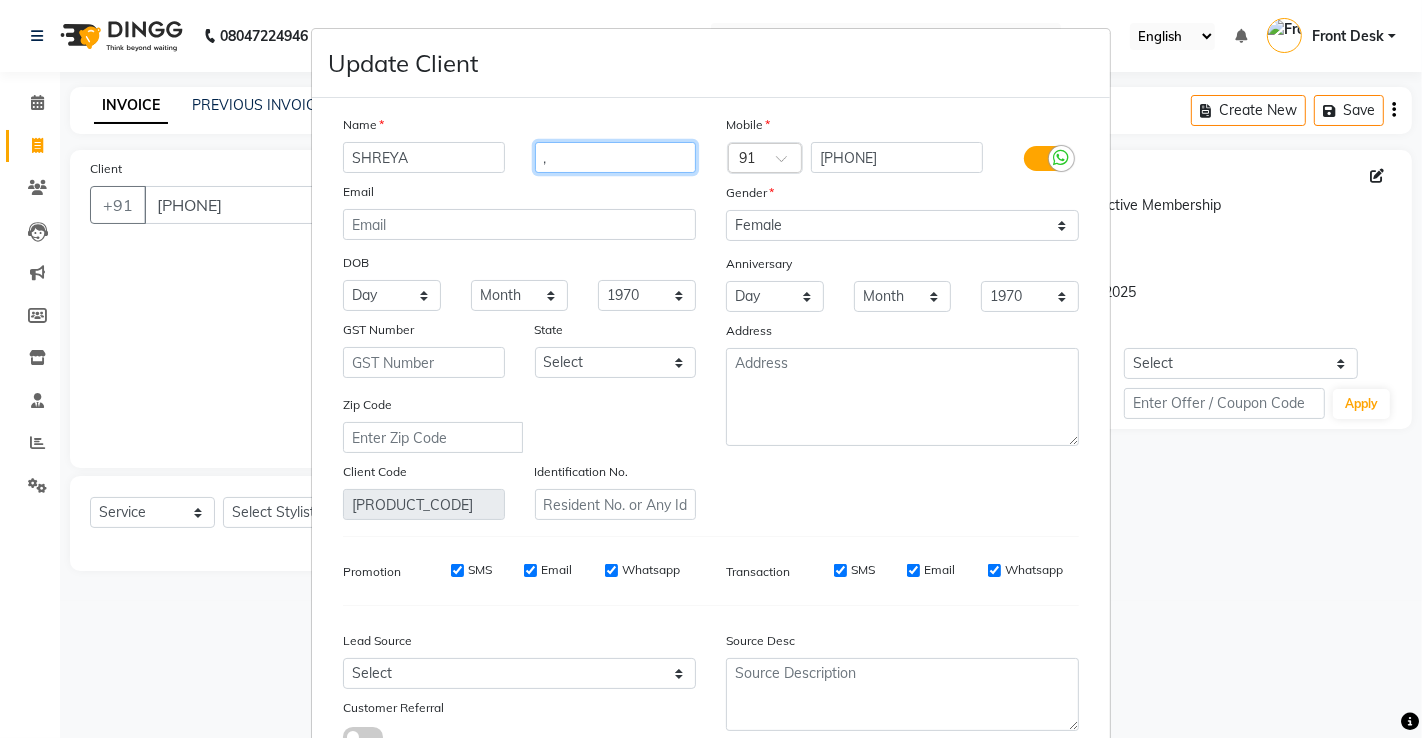 drag, startPoint x: 586, startPoint y: 157, endPoint x: 458, endPoint y: 156, distance: 128.0039 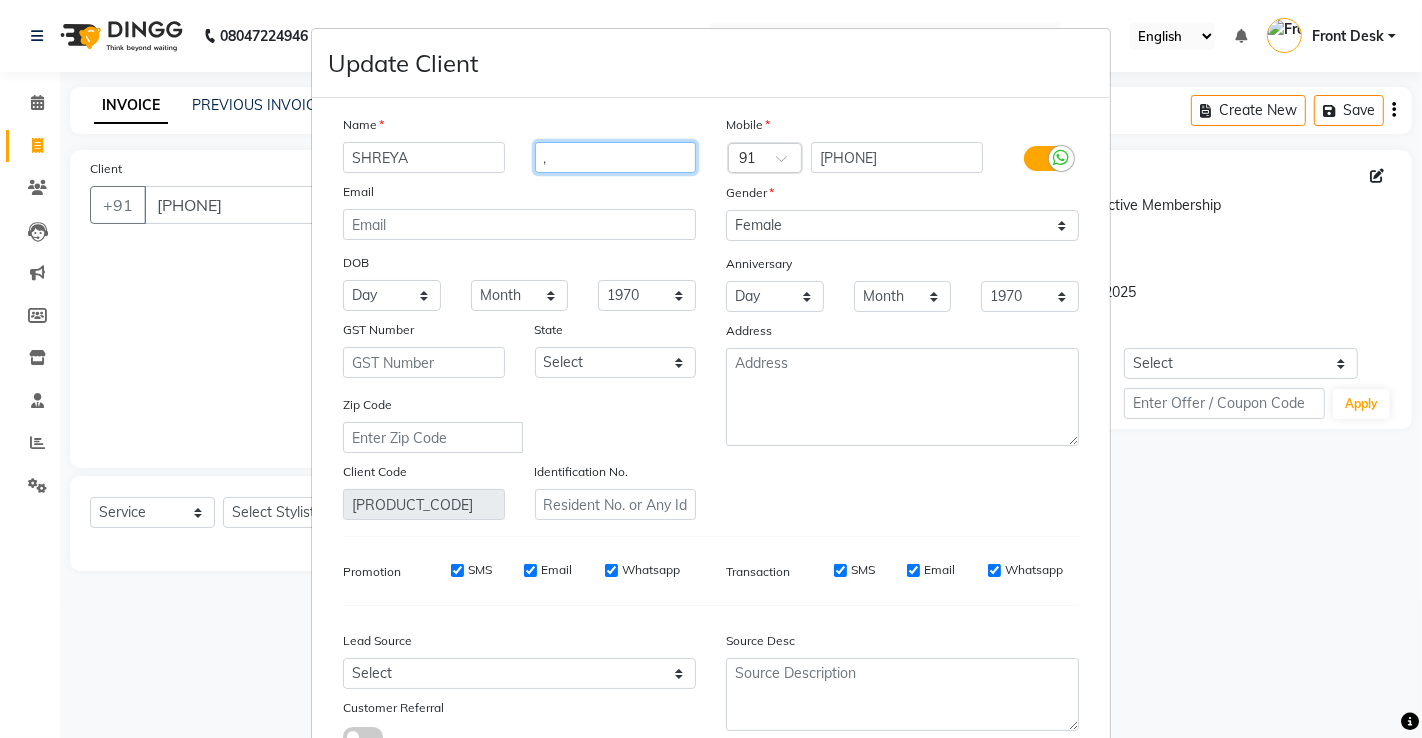 click on "[FIRST] ," at bounding box center (519, 157) 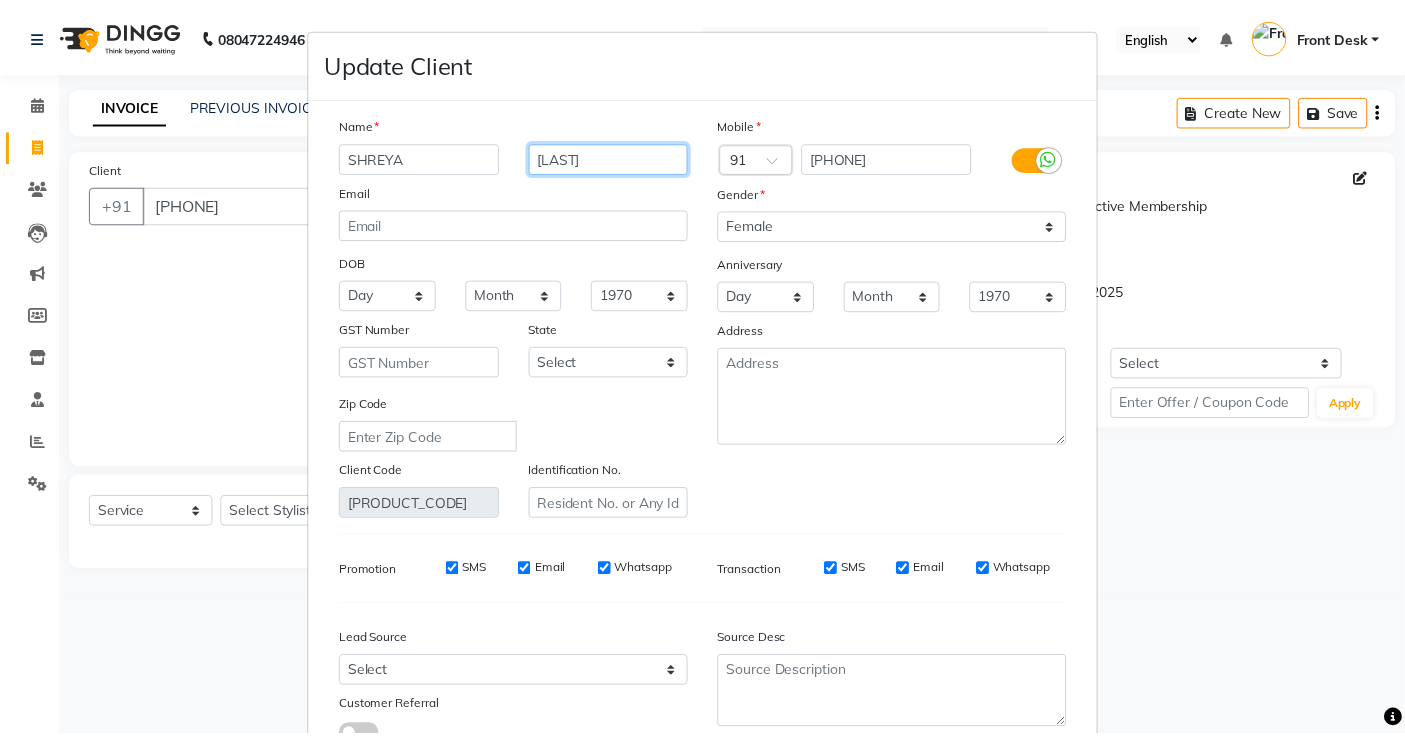 scroll, scrollTop: 151, scrollLeft: 0, axis: vertical 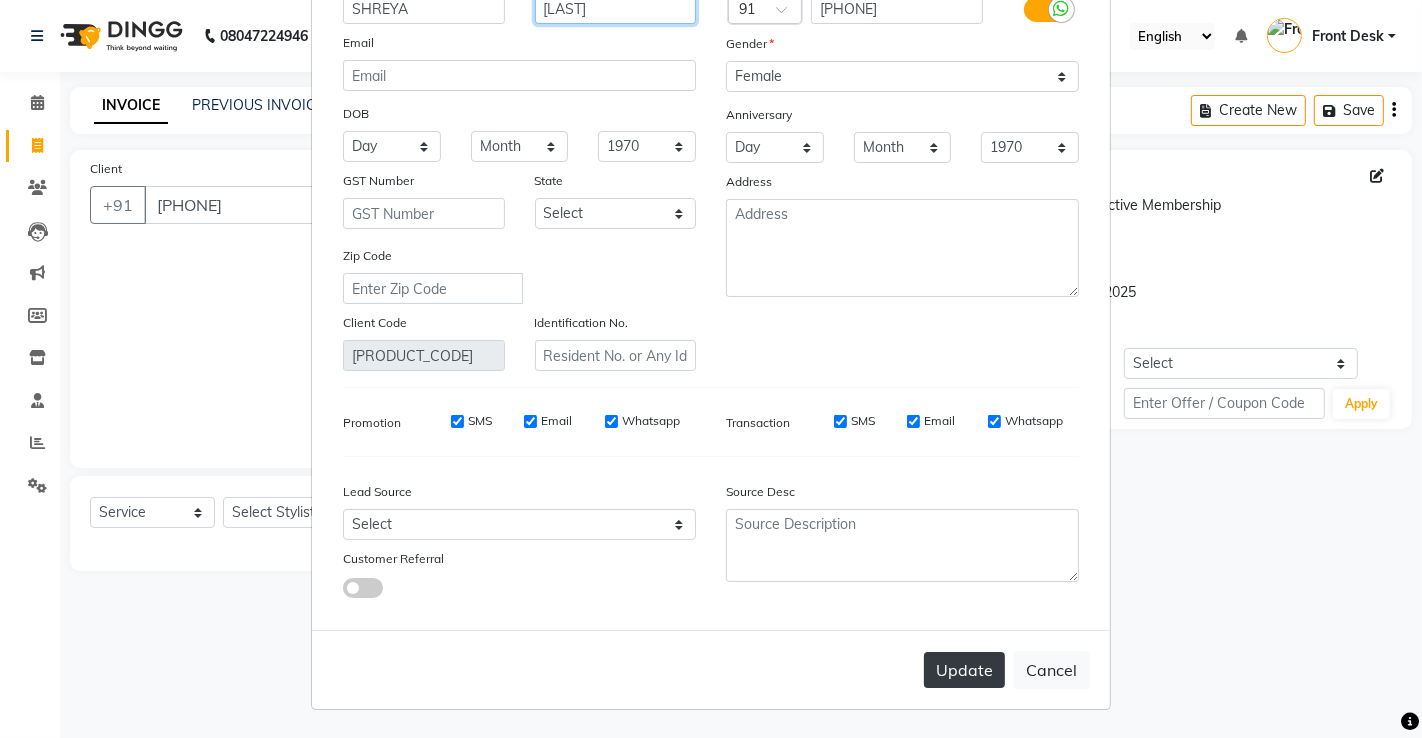 type on "[LAST]" 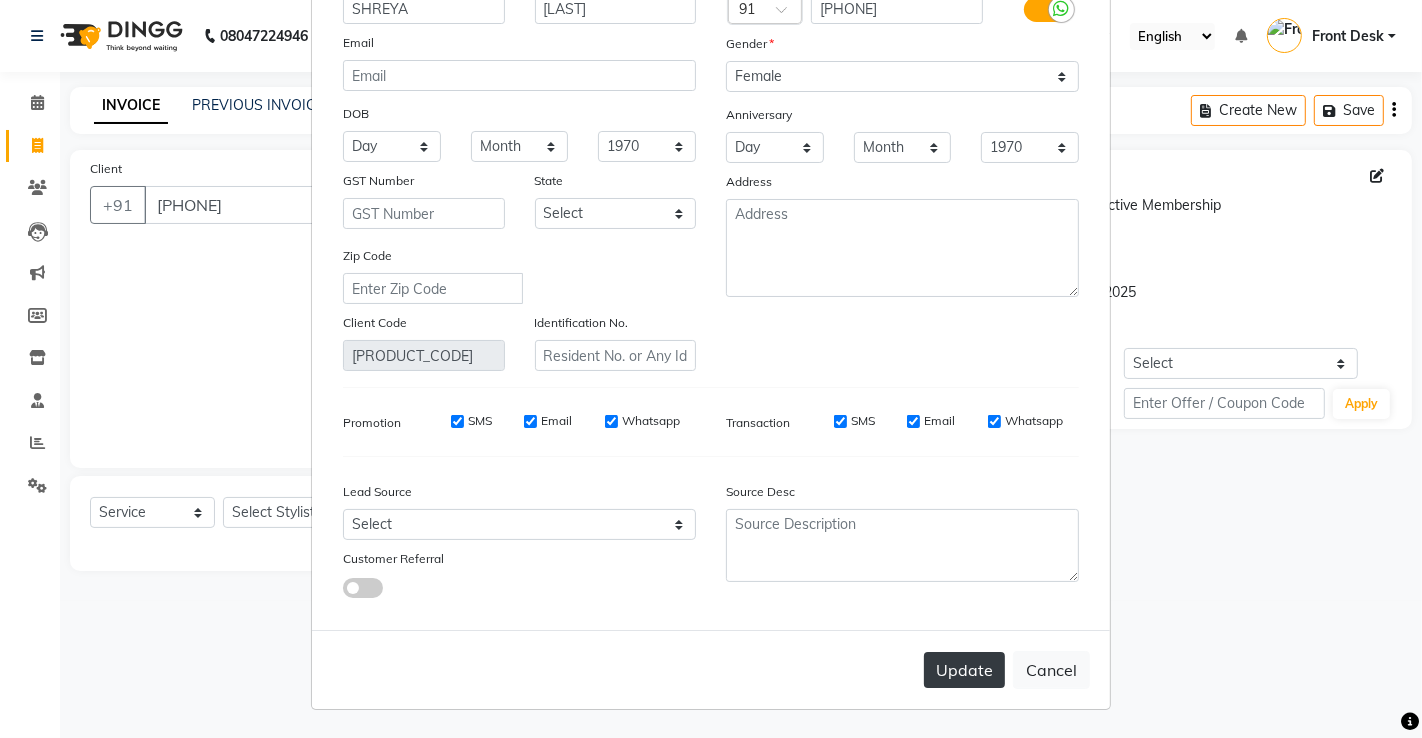 click on "Update" at bounding box center [964, 670] 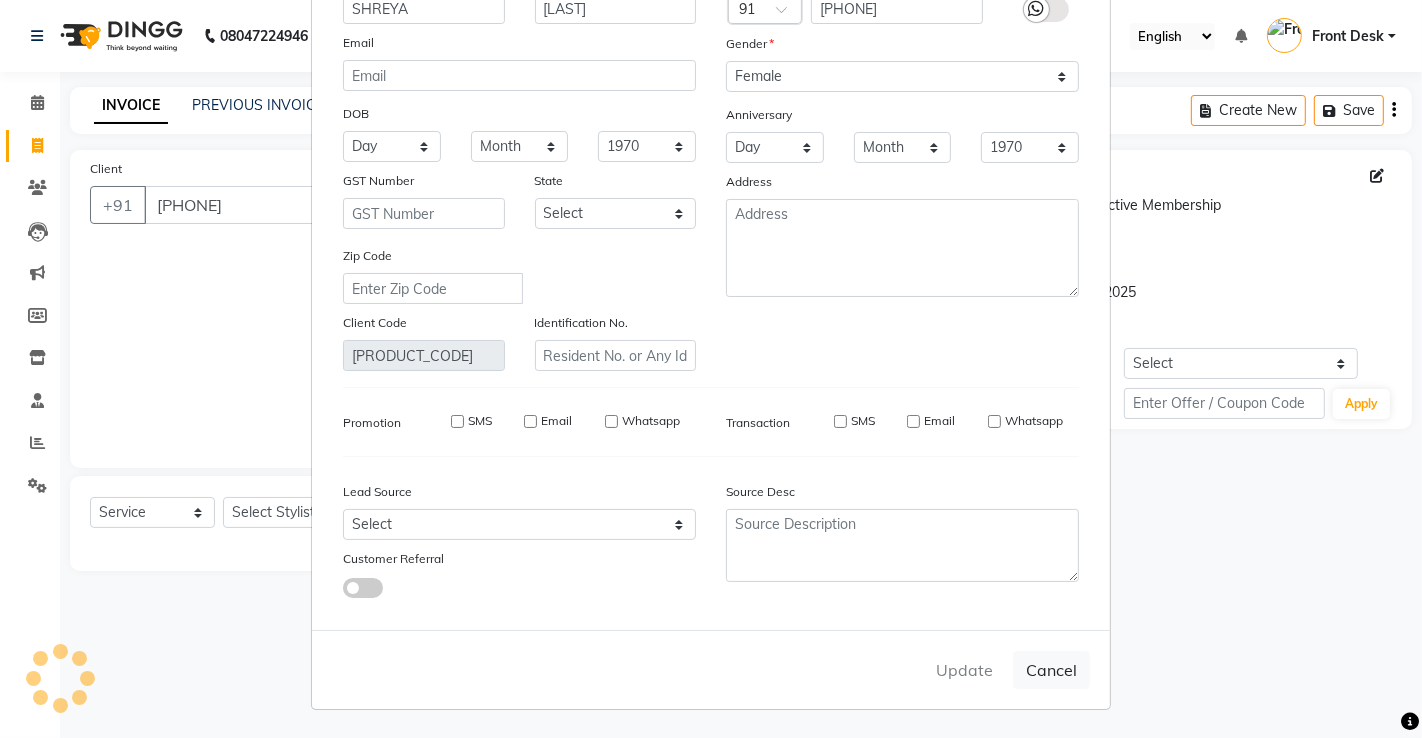 type 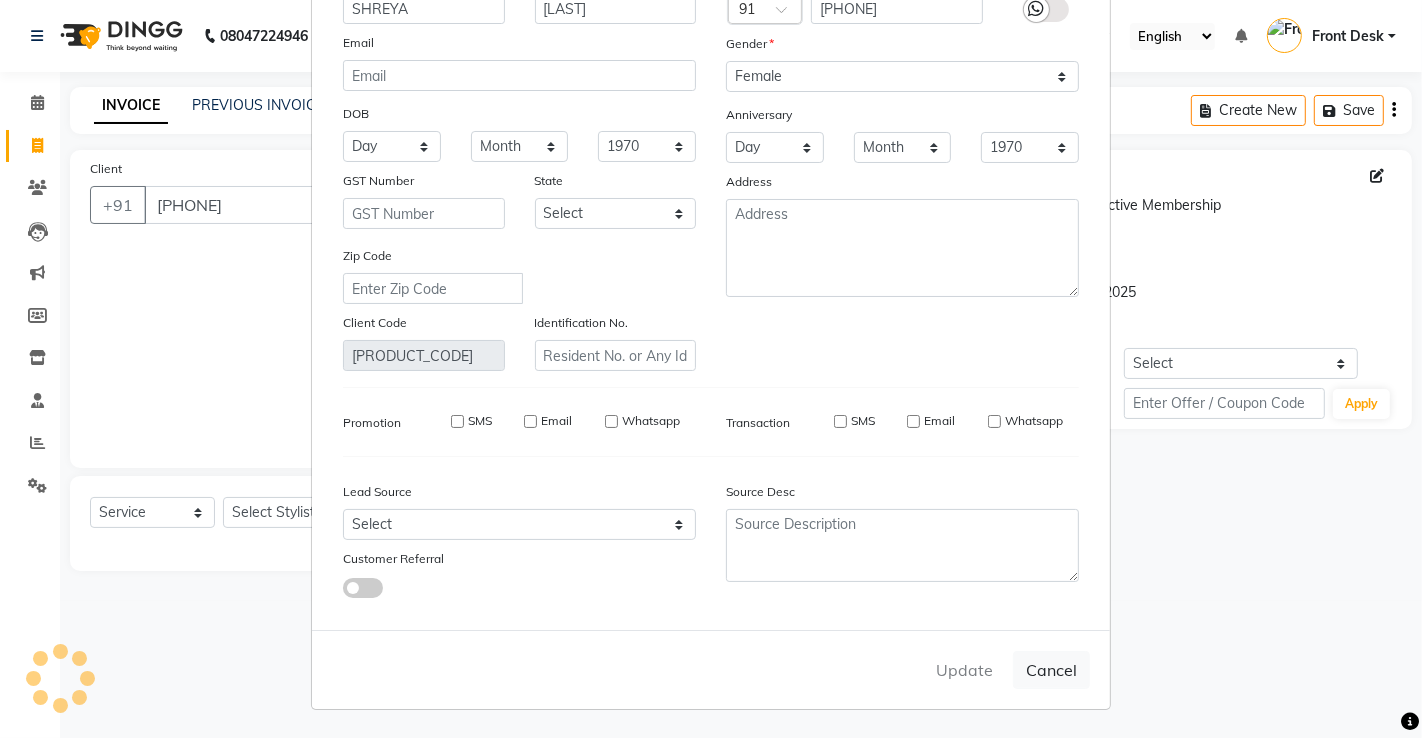 type 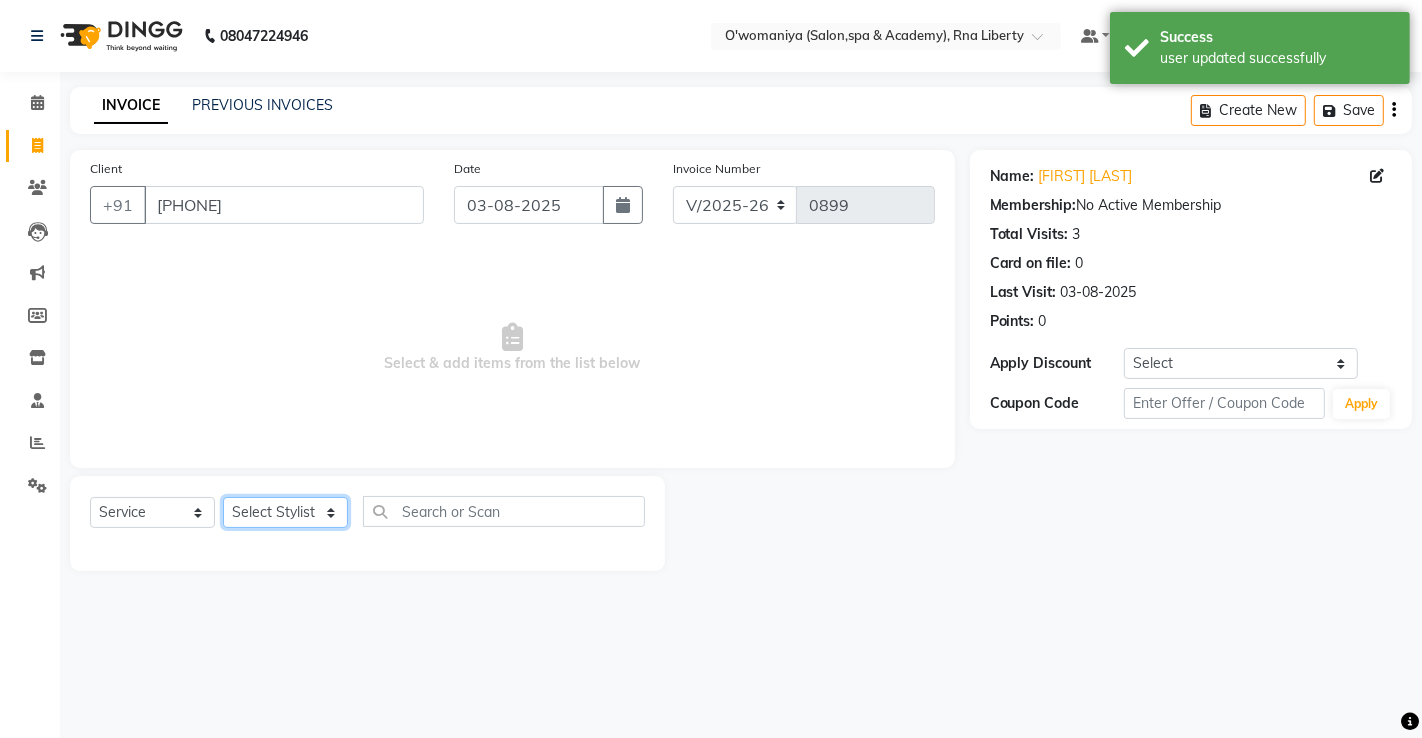 click on "Select Stylist abdul [LAST] [FIRST] [FIRST] [LAST]   [FIRST] [LAST] [FIRST] [LAST] [FIRST] [LAST] Front Desk [FIRST] [FIRST] [LAST] [FIRST]    [FIRST]  [FIRST] [LAST]   [FIRST] [LAST]   [FIRST]   [FIRST] [LAST]    [FIRST]    [FIRST]   [FIRST] [LAST]    [FIRST] [LAST]   [FIRST] [LAST]    [FIRST] [LAST]    [FIRST] [LAST]   [FIRST] [LAST]   [FIRST] [LAST]   [FIRST] [LAST]   [FIRST] [LAST]   [FIRST] [LAST]   [FIRST] [LAST]" 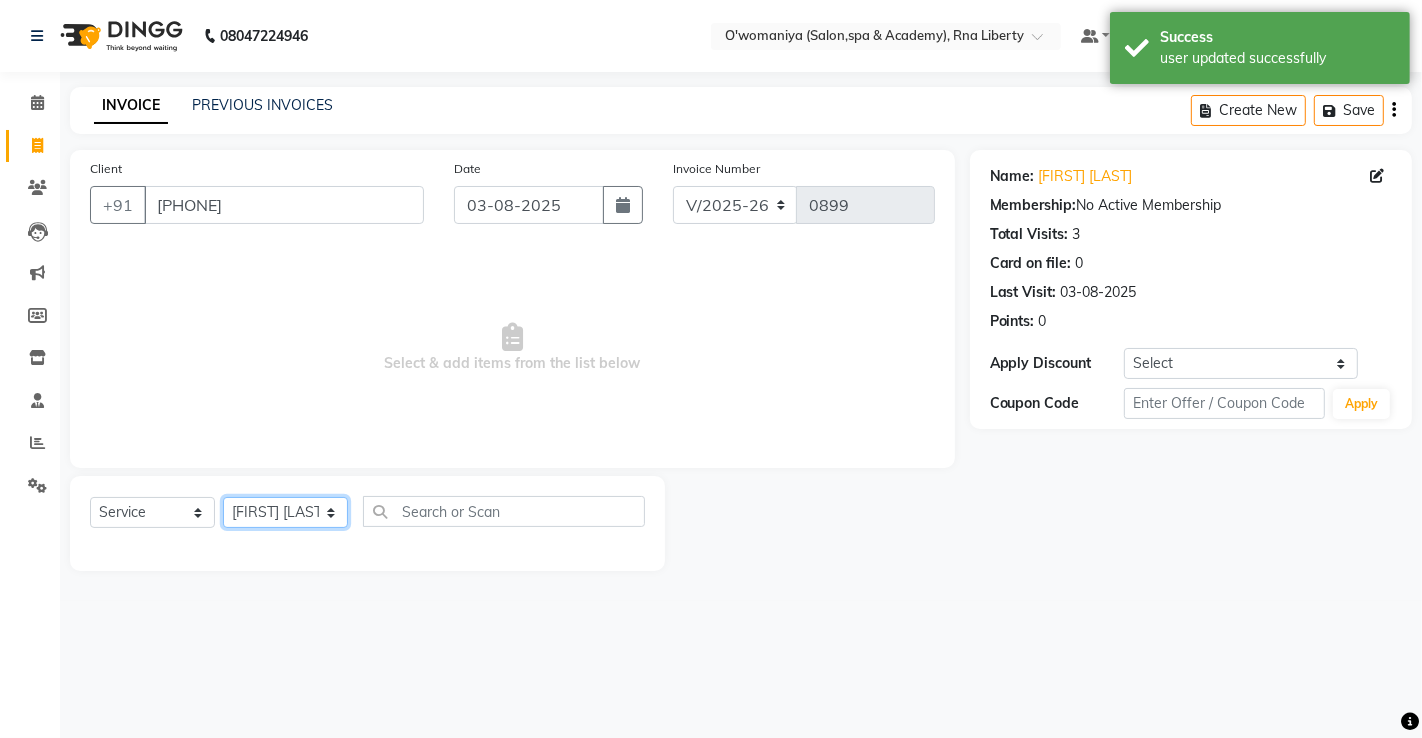 click on "Select Stylist abdul [LAST] [FIRST] [FIRST] [LAST]   [FIRST] [LAST] [FIRST] [LAST] [FIRST] [LAST] Front Desk [FIRST] [FIRST] [LAST] [FIRST]    [FIRST]  [FIRST] [LAST]   [FIRST] [LAST]   [FIRST]   [FIRST] [LAST]    [FIRST]    [FIRST]   [FIRST] [LAST]    [FIRST] [LAST]   [FIRST] [LAST]    [FIRST] [LAST]    [FIRST] [LAST]   [FIRST] [LAST]   [FIRST] [LAST]   [FIRST] [LAST]   [FIRST] [LAST]   [FIRST] [LAST]   [FIRST] [LAST]" 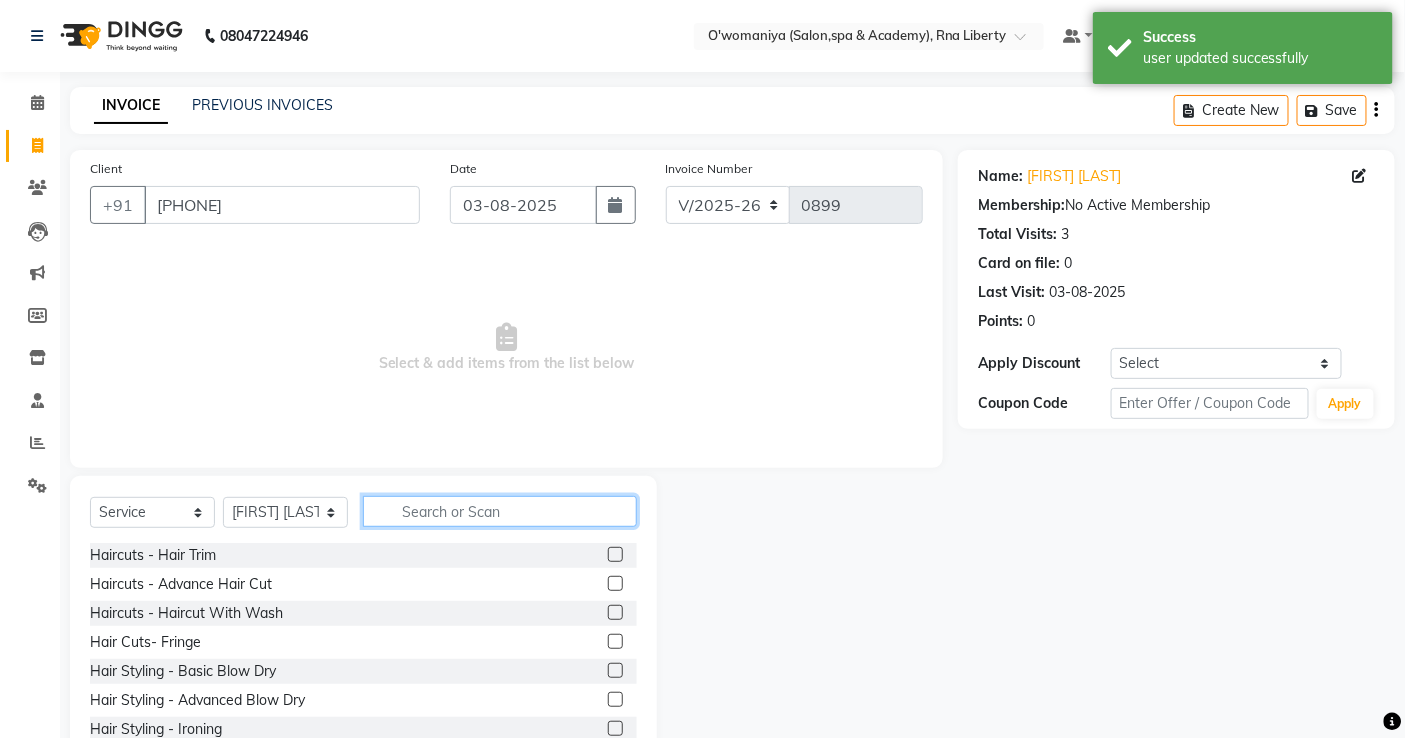 click 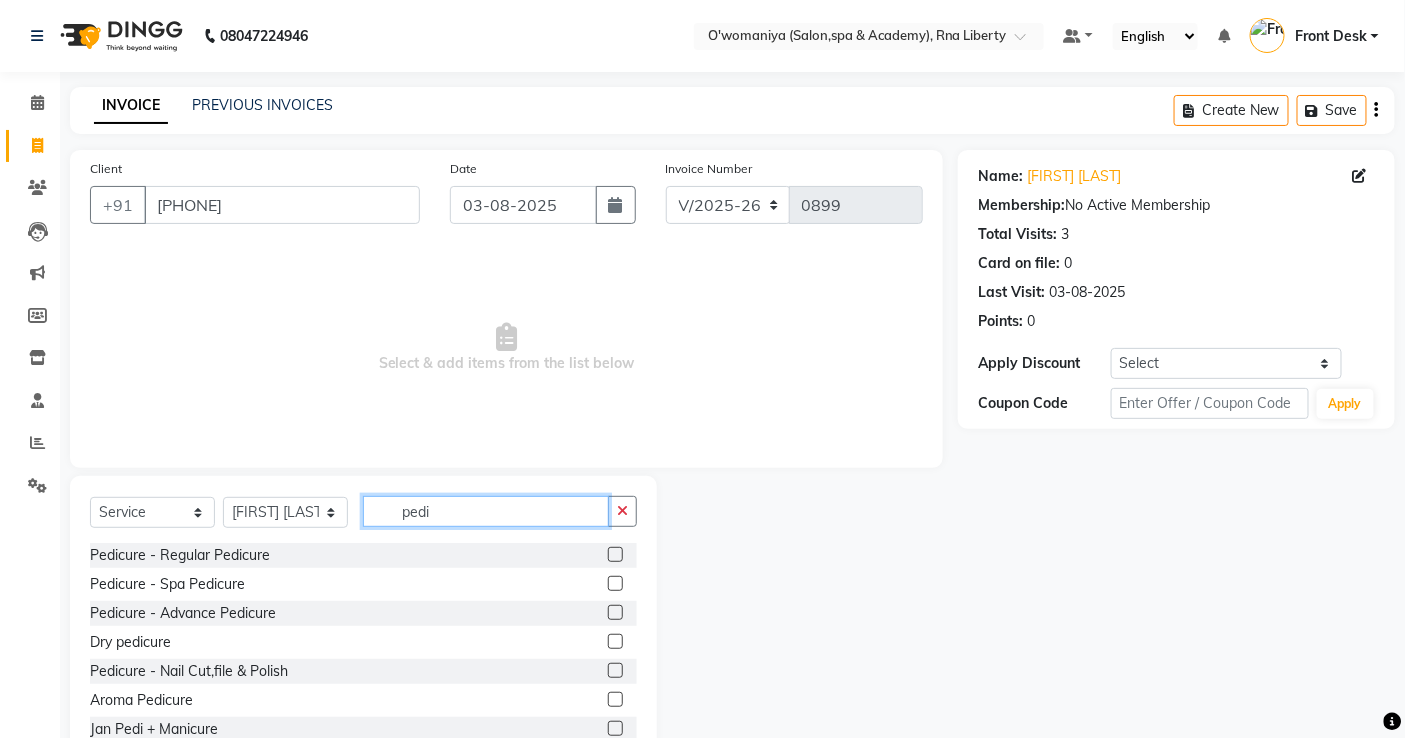 type on "pedi" 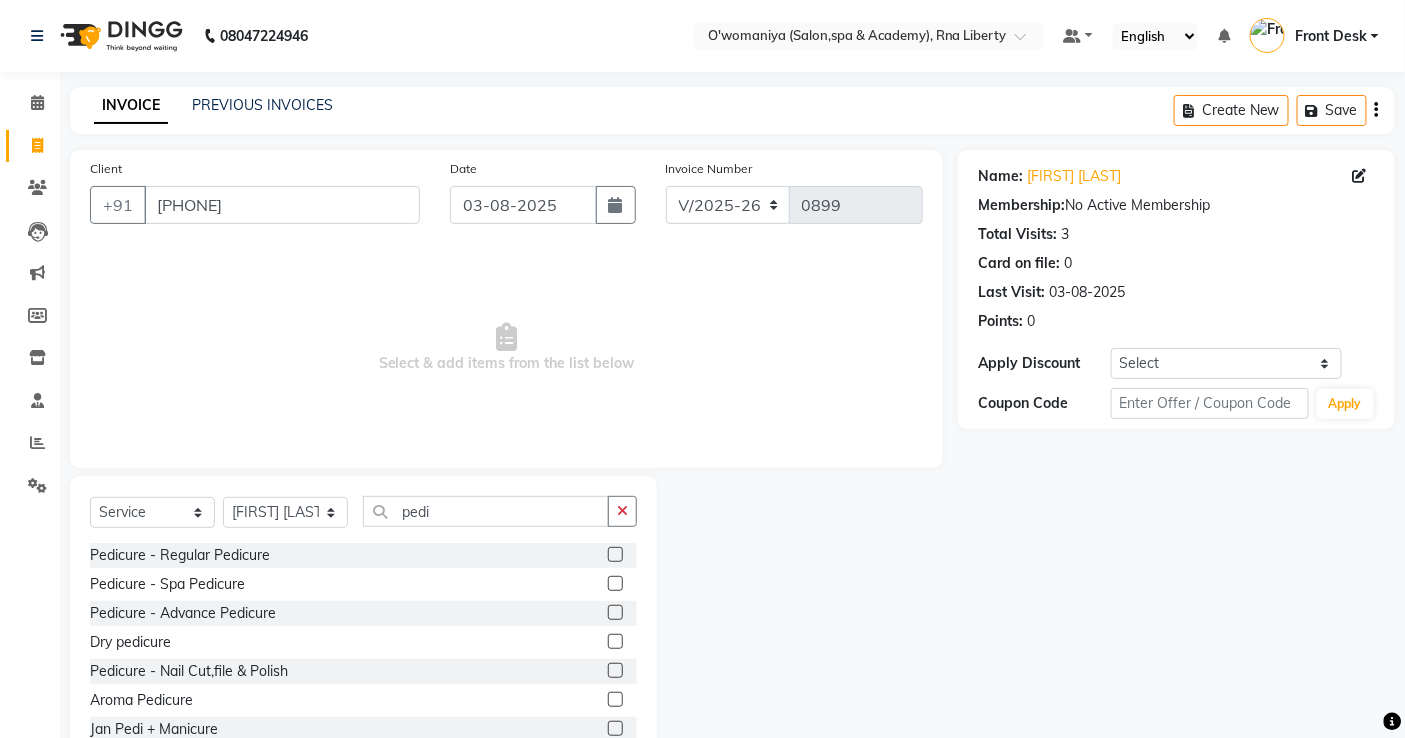 click 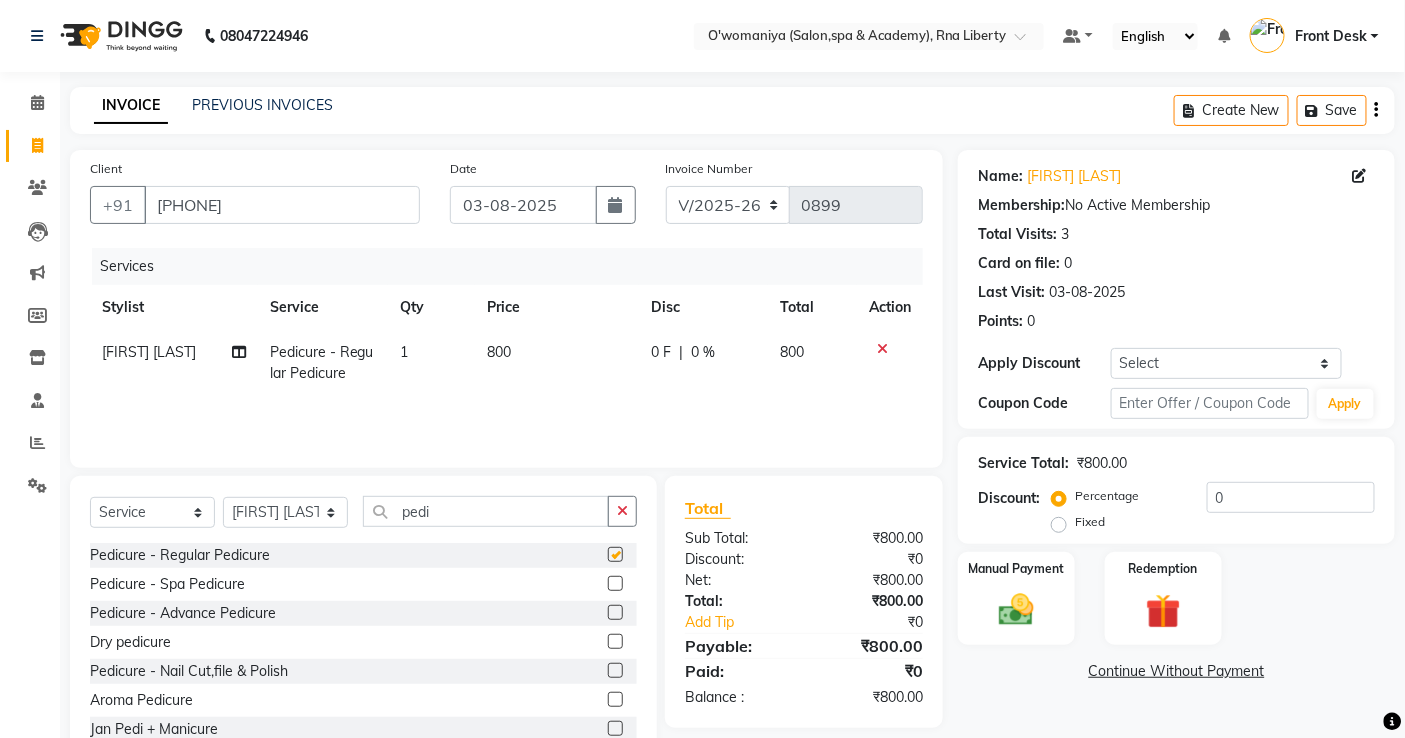 checkbox on "false" 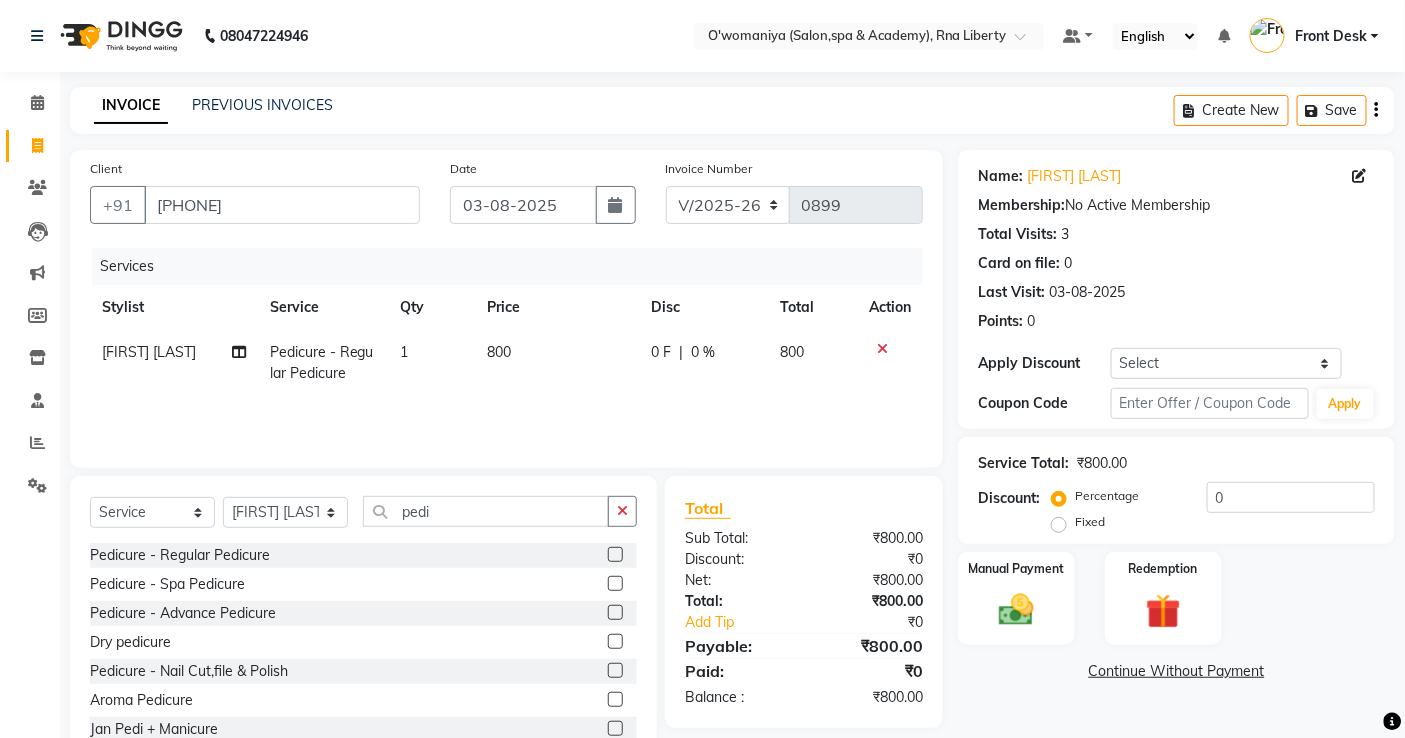 click on "800" 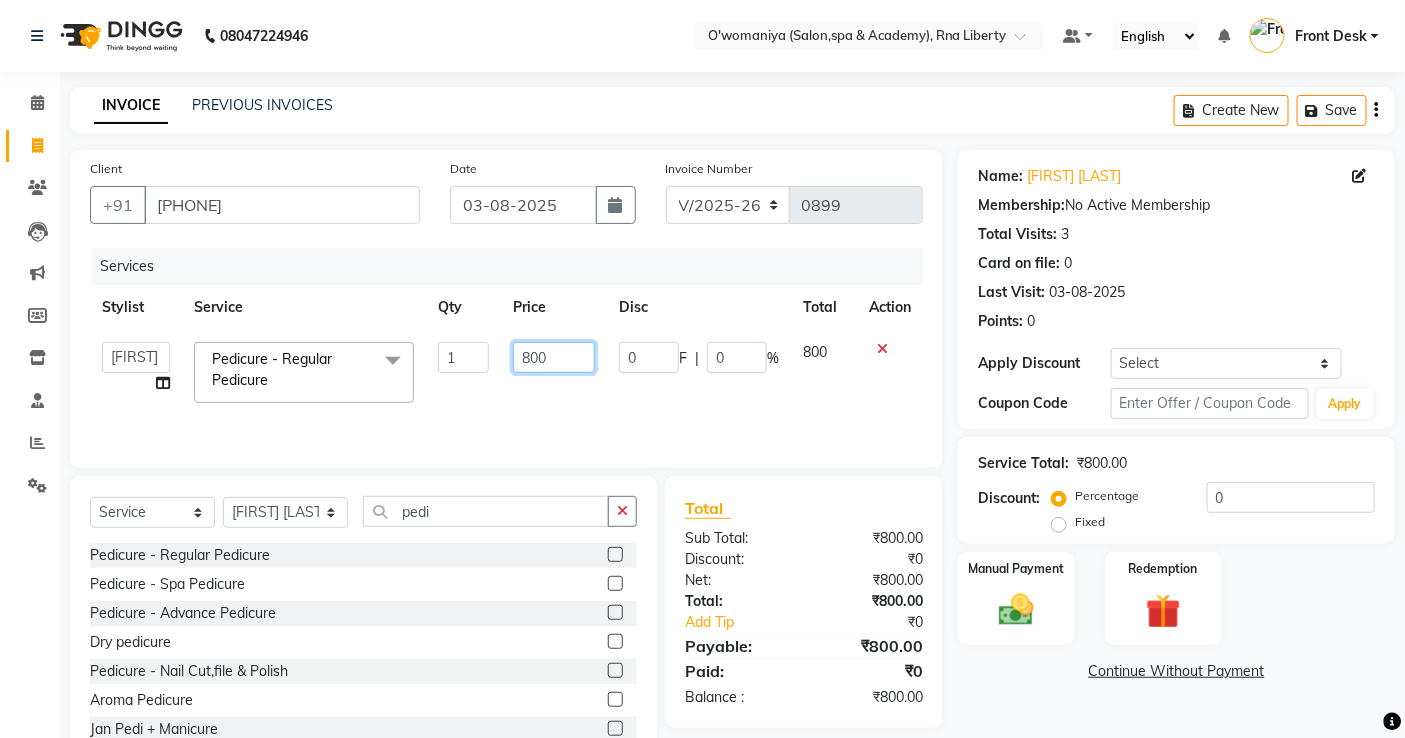 drag, startPoint x: 556, startPoint y: 362, endPoint x: 457, endPoint y: 357, distance: 99.12618 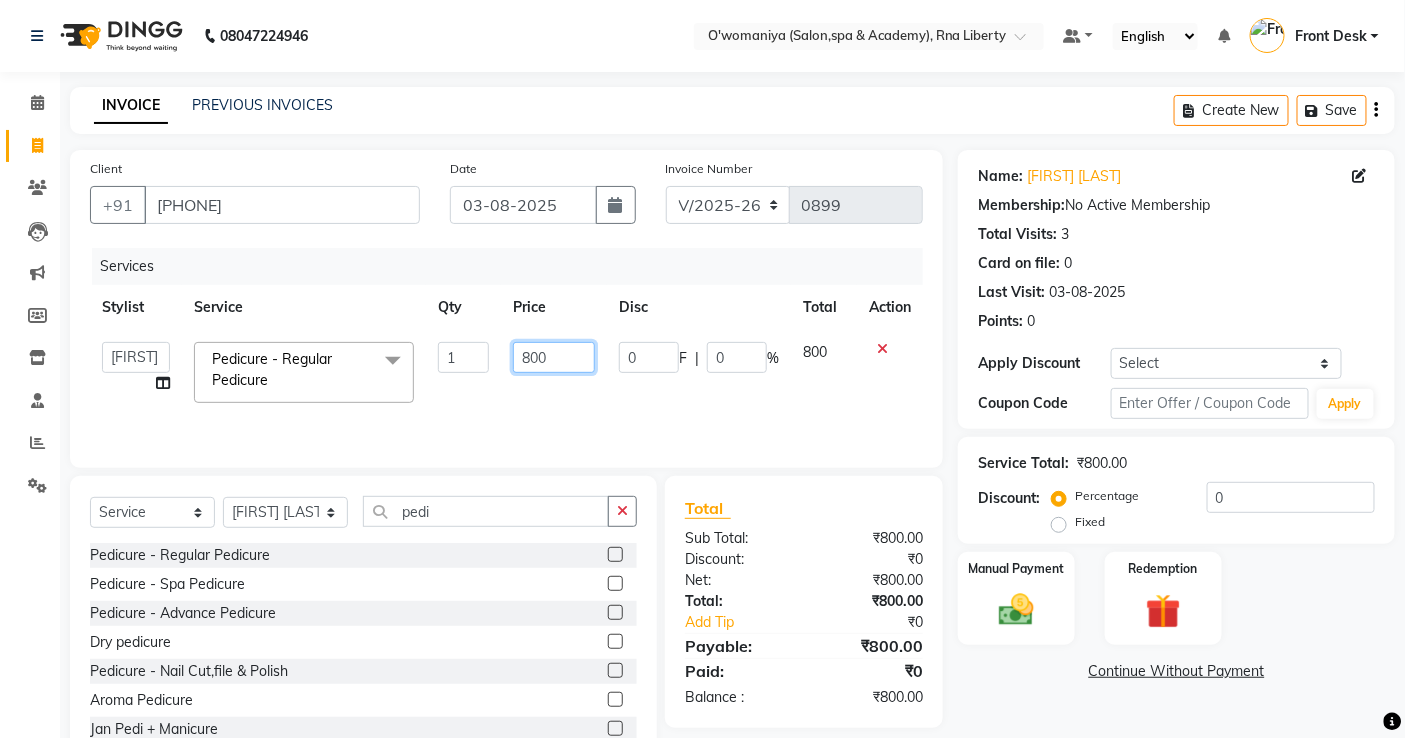 click on "abdul   [LAST]   [FIRST]   [FIRST] [LAST]     [FIRST] [LAST]   [FIRST] [LAST]   Front Desk   [FIRST]   [FIRST] [LAST]   [FIRST]    [FIRST]  [FIRST] [LAST]   [FIRST] [LAST]   [FIRST]   [FIRST] [LAST]    [FIRST]    [FIRST]   [FIRST] [LAST]    [FIRST] [LAST]   [FIRST] [LAST]    [FIRST] [LAST]    [FIRST] [LAST]   [FIRST] [LAST]   [FIRST] [LAST]   [FIRST] [LAST]   [FIRST] [LAST]   [FIRST] [LAST]   [FIRST] [LAST]  Pedicure - Regular Pedicure  x Haircuts - Hair Trim Haircuts - Advance Hair Cut Haircuts - Haircut With Wash Hair Cuts- Fringe Hair Styling - Basic Blow Dry Hair Styling - Advanced Blow Dry Hair Styling - Ironing Hair Styling - Tongs Hair Styling - Crimping Hair Wash - Wash + Conditioning Hair Wash - Wash+ Conditioning Scalp Treatment - Dandruff Treatment Scalp Treatment - Hairfall Treatment Scalp Treatment - Wella plex Treatment Hair Spa - Up To Neck Hair Spa - Uptoshoulder Hair Spa - Below Shoulder Hair Spa - Mid Waist / Below Waist Highlights - Per Streak Highlights - Per Chunk Highlights - Upto Neck Bleach - D-Tan" 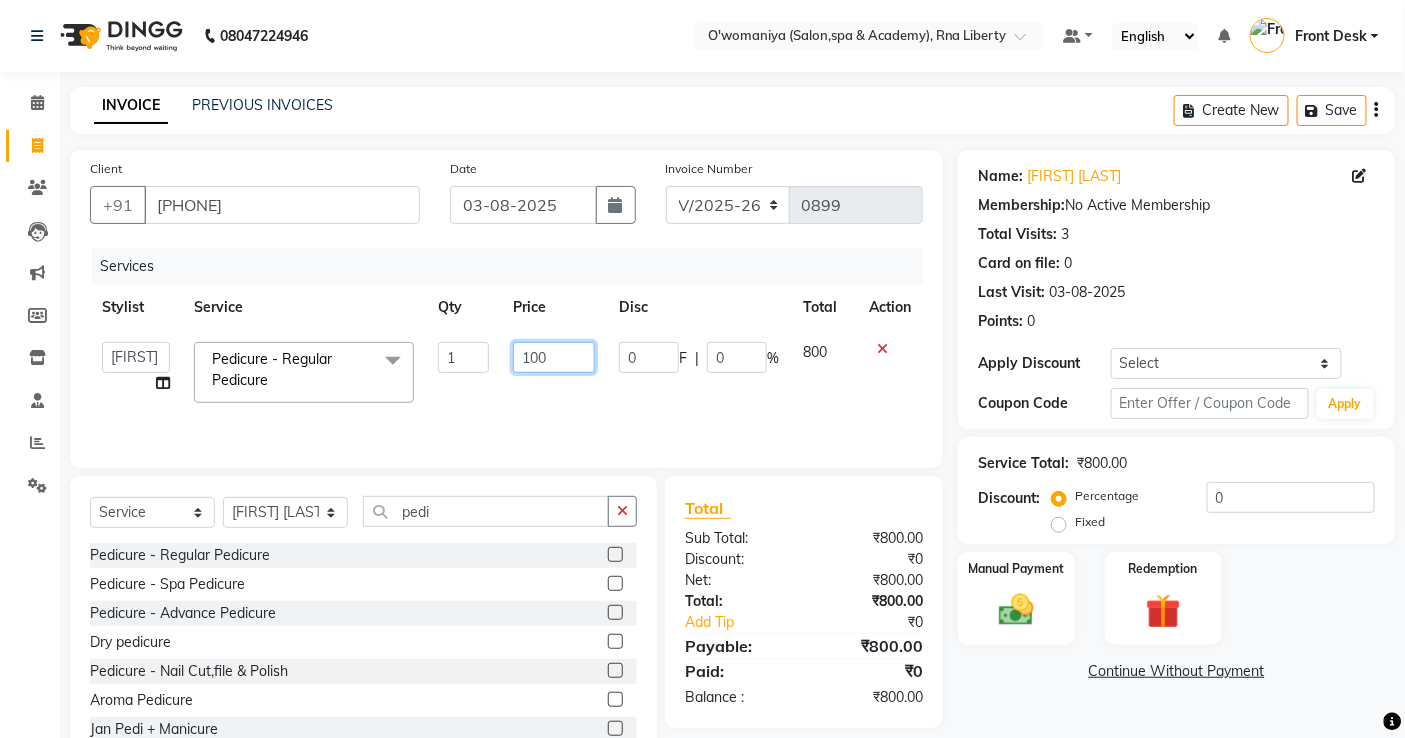 type on "1000" 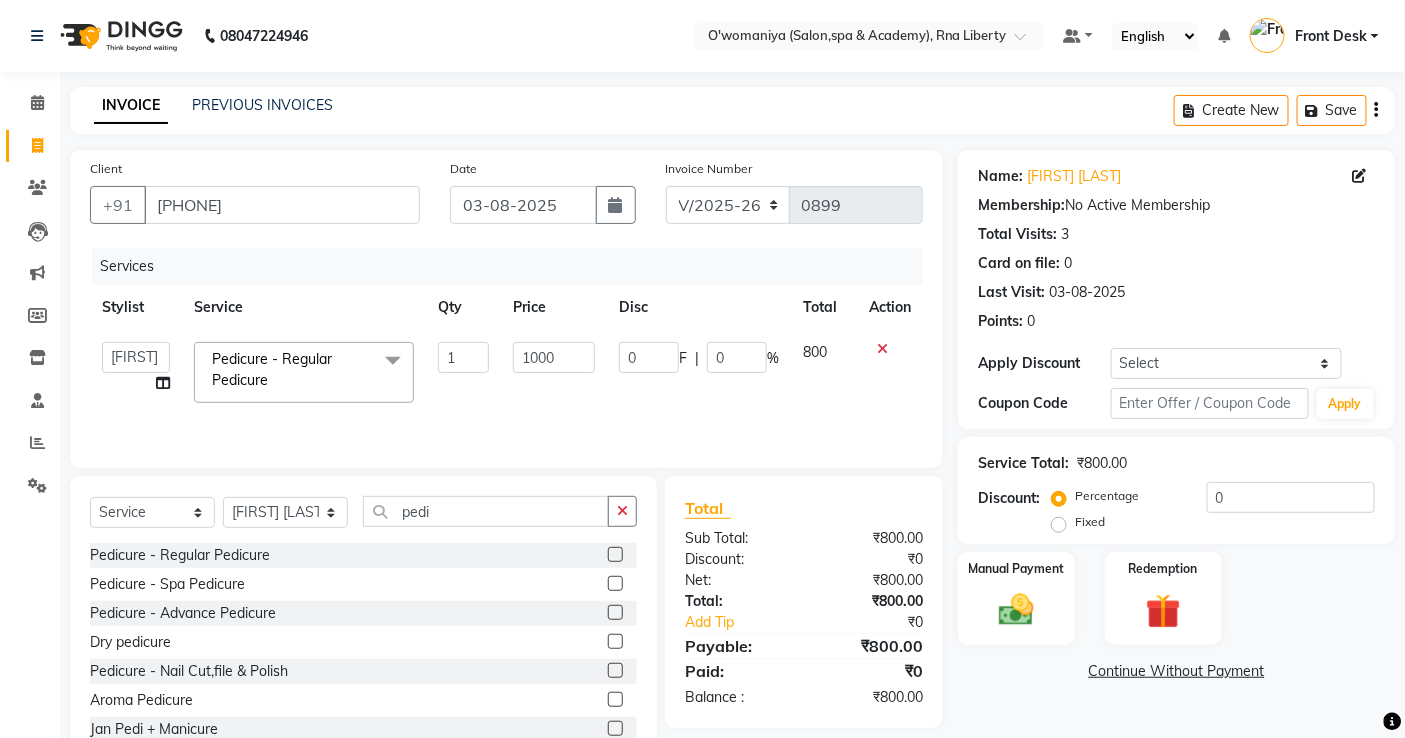 drag, startPoint x: 902, startPoint y: 403, endPoint x: 834, endPoint y: 341, distance: 92.021736 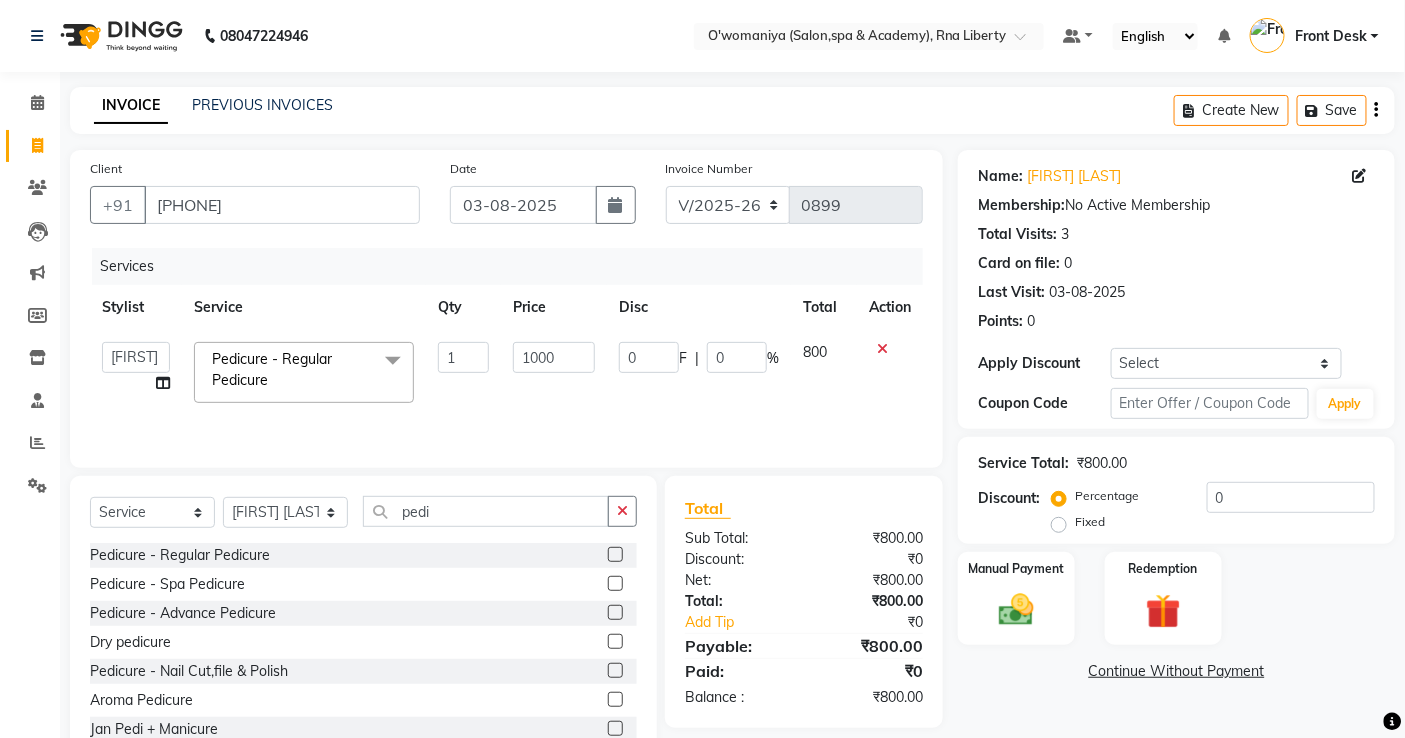 click on "Services Stylist Service Qty Price Disc Total Action  abdul   [LAST]   [FIRST]   [FIRST] [LAST]     [FIRST] [LAST]   [FIRST] [LAST]   Front Desk   [FIRST]   [FIRST] [LAST]   [FIRST]    [FIRST]  [FIRST] [LAST]   [FIRST] [LAST]   [FIRST]   [FIRST] [LAST]    [FIRST]    [FIRST]   [FIRST] [LAST]    [FIRST] [LAST]   [FIRST] [LAST]    [FIRST] [LAST]    [FIRST] [LAST]   [FIRST] [LAST]   [FIRST] [LAST]   [FIRST] [LAST]   [FIRST] [LAST]   [FIRST] [LAST]   [FIRST] [LAST]  Pedicure - Regular Pedicure  x Haircuts - Hair Trim Haircuts - Advance Hair Cut Haircuts - Haircut With Wash Hair Cuts- Fringe Hair Styling - Basic Blow Dry Hair Styling - Advanced Blow Dry Hair Styling - Ironing Hair Styling - Tongs Hair Styling - Crimping Hair Wash - Wash + Conditioning Hair Wash - Wash+ Conditioning Scalp Treatment - Dandruff Treatment Scalp Treatment - Hairfall Treatment Scalp Treatment - Wella plex Treatment Hair Spa - Up To Neck Hair Spa - Uptoshoulder Hair Spa - Below Shoulder Hair Spa - Mid Waist / Below Waist Highlights - Per Streak 1 1000" 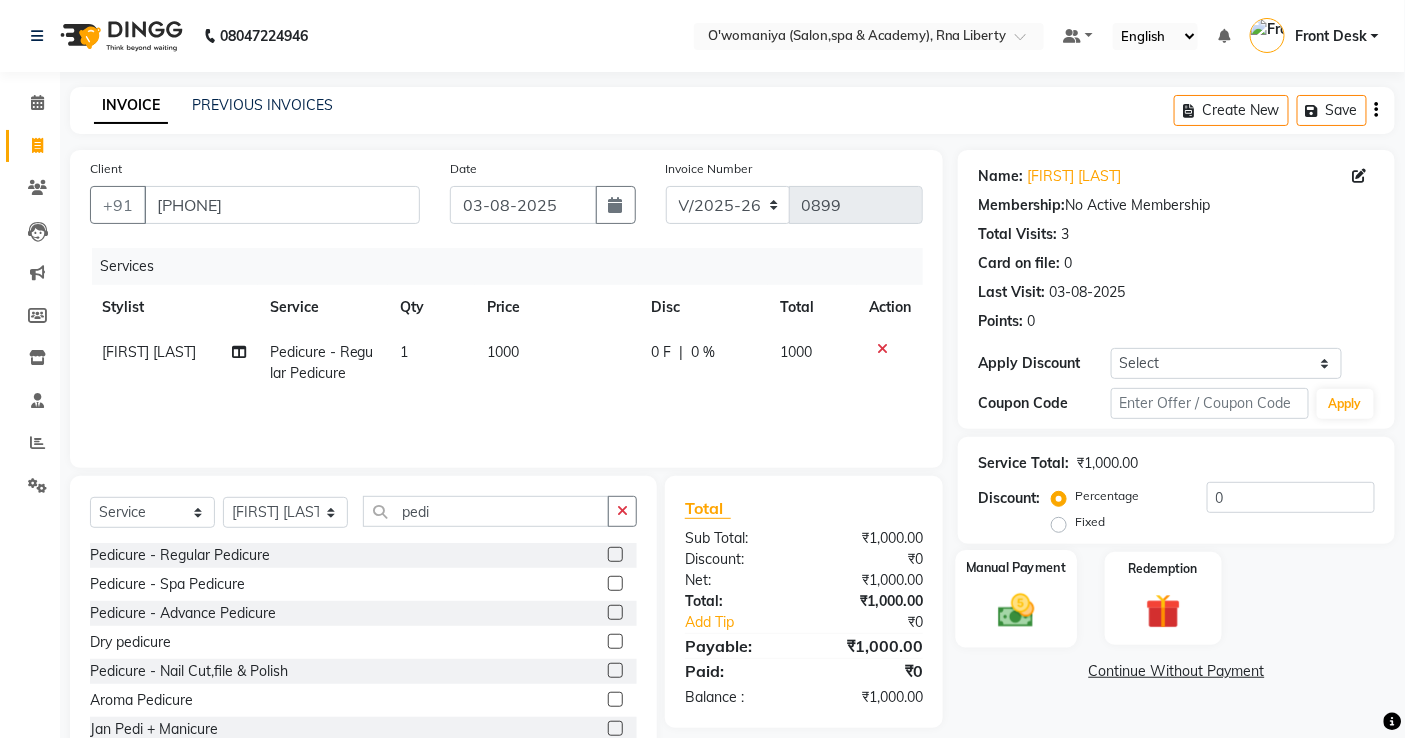 click on "Manual Payment" 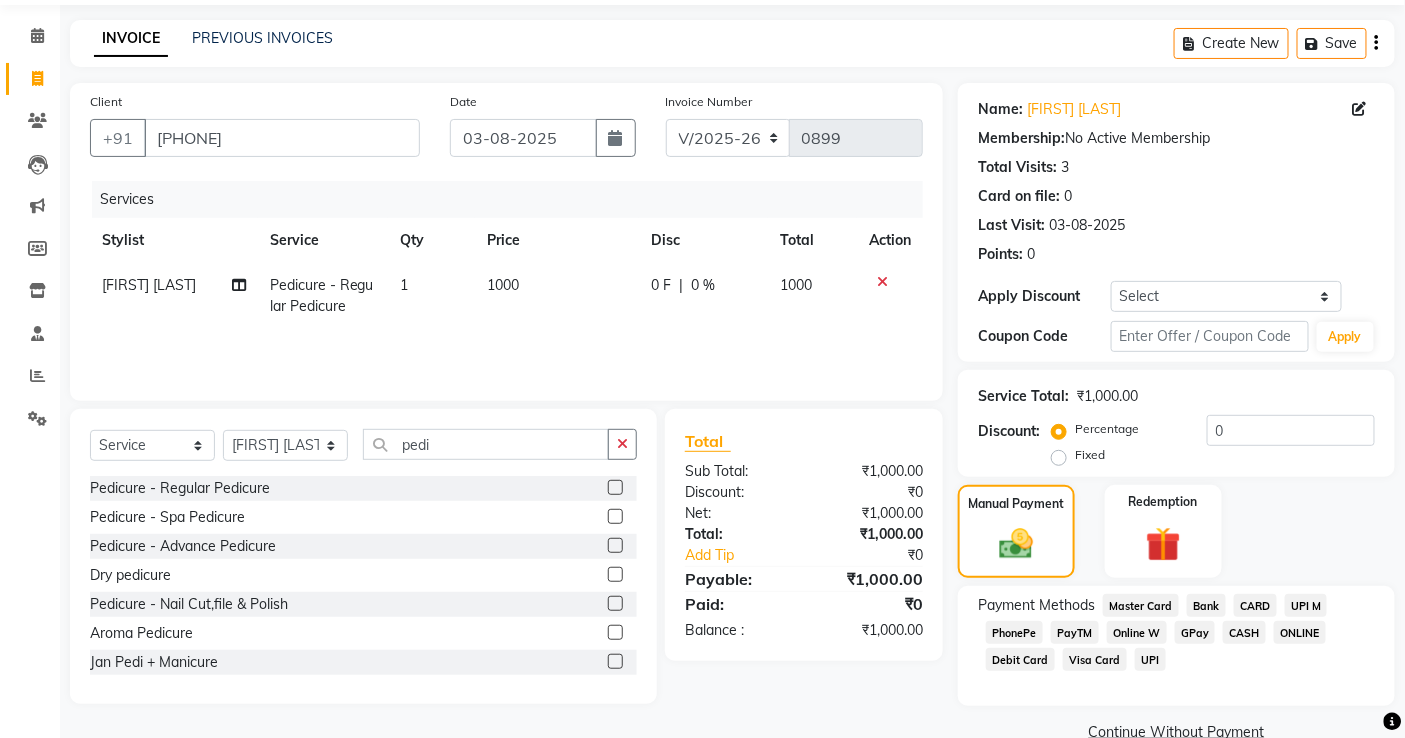 scroll, scrollTop: 105, scrollLeft: 0, axis: vertical 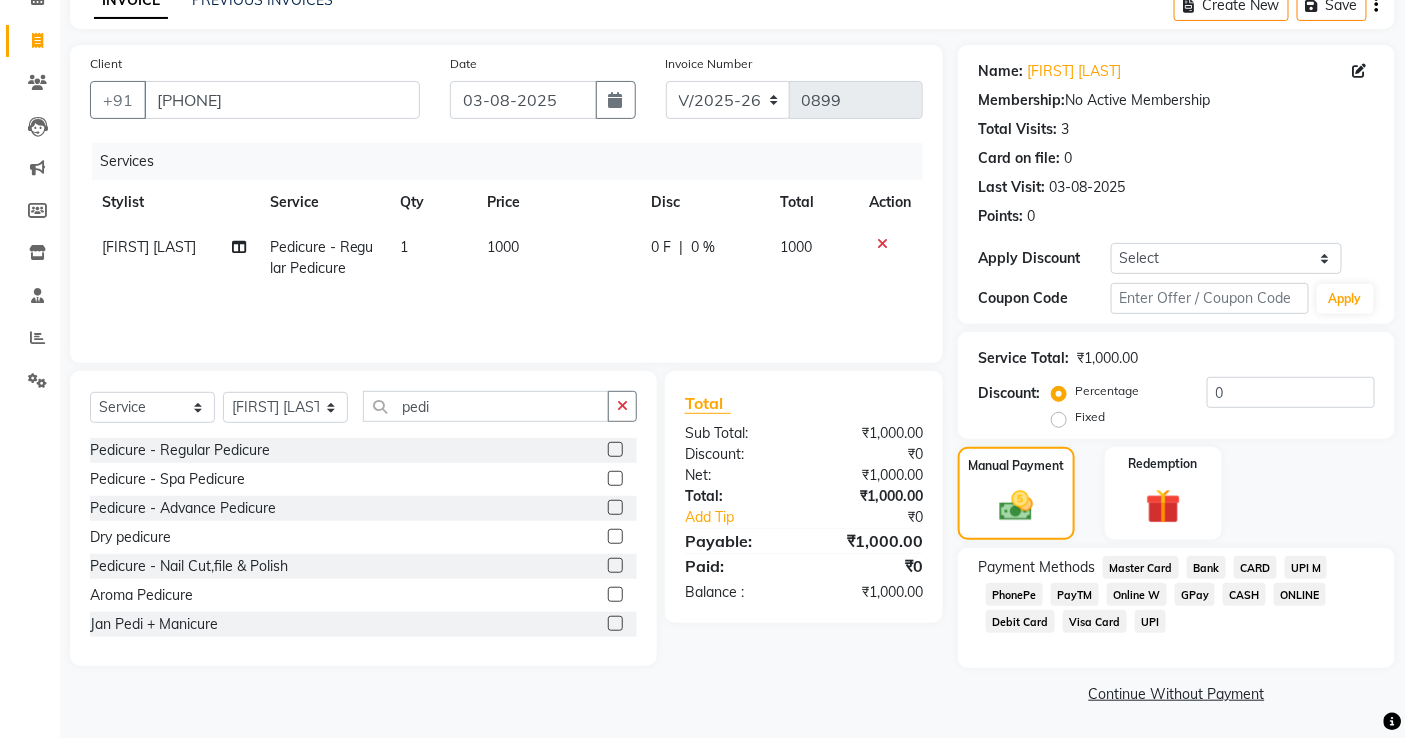 click on "GPay" 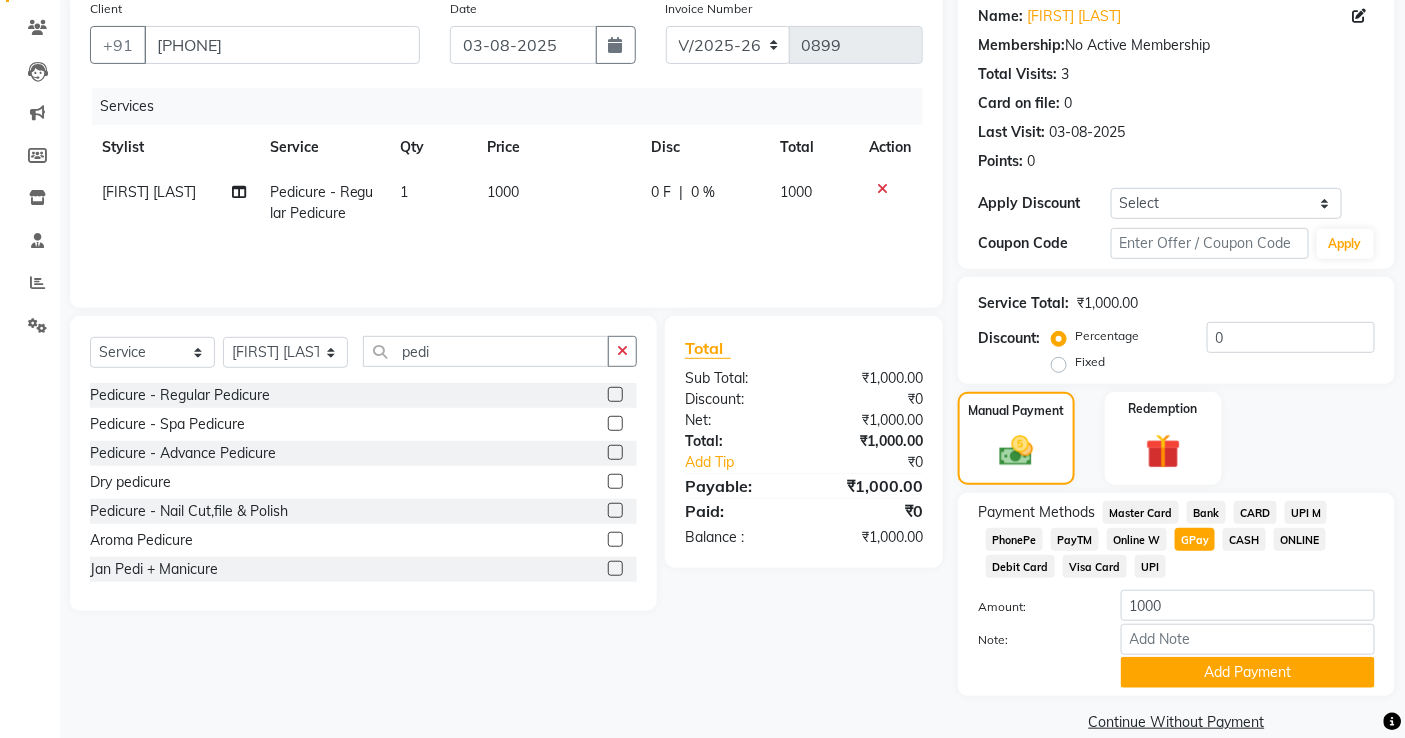 scroll, scrollTop: 190, scrollLeft: 0, axis: vertical 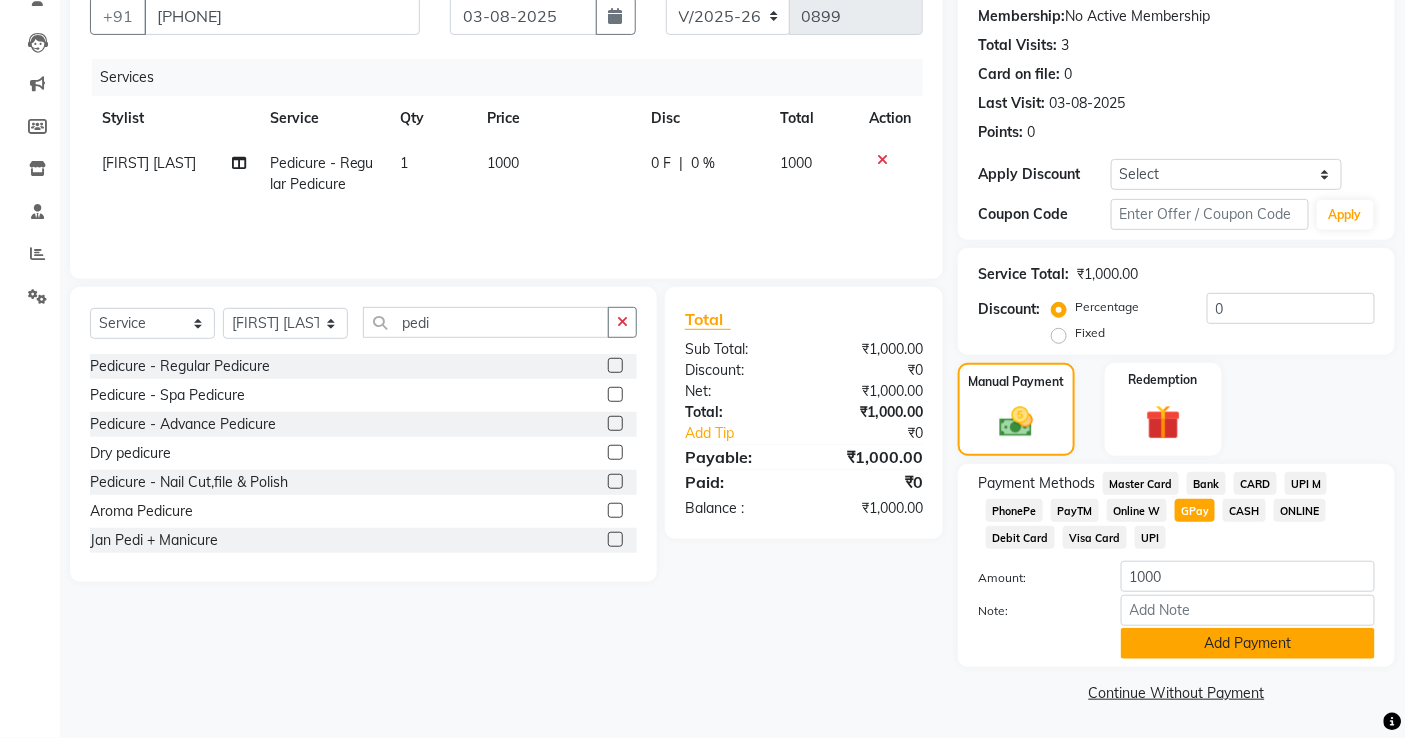 click on "Add Payment" 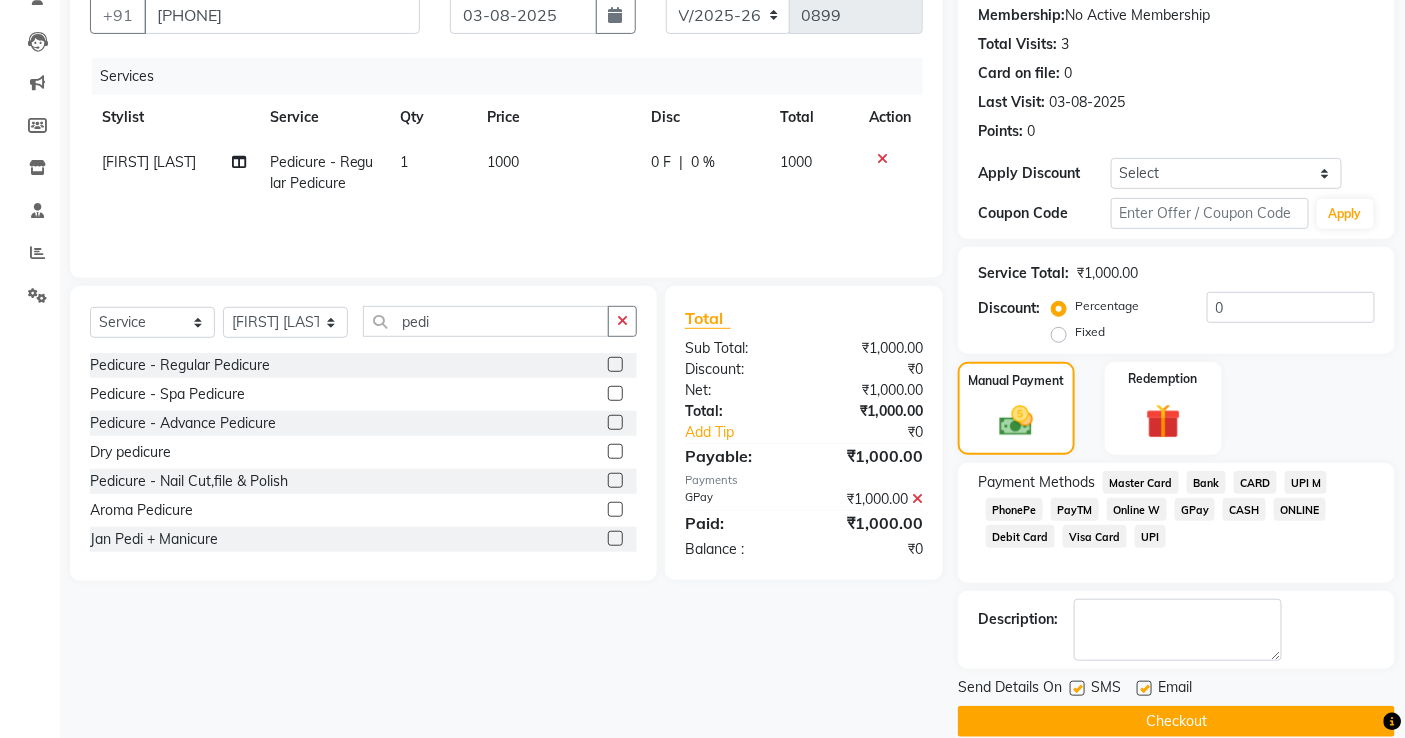 click on "Checkout" 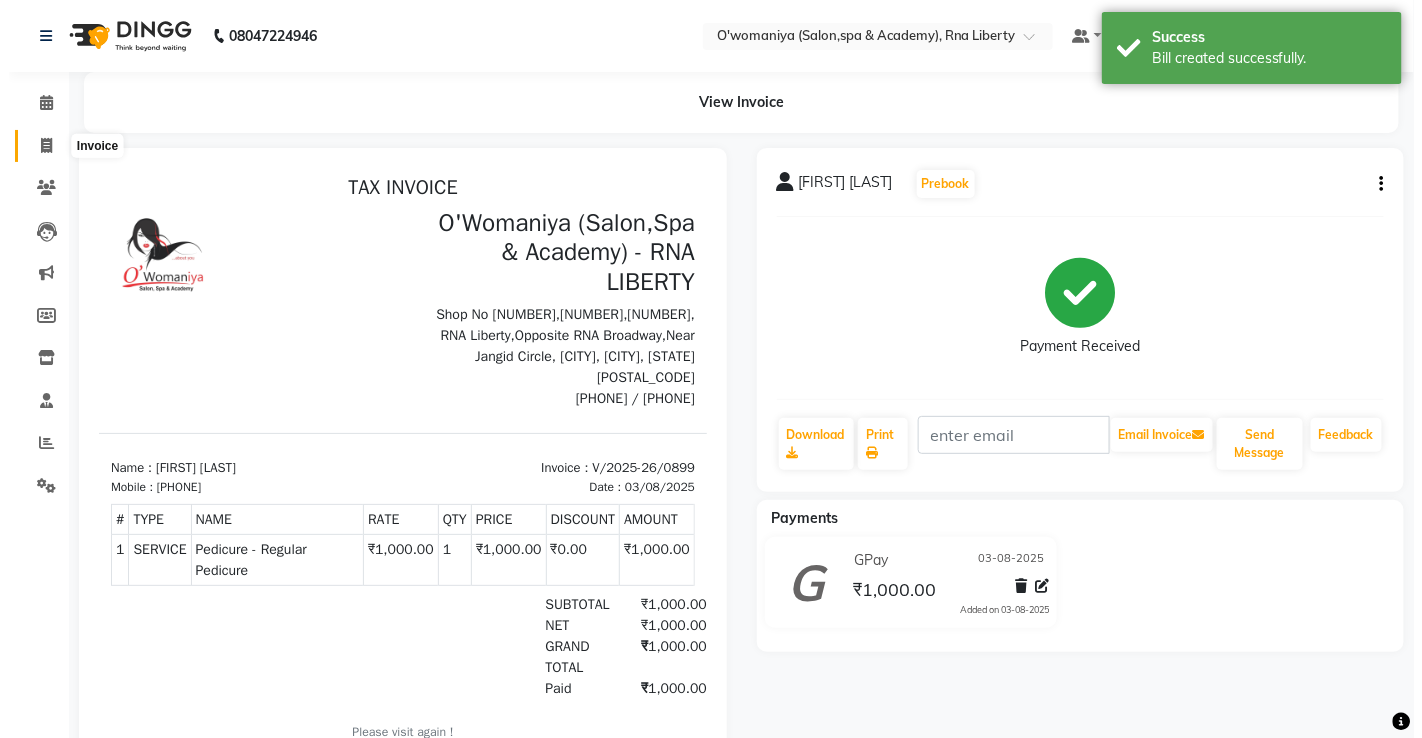 scroll, scrollTop: 0, scrollLeft: 0, axis: both 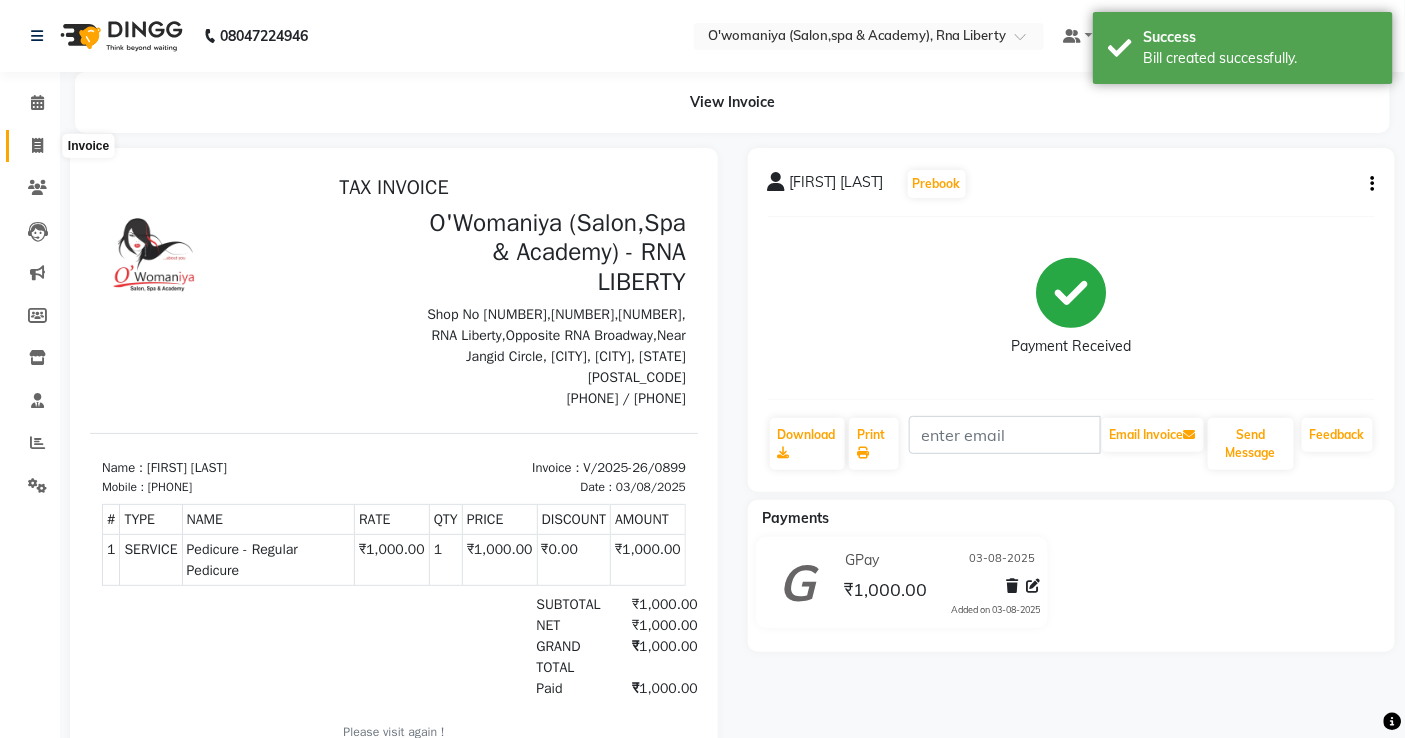 click 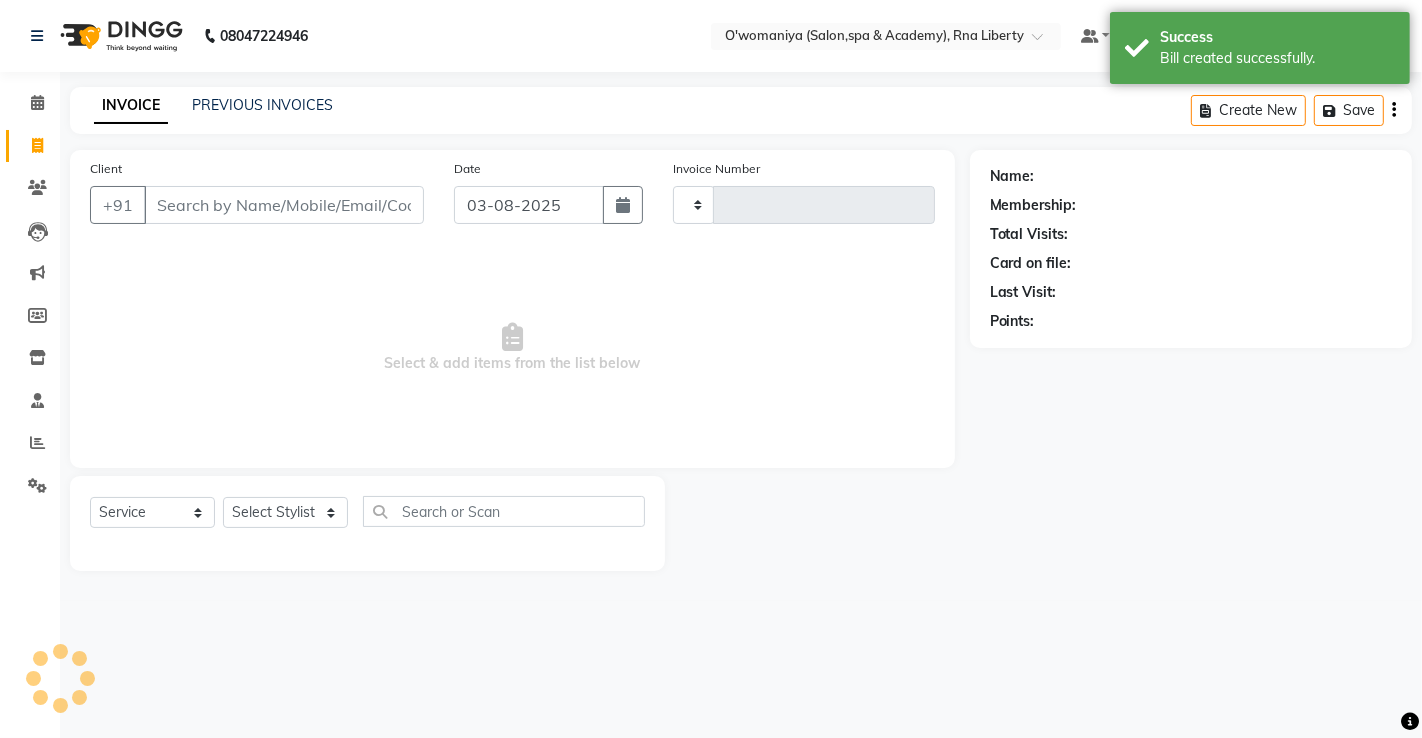 type on "0900" 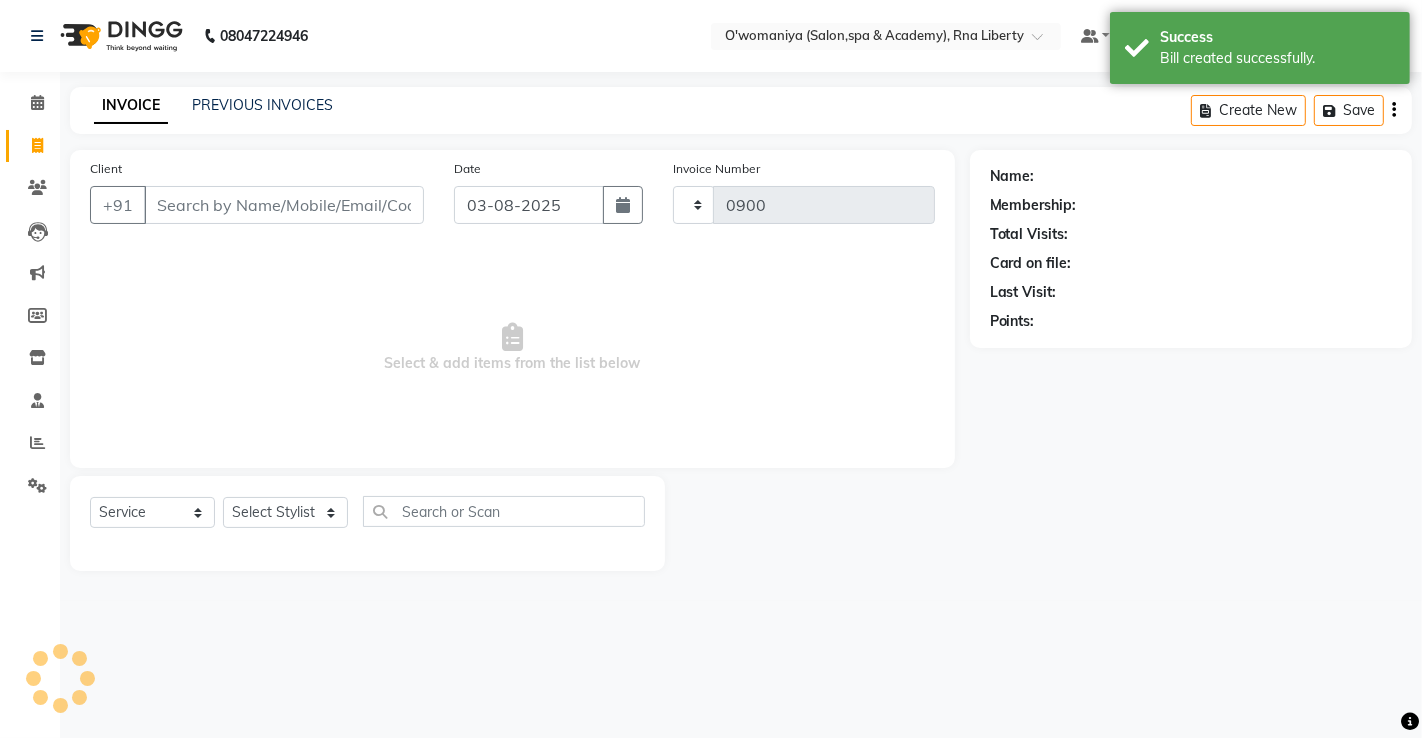 select on "5532" 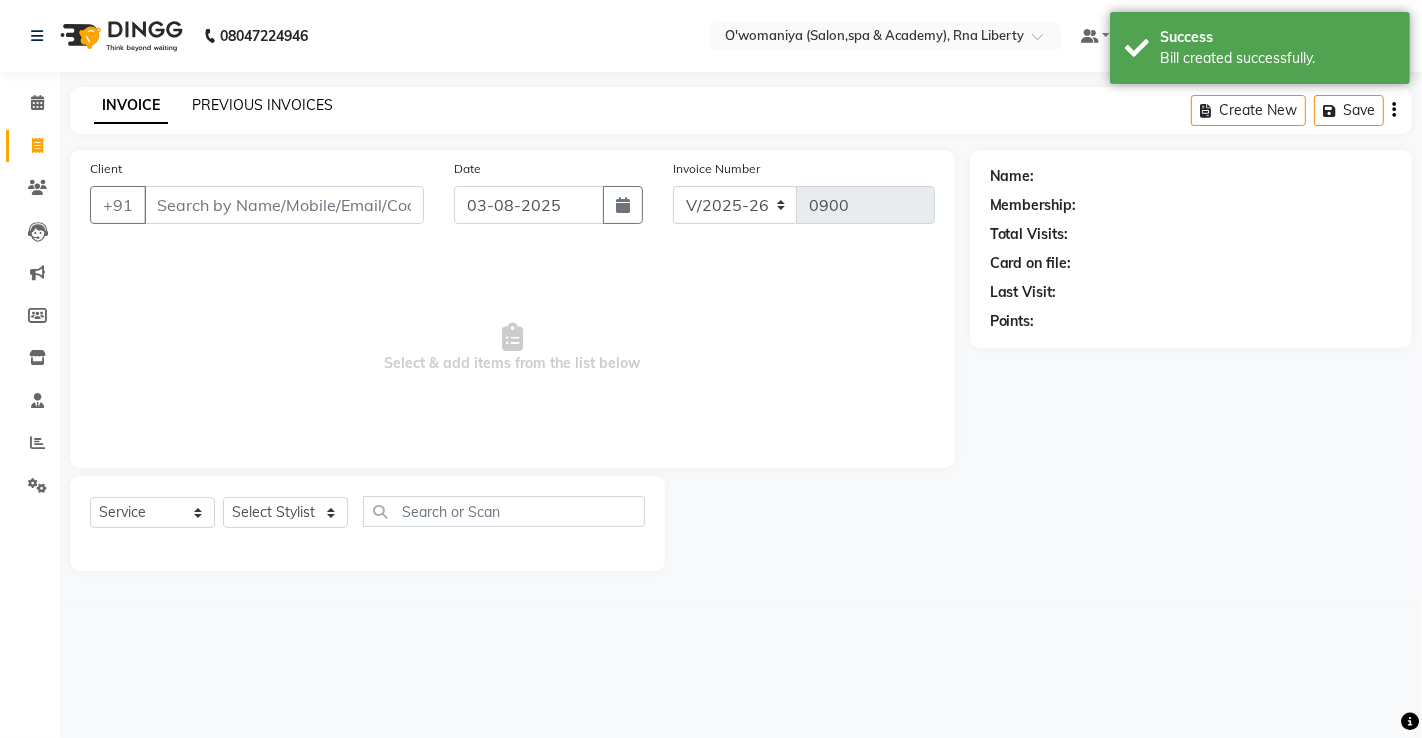 click on "PREVIOUS INVOICES" 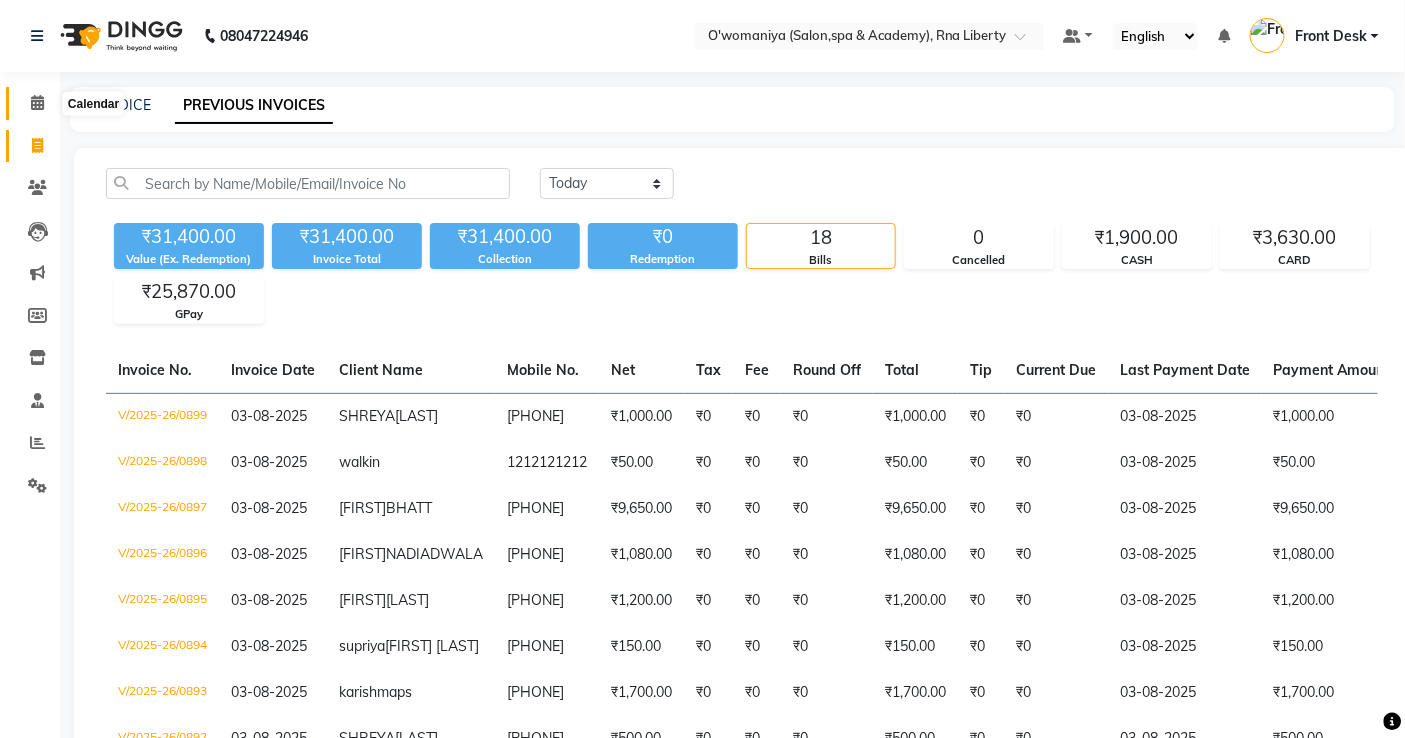 click 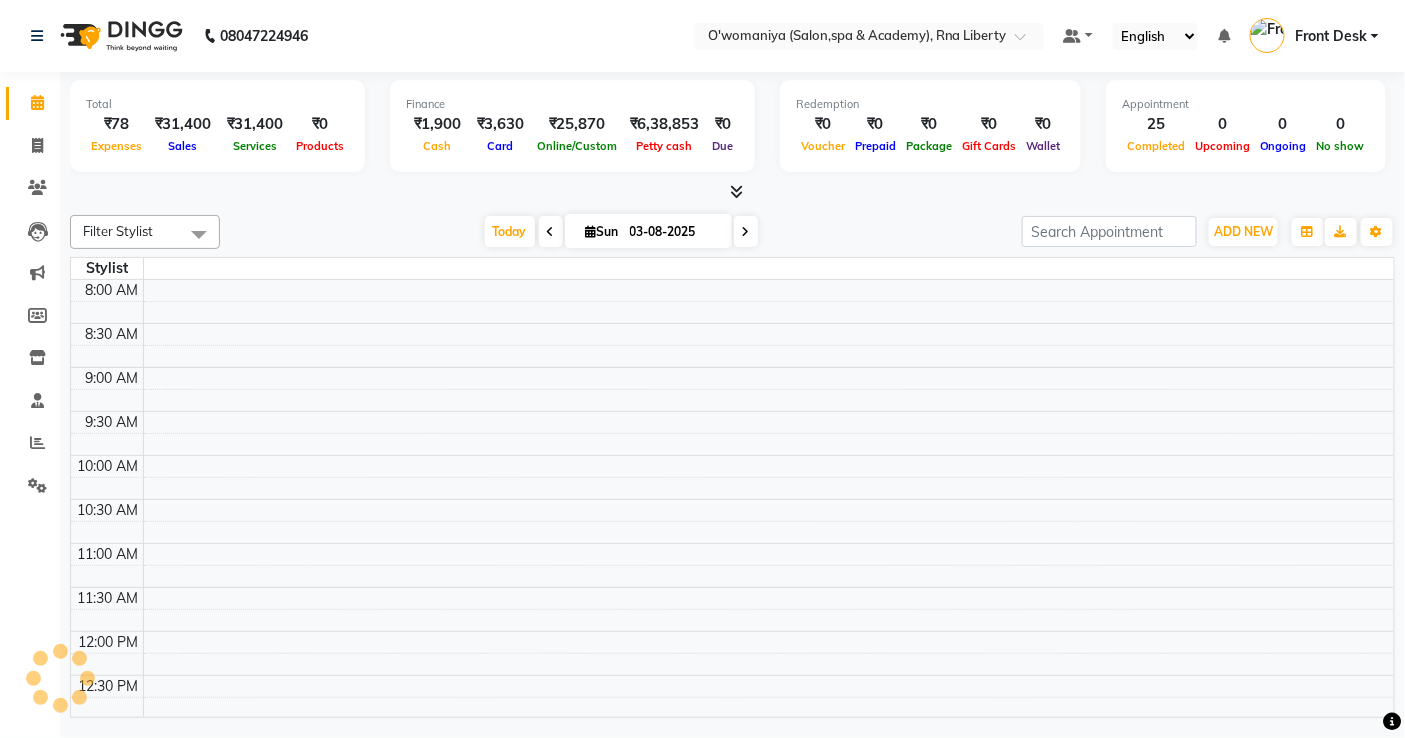 scroll, scrollTop: 0, scrollLeft: 0, axis: both 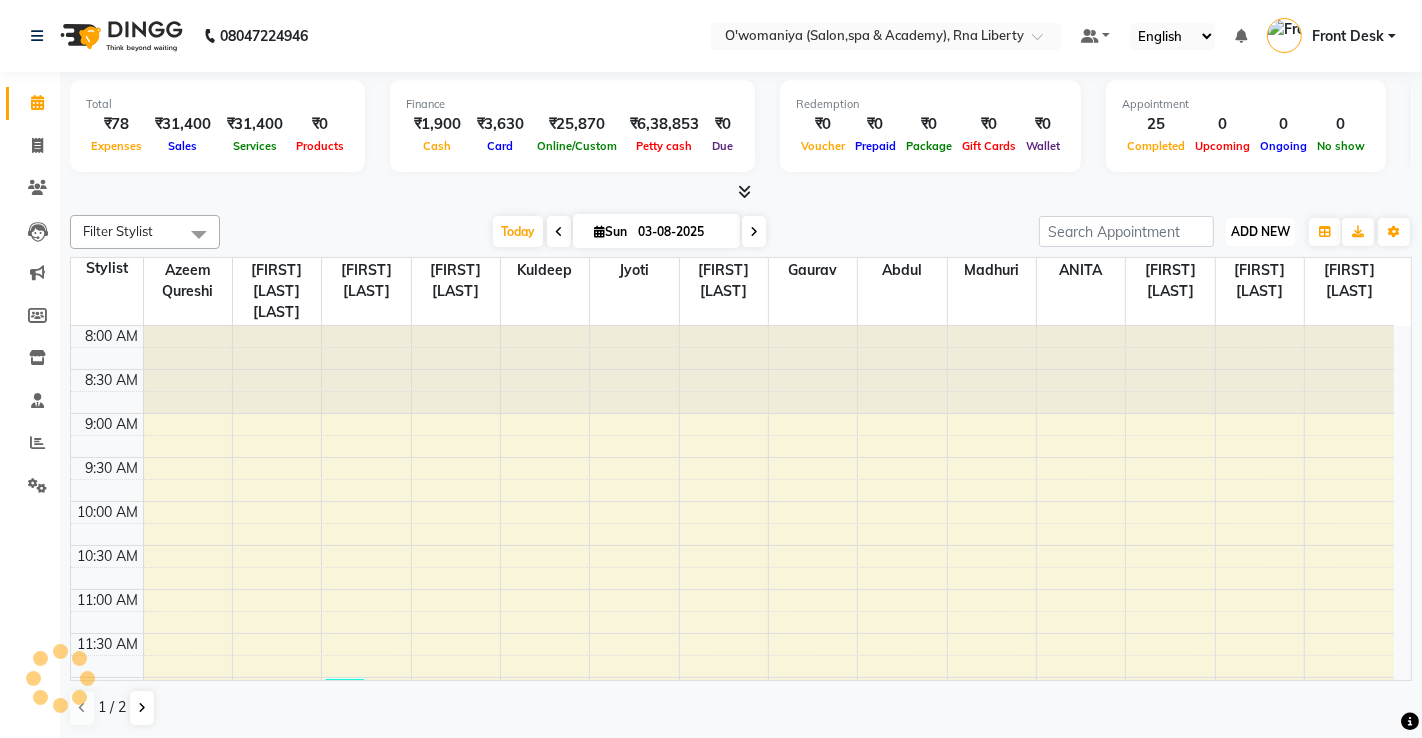click on "ADD NEW" at bounding box center (1260, 231) 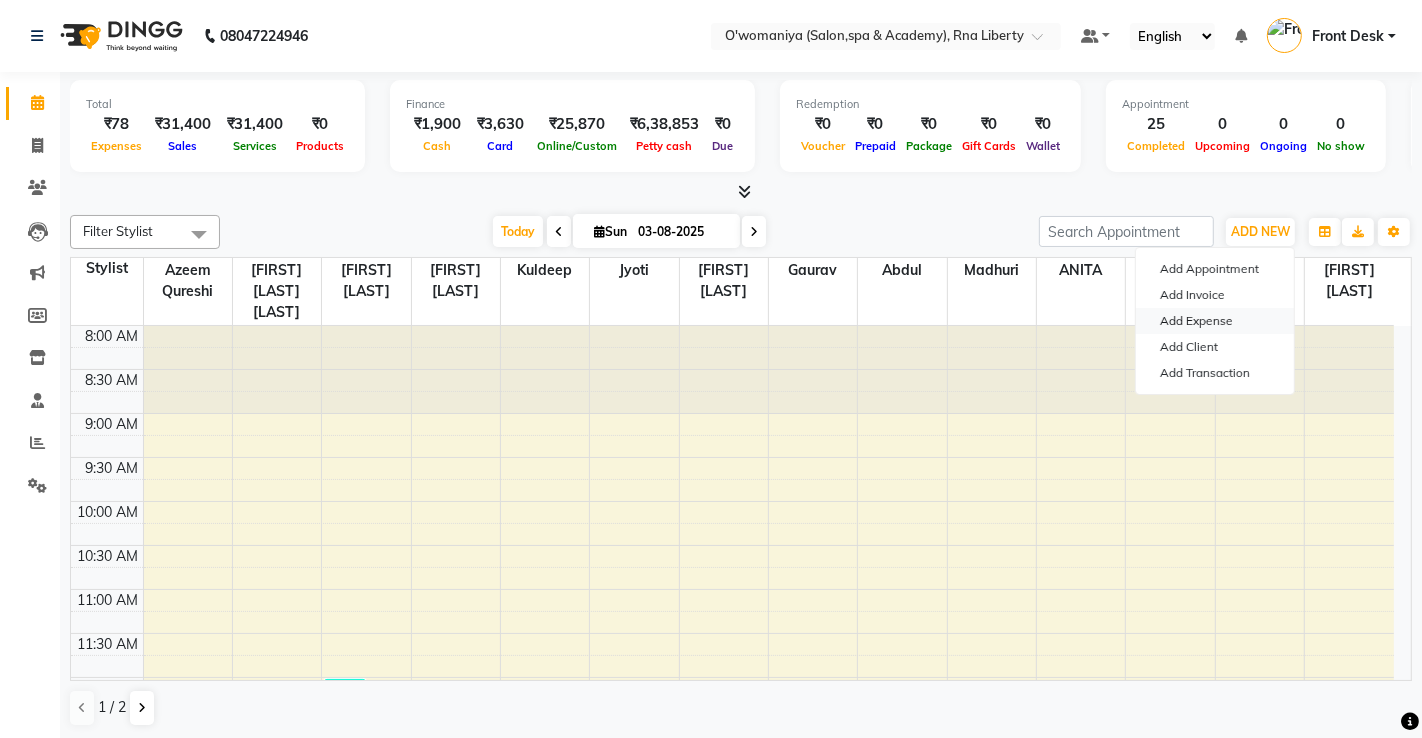 click on "Add Expense" at bounding box center [1215, 321] 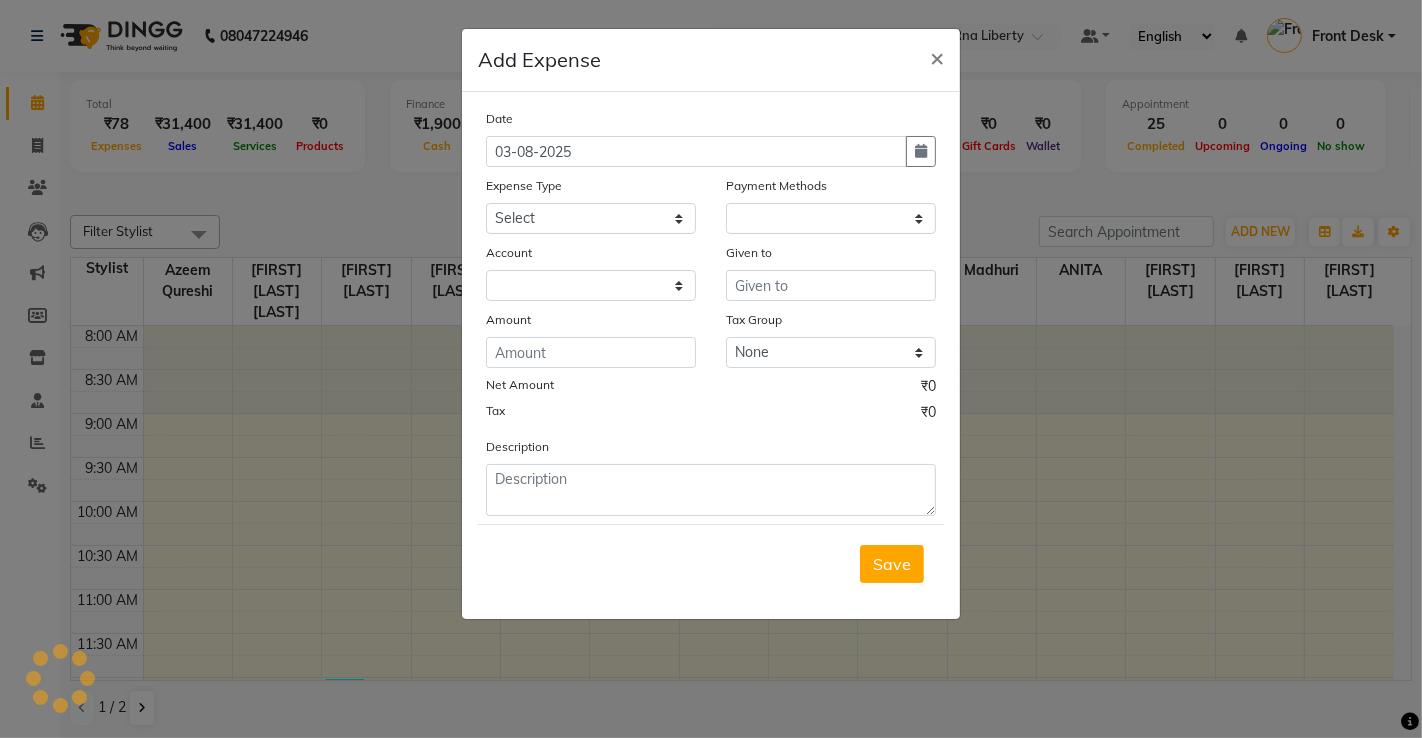 select on "1" 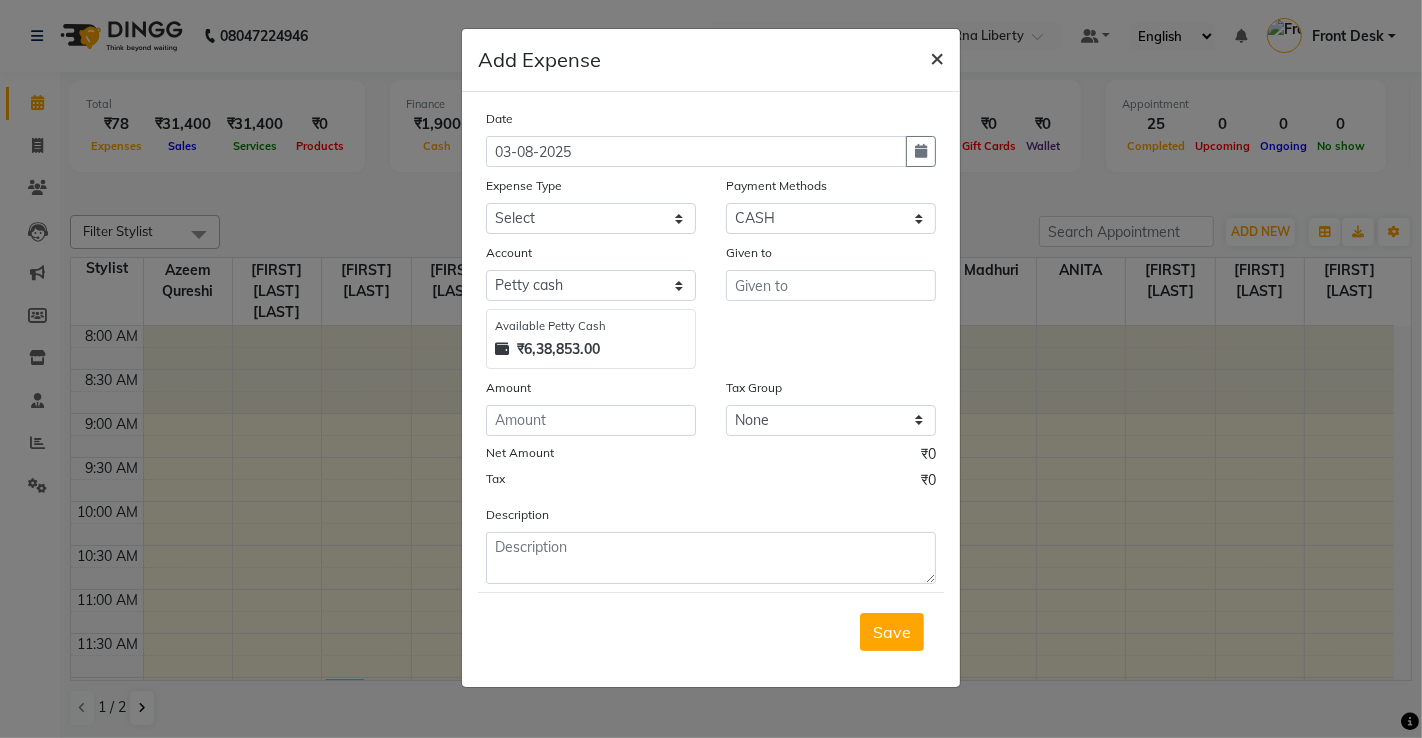 click on "×" 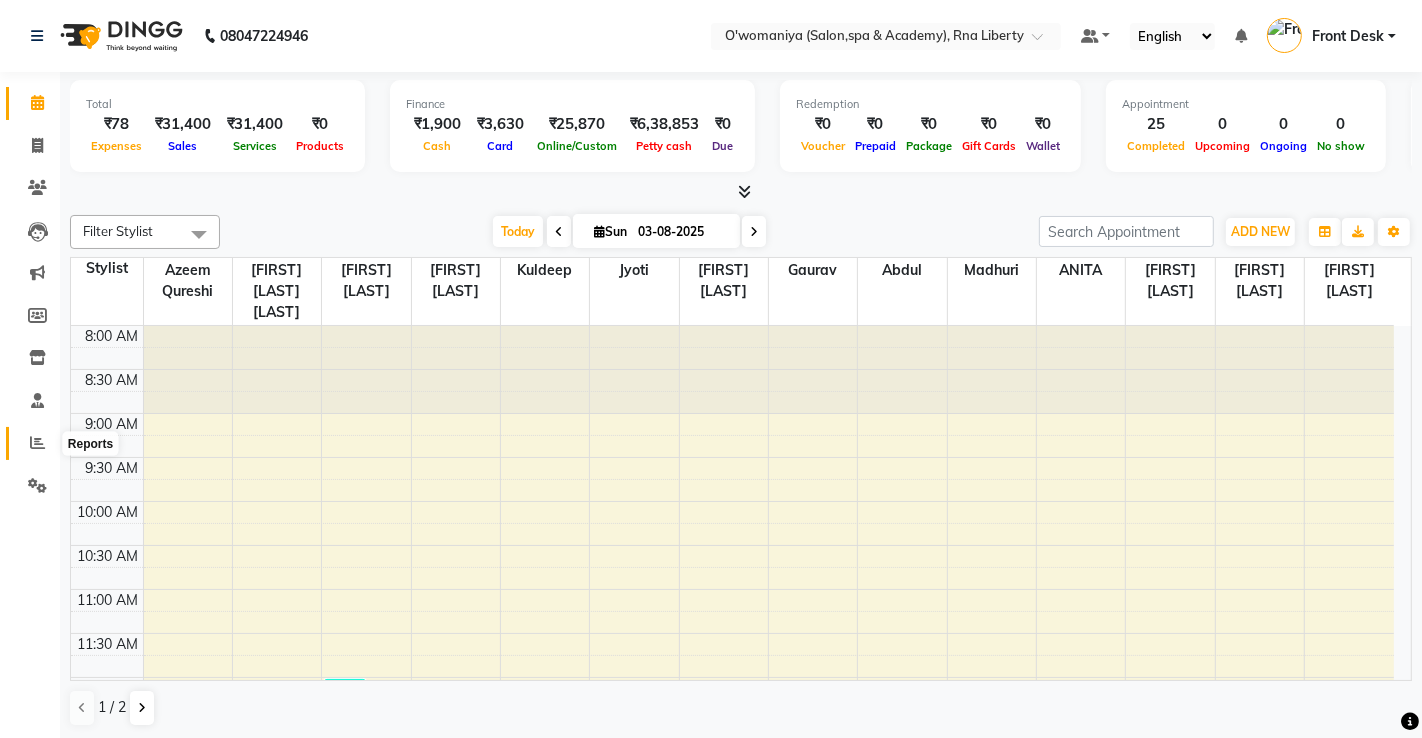 click 